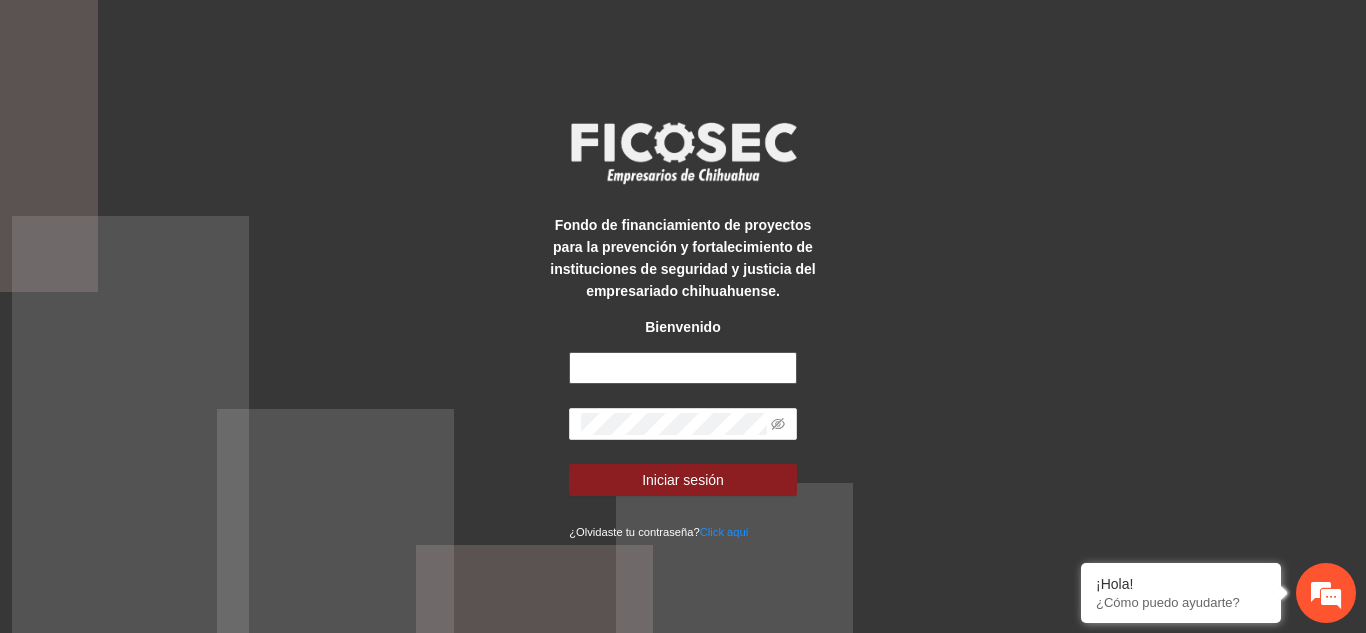scroll, scrollTop: 0, scrollLeft: 0, axis: both 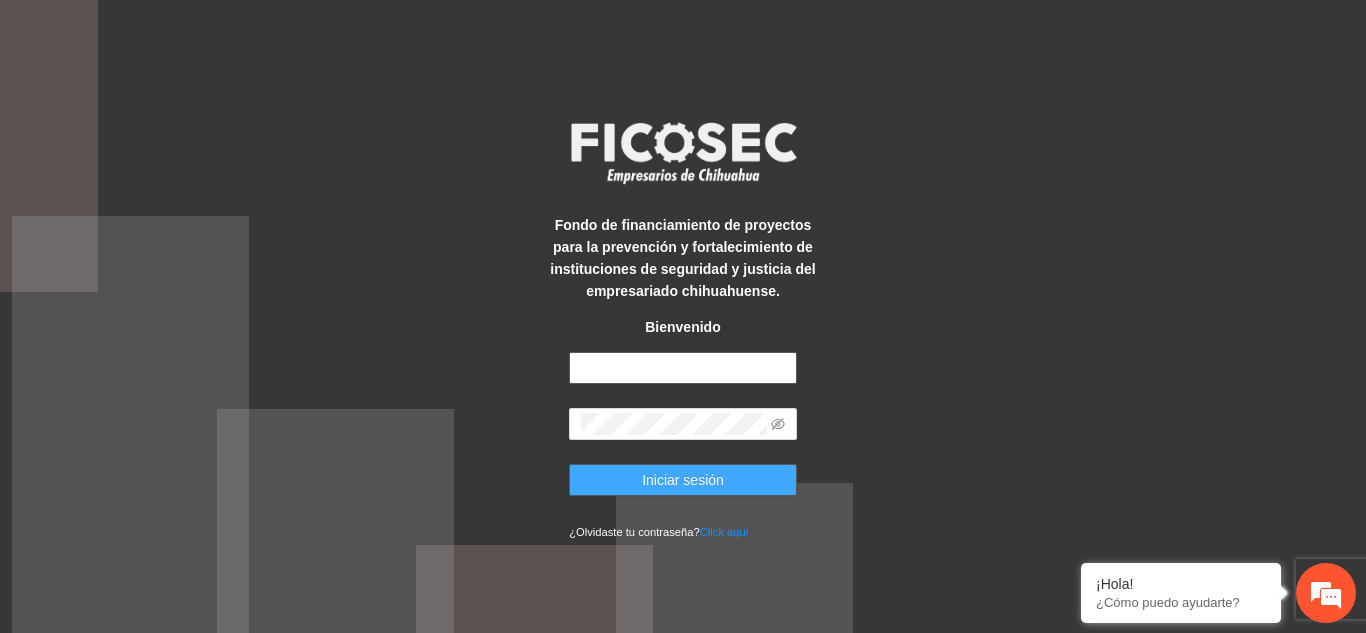 type on "**********" 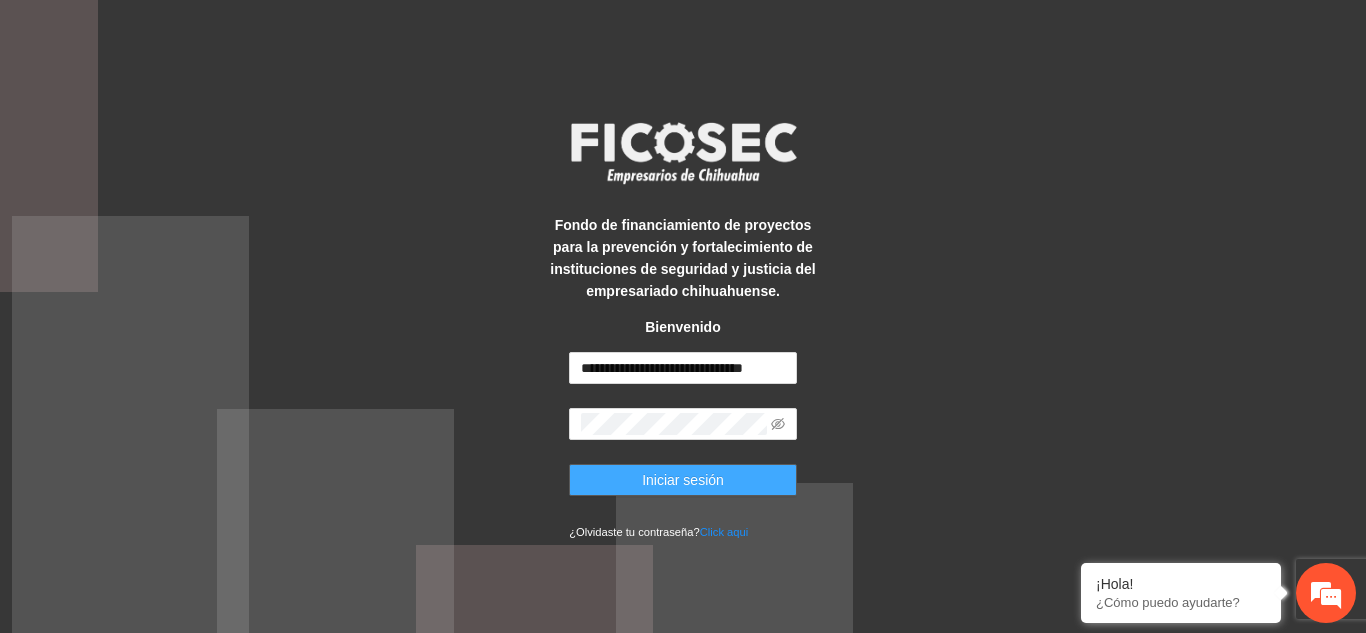 click on "Iniciar sesión" at bounding box center (683, 480) 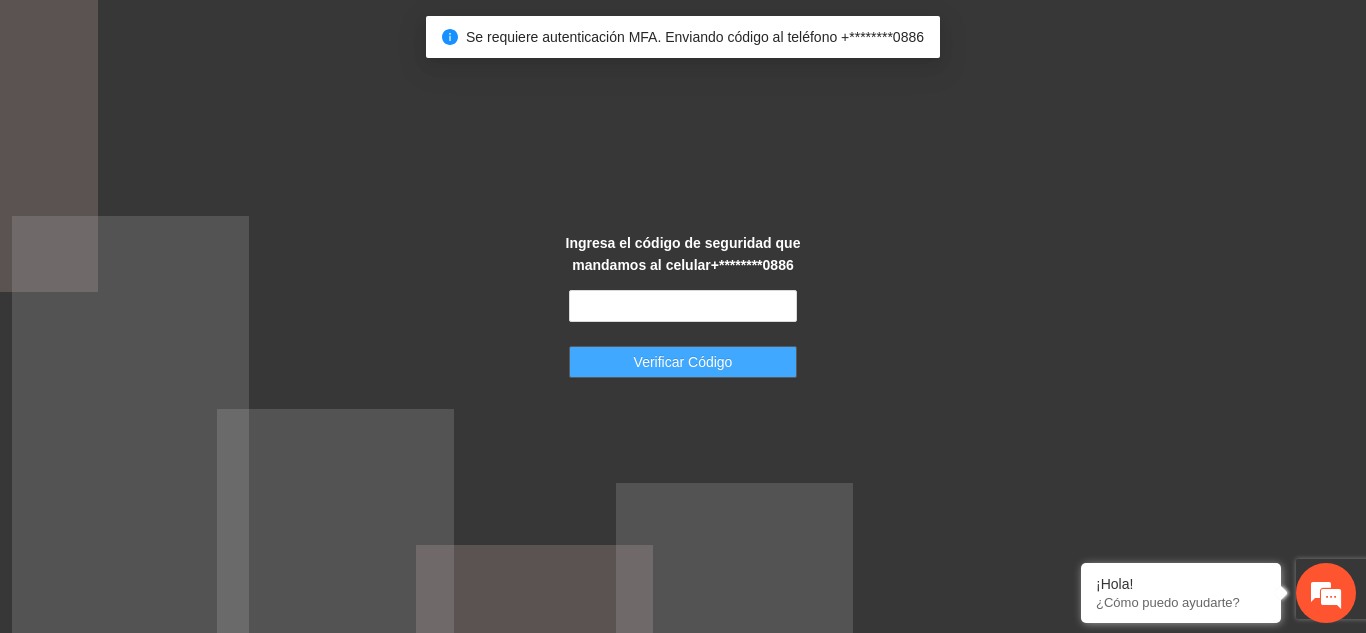 click on "Verificar Código" at bounding box center [683, 362] 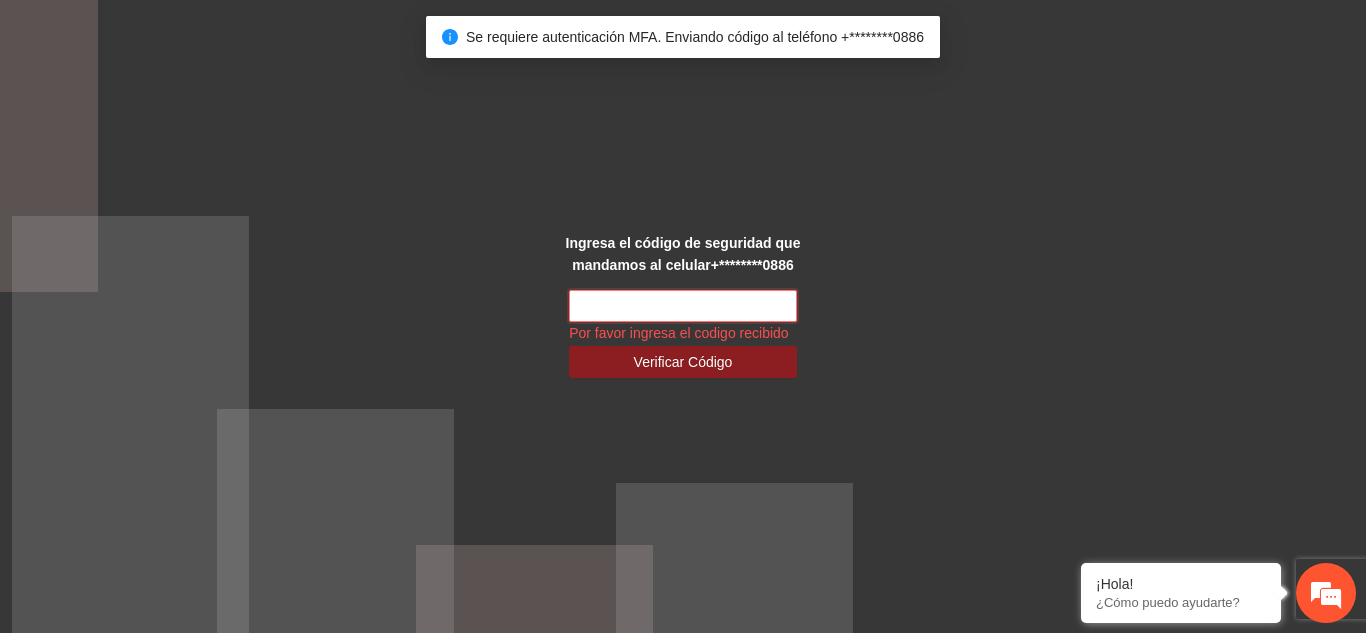 click at bounding box center [683, 306] 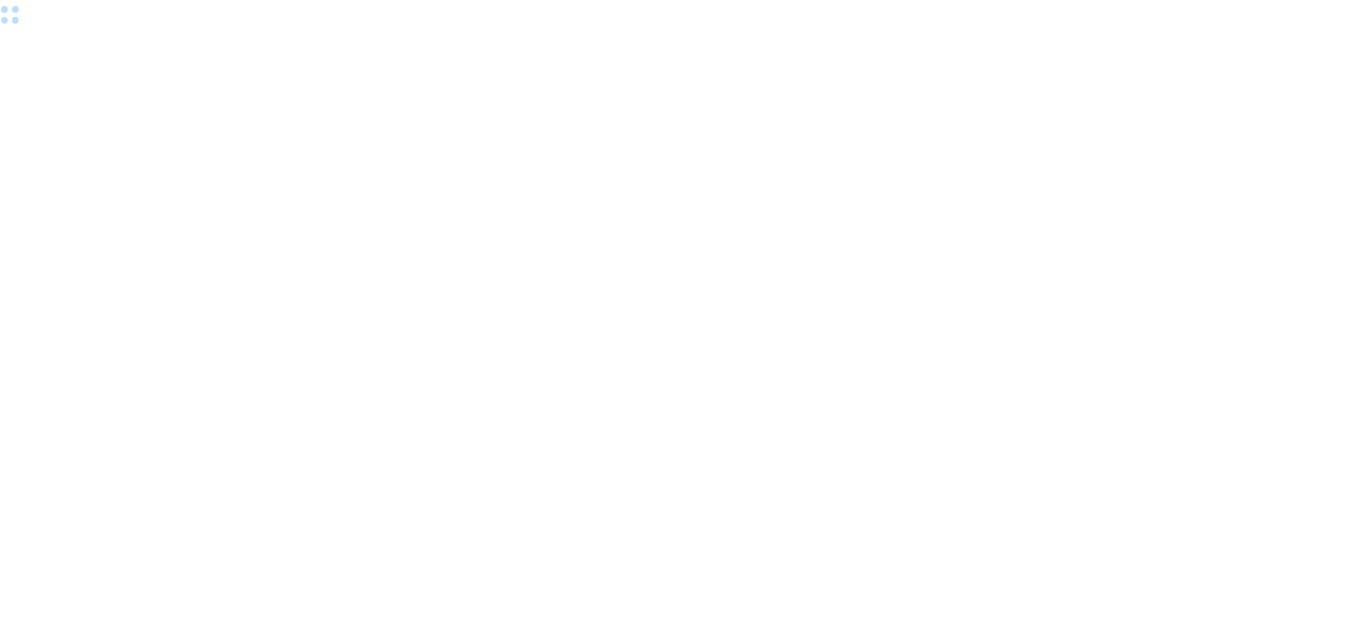 scroll, scrollTop: 0, scrollLeft: 0, axis: both 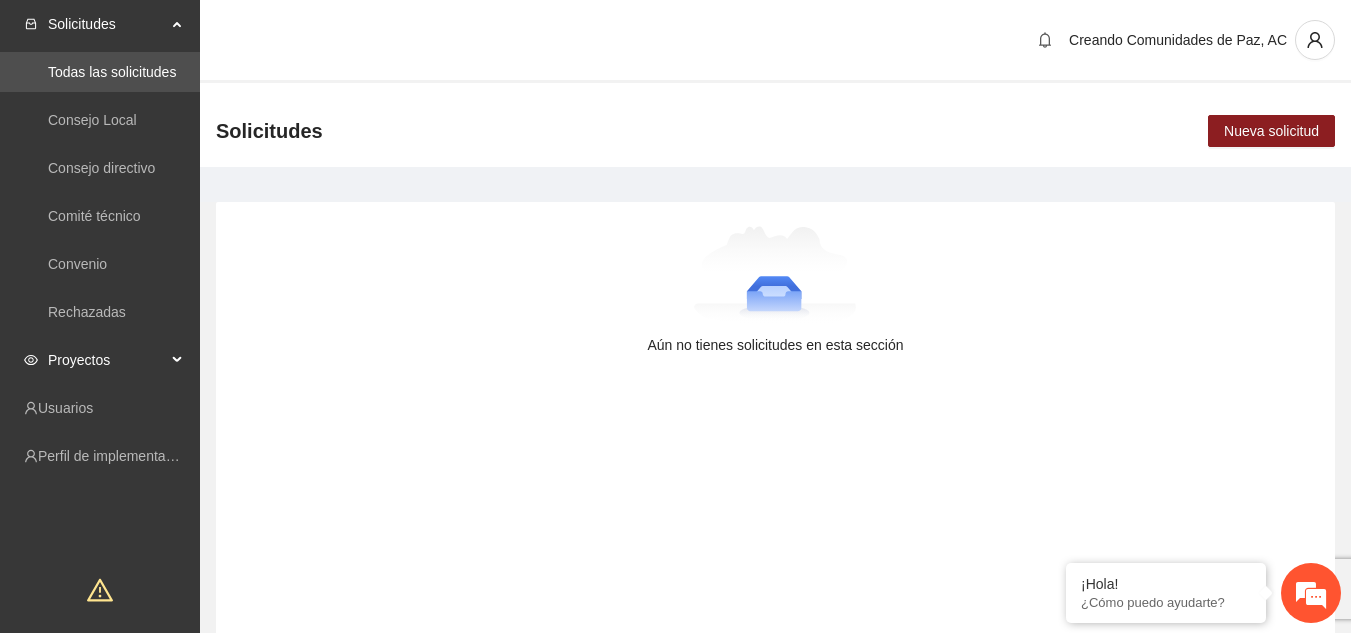 click on "Proyectos" at bounding box center (107, 360) 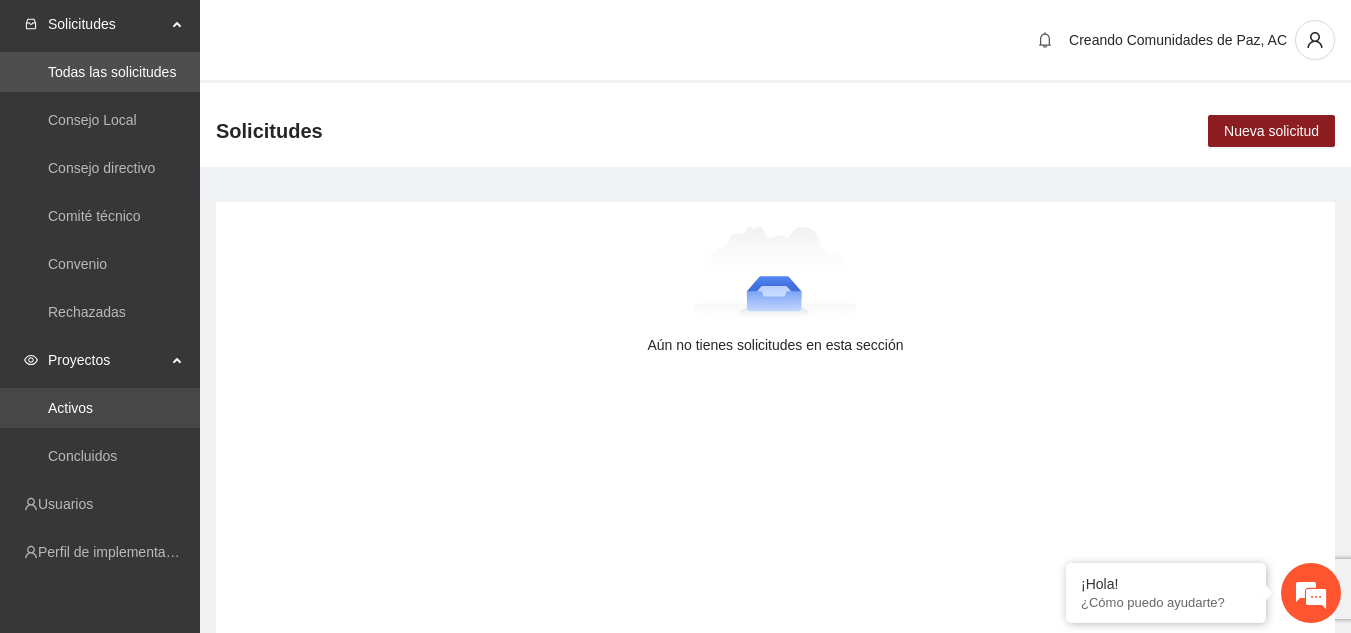 click on "Activos" at bounding box center [70, 408] 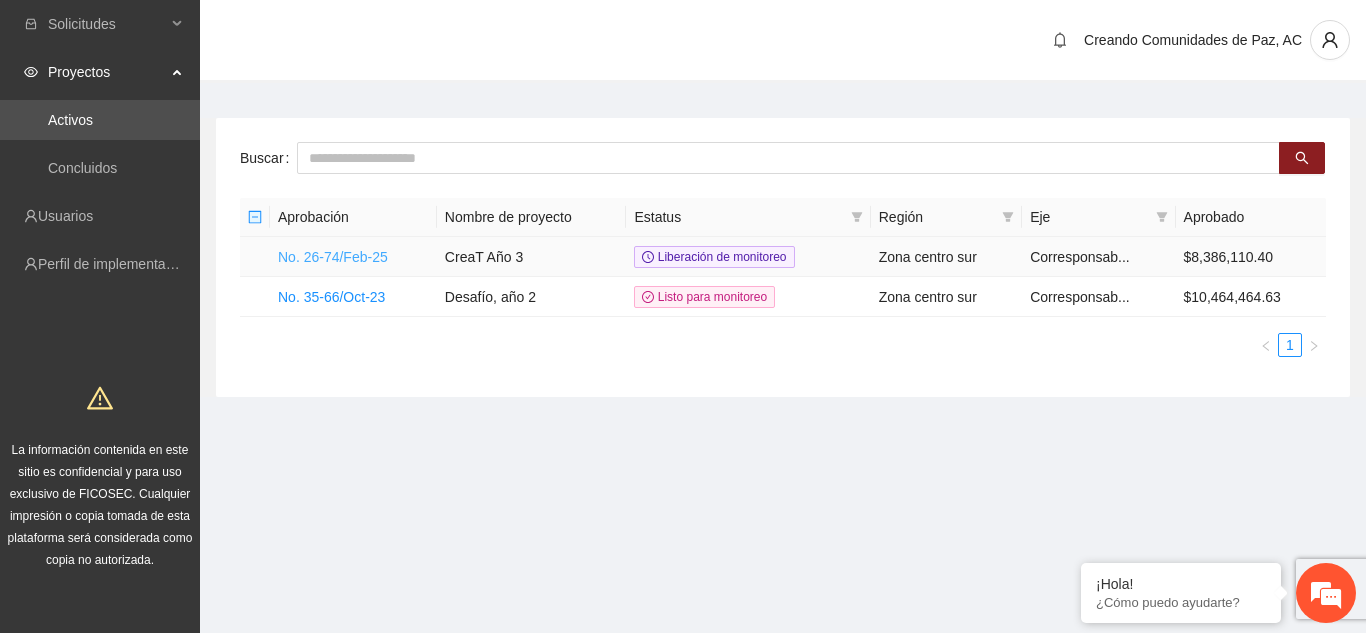 click on "No. 26-74/Feb-25" at bounding box center (333, 257) 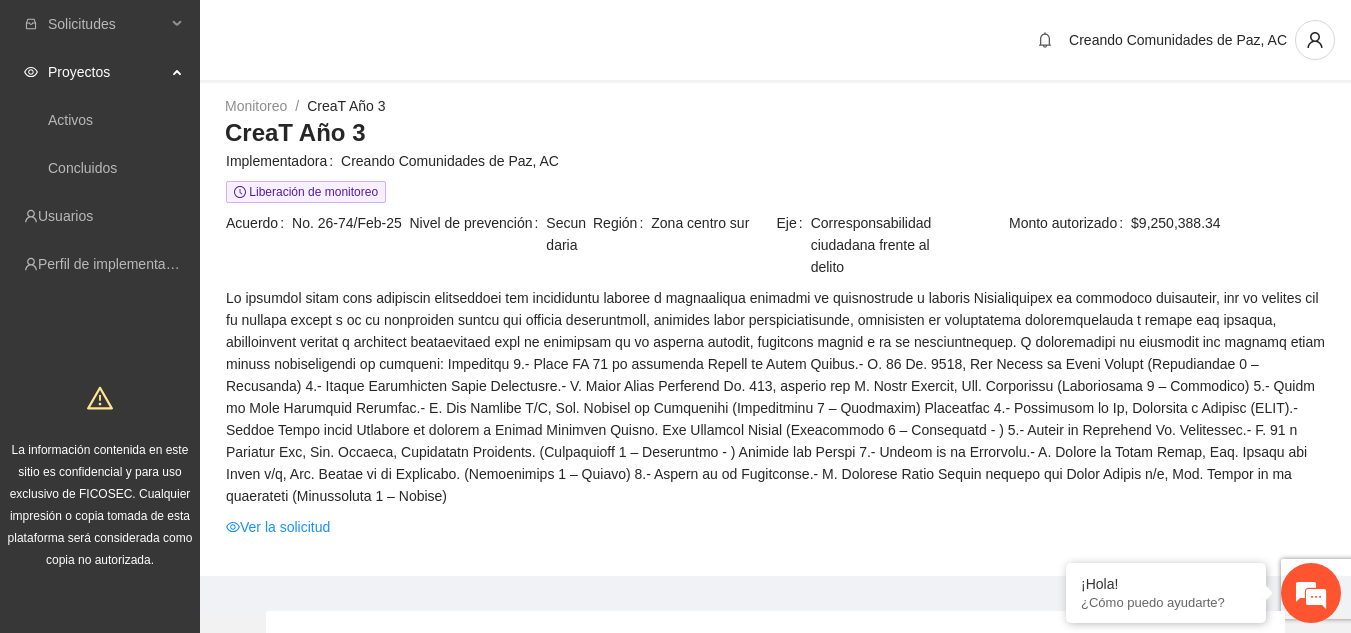 scroll, scrollTop: 0, scrollLeft: 0, axis: both 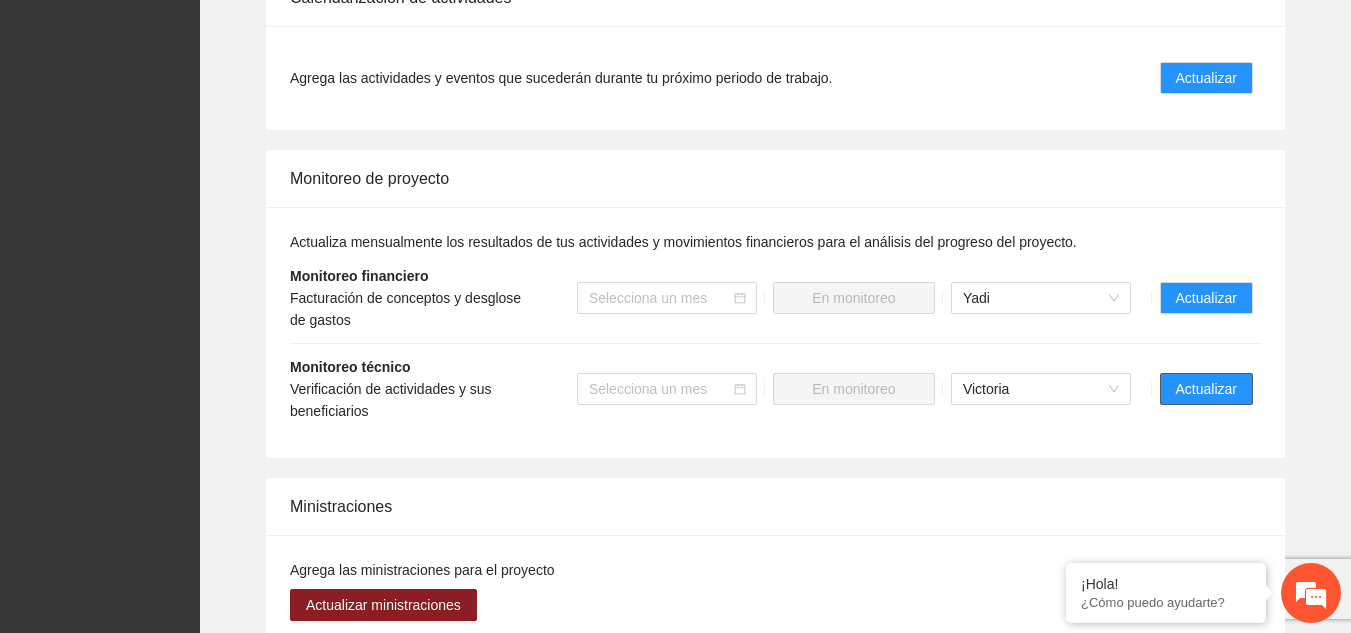click on "Actualizar" at bounding box center [1206, 389] 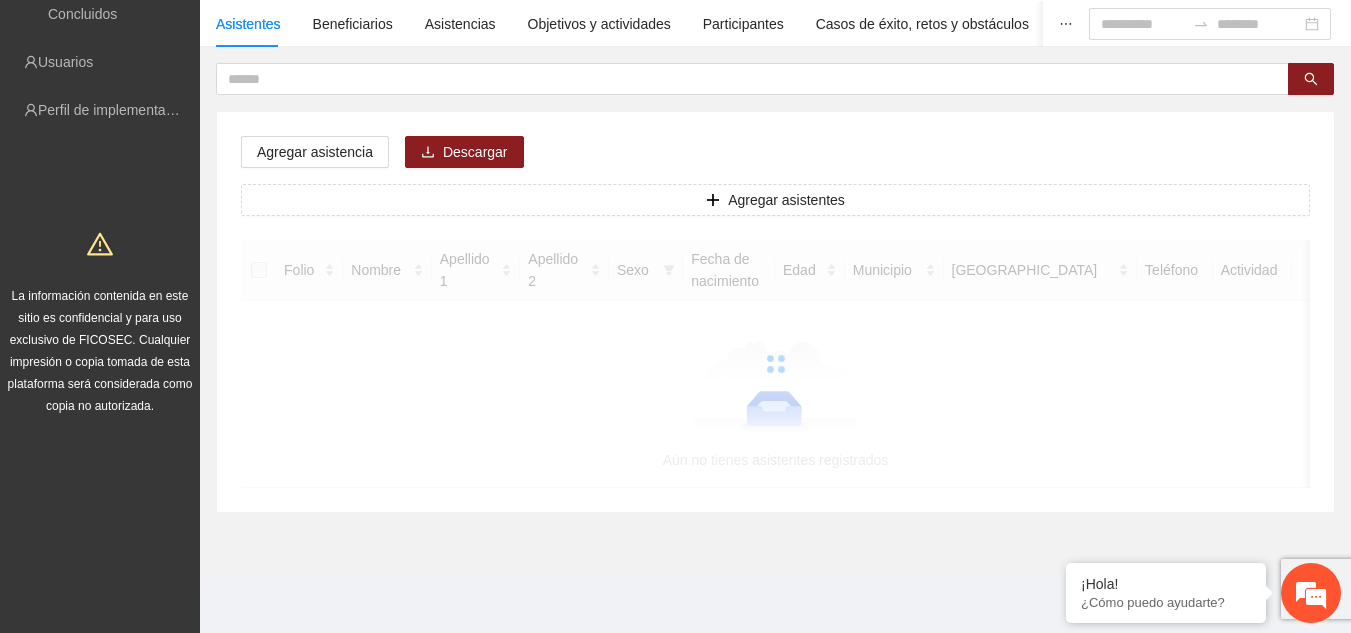 scroll, scrollTop: 0, scrollLeft: 0, axis: both 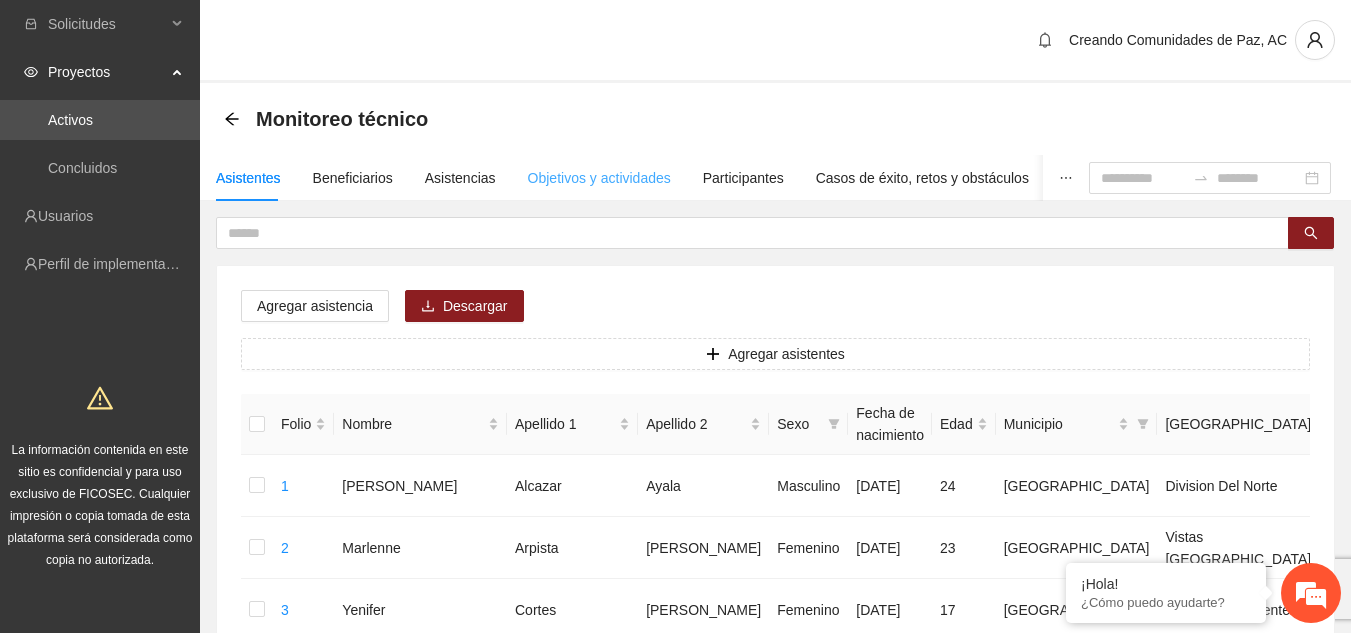 click on "Objetivos y actividades" at bounding box center (599, 178) 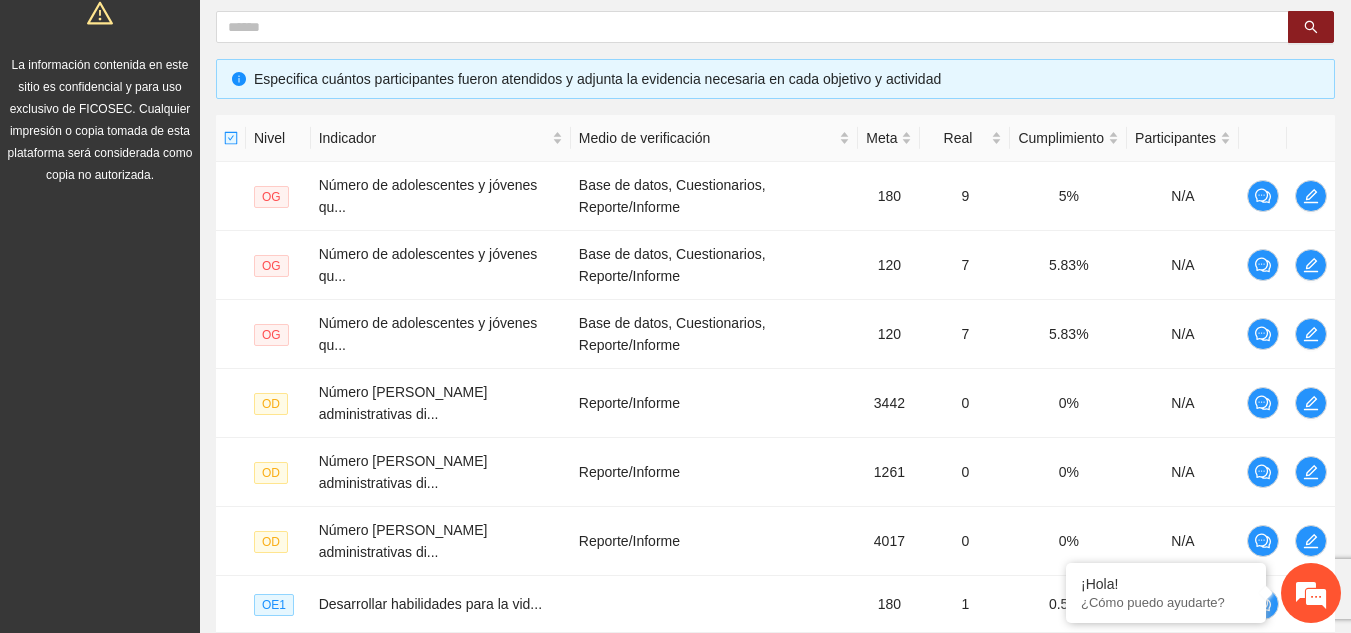 scroll, scrollTop: 411, scrollLeft: 0, axis: vertical 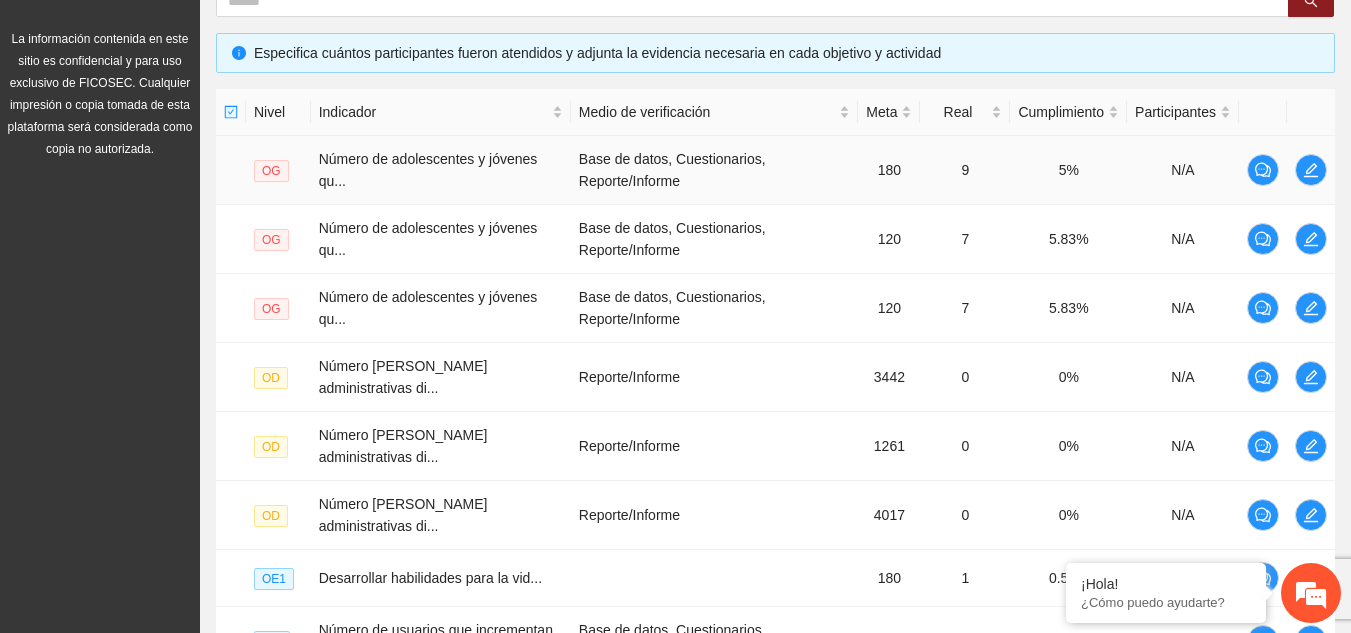 click on "OG" at bounding box center [271, 171] 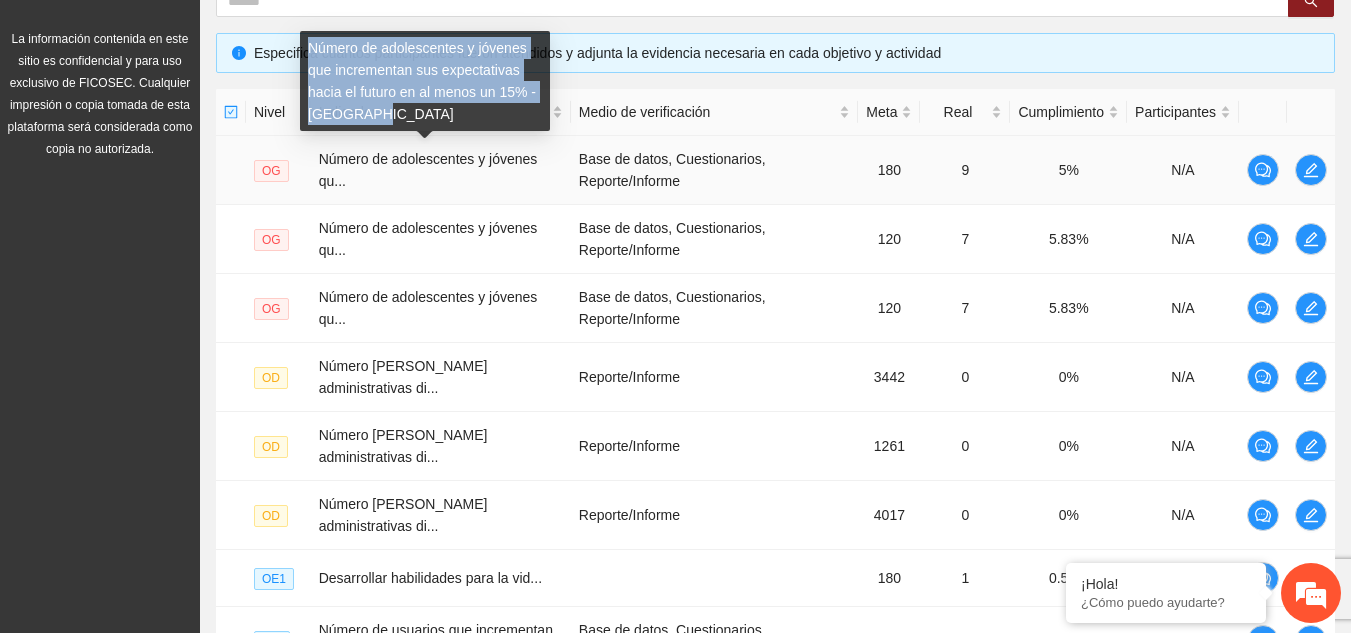 drag, startPoint x: 380, startPoint y: 109, endPoint x: 309, endPoint y: 53, distance: 90.426765 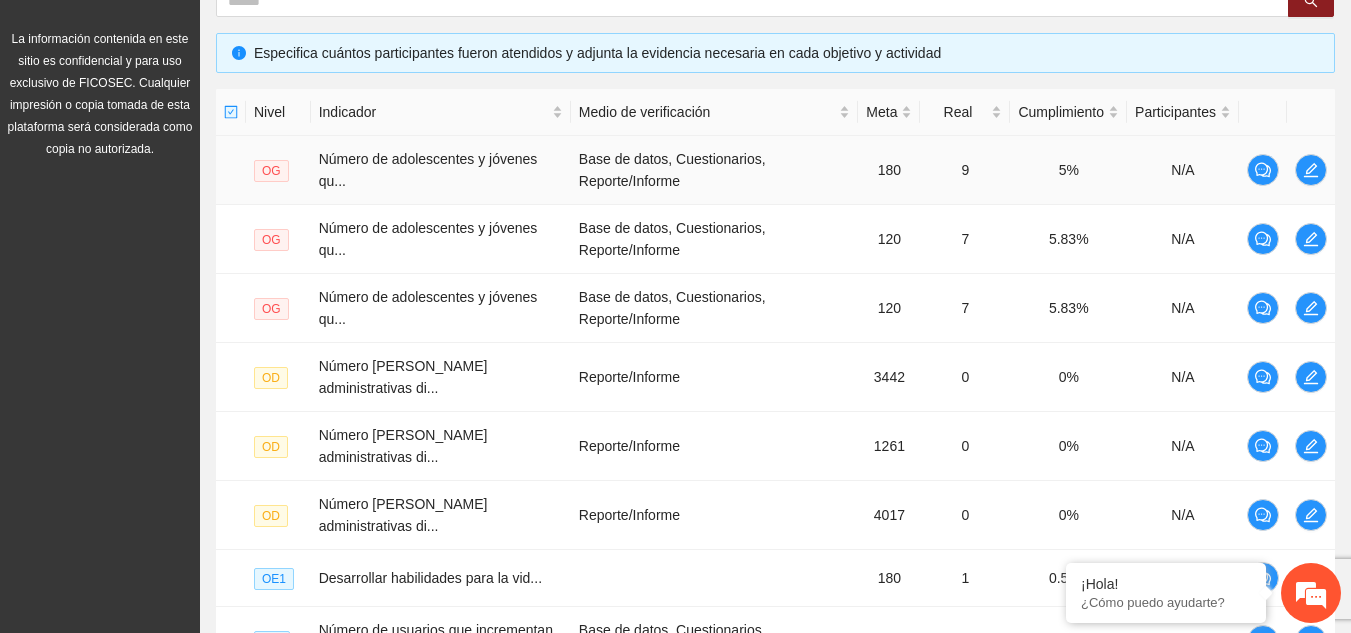 click on "Base de datos, Cuestionarios, Reporte/Informe" at bounding box center [715, 170] 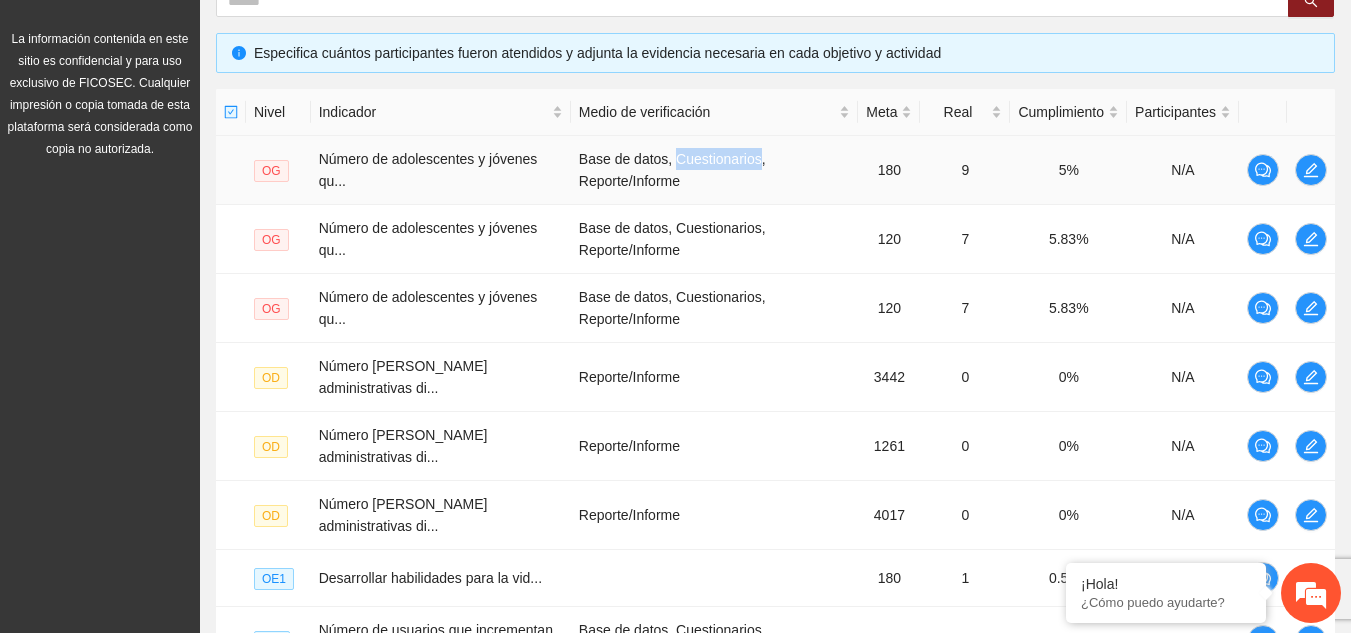 click on "Base de datos, Cuestionarios, Reporte/Informe" at bounding box center [715, 170] 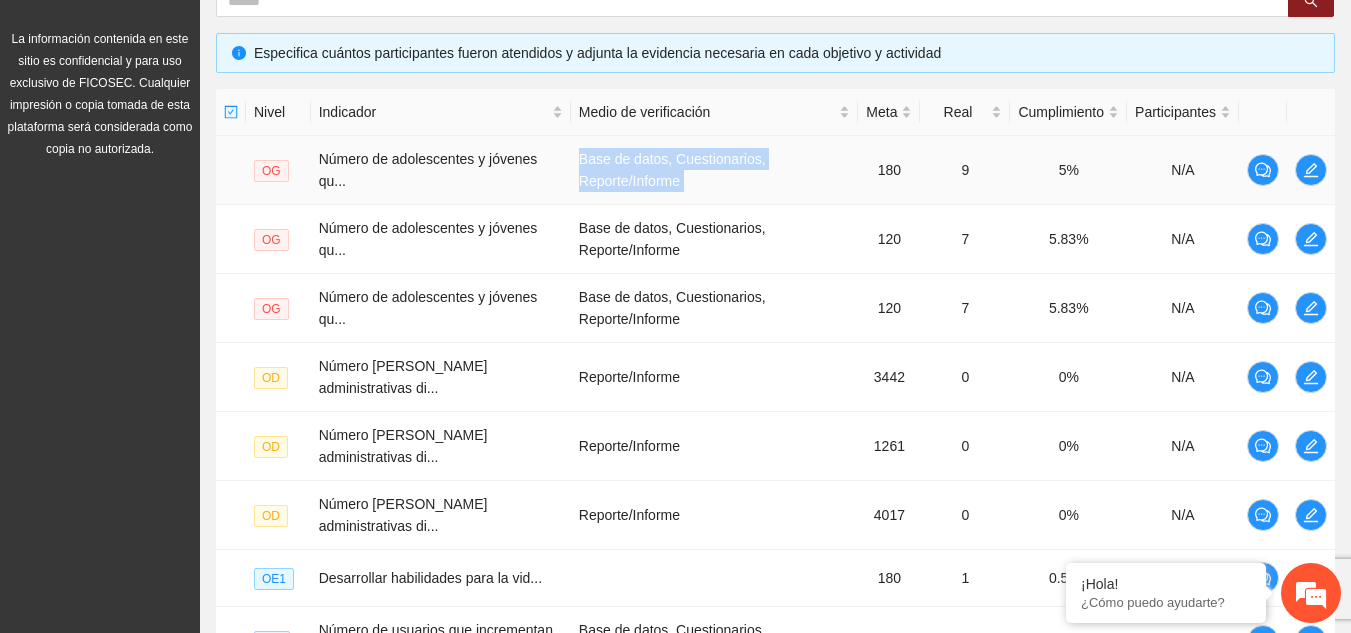 copy on "Base de datos, Cuestionarios, Reporte/Informe" 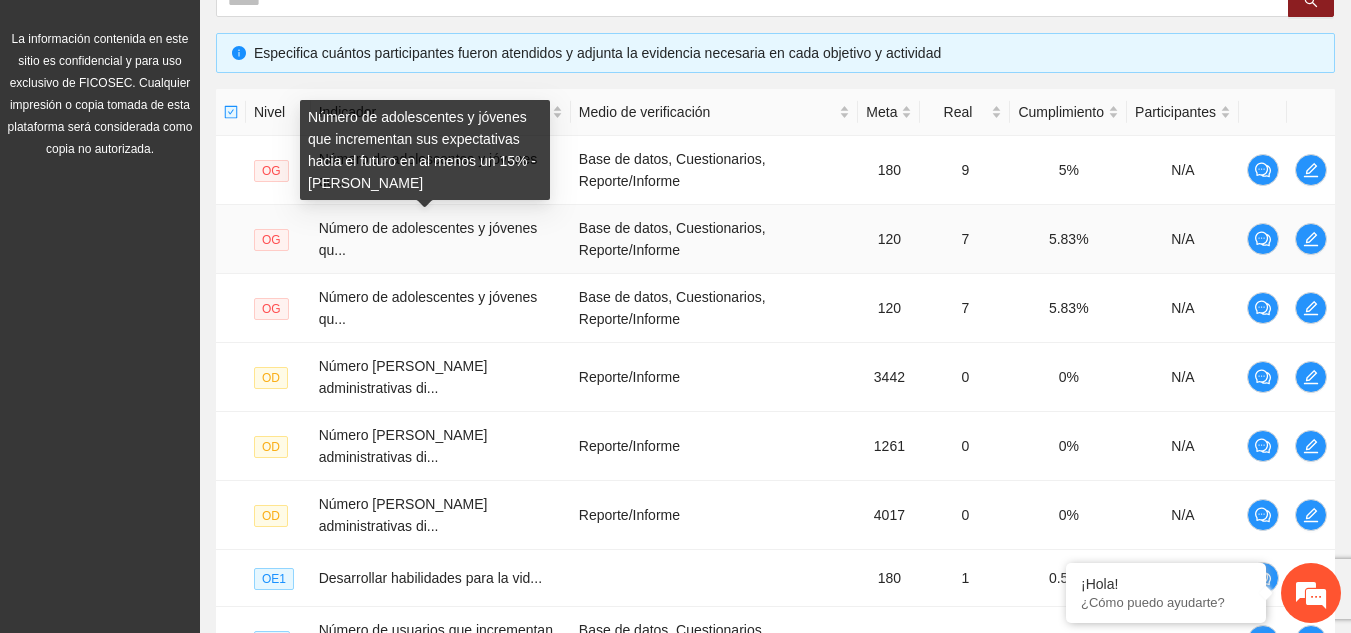 click on "Número de adolescentes y jóvenes que incrementan sus expectativas hacia el futuro en al menos un 15%  - [PERSON_NAME]" at bounding box center [425, 150] 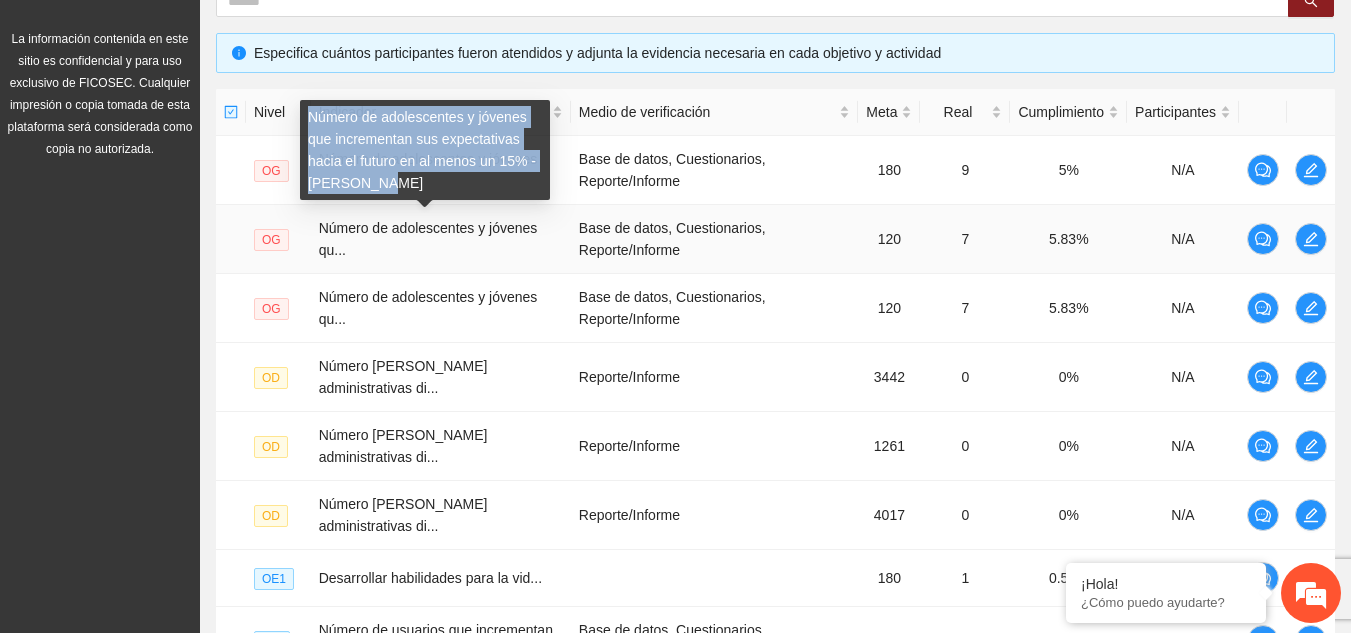 click on "Número de adolescentes y jóvenes que incrementan sus expectativas hacia el futuro en al menos un 15%  - [PERSON_NAME]" at bounding box center [425, 150] 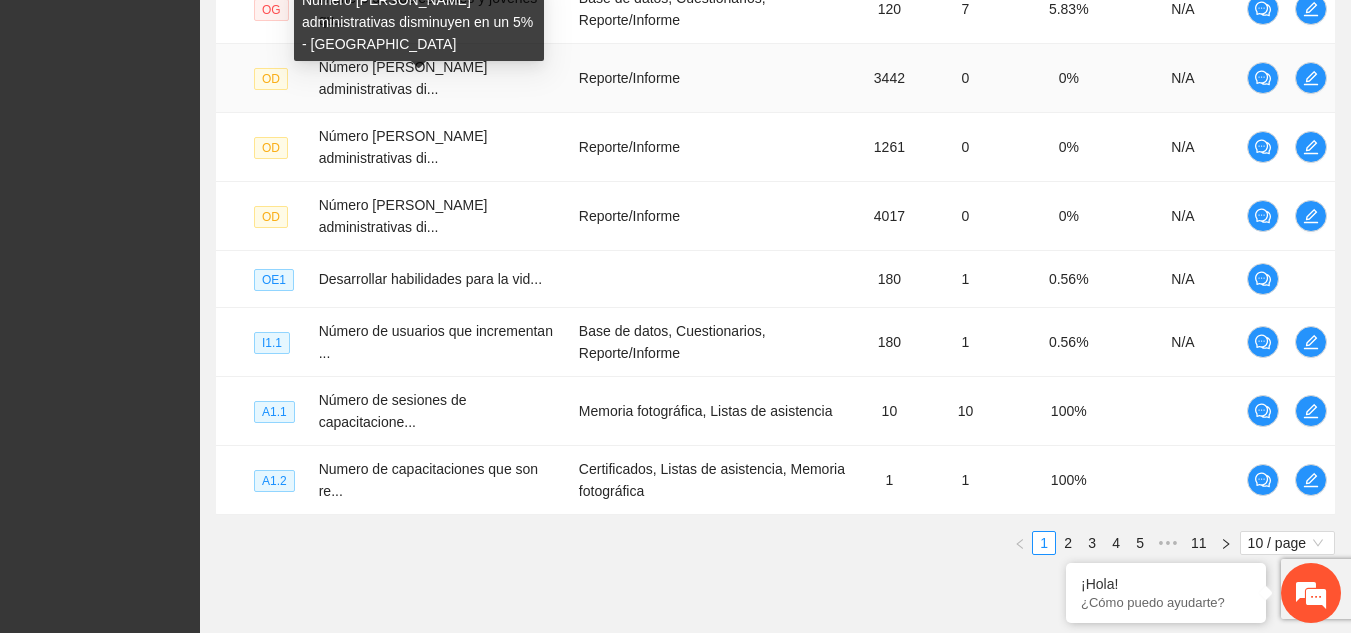 scroll, scrollTop: 717, scrollLeft: 0, axis: vertical 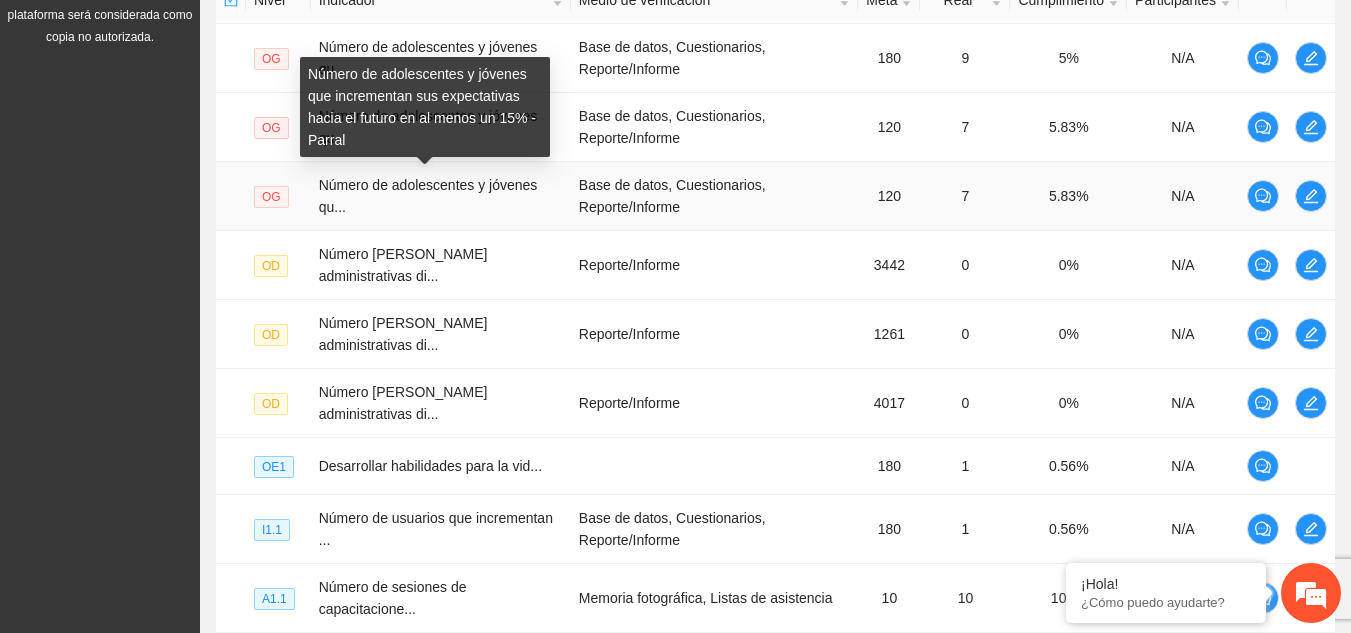 click on "Número de adolescentes y jóvenes qu..." at bounding box center (428, 196) 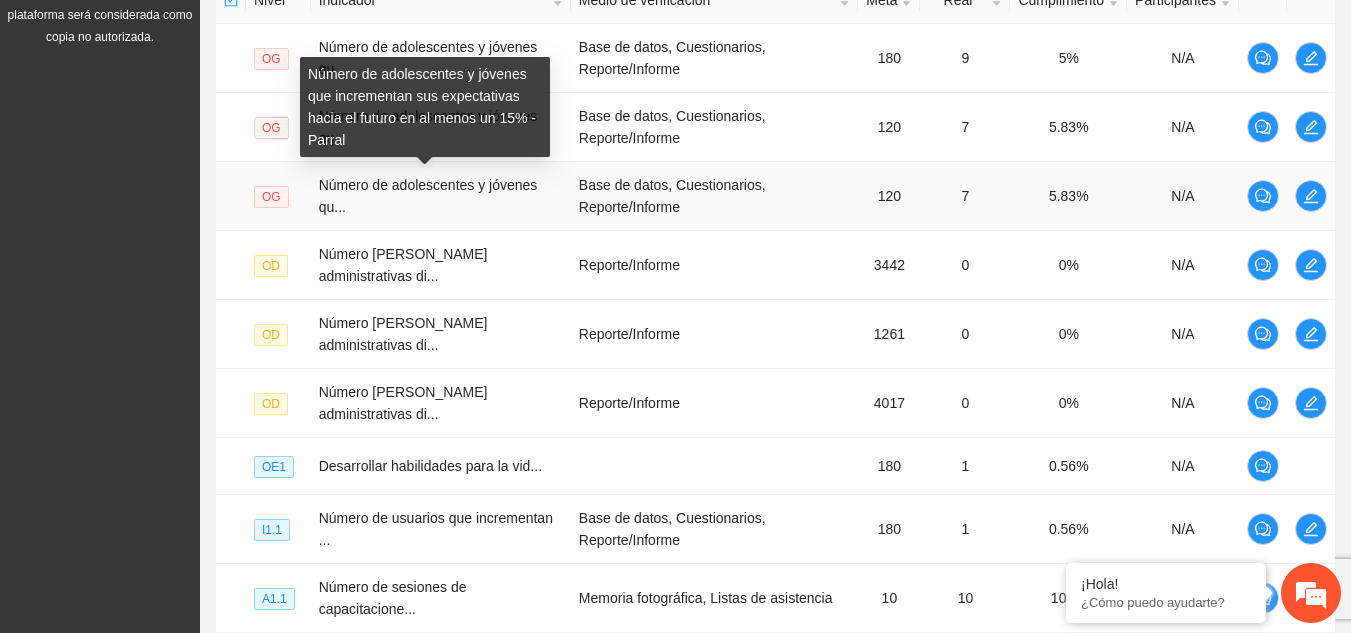 click on "Número de adolescentes y jóvenes que incrementan sus expectativas hacia el futuro en al menos un 15%  - Parral" at bounding box center (425, 107) 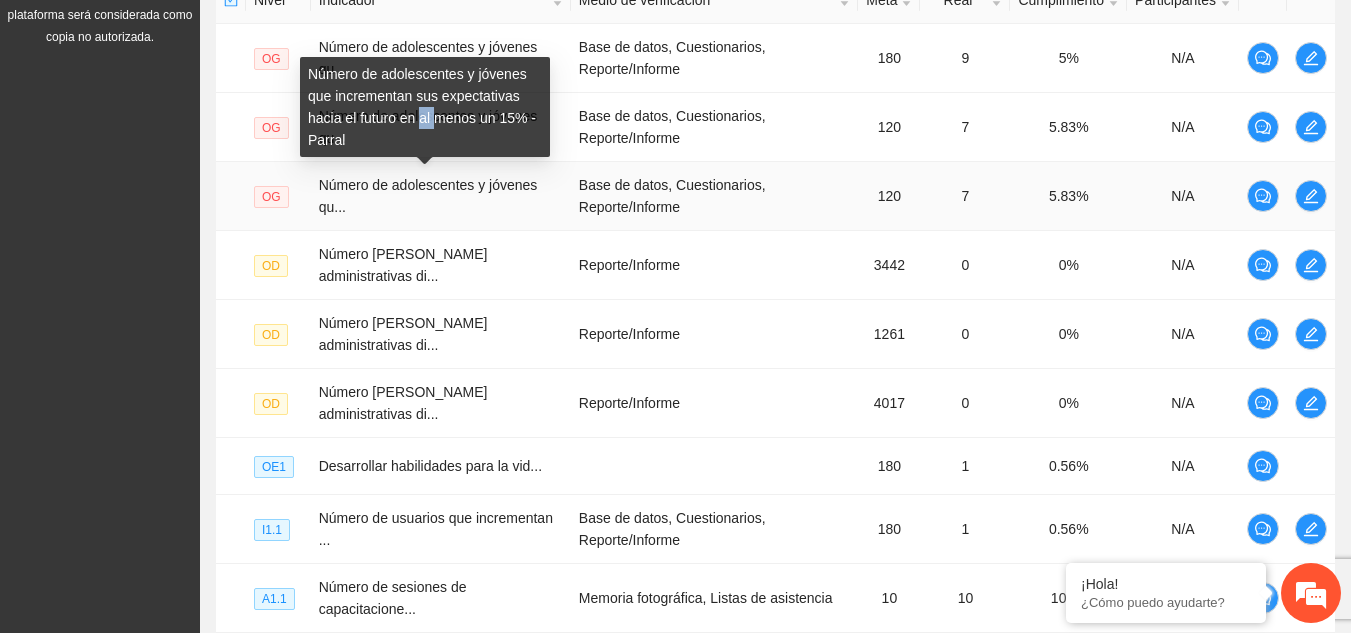 click on "Número de adolescentes y jóvenes que incrementan sus expectativas hacia el futuro en al menos un 15%  - Parral" at bounding box center (425, 107) 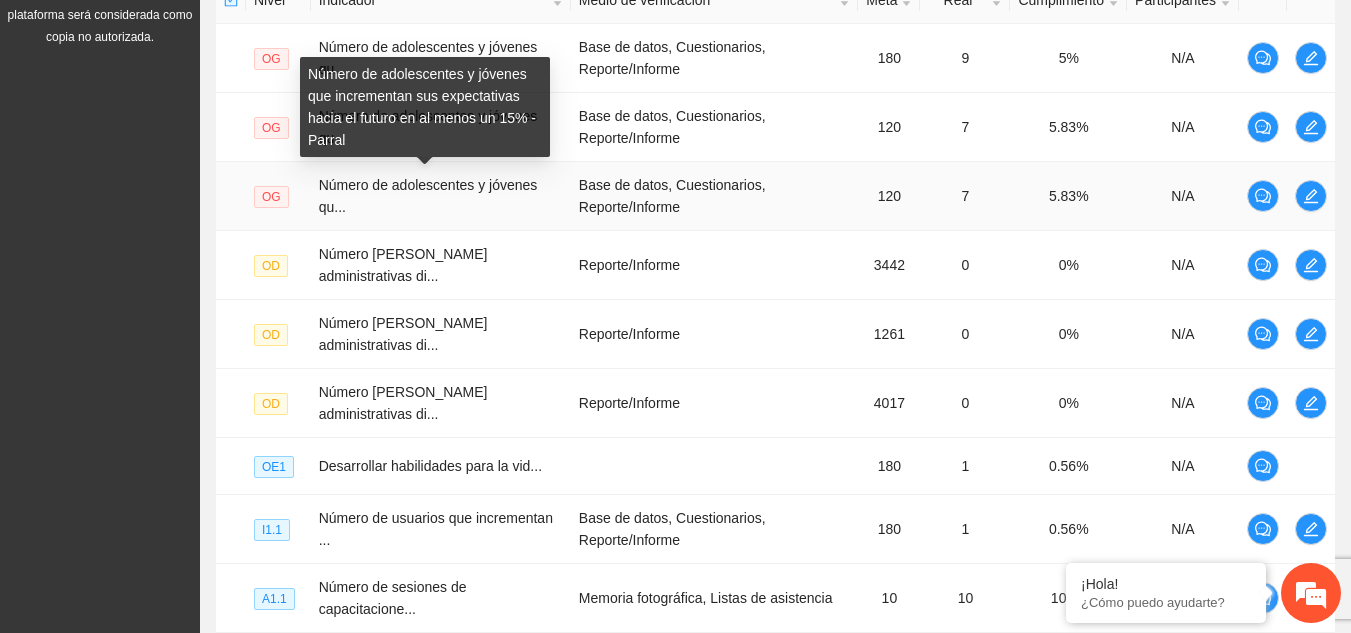 click on "Número de adolescentes y jóvenes que incrementan sus expectativas hacia el futuro en al menos un 15%  - Parral" at bounding box center (425, 107) 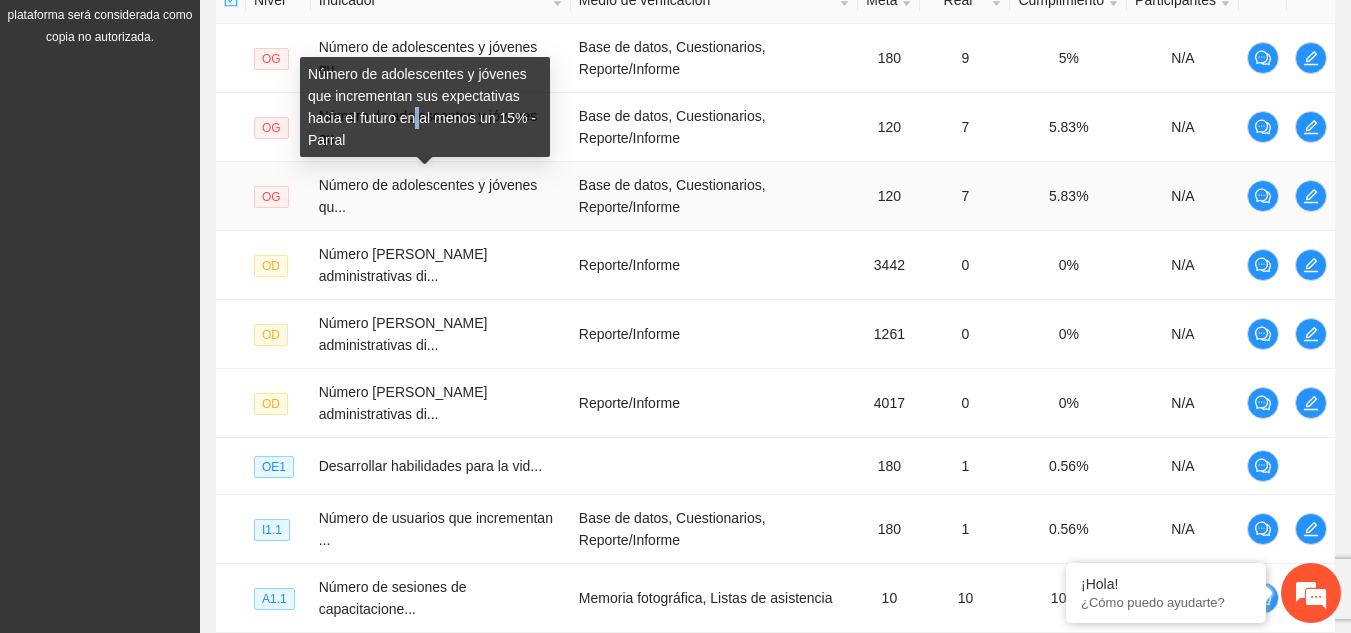 click on "Número de adolescentes y jóvenes que incrementan sus expectativas hacia el futuro en al menos un 15%  - Parral" at bounding box center [425, 107] 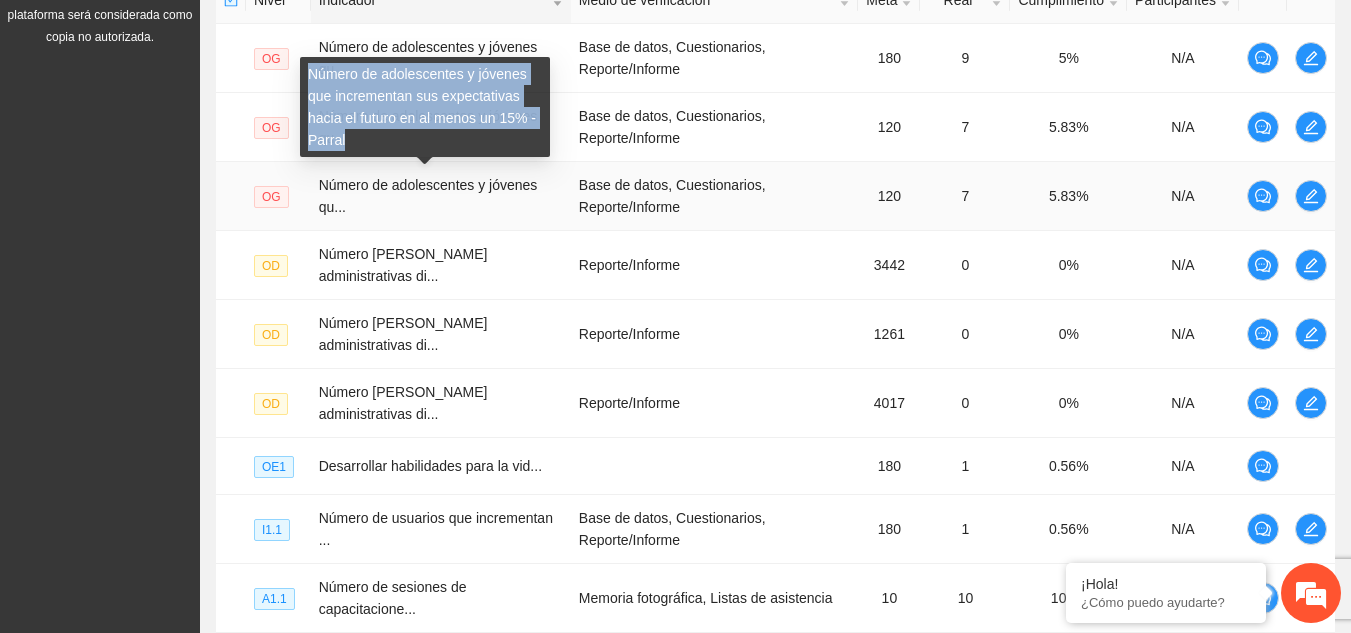 copy on "Número de adolescentes y jóvenes que incrementan sus expectativas hacia el futuro en al menos un 15%  - Parral" 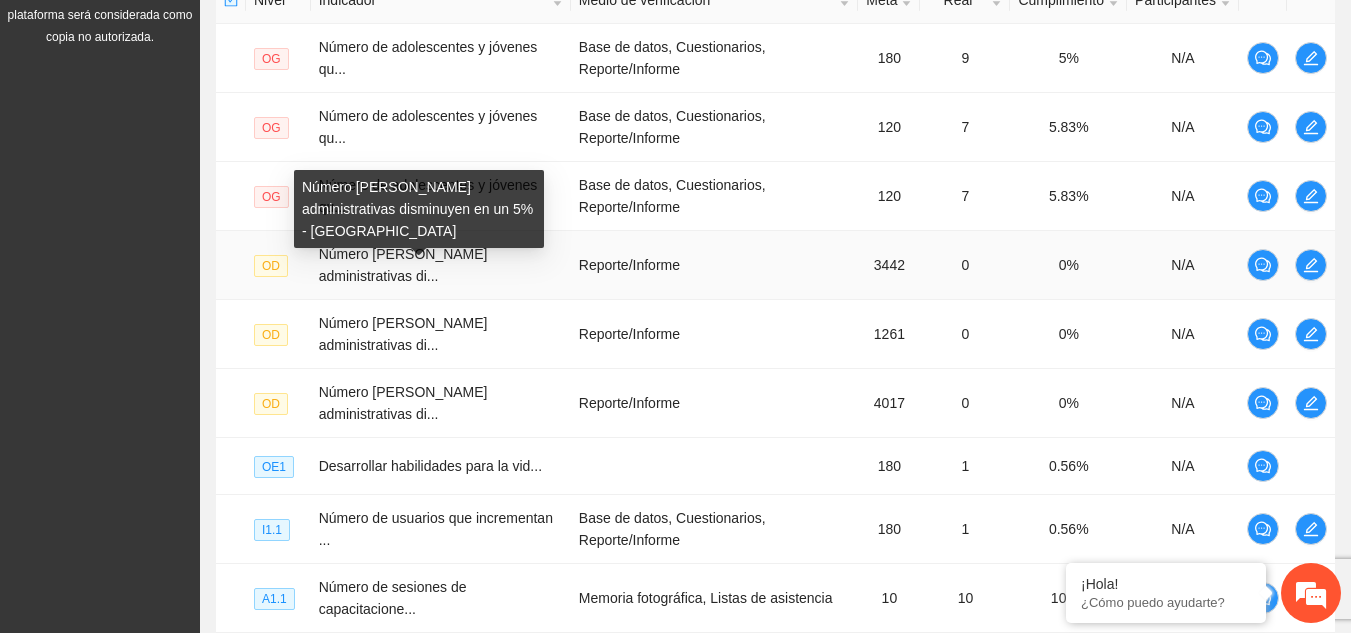 click on "Número [PERSON_NAME] administrativas di..." at bounding box center [403, 265] 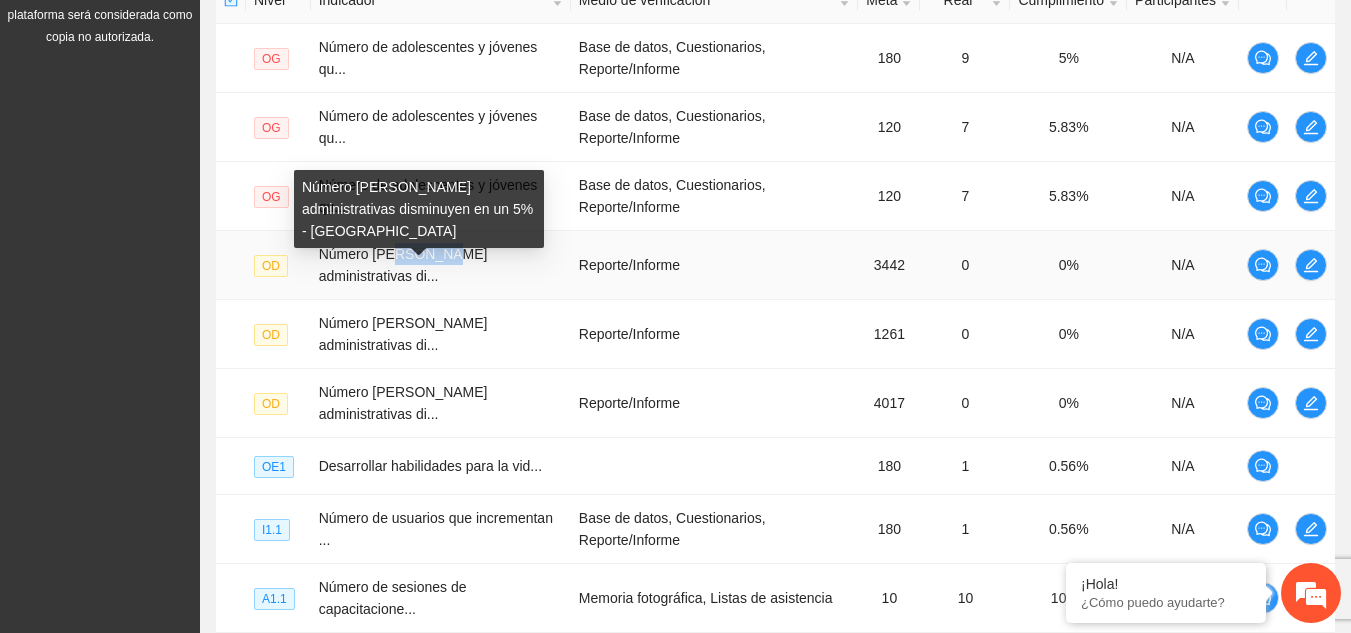 click on "Número [PERSON_NAME] administrativas di..." at bounding box center (403, 265) 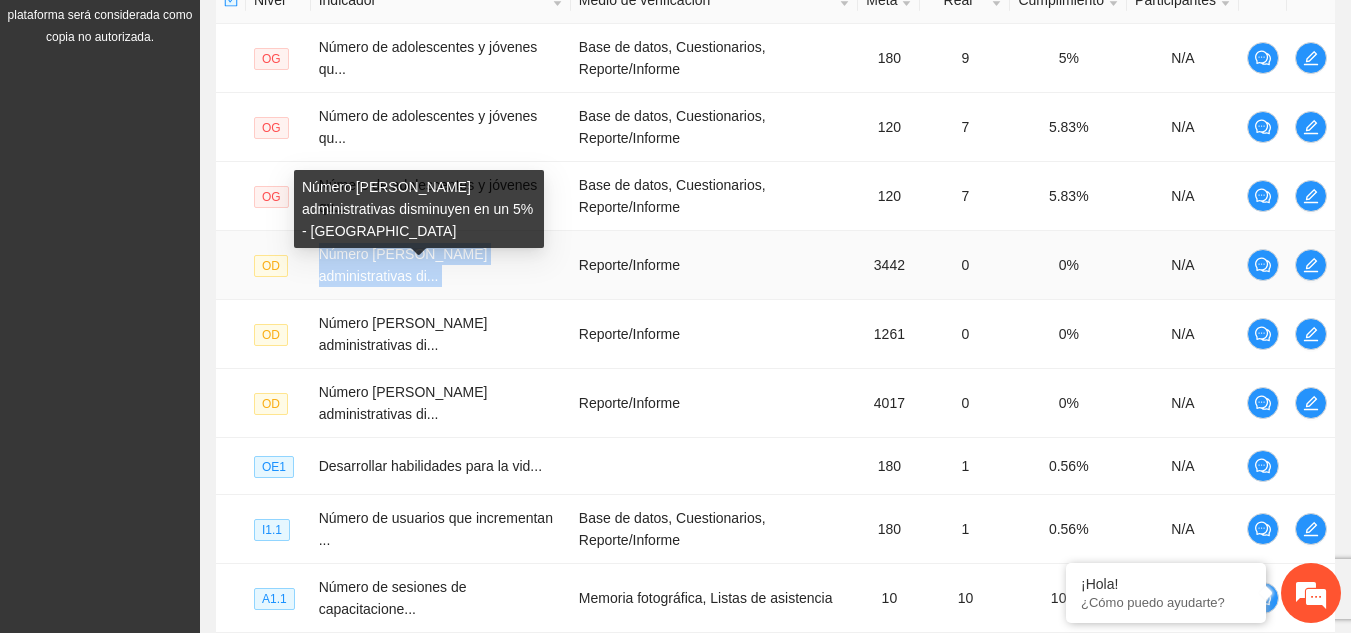 click on "Número [PERSON_NAME] administrativas di..." at bounding box center [403, 265] 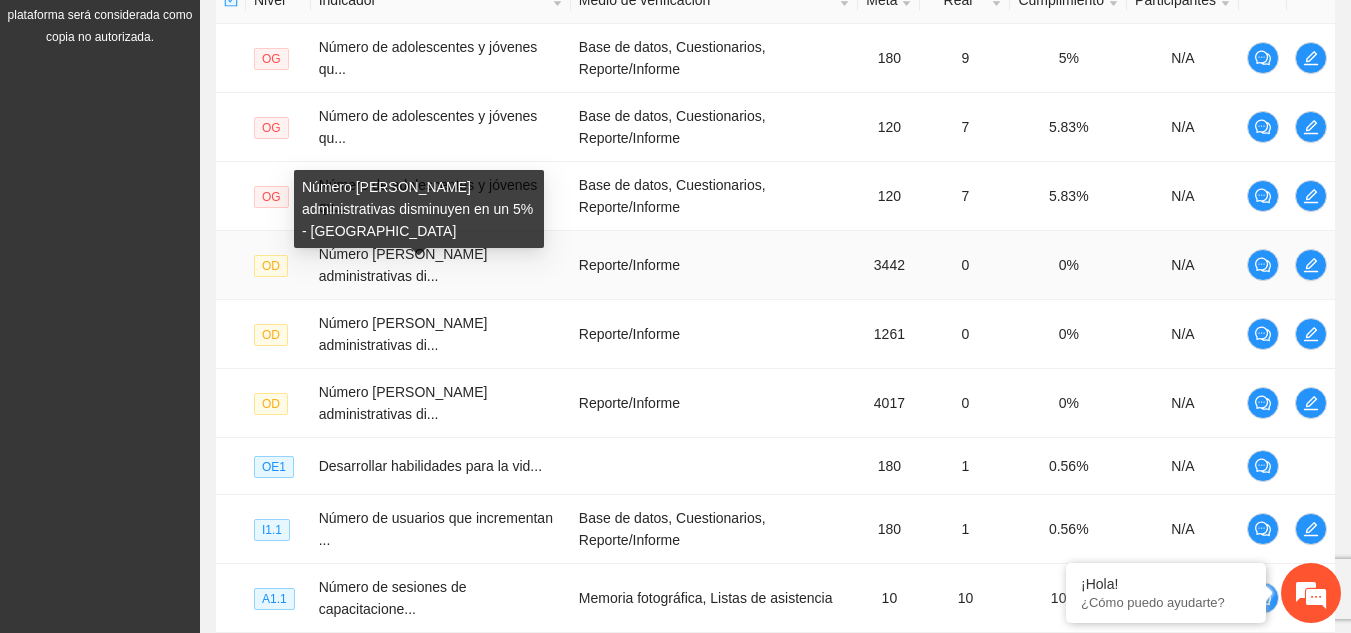 click on "Número [PERSON_NAME] administrativas disminuyen en un 5% - [GEOGRAPHIC_DATA]" at bounding box center (419, 209) 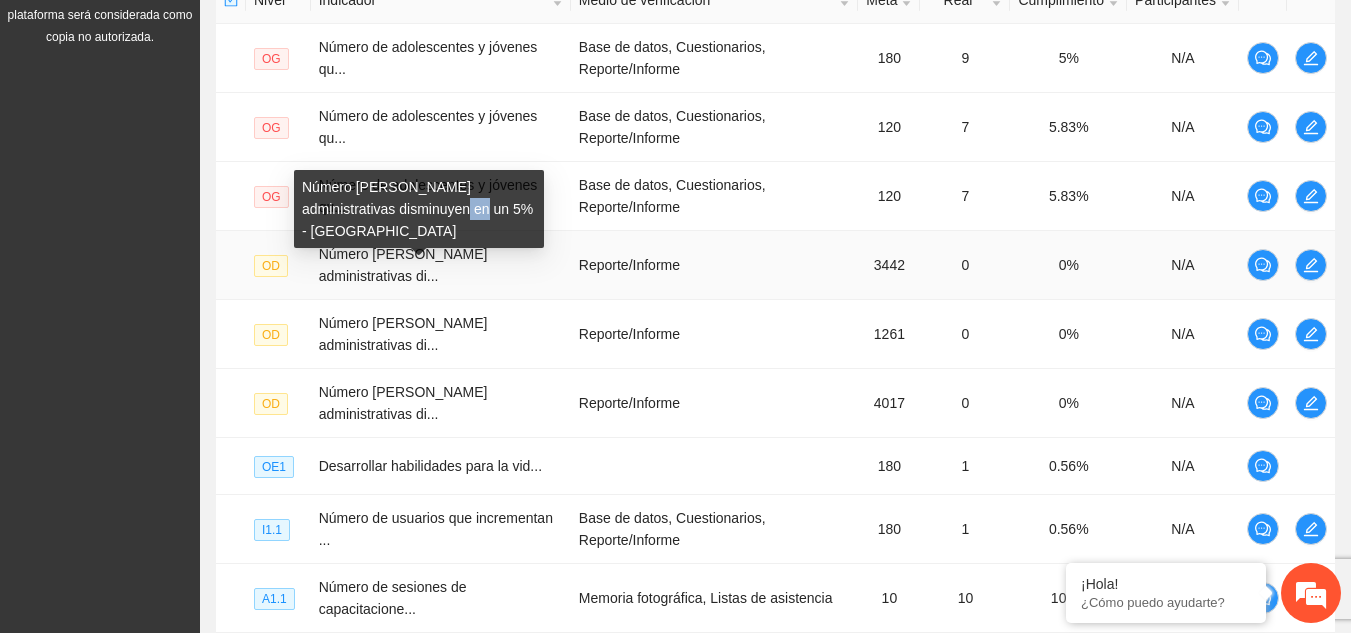 click on "Número [PERSON_NAME] administrativas disminuyen en un 5% - [GEOGRAPHIC_DATA]" at bounding box center (419, 209) 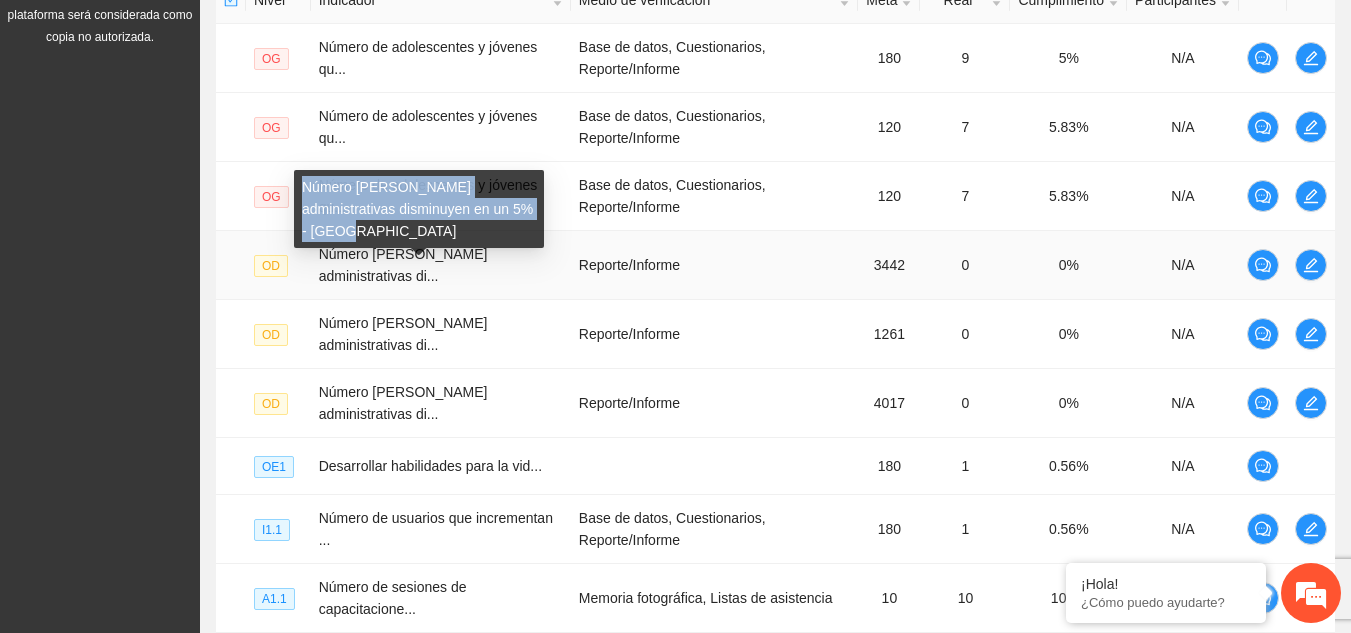 click on "Número [PERSON_NAME] administrativas disminuyen en un 5% - [GEOGRAPHIC_DATA]" at bounding box center [419, 209] 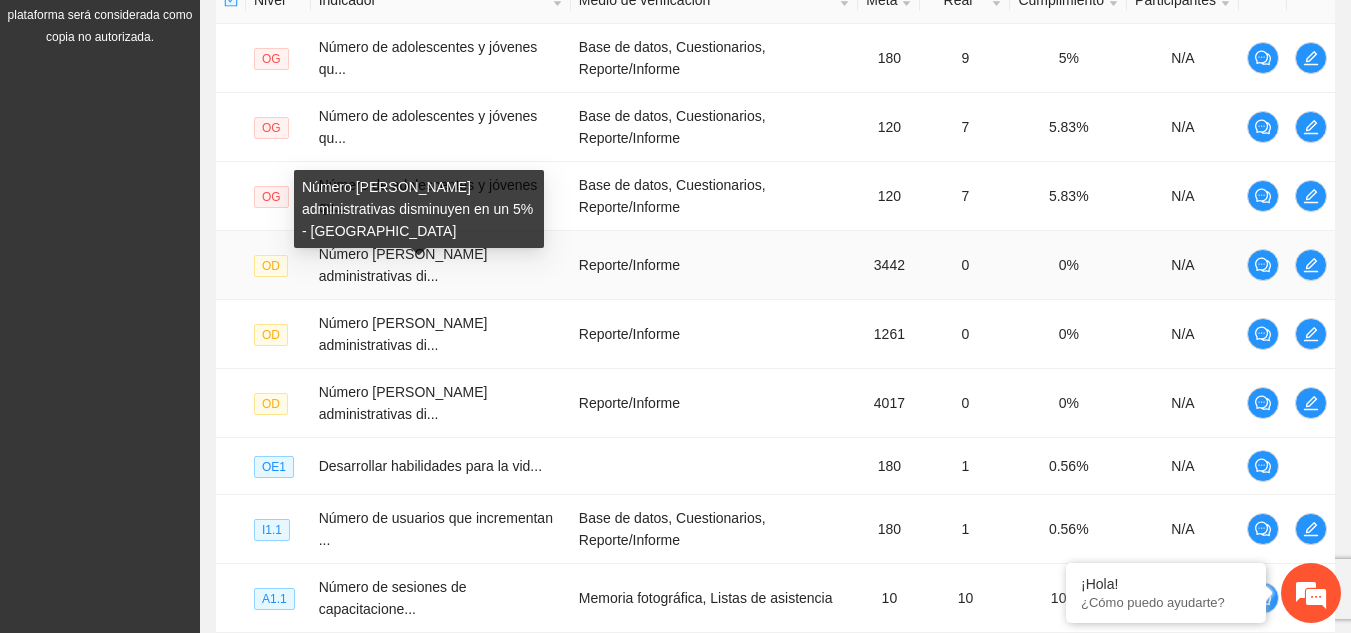 click on "Número [PERSON_NAME] administrativas di..." at bounding box center [403, 265] 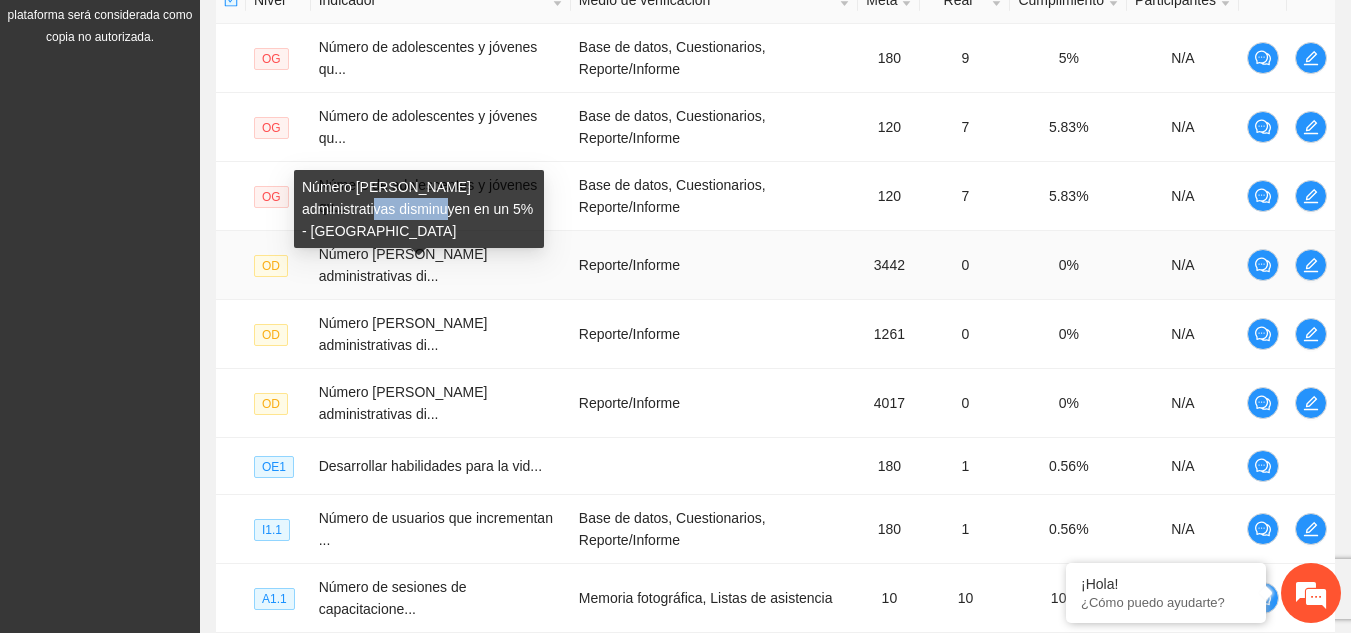 click on "Número [PERSON_NAME] administrativas disminuyen en un 5% - [GEOGRAPHIC_DATA]" at bounding box center [419, 209] 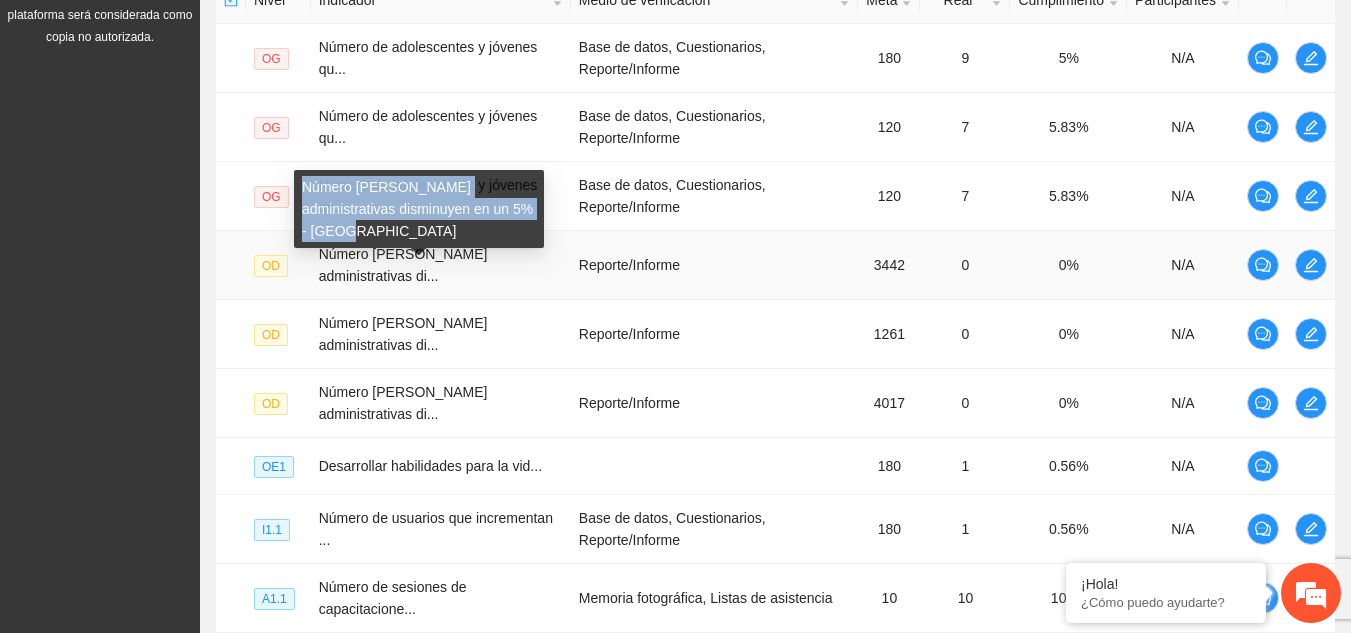 copy on "Número [PERSON_NAME] administrativas disminuyen en un 5% - [GEOGRAPHIC_DATA]" 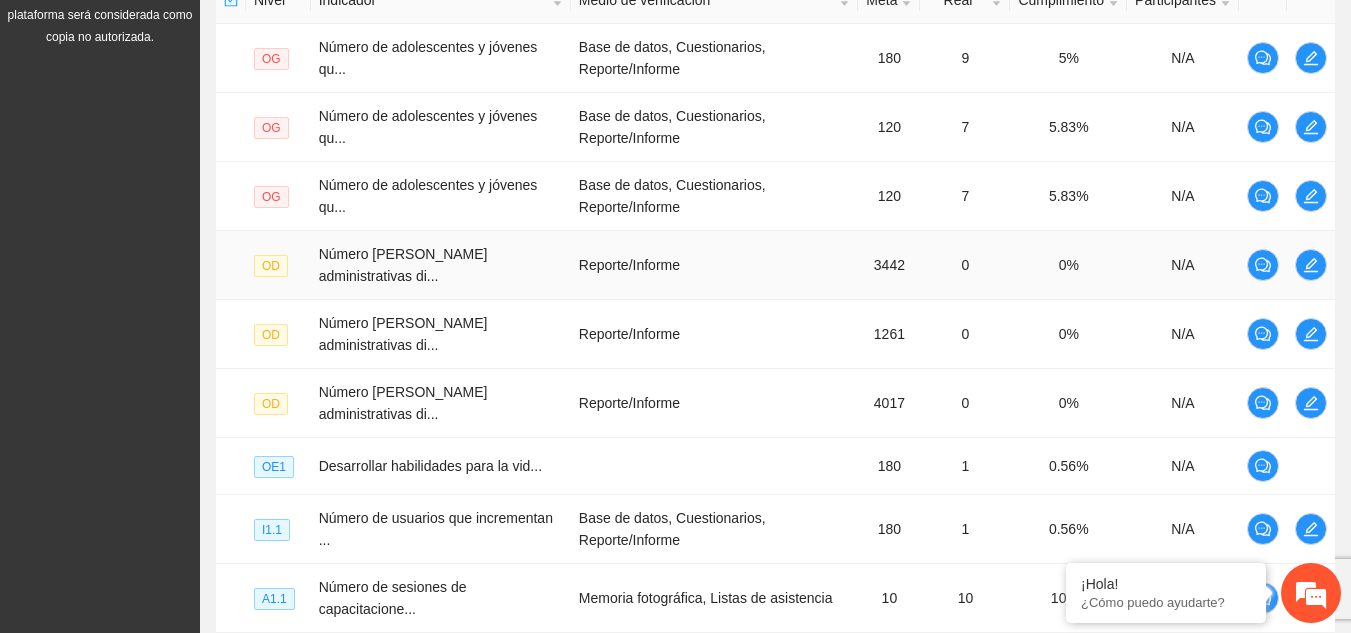 click on "Reporte/Informe" at bounding box center (715, 265) 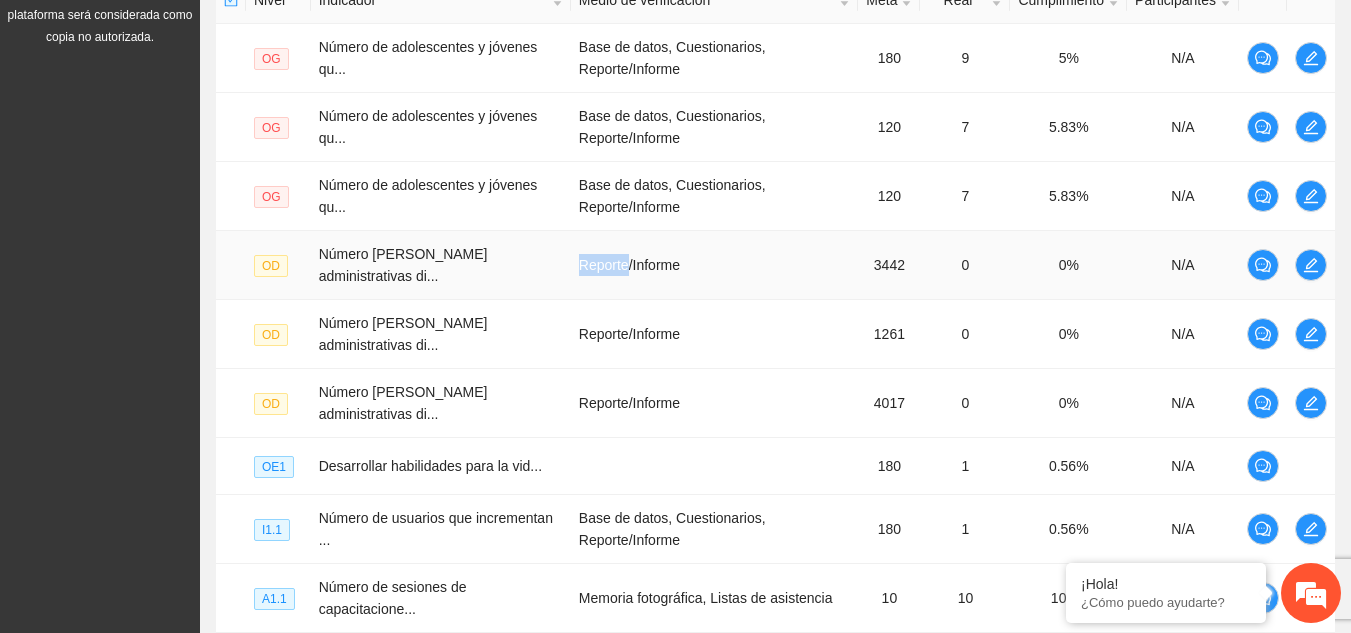click on "Reporte/Informe" at bounding box center [715, 265] 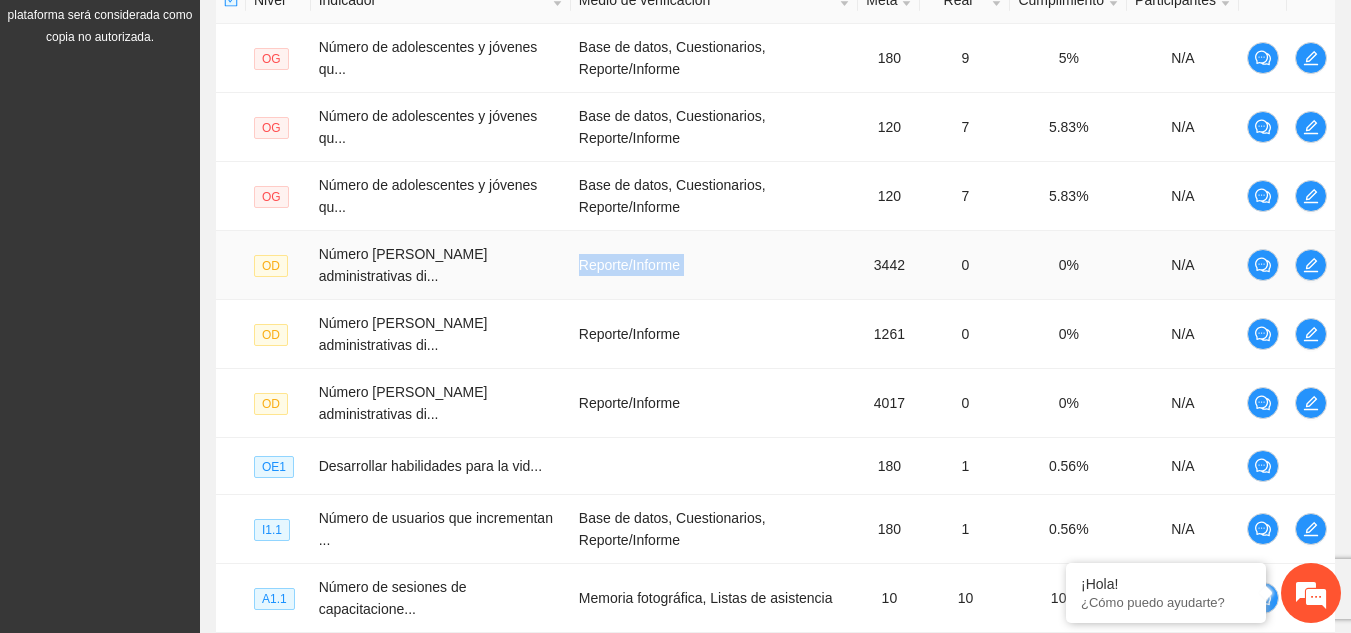 click on "Reporte/Informe" at bounding box center [715, 265] 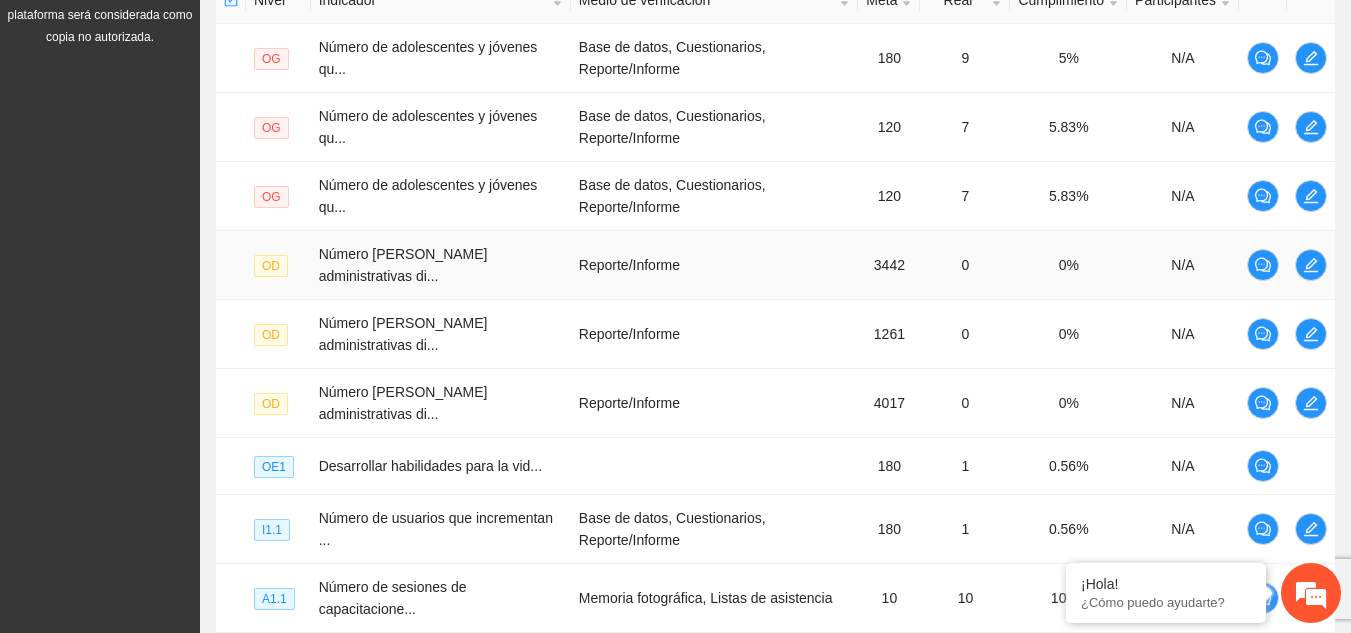 click on "Reporte/Informe" at bounding box center [715, 265] 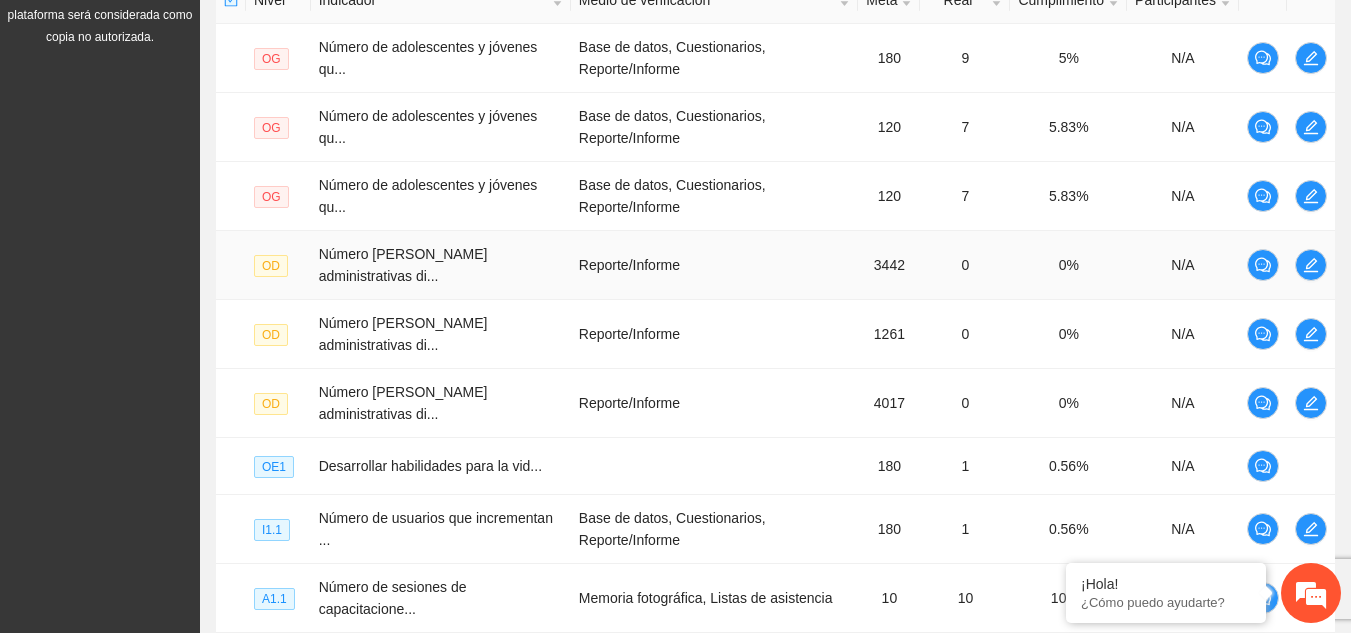 click on "Reporte/Informe" at bounding box center [715, 265] 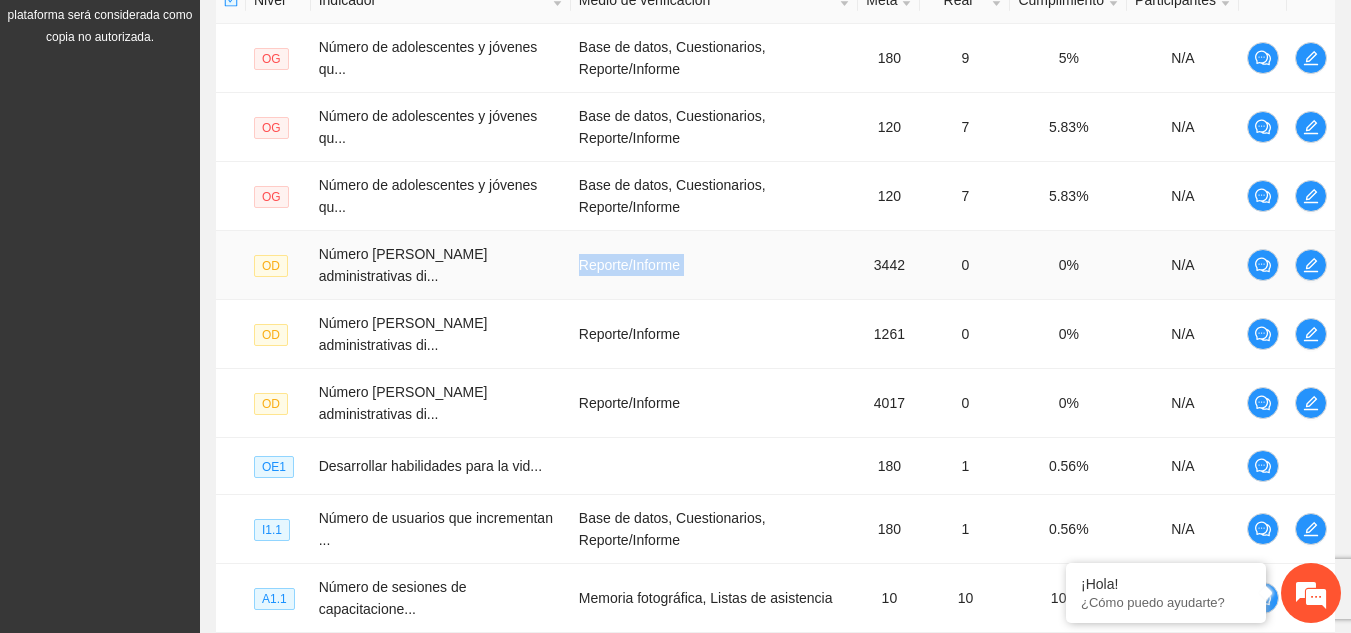 click on "Reporte/Informe" at bounding box center (715, 265) 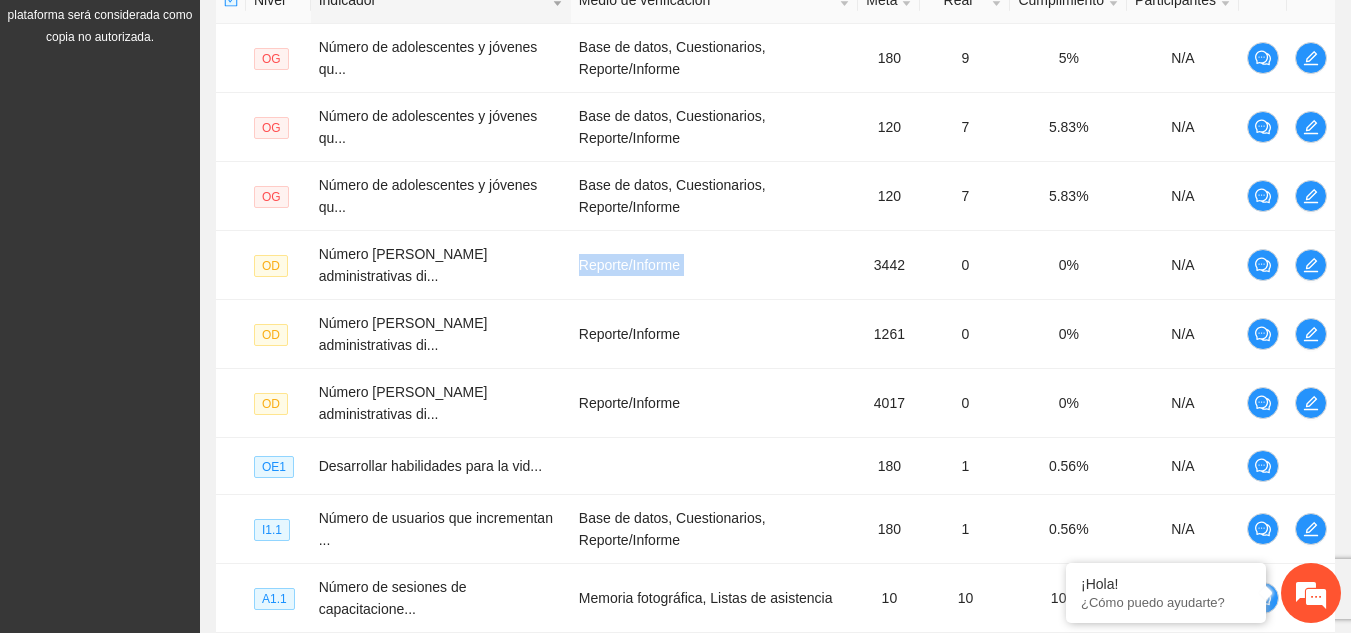 copy on "Reporte/Informe" 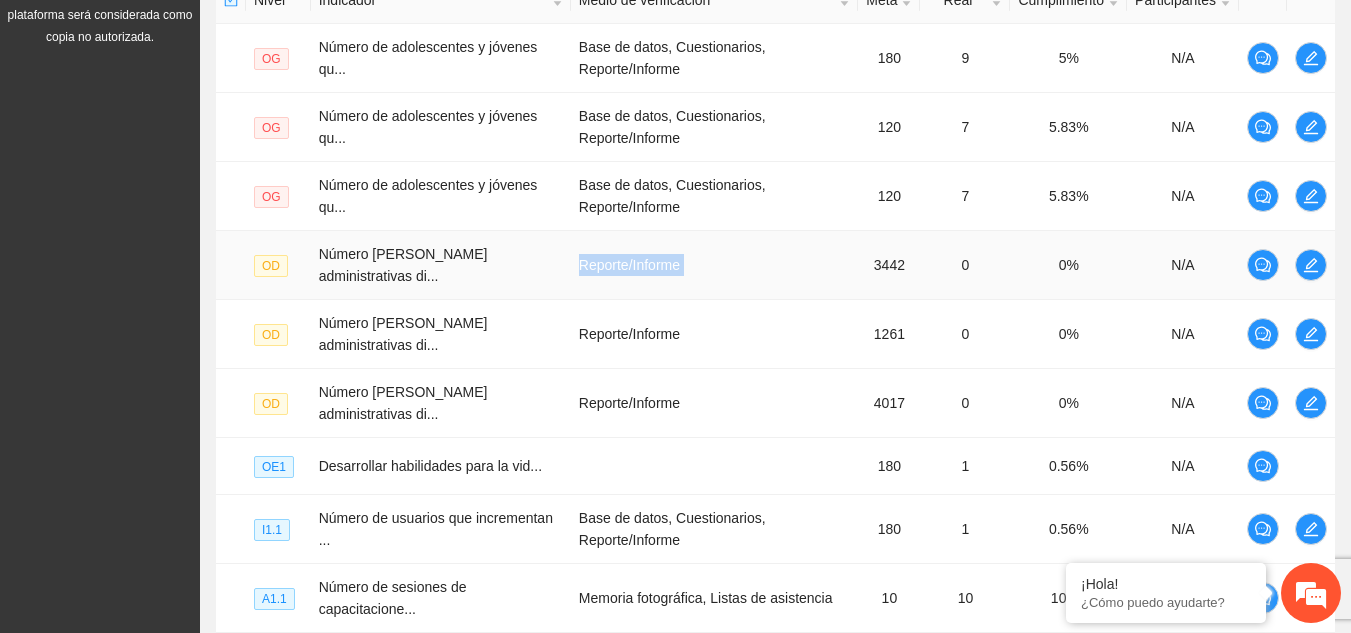 click on "3442" at bounding box center (889, 265) 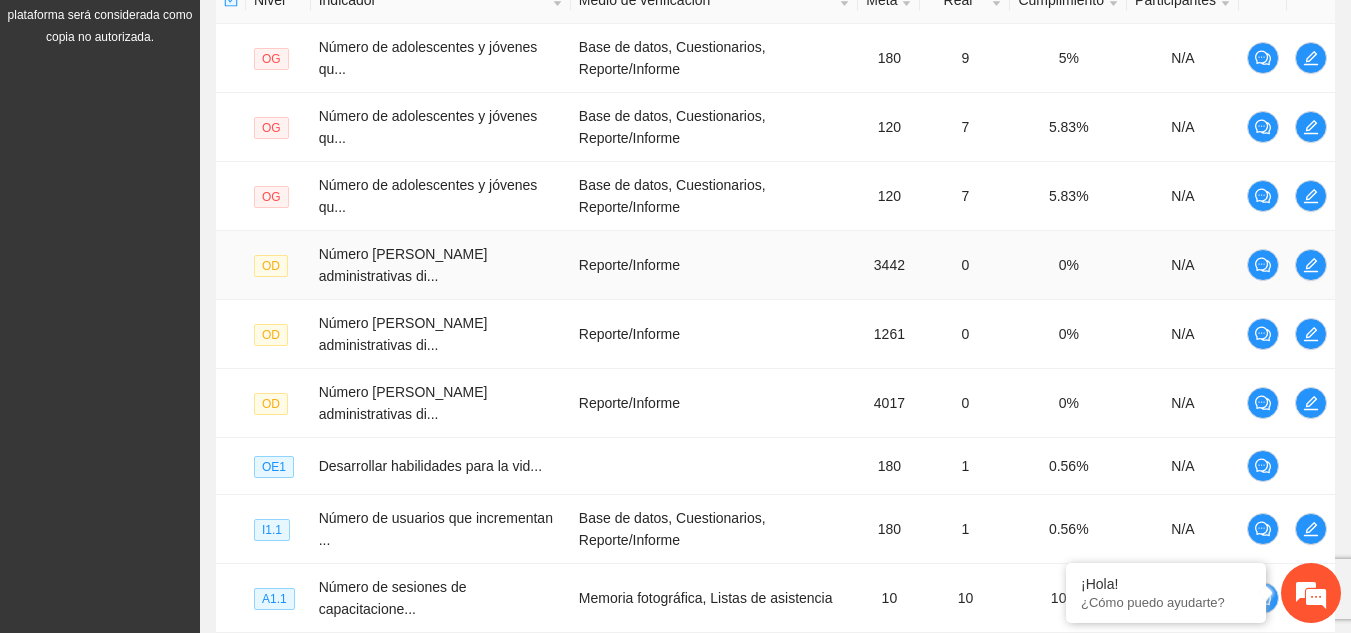 click on "3442" at bounding box center [889, 265] 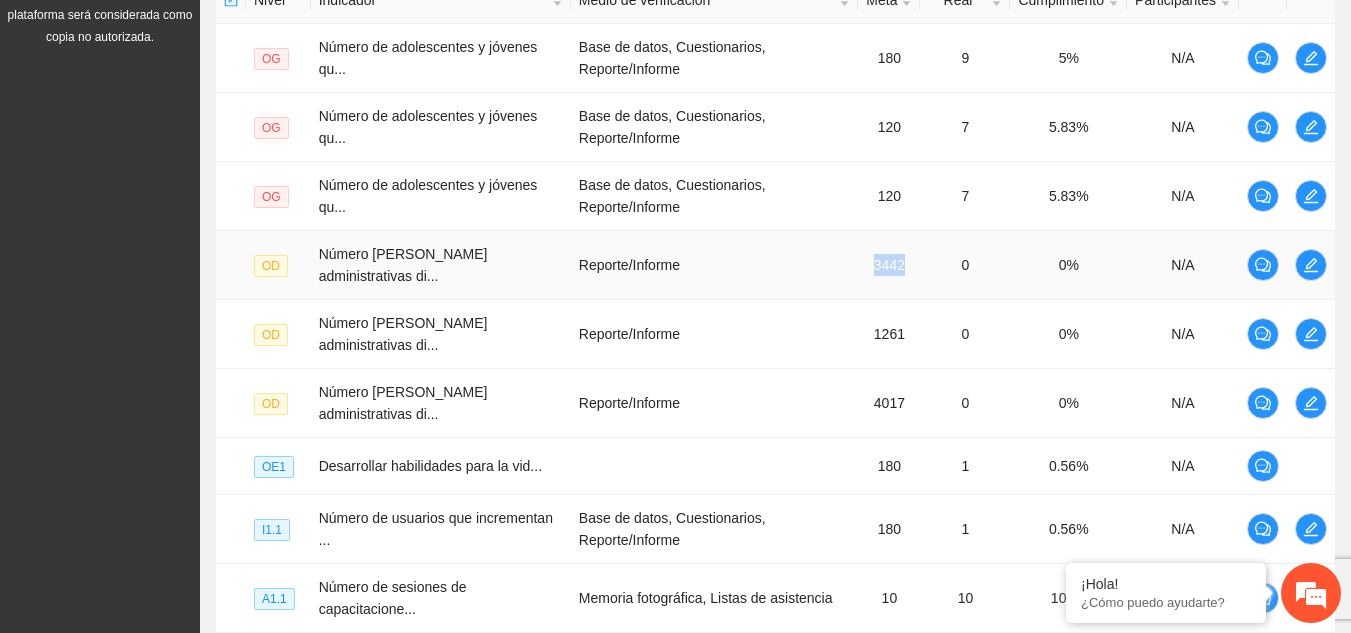 click on "3442" at bounding box center (889, 265) 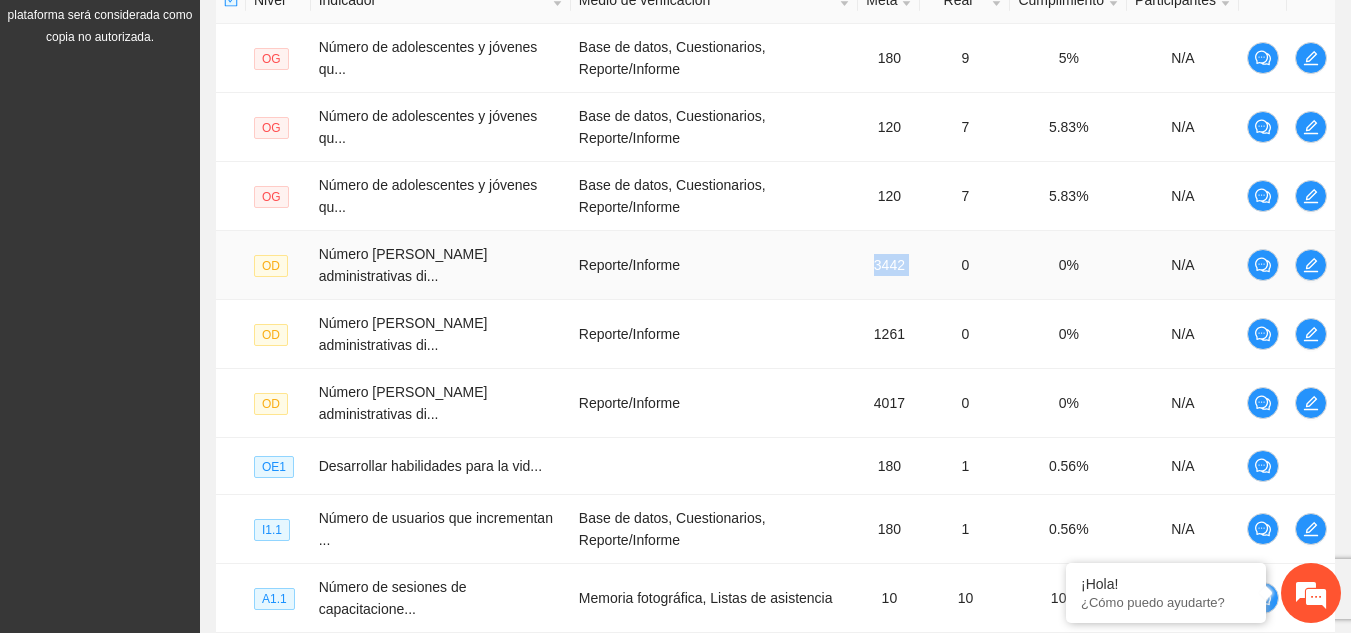 copy on "3442" 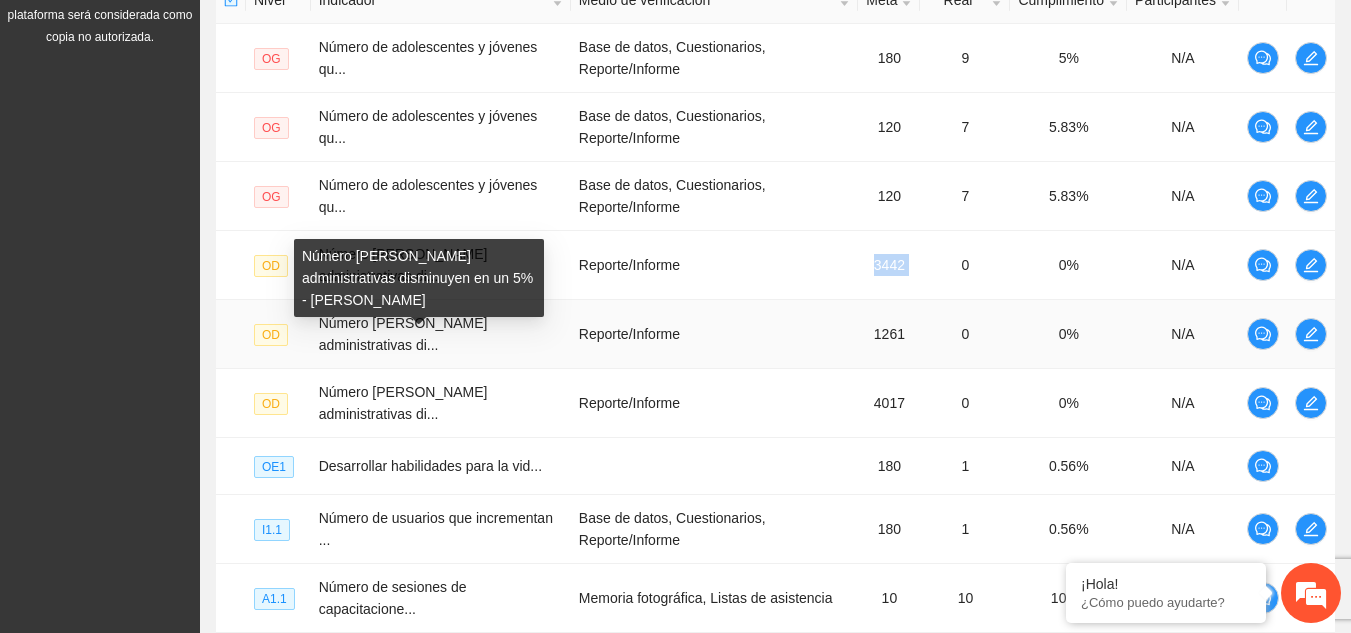 click on "Número [PERSON_NAME] administrativas disminuyen en un 5% - [PERSON_NAME]" at bounding box center (419, 278) 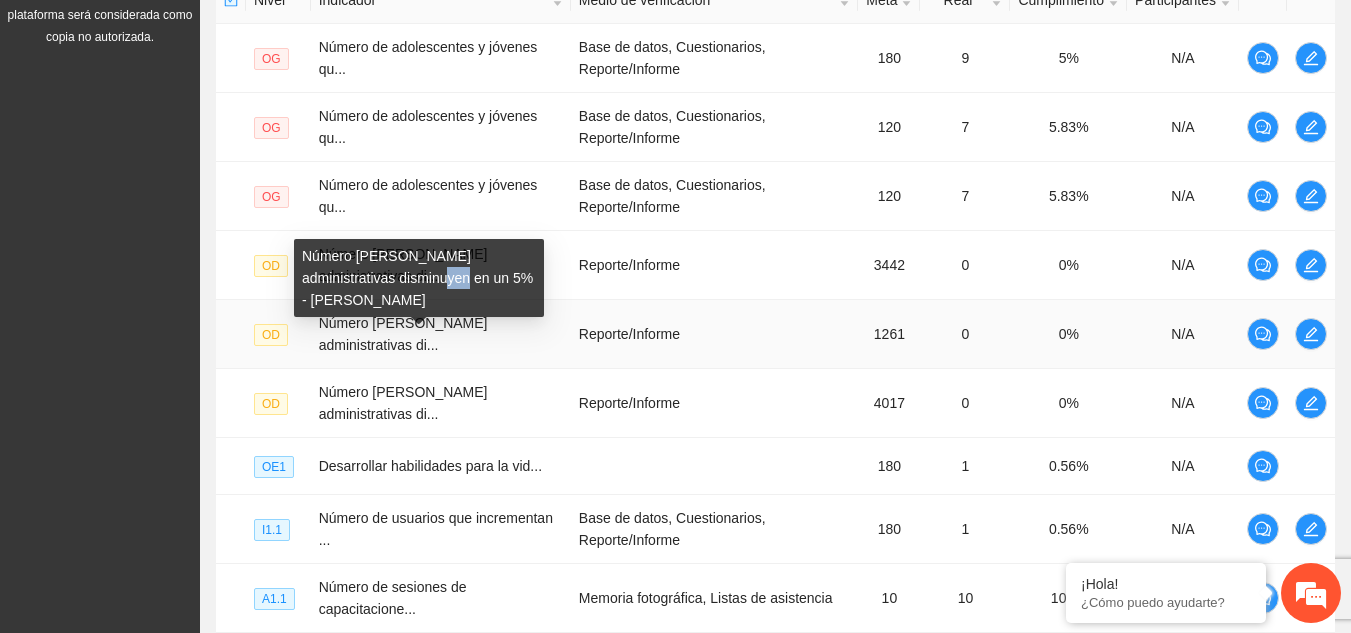 click on "Número [PERSON_NAME] administrativas disminuyen en un 5% - [PERSON_NAME]" at bounding box center (419, 278) 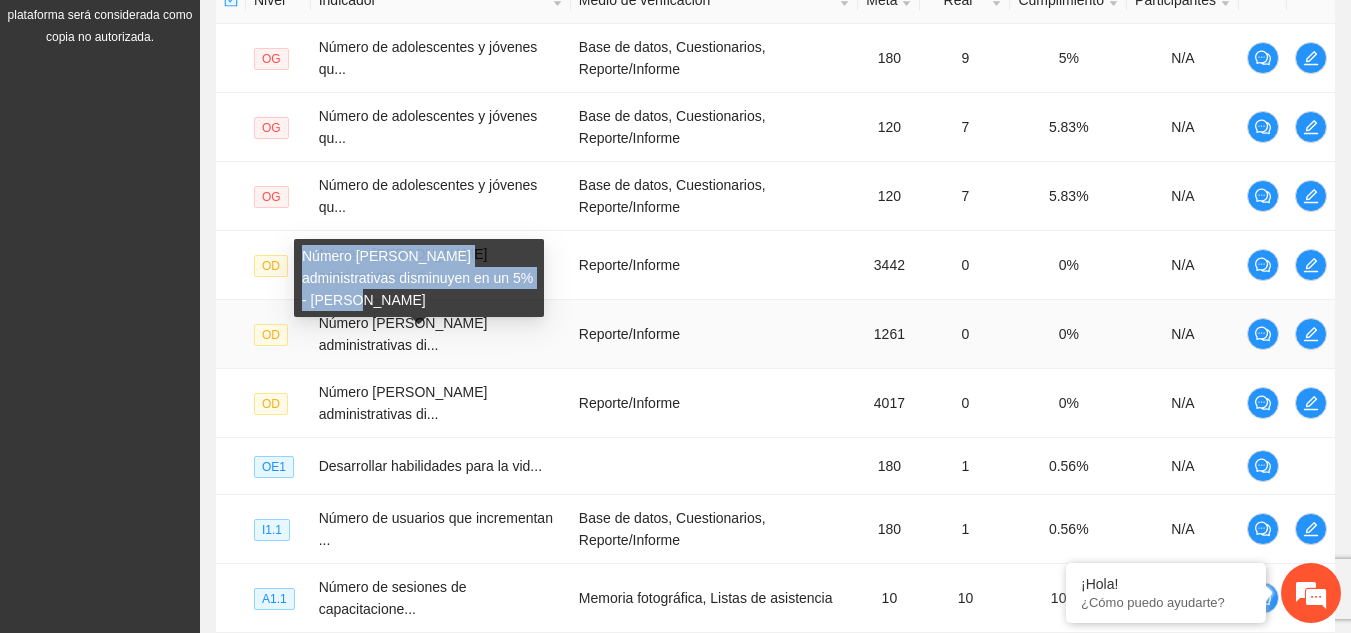 click on "Número [PERSON_NAME] administrativas disminuyen en un 5% - [PERSON_NAME]" at bounding box center (419, 278) 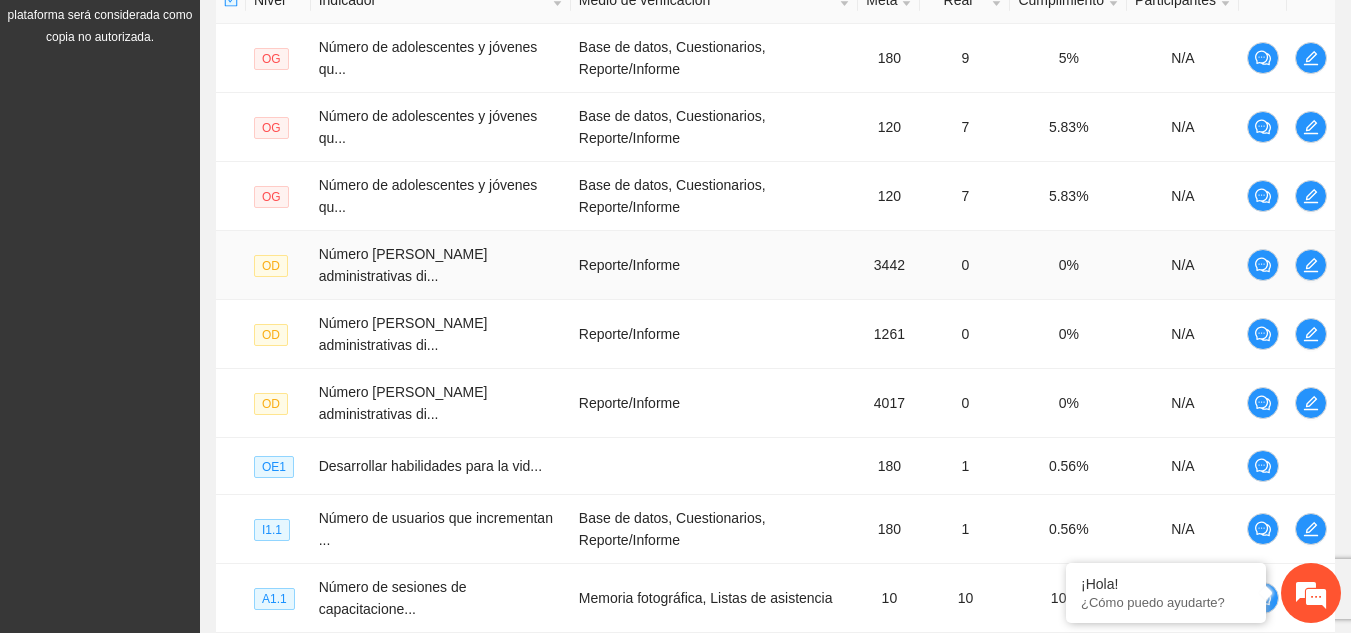 click on "Reporte/Informe" at bounding box center (715, 265) 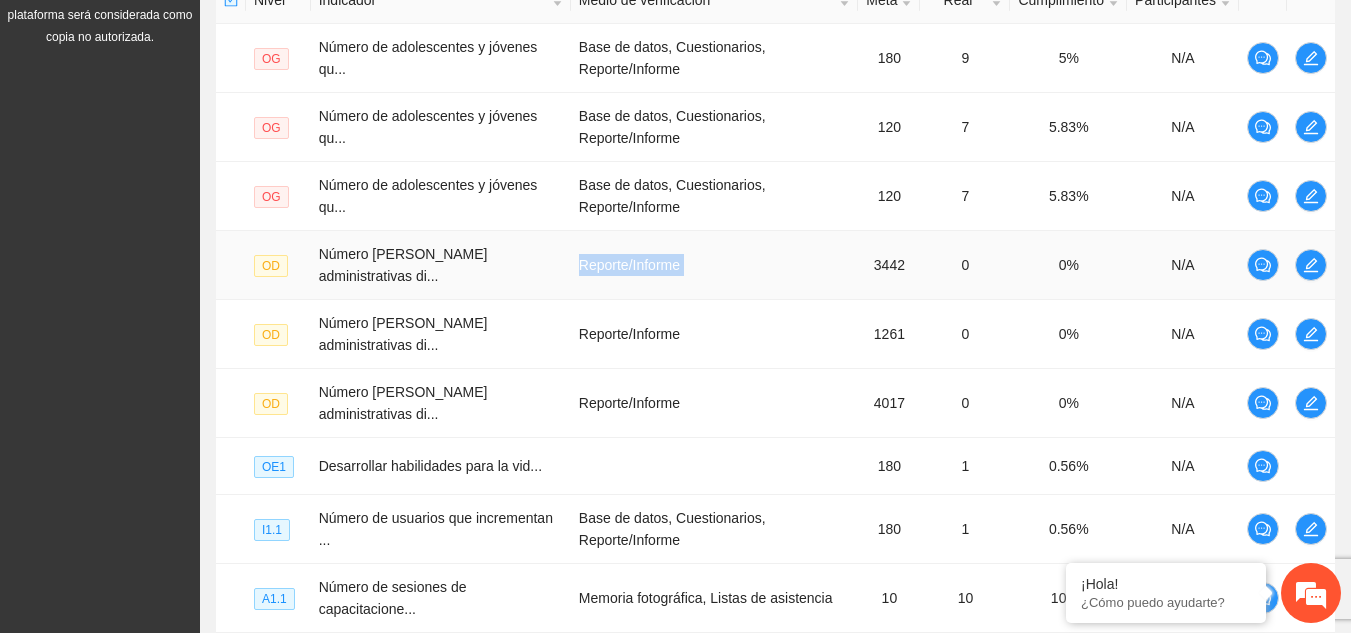 click on "Reporte/Informe" at bounding box center [715, 265] 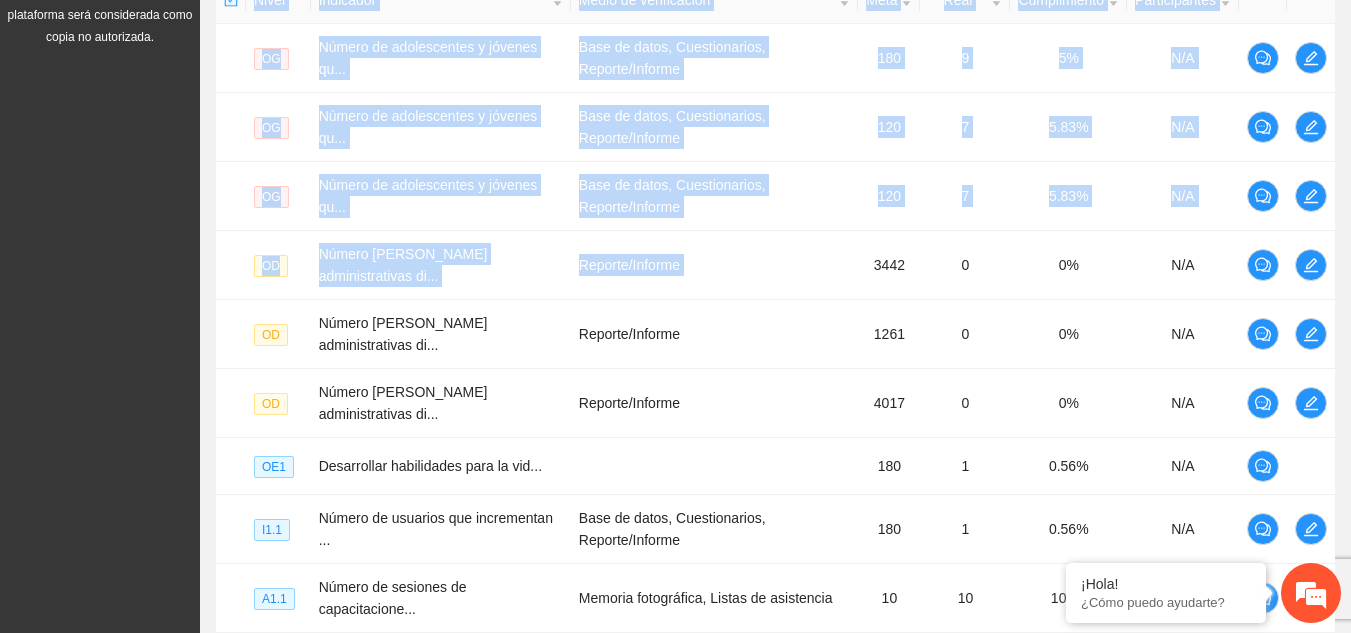 scroll, scrollTop: 0, scrollLeft: 0, axis: both 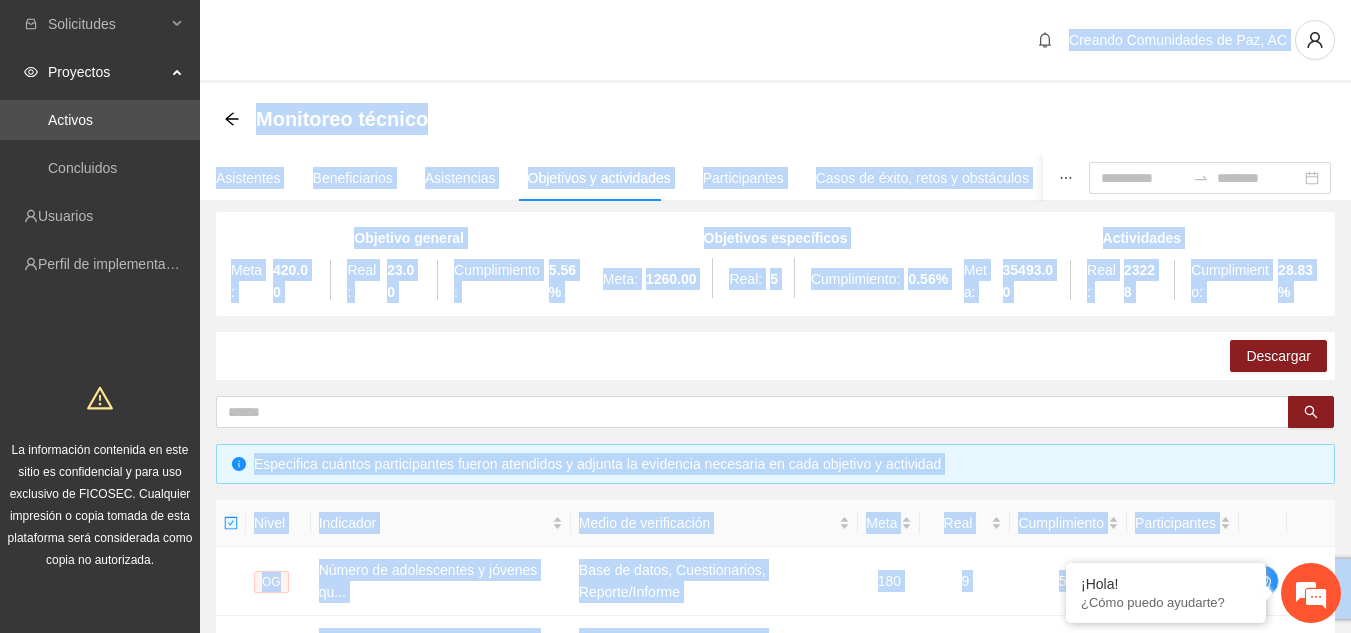 drag, startPoint x: 604, startPoint y: 270, endPoint x: 223, endPoint y: -87, distance: 522.12067 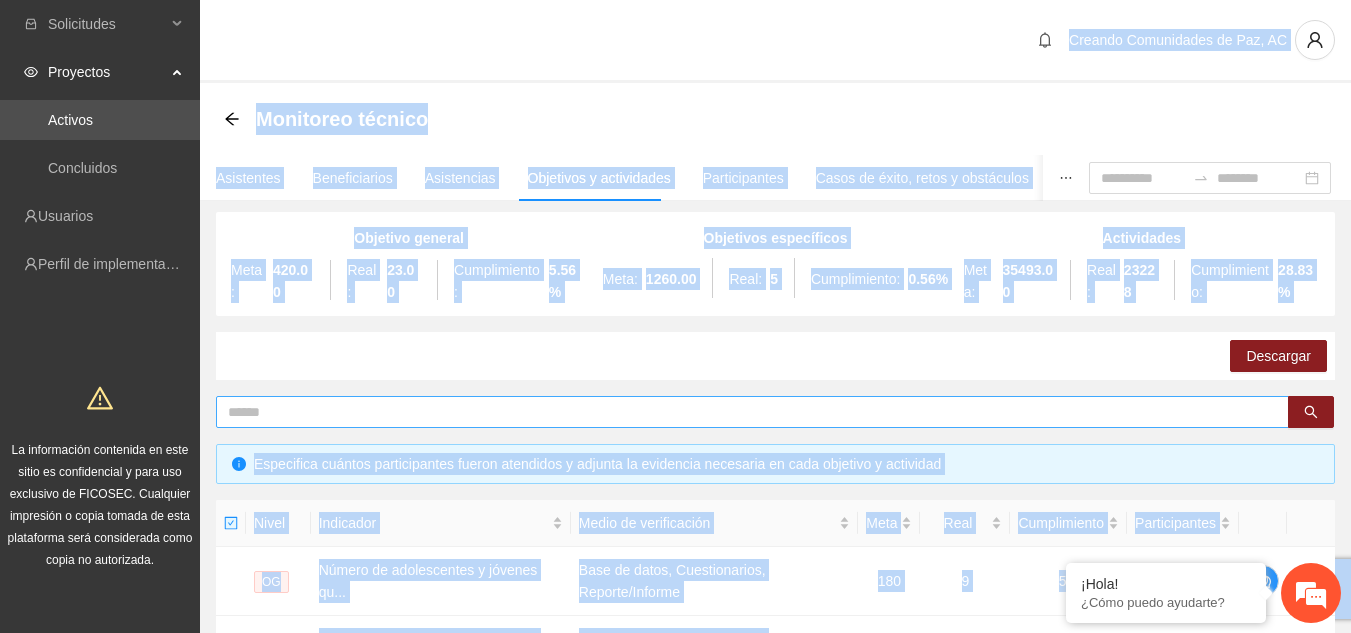 click at bounding box center [744, 412] 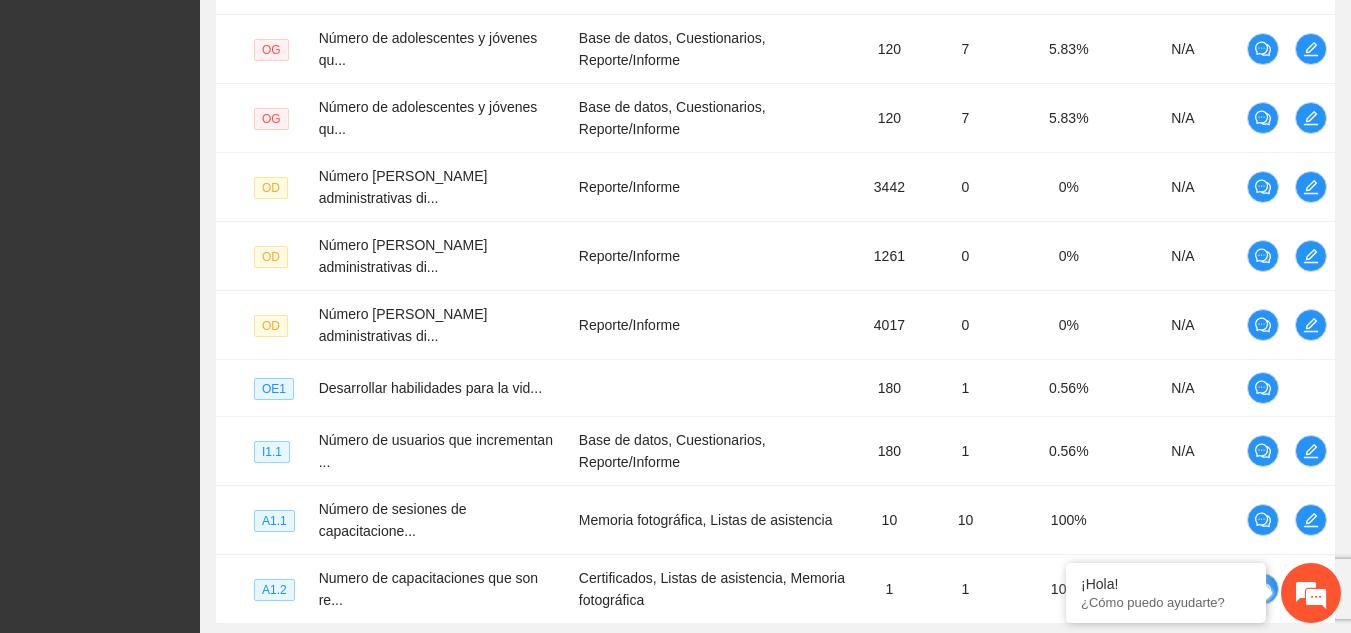 scroll, scrollTop: 606, scrollLeft: 0, axis: vertical 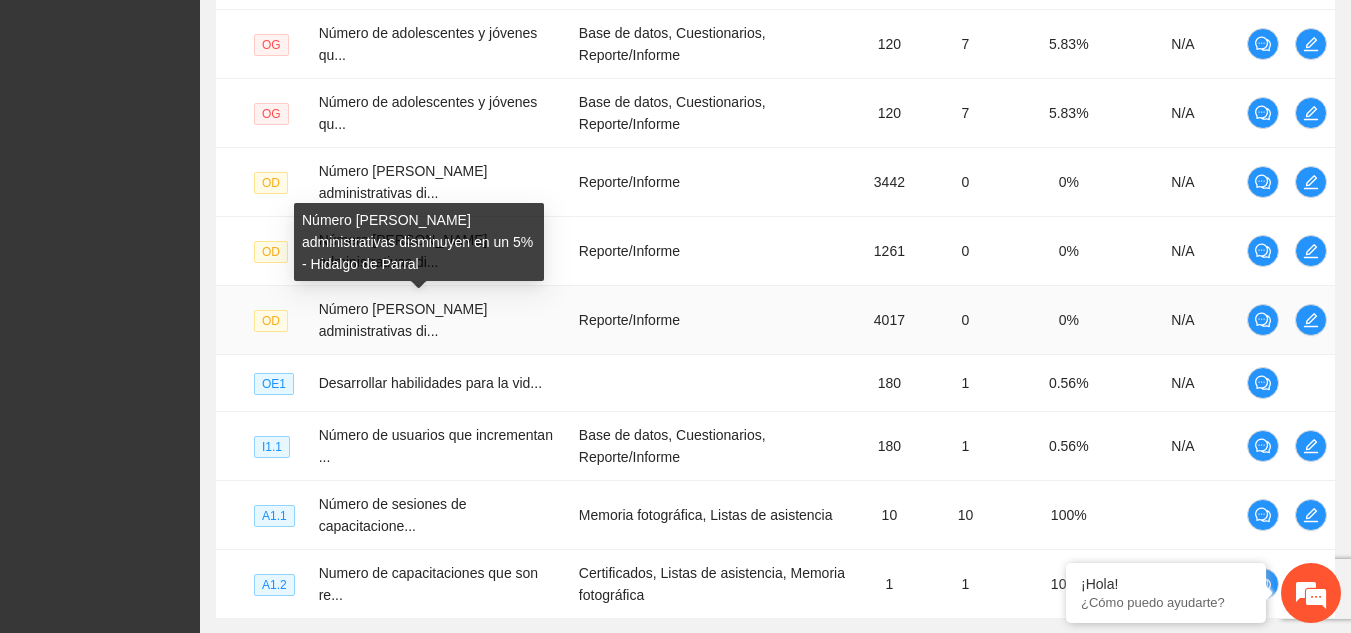 click on "Número [PERSON_NAME] administrativas di..." at bounding box center (403, 320) 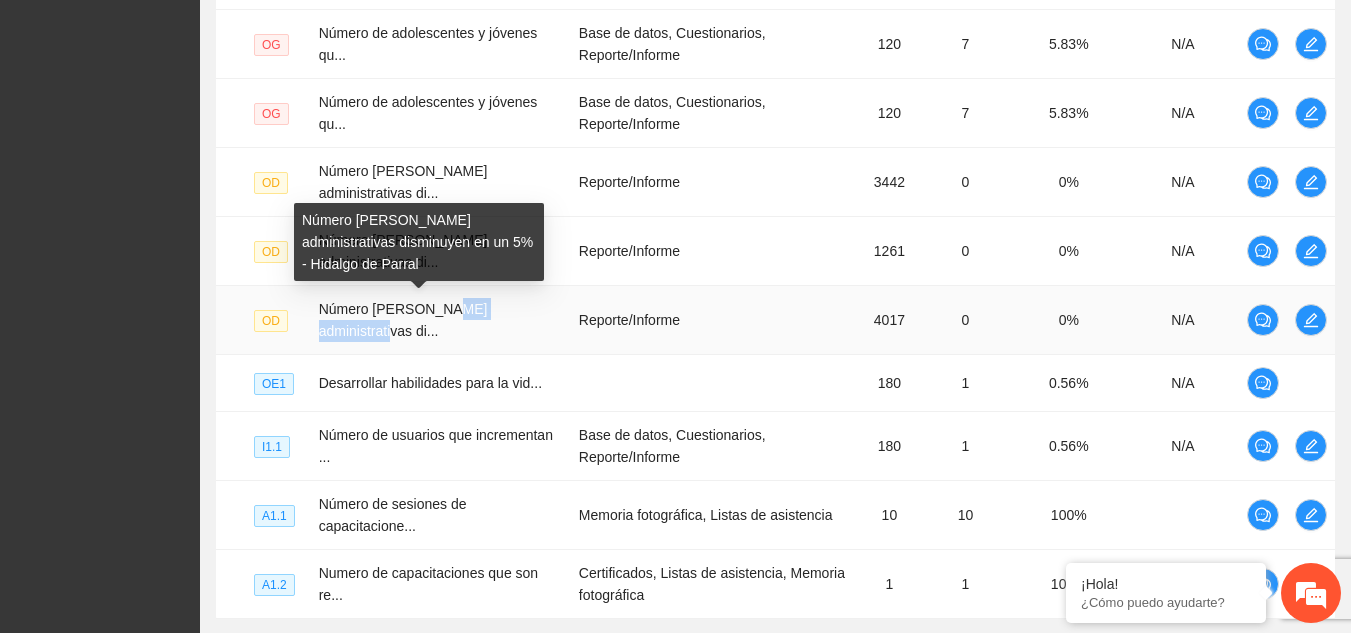click on "Número [PERSON_NAME] administrativas di..." at bounding box center [403, 320] 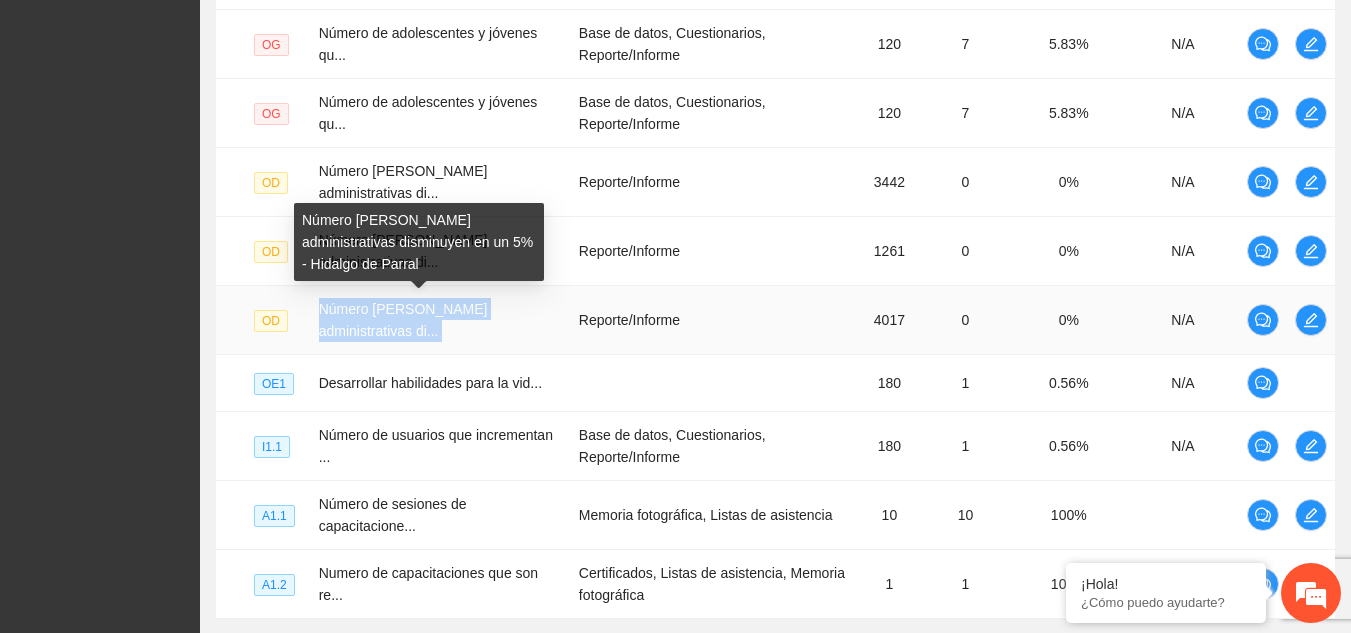click on "Número [PERSON_NAME] administrativas di..." at bounding box center [403, 320] 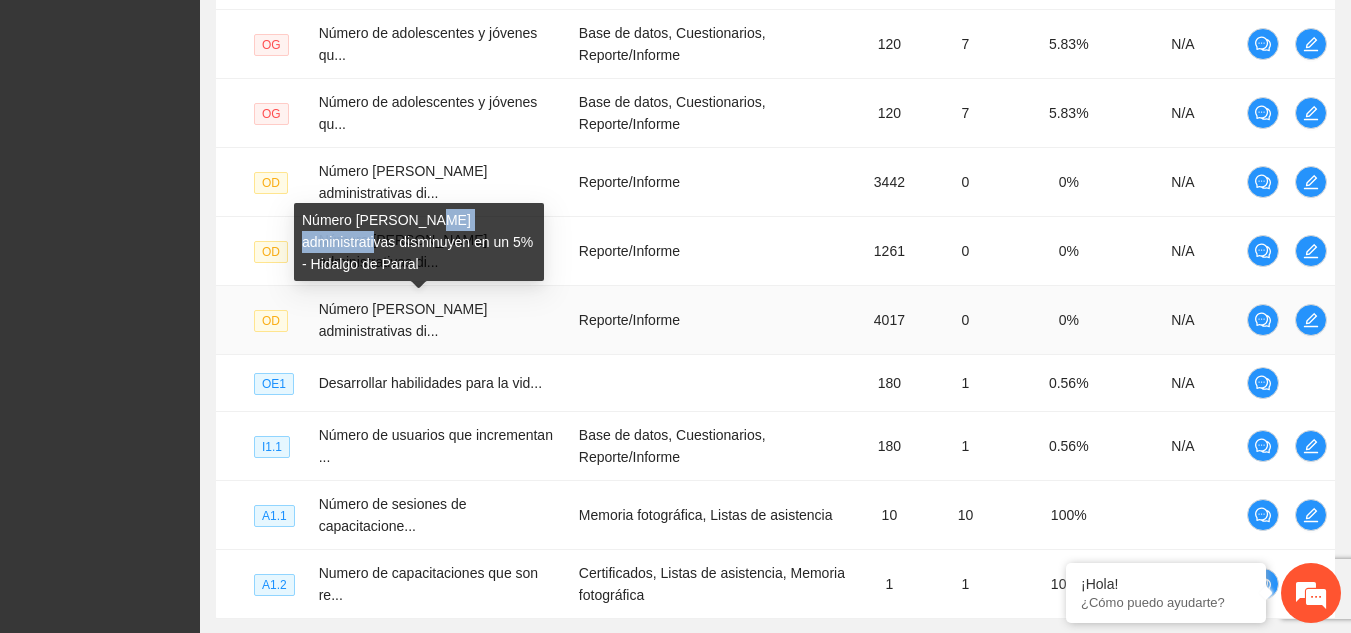 click on "Número [PERSON_NAME] administrativas disminuyen en un 5% - Hidalgo de Parral" at bounding box center (419, 242) 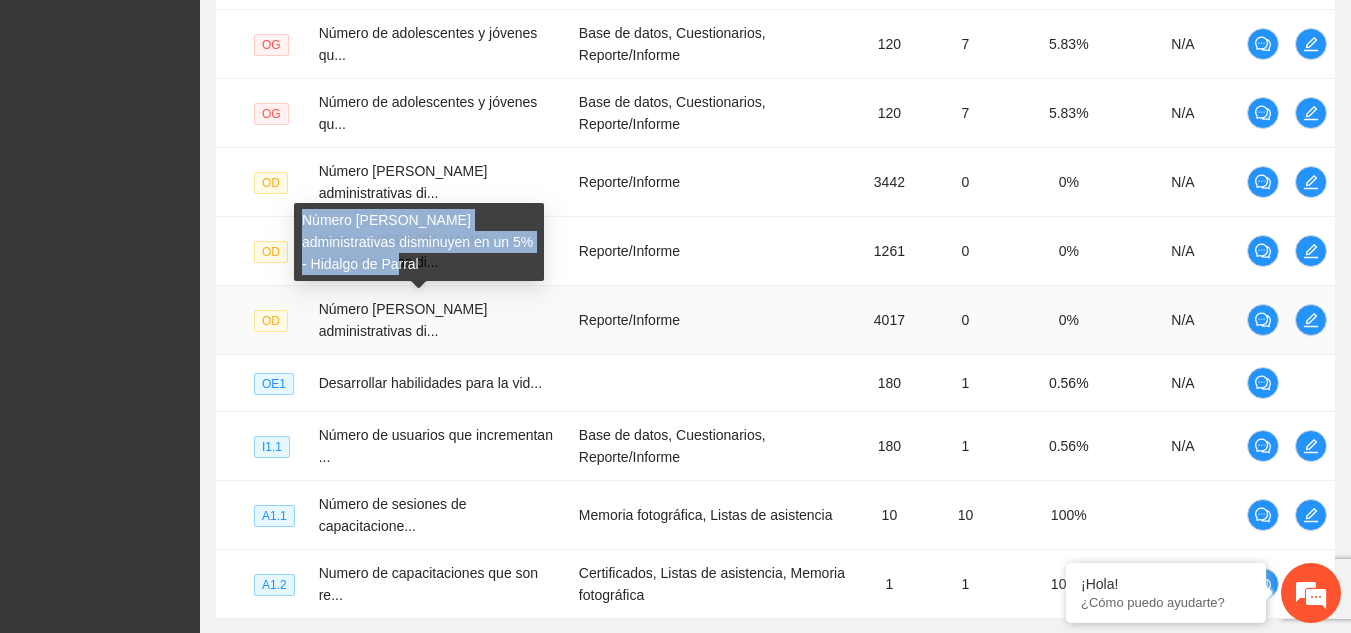 click on "Número [PERSON_NAME] administrativas disminuyen en un 5% - Hidalgo de Parral" at bounding box center [419, 242] 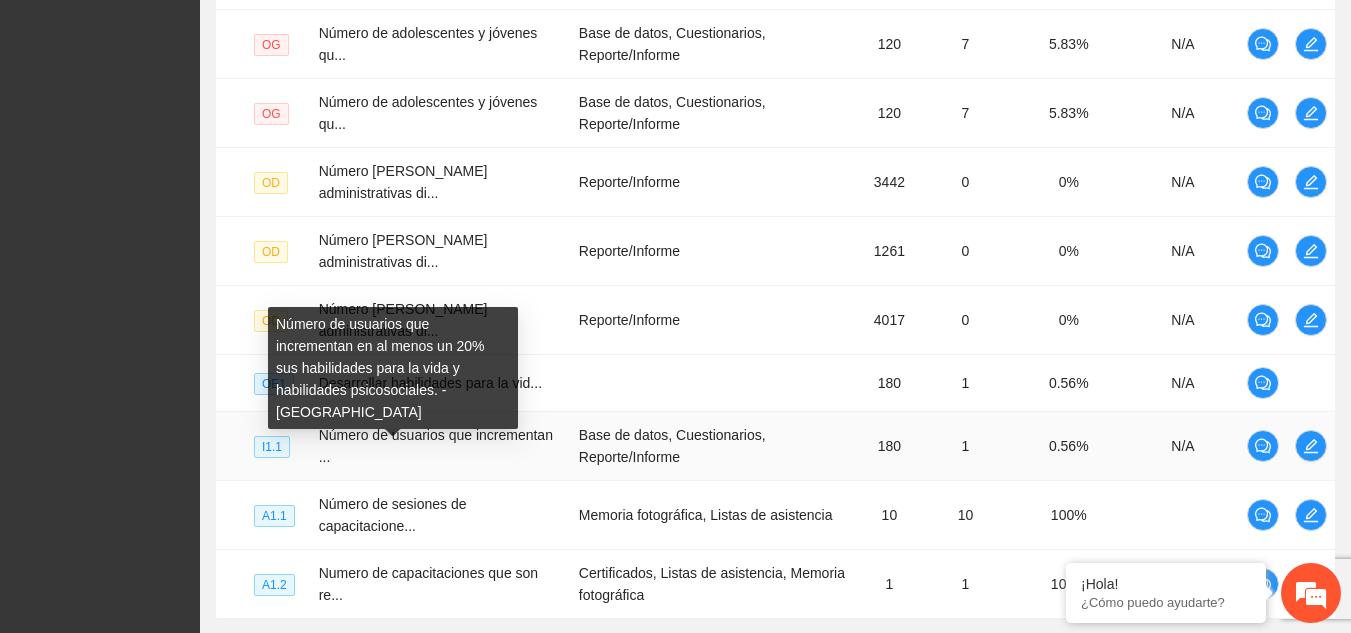 click on "Número de usuarios que incrementan en al menos un 20% sus habilidades para la vida y habilidades psicosociales. - [GEOGRAPHIC_DATA]" at bounding box center (393, 368) 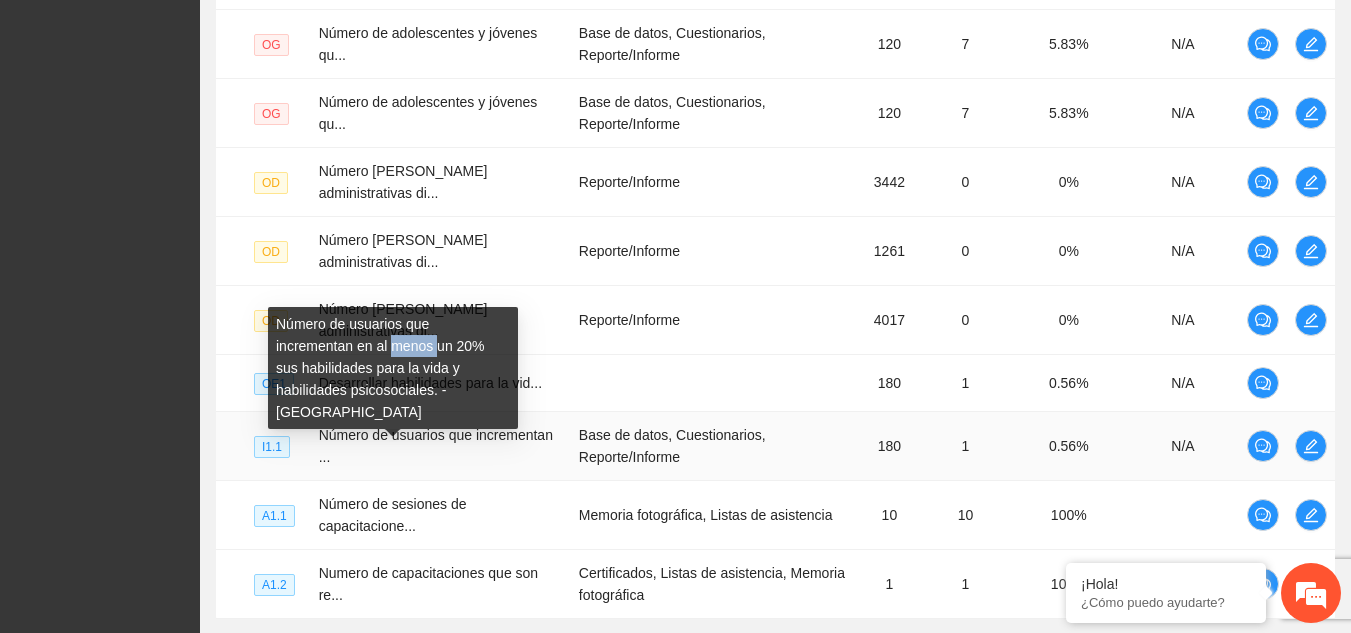 click on "Número de usuarios que incrementan en al menos un 20% sus habilidades para la vida y habilidades psicosociales. - [GEOGRAPHIC_DATA]" at bounding box center [393, 368] 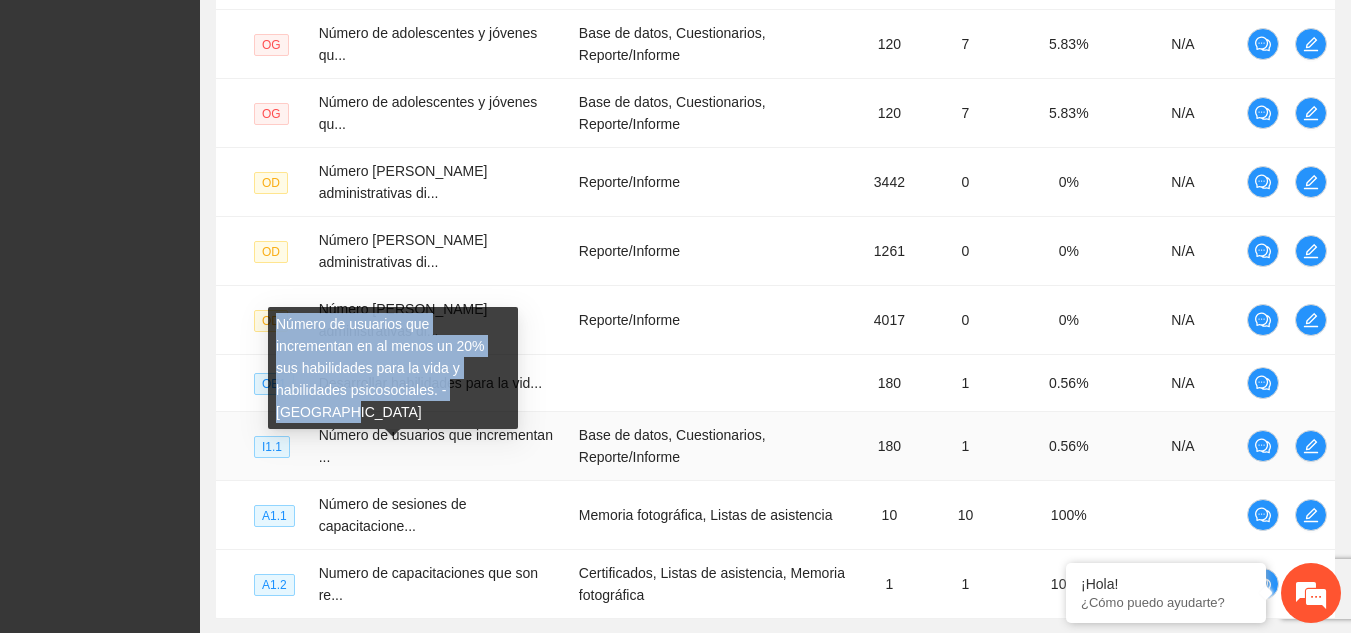 click on "Número de usuarios que incrementan en al menos un 20% sus habilidades para la vida y habilidades psicosociales. - [GEOGRAPHIC_DATA]" at bounding box center [393, 368] 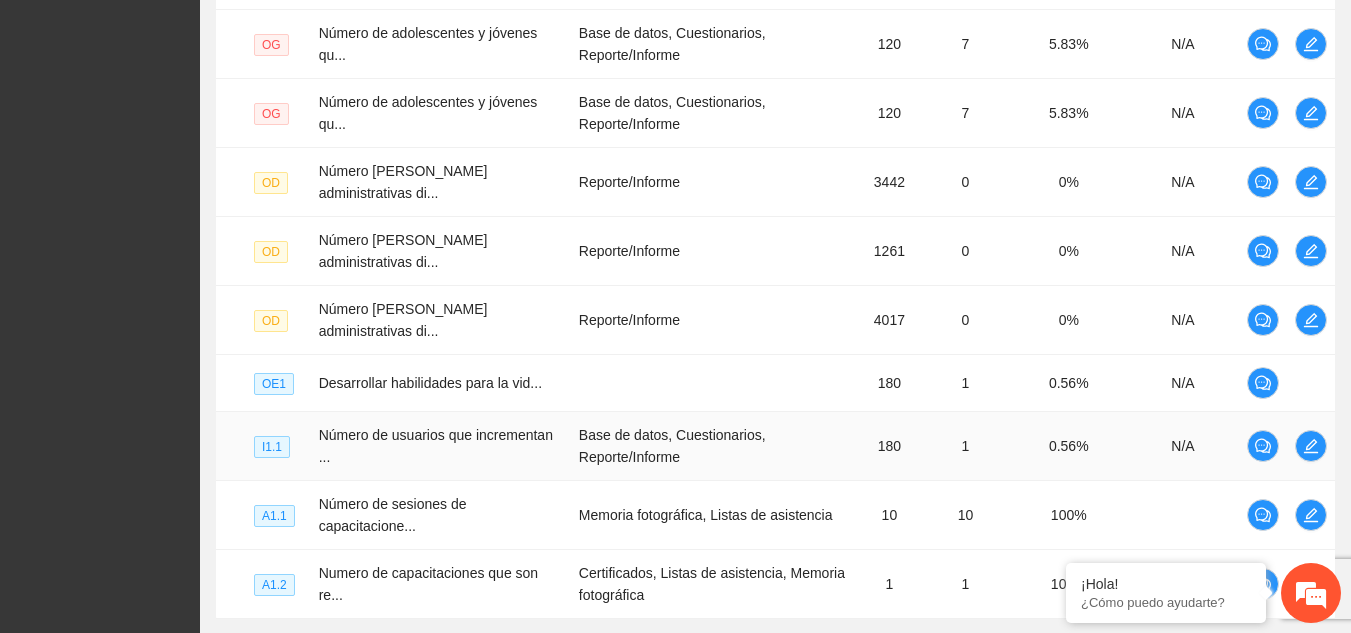 click on "Base de datos, Cuestionarios, Reporte/Informe" at bounding box center [715, 446] 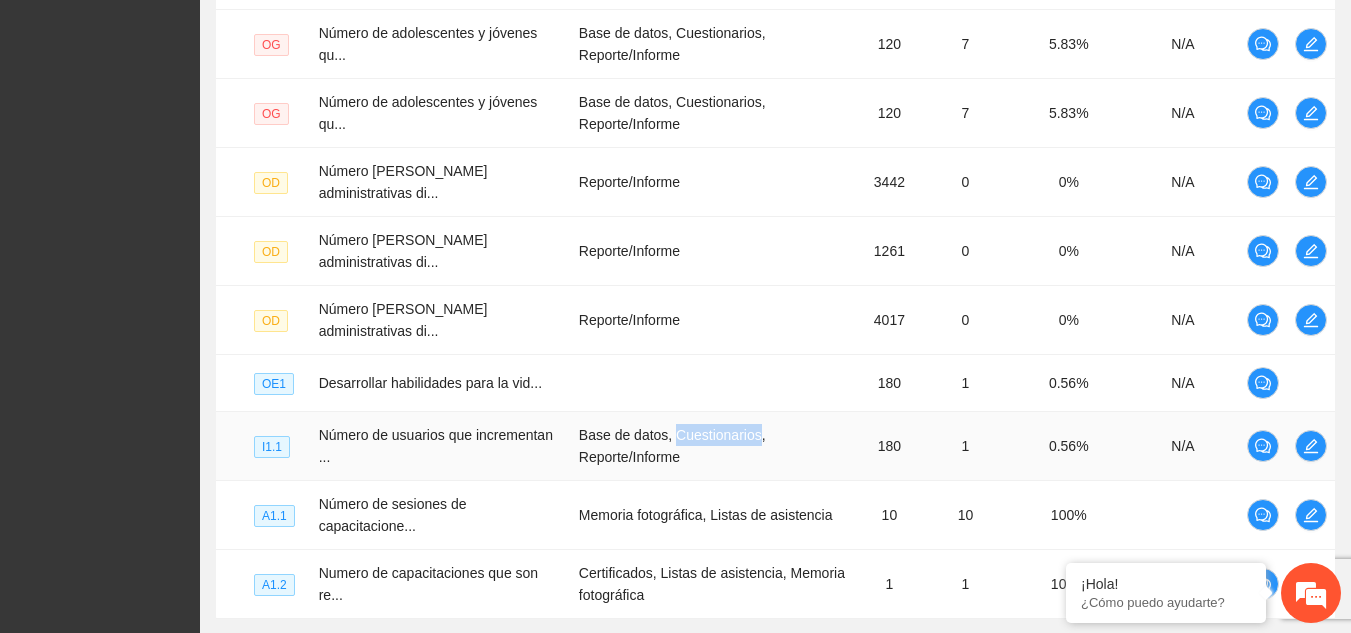 click on "Base de datos, Cuestionarios, Reporte/Informe" at bounding box center [715, 446] 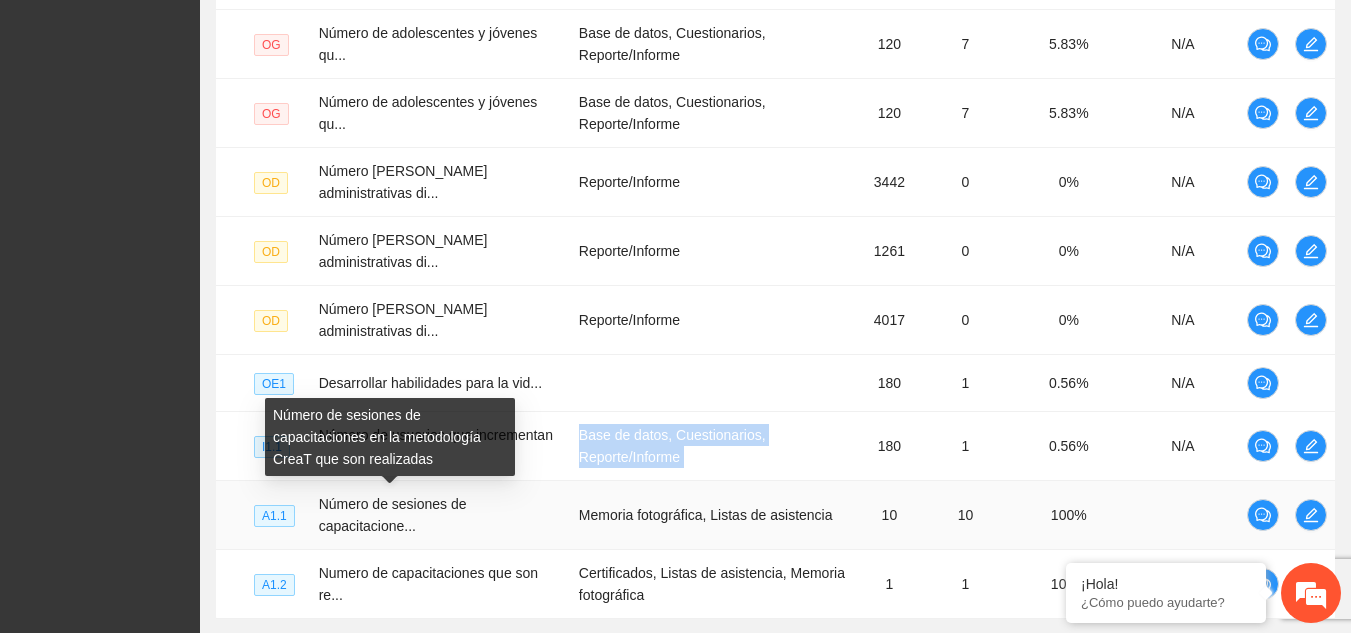 click on "Número de sesiones de capacitacione..." at bounding box center [393, 515] 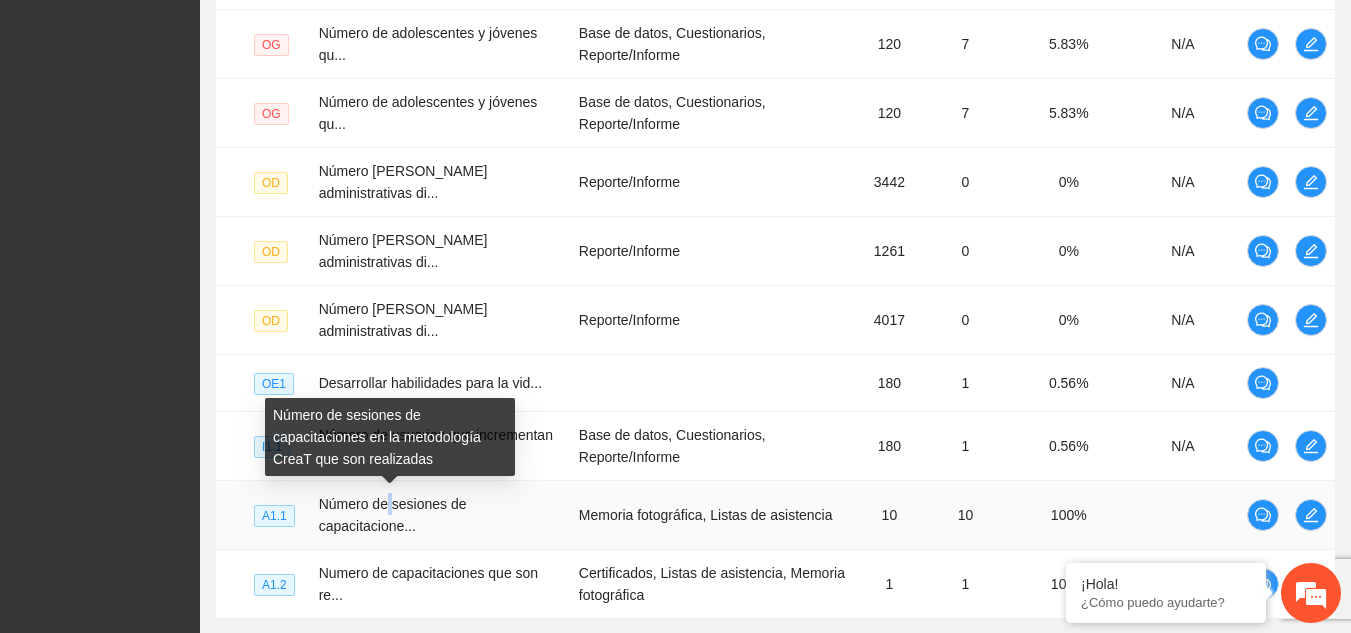 click on "Número de sesiones de capacitacione..." at bounding box center (393, 515) 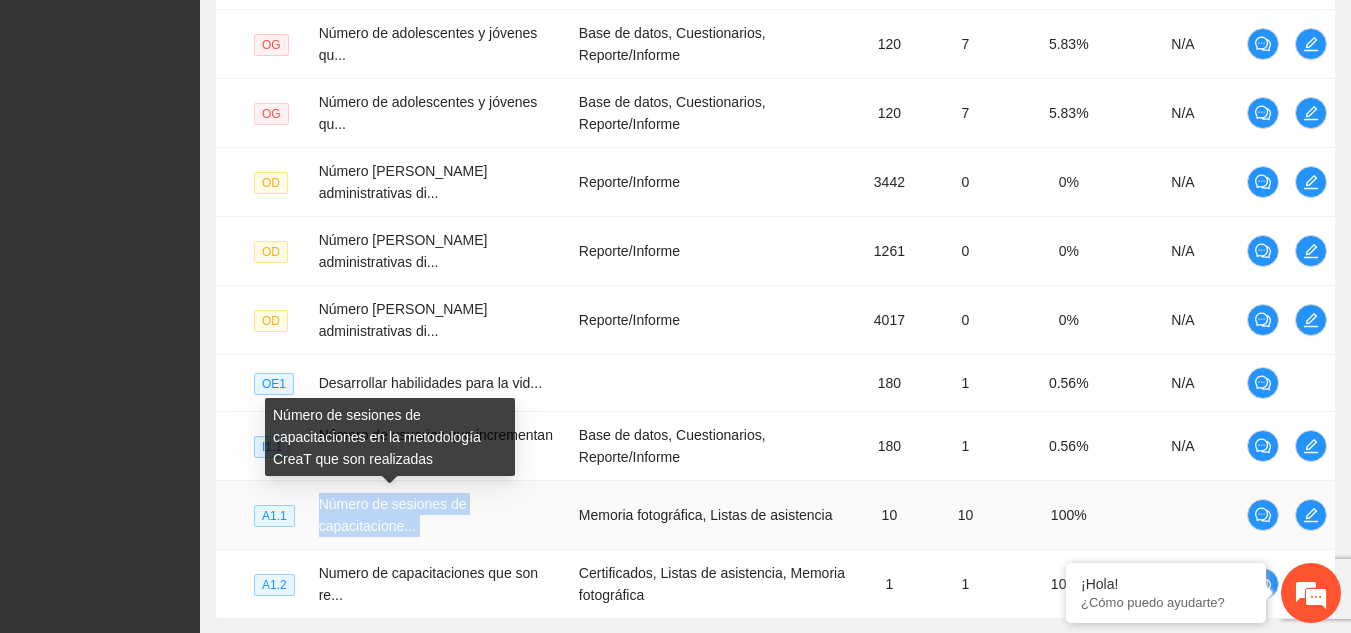 click on "Número de sesiones de capacitacione..." at bounding box center (393, 515) 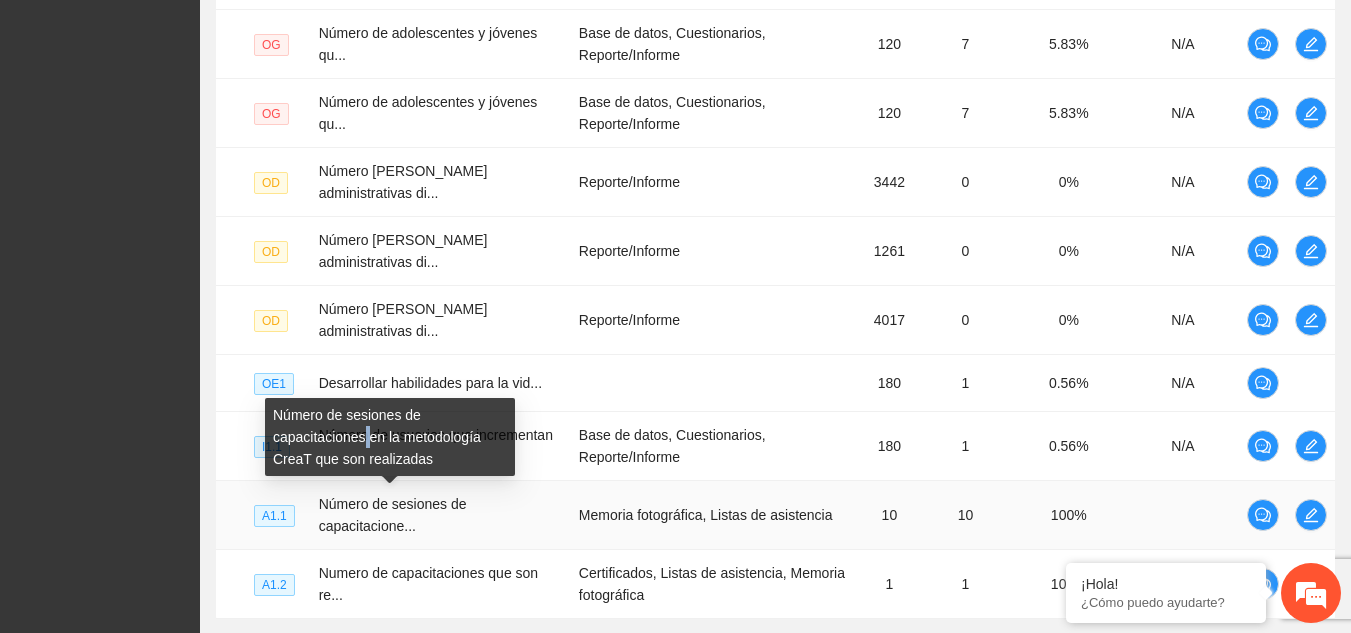 click on "Número de sesiones de capacitaciones en la metodología CreaT que son realizadas" at bounding box center (390, 437) 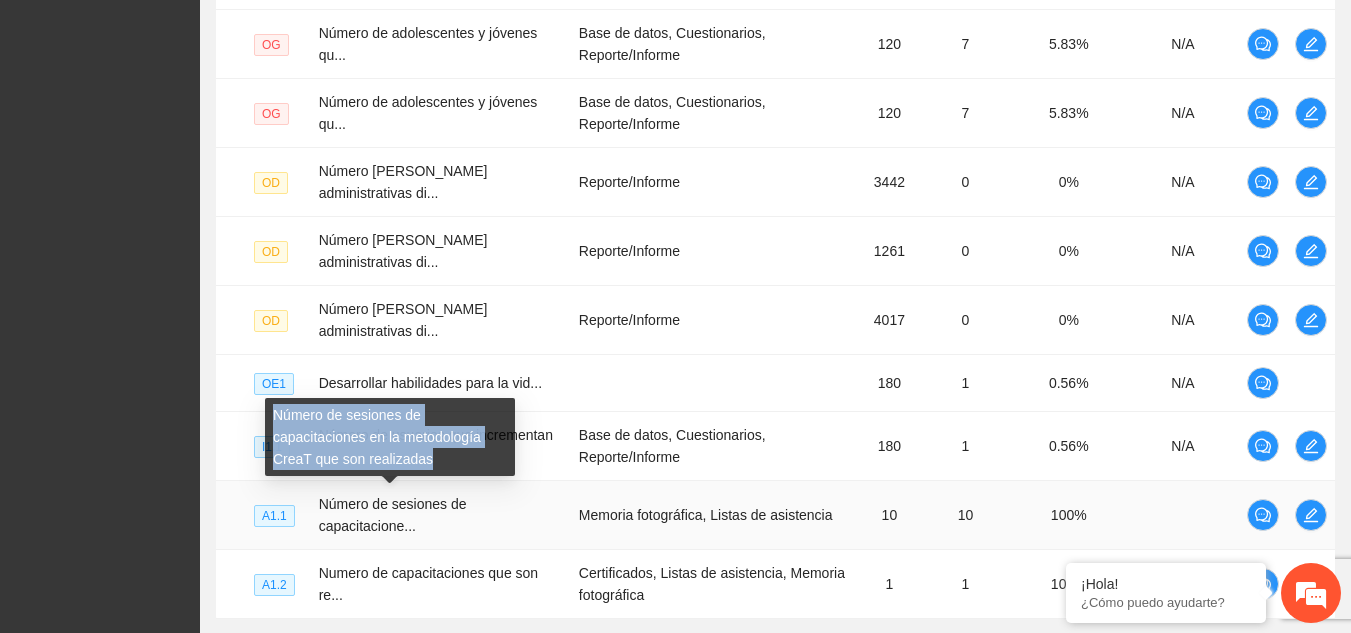 click on "Número de sesiones de capacitaciones en la metodología CreaT que son realizadas" at bounding box center (390, 437) 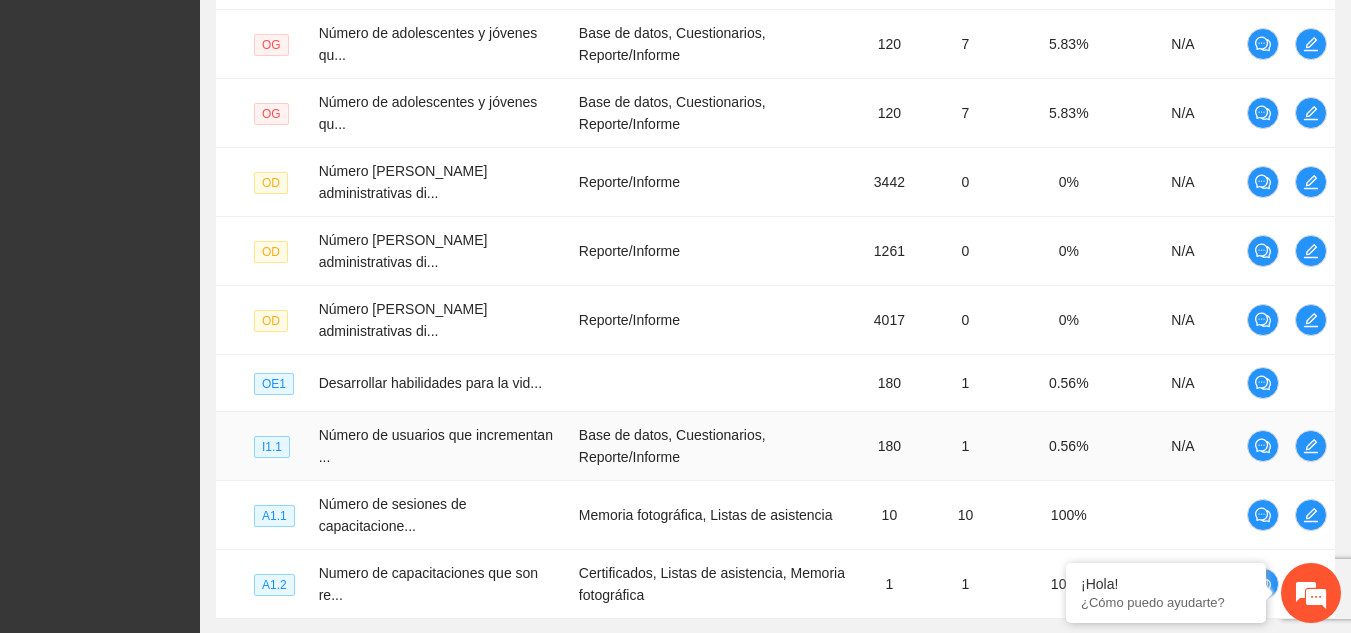click on "Número de usuarios que incrementan ..." at bounding box center [436, 446] 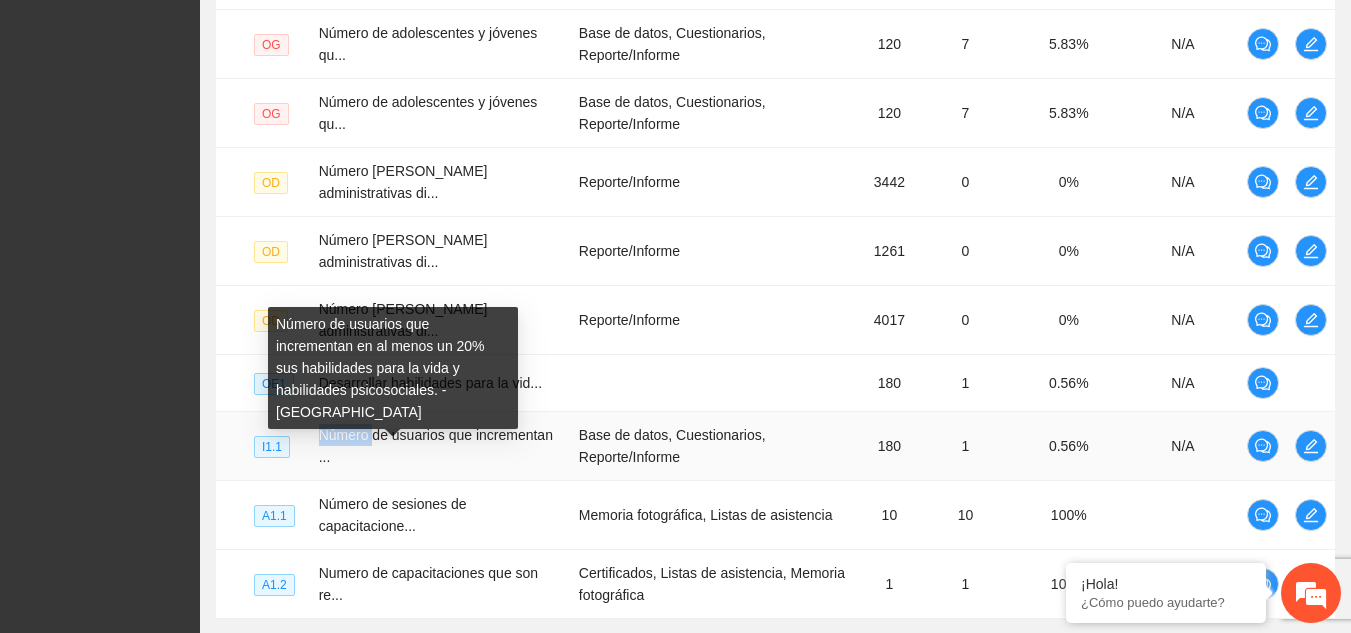 click on "Número de usuarios que incrementan ..." at bounding box center [436, 446] 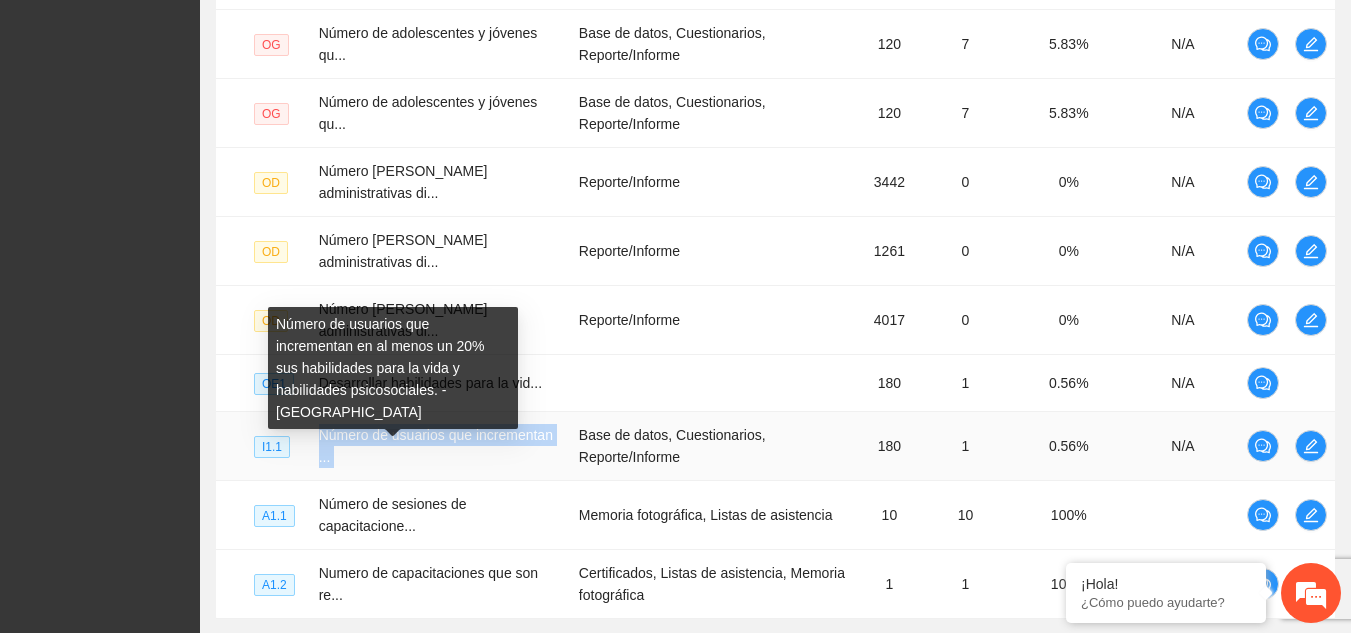 click on "Número de usuarios que incrementan en al menos un 20% sus habilidades para la vida y habilidades psicosociales. - [GEOGRAPHIC_DATA]" at bounding box center [393, 368] 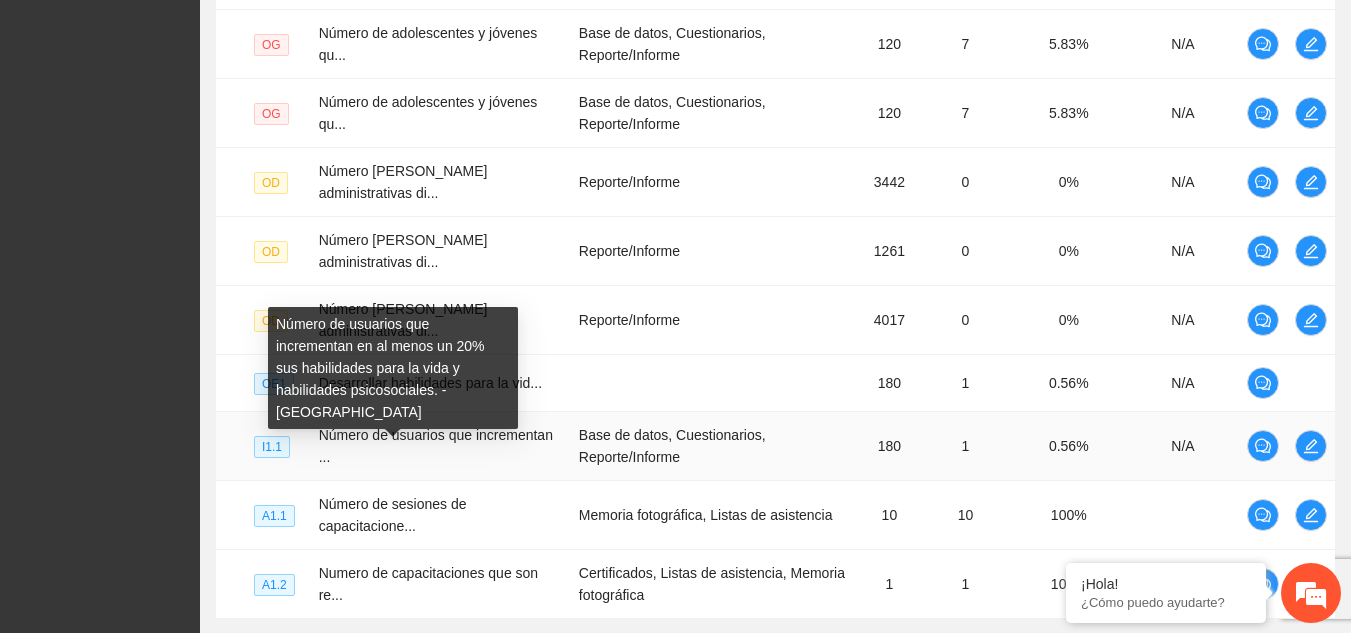 click on "Número de usuarios que incrementan en al menos un 20% sus habilidades para la vida y habilidades psicosociales. - [GEOGRAPHIC_DATA]" at bounding box center (393, 368) 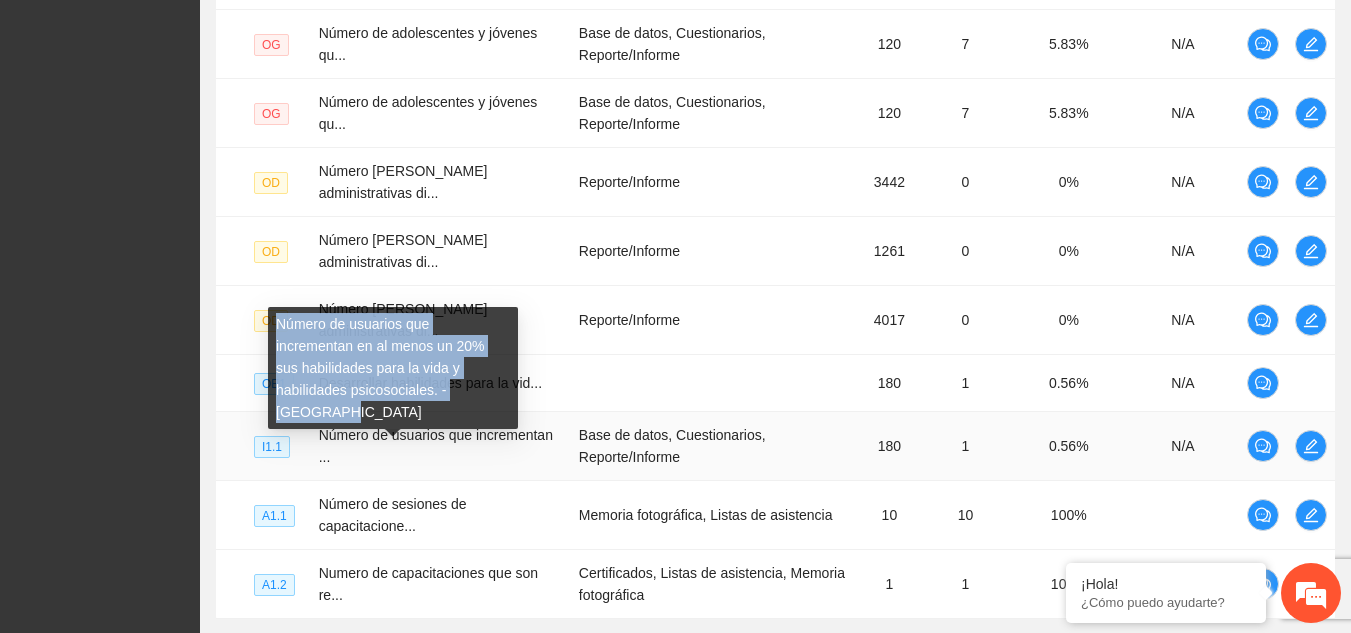 click on "Número de usuarios que incrementan en al menos un 20% sus habilidades para la vida y habilidades psicosociales. - [GEOGRAPHIC_DATA]" at bounding box center (393, 368) 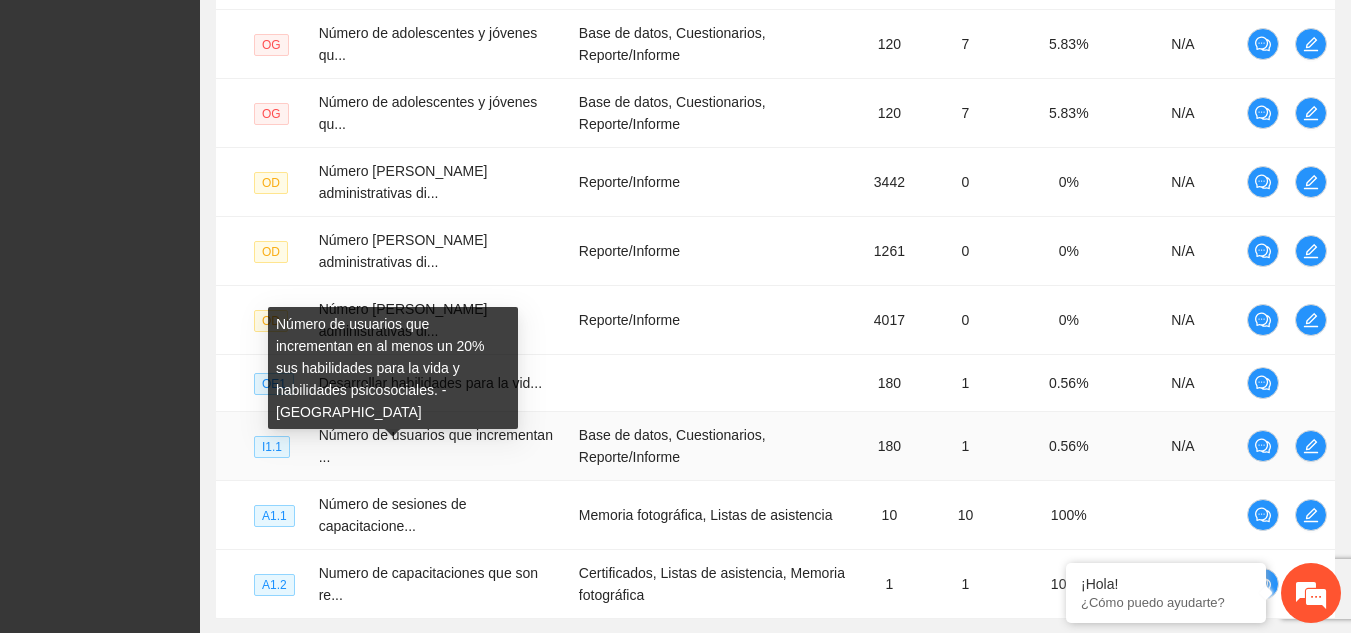 click on "Número de usuarios que incrementan ..." at bounding box center (441, 446) 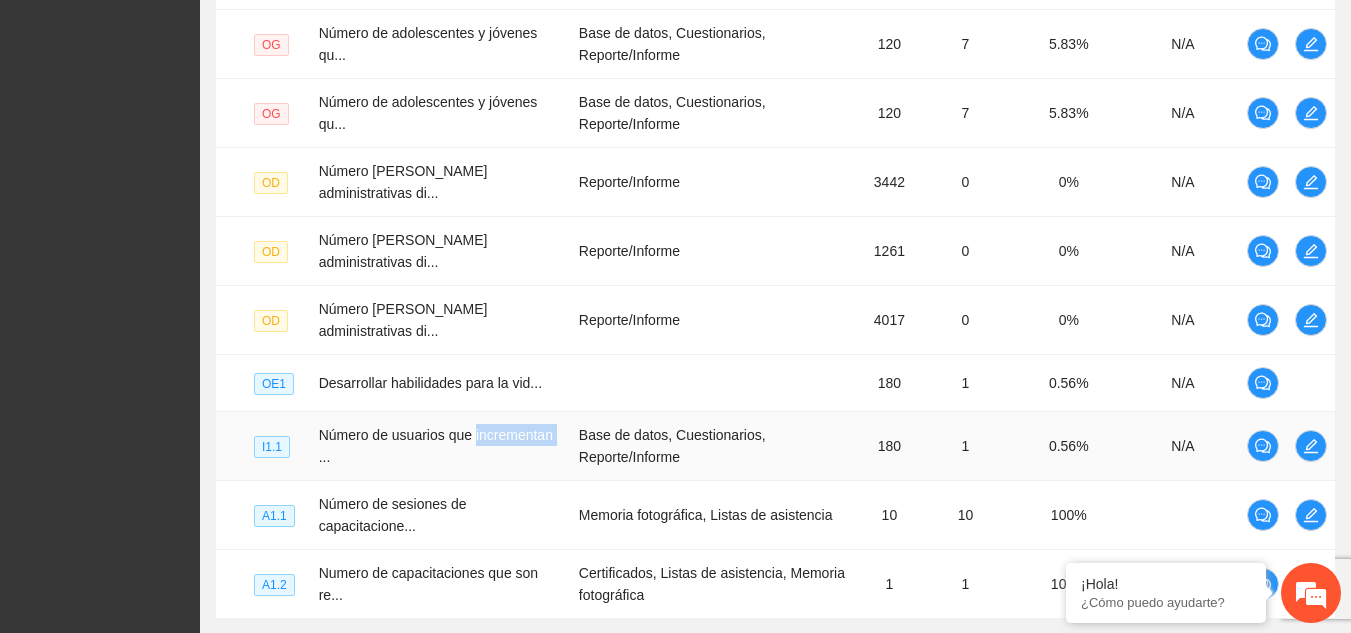 click on "Número de usuarios que incrementan ..." at bounding box center [441, 446] 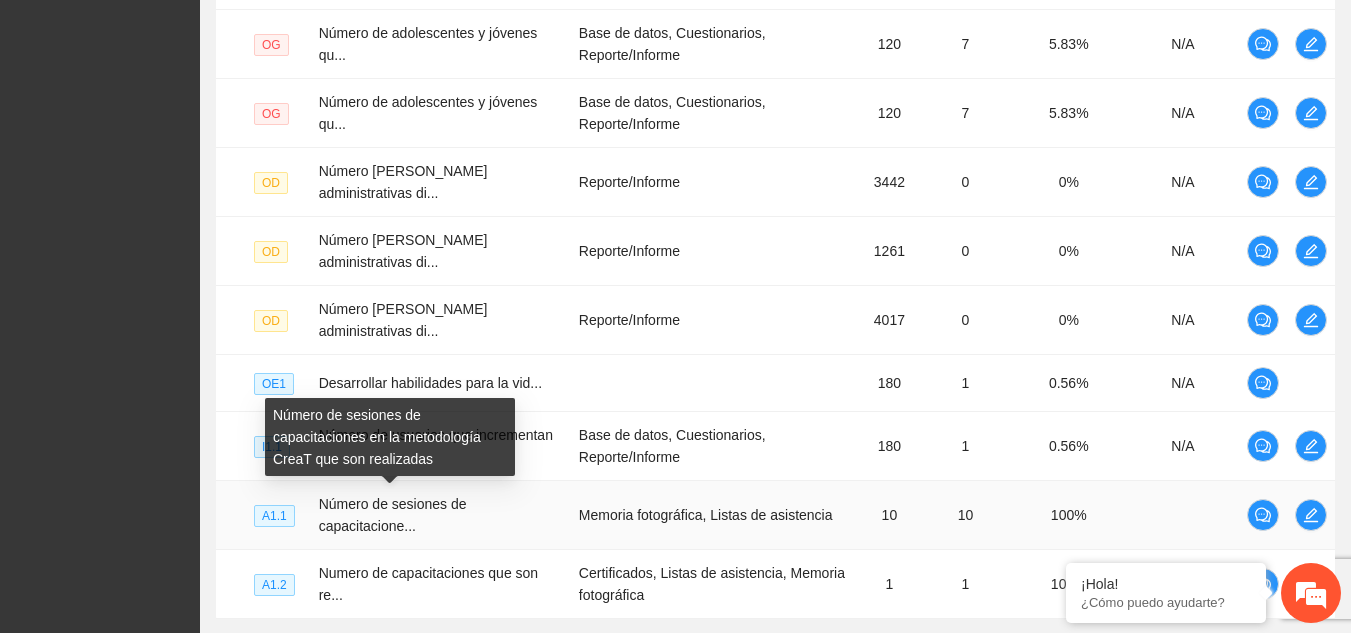 click on "Número de sesiones de capacitacione..." at bounding box center (393, 515) 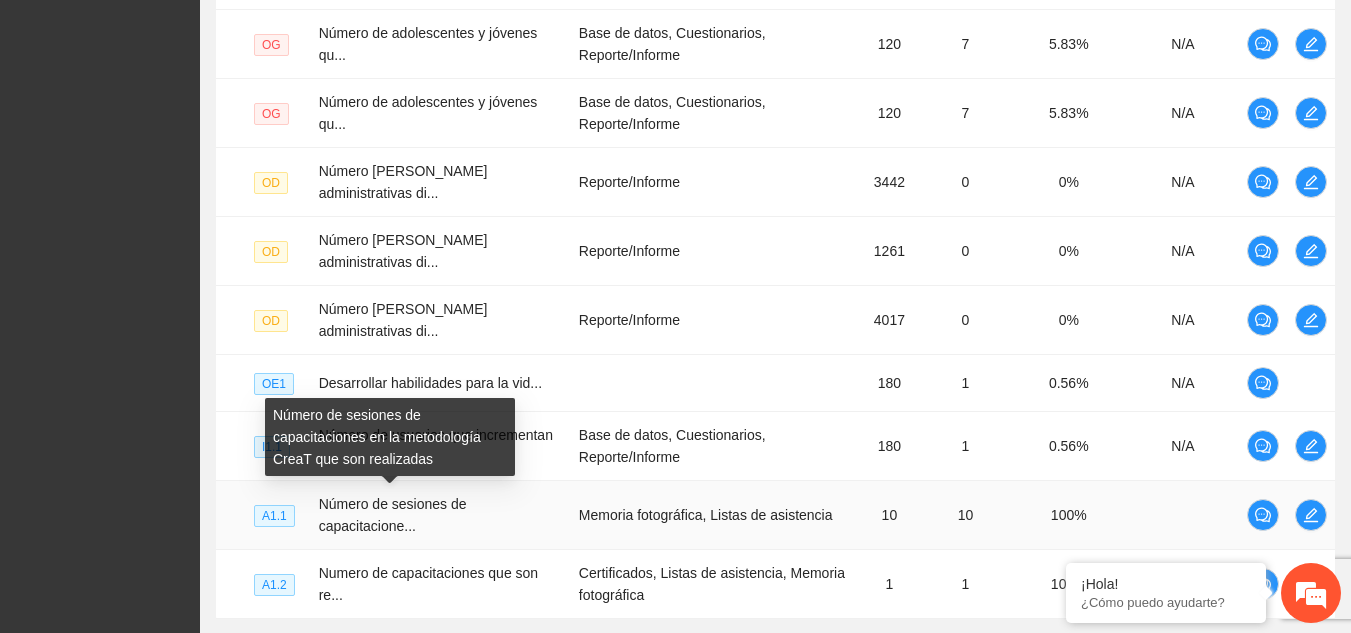 click on "Número de sesiones de capacitaciones en la metodología CreaT que son realizadas" at bounding box center [390, 437] 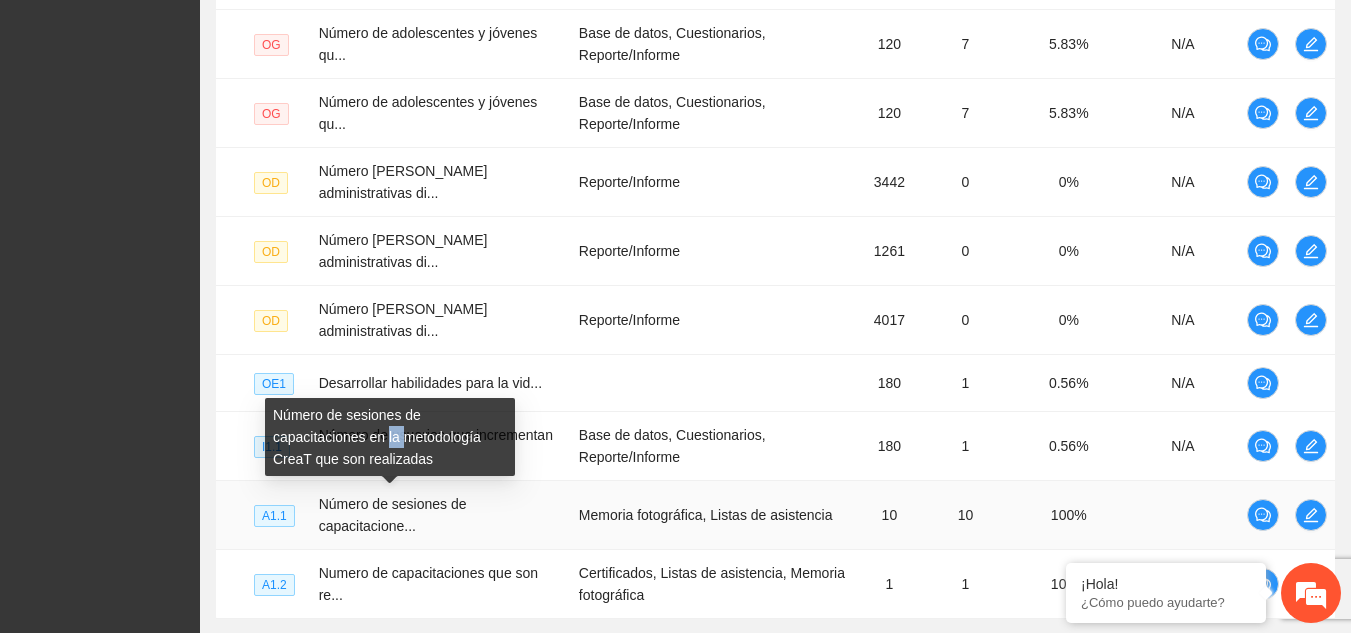 click on "Número de sesiones de capacitaciones en la metodología CreaT que son realizadas" at bounding box center [390, 437] 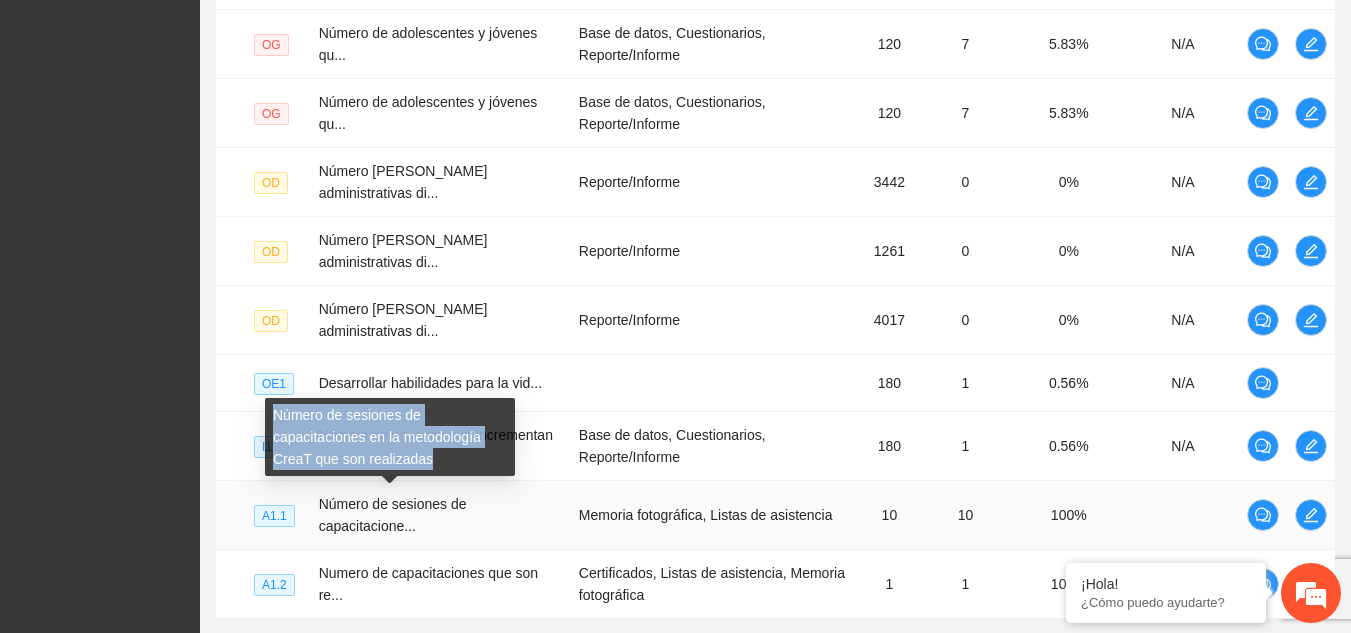 click on "Número de sesiones de capacitaciones en la metodología CreaT que son realizadas" at bounding box center (390, 437) 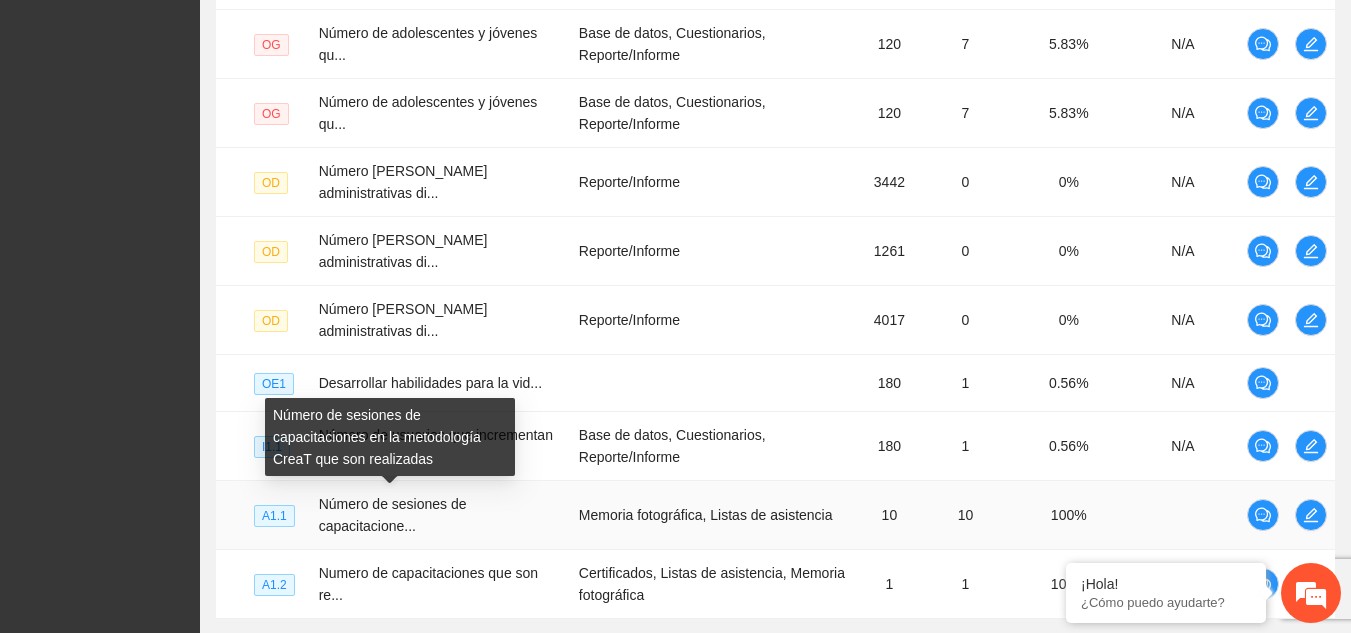 click on "Número de sesiones de capacitacione..." at bounding box center (393, 515) 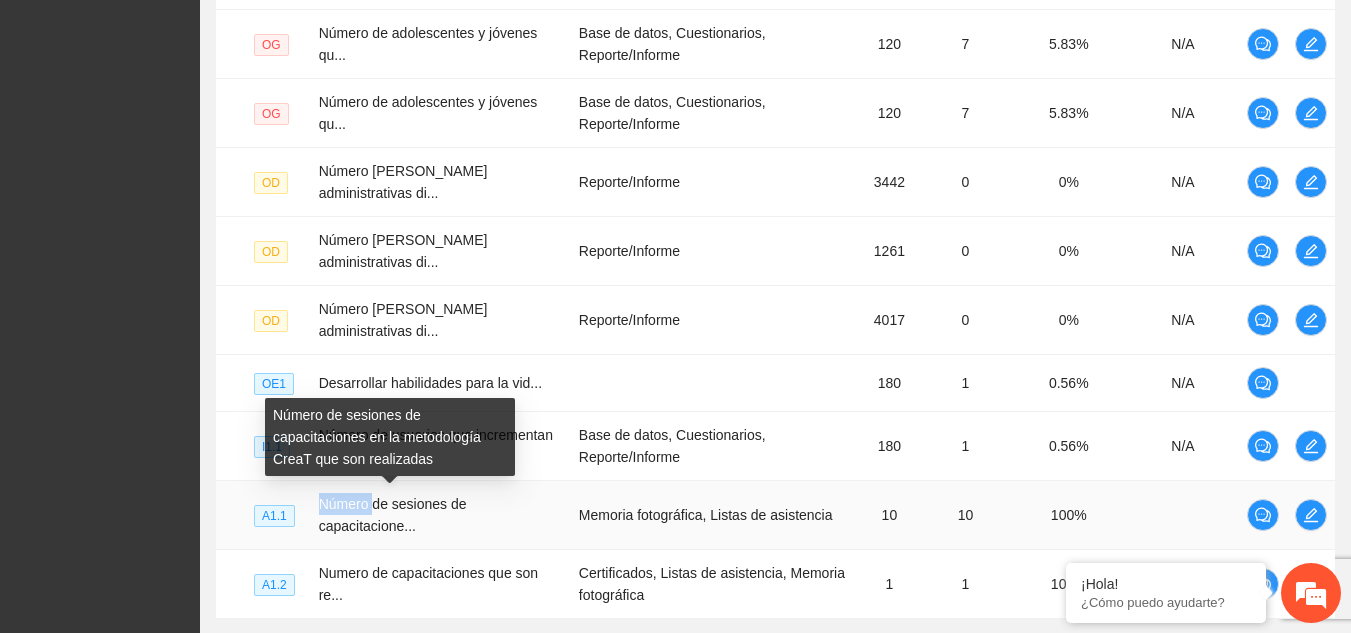 click on "Número de sesiones de capacitacione..." at bounding box center (393, 515) 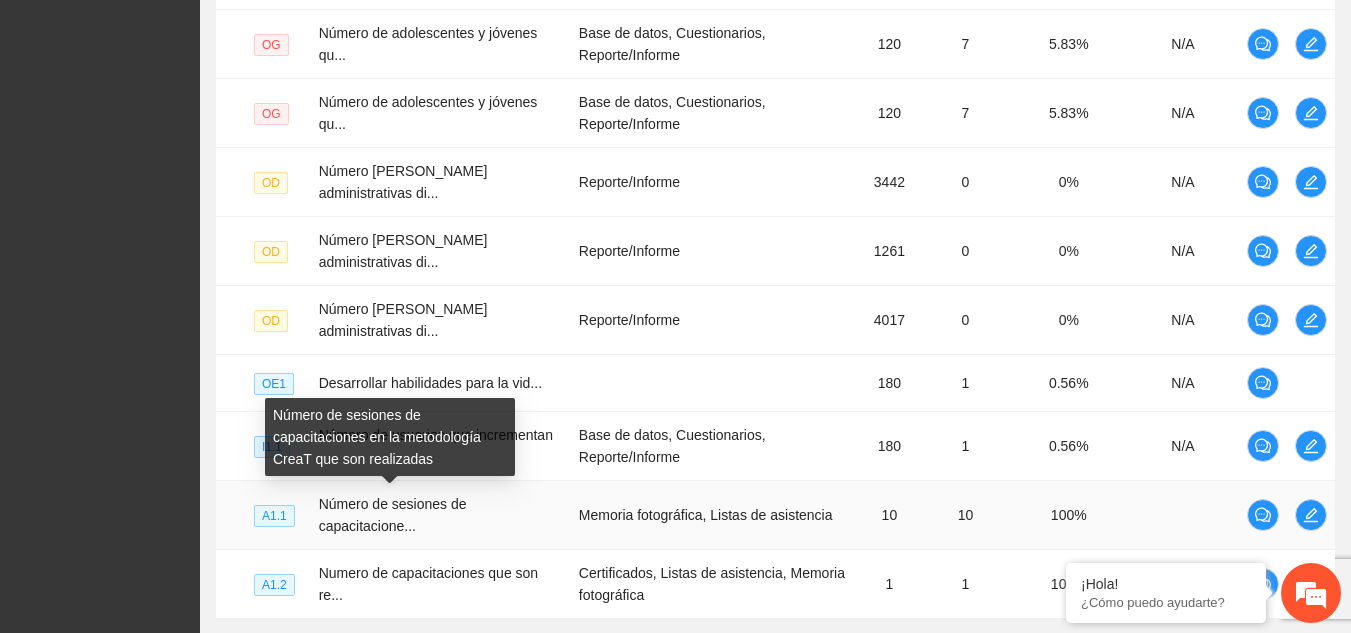 click on "Número de sesiones de capacitaciones en la metodología CreaT que son realizadas" at bounding box center [390, 437] 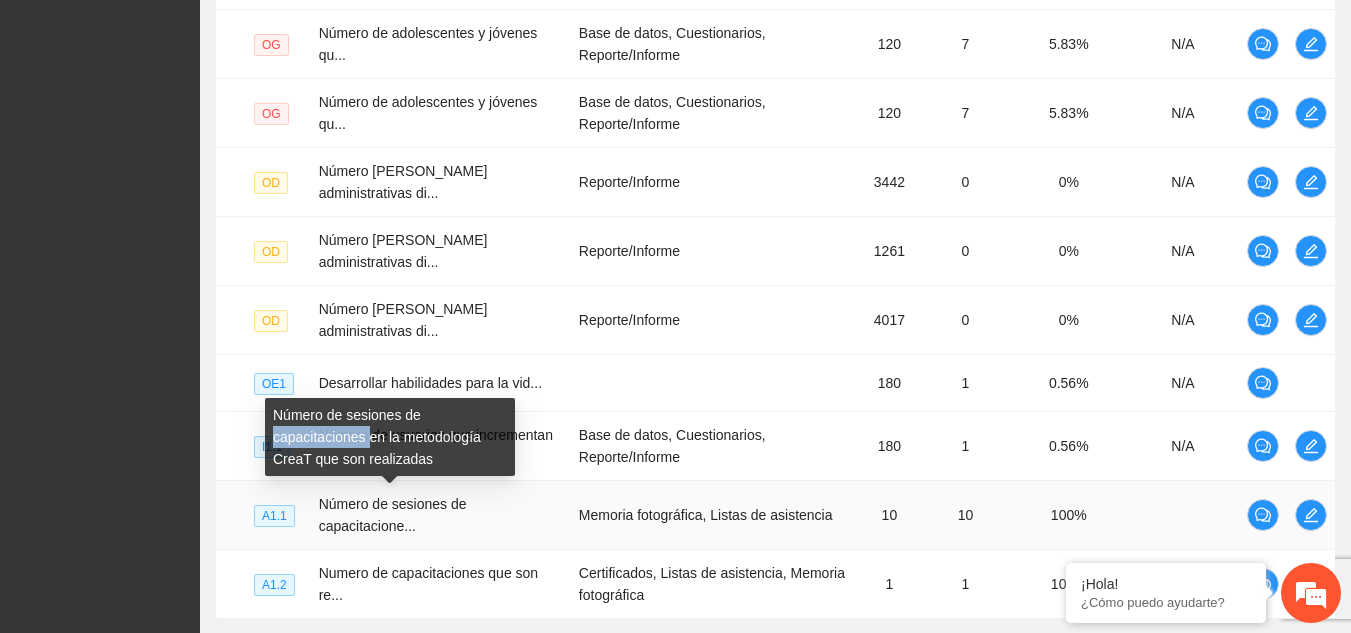 click on "Número de sesiones de capacitaciones en la metodología CreaT que son realizadas" at bounding box center [390, 437] 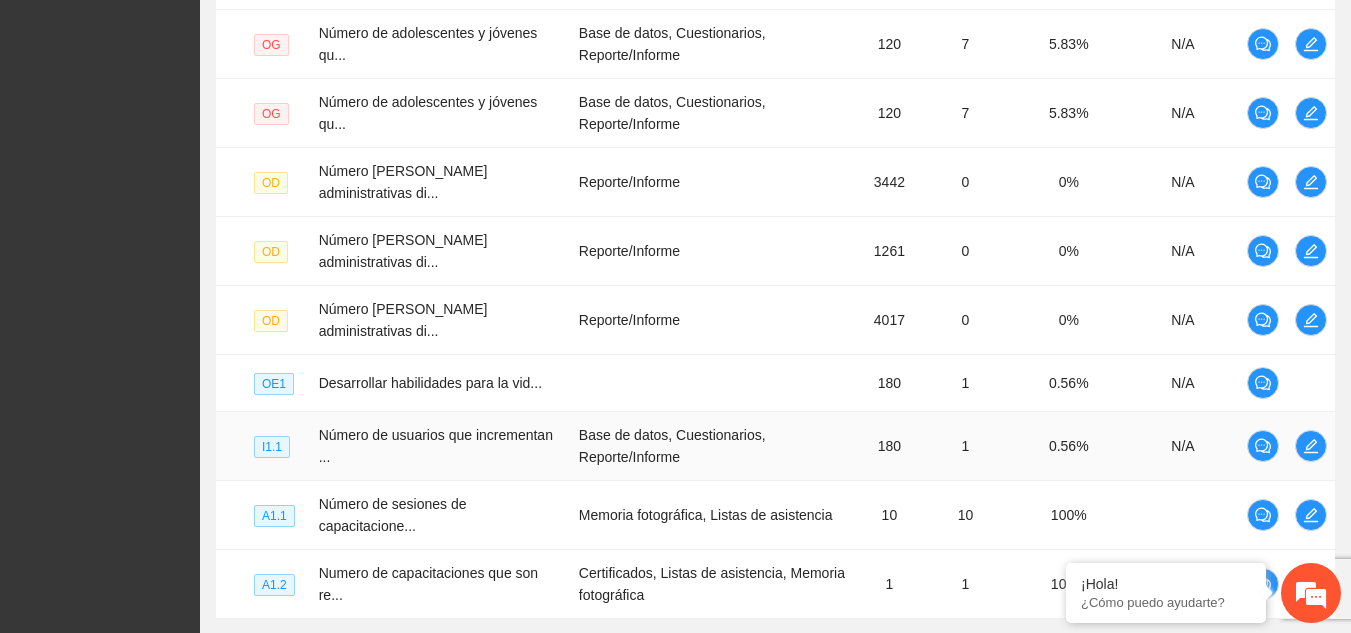 click on "Base de datos, Cuestionarios, Reporte/Informe" at bounding box center [715, 446] 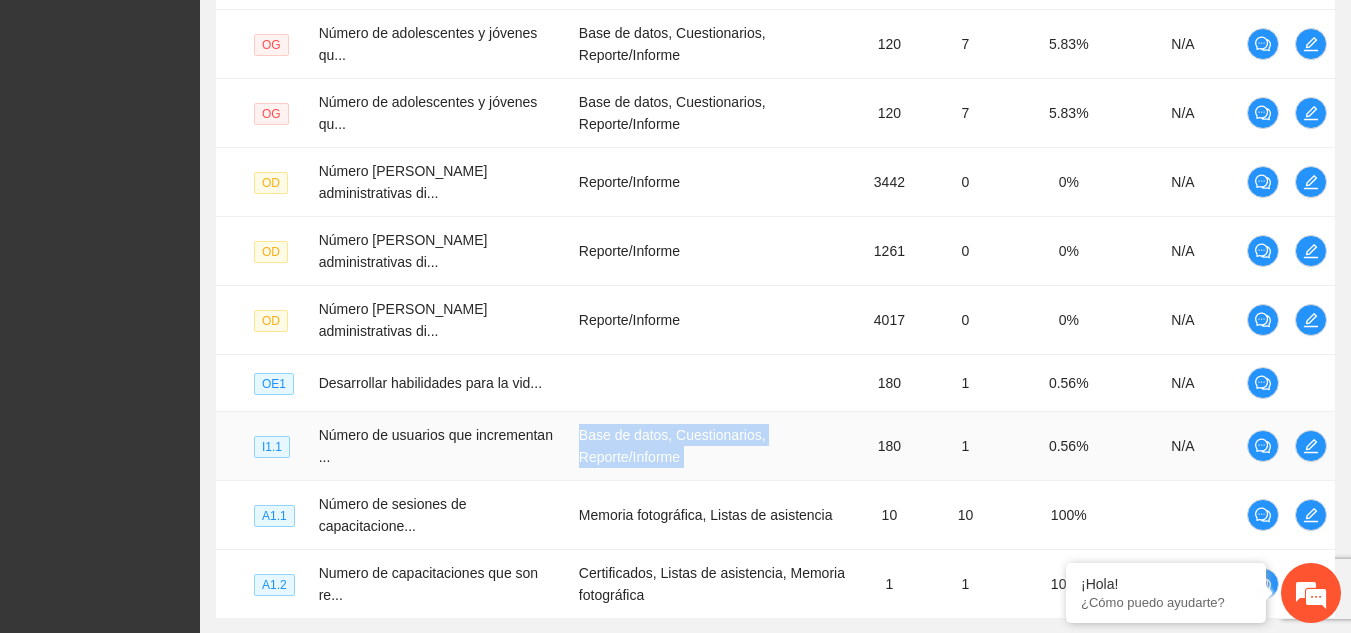 click on "Base de datos, Cuestionarios, Reporte/Informe" at bounding box center [715, 446] 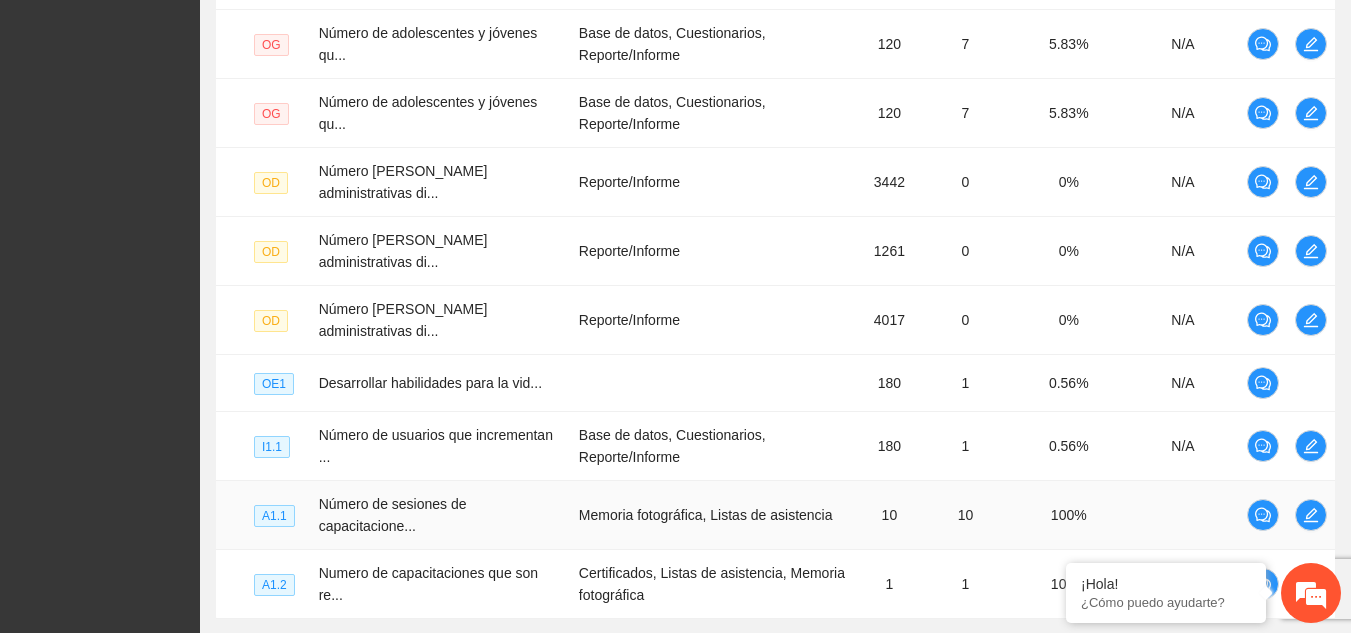 click on "Memoria fotográfica, Listas de asistencia" at bounding box center [715, 515] 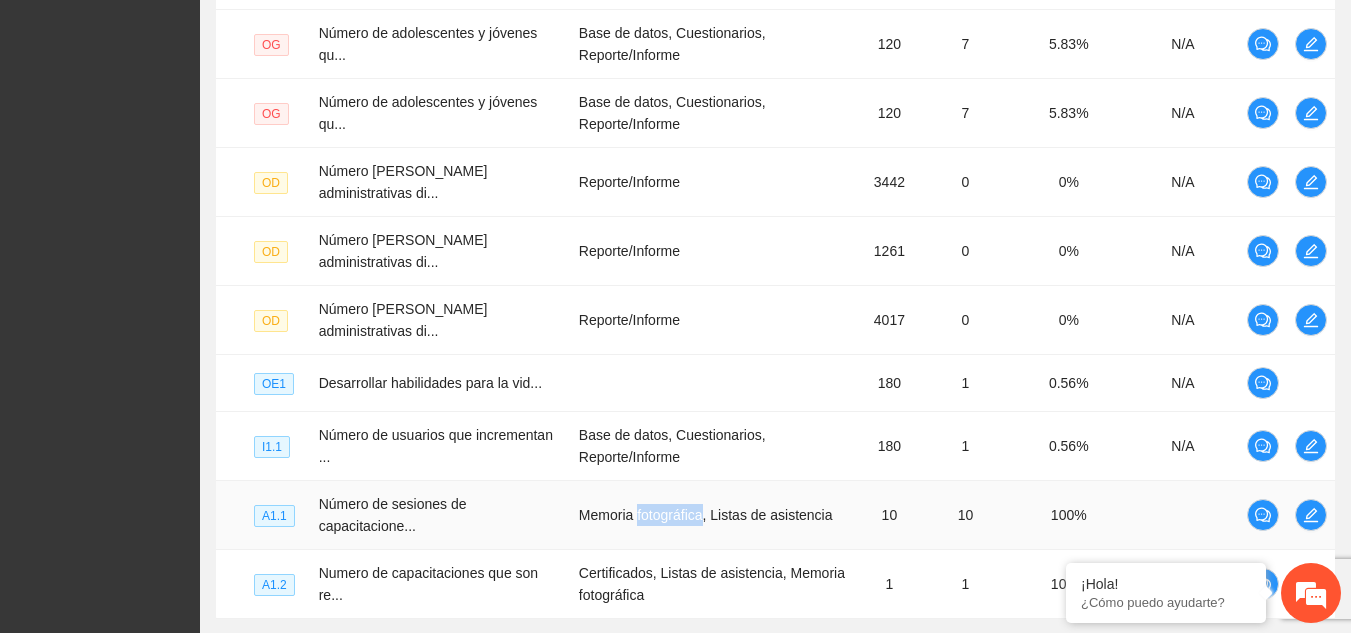 click on "Memoria fotográfica, Listas de asistencia" at bounding box center [715, 515] 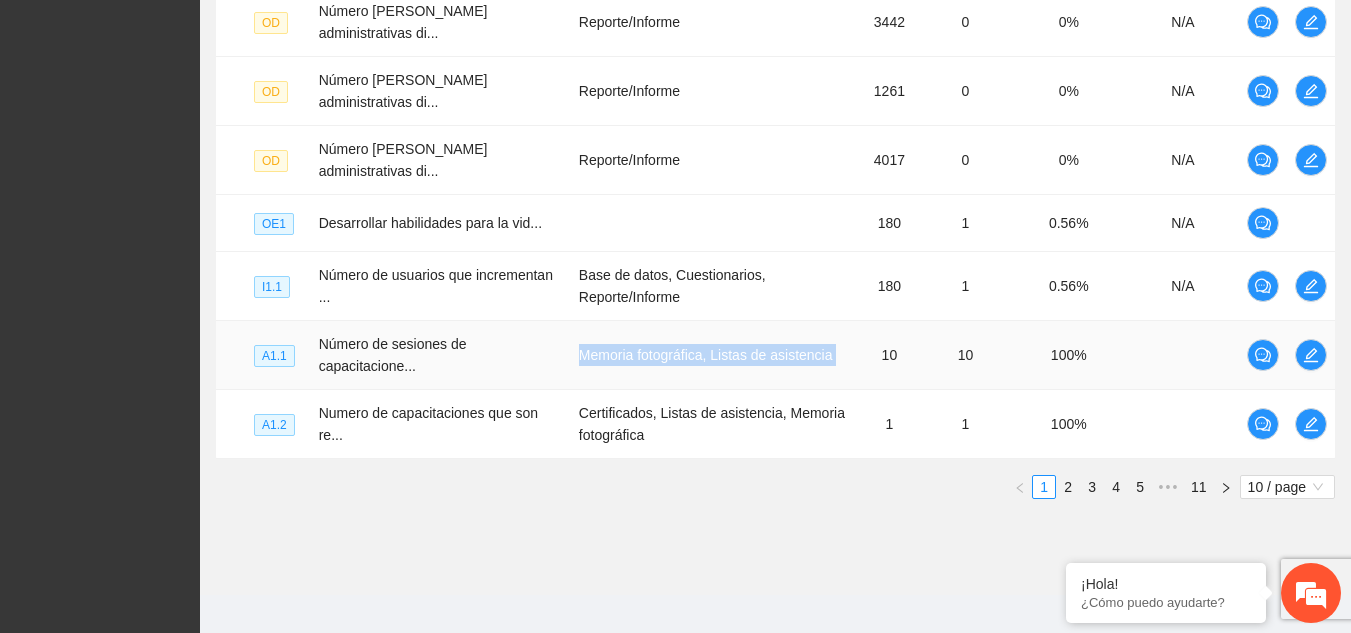 scroll, scrollTop: 784, scrollLeft: 0, axis: vertical 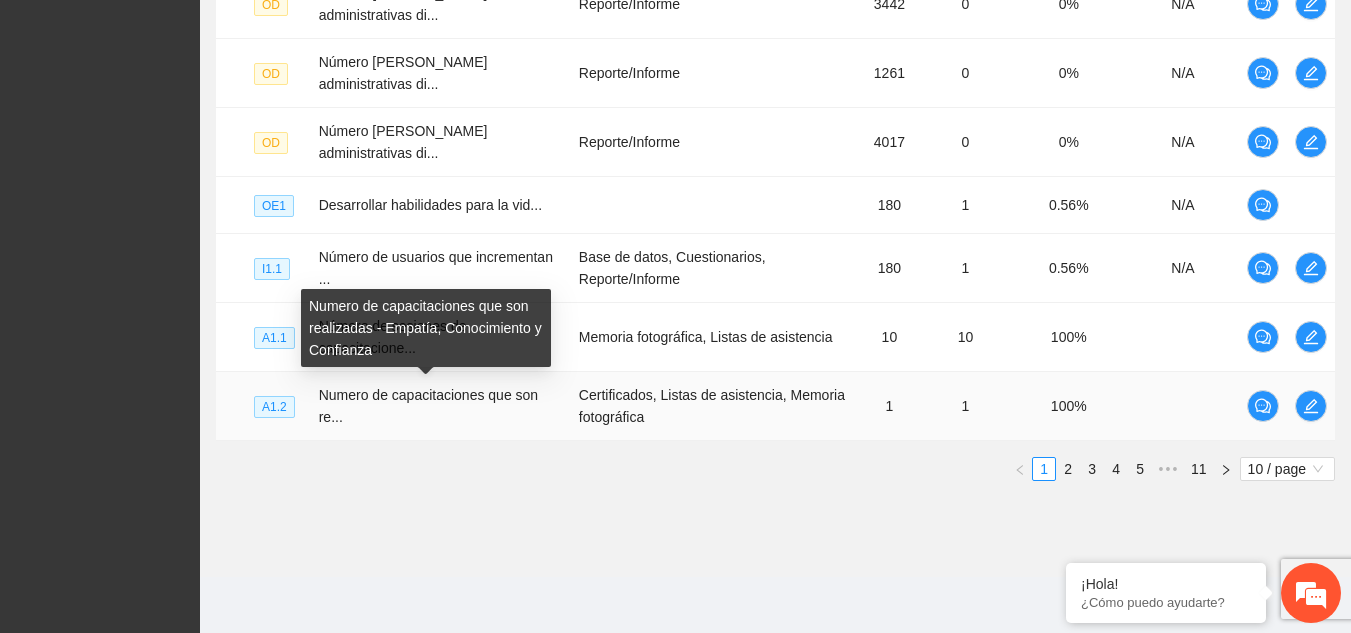 click on "Numero de capacitaciones que son re..." at bounding box center (428, 406) 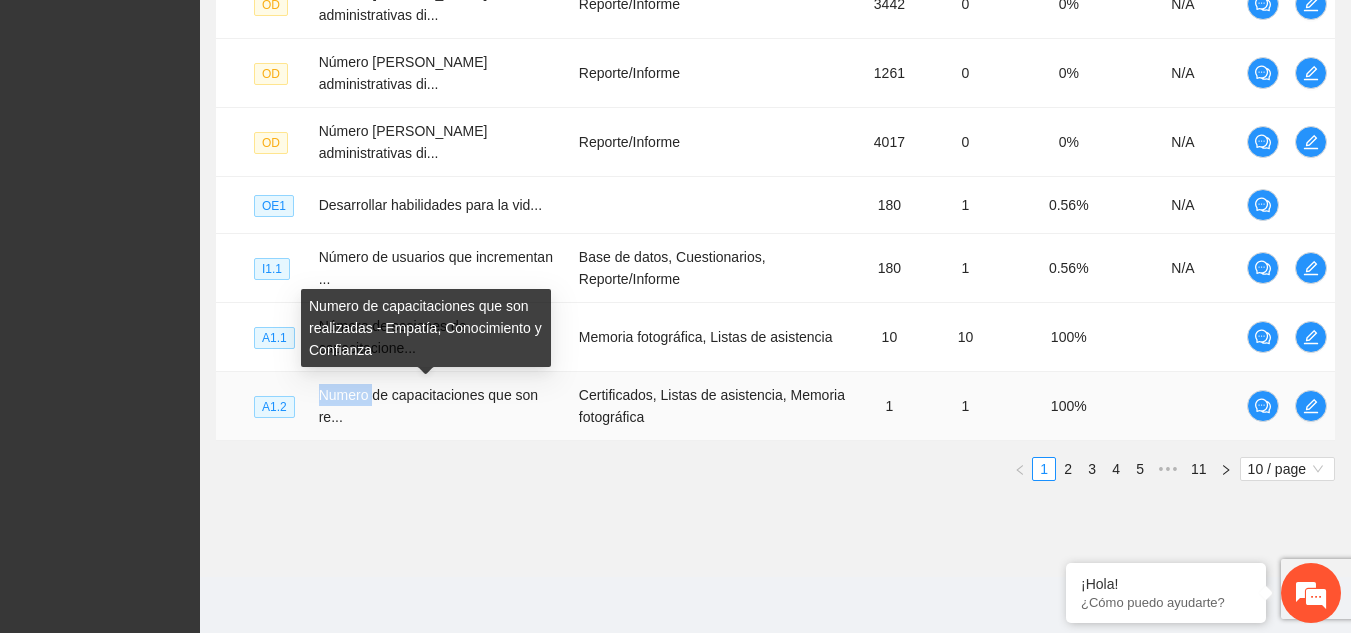 click on "Numero de capacitaciones que son re..." at bounding box center [428, 406] 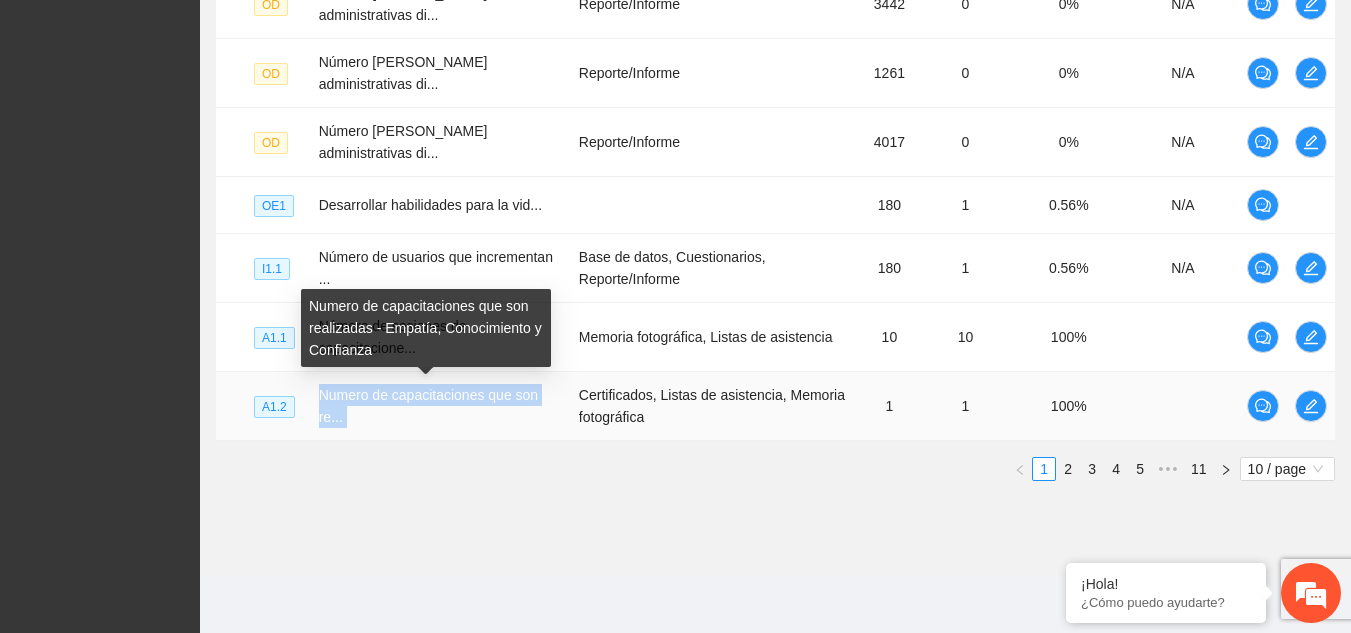click on "Numero de capacitaciones que son re..." at bounding box center (428, 406) 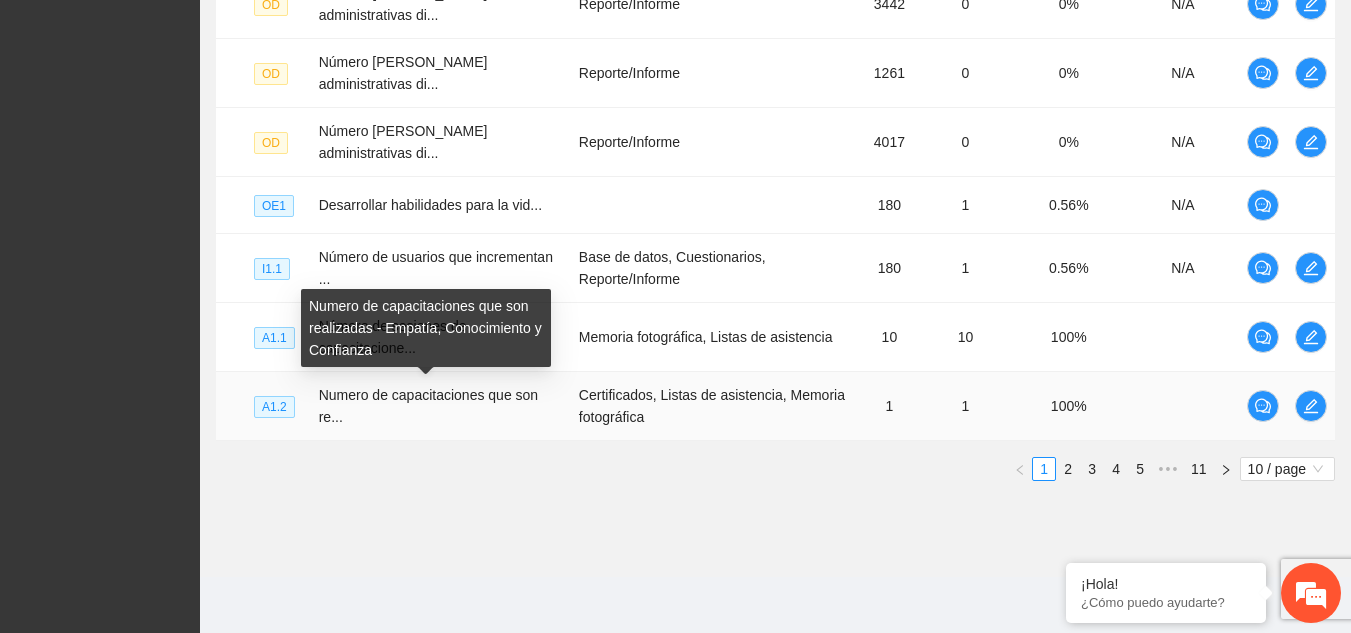 click on "Numero de capacitaciones que son realizadas - Empatía, Conocimiento y Confianza" at bounding box center (426, 328) 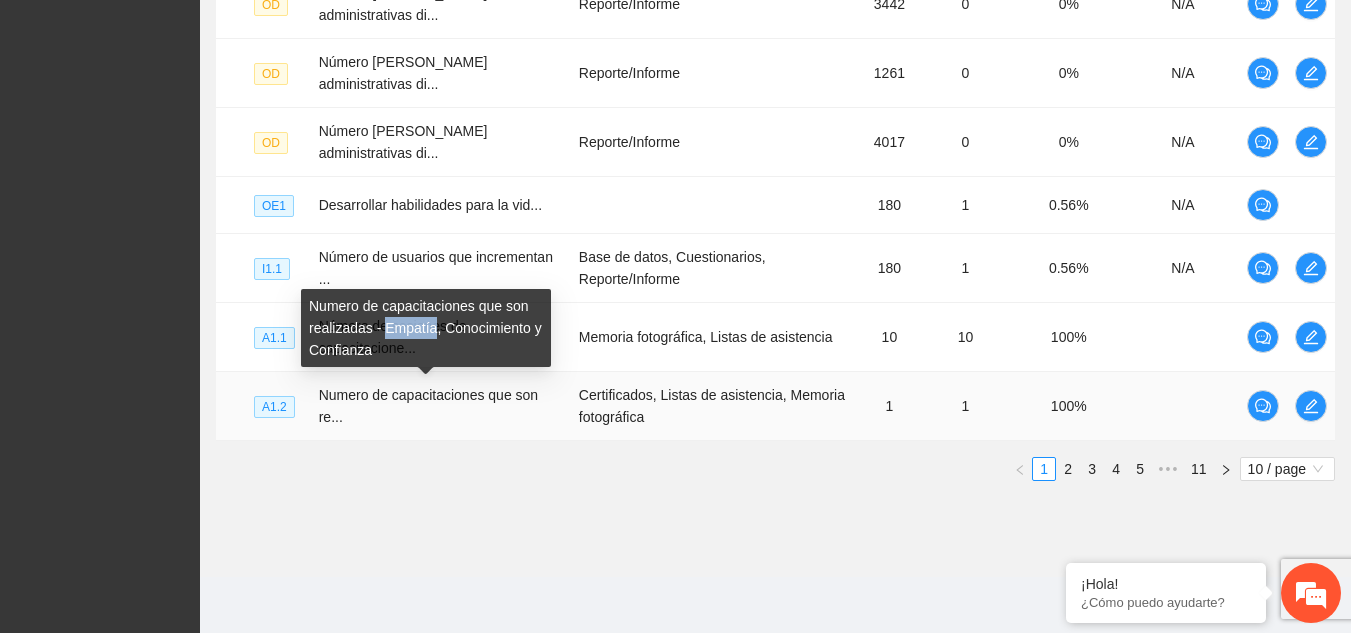click on "Numero de capacitaciones que son realizadas - Empatía, Conocimiento y Confianza" at bounding box center [426, 328] 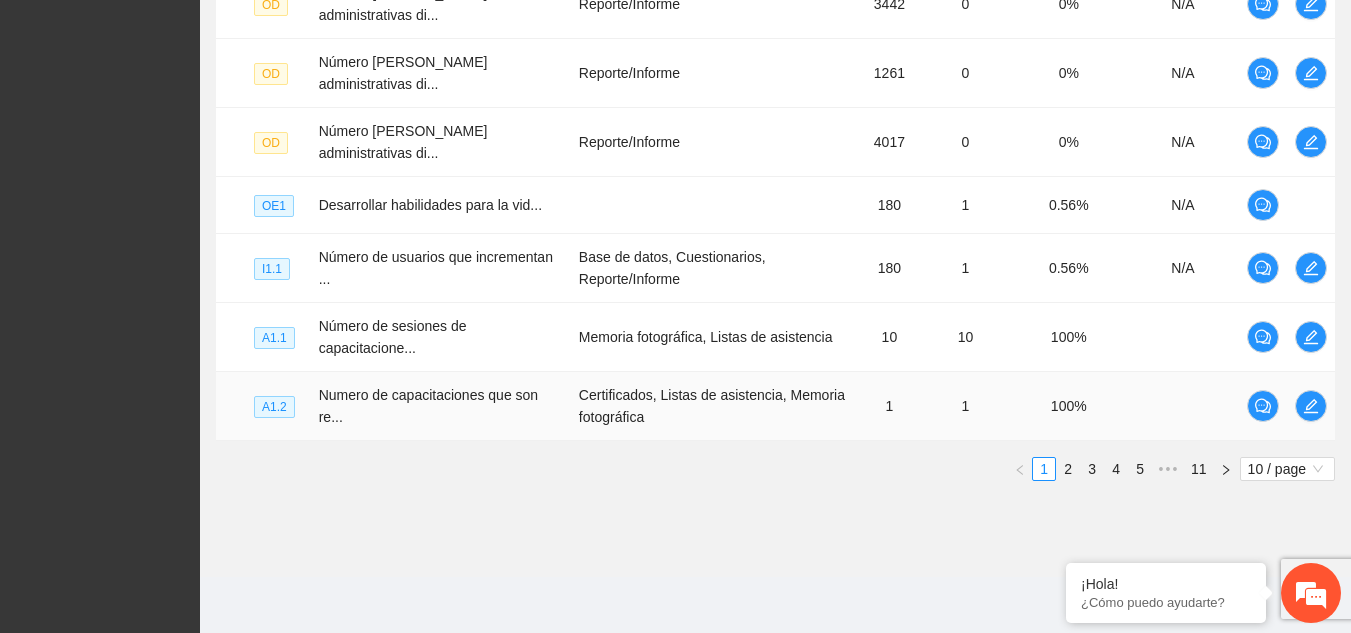 click on "Certificados, Listas de asistencia, Memoria fotográfica" at bounding box center [715, 406] 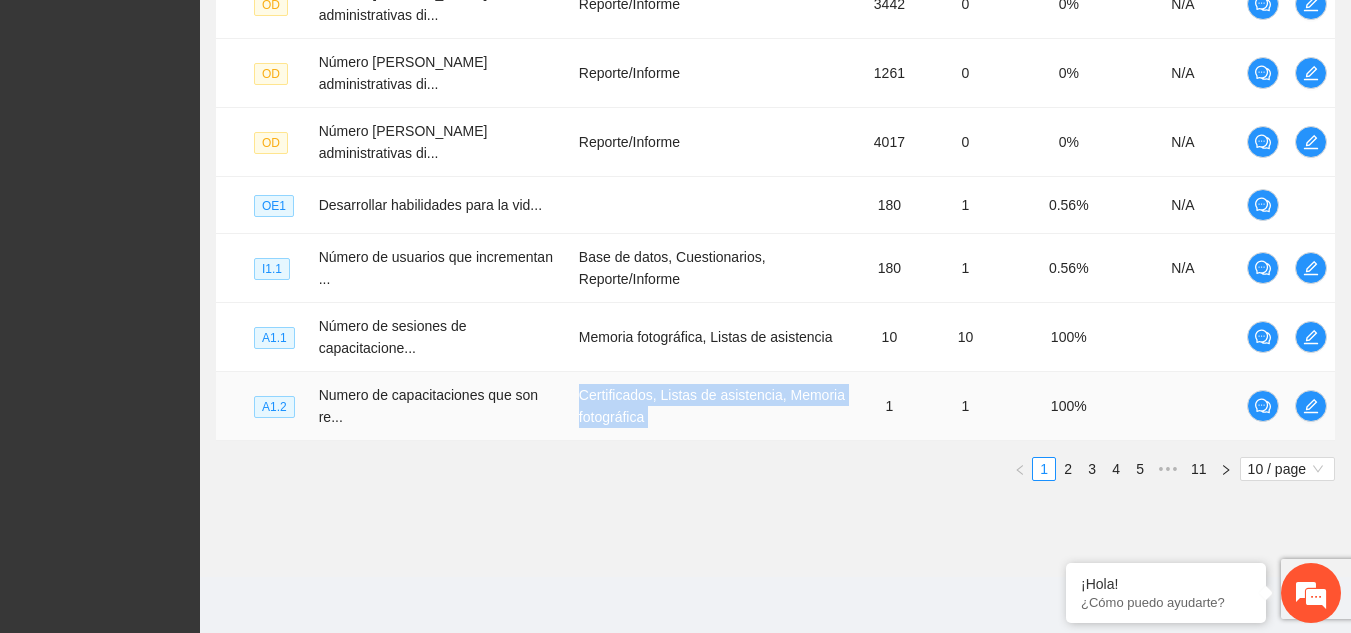 click on "Certificados, Listas de asistencia, Memoria fotográfica" at bounding box center (715, 406) 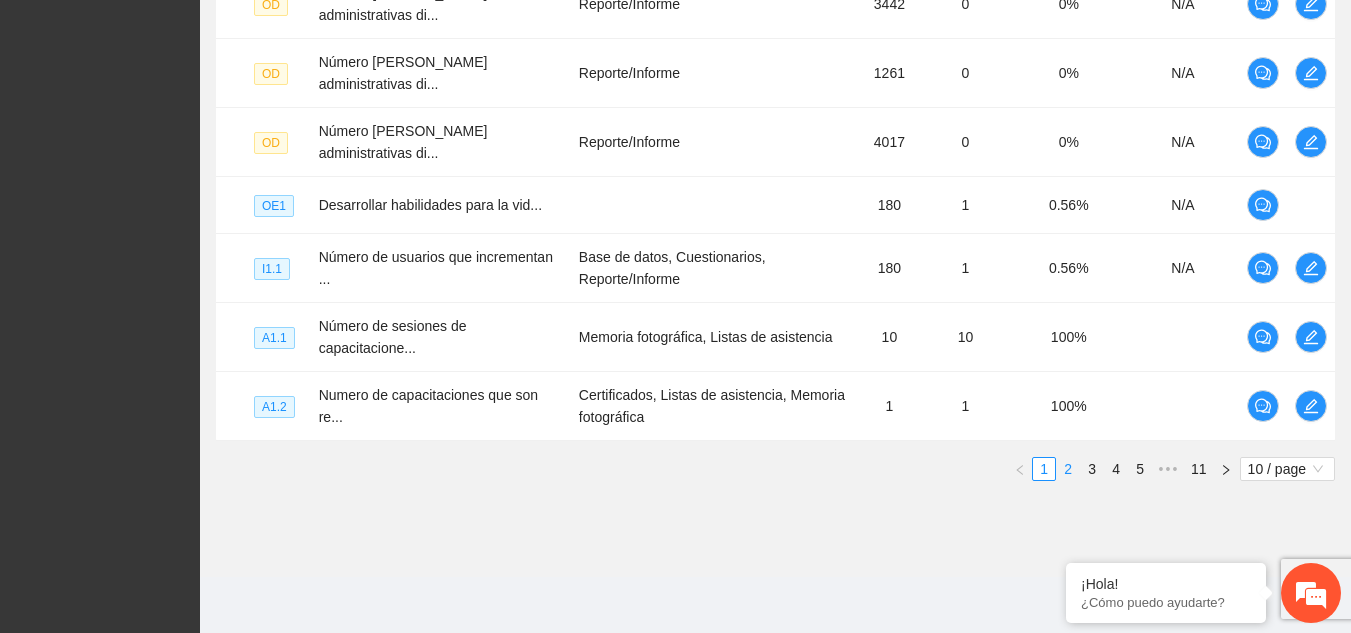 click on "2" at bounding box center [1068, 469] 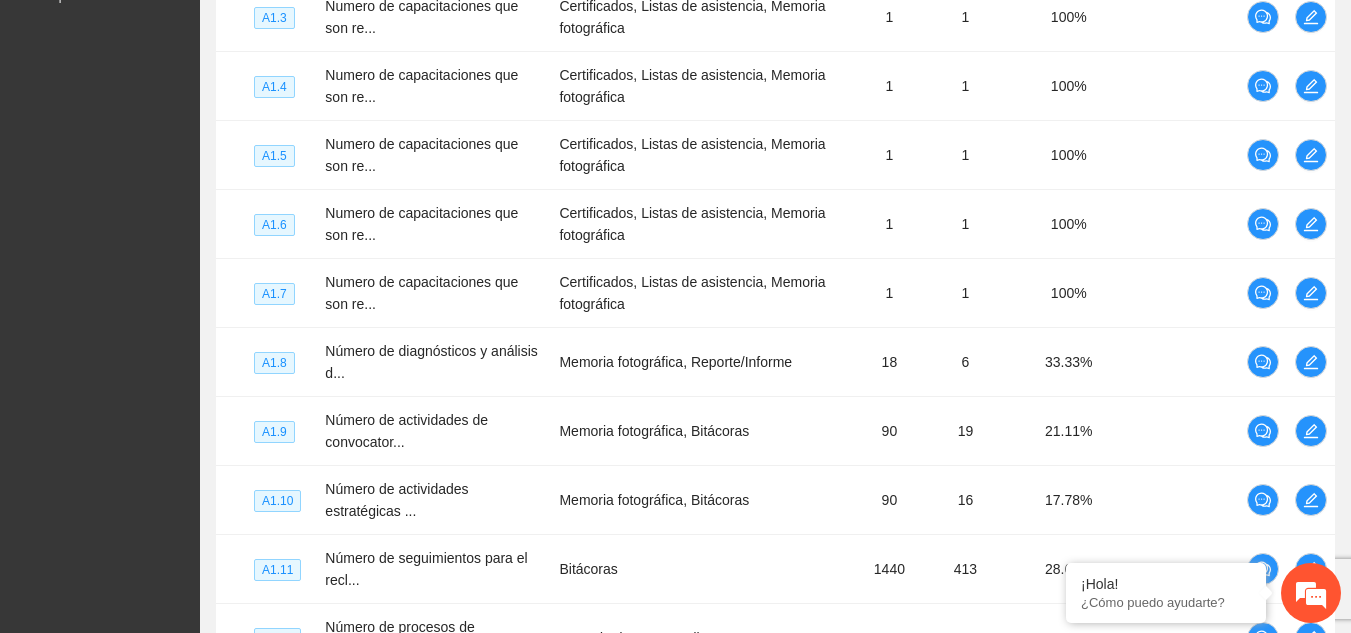 scroll, scrollTop: 182, scrollLeft: 0, axis: vertical 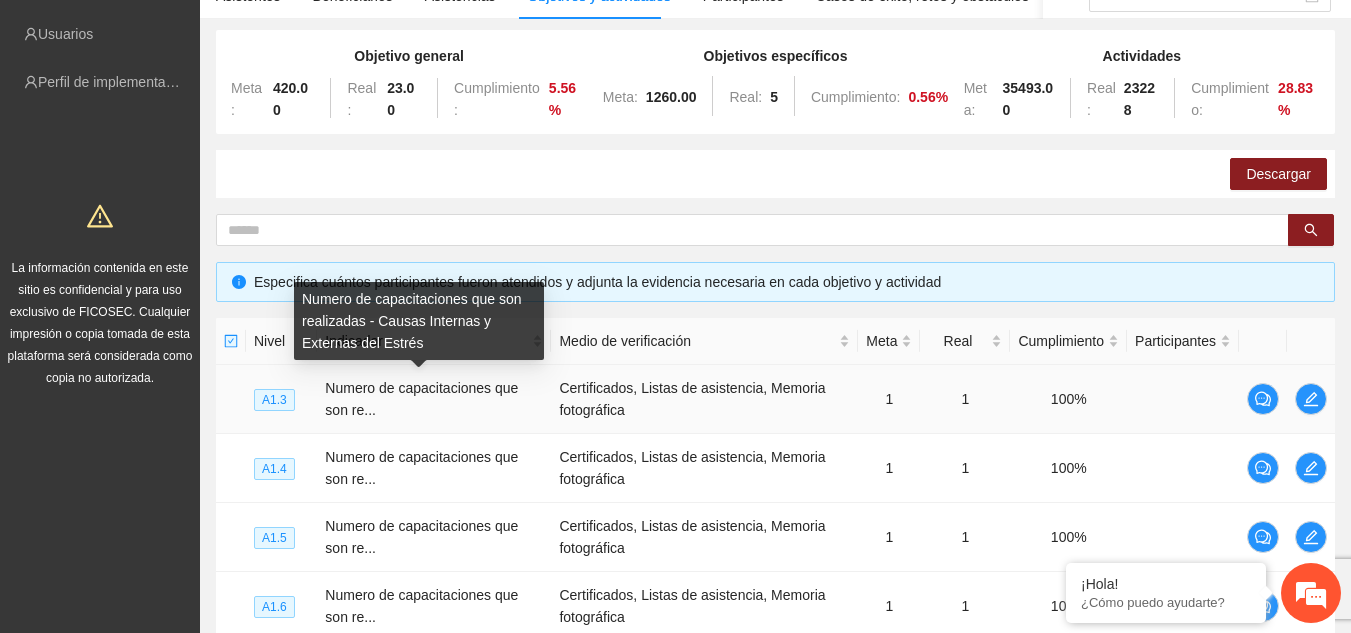click on "Numero de capacitaciones que son re..." at bounding box center [421, 399] 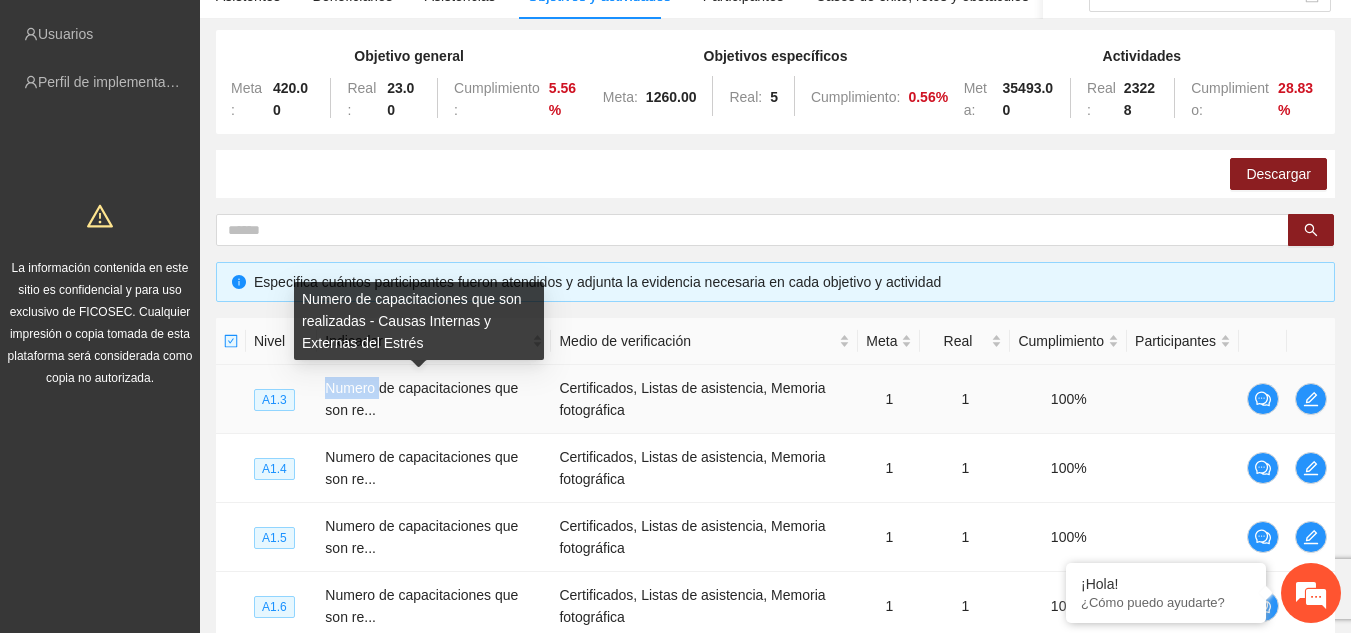 click on "Numero de capacitaciones que son re..." at bounding box center (421, 399) 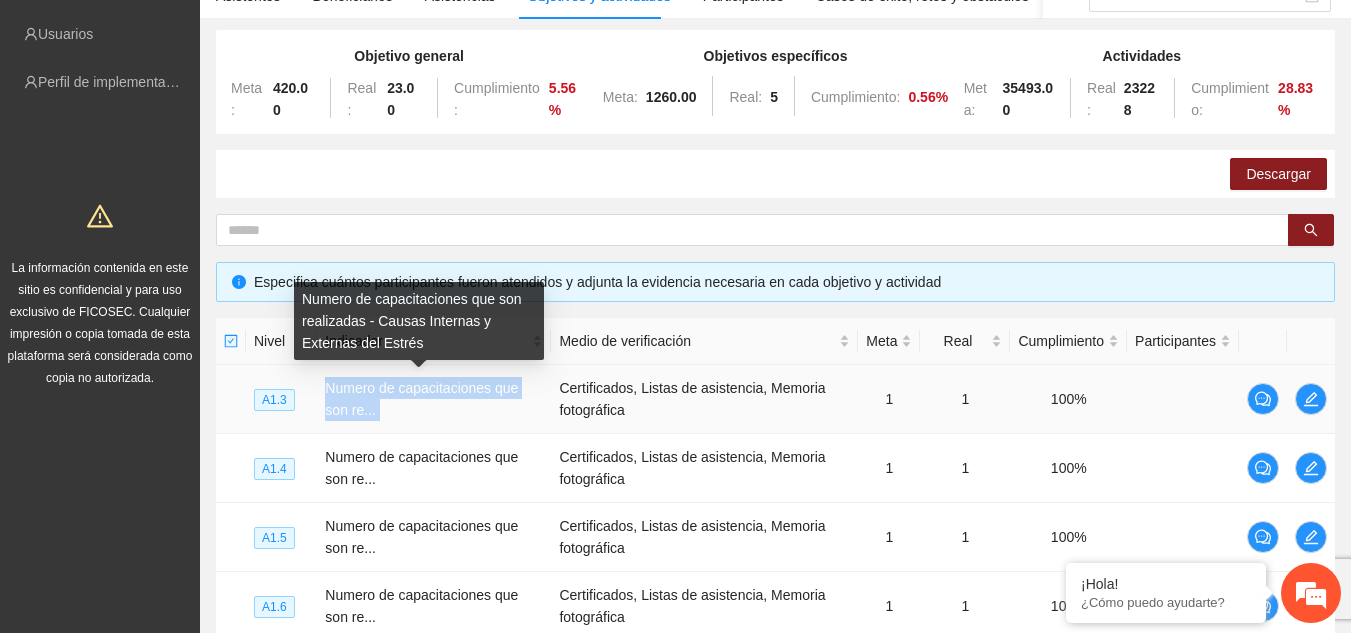 click on "Numero de capacitaciones que son re..." at bounding box center [421, 399] 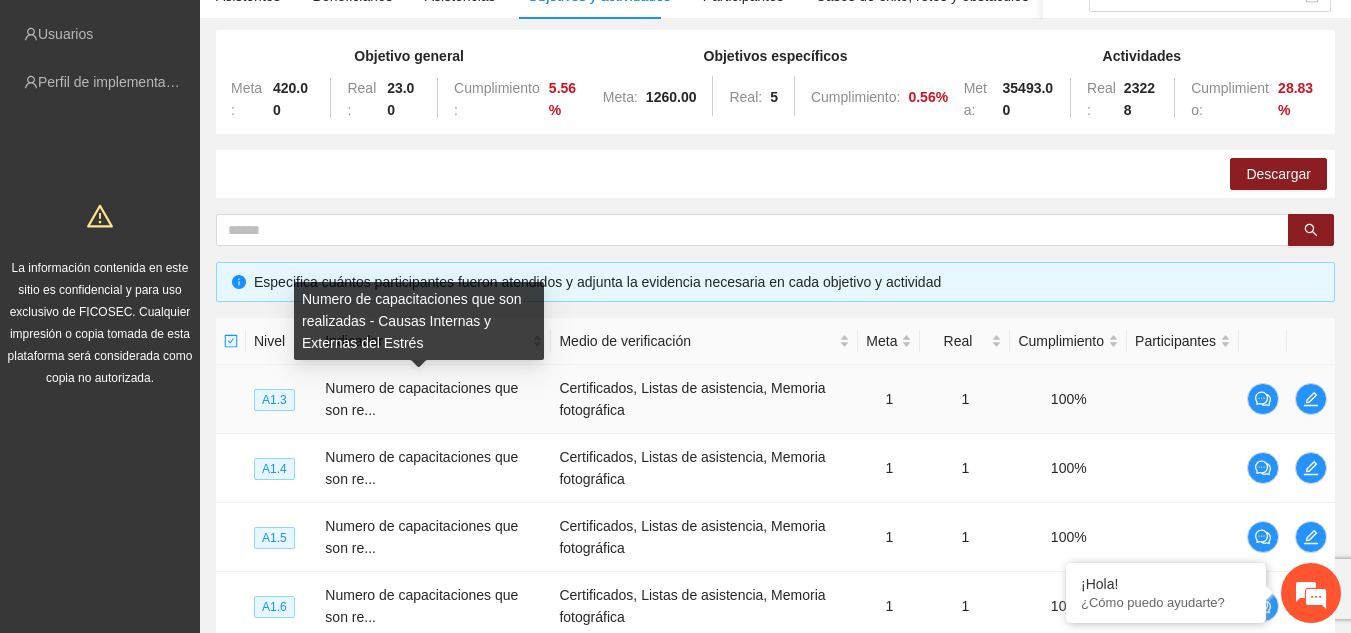 click on "Numero de capacitaciones que son realizadas - Causas Internas y Externas del Estrés" at bounding box center (419, 321) 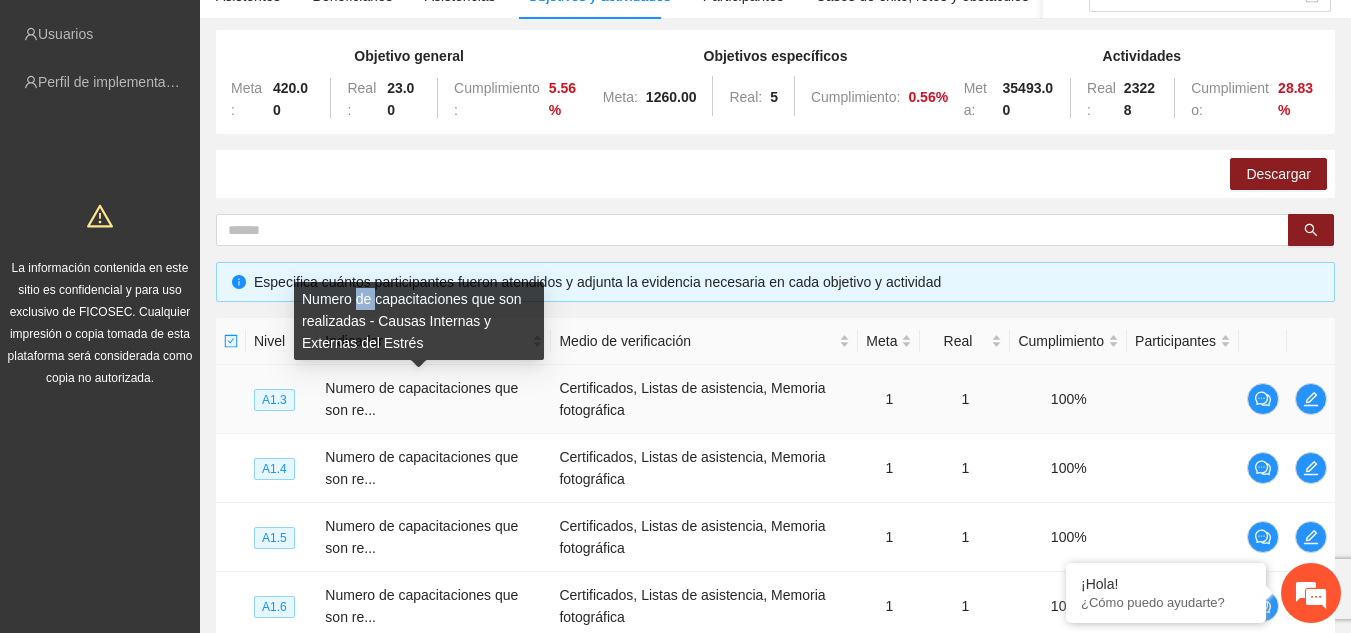 click on "Numero de capacitaciones que son realizadas - Causas Internas y Externas del Estrés" at bounding box center (419, 321) 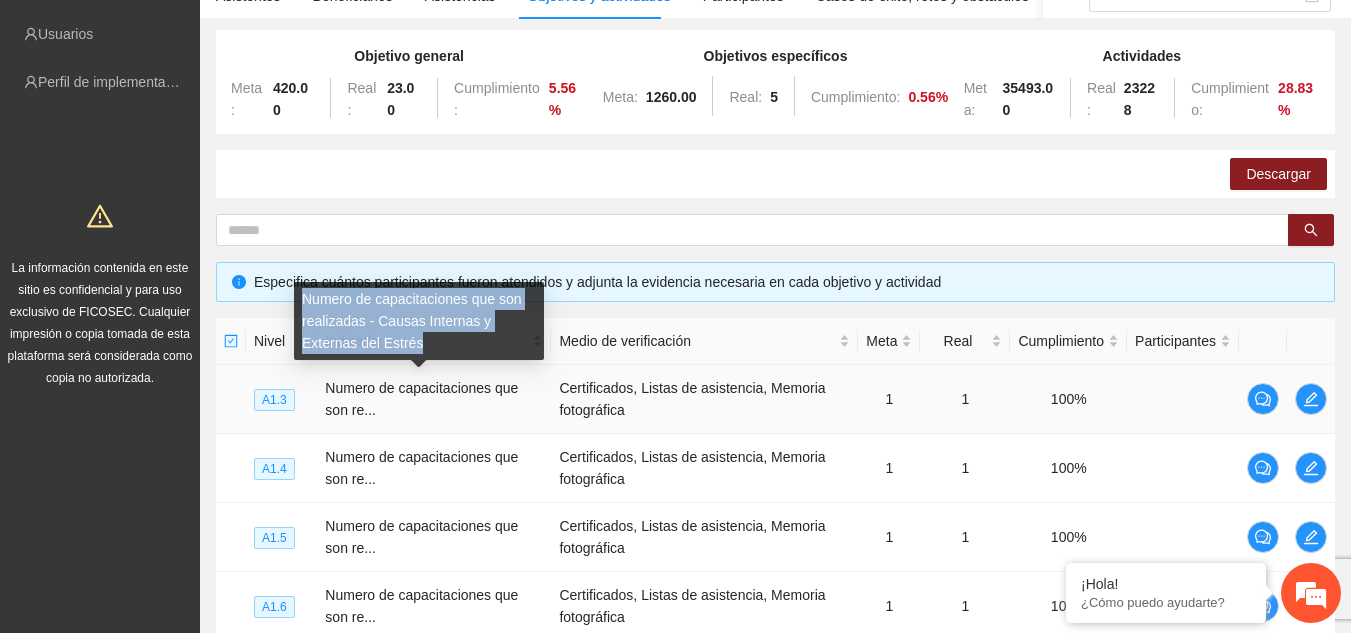 click on "Numero de capacitaciones que son realizadas - Causas Internas y Externas del Estrés" at bounding box center (419, 321) 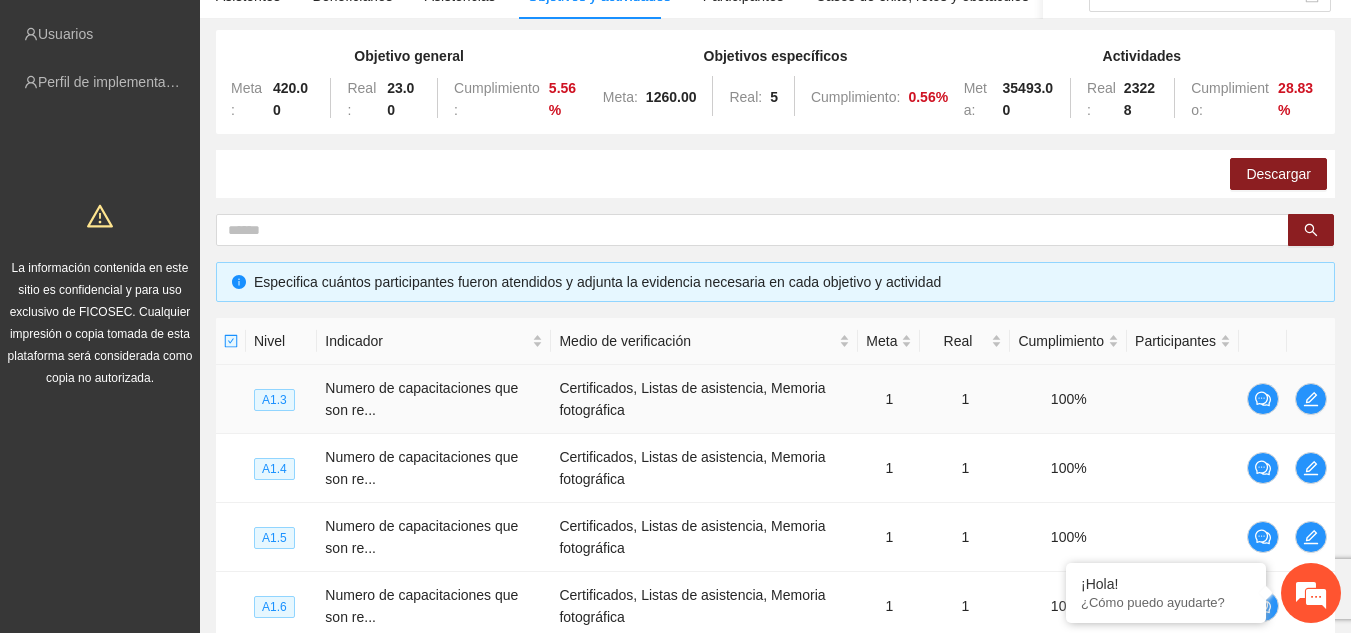 click on "Certificados, Listas de asistencia, Memoria fotográfica" at bounding box center [704, 399] 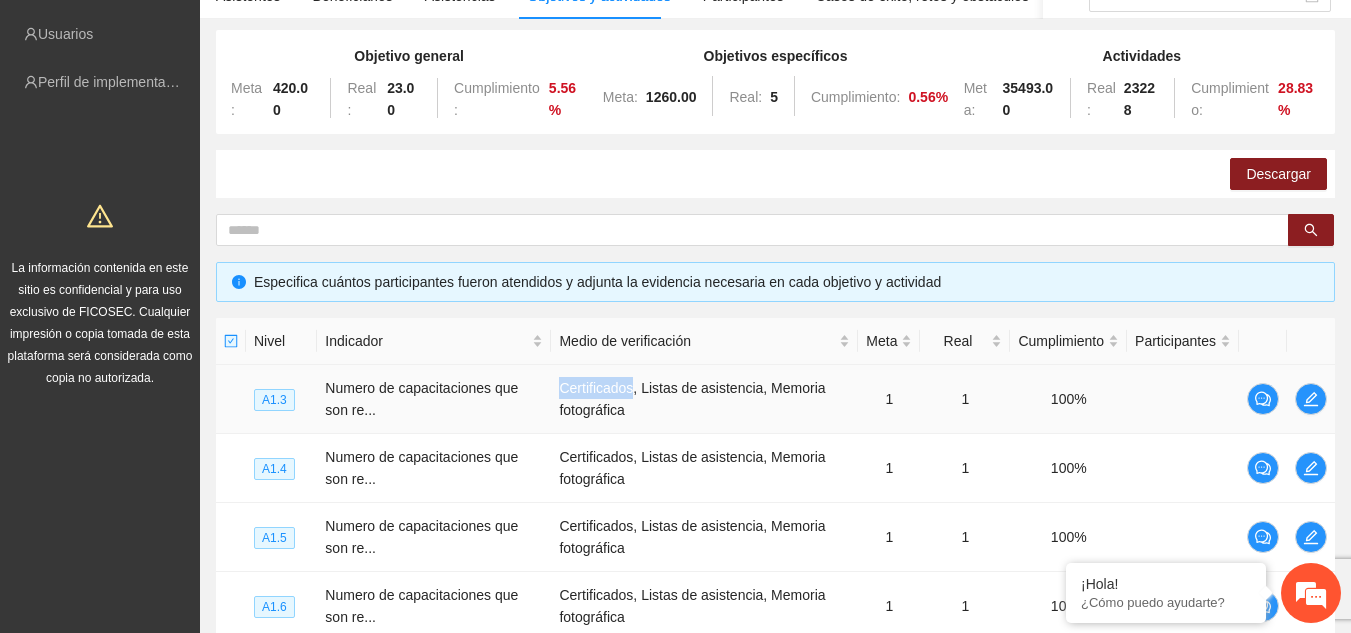 click on "Certificados, Listas de asistencia, Memoria fotográfica" at bounding box center (704, 399) 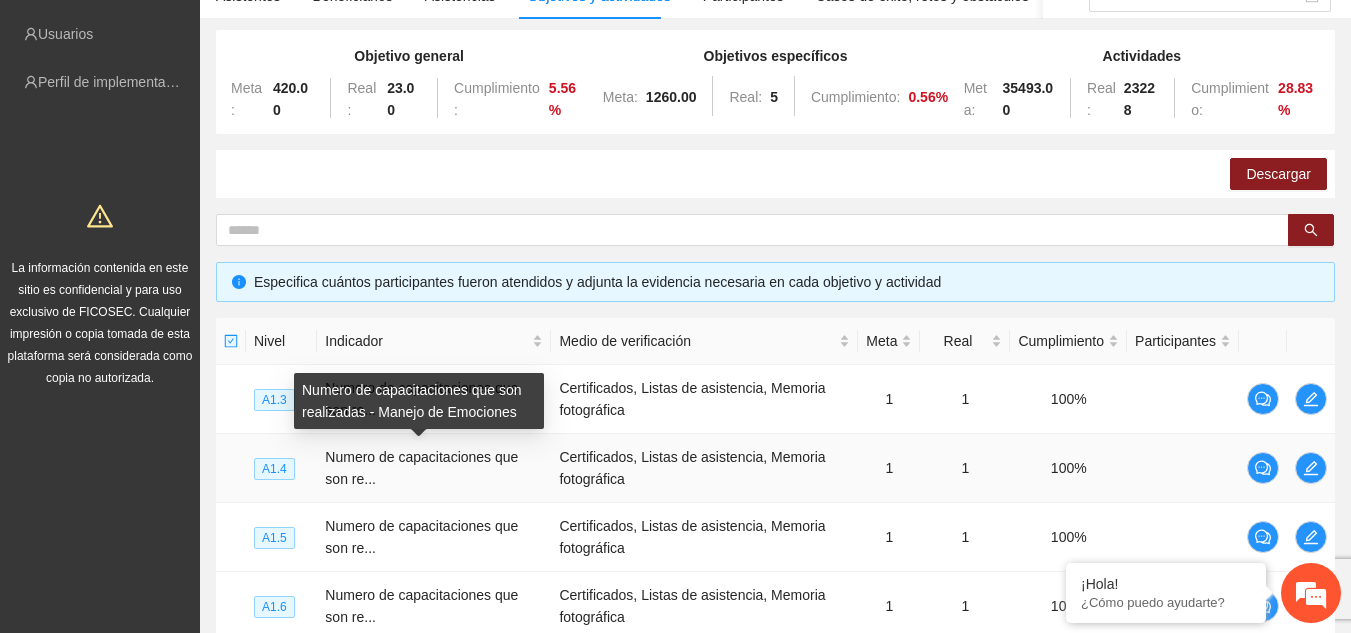 click on "Numero de capacitaciones que son re..." at bounding box center [421, 468] 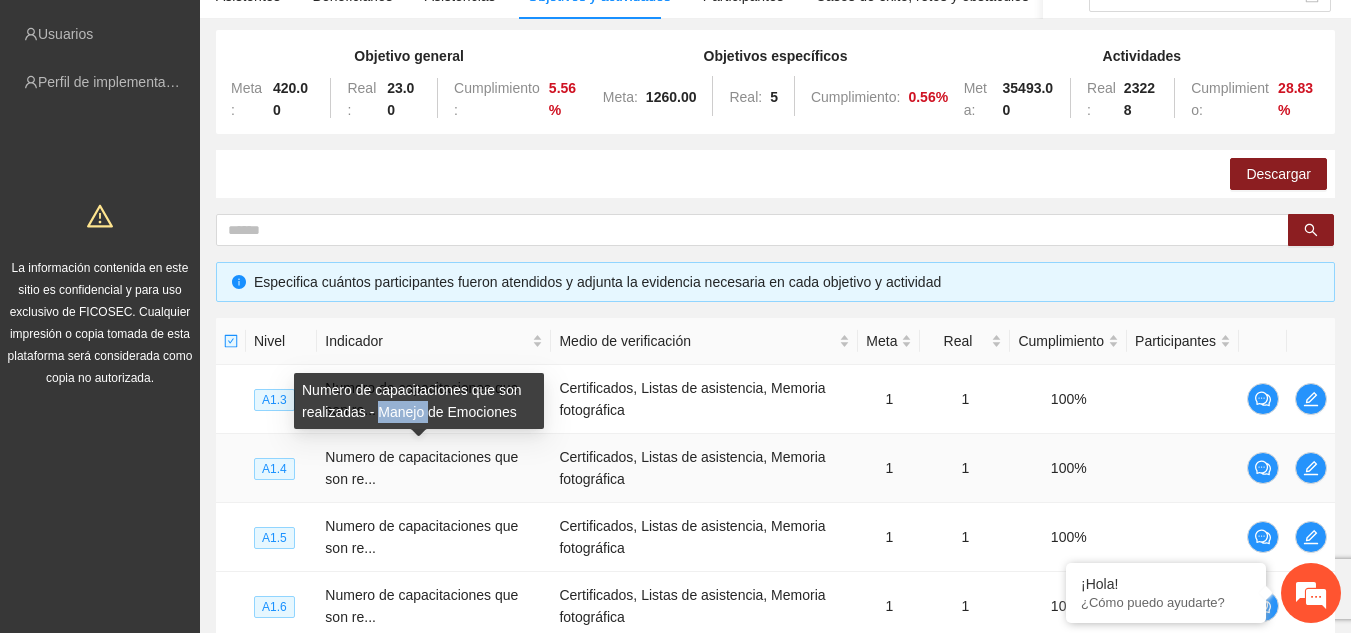 click on "Numero de capacitaciones que son realizadas - Manejo de Emociones" at bounding box center [419, 401] 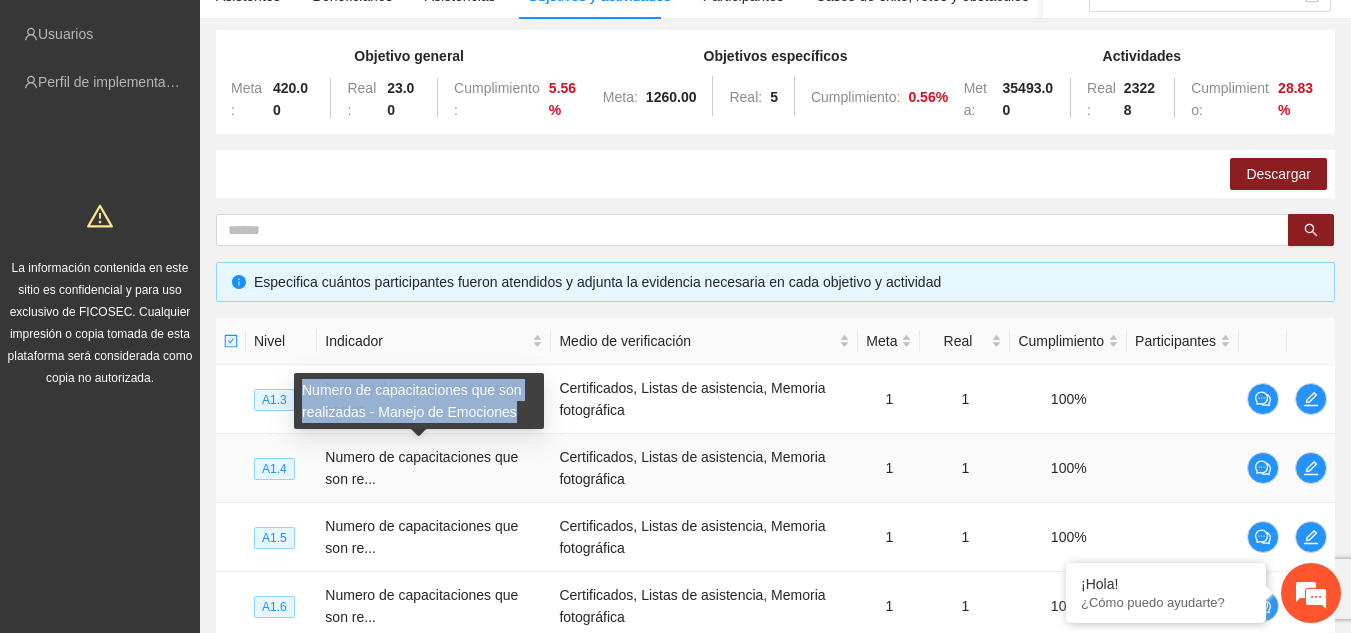 click on "Numero de capacitaciones que son realizadas - Manejo de Emociones" at bounding box center (419, 401) 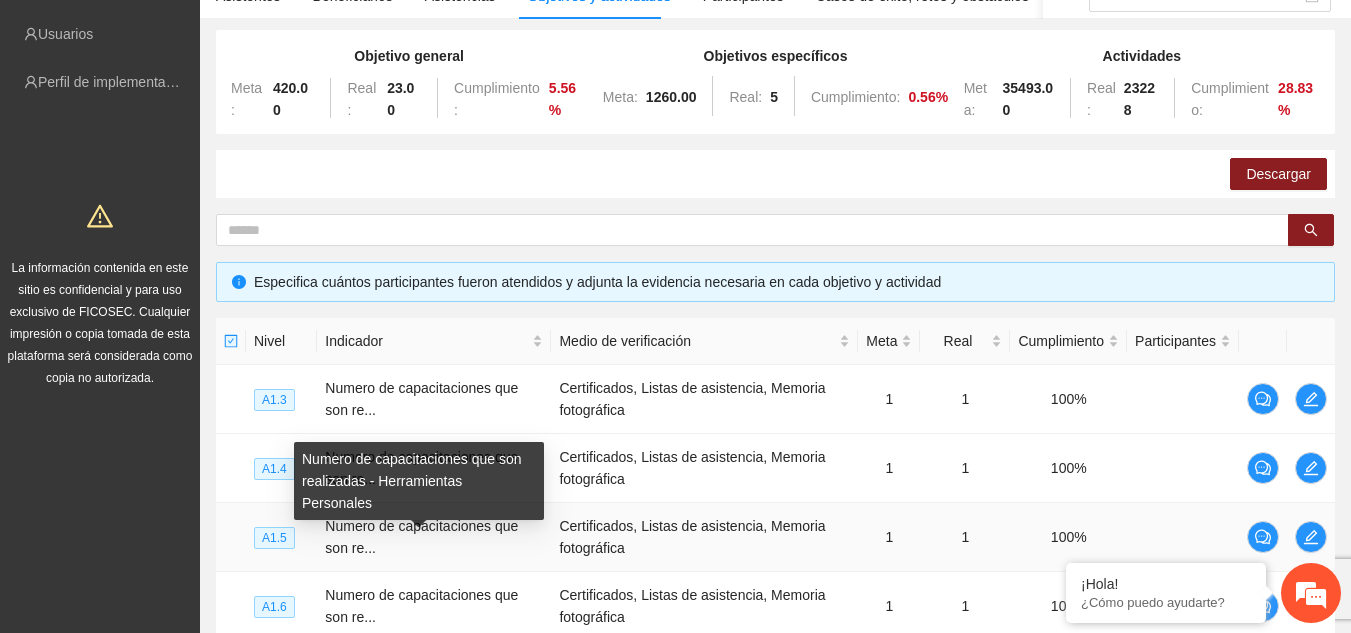 click on "Numero de capacitaciones que son re..." at bounding box center [421, 537] 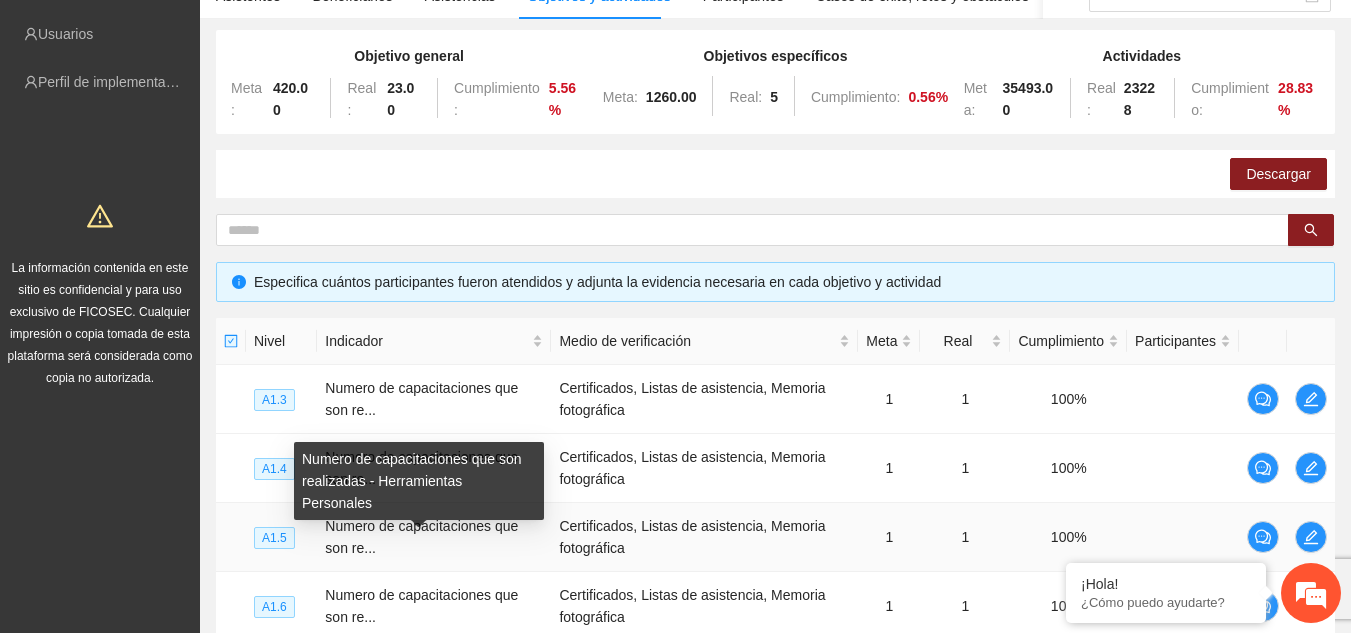 click on "Numero de capacitaciones que son realizadas - Herramientas Personales" at bounding box center (419, 481) 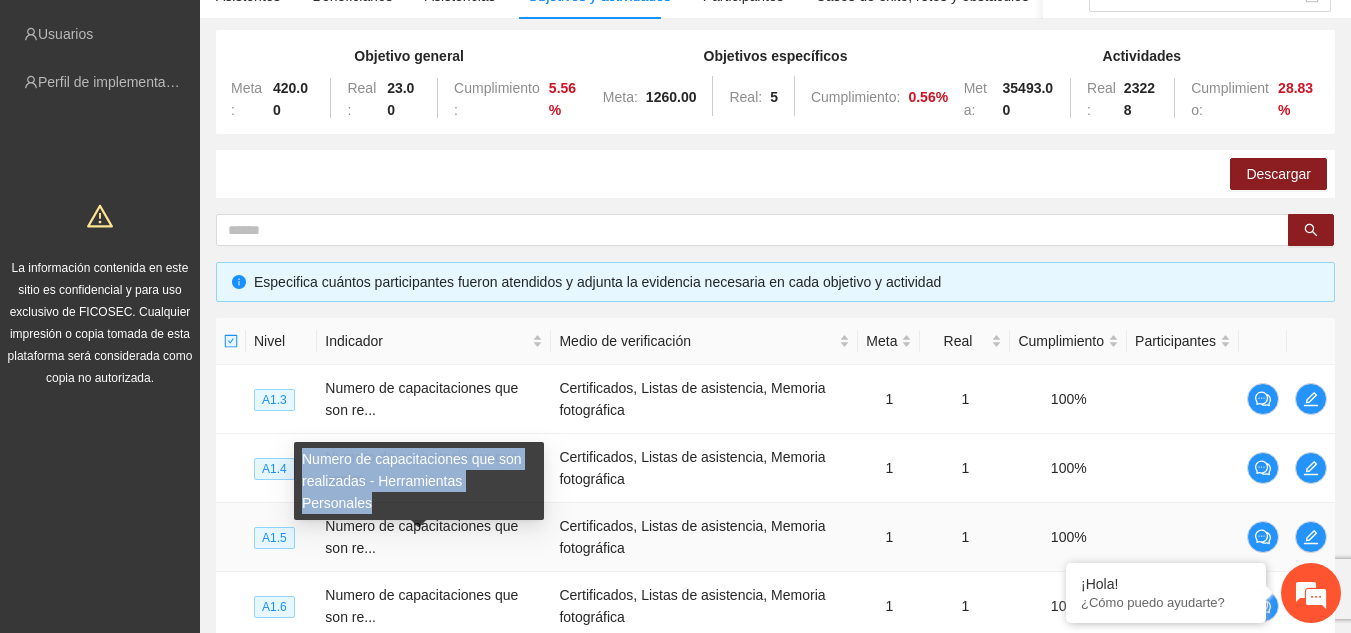 click on "Numero de capacitaciones que son realizadas - Herramientas Personales" at bounding box center (419, 481) 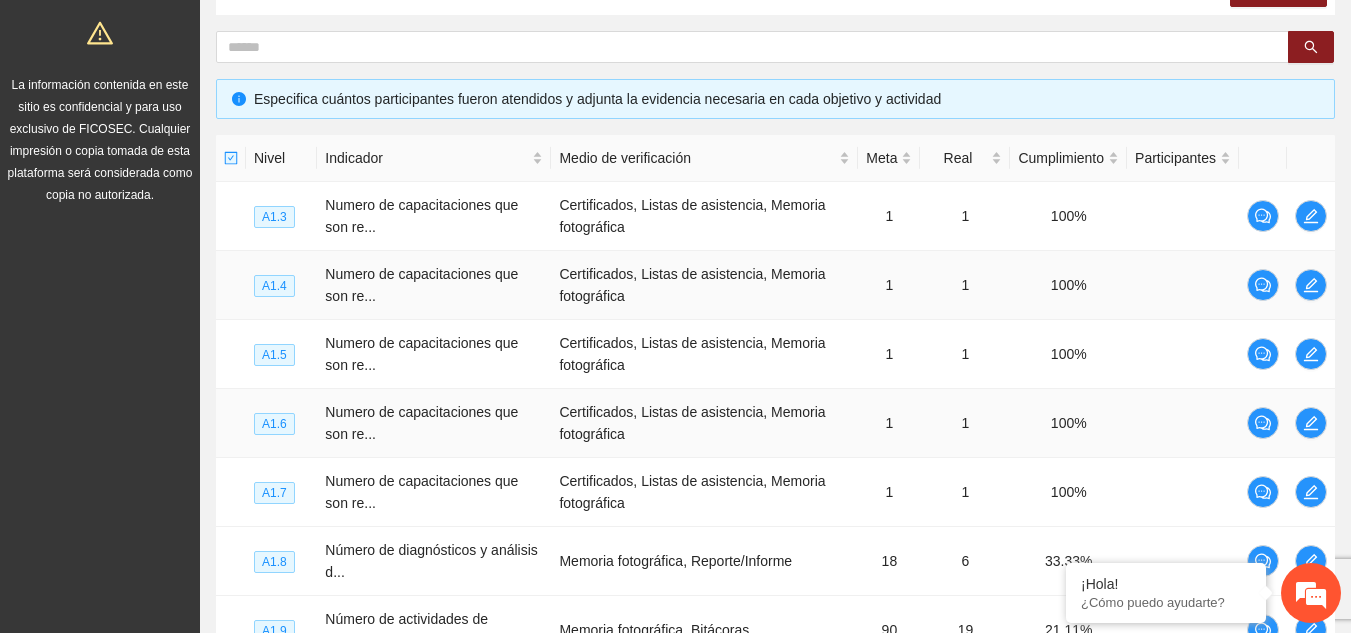 scroll, scrollTop: 382, scrollLeft: 0, axis: vertical 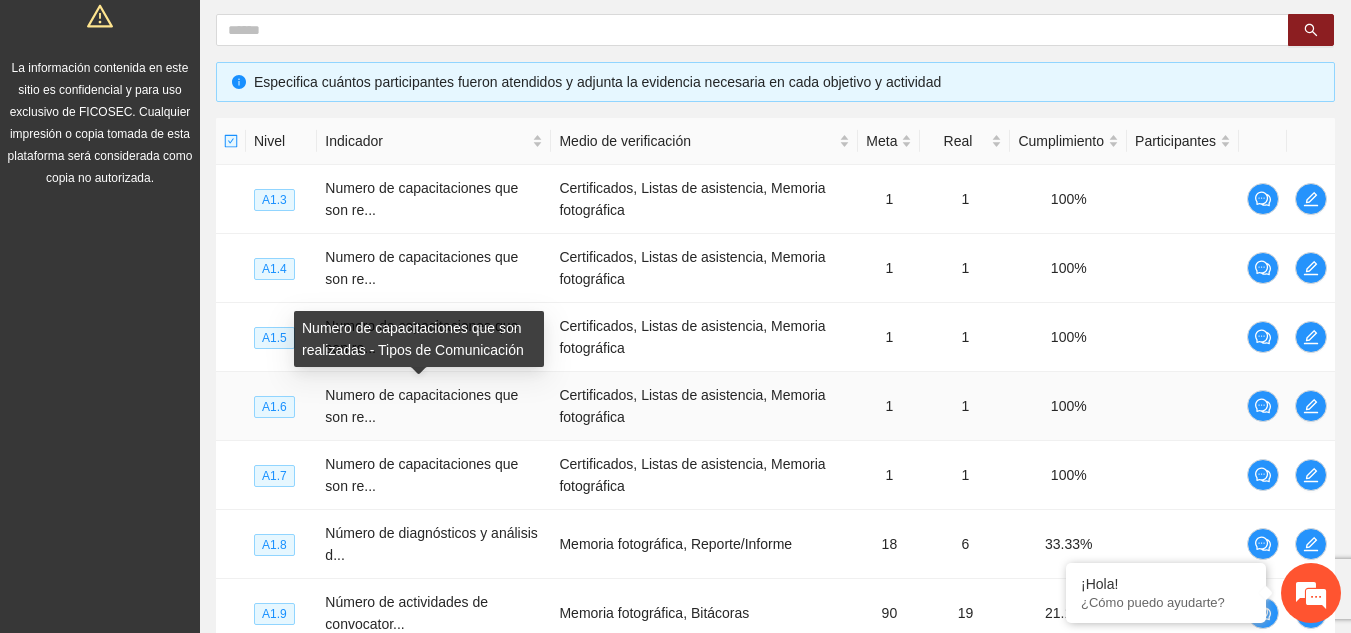 click on "Numero de capacitaciones que son realizadas - Tipos de Comunicación" at bounding box center [419, 339] 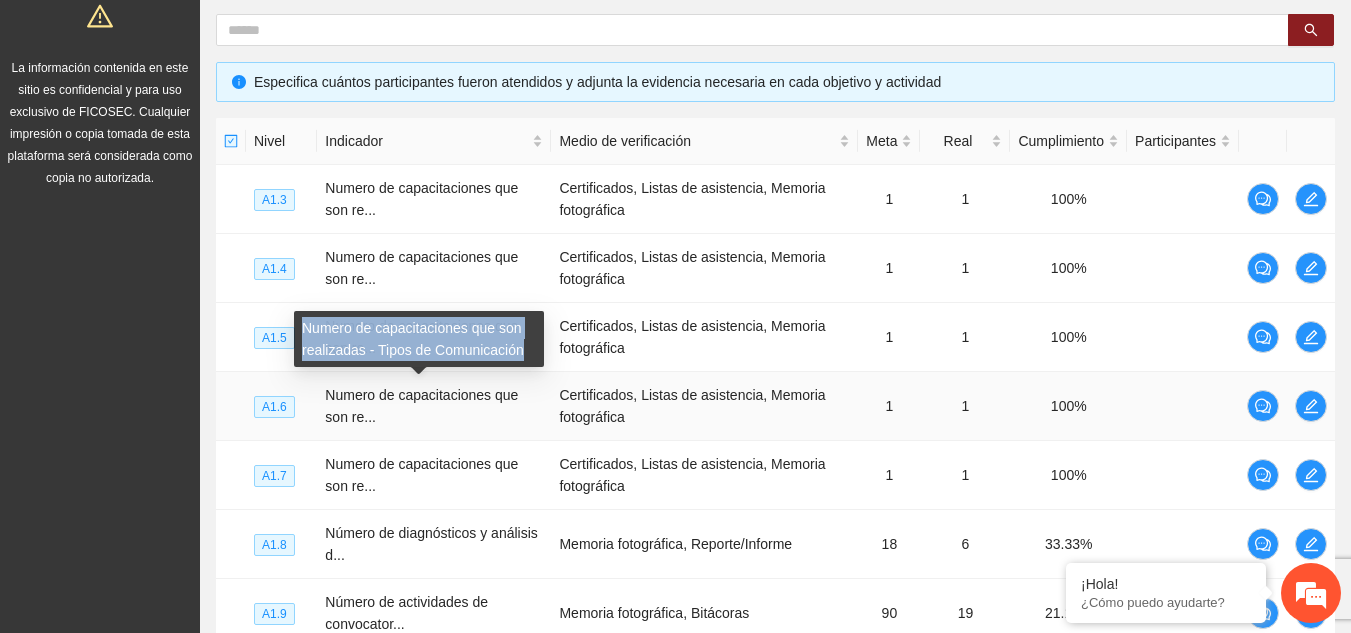 click on "Numero de capacitaciones que son realizadas - Tipos de Comunicación" at bounding box center [419, 339] 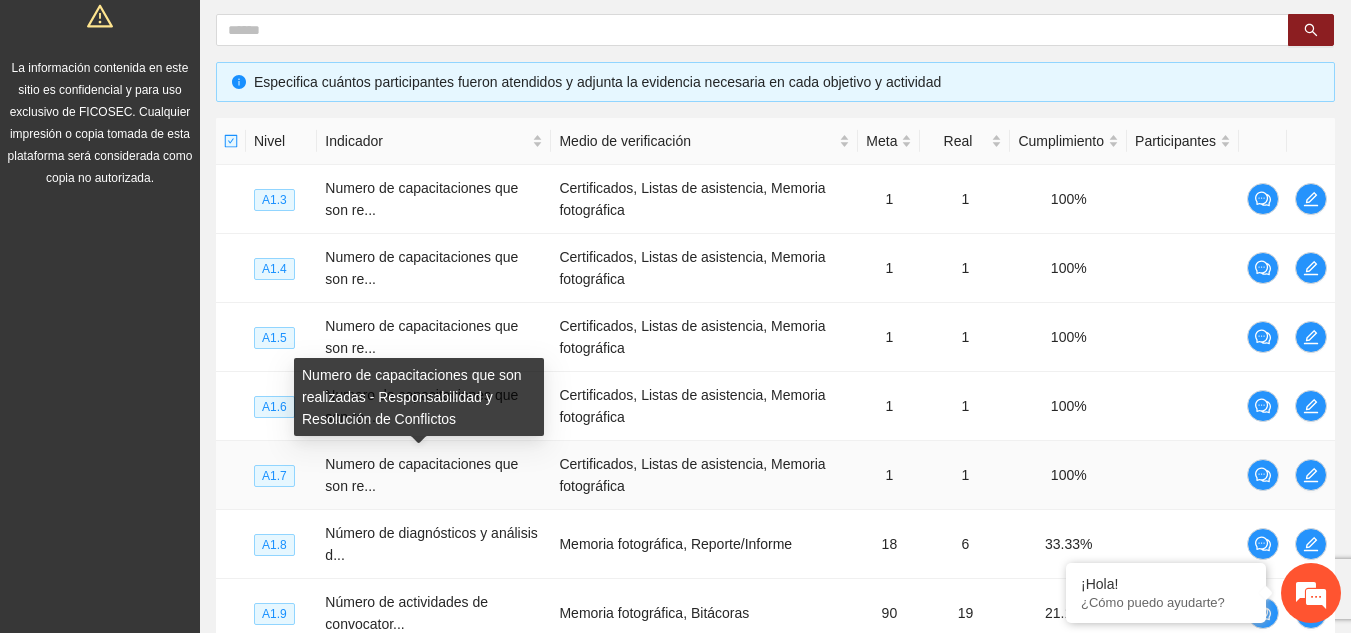 click on "Numero de capacitaciones que son realizadas - Responsabilidad y Resolución de Conflictos" at bounding box center (419, 397) 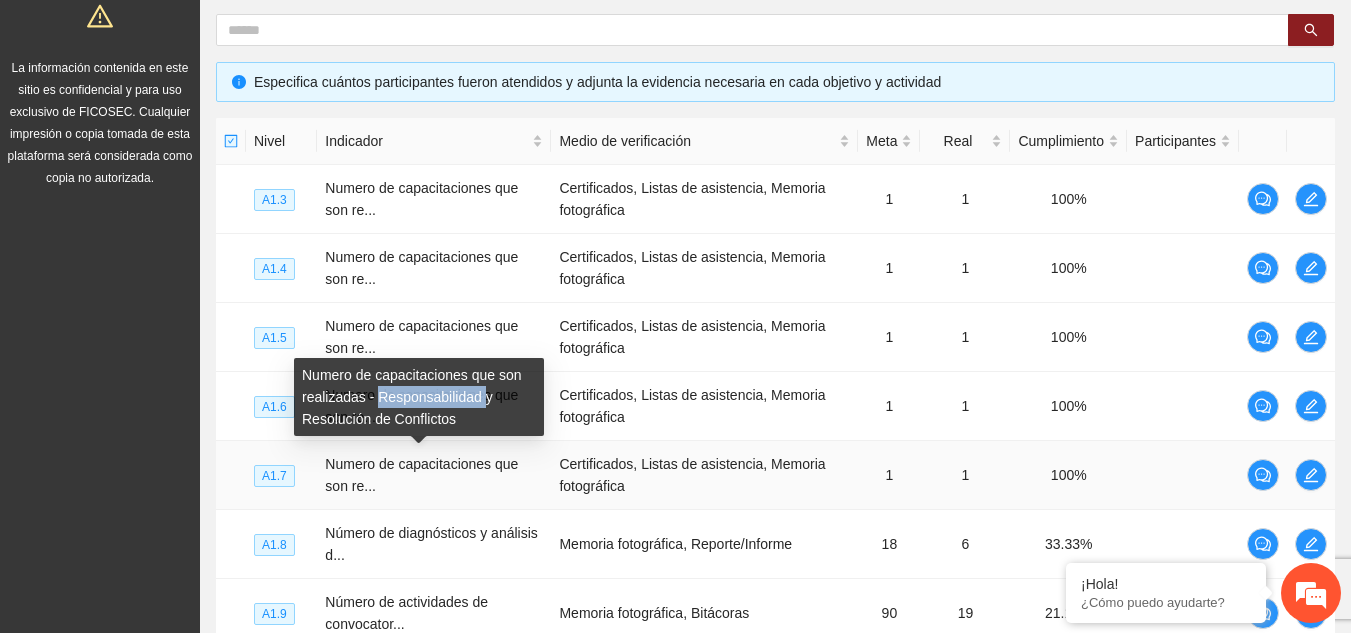 click on "Numero de capacitaciones que son realizadas - Responsabilidad y Resolución de Conflictos" at bounding box center [419, 397] 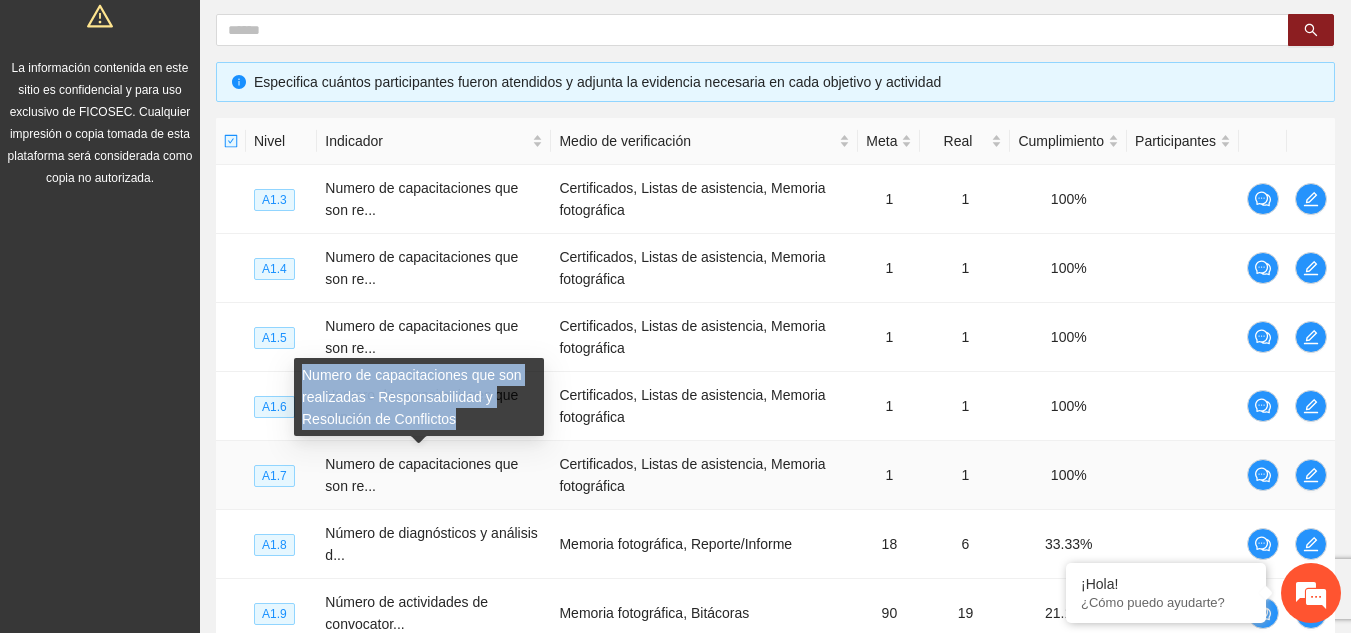 click on "Numero de capacitaciones que son realizadas - Responsabilidad y Resolución de Conflictos" at bounding box center (419, 397) 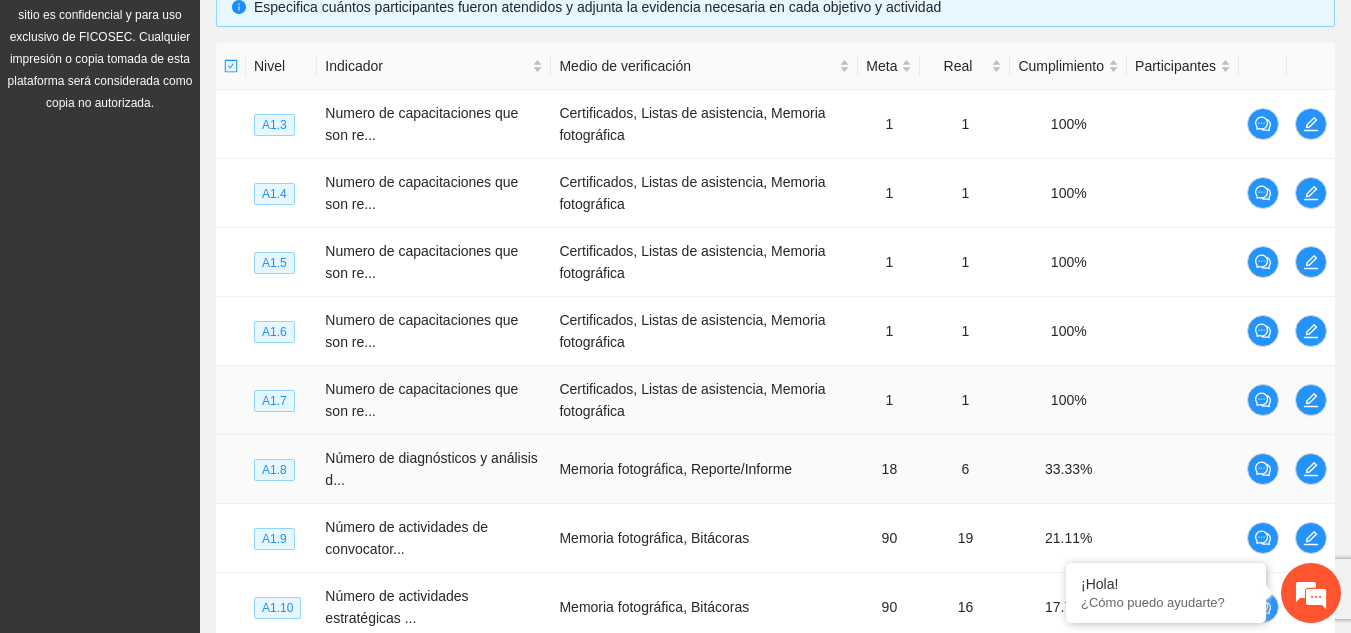 scroll, scrollTop: 502, scrollLeft: 0, axis: vertical 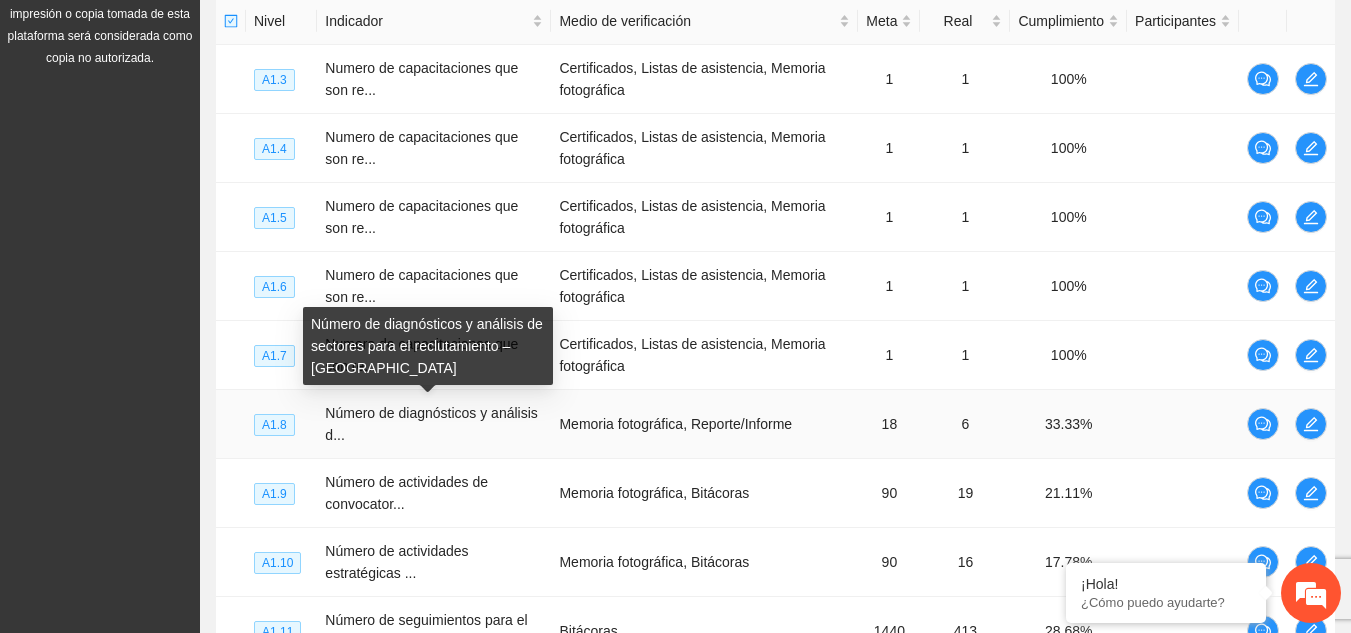 click on "Número de diagnósticos y análisis de sectores para el reclutamiento – [GEOGRAPHIC_DATA]" at bounding box center [428, 346] 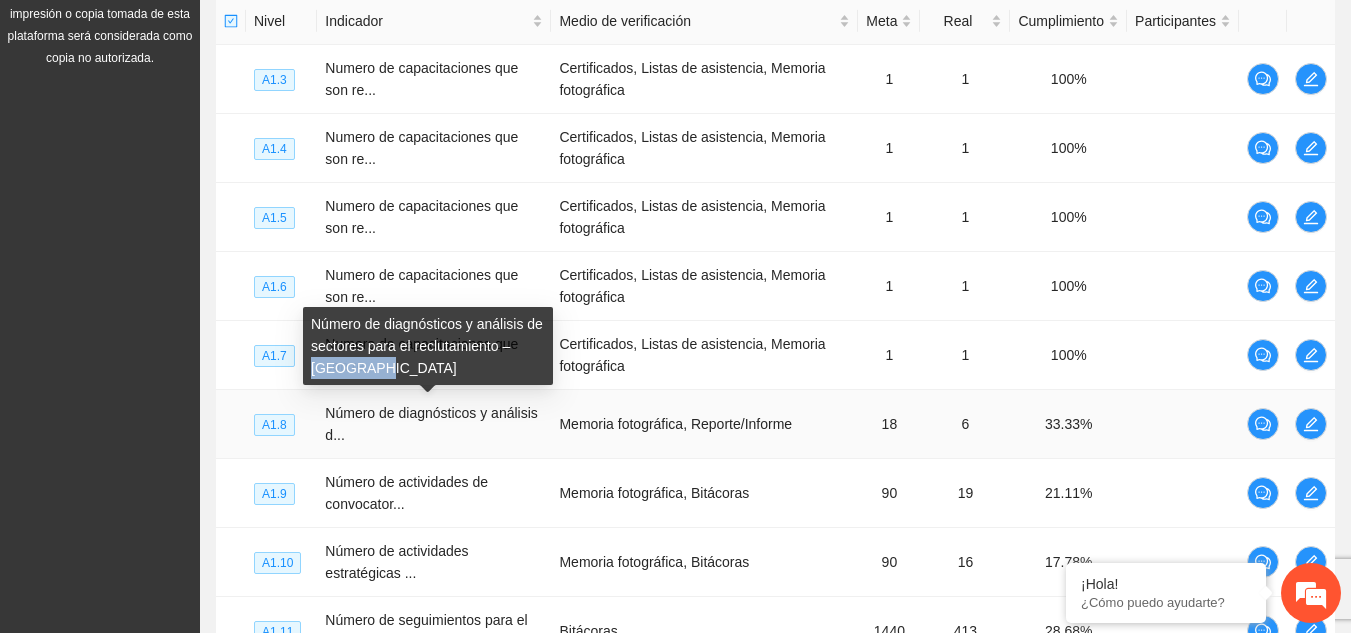 click on "Número de diagnósticos y análisis de sectores para el reclutamiento – [GEOGRAPHIC_DATA]" at bounding box center [428, 346] 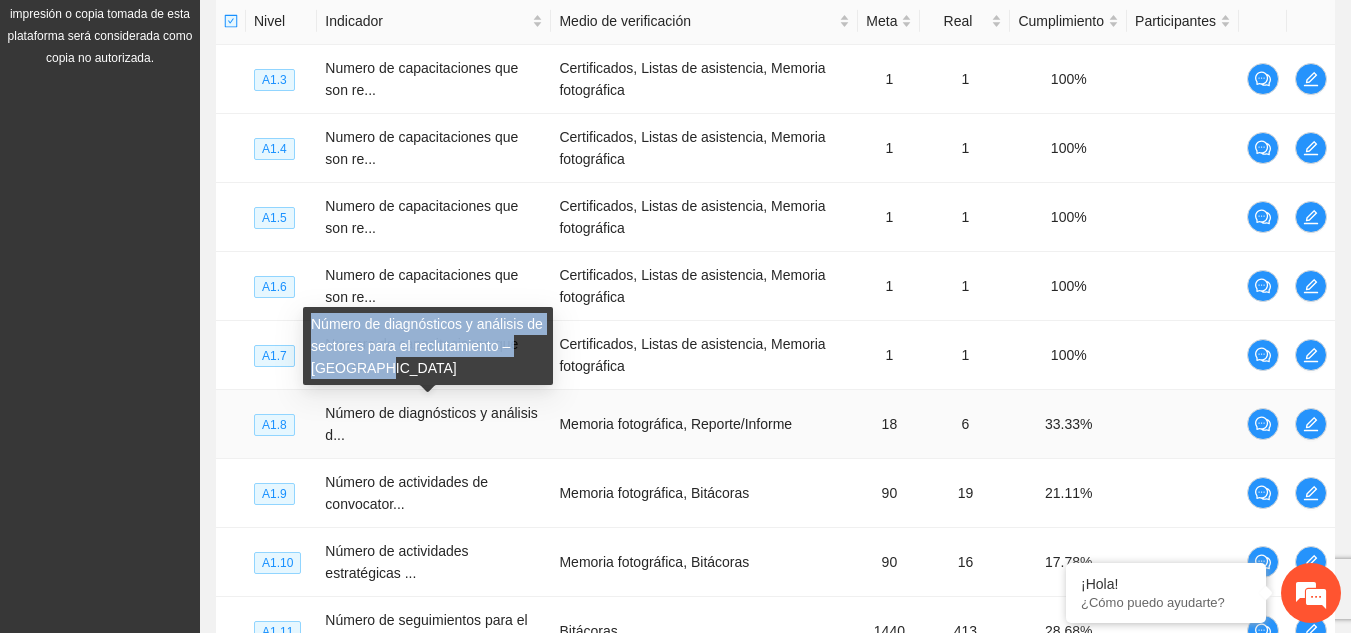 click on "Número de diagnósticos y análisis de sectores para el reclutamiento – [GEOGRAPHIC_DATA]" at bounding box center [428, 346] 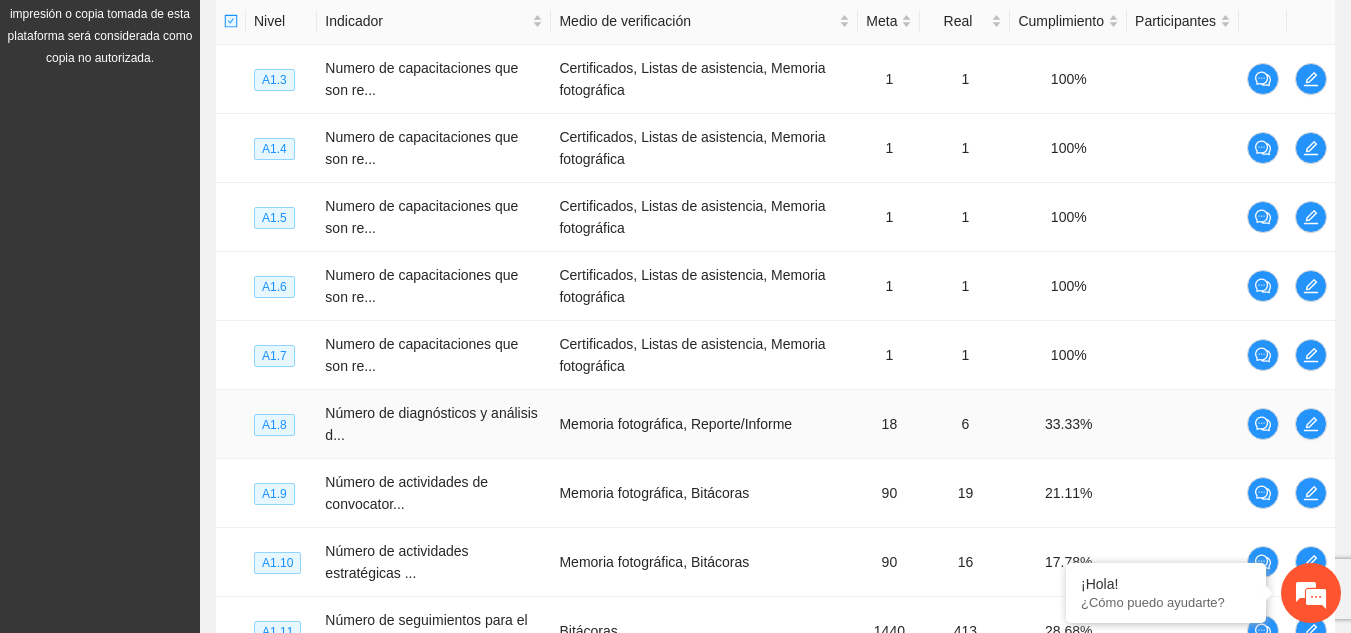 click on "Memoria fotográfica, Reporte/Informe" at bounding box center (704, 424) 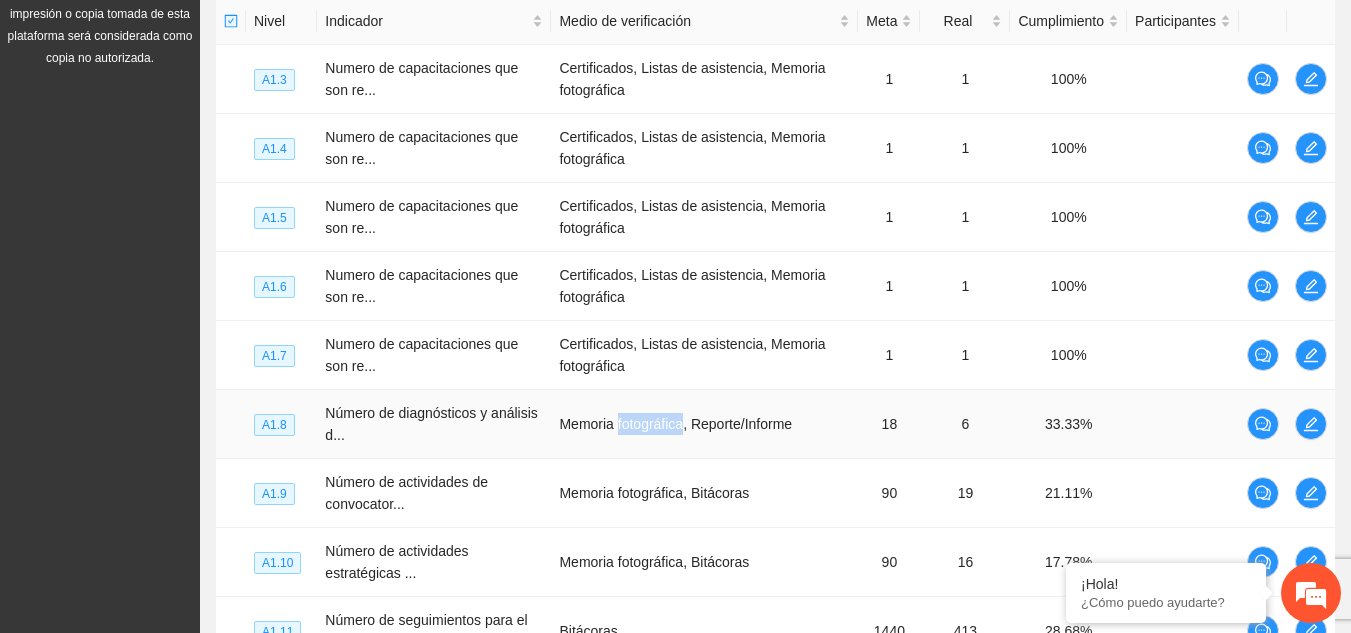 click on "Memoria fotográfica, Reporte/Informe" at bounding box center [704, 424] 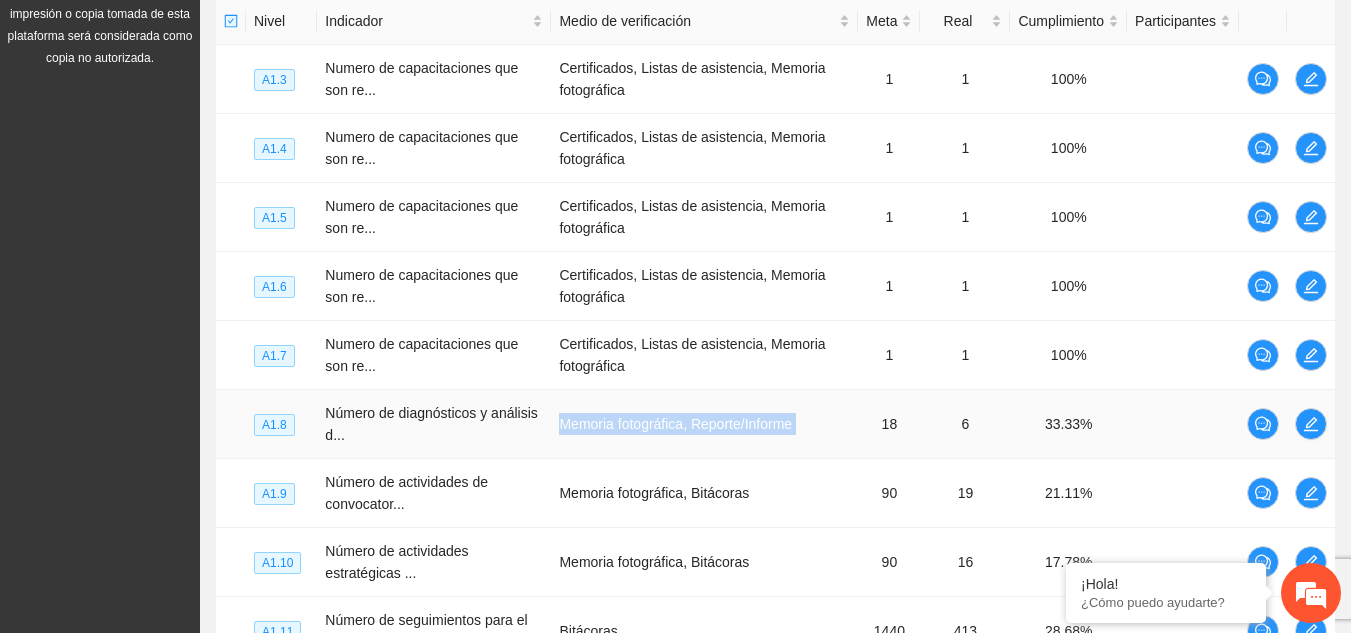 click on "Memoria fotográfica, Reporte/Informe" at bounding box center [704, 424] 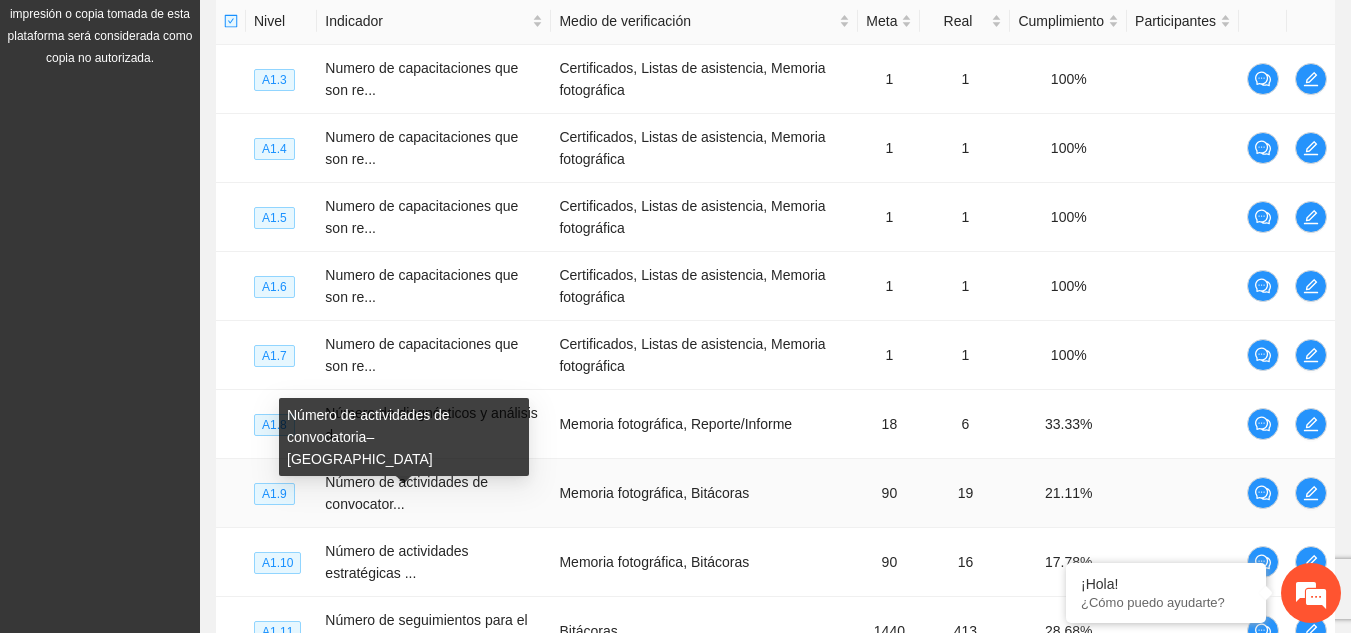 click on "Número de actividades de convocator..." at bounding box center [406, 493] 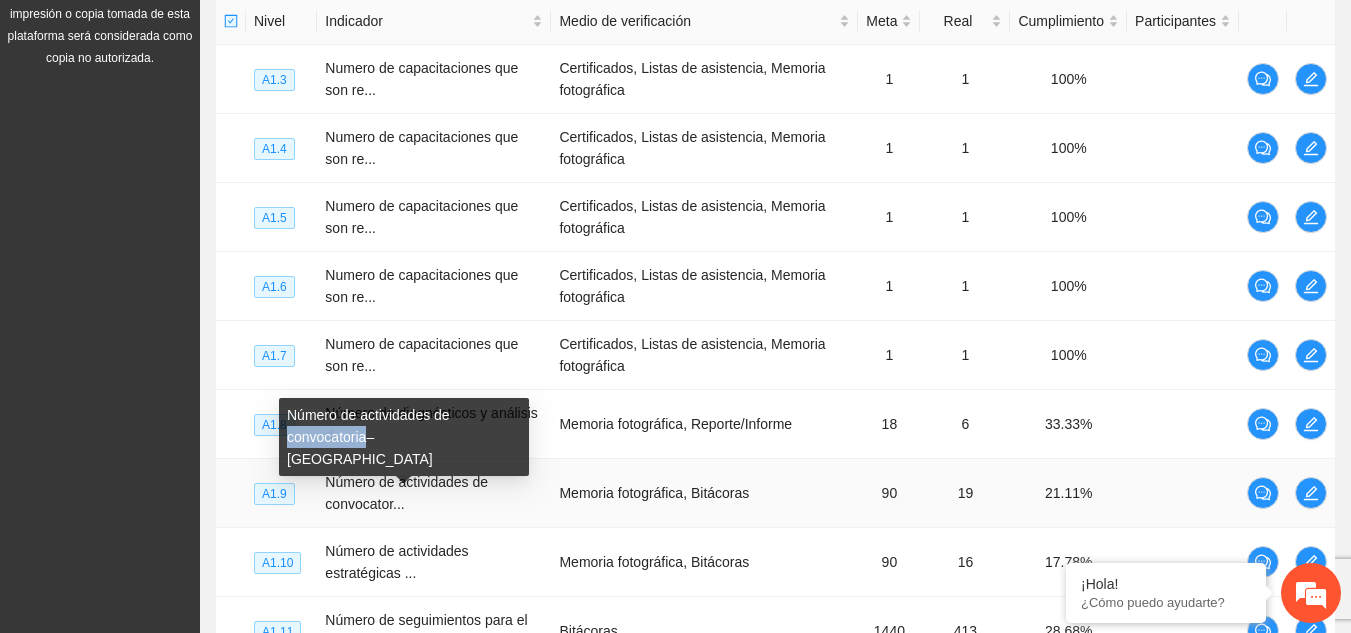 click on "Número de actividades de convocatoria– [GEOGRAPHIC_DATA]" at bounding box center [404, 437] 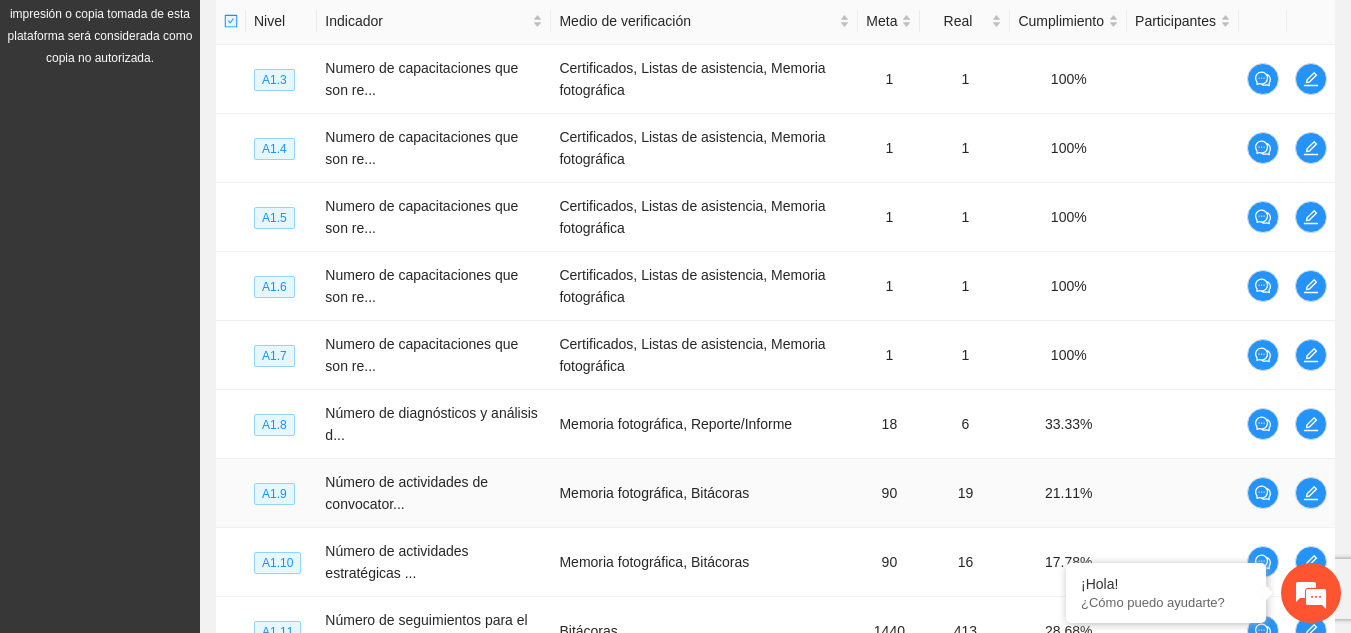 click on "Memoria fotográfica, Bitácoras" at bounding box center [704, 493] 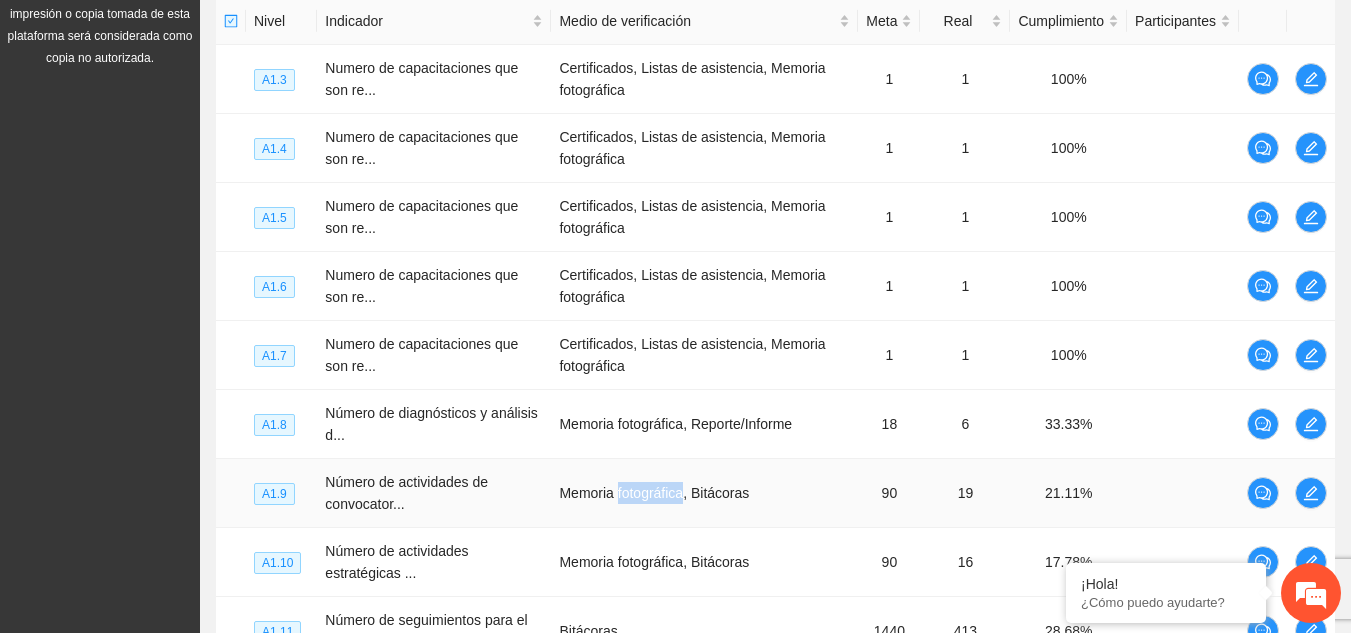 click on "Memoria fotográfica, Bitácoras" at bounding box center (704, 493) 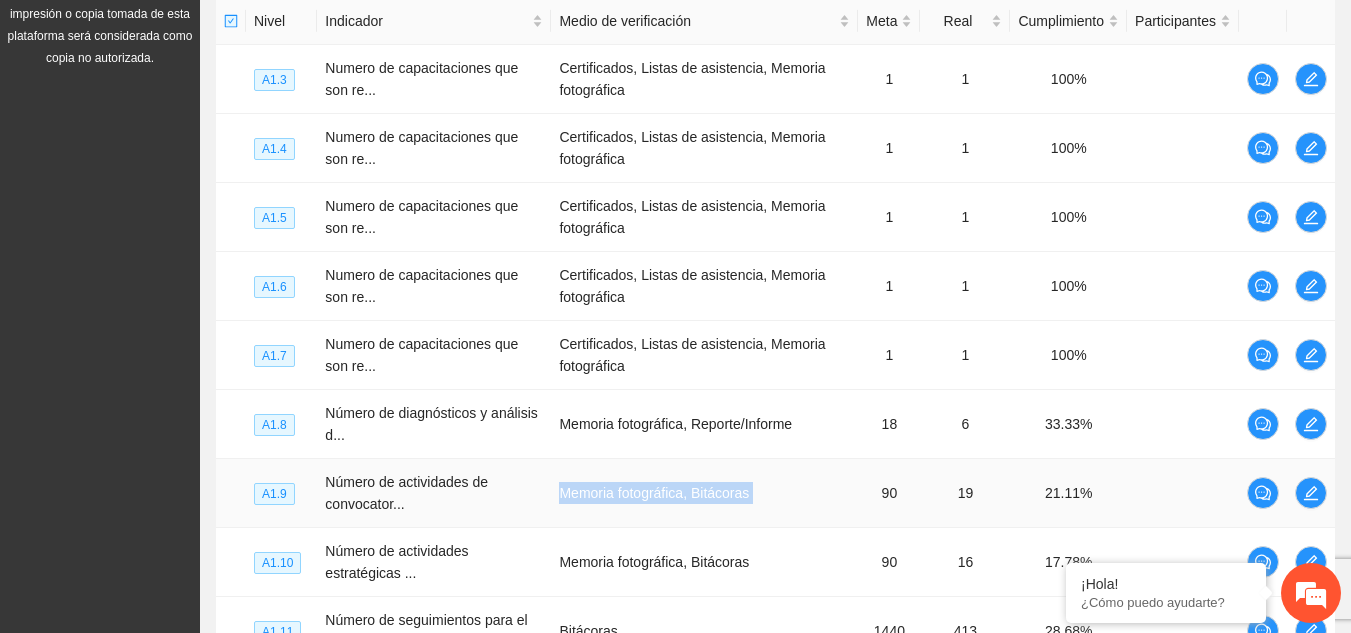 click on "Memoria fotográfica, Bitácoras" at bounding box center [704, 493] 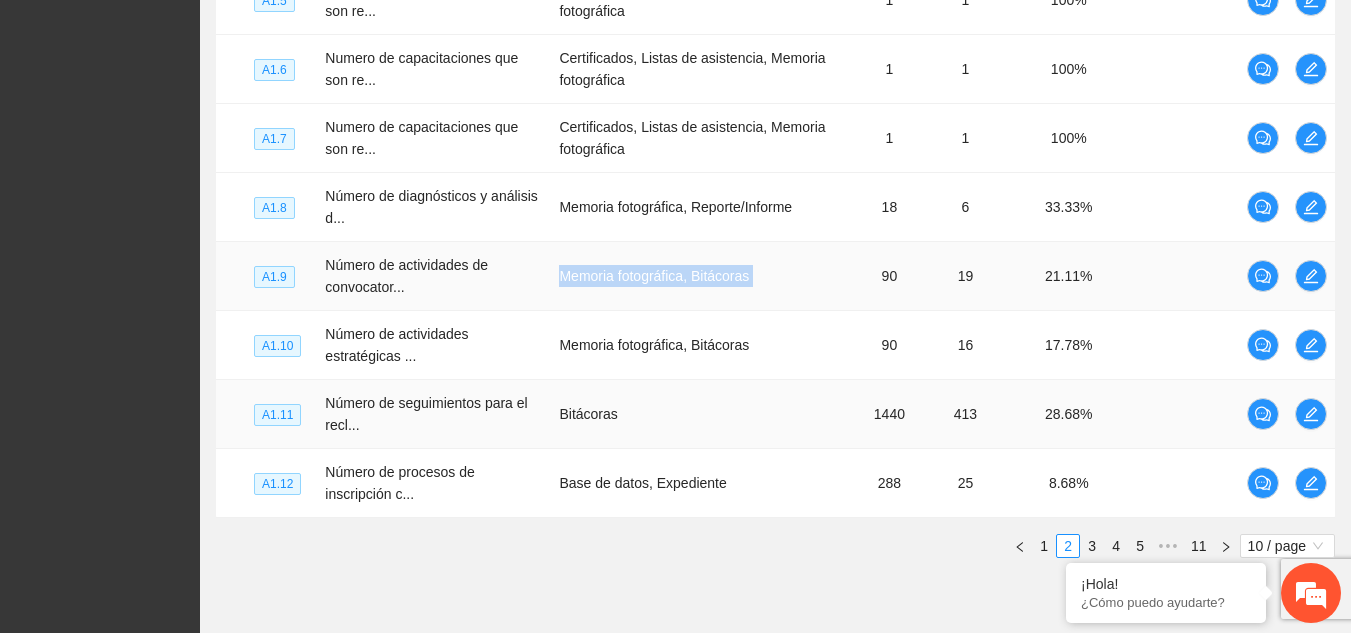 scroll, scrollTop: 742, scrollLeft: 0, axis: vertical 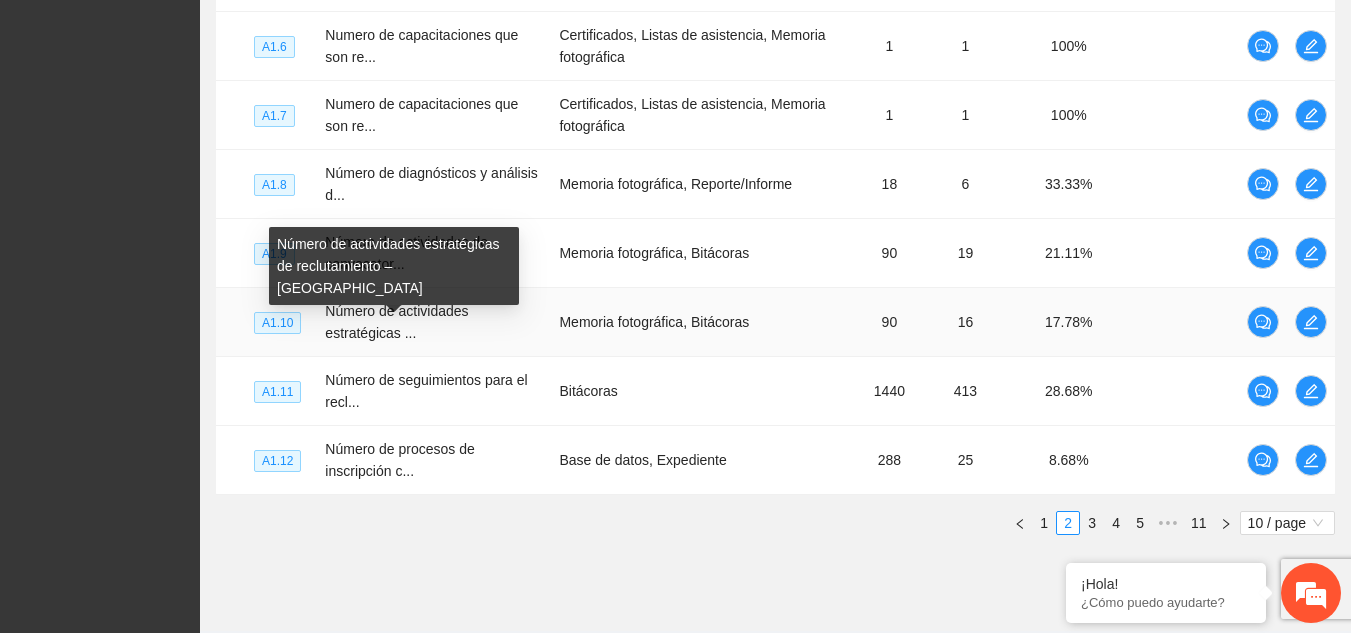 click on "Número de actividades estratégicas de reclutamiento – [GEOGRAPHIC_DATA]" at bounding box center (394, 266) 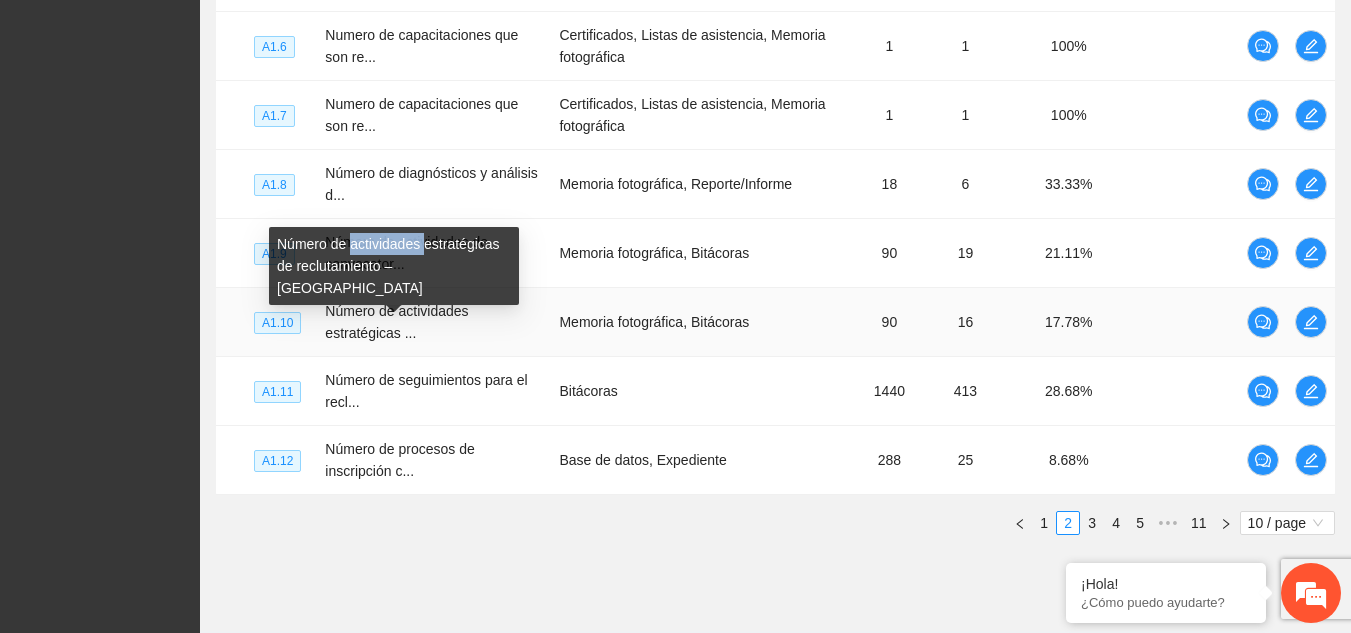 click on "Número de actividades estratégicas de reclutamiento – [GEOGRAPHIC_DATA]" at bounding box center (394, 266) 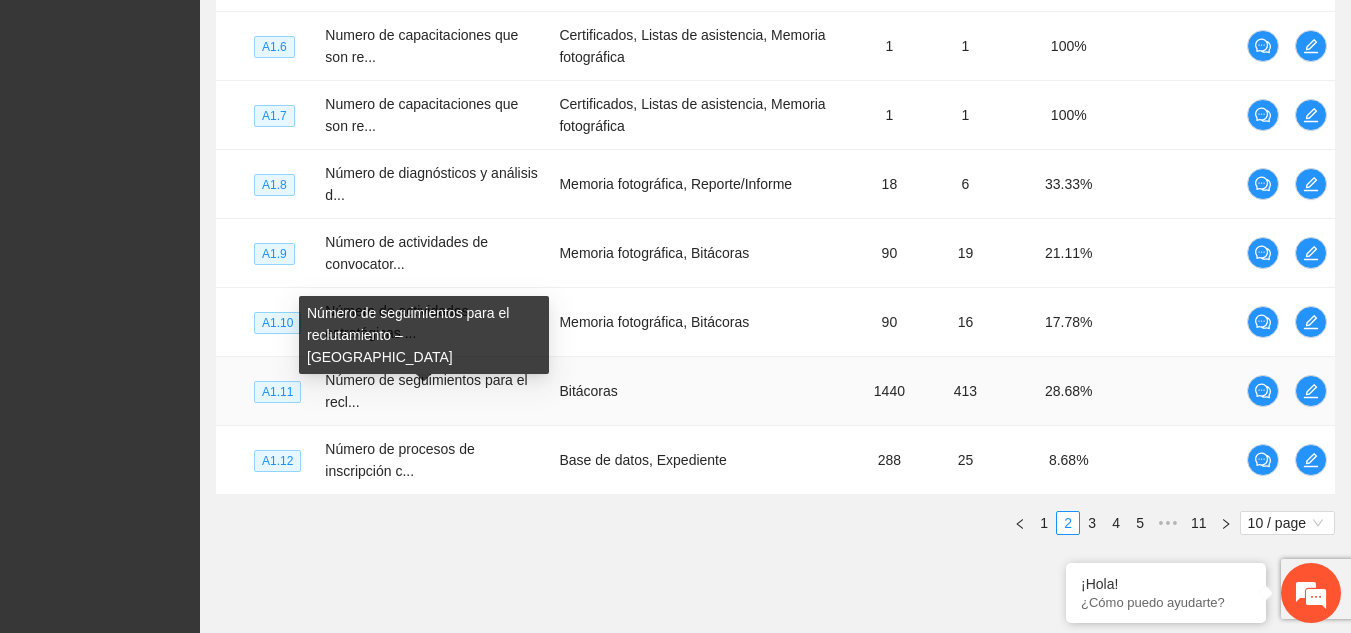 click on "Número de seguimientos para el recl..." at bounding box center (426, 391) 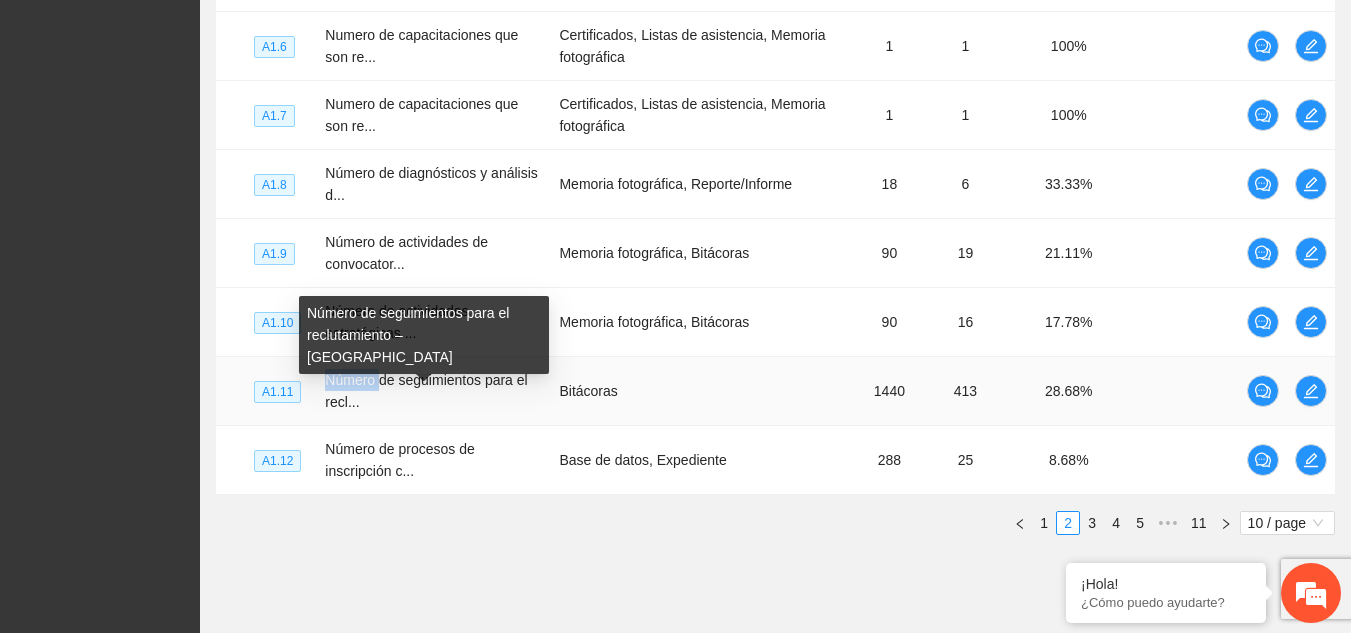 click on "Número de seguimientos para el recl..." at bounding box center (426, 391) 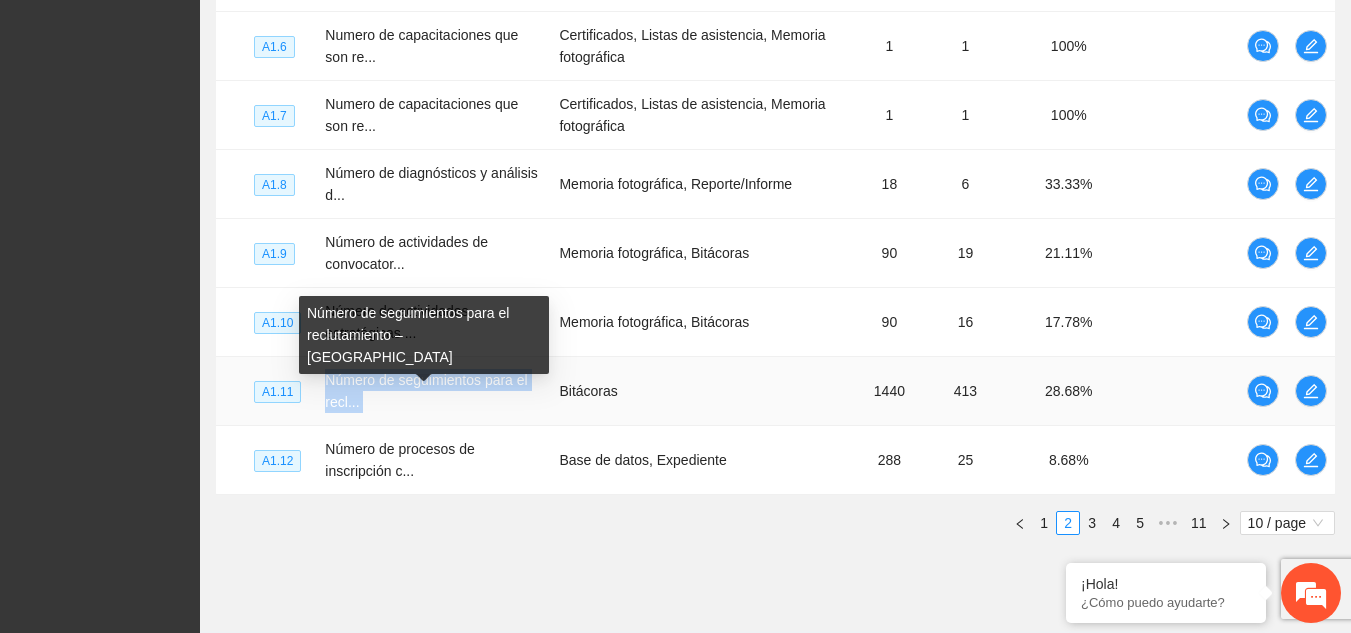 click on "Número de seguimientos para el reclutamiento – [GEOGRAPHIC_DATA]" at bounding box center (424, 335) 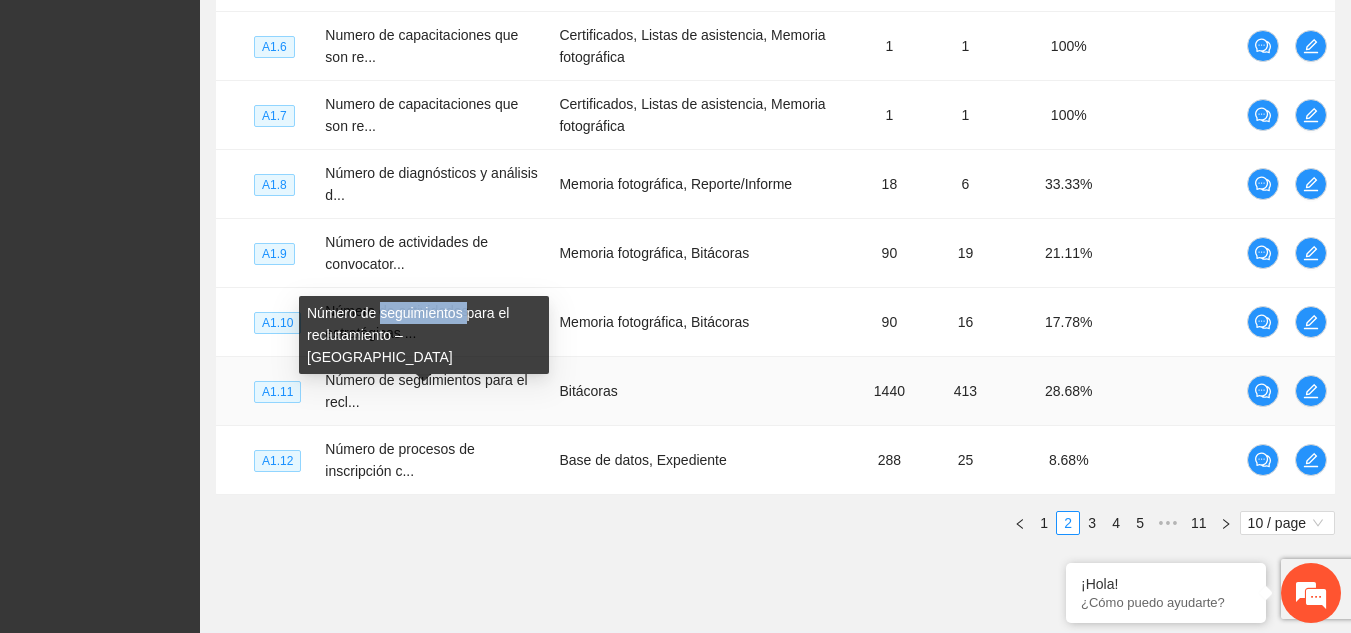 click on "Número de seguimientos para el reclutamiento – [GEOGRAPHIC_DATA]" at bounding box center (424, 335) 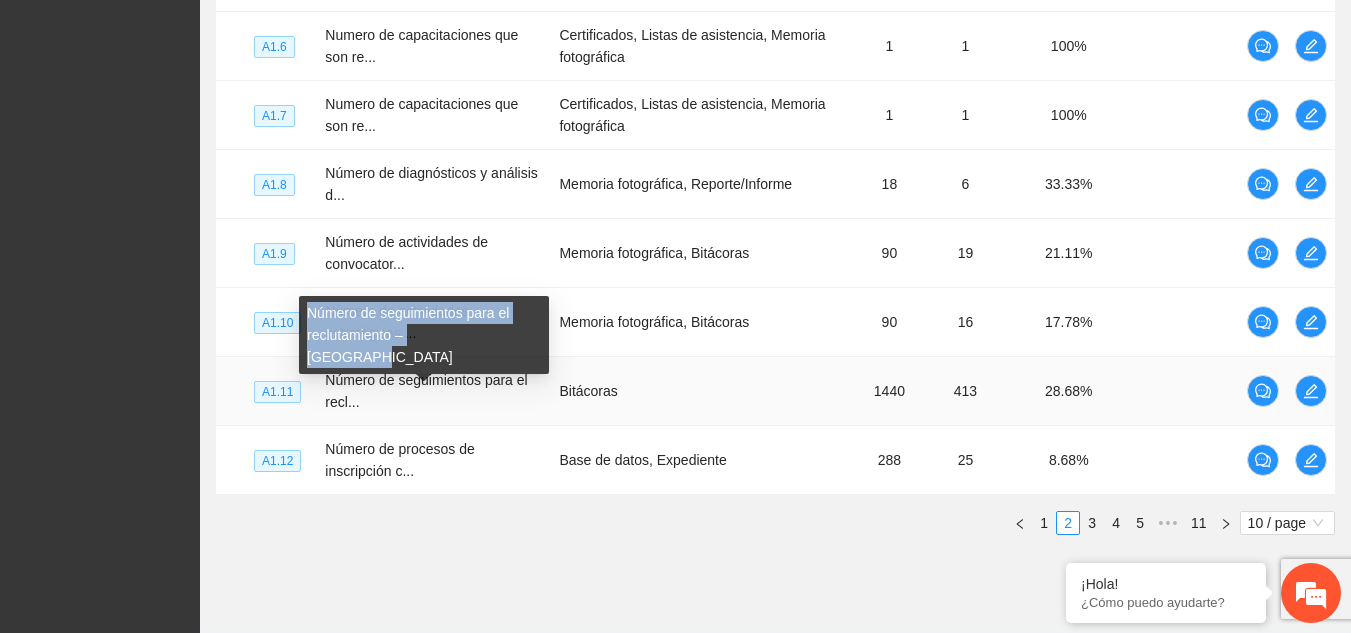 click on "Número de seguimientos para el reclutamiento – [GEOGRAPHIC_DATA]" at bounding box center (424, 335) 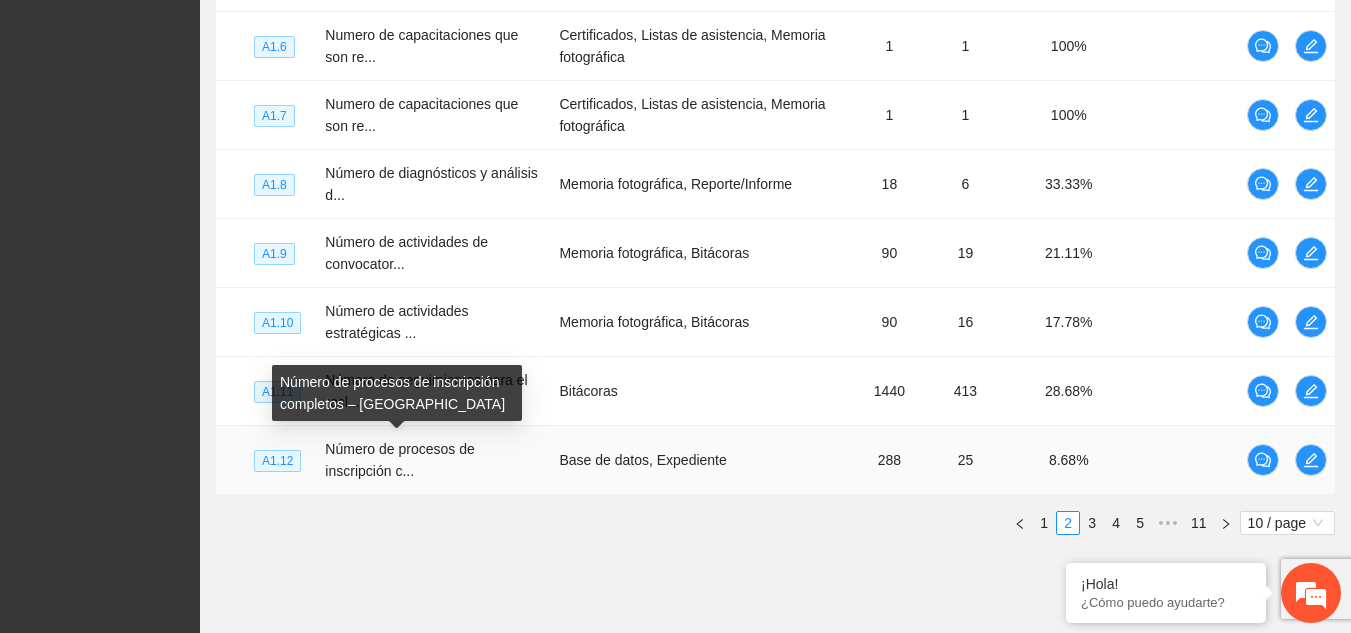 click on "Número de procesos de inscripción completos – [GEOGRAPHIC_DATA]" at bounding box center (397, 393) 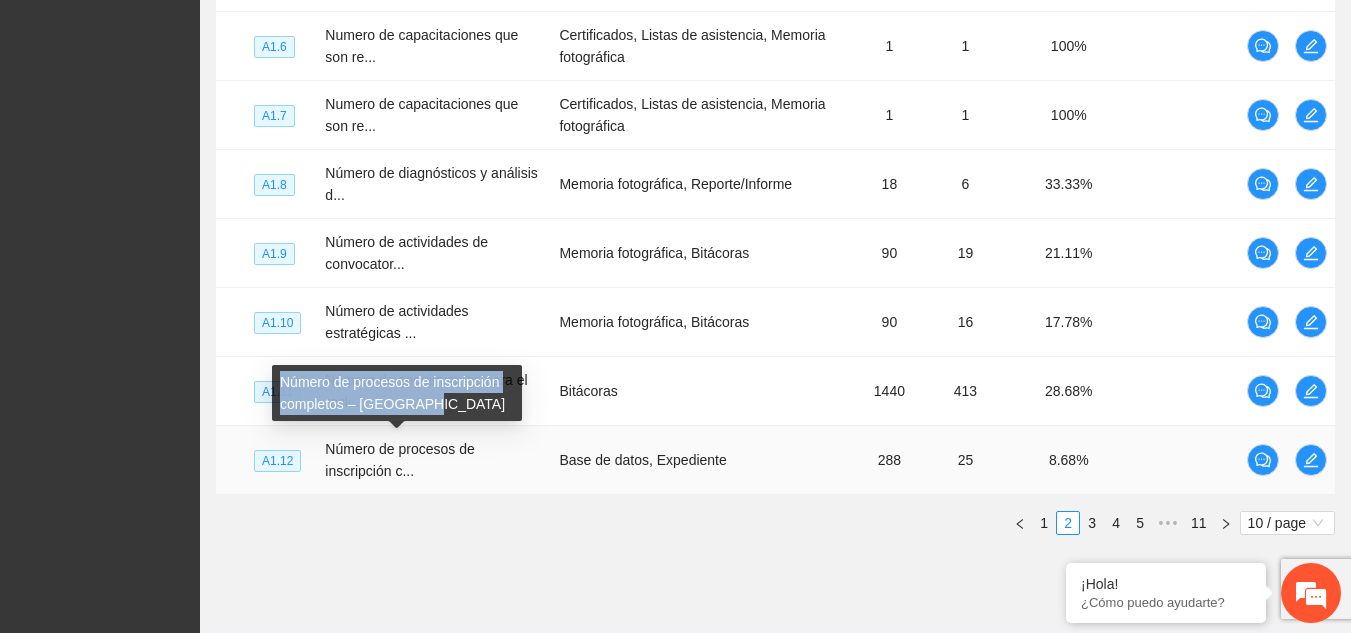 click on "Número de procesos de inscripción completos – [GEOGRAPHIC_DATA]" at bounding box center (397, 393) 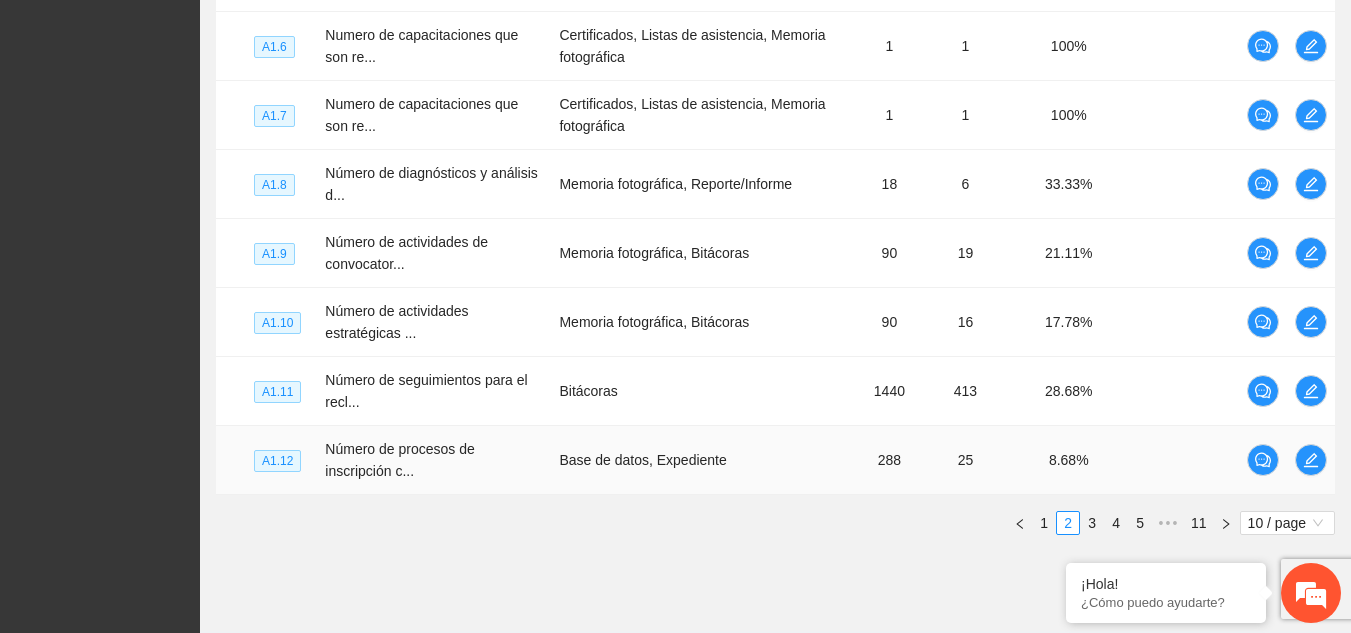 click on "Base de datos, Expediente" at bounding box center [704, 460] 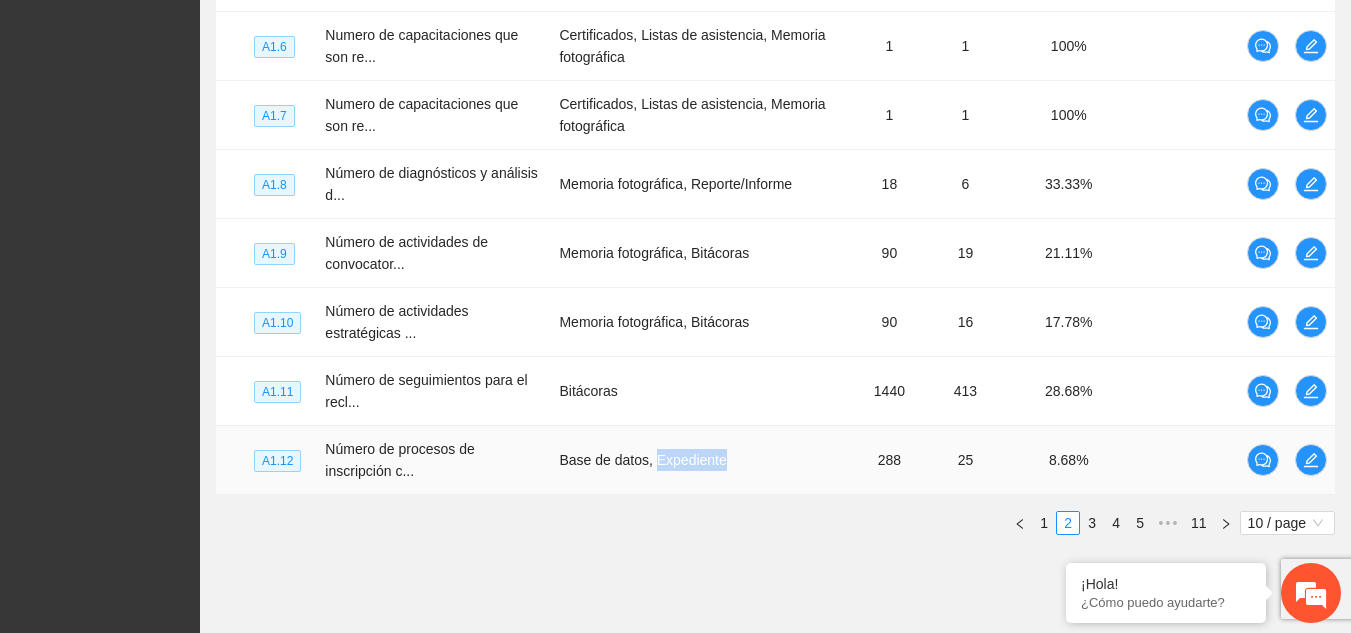 click on "Base de datos, Expediente" at bounding box center (704, 460) 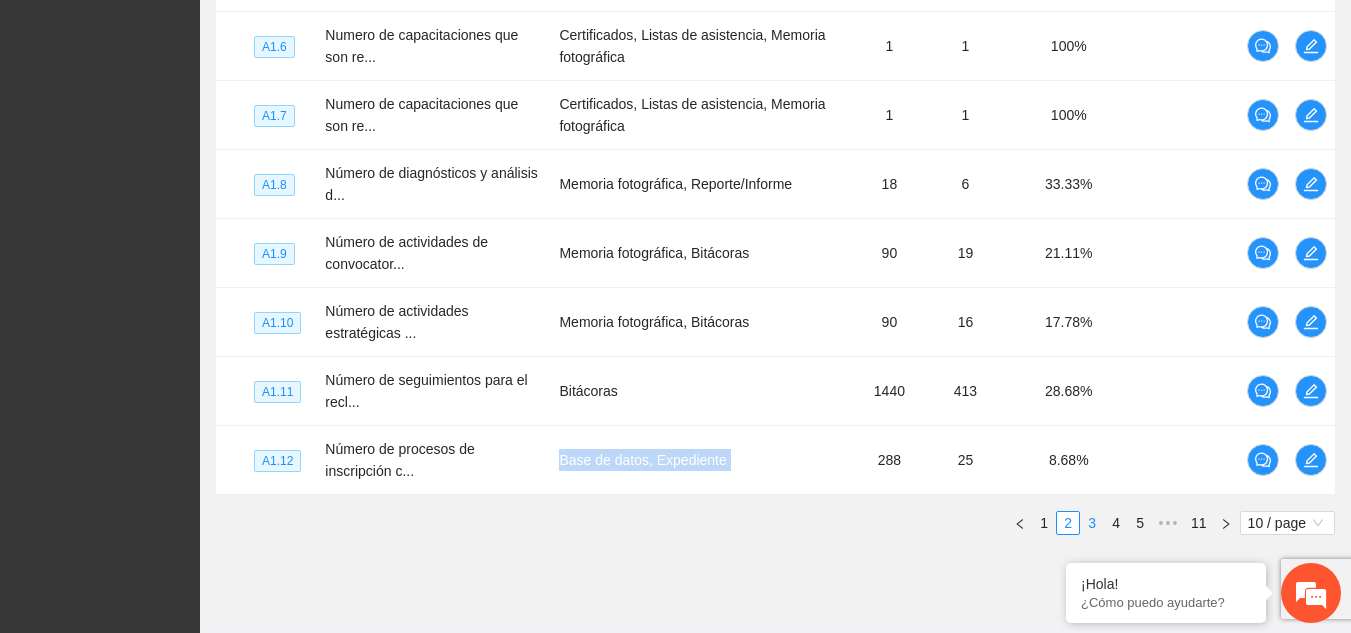 click on "3" at bounding box center (1092, 523) 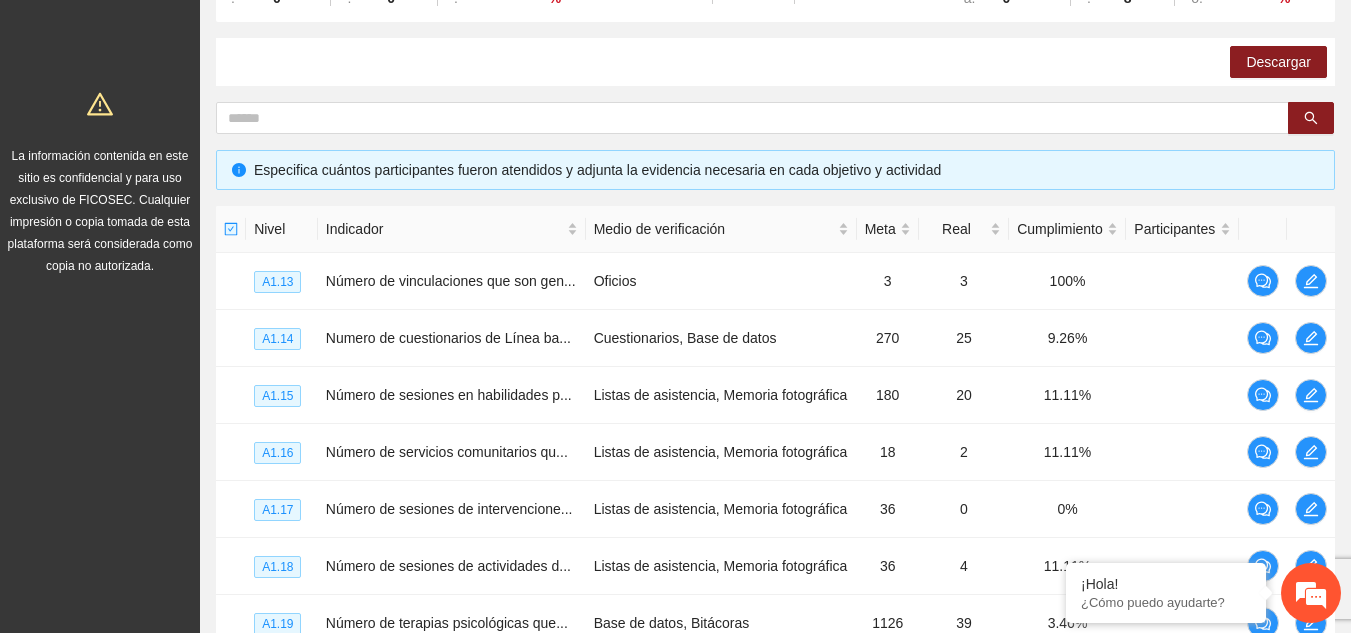 scroll, scrollTop: 292, scrollLeft: 0, axis: vertical 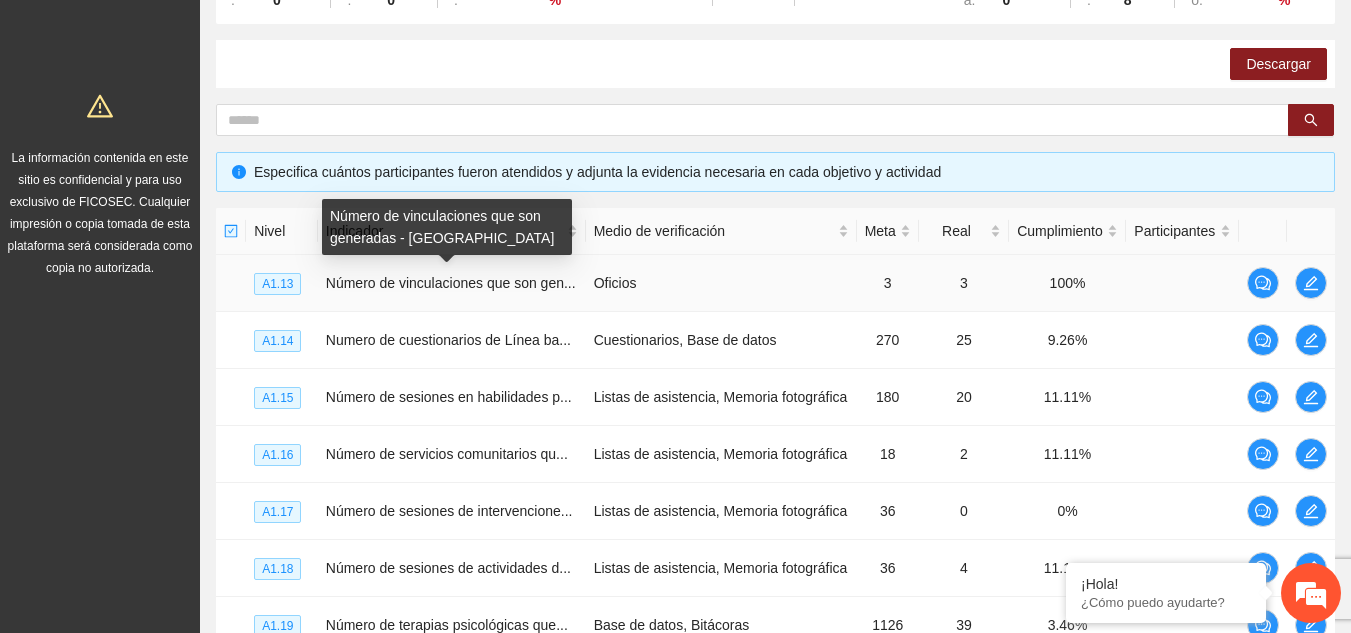 click on "Número de vinculaciones que son generadas - [GEOGRAPHIC_DATA]" at bounding box center [447, 227] 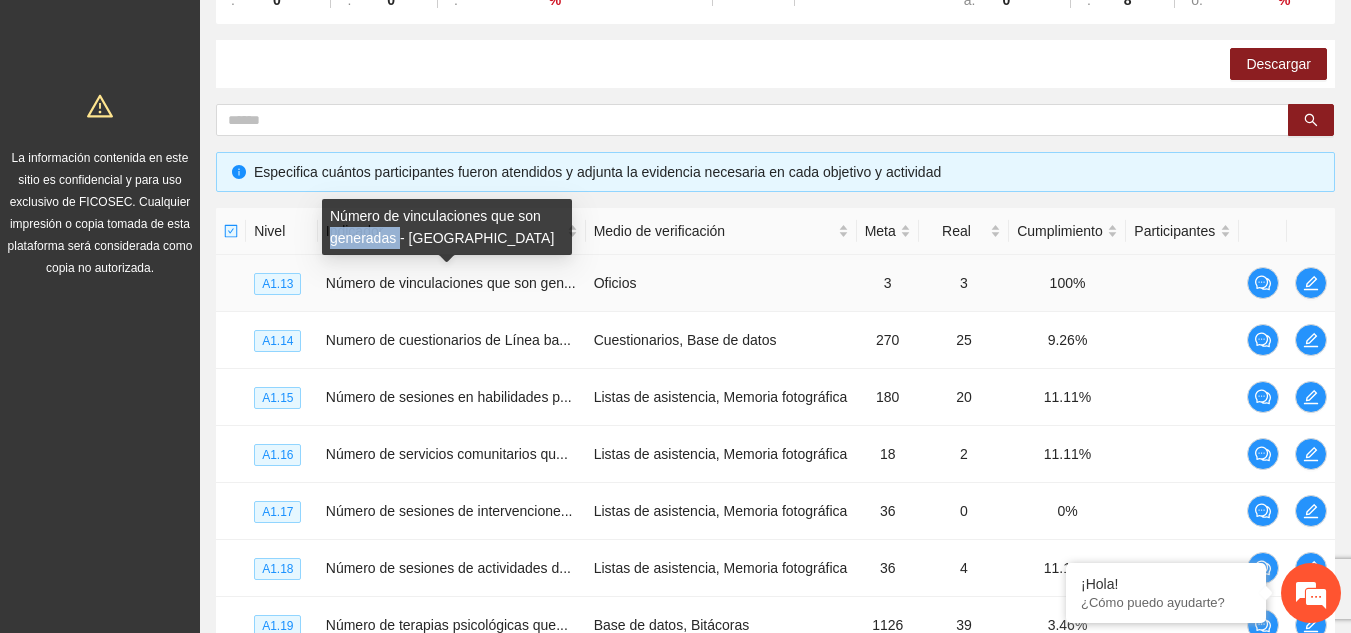 click on "Número de vinculaciones que son generadas - [GEOGRAPHIC_DATA]" at bounding box center (447, 227) 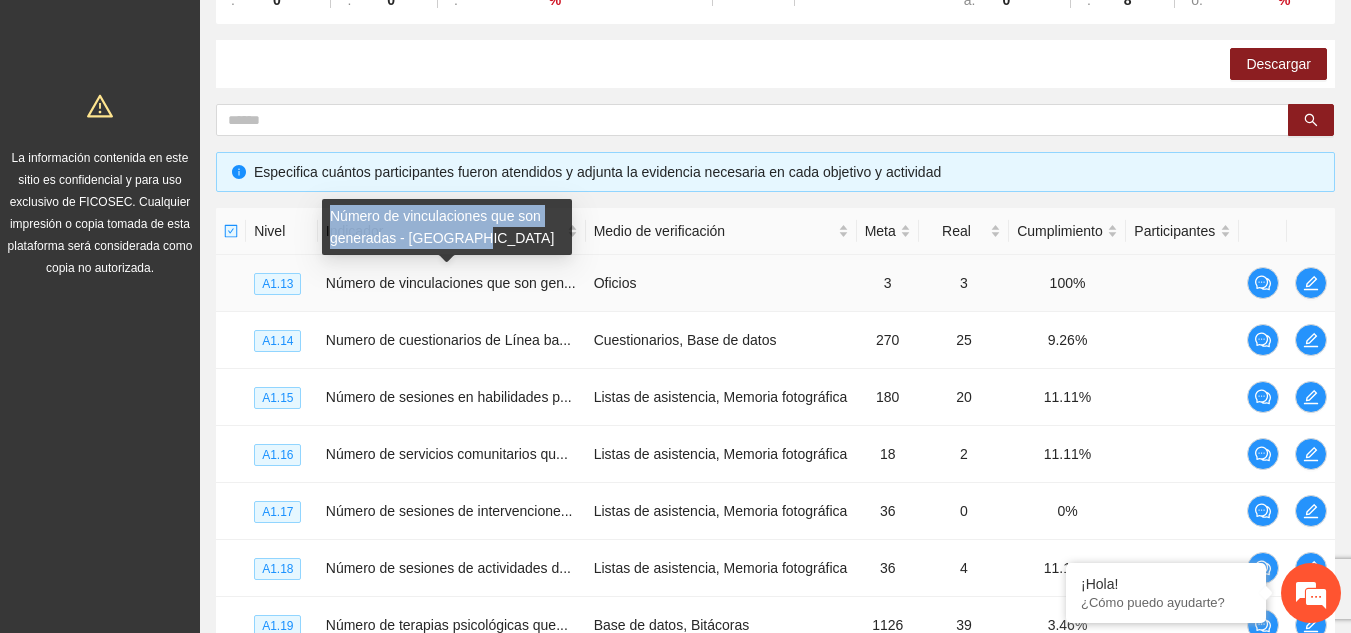 click on "Número de vinculaciones que son generadas - [GEOGRAPHIC_DATA]" at bounding box center (447, 227) 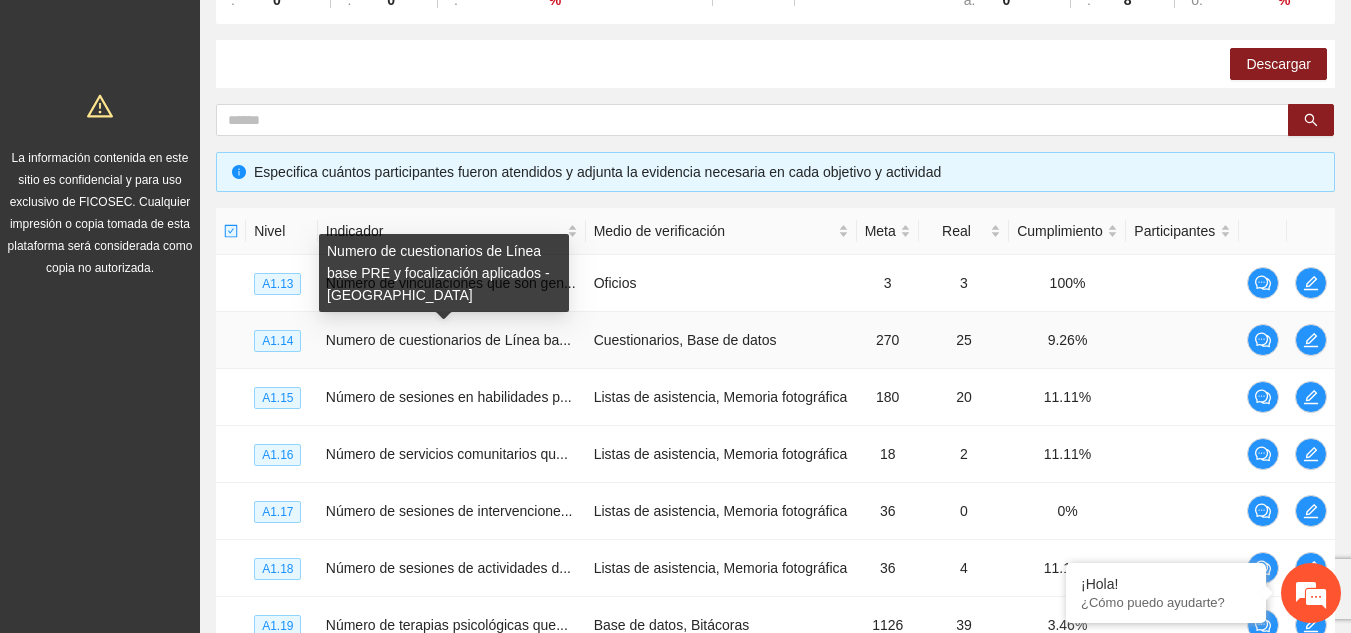 click on "Numero de cuestionarios de Línea base PRE y focalización aplicados - [GEOGRAPHIC_DATA]" at bounding box center (444, 273) 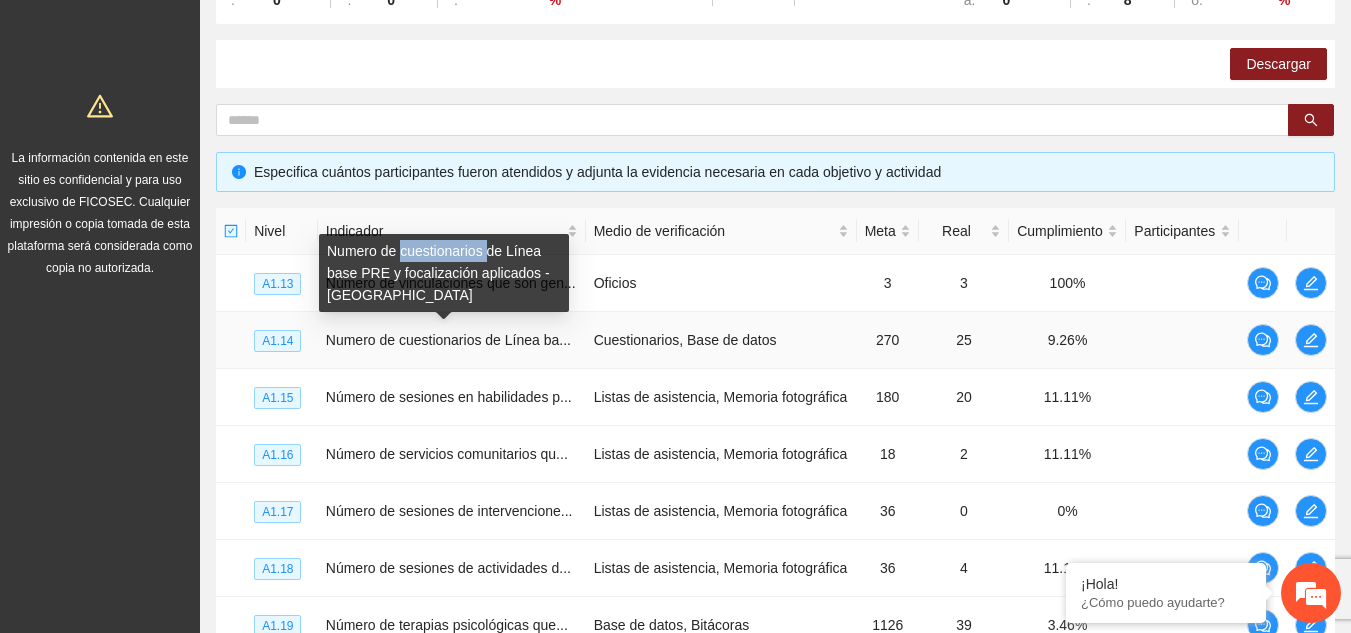 click on "Numero de cuestionarios de Línea base PRE y focalización aplicados - [GEOGRAPHIC_DATA]" at bounding box center (444, 273) 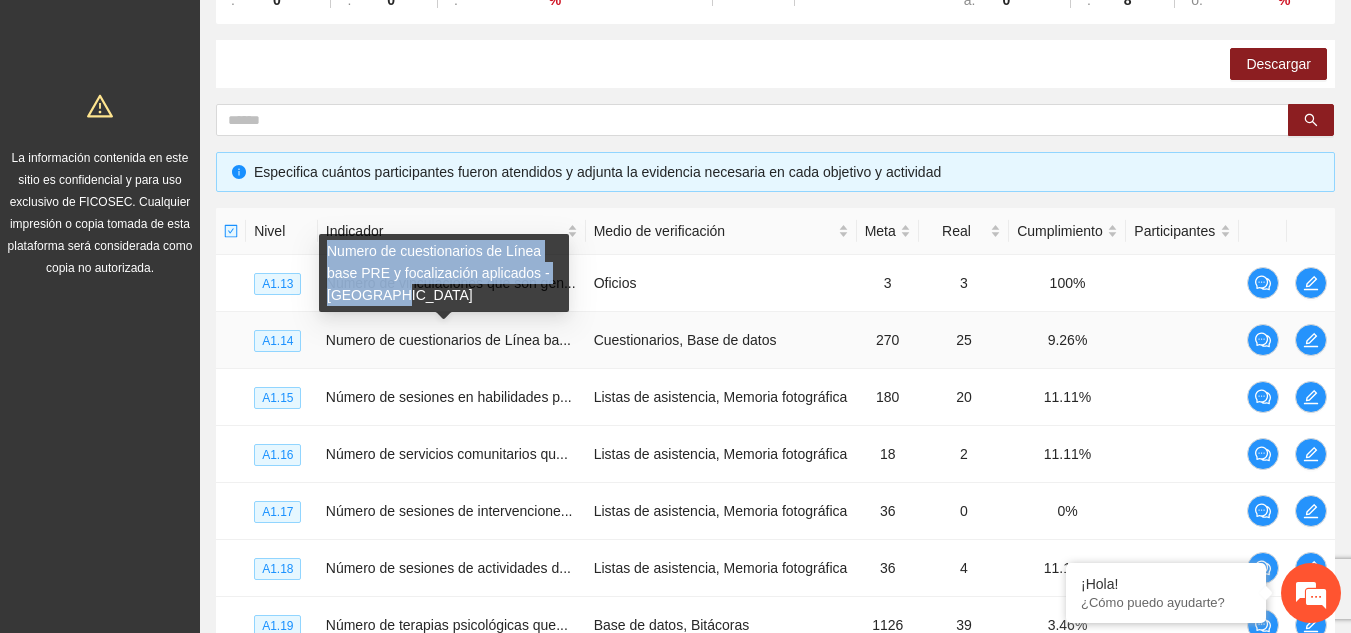 click on "Numero de cuestionarios de Línea base PRE y focalización aplicados - [GEOGRAPHIC_DATA]" at bounding box center [444, 273] 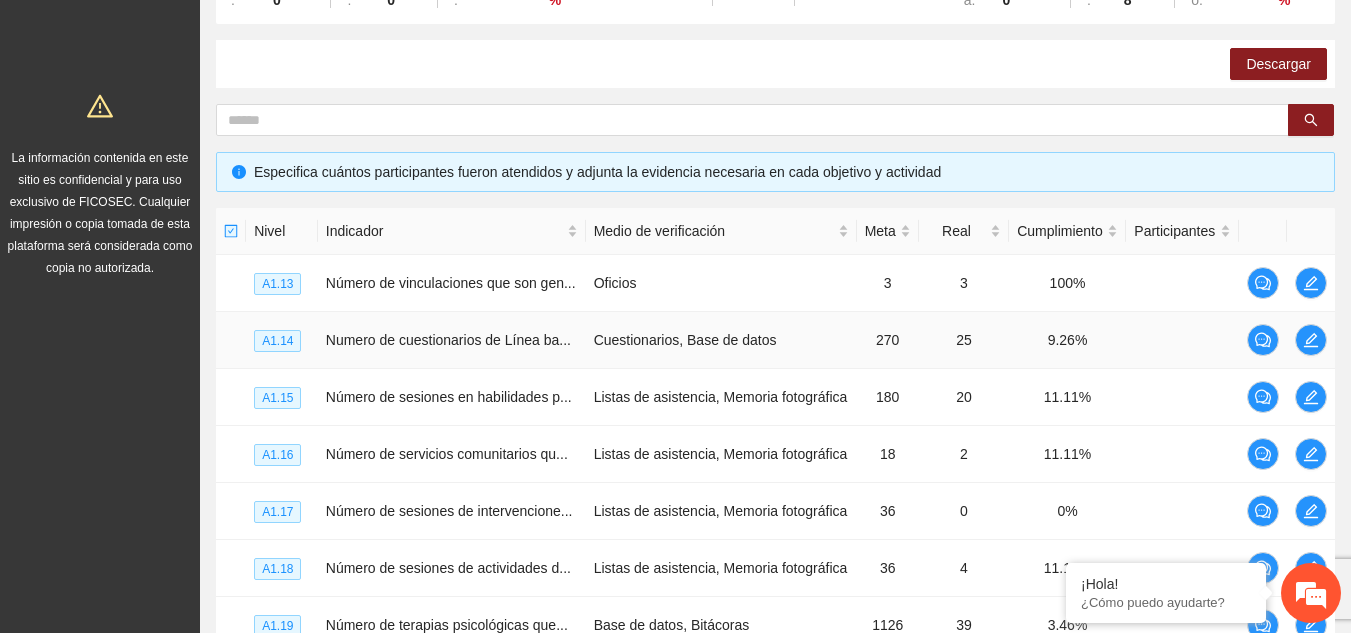 click on "Cuestionarios, Base de datos" at bounding box center (721, 340) 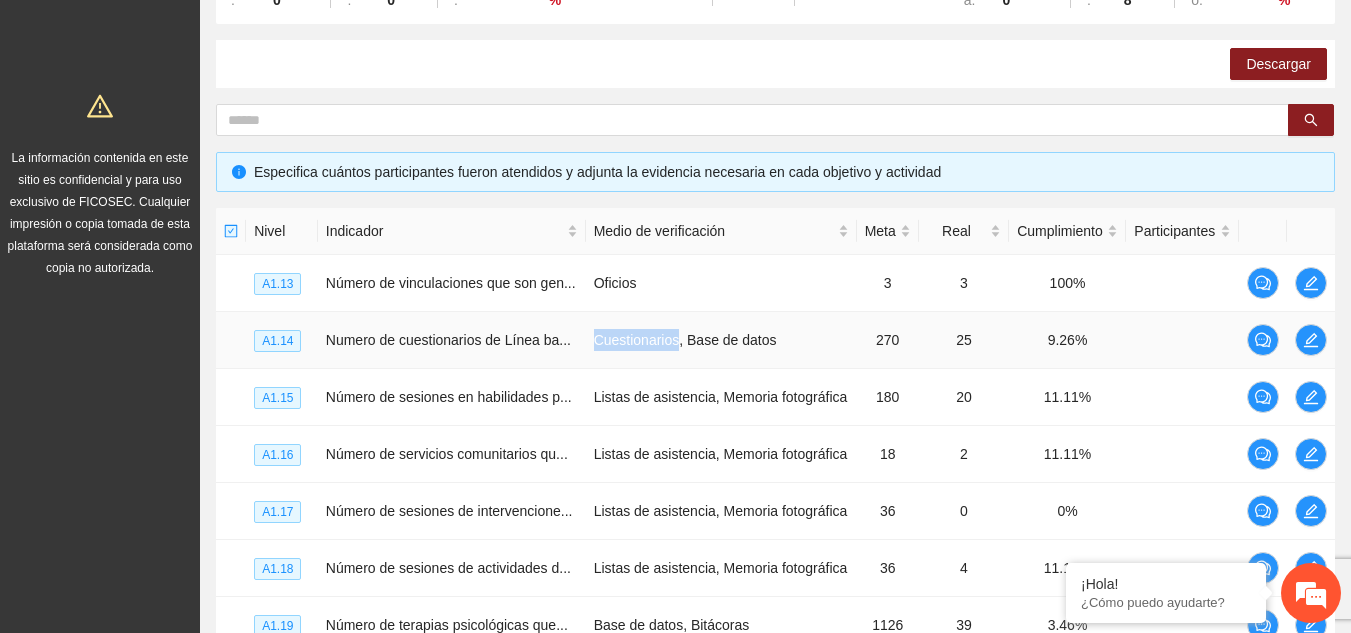 click on "Cuestionarios, Base de datos" at bounding box center [721, 340] 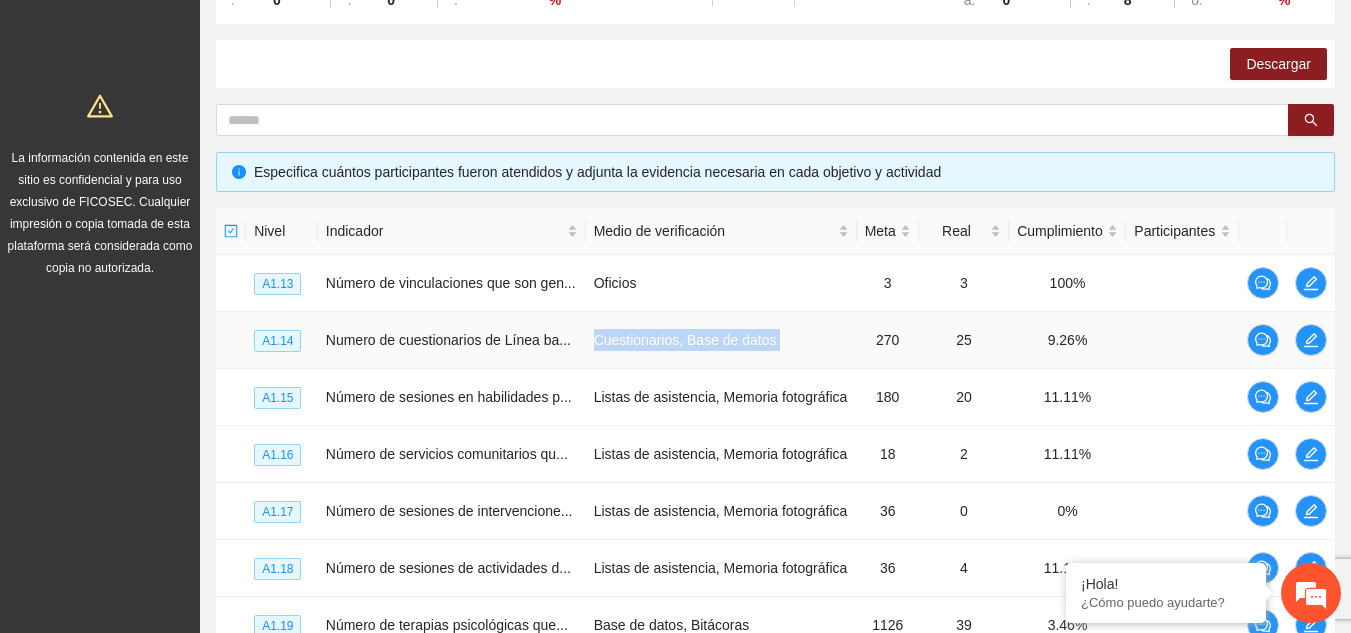 click on "Cuestionarios, Base de datos" at bounding box center [721, 340] 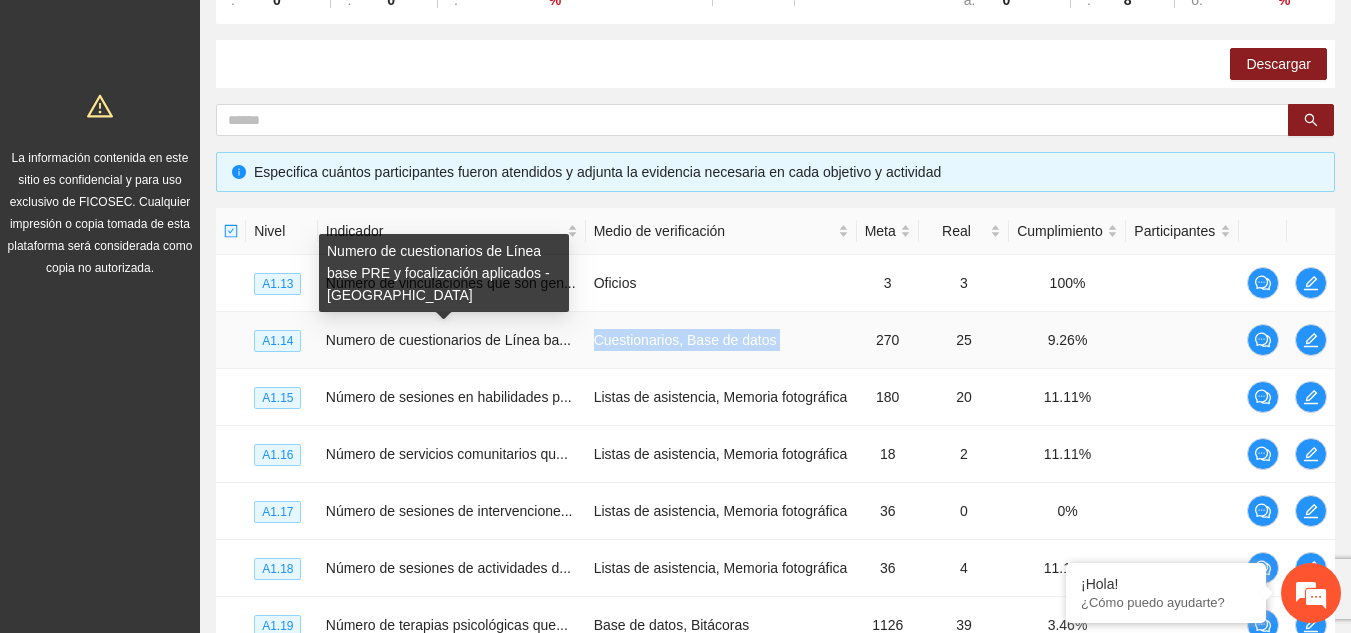 click on "Numero de cuestionarios de Línea ba..." at bounding box center [448, 340] 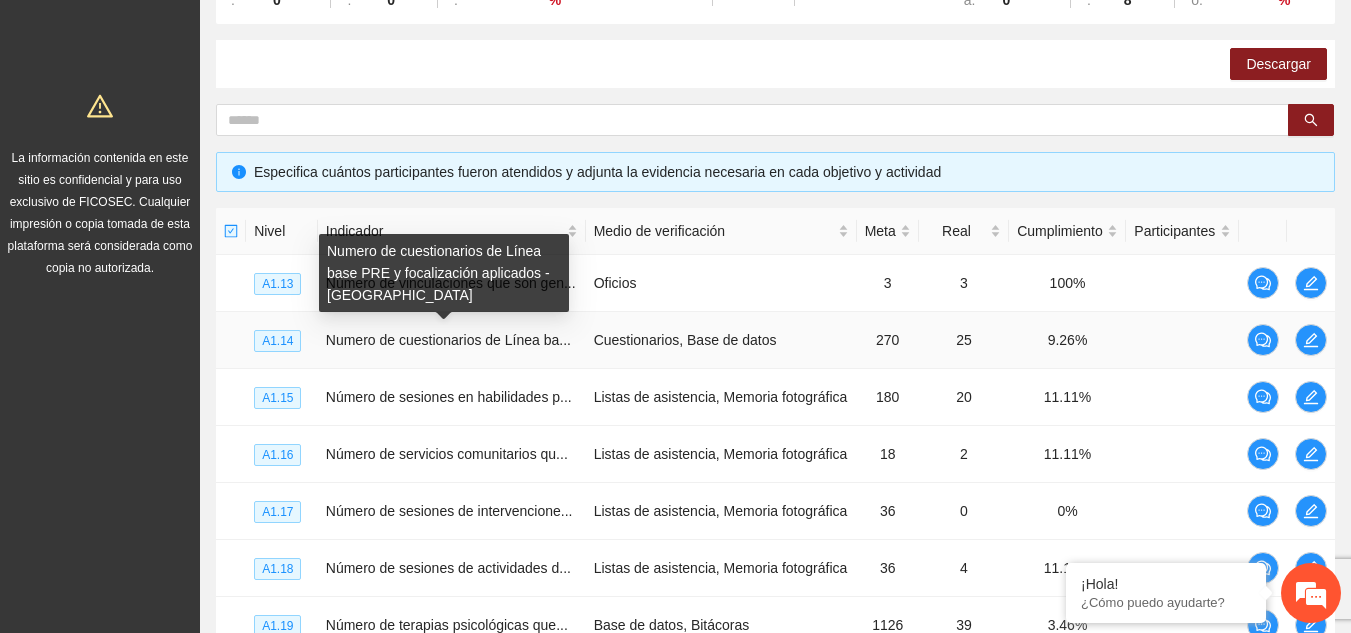 click on "Numero de cuestionarios de Línea base PRE y focalización aplicados - [GEOGRAPHIC_DATA]" at bounding box center [444, 273] 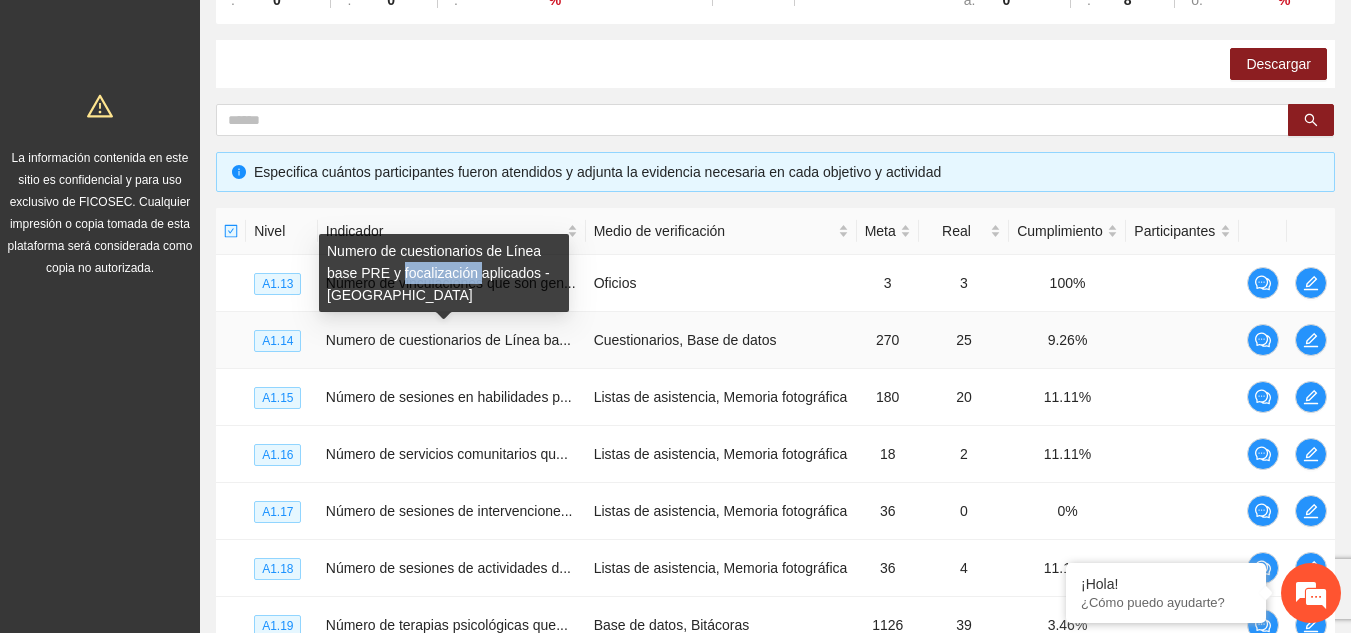 click on "Numero de cuestionarios de Línea base PRE y focalización aplicados - [GEOGRAPHIC_DATA]" at bounding box center [444, 273] 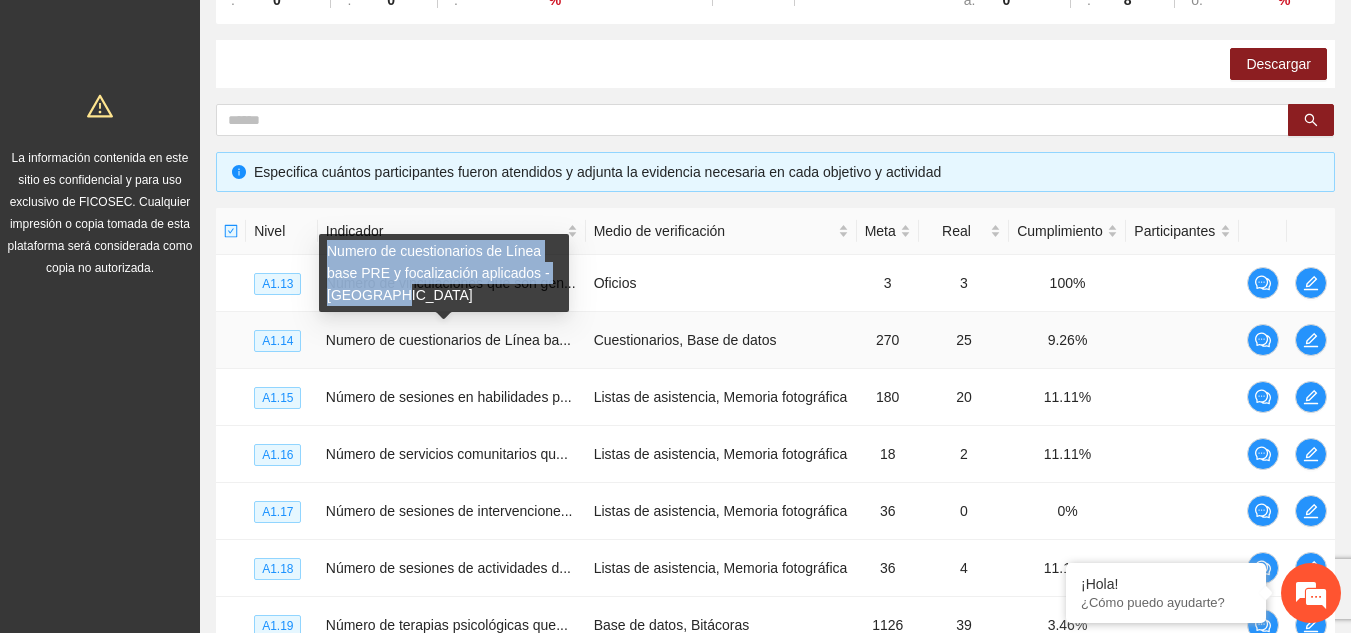 click on "Numero de cuestionarios de Línea base PRE y focalización aplicados - [GEOGRAPHIC_DATA]" at bounding box center [444, 273] 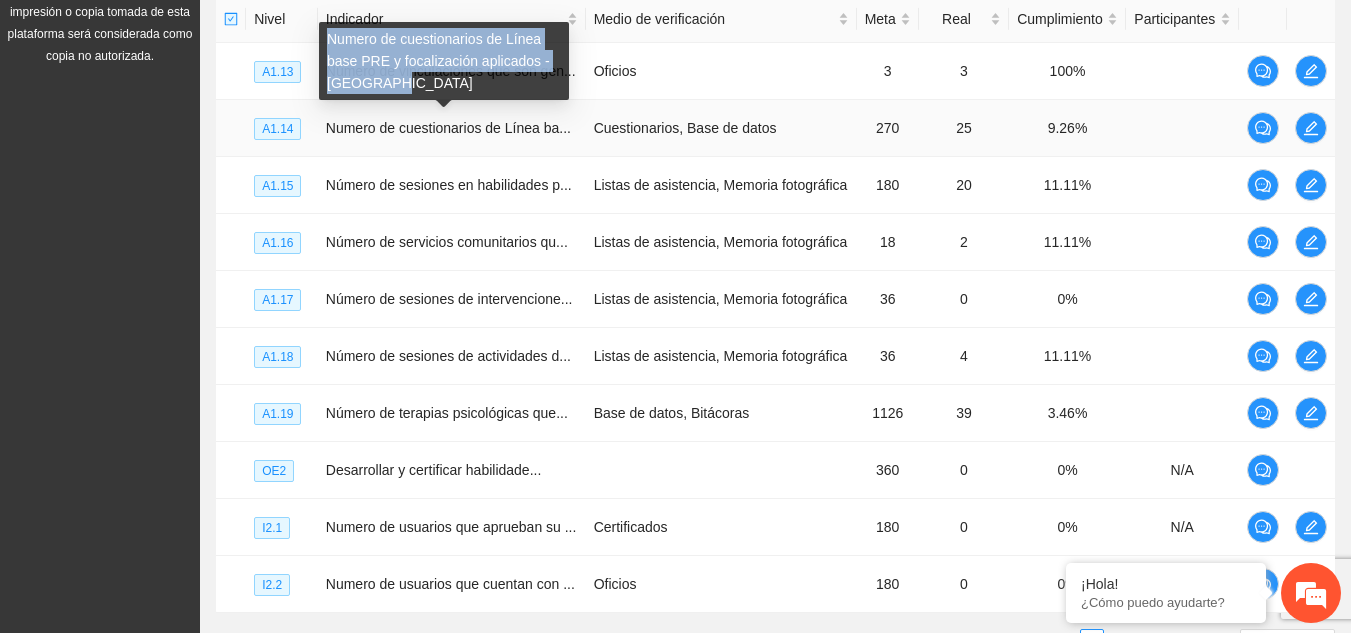 scroll, scrollTop: 509, scrollLeft: 0, axis: vertical 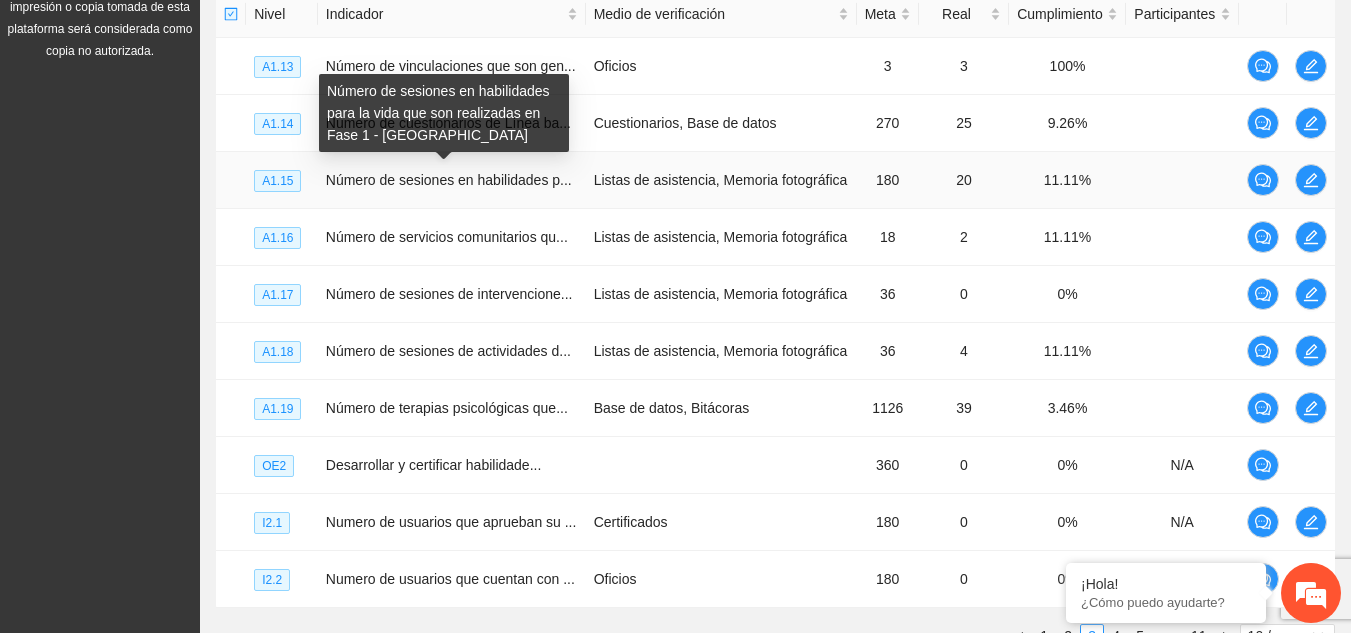 click on "Número de sesiones en habilidades para la vida que son realizadas en Fase 1 - [GEOGRAPHIC_DATA]" at bounding box center (444, 113) 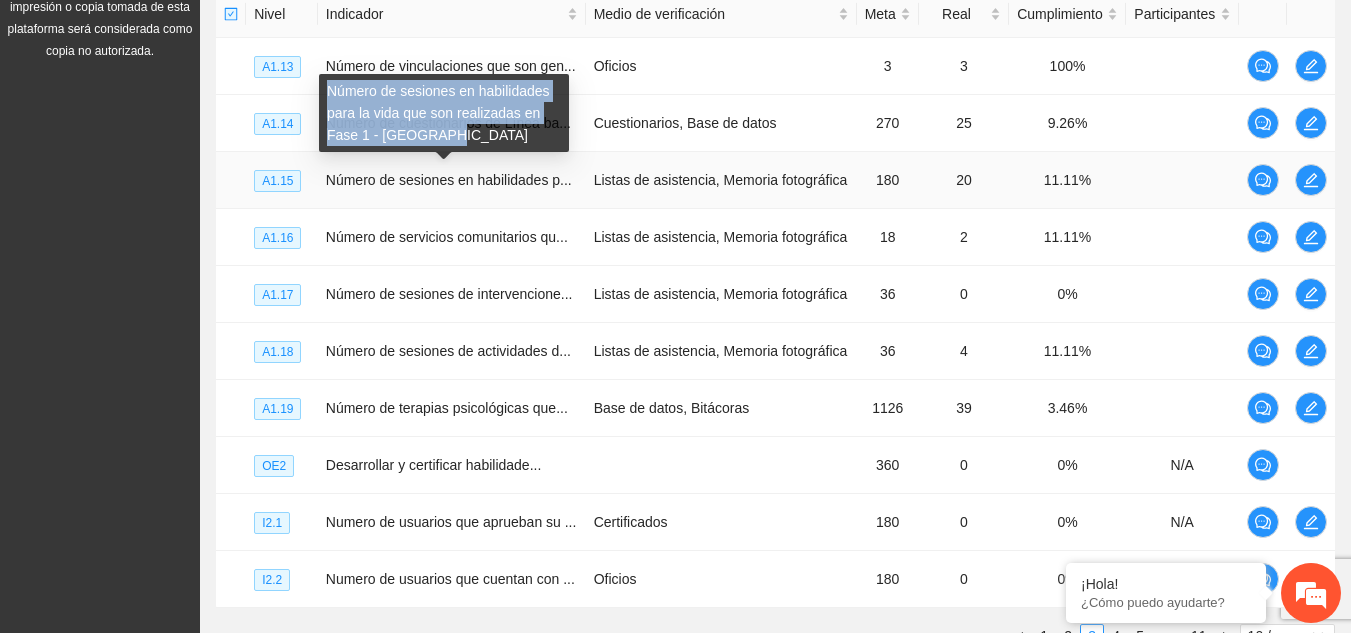 click on "Número de sesiones en habilidades para la vida que son realizadas en Fase 1 - [GEOGRAPHIC_DATA]" at bounding box center (444, 113) 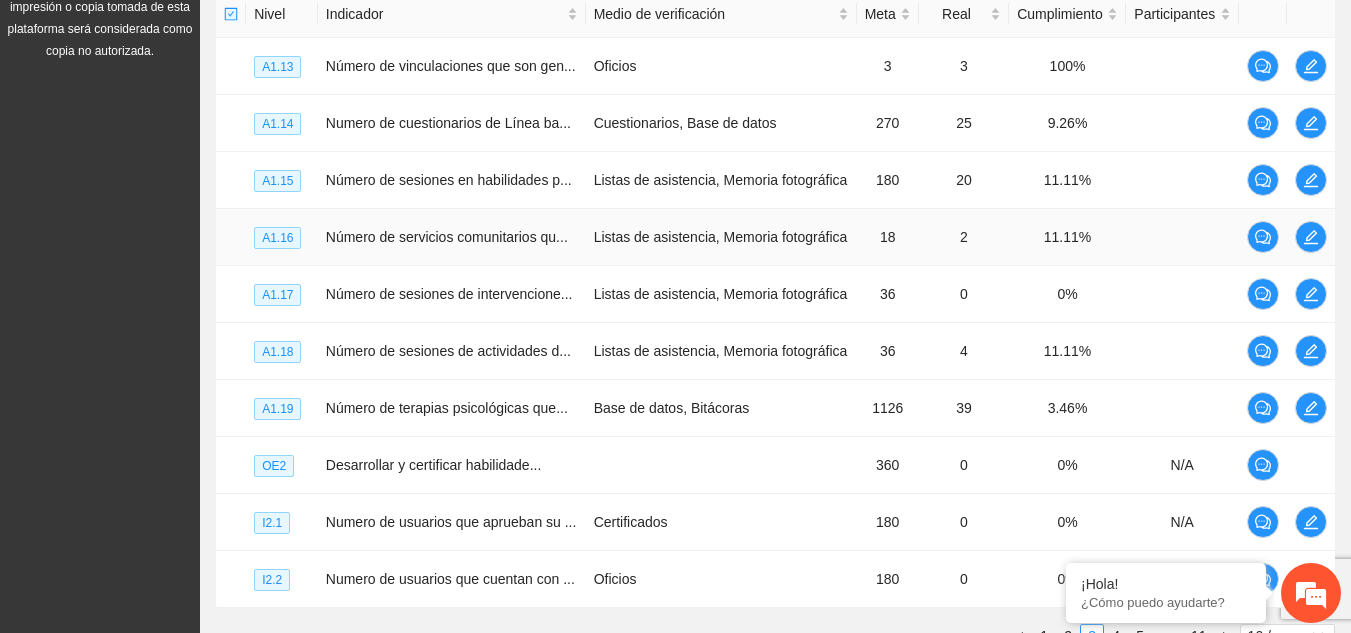 click on "Listas de asistencia, Memoria fotográfica" at bounding box center (721, 237) 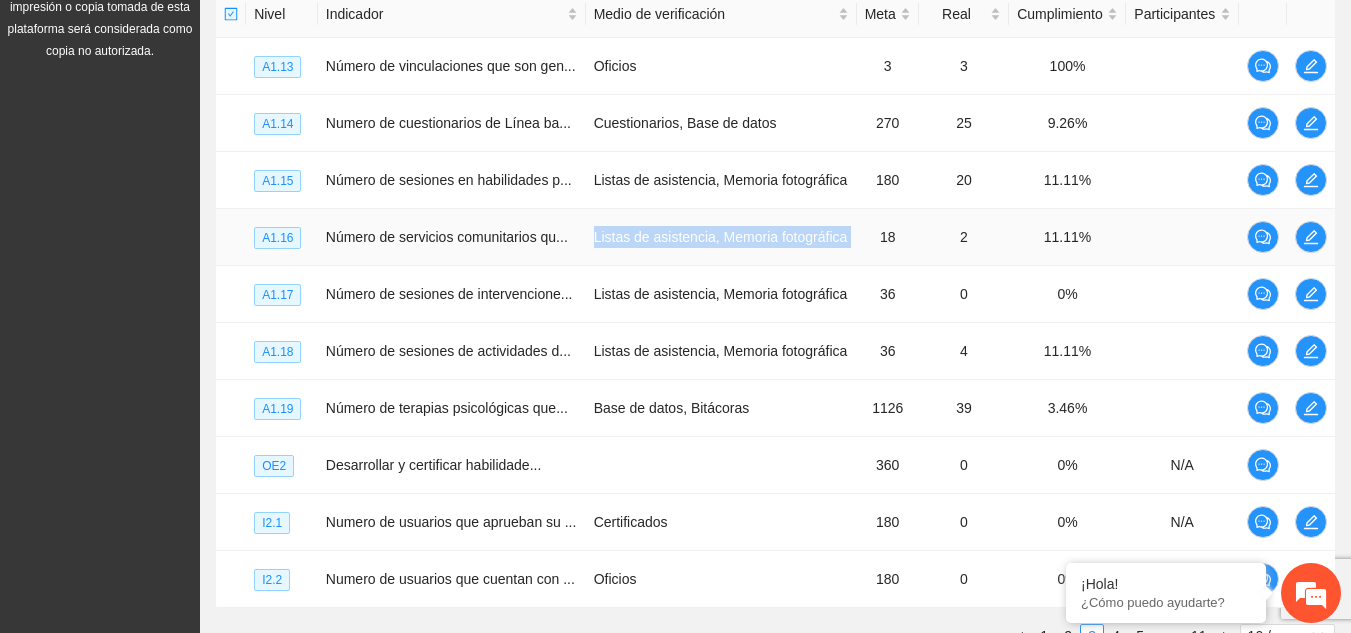 click on "Listas de asistencia, Memoria fotográfica" at bounding box center (721, 237) 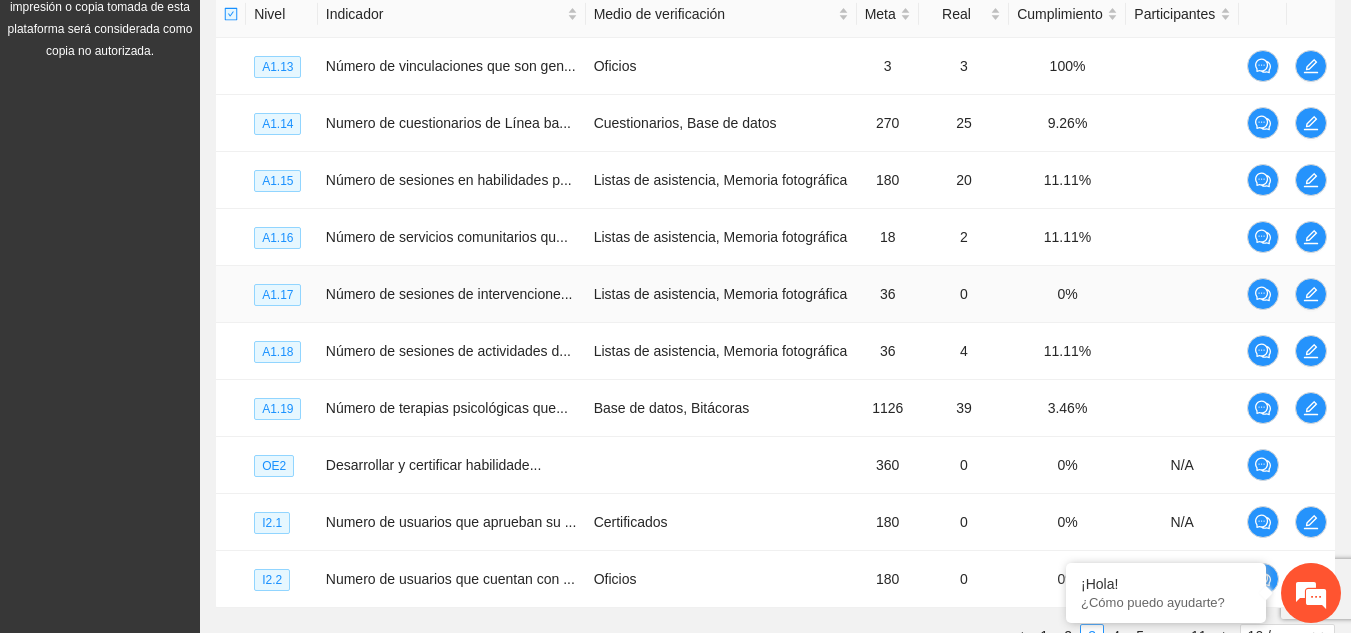 click on "Número de sesiones de intervencione..." at bounding box center [452, 294] 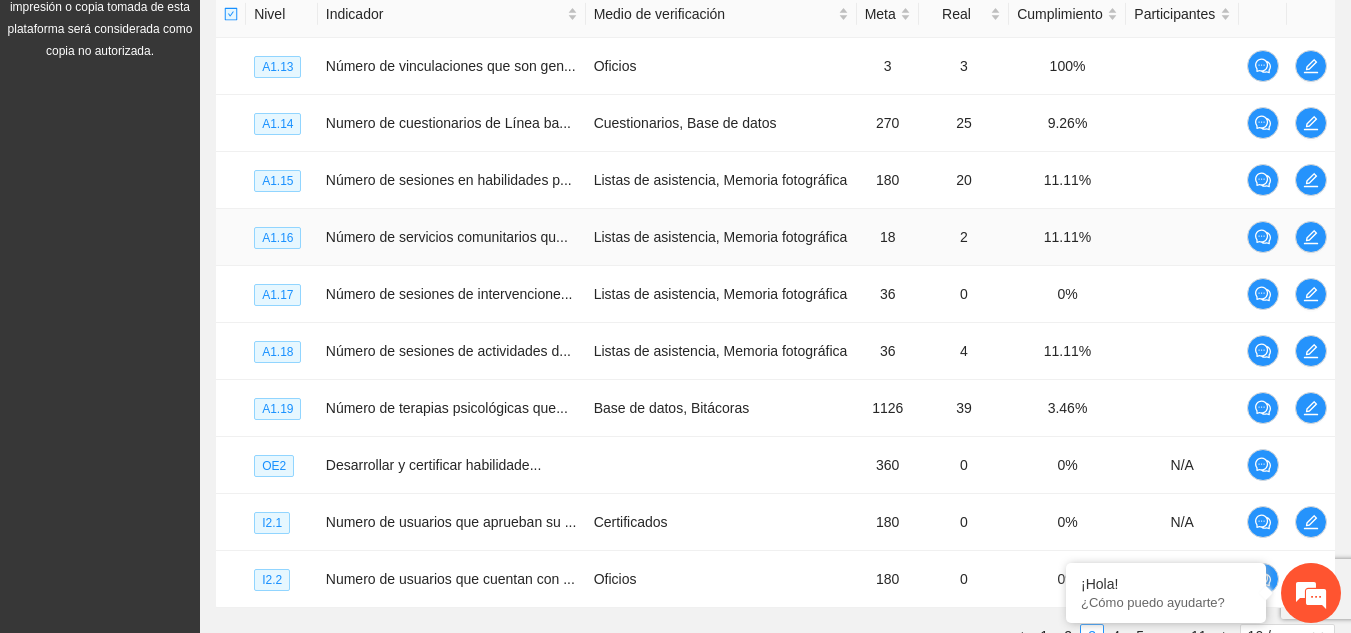 click on "Número de servicios comunitarios qu..." at bounding box center [447, 237] 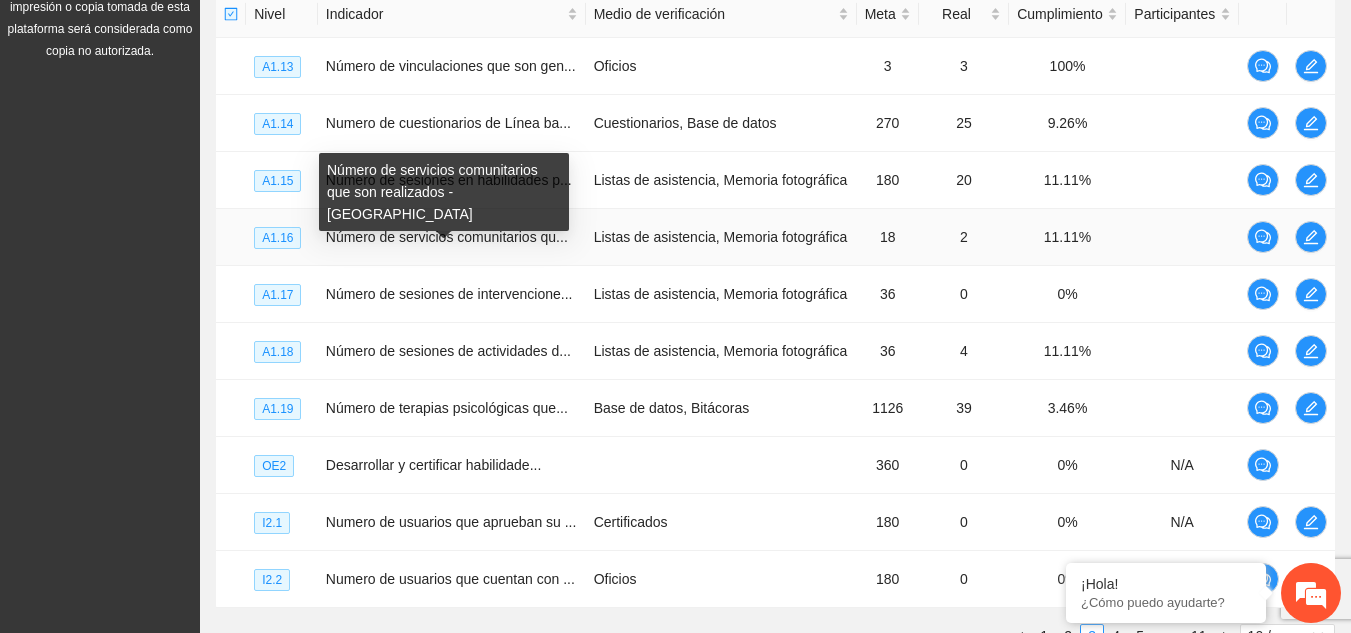click on "Número de servicios comunitarios qu..." at bounding box center [447, 237] 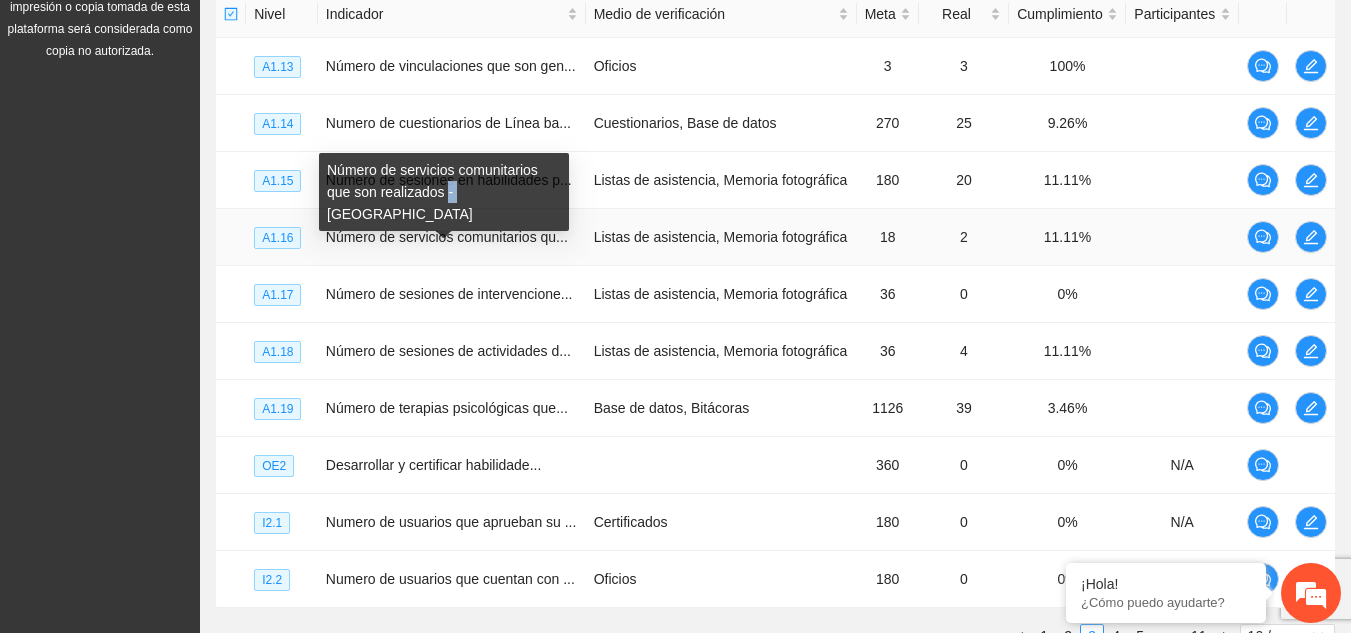 click on "Número de servicios comunitarios que son realizados - [GEOGRAPHIC_DATA]" at bounding box center (444, 192) 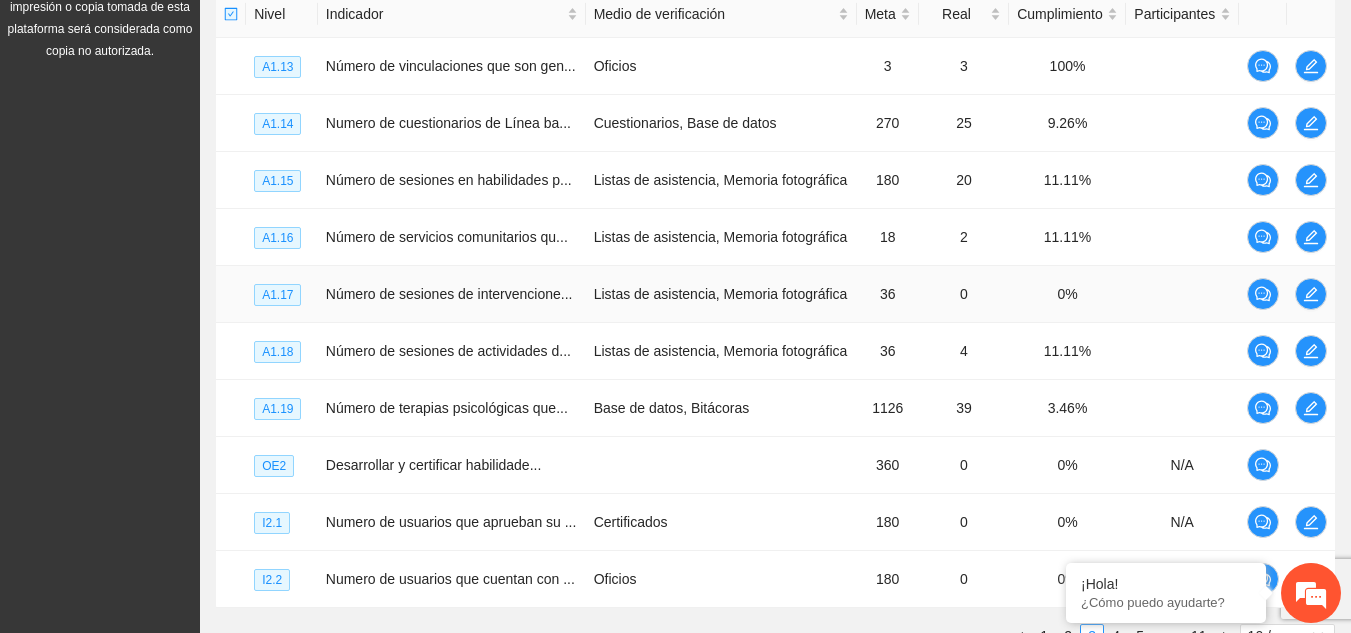 click on "Listas de asistencia, Memoria fotográfica" at bounding box center [721, 294] 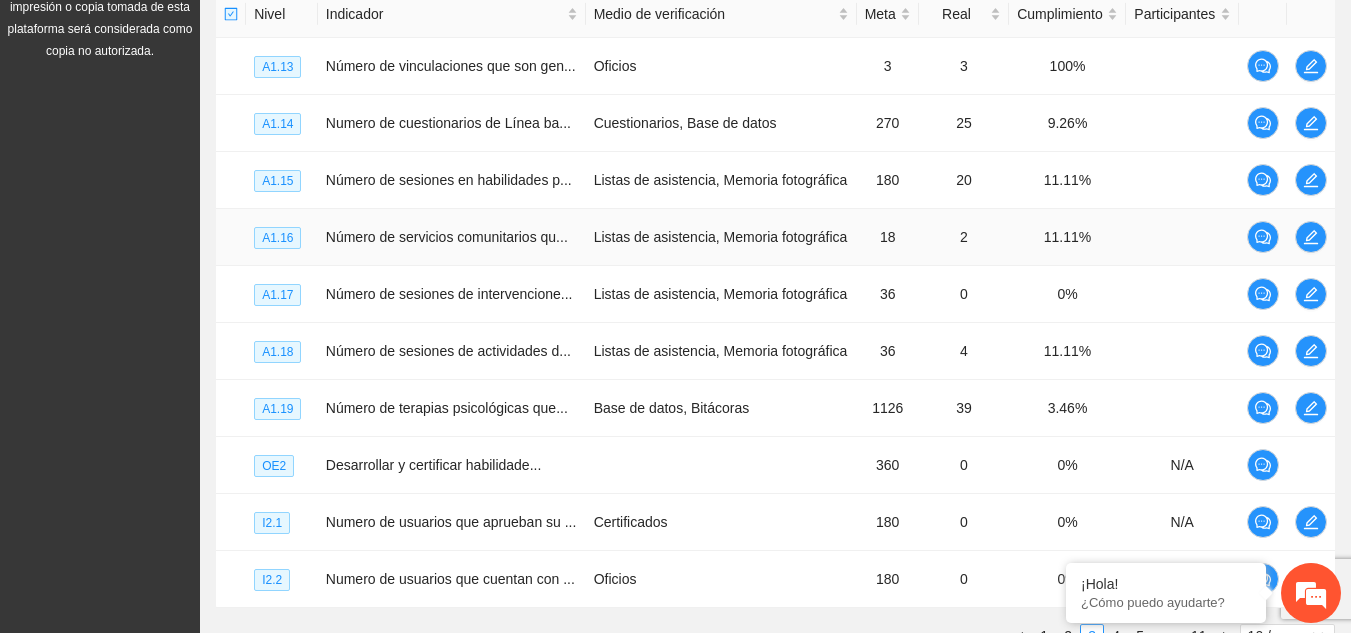 click on "Listas de asistencia, Memoria fotográfica" at bounding box center (721, 237) 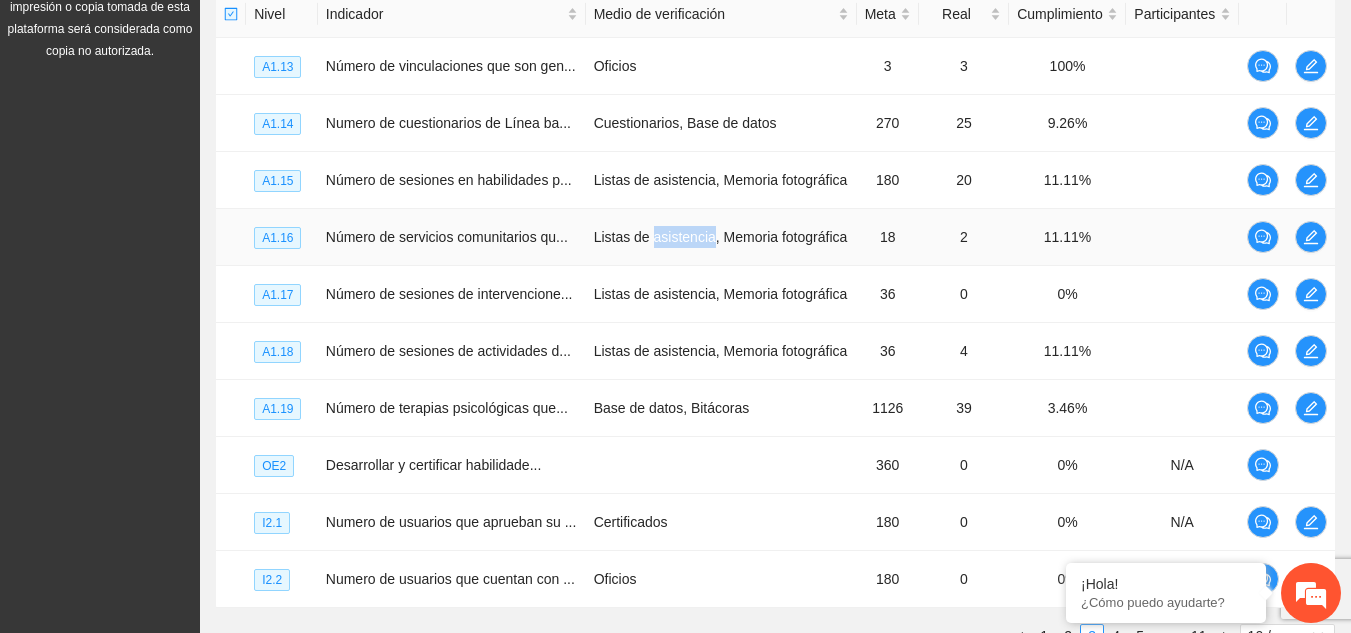 click on "Listas de asistencia, Memoria fotográfica" at bounding box center [721, 237] 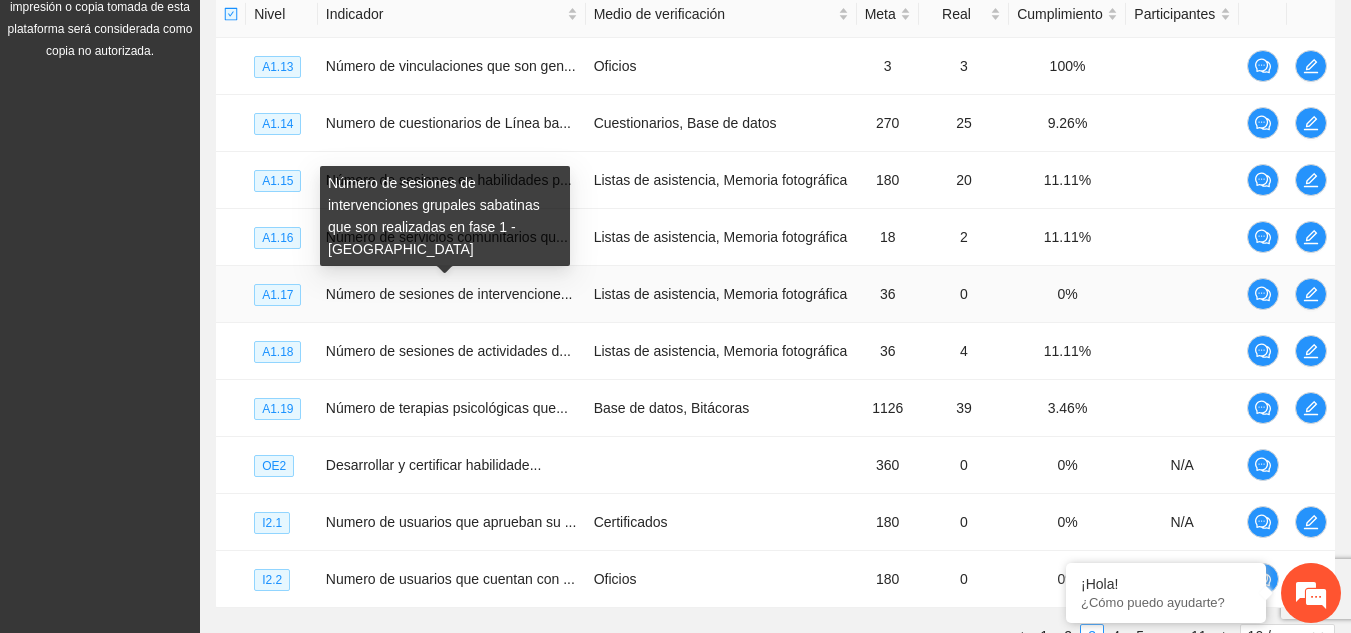 click on "Número de sesiones de intervenciones grupales sabatinas que son realizadas en fase 1 - [GEOGRAPHIC_DATA]" at bounding box center [445, 216] 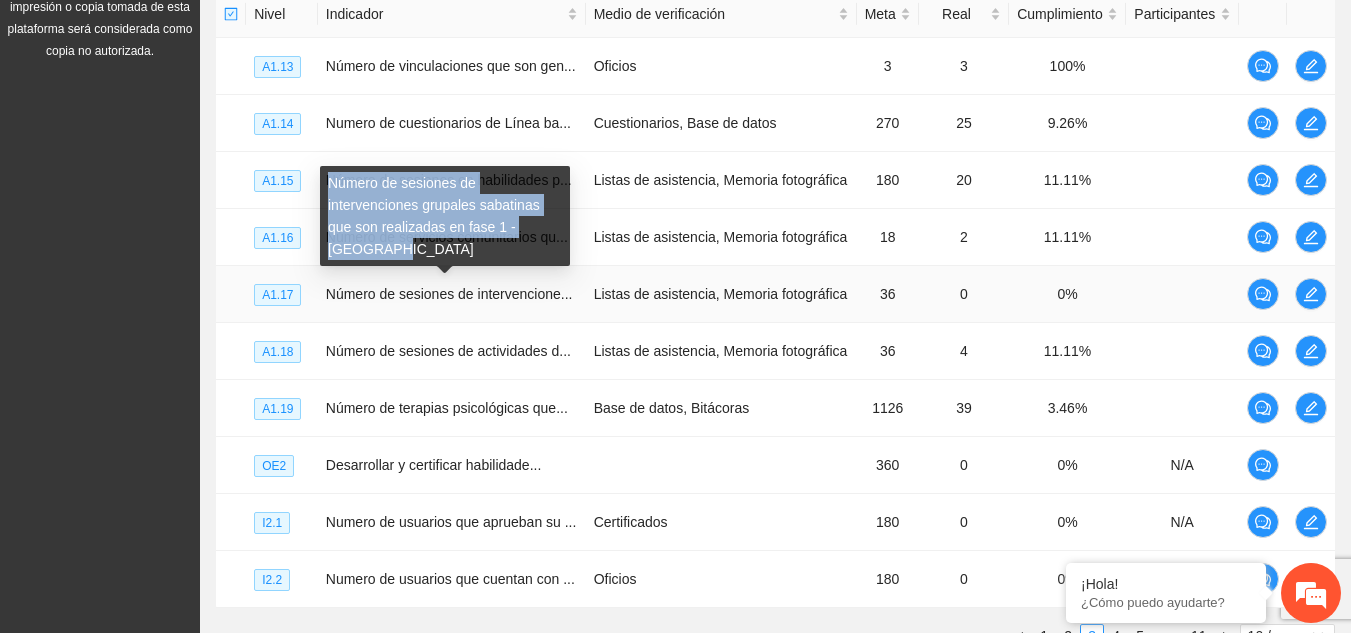 click on "Número de sesiones de intervenciones grupales sabatinas que son realizadas en fase 1 - [GEOGRAPHIC_DATA]" at bounding box center (445, 216) 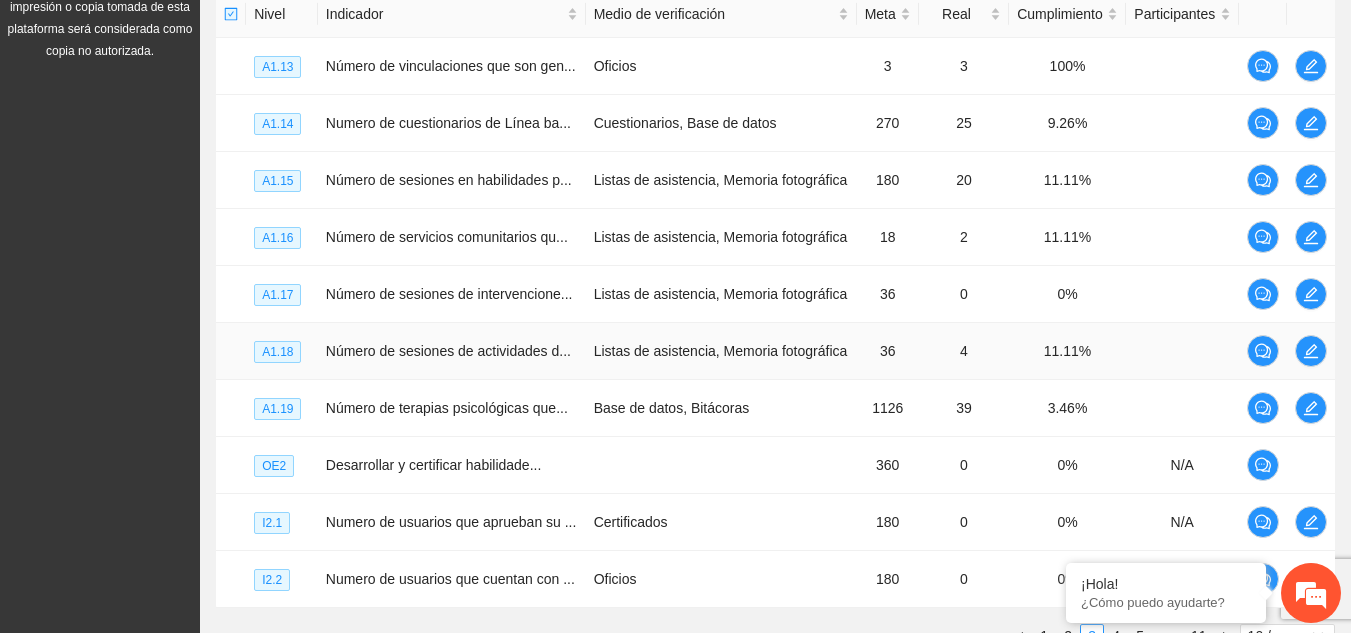 click on "Listas de asistencia, Memoria fotográfica" at bounding box center (721, 351) 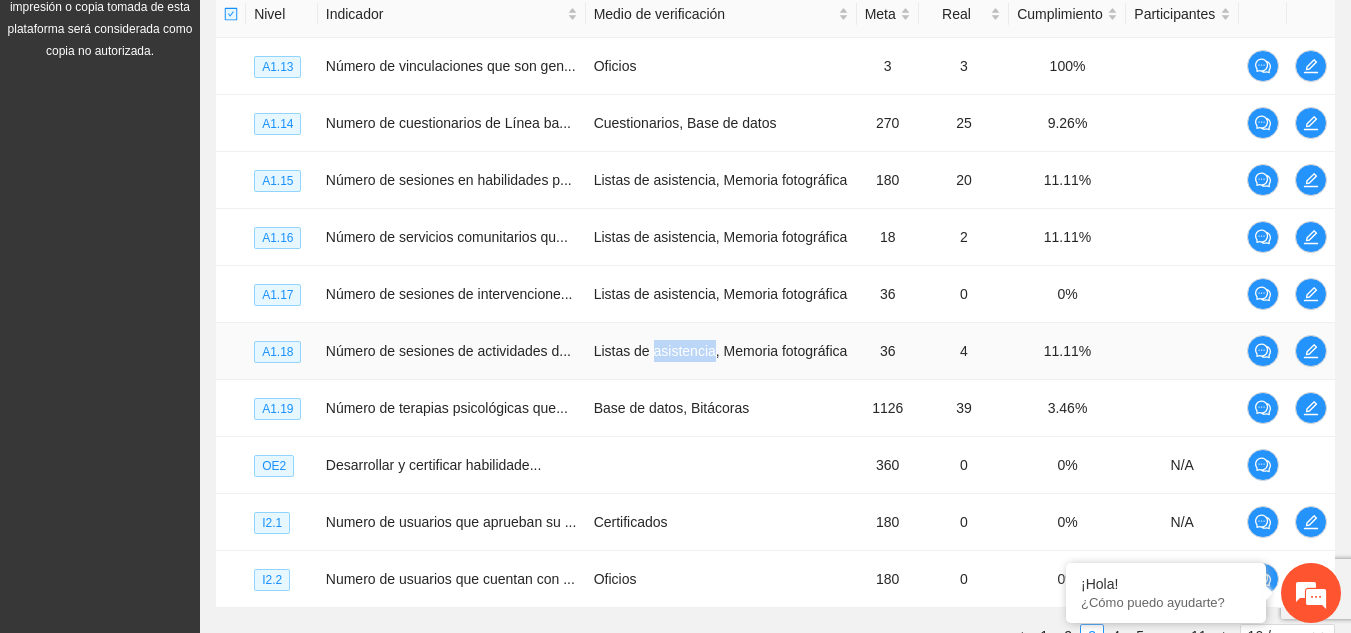 click on "Listas de asistencia, Memoria fotográfica" at bounding box center [721, 351] 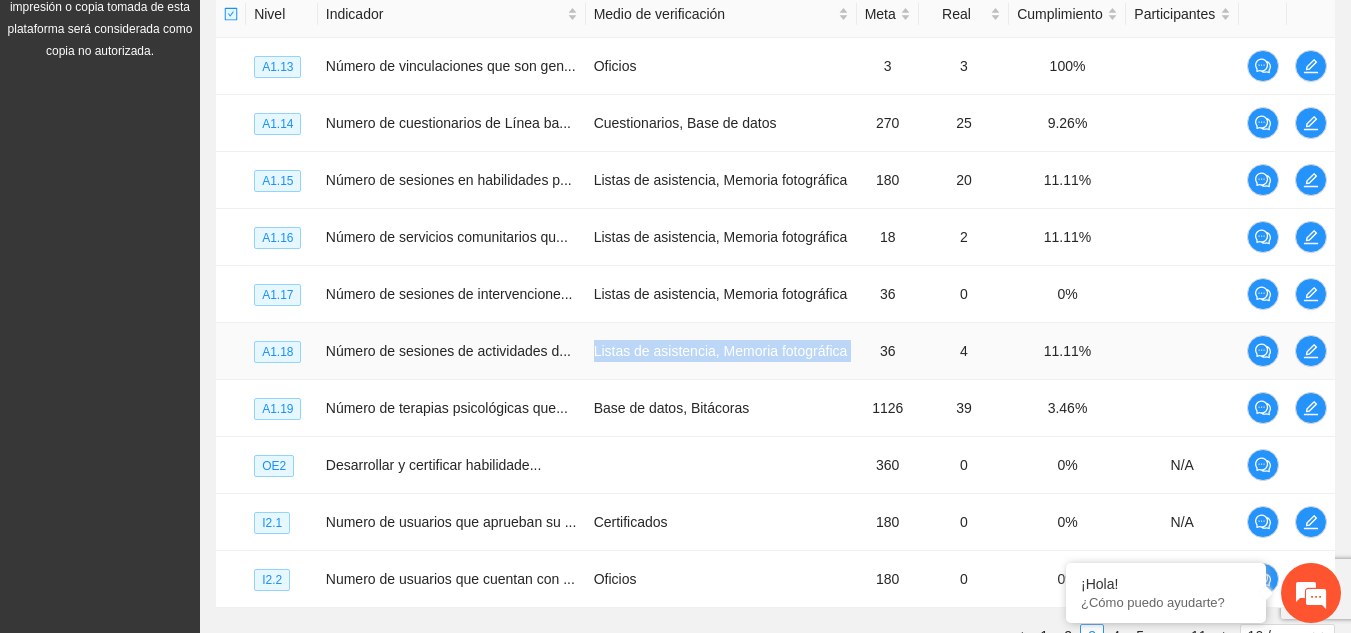 click on "Listas de asistencia, Memoria fotográfica" at bounding box center (721, 351) 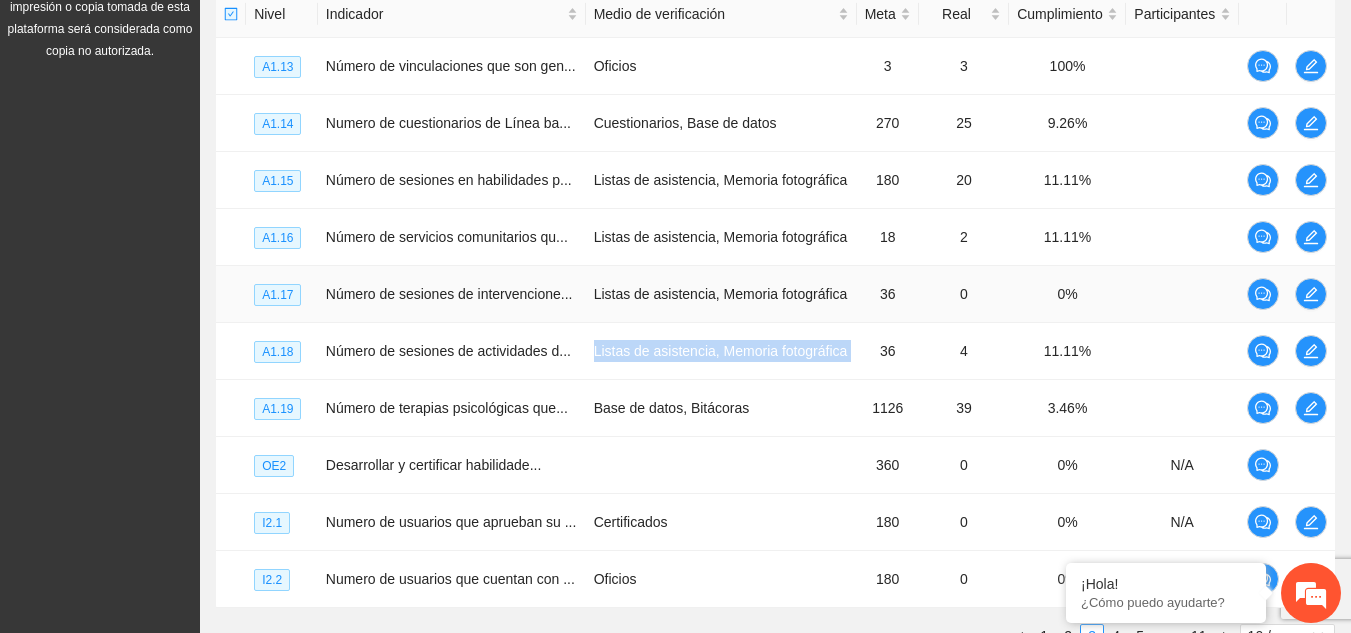 click on "Listas de asistencia, Memoria fotográfica" at bounding box center [721, 294] 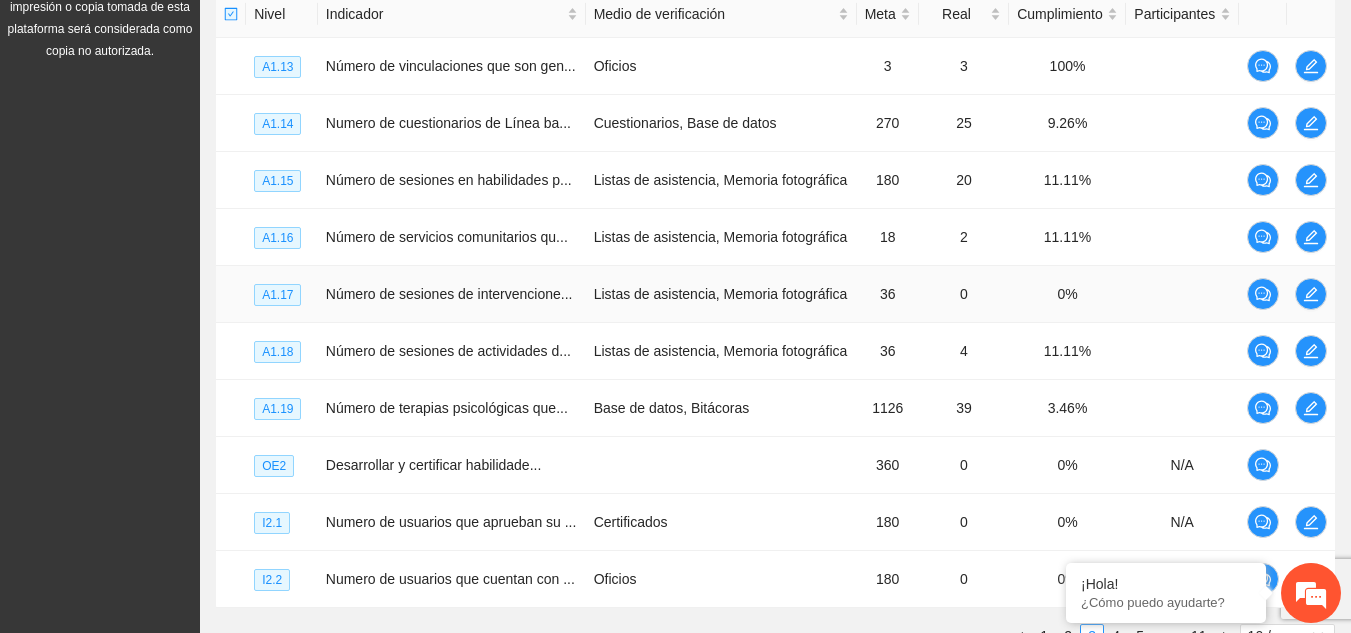click on "Listas de asistencia, Memoria fotográfica" at bounding box center (721, 294) 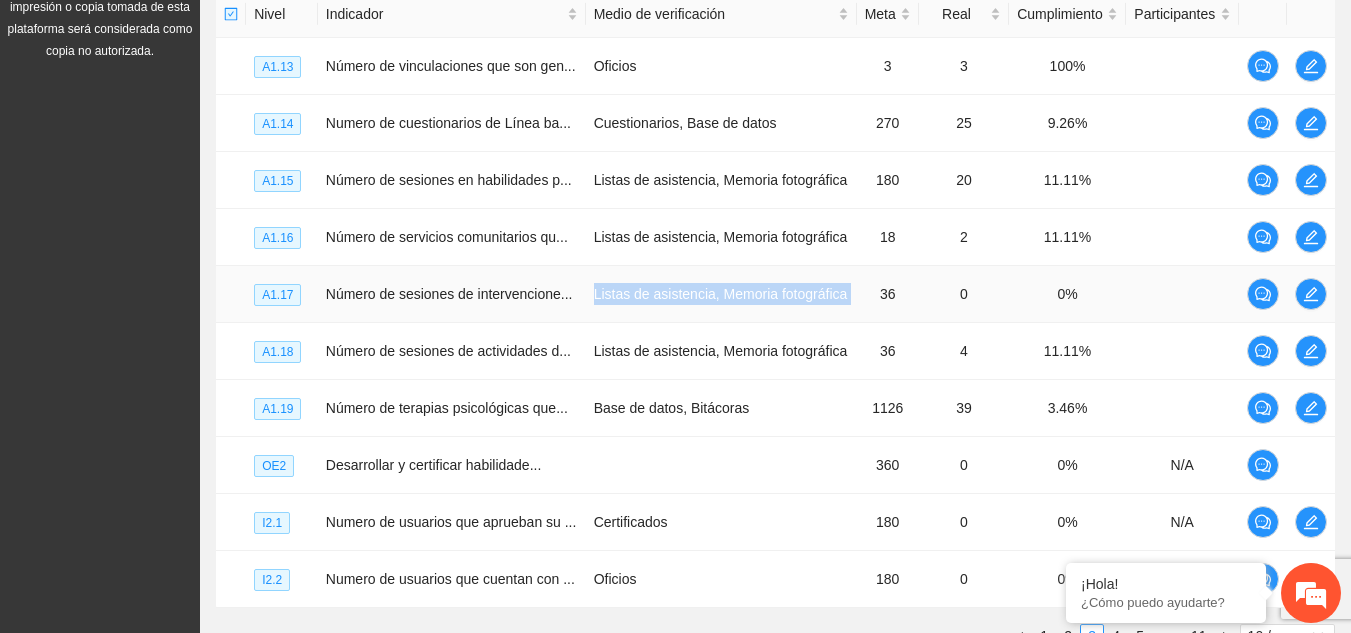 click on "Listas de asistencia, Memoria fotográfica" at bounding box center (721, 294) 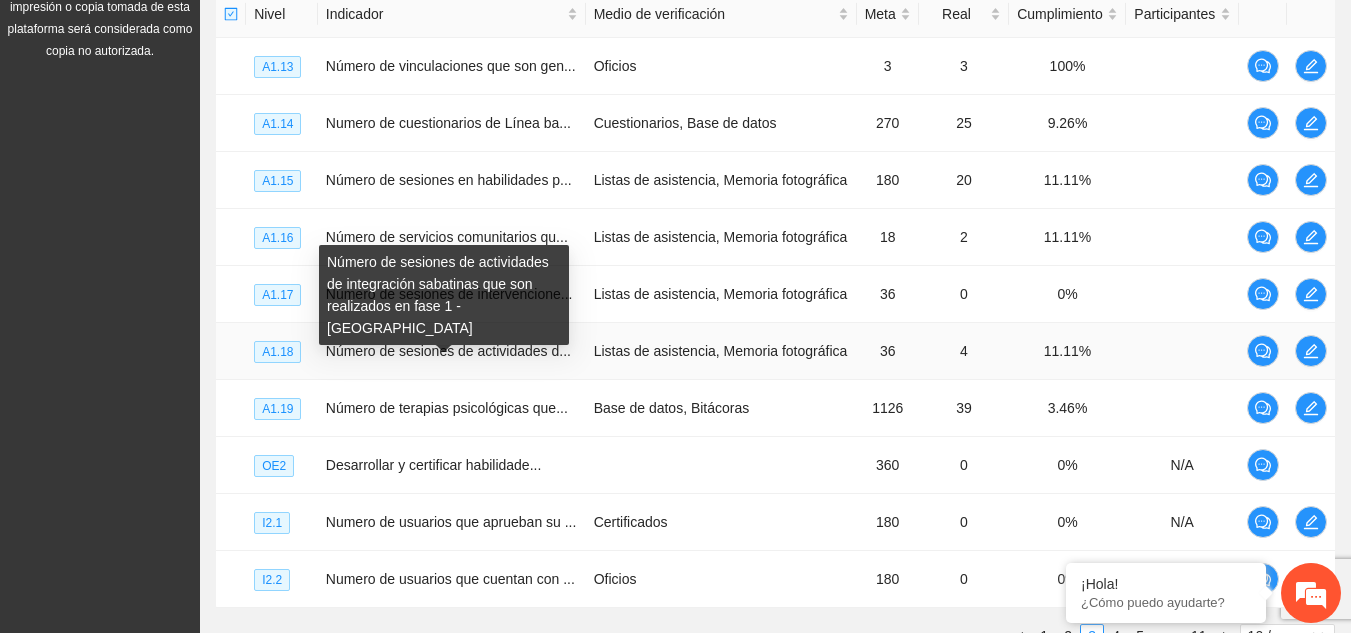 click on "Número de sesiones de actividades d..." at bounding box center (448, 351) 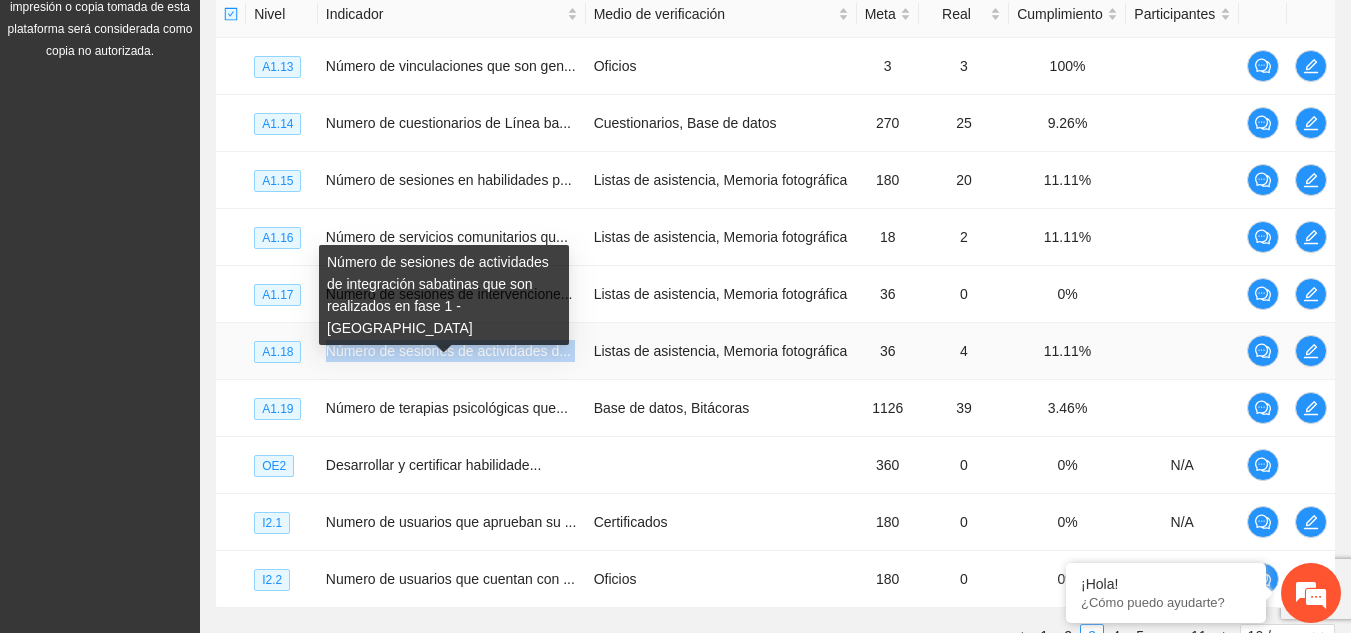 click on "Número de sesiones de actividades d..." at bounding box center [448, 351] 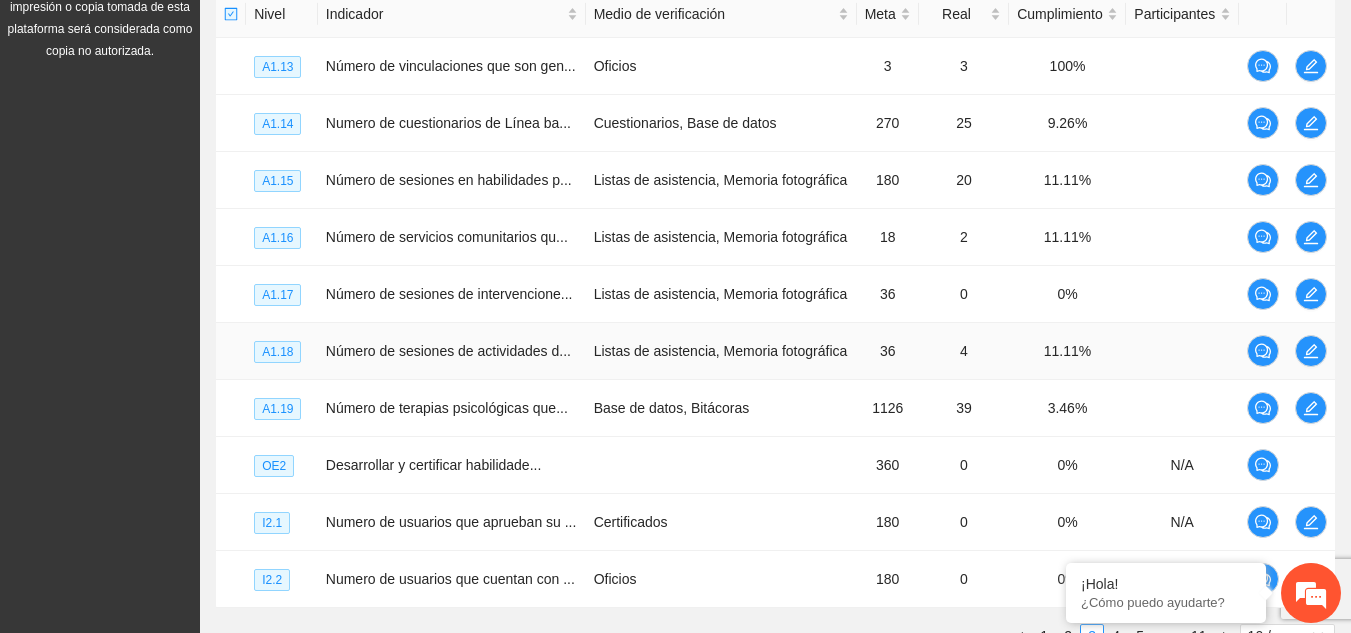 click on "Listas de asistencia, Memoria fotográfica" at bounding box center [721, 351] 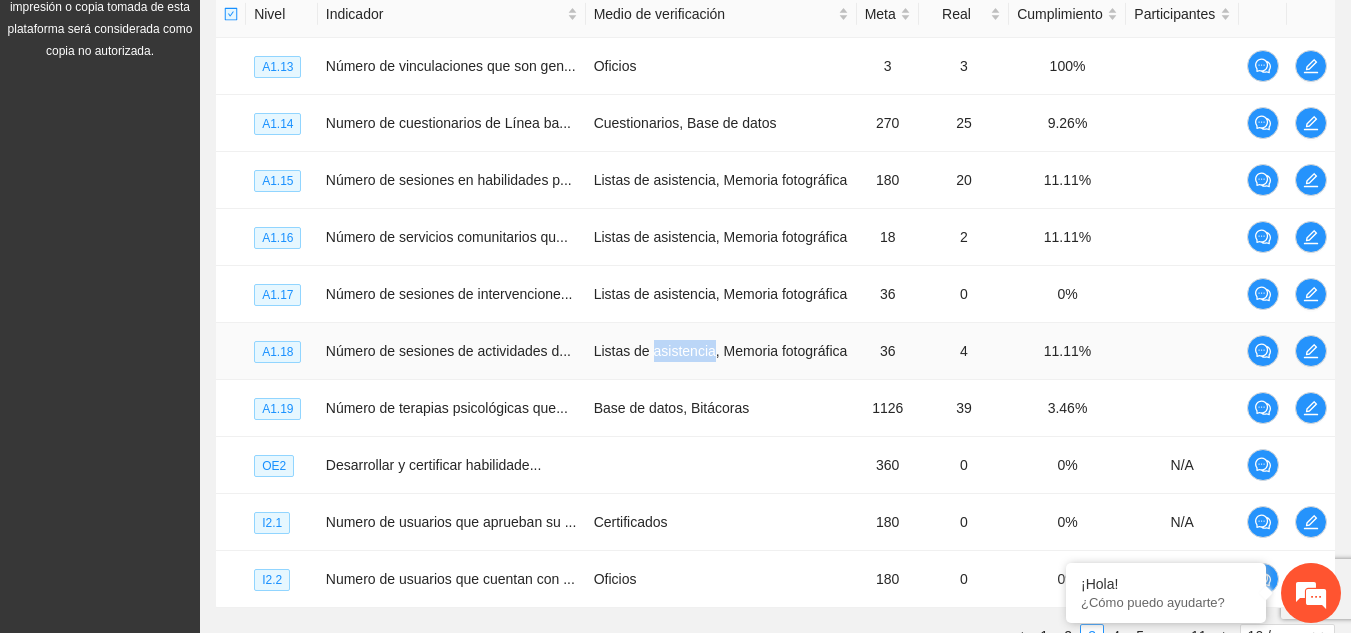 click on "Listas de asistencia, Memoria fotográfica" at bounding box center [721, 351] 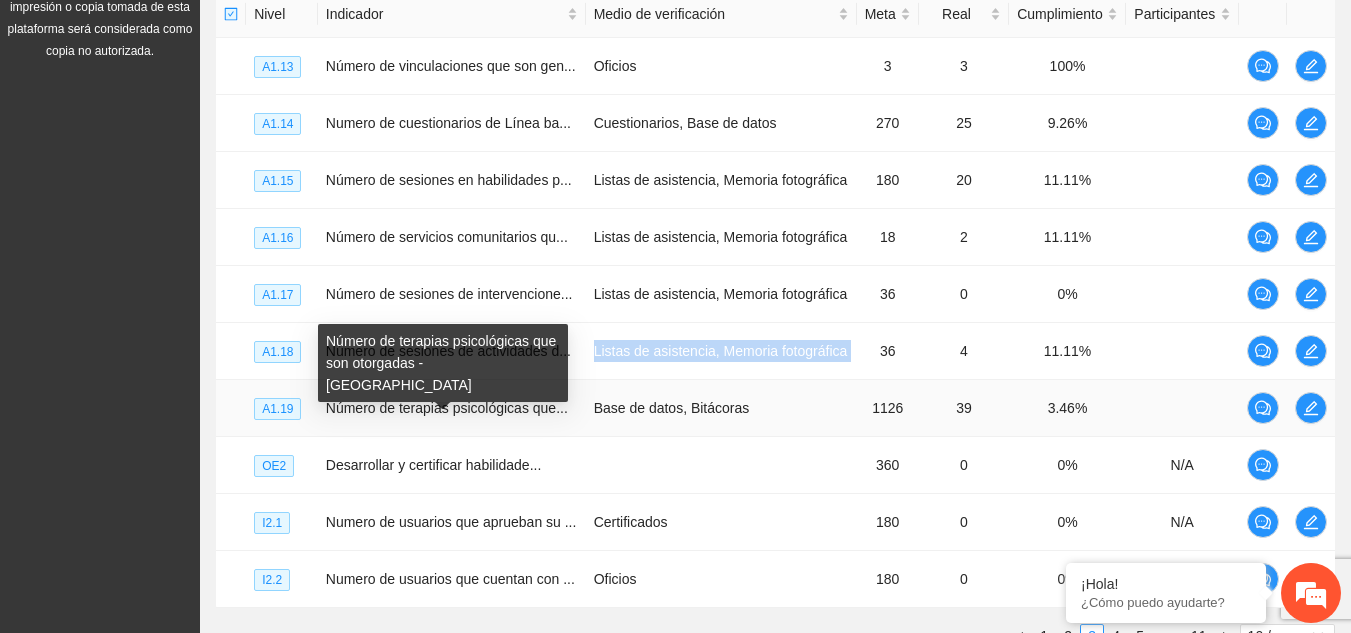 click on "Número de terapias psicológicas que..." at bounding box center [447, 408] 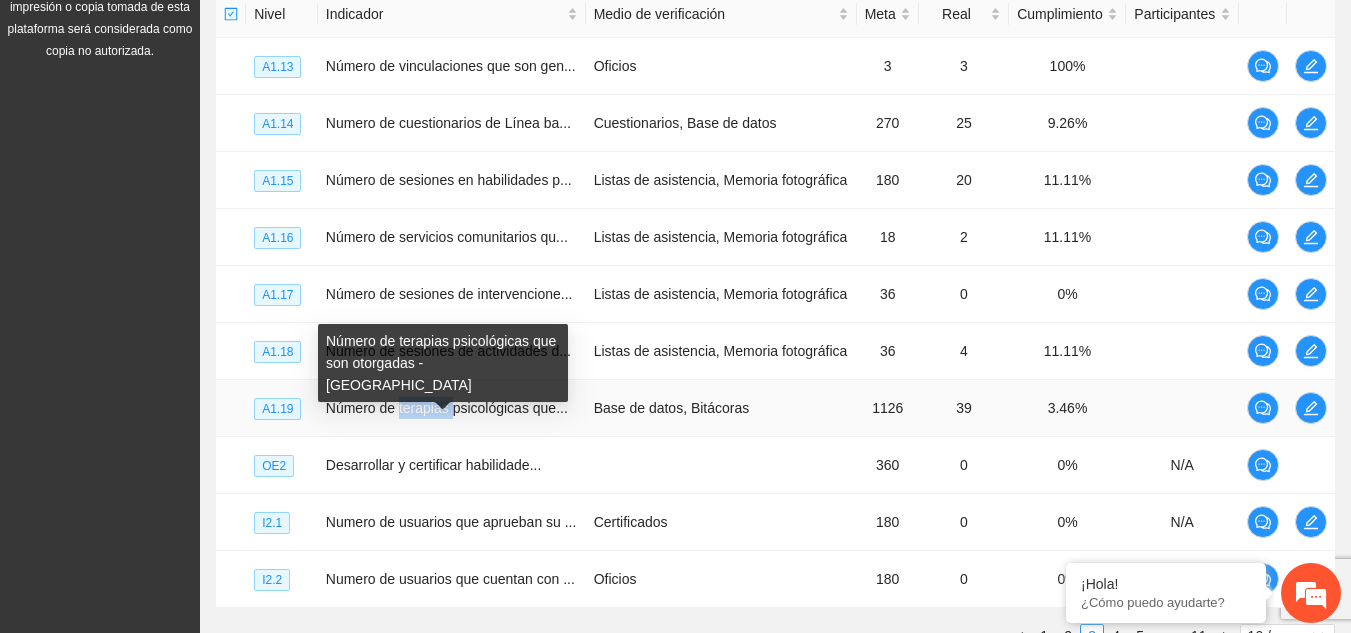 click on "Número de terapias psicológicas que..." at bounding box center (447, 408) 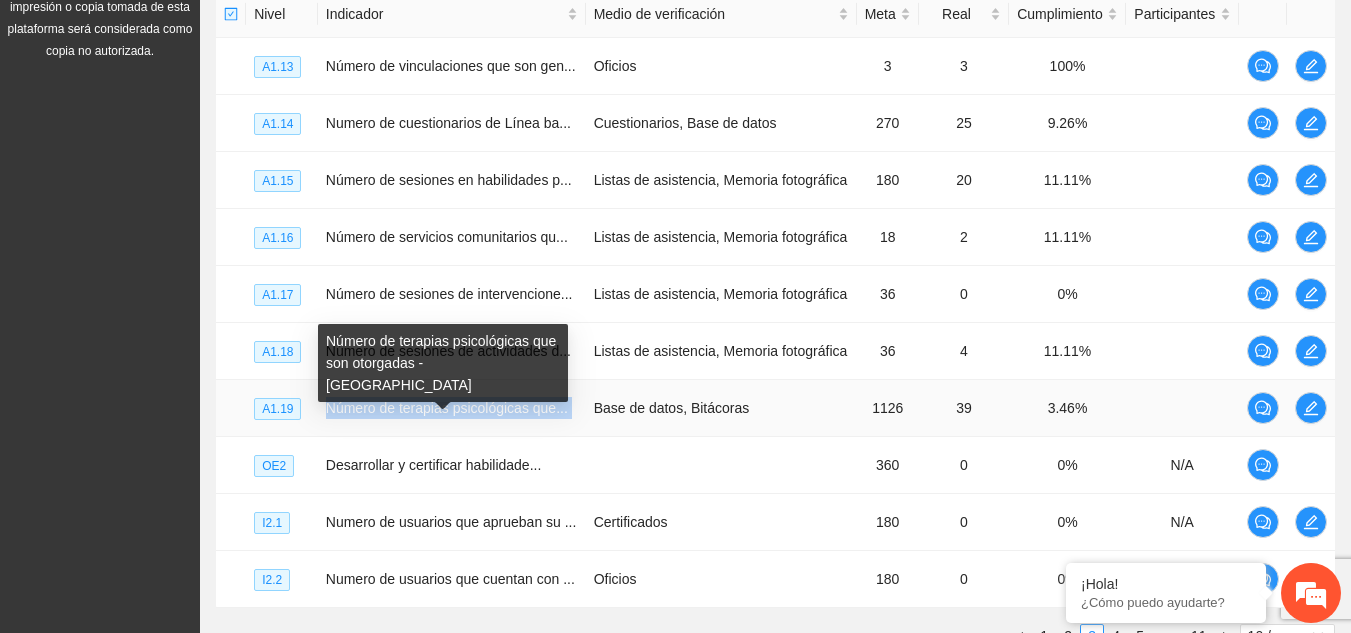 click on "Número de terapias psicológicas que..." at bounding box center [447, 408] 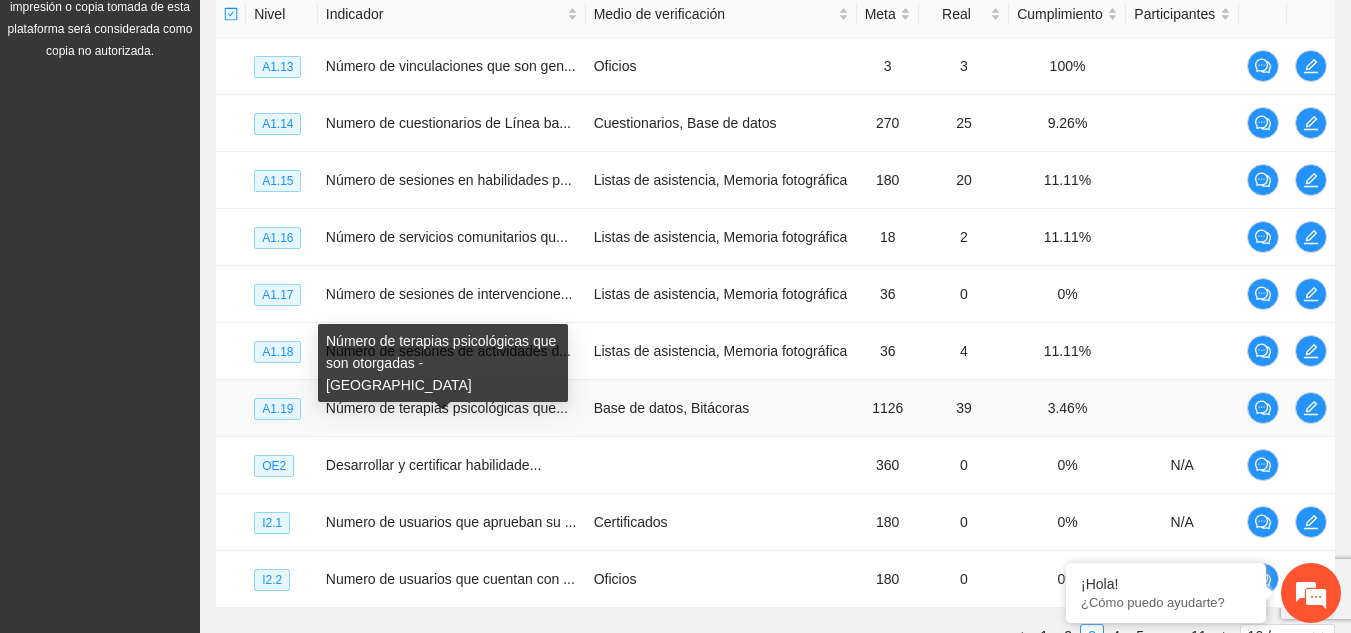 click on "Número de terapias psicológicas que son otorgadas - [GEOGRAPHIC_DATA]" at bounding box center [443, 363] 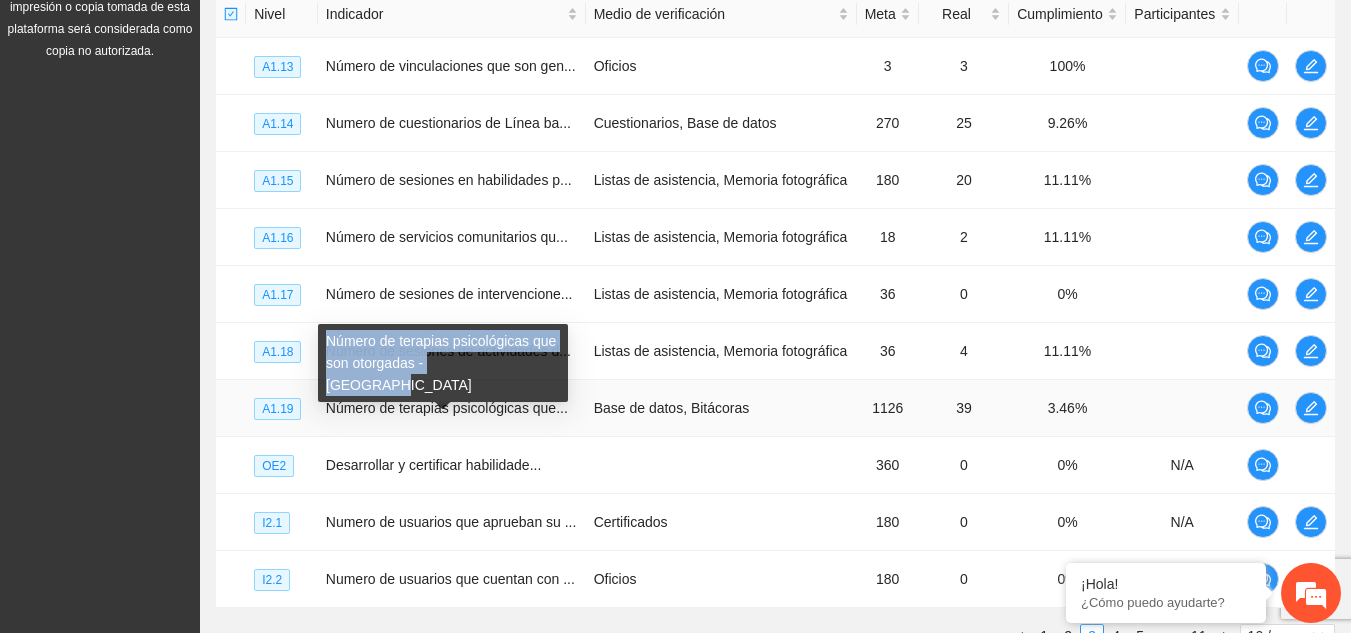 click on "Número de terapias psicológicas que son otorgadas - [GEOGRAPHIC_DATA]" at bounding box center [443, 363] 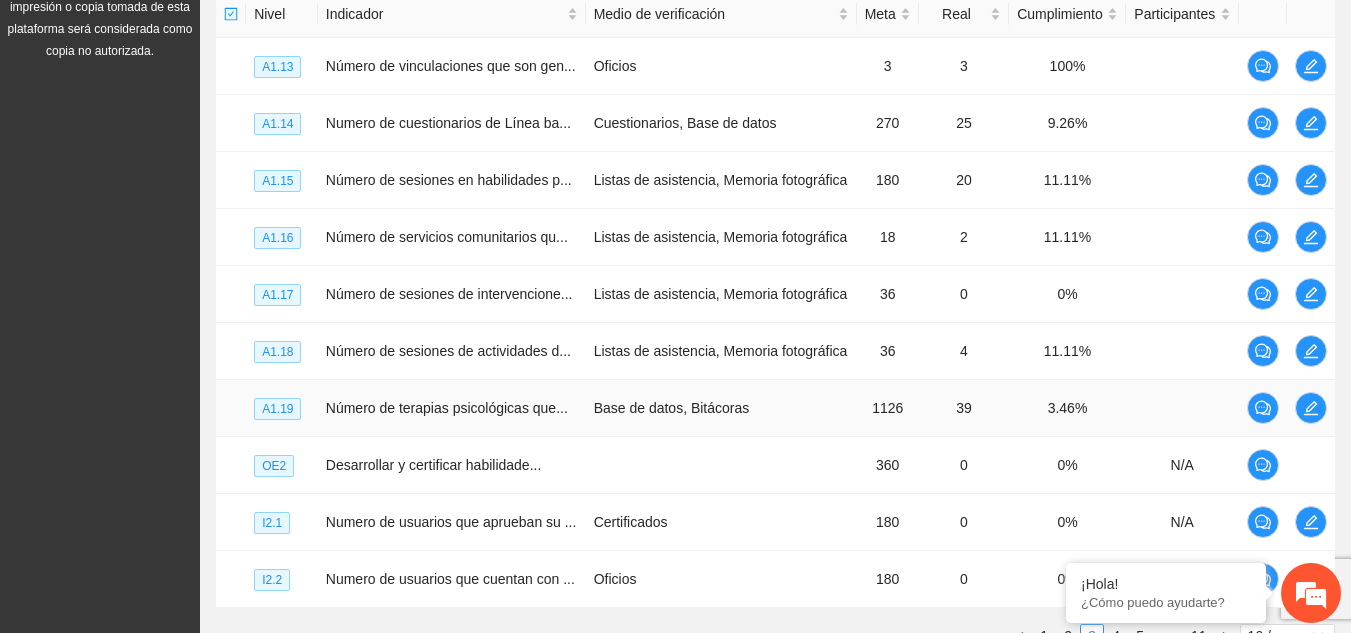 click on "Base de datos, Bitácoras" at bounding box center [721, 408] 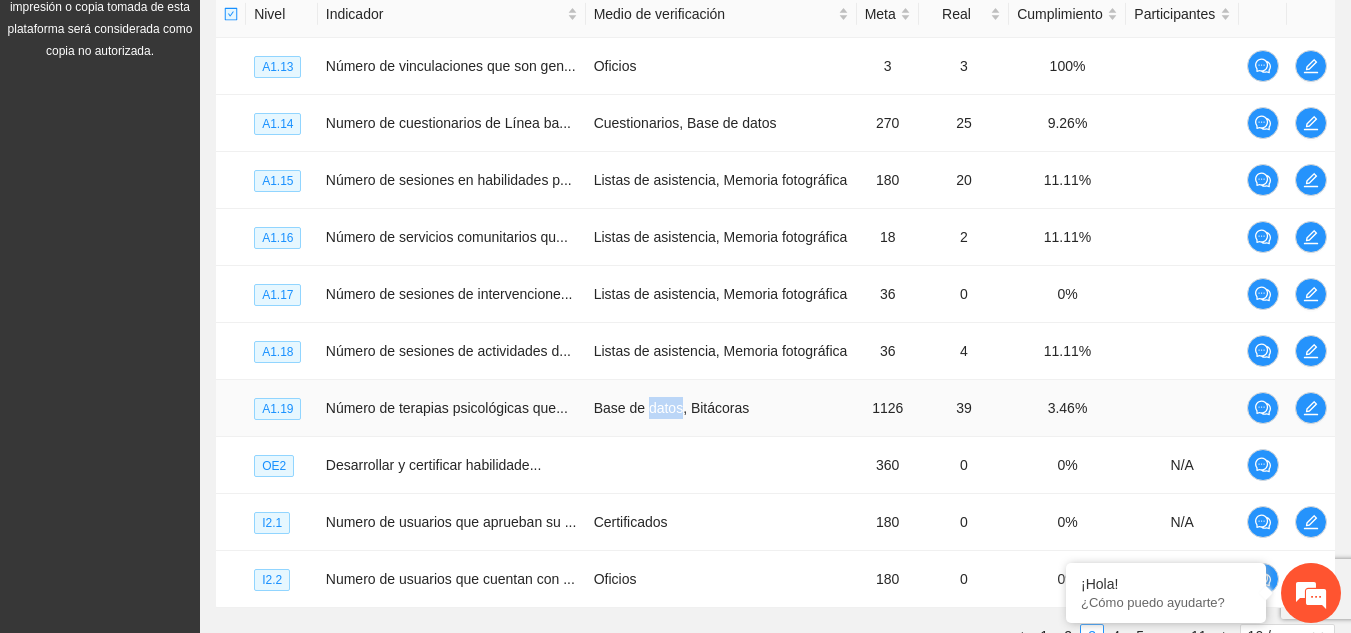click on "Base de datos, Bitácoras" at bounding box center (721, 408) 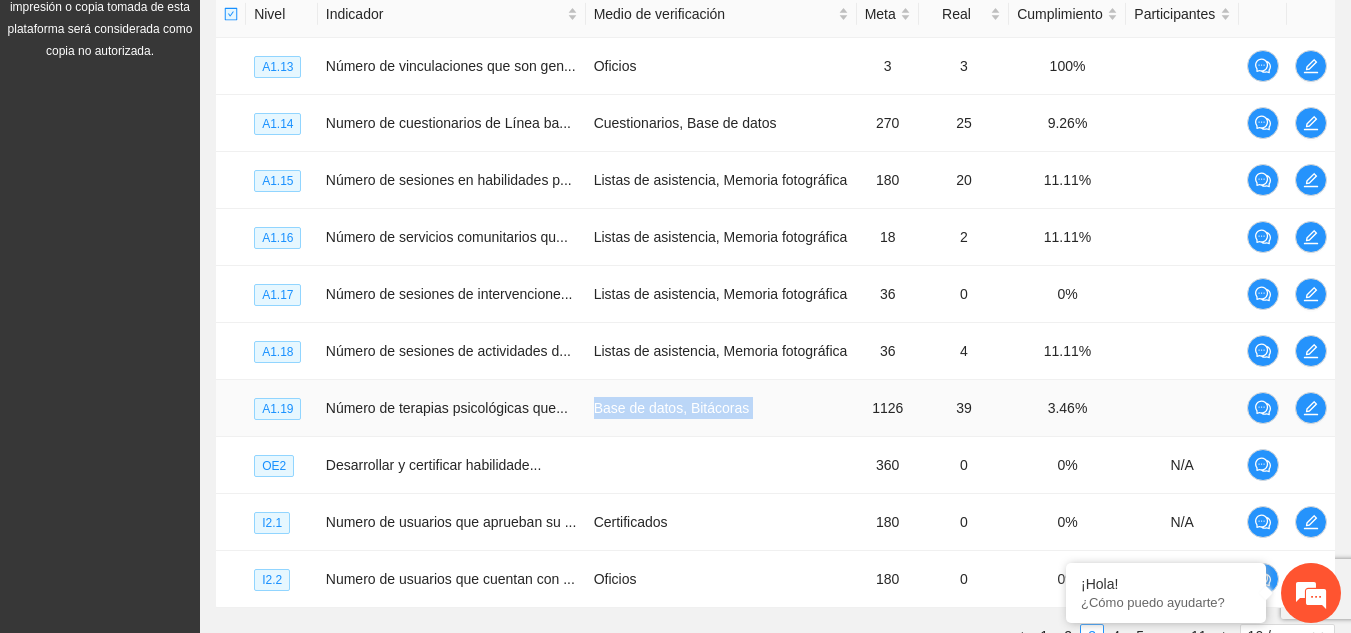 click on "Base de datos, Bitácoras" at bounding box center (721, 408) 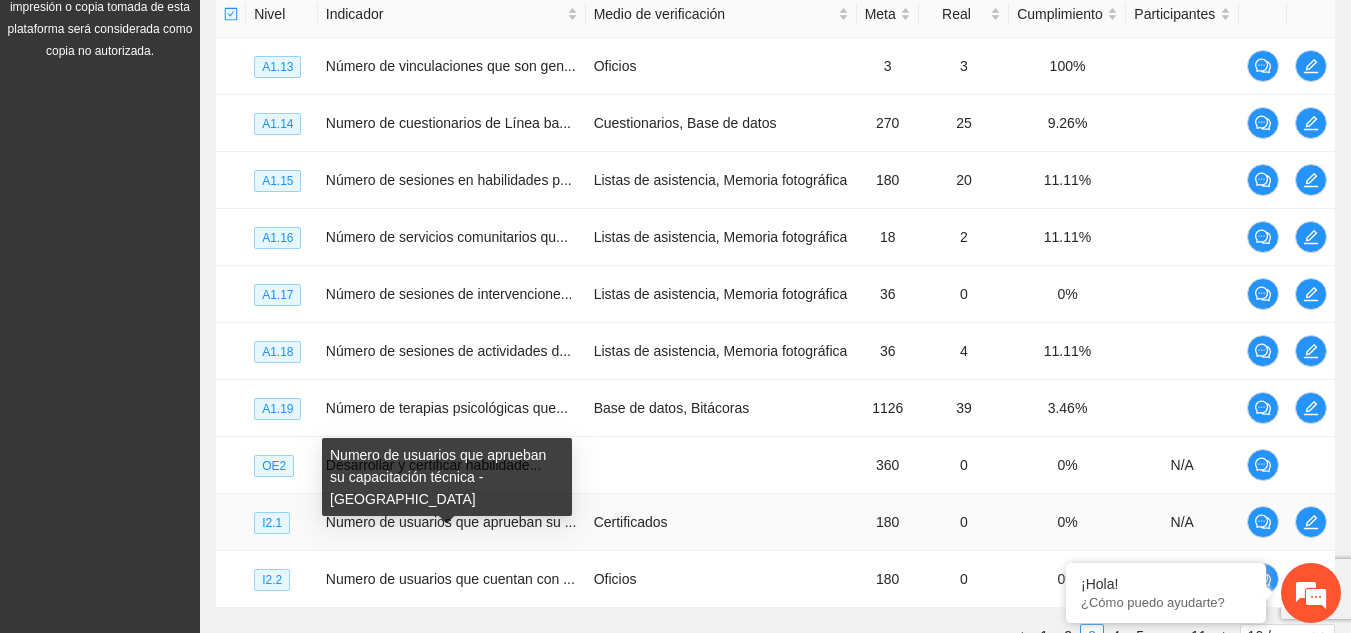 click on "Numero de usuarios que aprueban su capacitación técnica - [GEOGRAPHIC_DATA]" at bounding box center [447, 477] 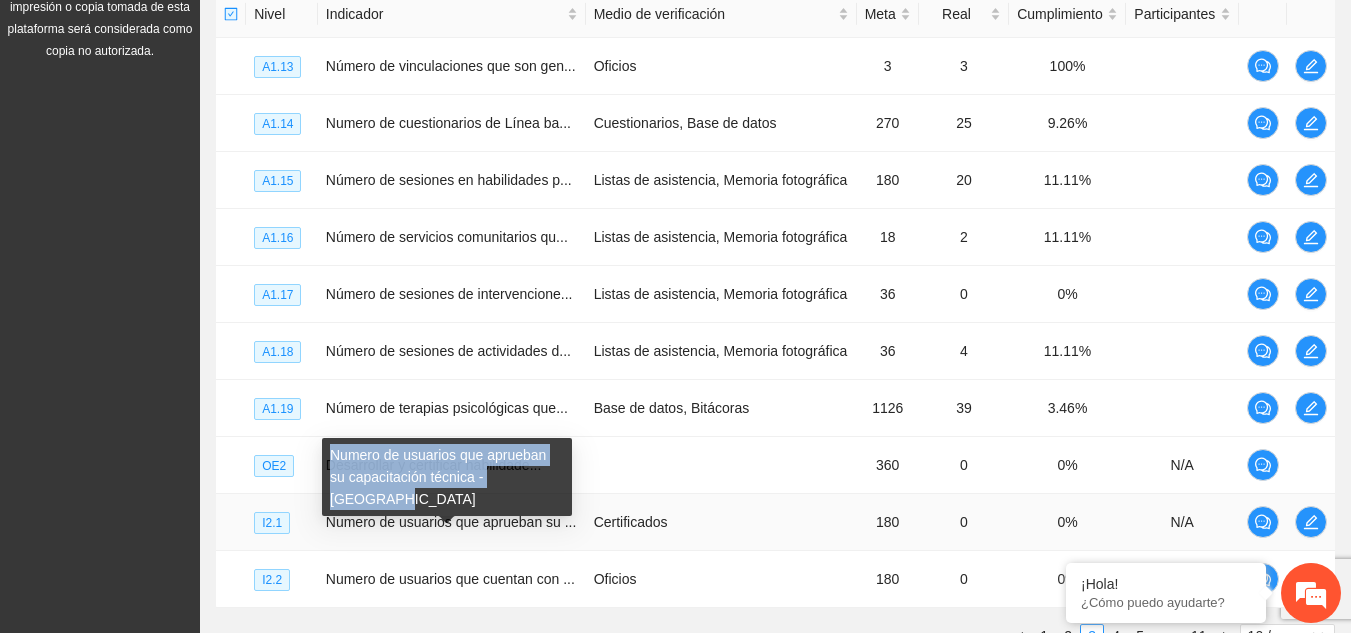 click on "Numero de usuarios que aprueban su capacitación técnica - [GEOGRAPHIC_DATA]" at bounding box center (447, 477) 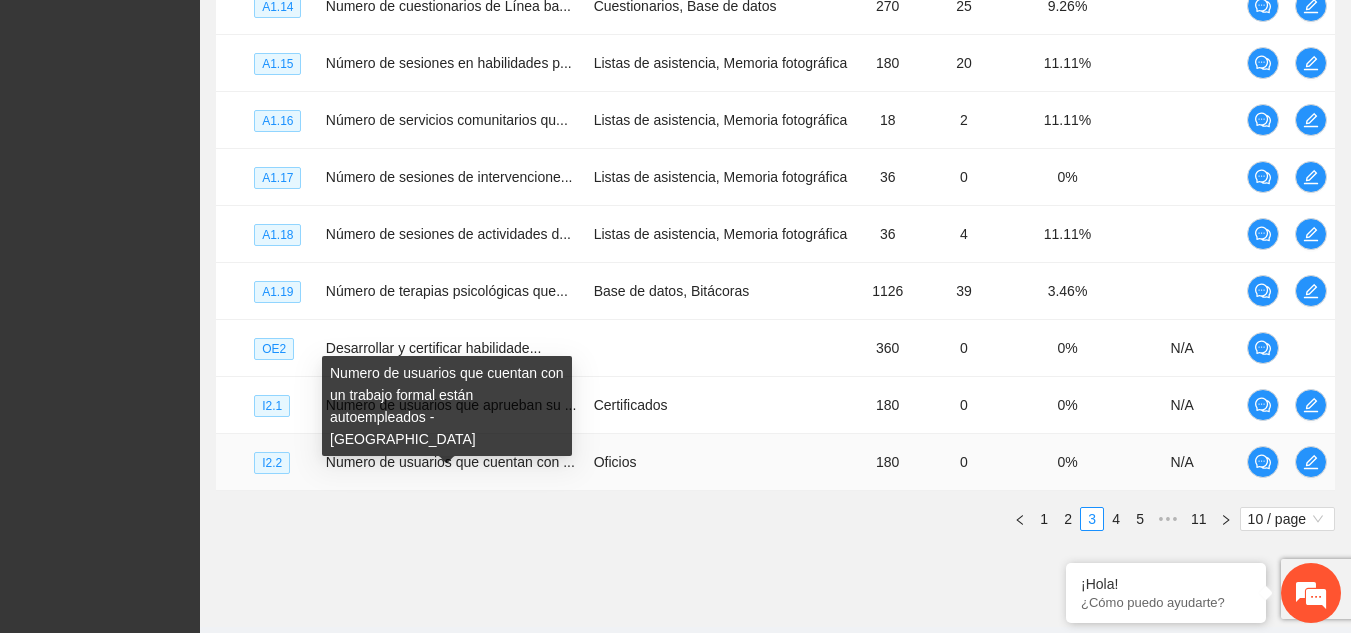 scroll, scrollTop: 629, scrollLeft: 0, axis: vertical 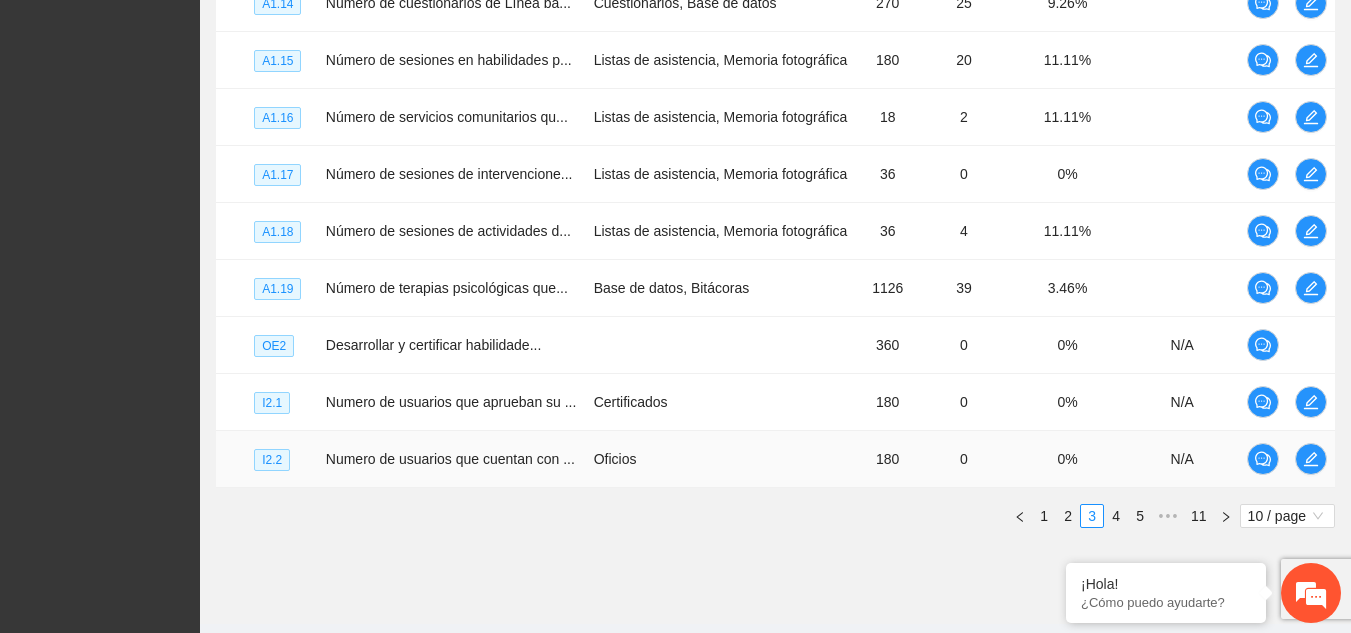 click on "Oficios" at bounding box center (721, 459) 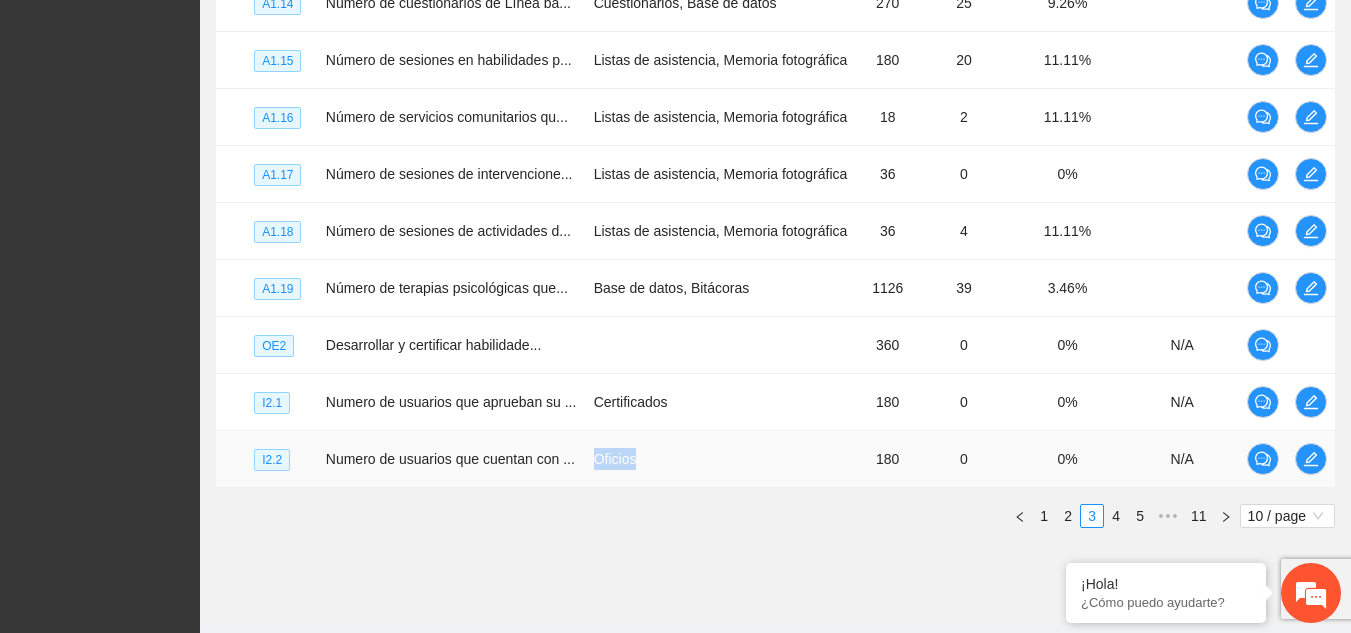 click on "Oficios" at bounding box center [721, 459] 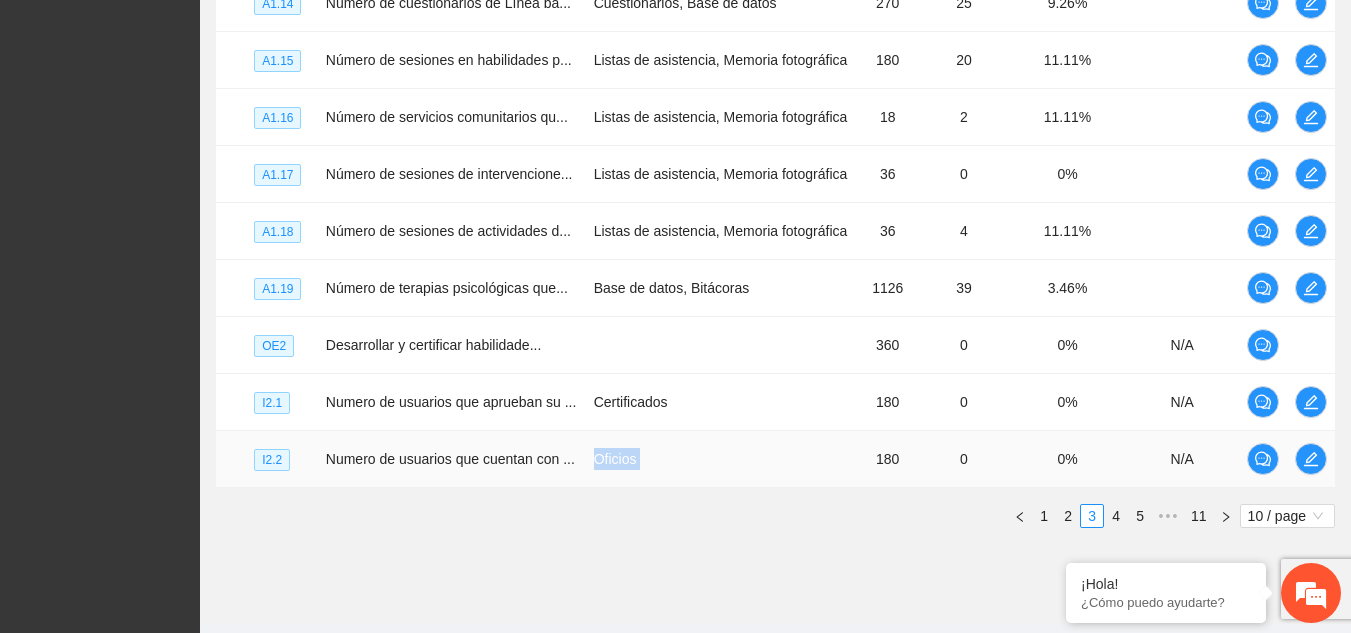 click on "Oficios" at bounding box center (721, 459) 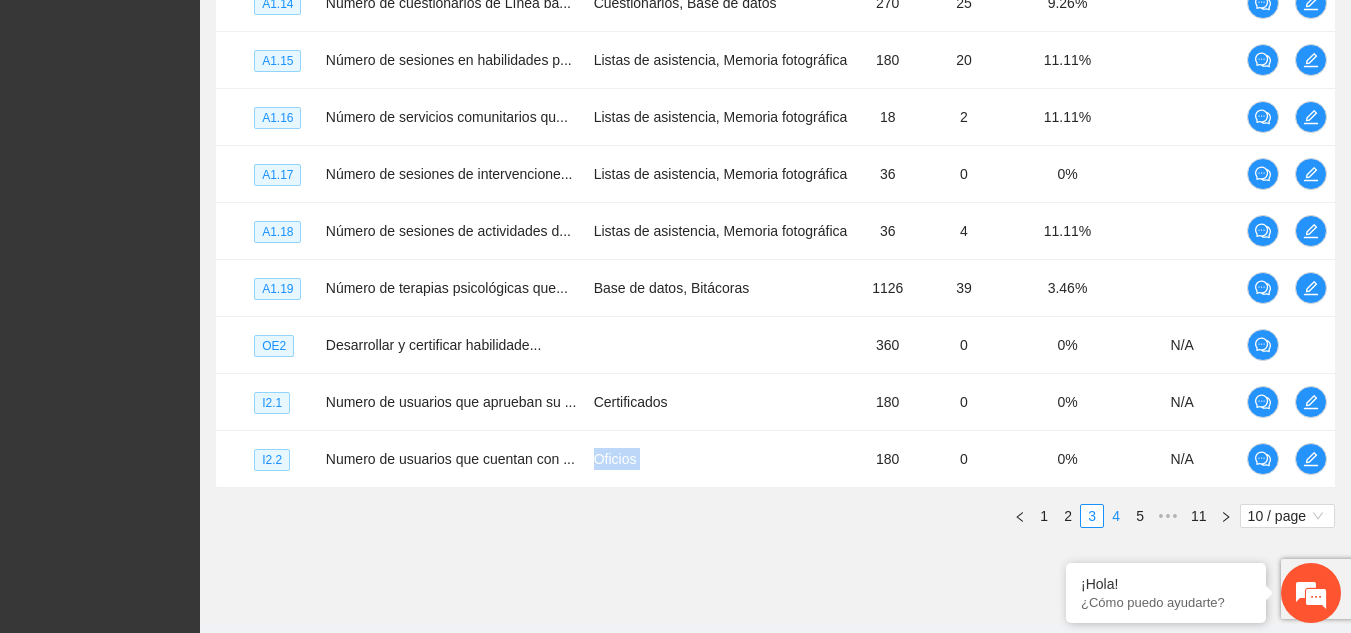click on "4" at bounding box center [1116, 516] 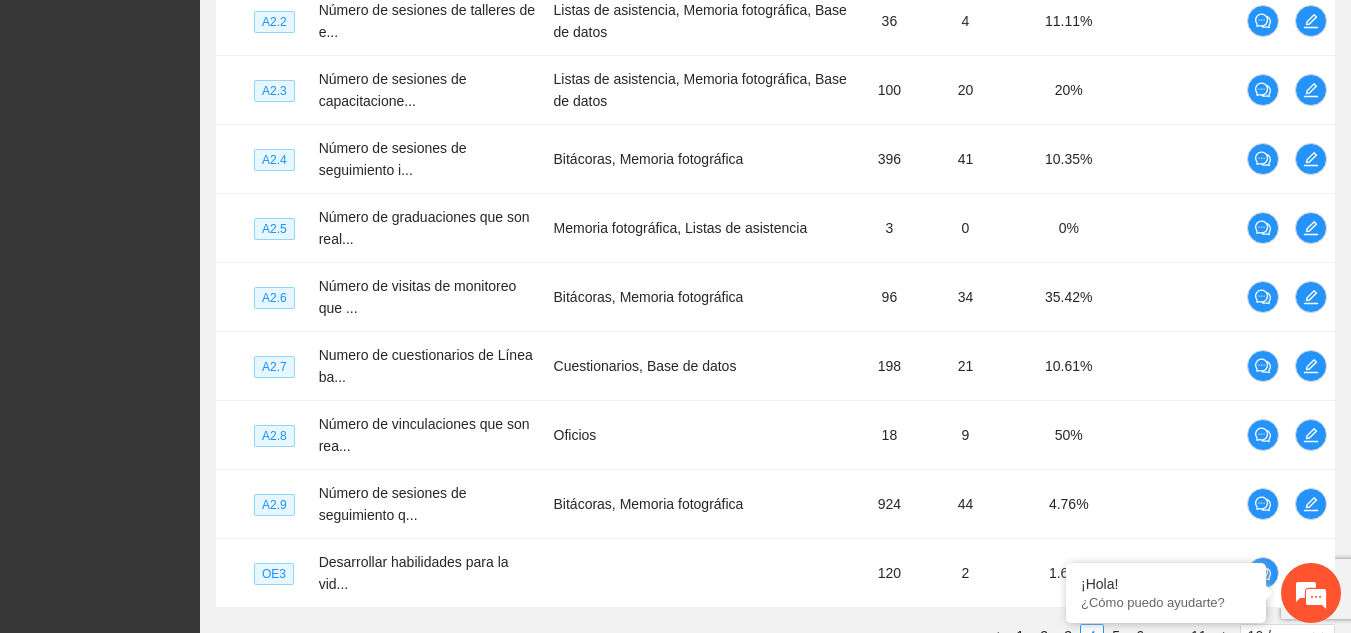 scroll, scrollTop: 60, scrollLeft: 0, axis: vertical 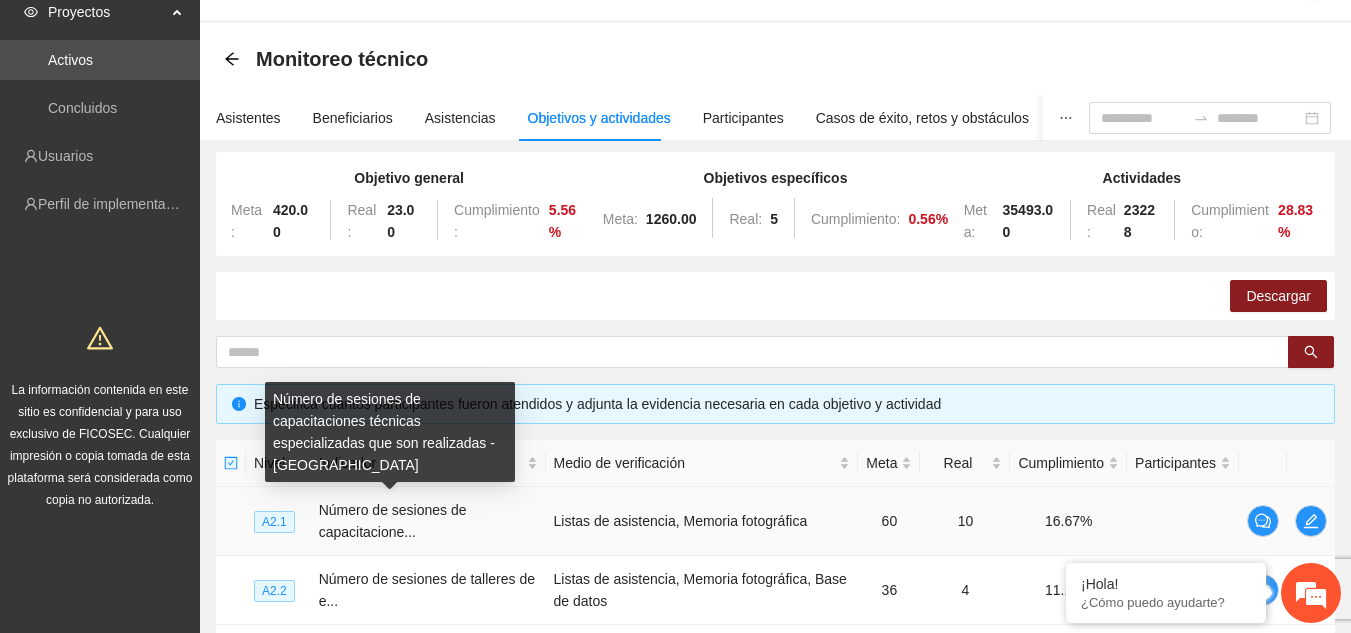 click on "Número de sesiones de capacitaciones técnicas especializadas que son realizadas - [GEOGRAPHIC_DATA]" at bounding box center [390, 432] 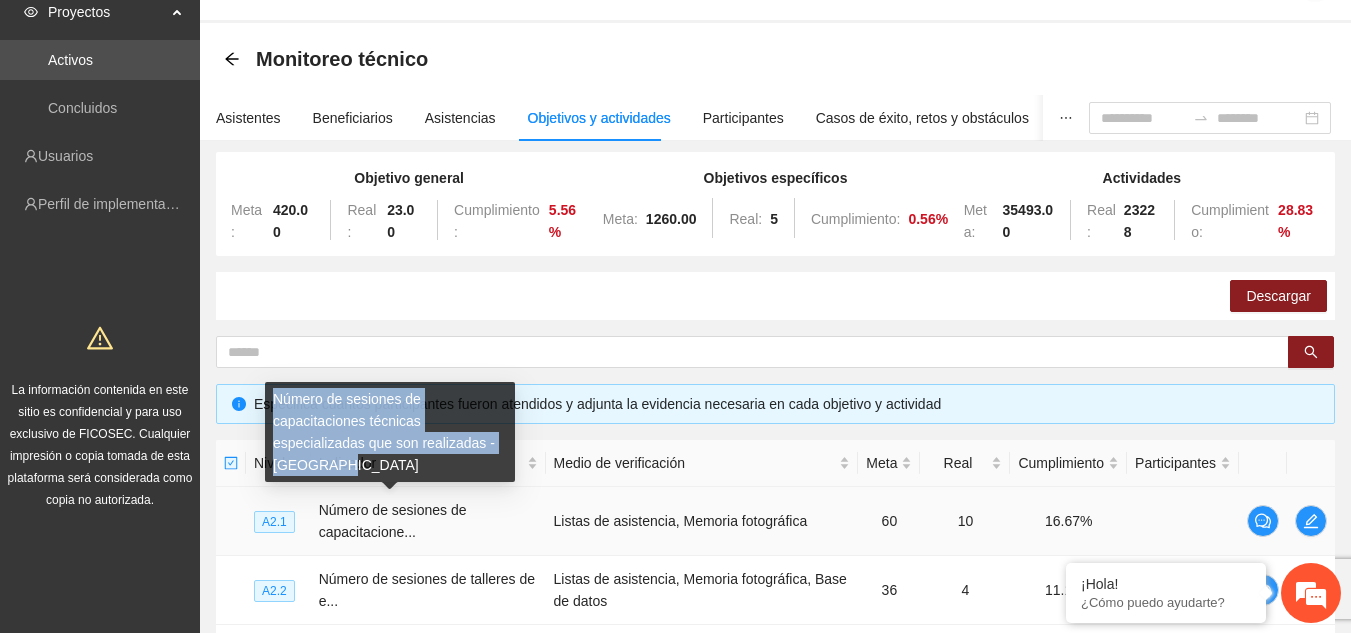 click on "Número de sesiones de capacitaciones técnicas especializadas que son realizadas - [GEOGRAPHIC_DATA]" at bounding box center [390, 432] 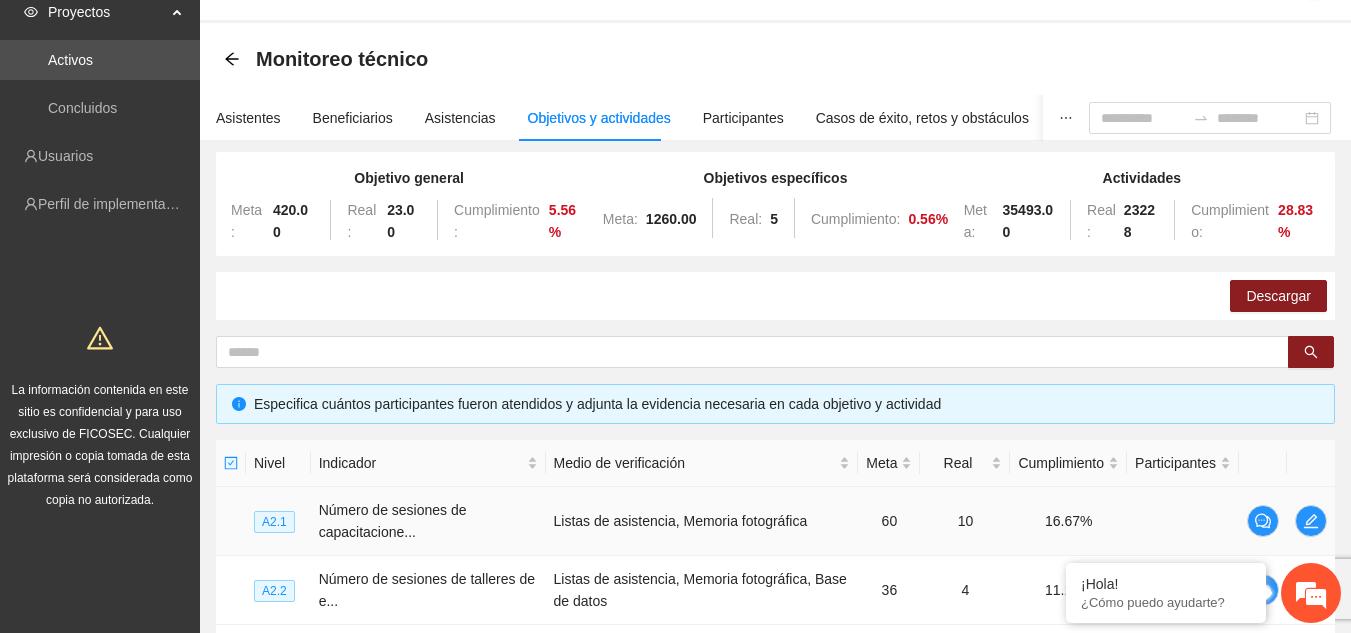 click on "Listas de asistencia, Memoria fotográfica" at bounding box center (702, 521) 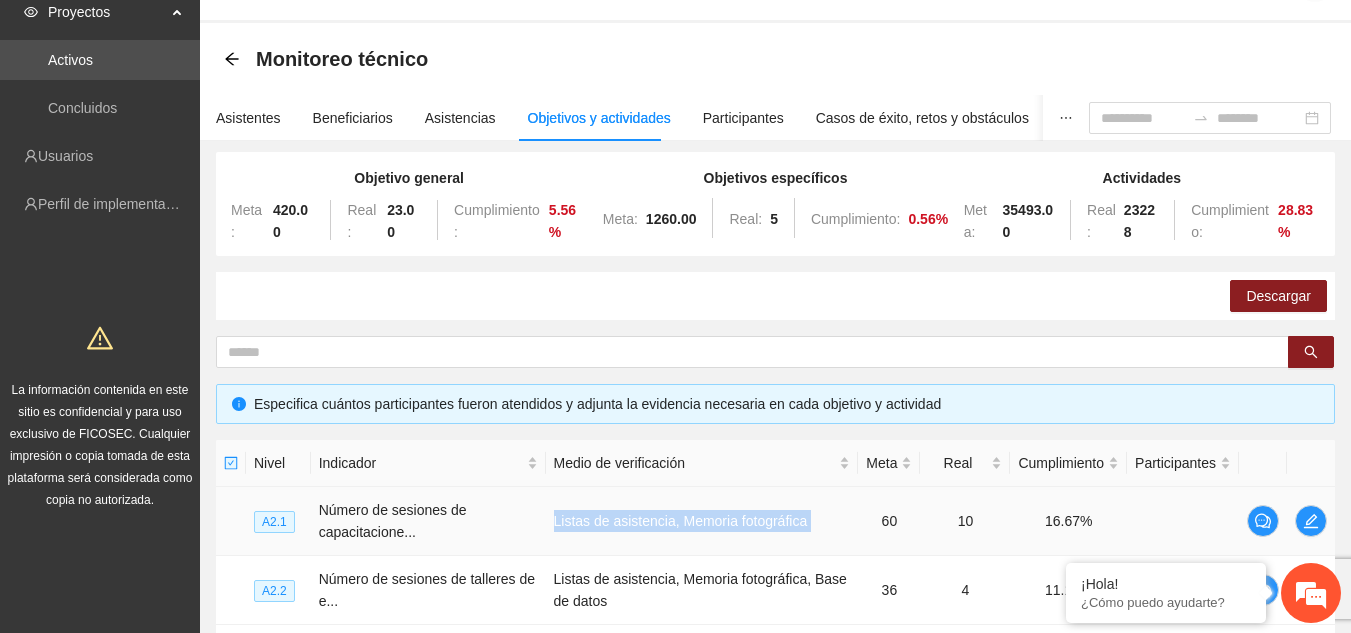 click on "Listas de asistencia, Memoria fotográfica" at bounding box center (702, 521) 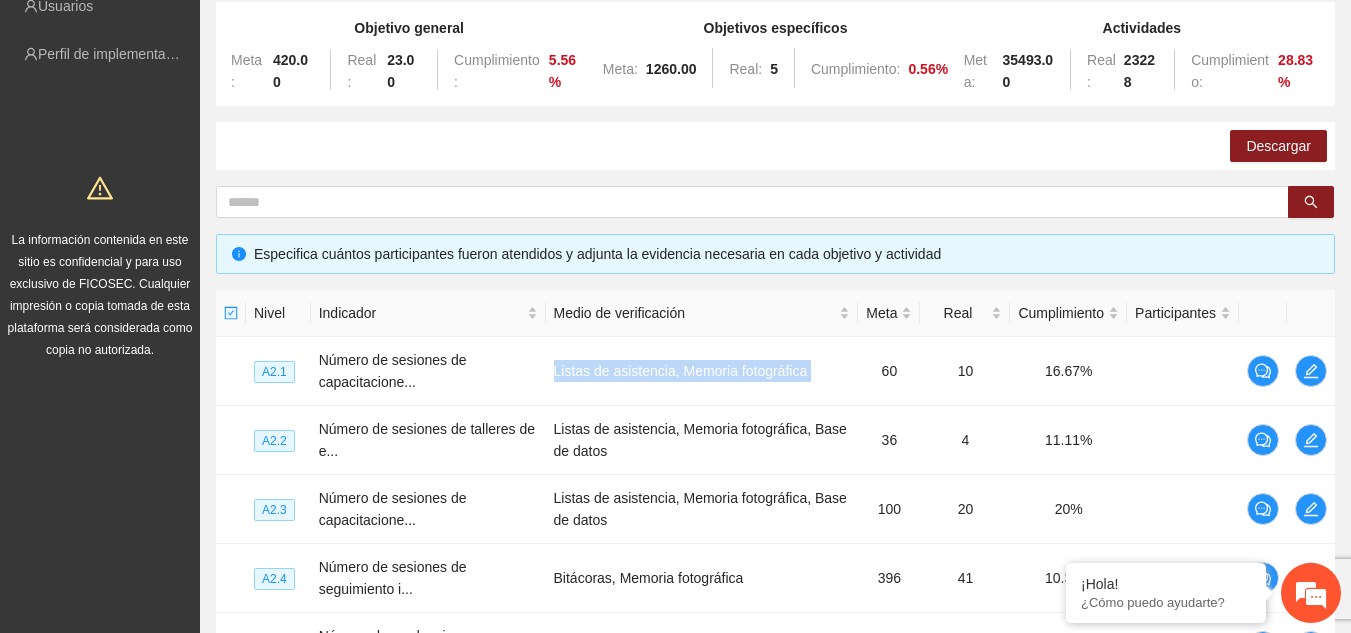 scroll, scrollTop: 220, scrollLeft: 0, axis: vertical 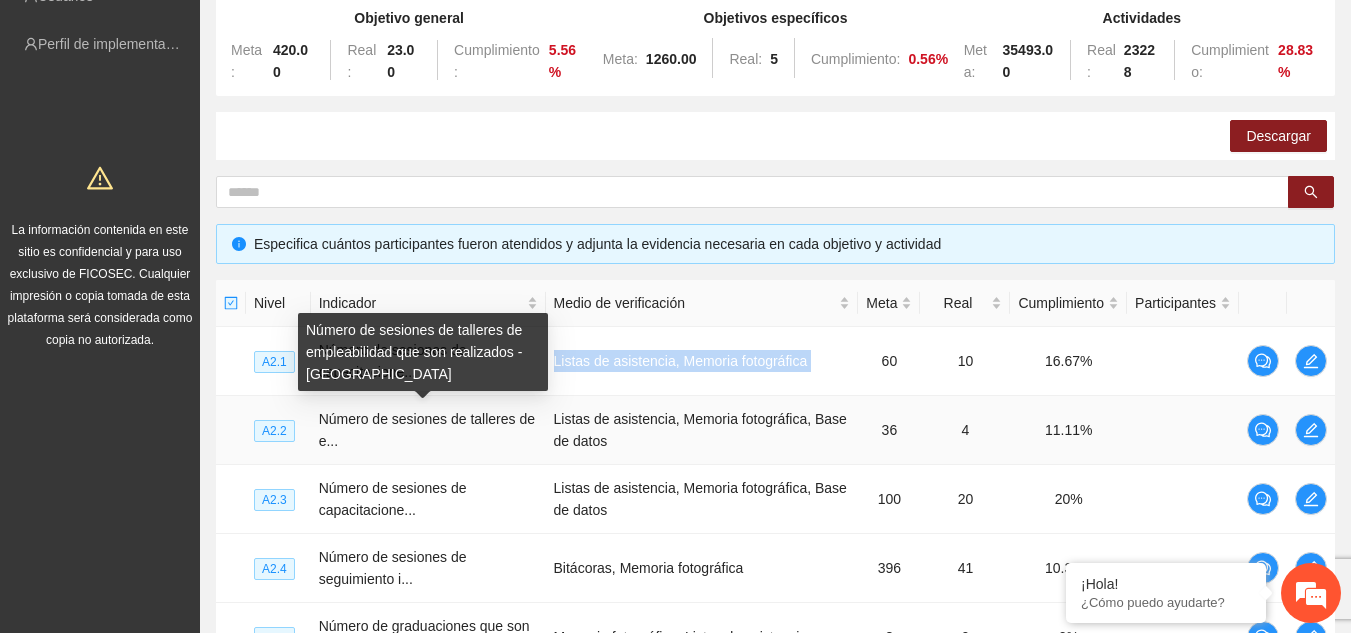 click on "Número de sesiones de talleres de empleabilidad que son realizados - [GEOGRAPHIC_DATA]" at bounding box center [423, 352] 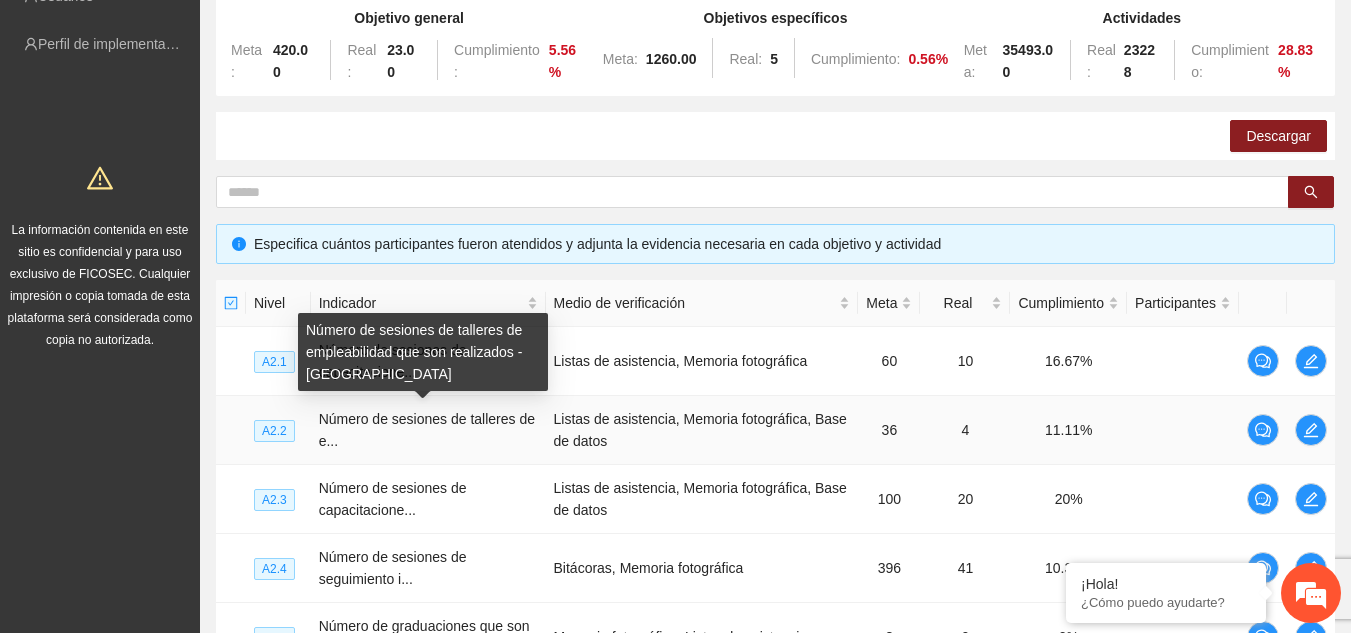 click on "Número de sesiones de talleres de empleabilidad que son realizados - [GEOGRAPHIC_DATA]" at bounding box center (423, 352) 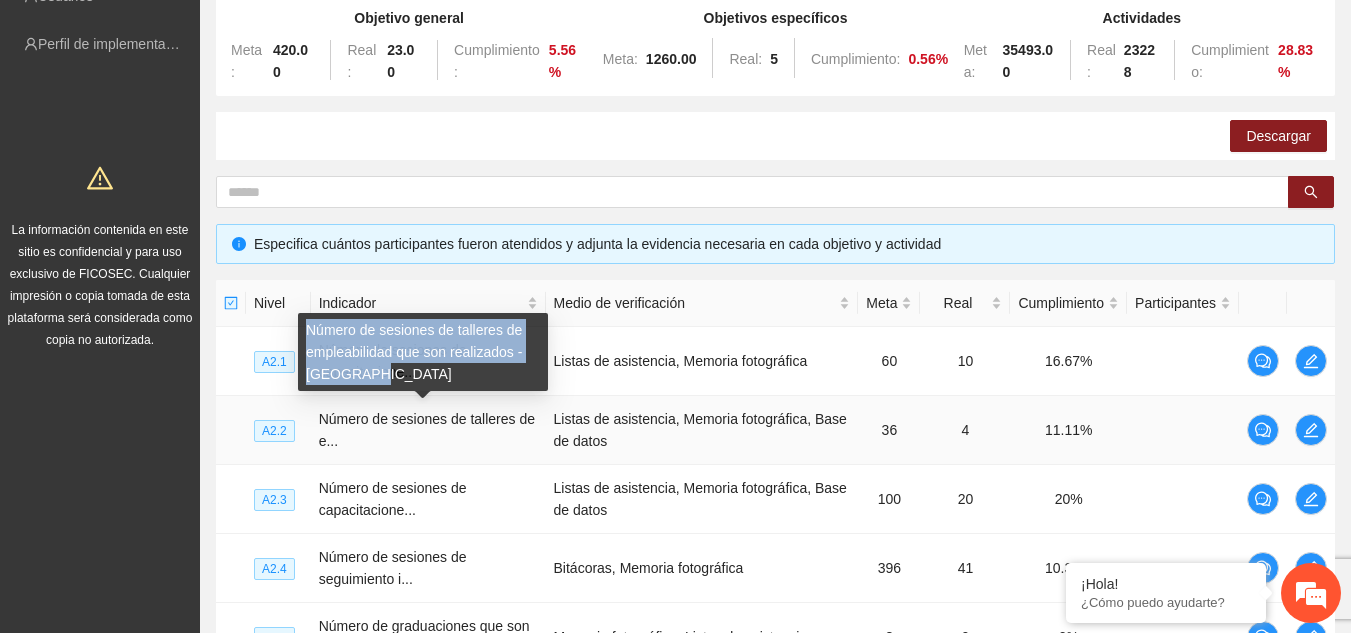 click on "Número de sesiones de talleres de empleabilidad que son realizados - [GEOGRAPHIC_DATA]" at bounding box center [423, 352] 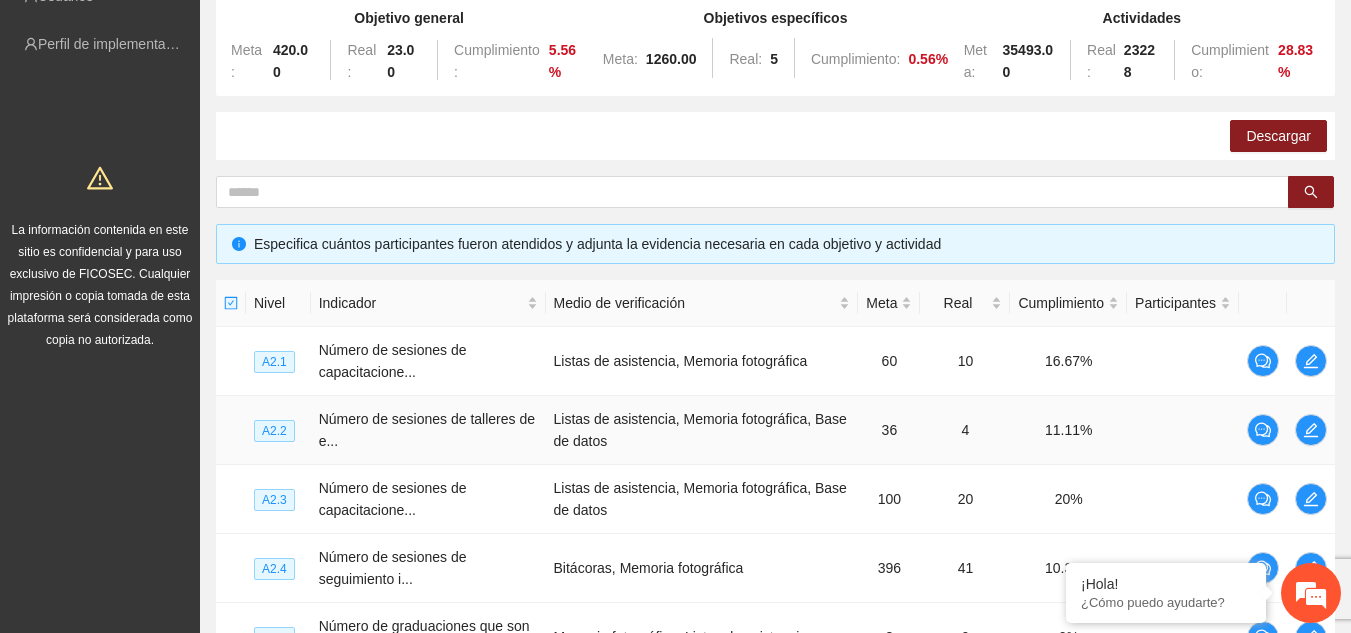 click on "Listas de asistencia, Memoria fotográfica, Base de datos" at bounding box center [702, 430] 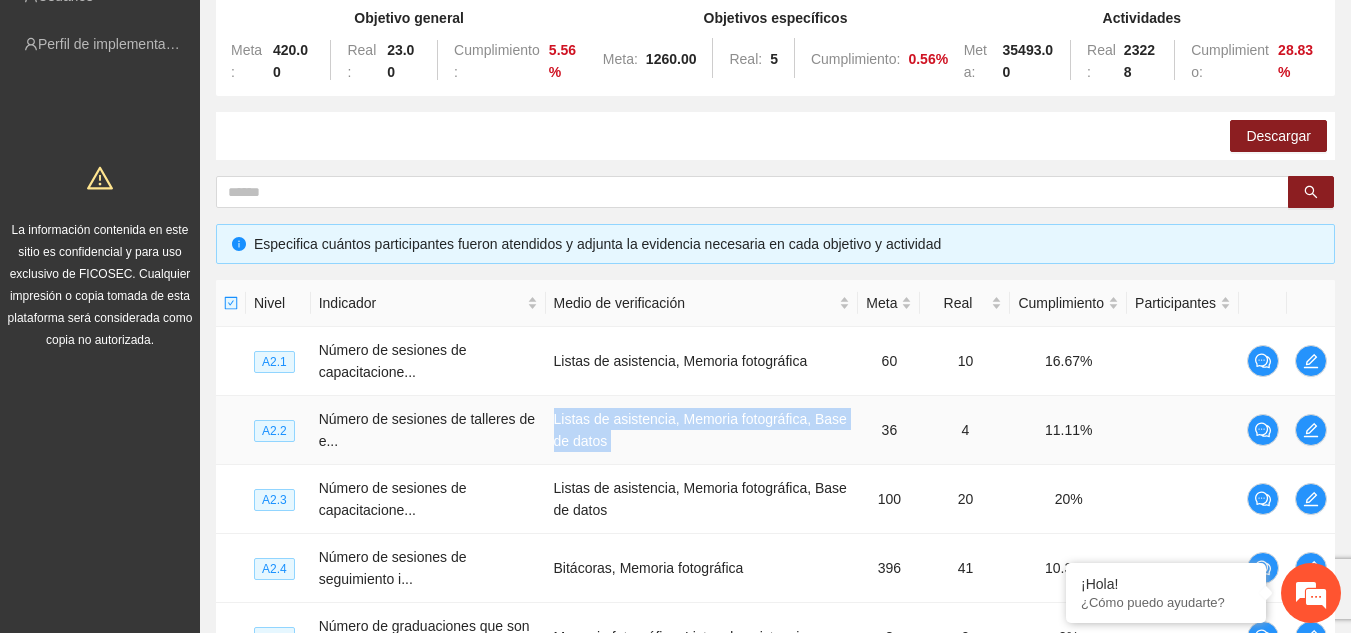 click on "Listas de asistencia, Memoria fotográfica, Base de datos" at bounding box center [702, 430] 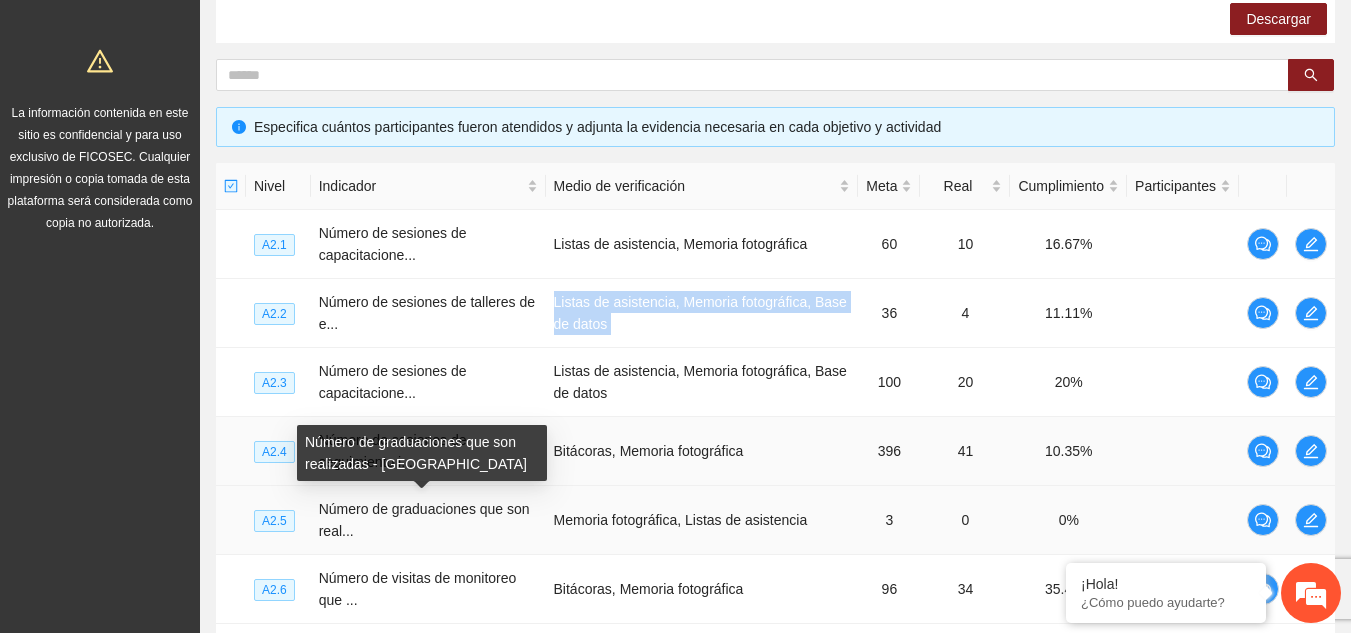 scroll, scrollTop: 340, scrollLeft: 0, axis: vertical 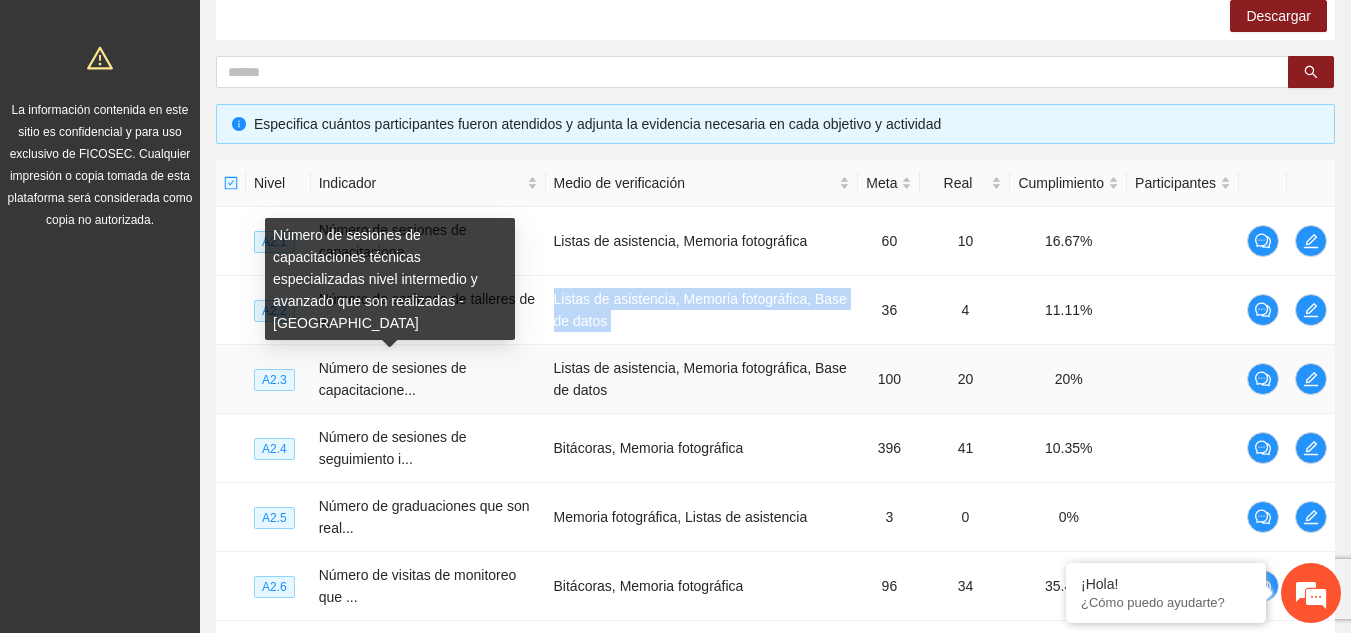 click on "Número de sesiones de capacitaciones técnicas especializadas nivel intermedio y avanzado que son realizadas - [GEOGRAPHIC_DATA]" at bounding box center (390, 279) 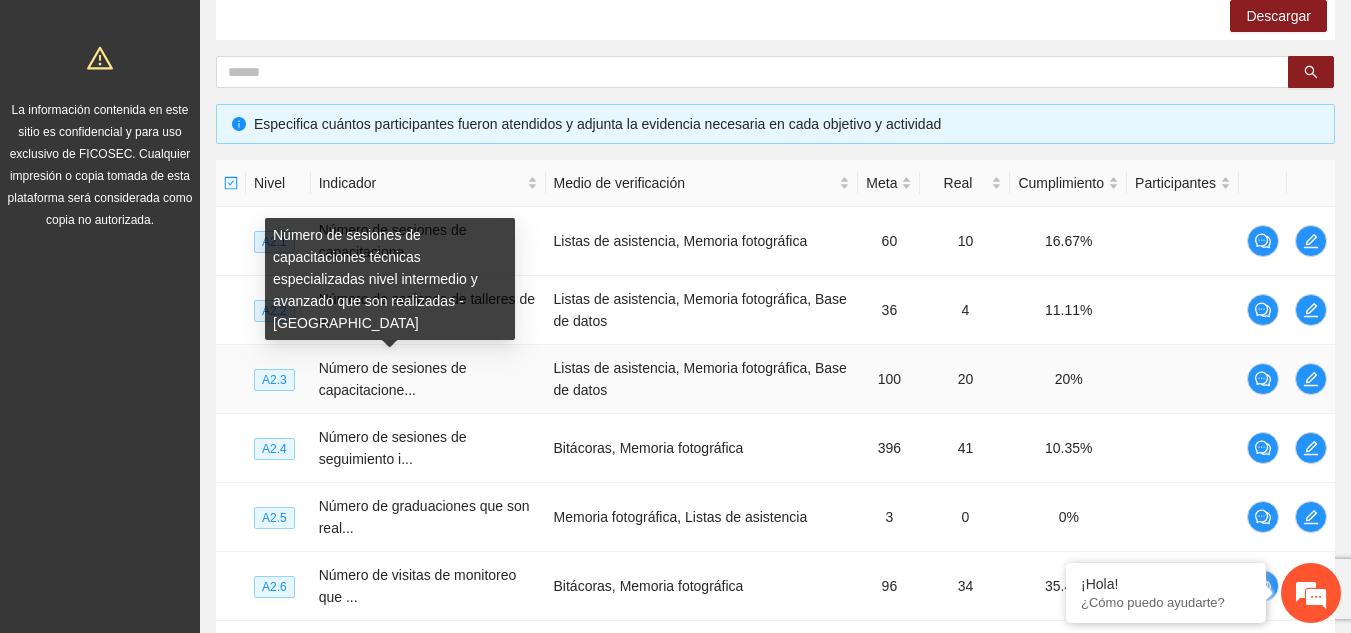 click on "Número de sesiones de capacitaciones técnicas especializadas nivel intermedio y avanzado que son realizadas - [GEOGRAPHIC_DATA]" at bounding box center (390, 279) 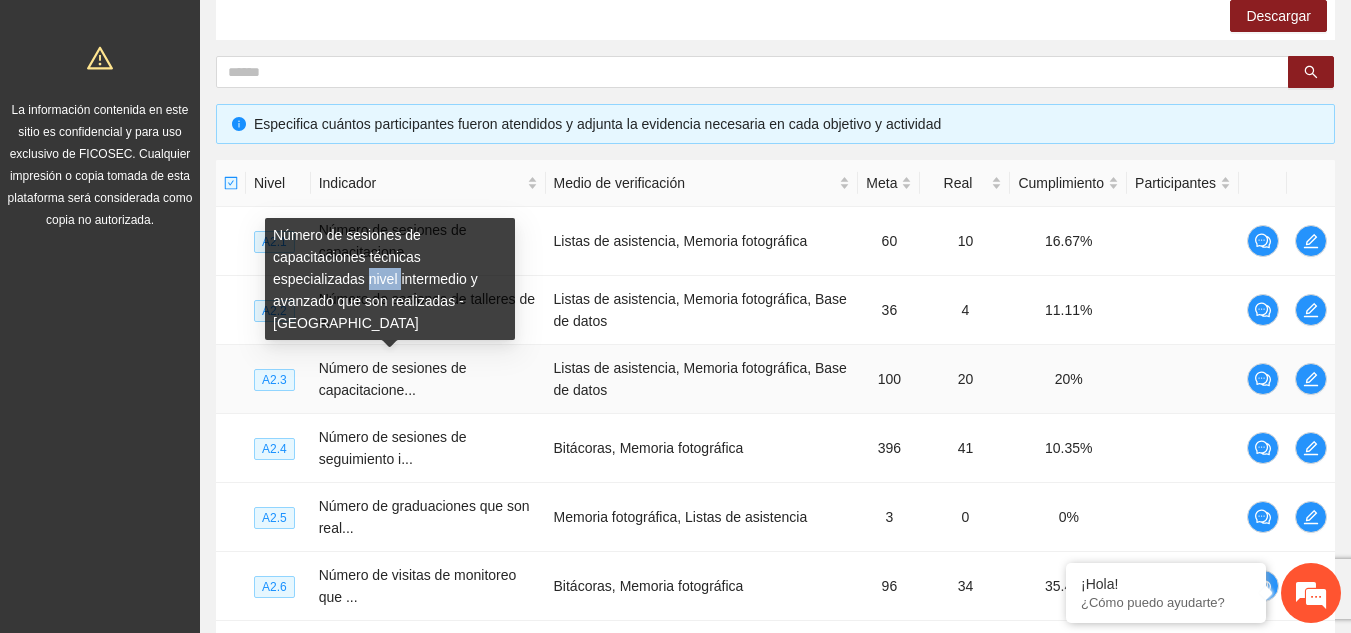 click on "Número de sesiones de capacitaciones técnicas especializadas nivel intermedio y avanzado que son realizadas - [GEOGRAPHIC_DATA]" at bounding box center [390, 279] 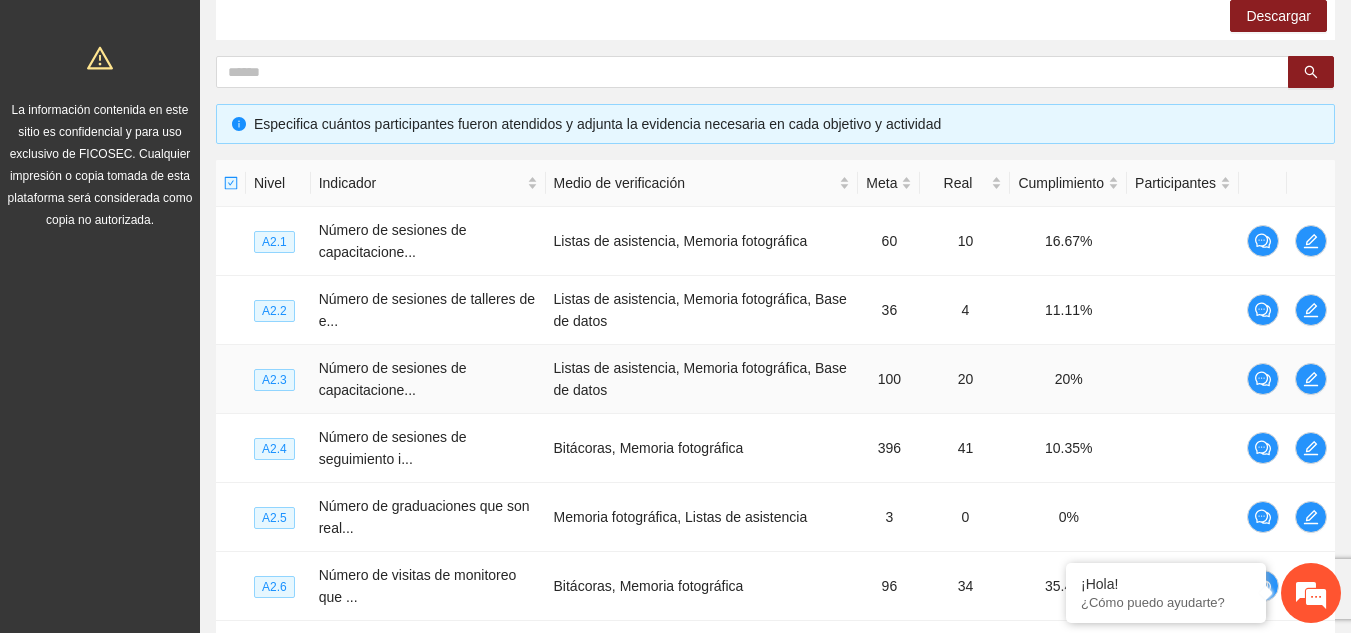 click on "Listas de asistencia, Memoria fotográfica, Base de datos" at bounding box center (702, 379) 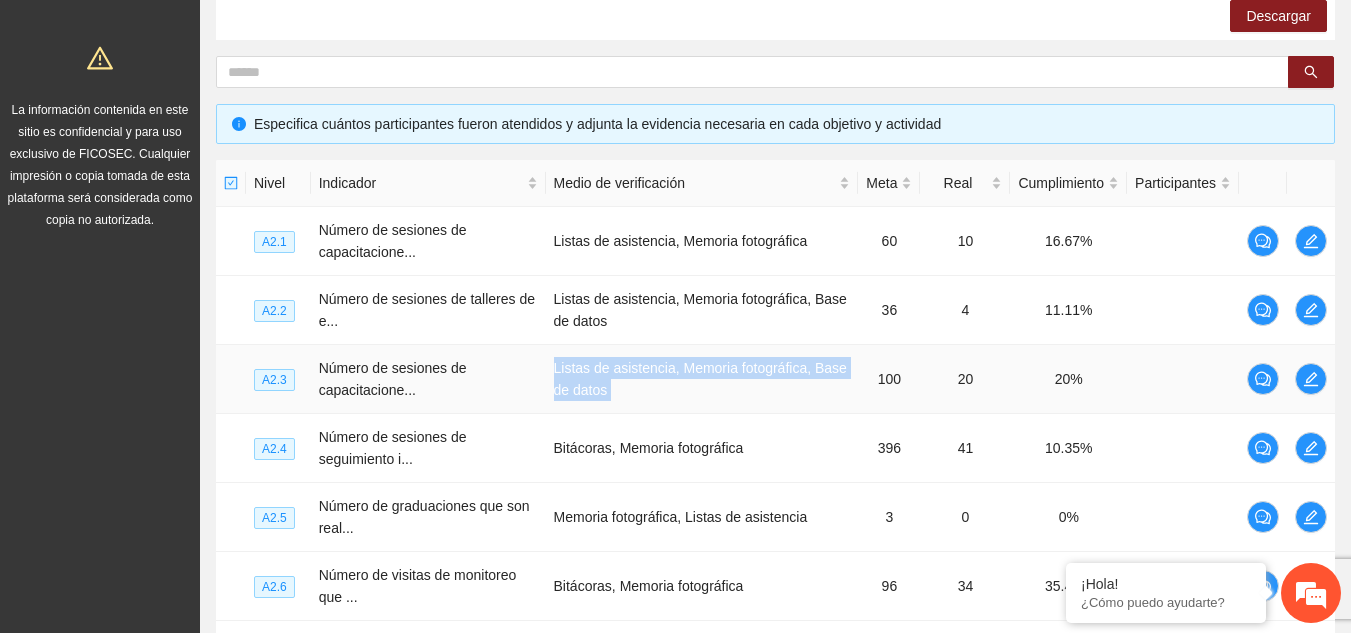 click on "Listas de asistencia, Memoria fotográfica, Base de datos" at bounding box center (702, 379) 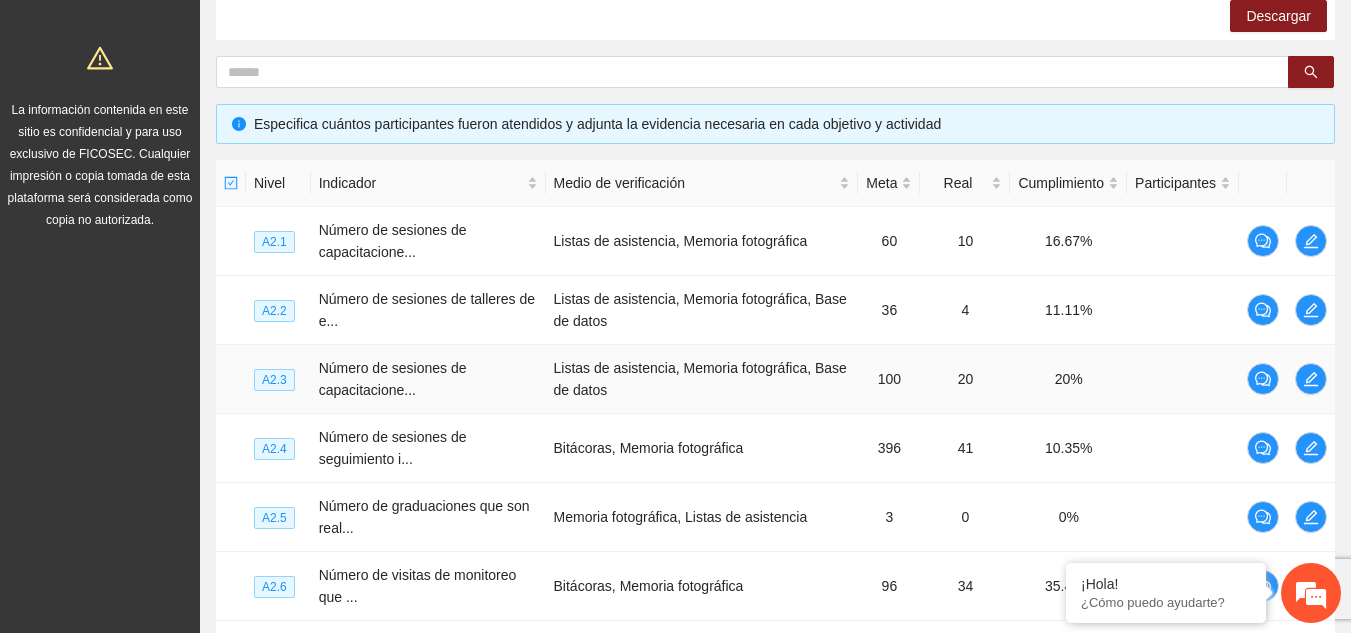 click on "100" at bounding box center [889, 379] 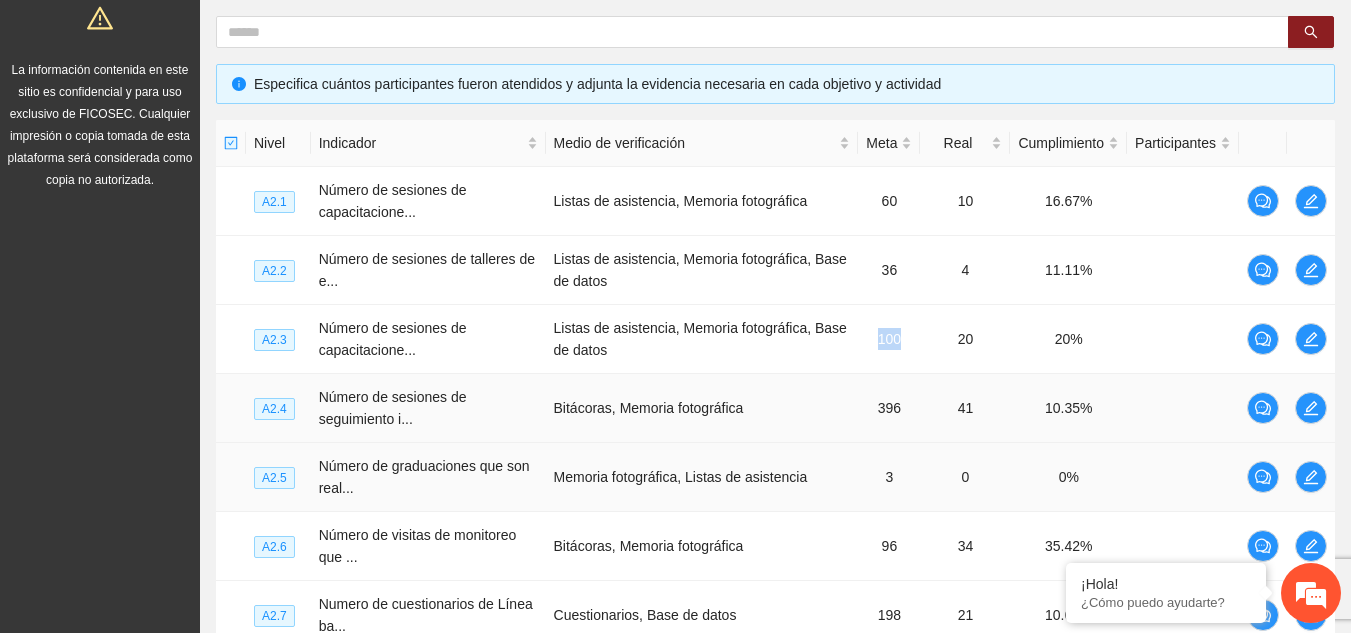 scroll, scrollTop: 420, scrollLeft: 0, axis: vertical 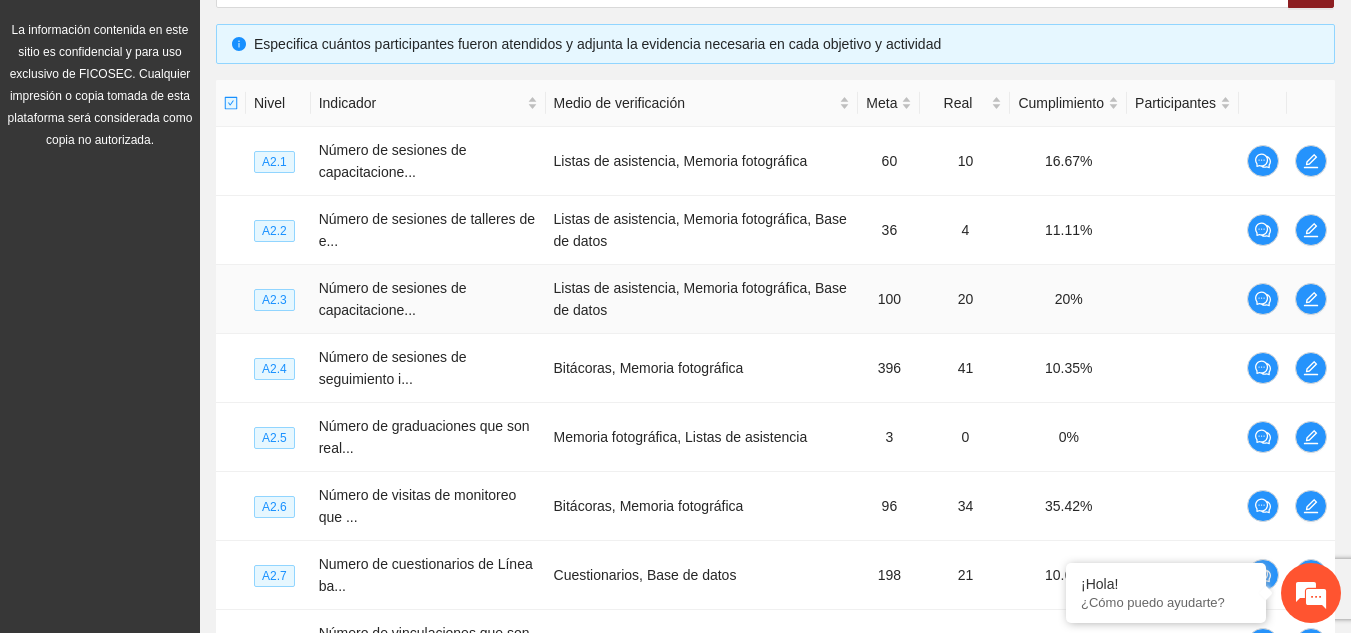 click on "Número de sesiones de capacitacione..." at bounding box center [428, 299] 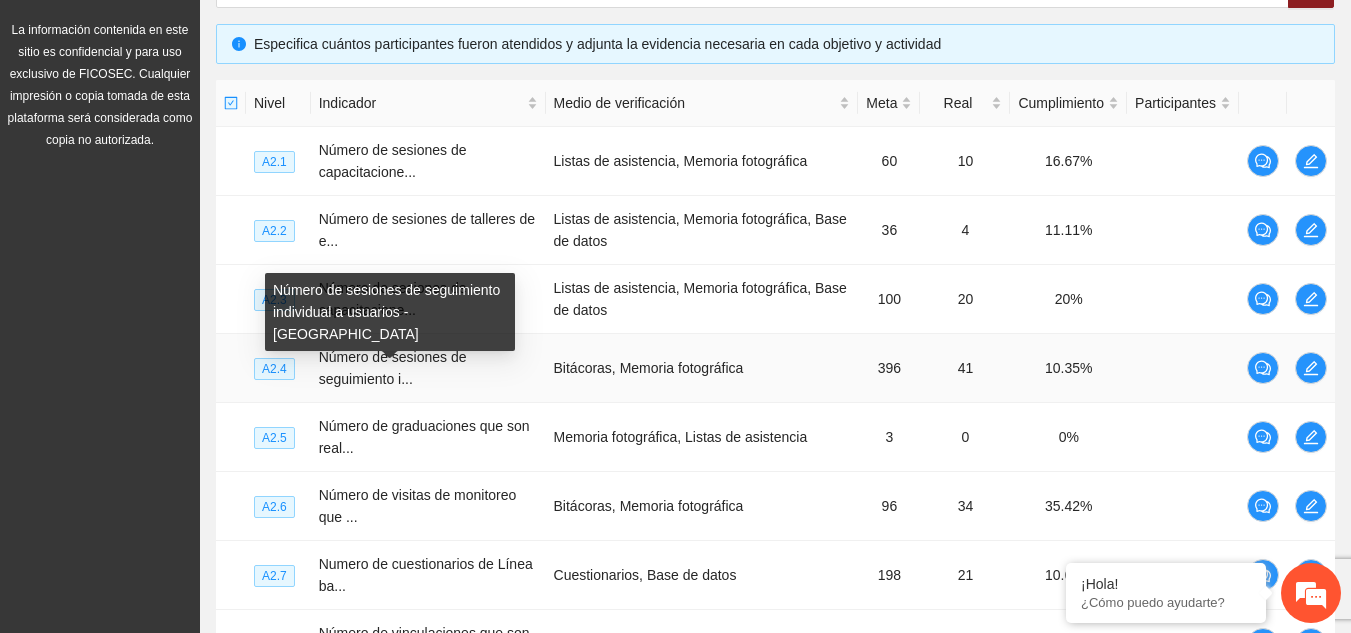 click on "Número de sesiones de seguimiento individual a usuarios - [GEOGRAPHIC_DATA]" at bounding box center [390, 312] 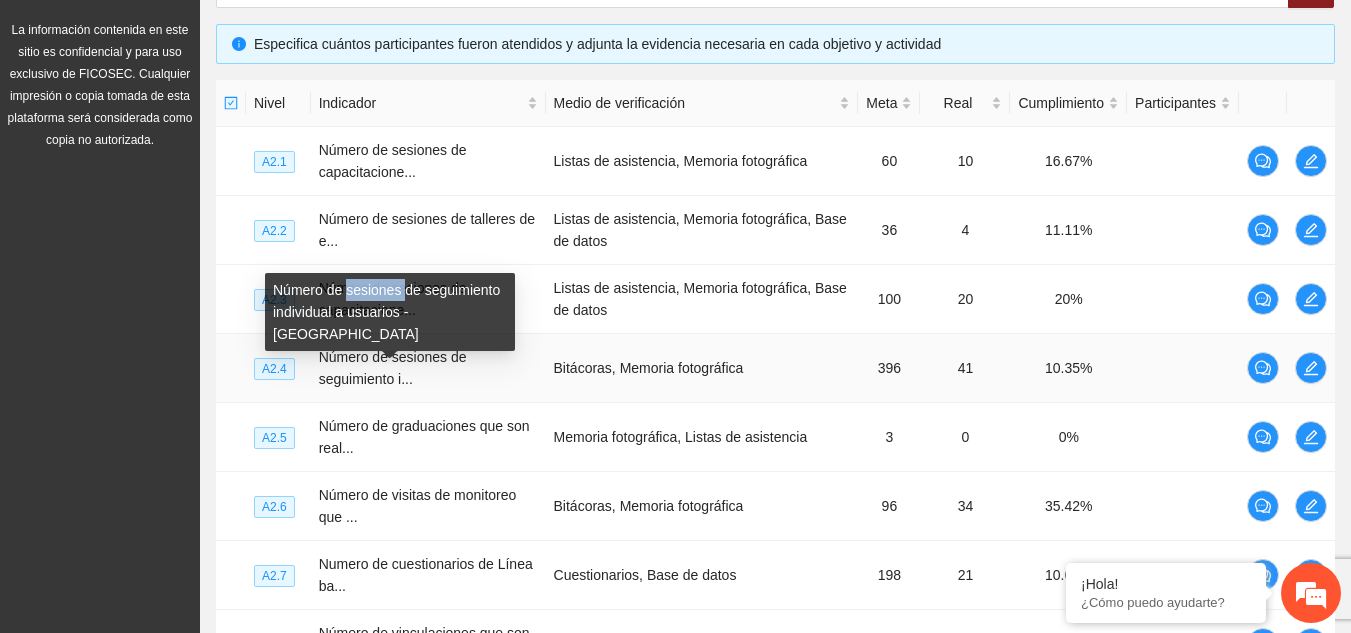 click on "Número de sesiones de seguimiento individual a usuarios - [GEOGRAPHIC_DATA]" at bounding box center (390, 312) 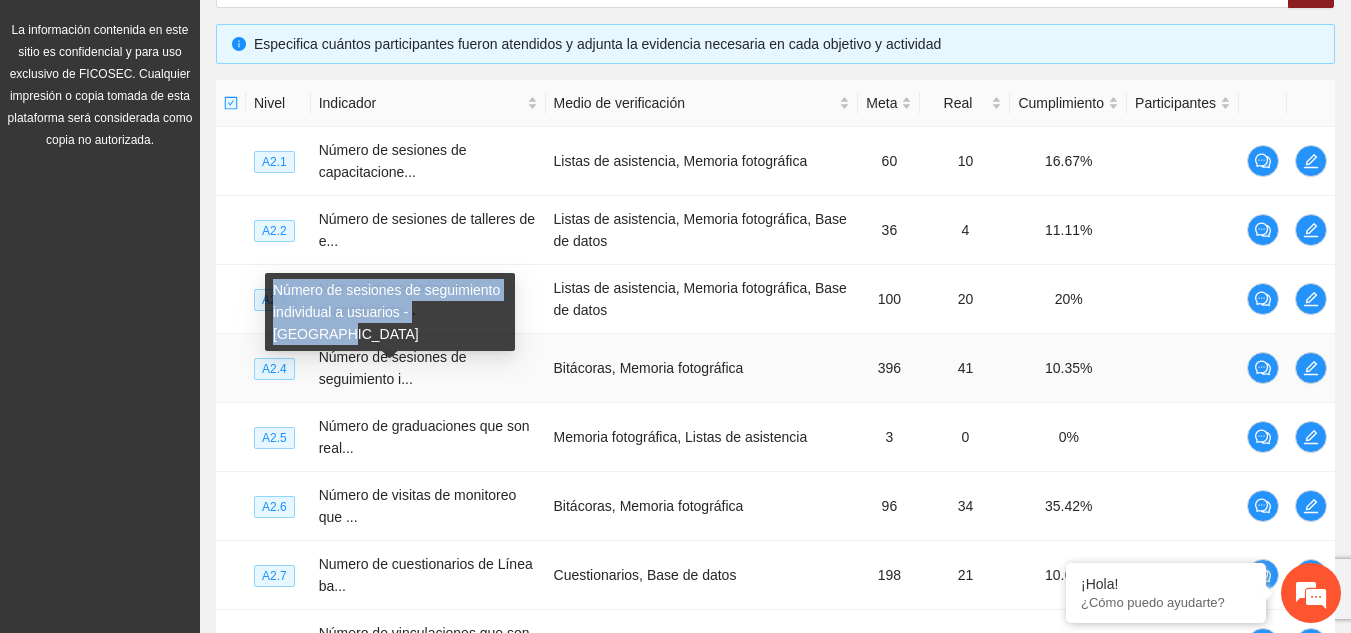 click on "Número de sesiones de seguimiento individual a usuarios - [GEOGRAPHIC_DATA]" at bounding box center (390, 312) 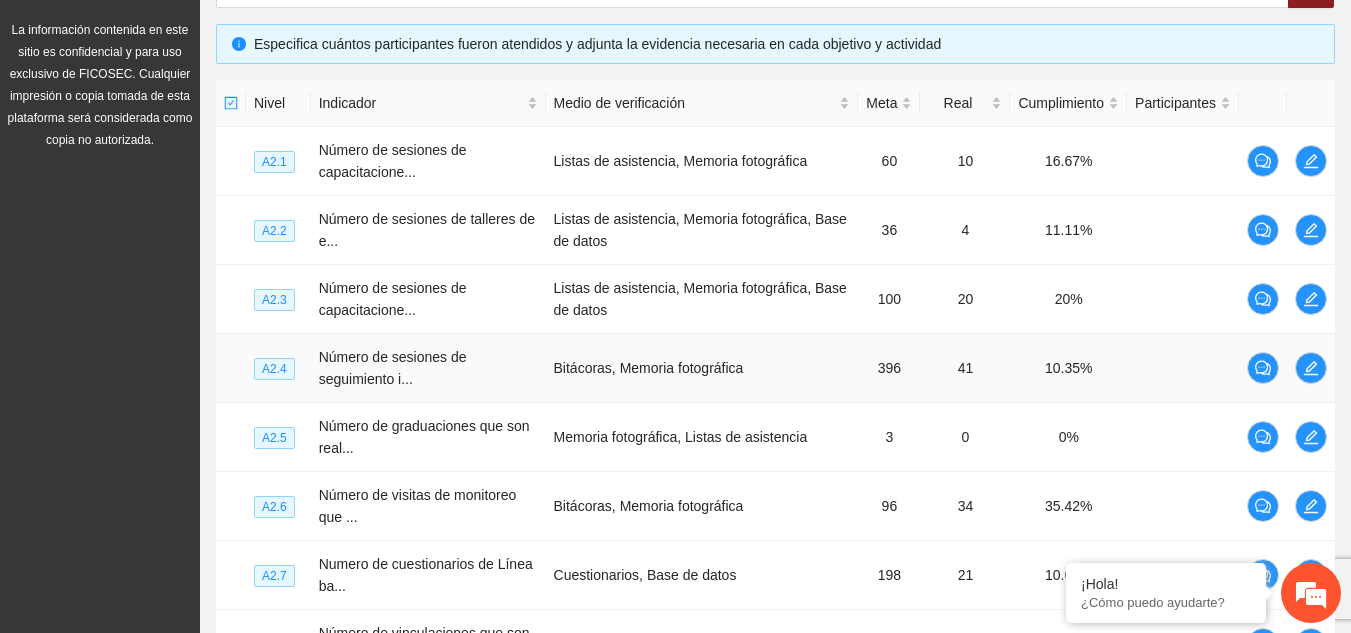click on "Bitácoras, Memoria fotográfica" at bounding box center [702, 368] 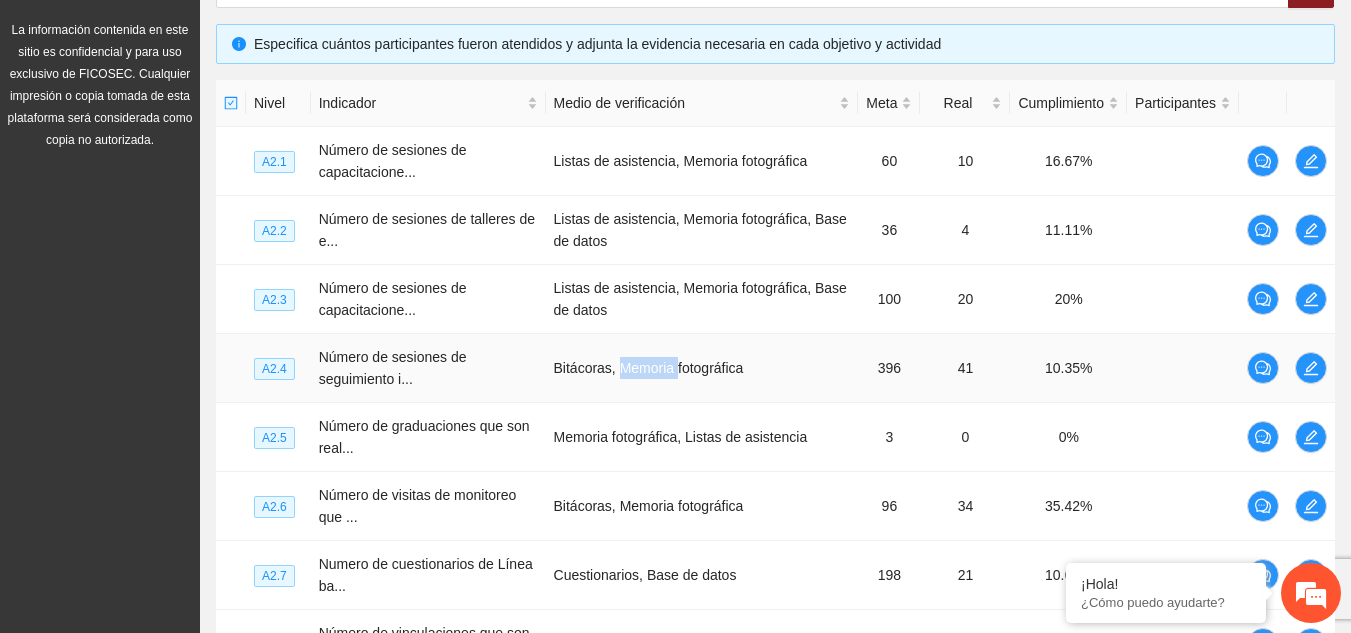 click on "Bitácoras, Memoria fotográfica" at bounding box center (702, 368) 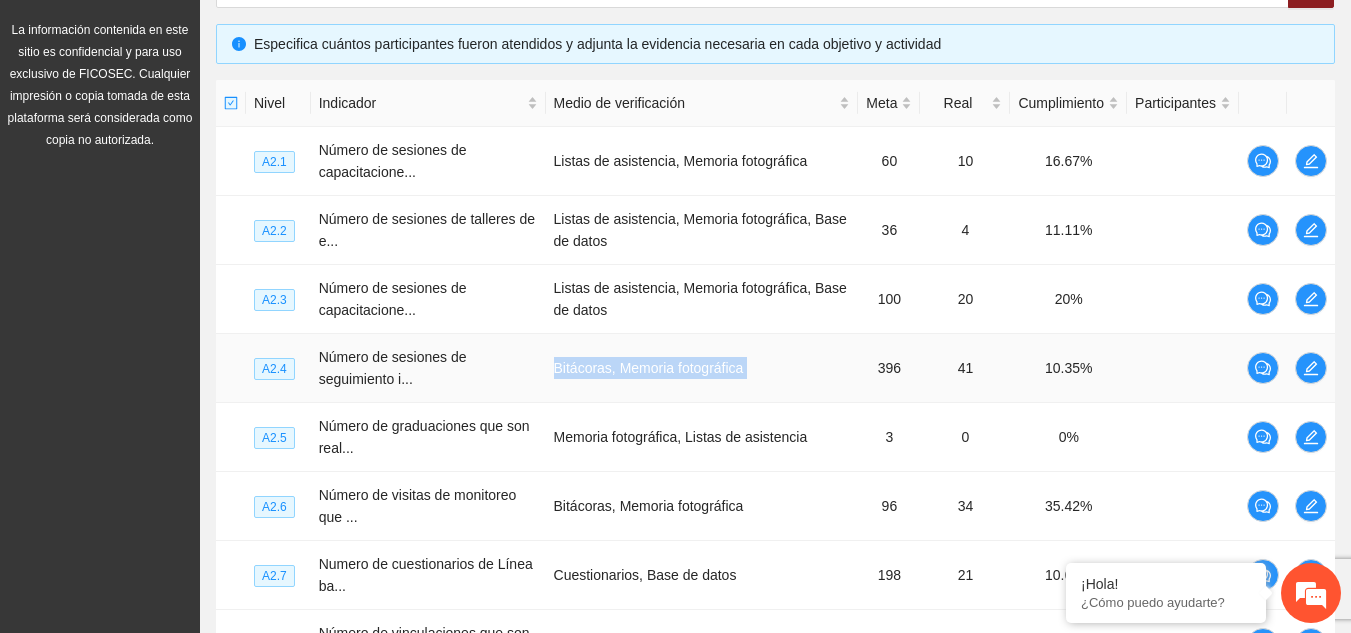 click on "Bitácoras, Memoria fotográfica" at bounding box center (702, 368) 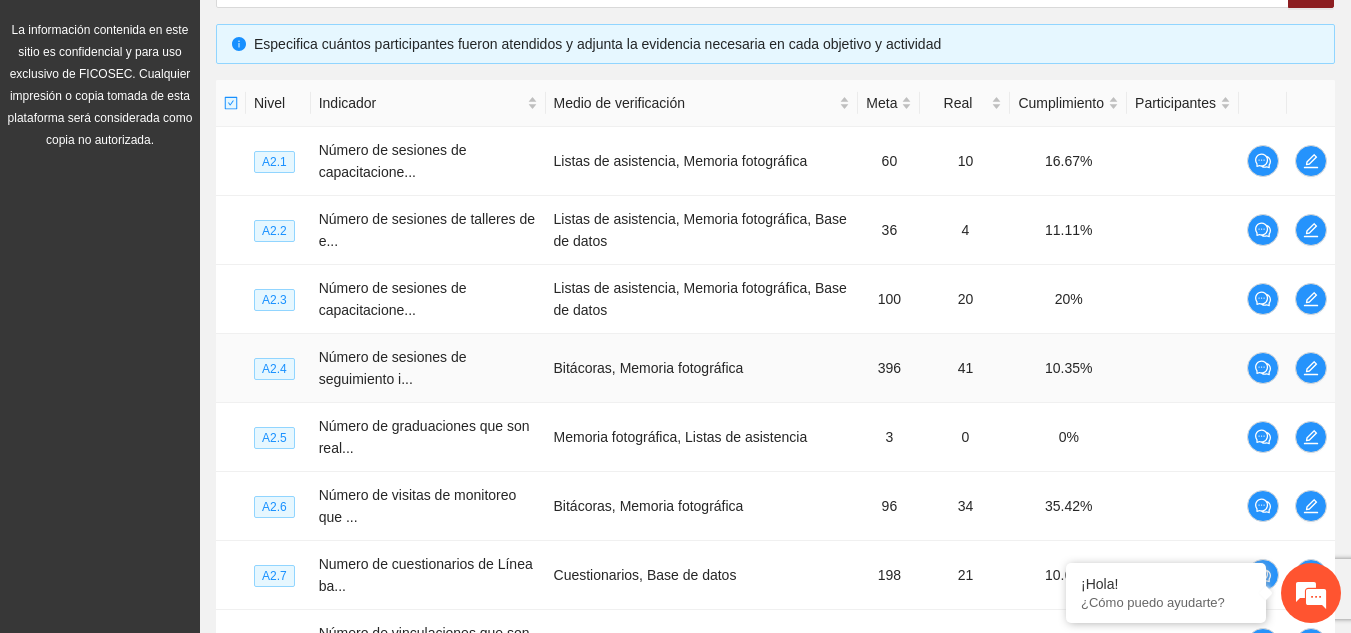 click on "396" at bounding box center (889, 368) 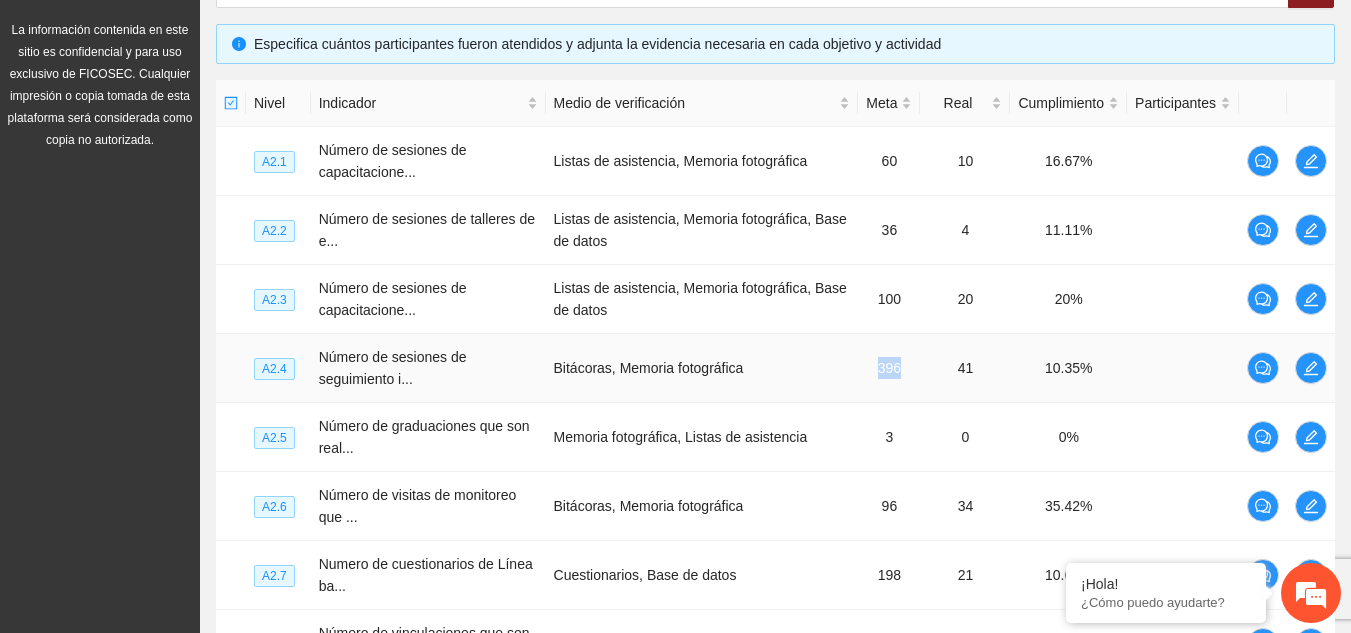 click on "396" at bounding box center [889, 368] 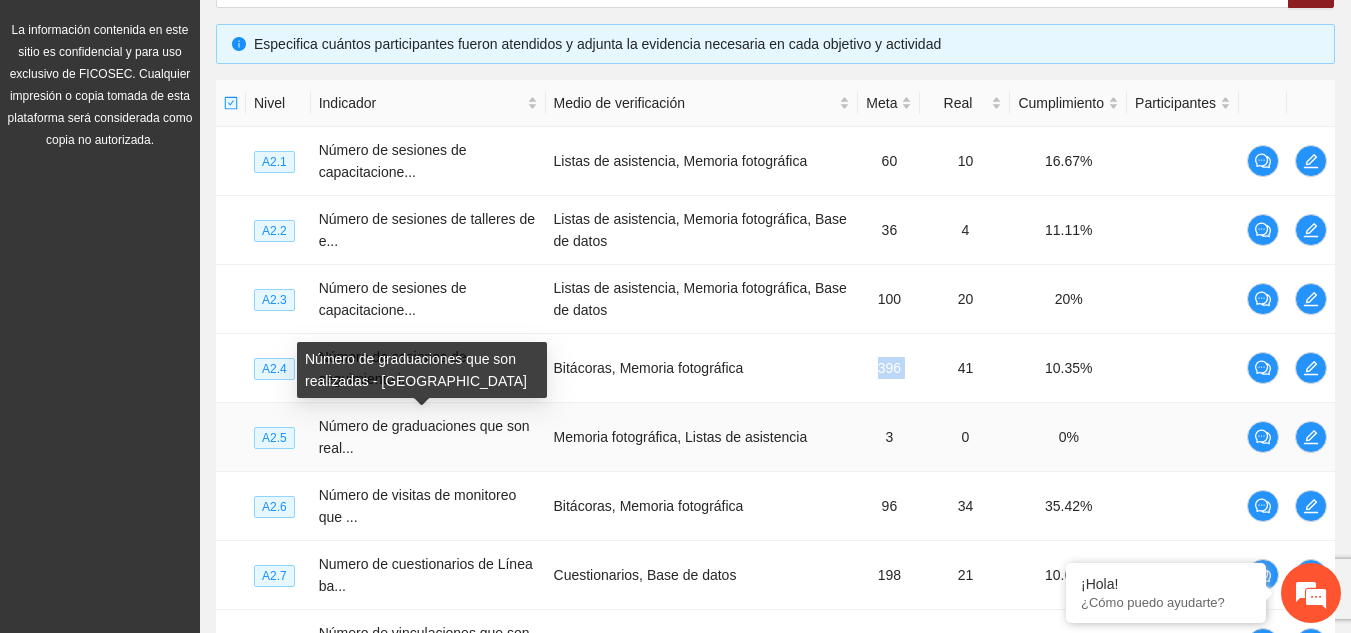 click on "Número de graduaciones que son realizadas - [GEOGRAPHIC_DATA]" at bounding box center [422, 370] 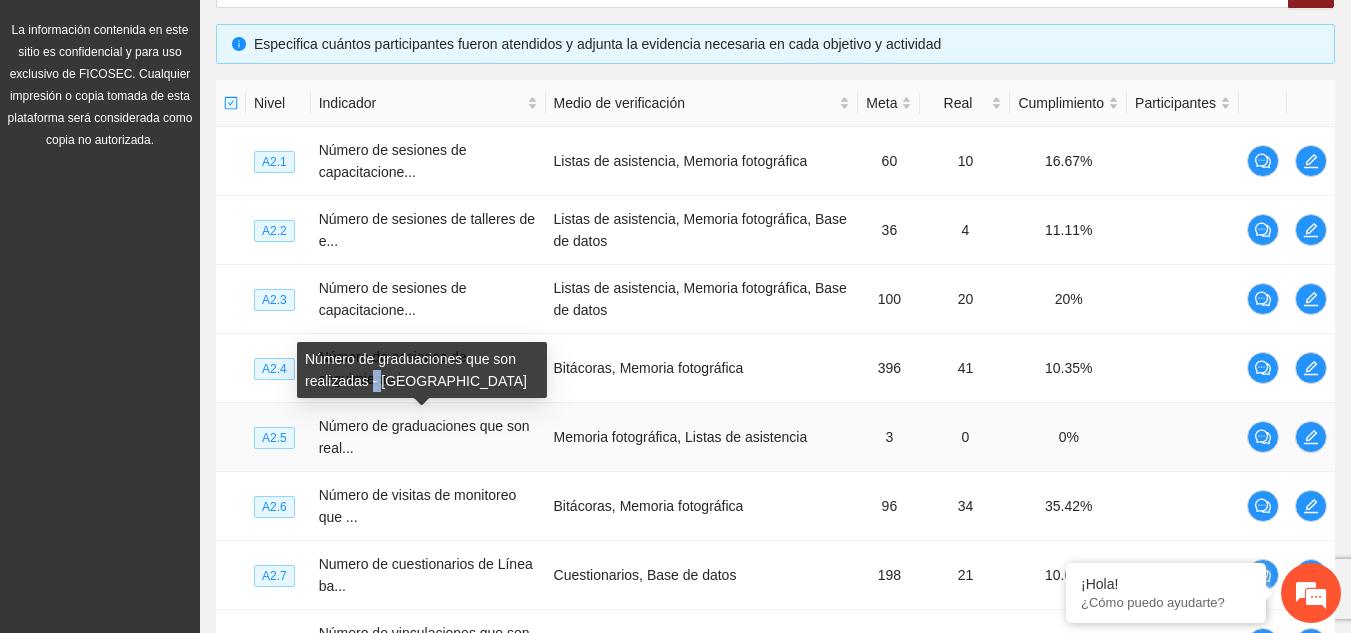 click on "Número de graduaciones que son realizadas - [GEOGRAPHIC_DATA]" at bounding box center [422, 370] 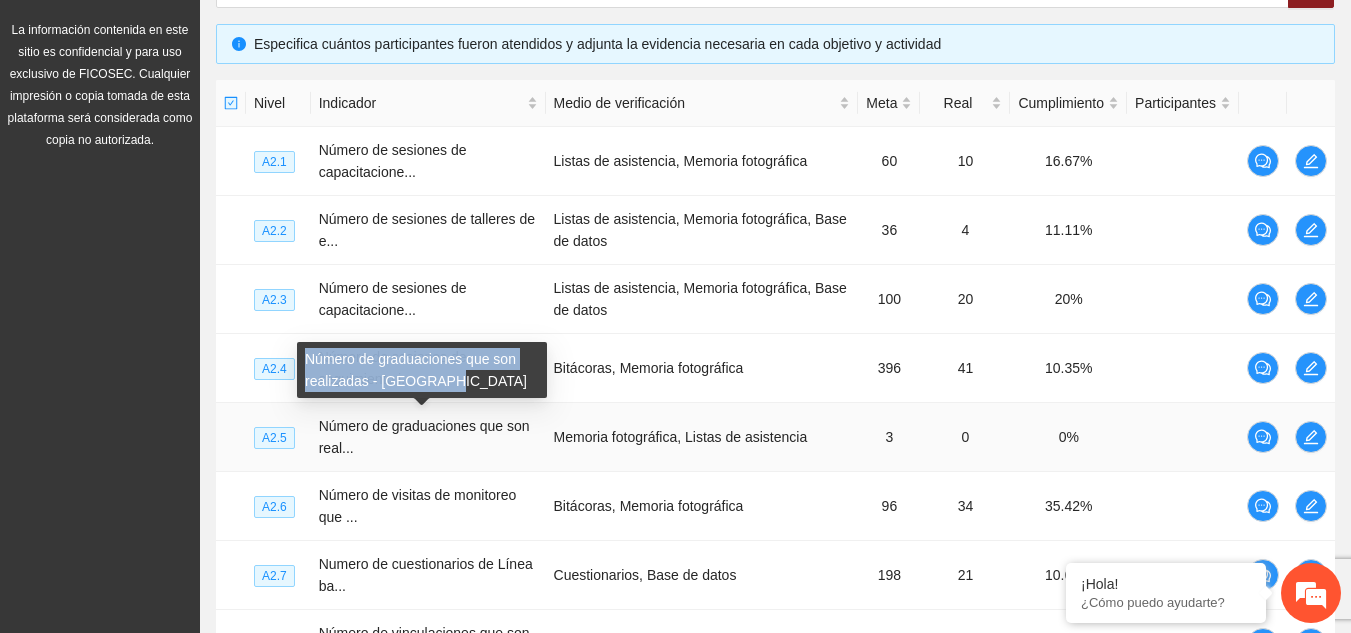 click on "Número de graduaciones que son realizadas - [GEOGRAPHIC_DATA]" at bounding box center [422, 370] 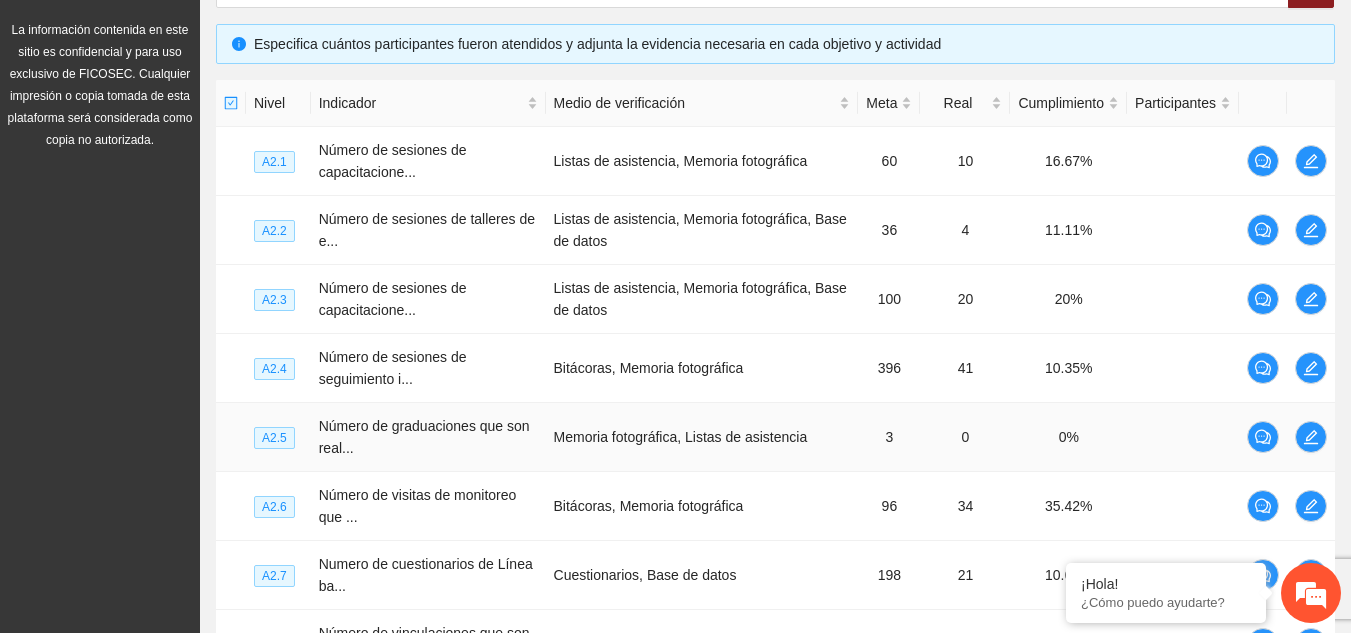 click on "Memoria fotográfica, Listas de asistencia" at bounding box center (702, 437) 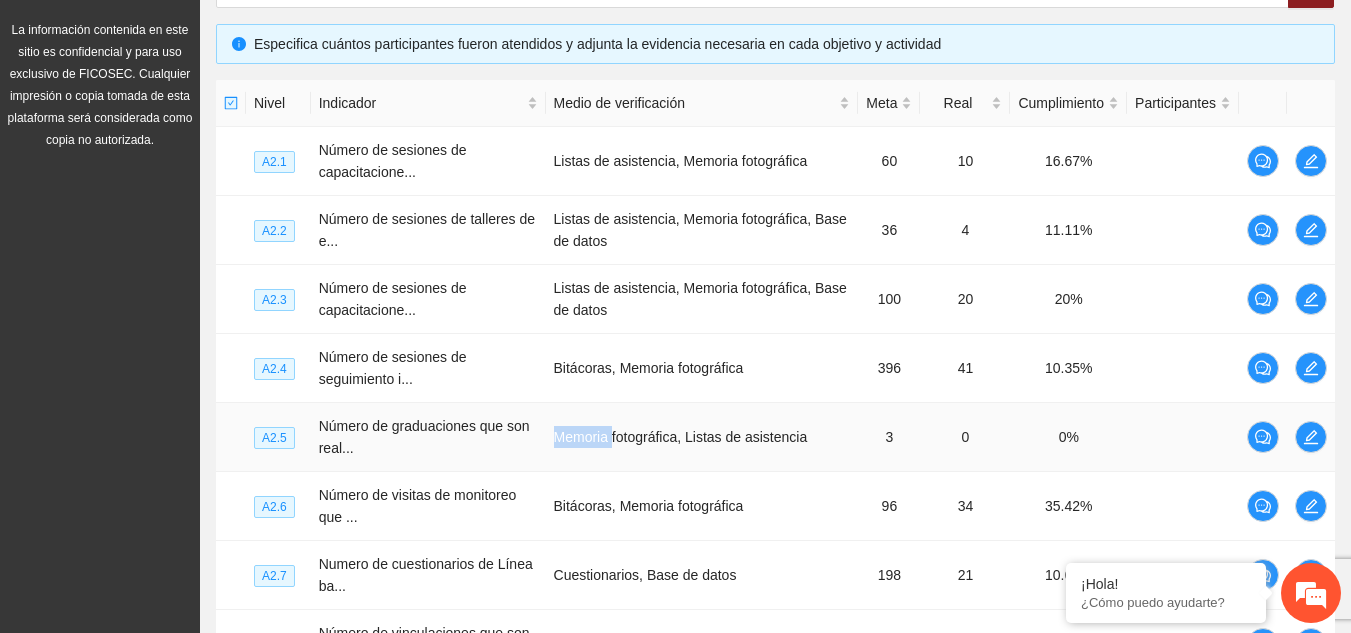 click on "Memoria fotográfica, Listas de asistencia" at bounding box center (702, 437) 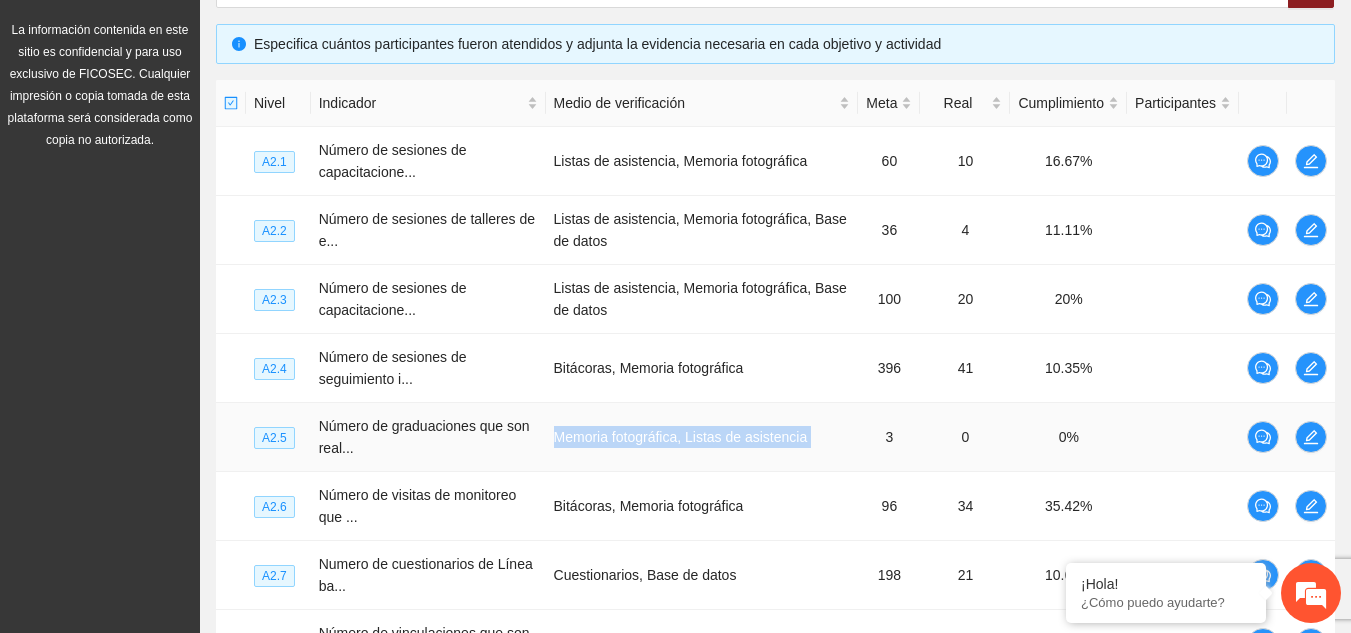 click on "3" at bounding box center [889, 437] 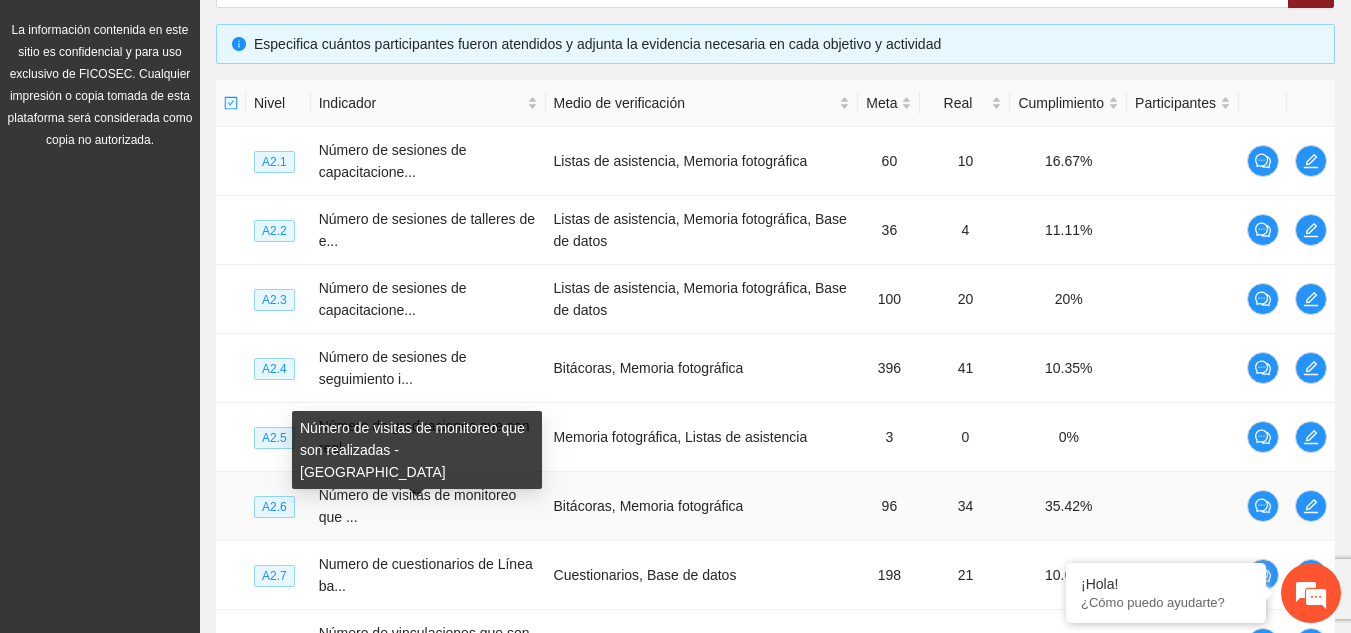 click on "Número de visitas de monitoreo que son realizadas - [GEOGRAPHIC_DATA]" at bounding box center (417, 450) 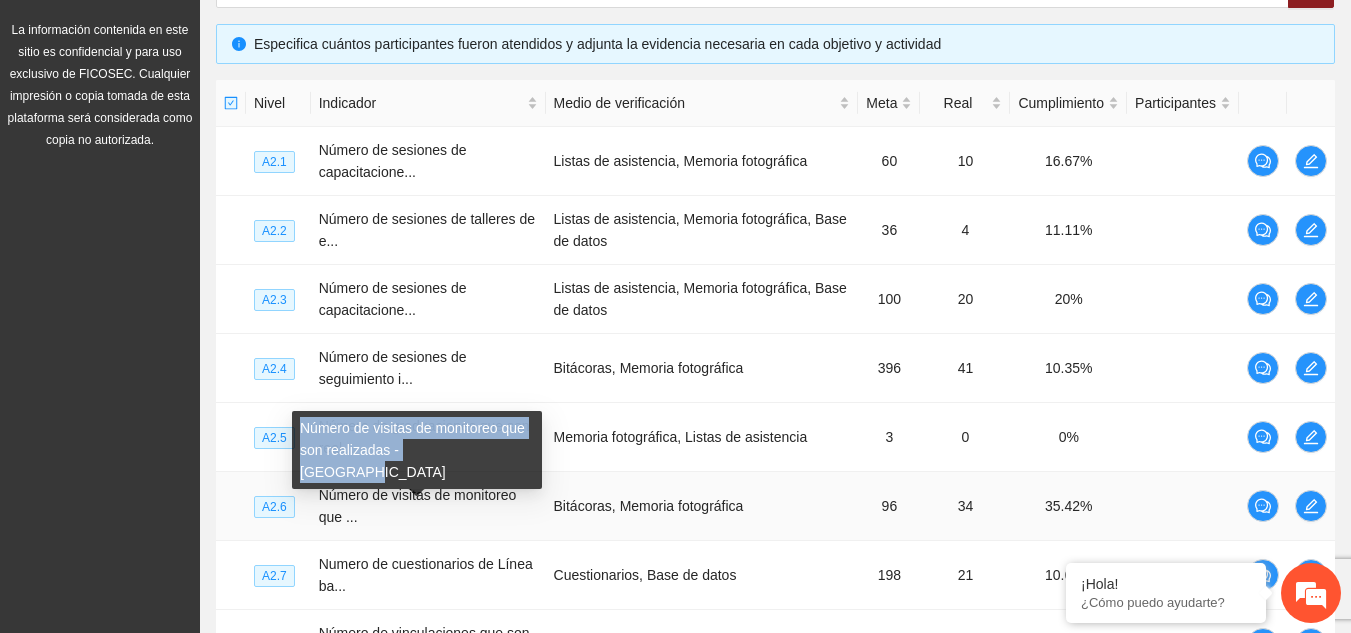 click on "Número de visitas de monitoreo que son realizadas - [GEOGRAPHIC_DATA]" at bounding box center [417, 450] 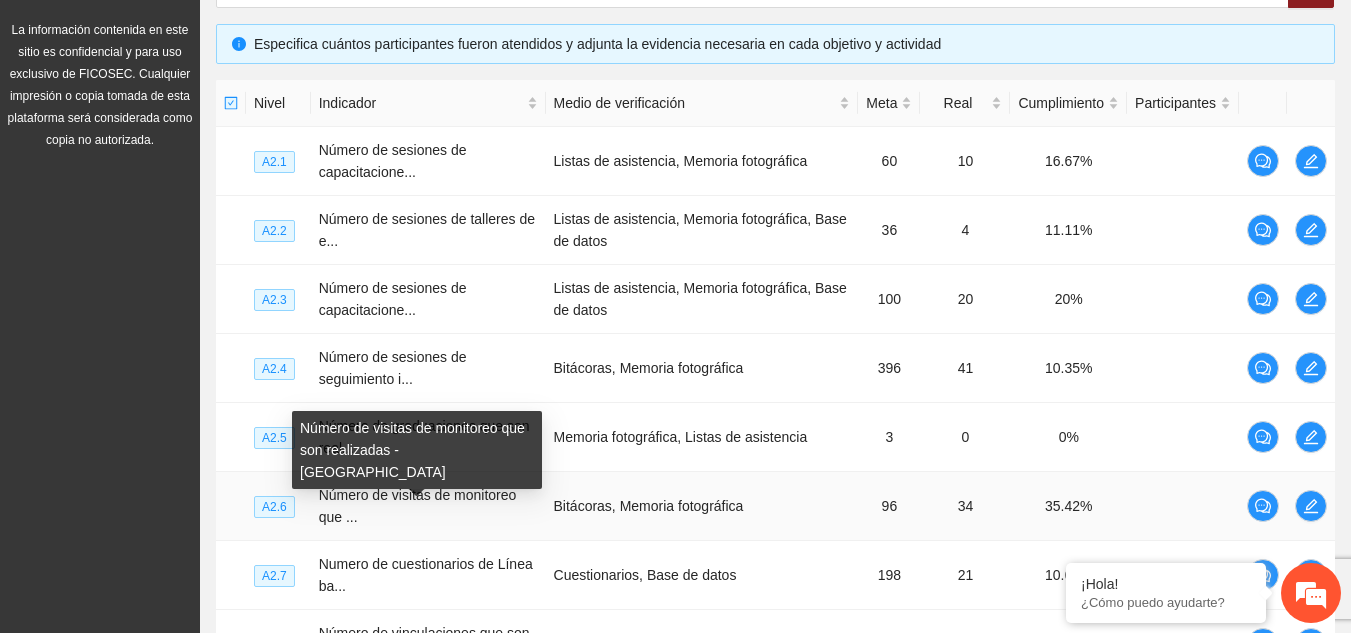 click on "Número de visitas de monitoreo que ..." at bounding box center [418, 506] 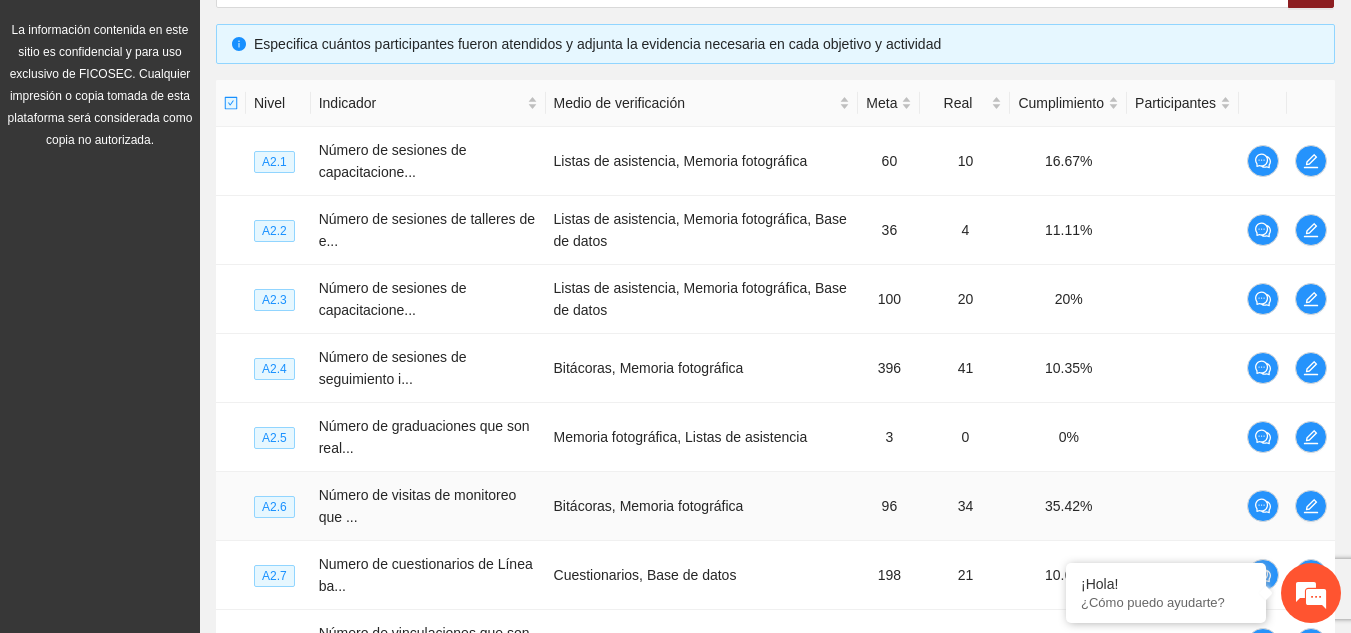 click on "Bitácoras, Memoria fotográfica" at bounding box center [702, 506] 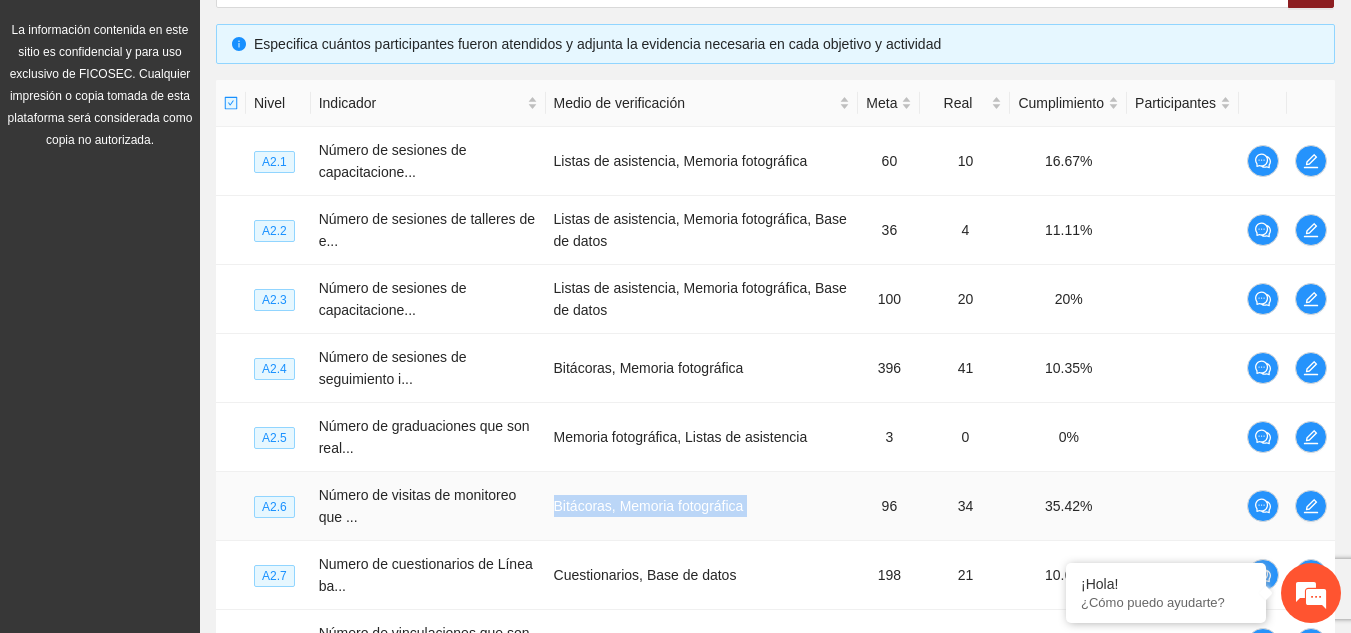click on "Bitácoras, Memoria fotográfica" at bounding box center (702, 506) 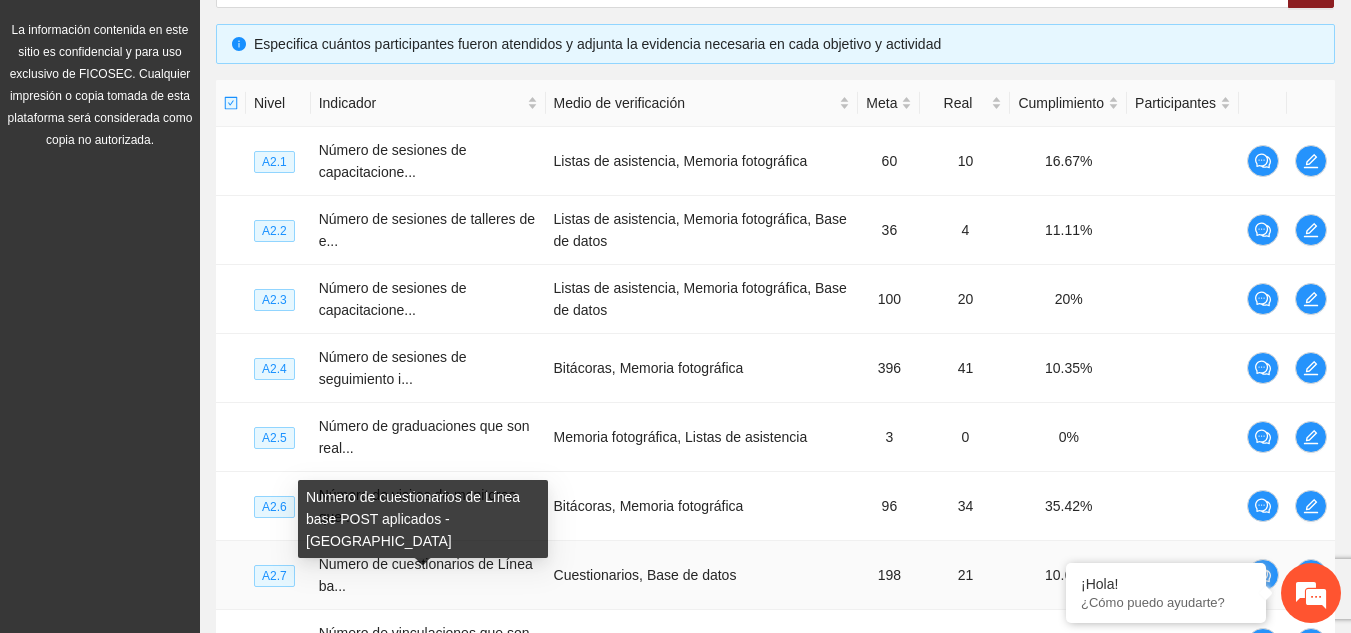 click on "Numero de cuestionarios de Línea base POST aplicados - [GEOGRAPHIC_DATA]" at bounding box center (423, 519) 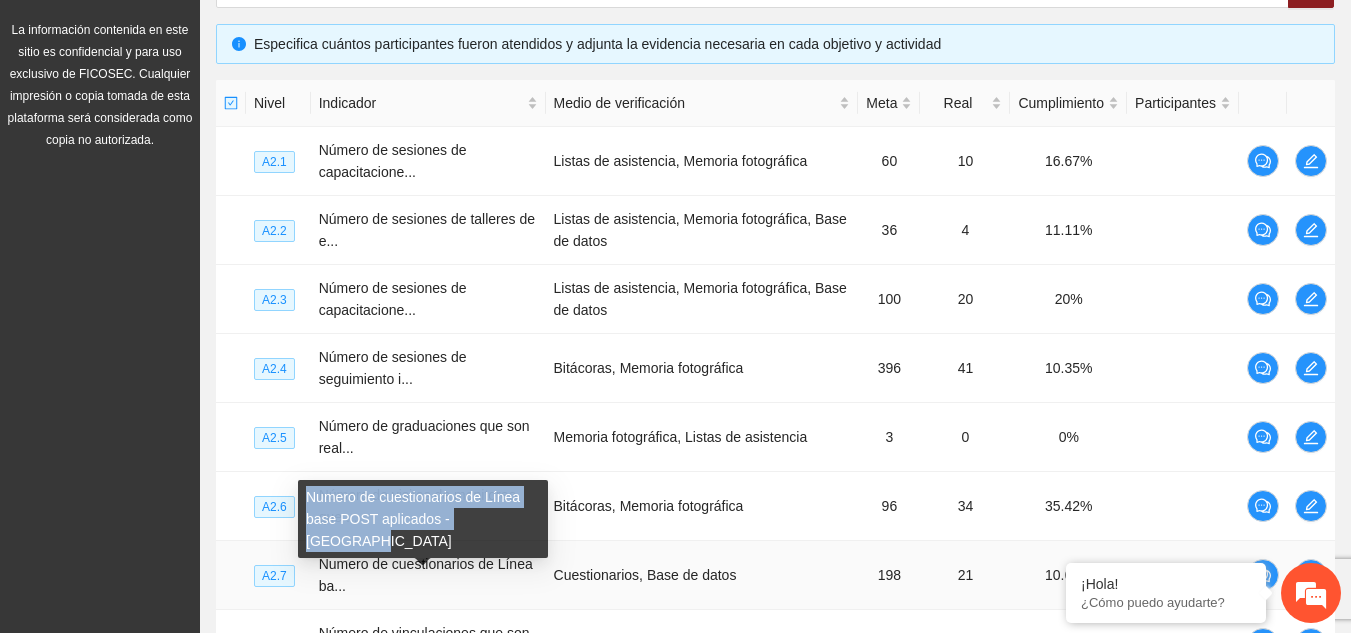 click on "Numero de cuestionarios de Línea base POST aplicados - [GEOGRAPHIC_DATA]" at bounding box center [423, 519] 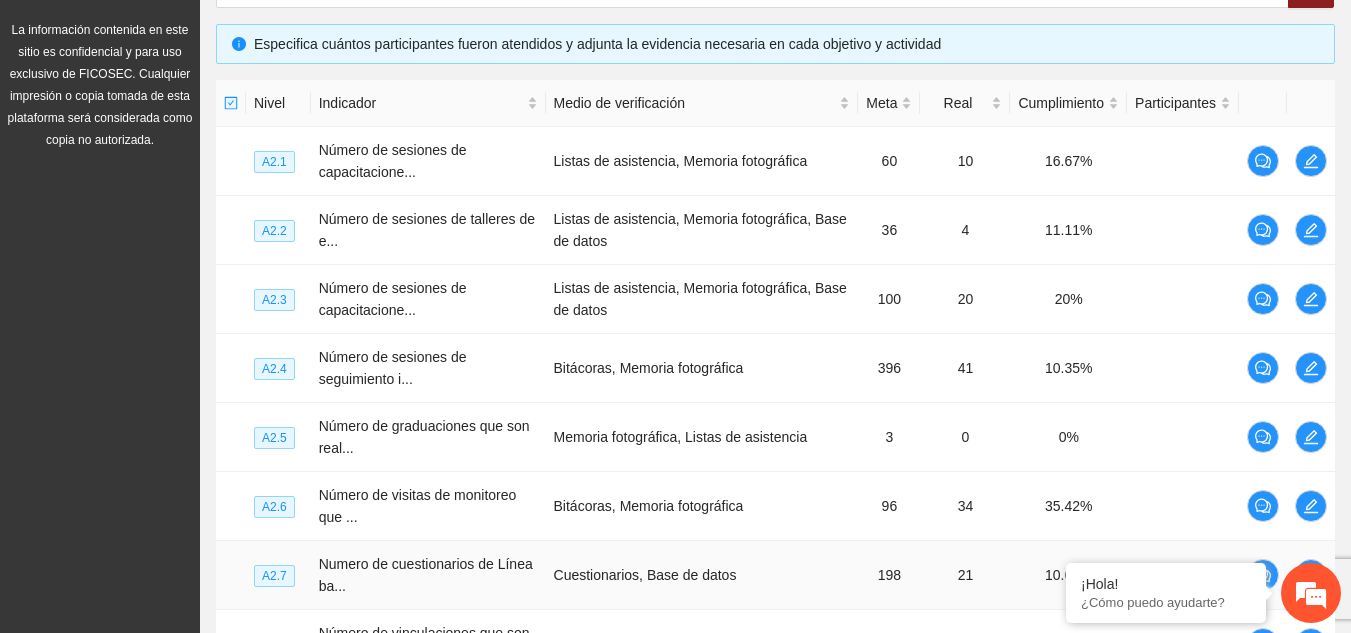 click on "Cuestionarios, Base de datos" at bounding box center (702, 575) 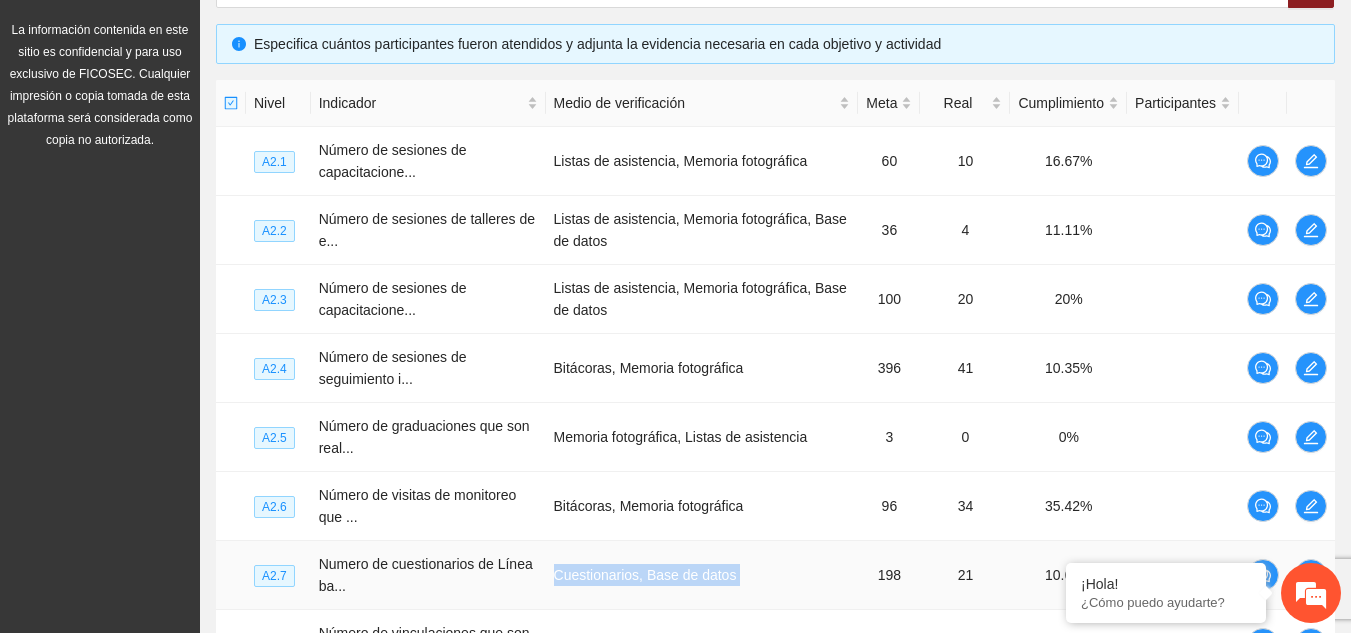 click on "Cuestionarios, Base de datos" at bounding box center [702, 575] 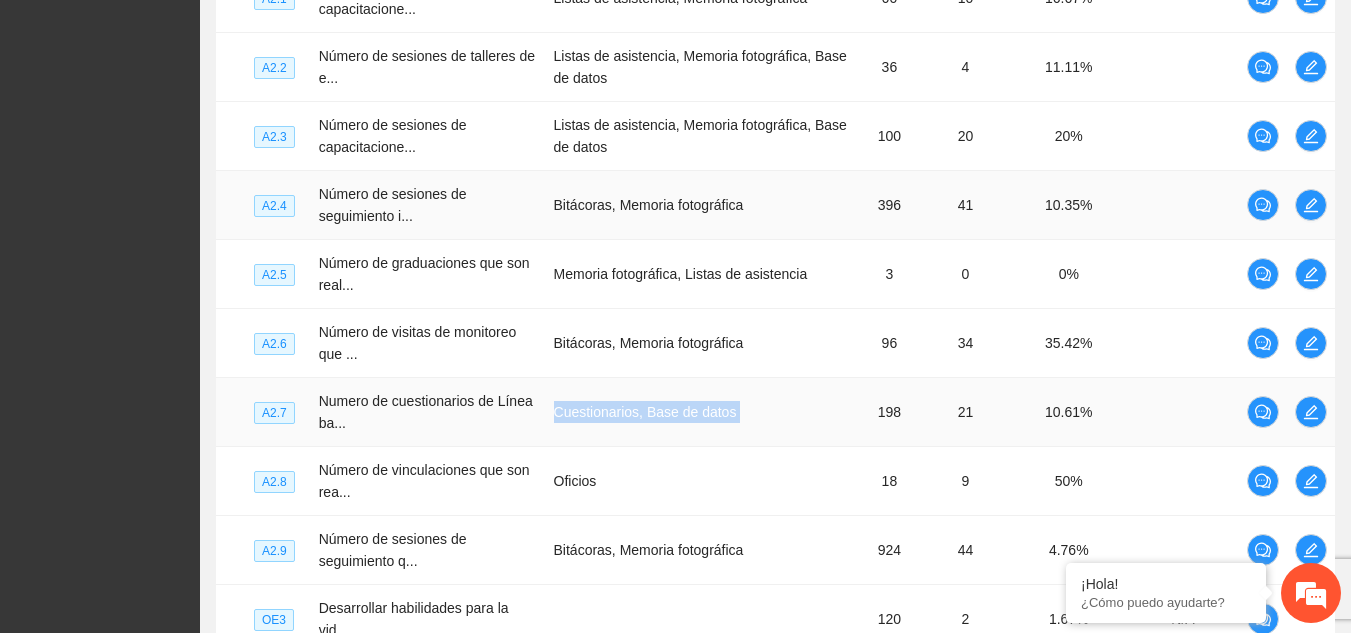 scroll, scrollTop: 660, scrollLeft: 0, axis: vertical 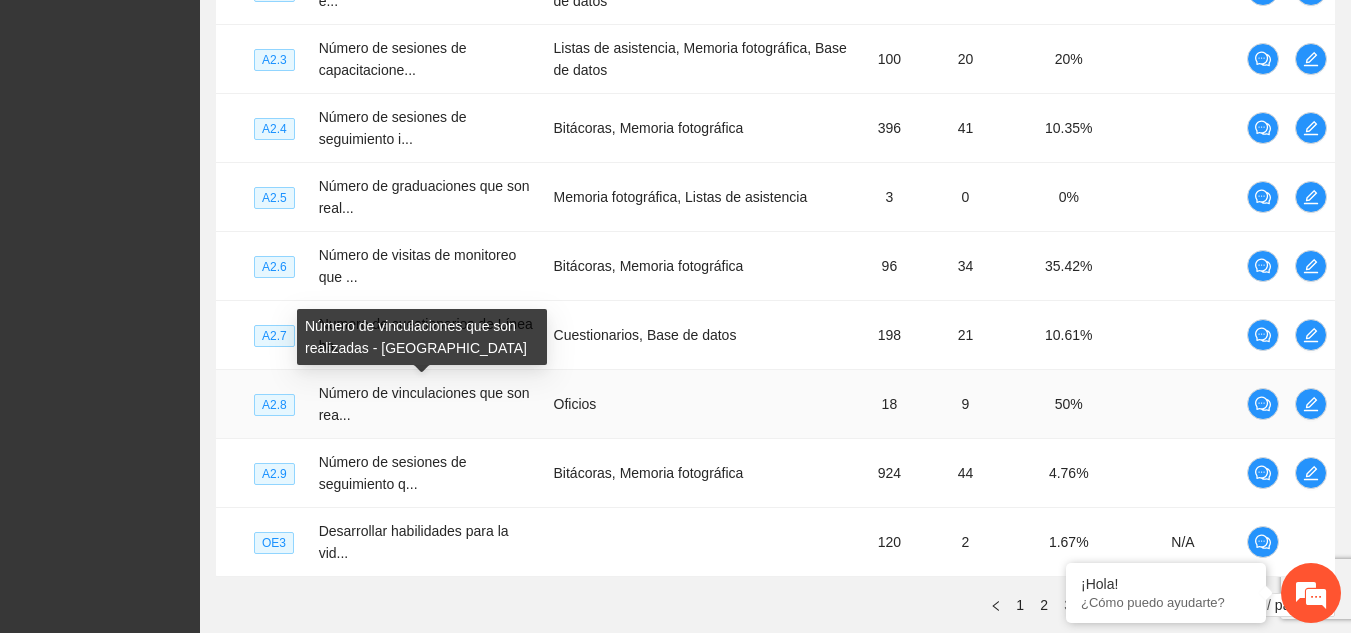 click on "Número de vinculaciones que son realizadas - [GEOGRAPHIC_DATA]" at bounding box center (422, 337) 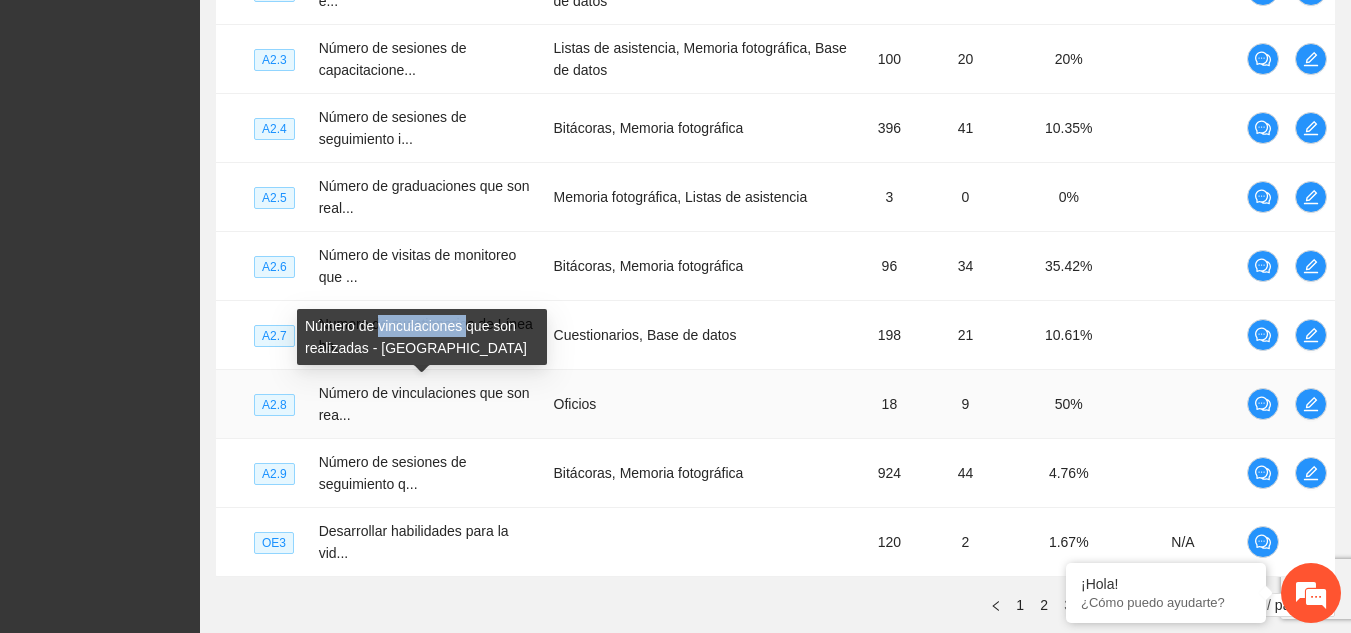 click on "Número de vinculaciones que son realizadas - [GEOGRAPHIC_DATA]" at bounding box center [422, 337] 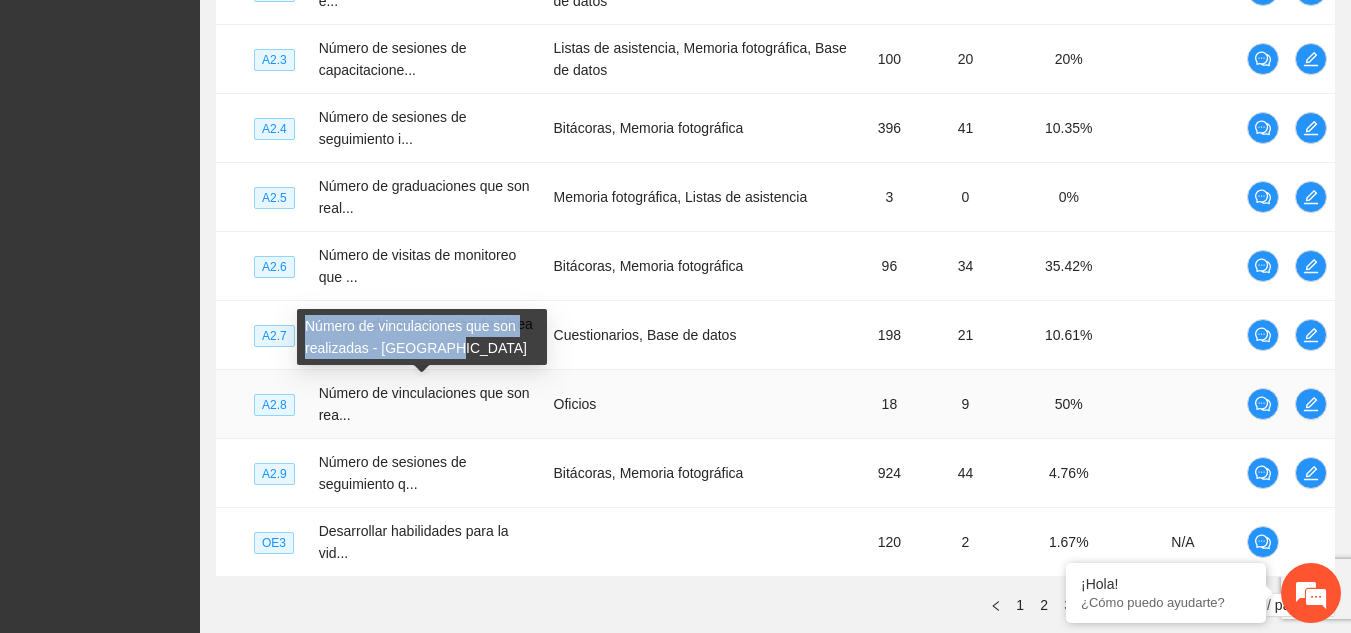 click on "Número de vinculaciones que son realizadas - [GEOGRAPHIC_DATA]" at bounding box center (422, 337) 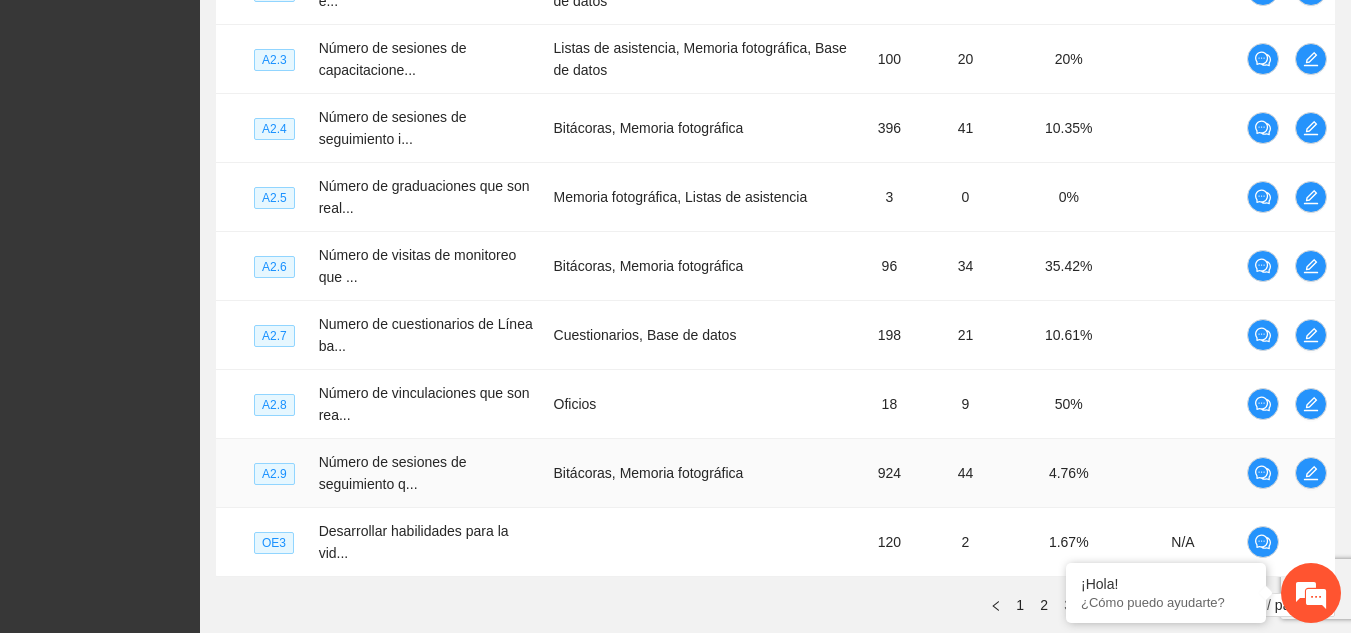 click on "Bitácoras, Memoria fotográfica" at bounding box center [702, 473] 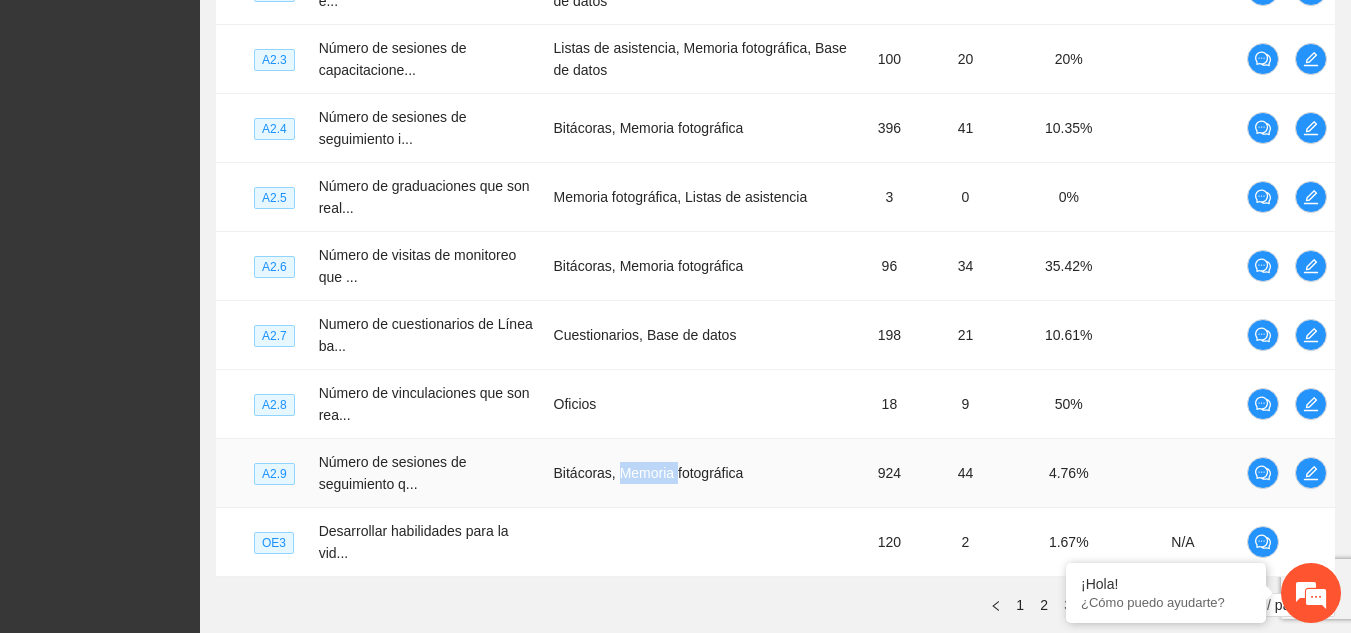 click on "Bitácoras, Memoria fotográfica" at bounding box center [702, 473] 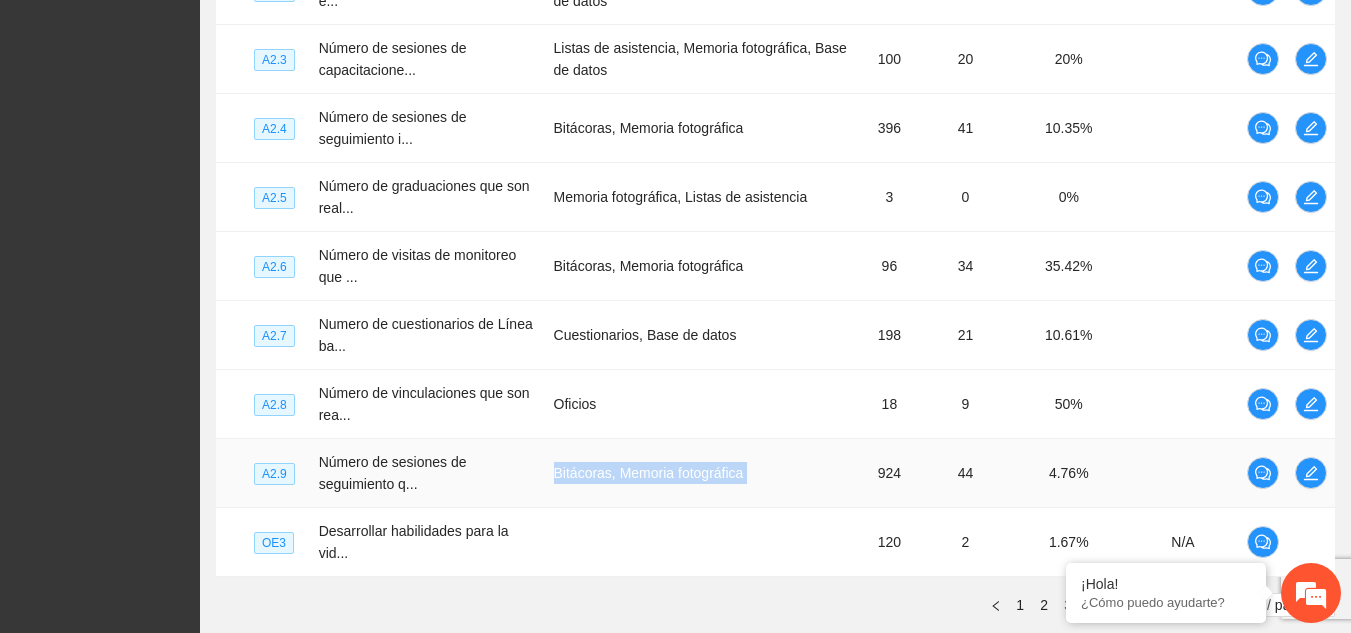 click on "Bitácoras, Memoria fotográfica" at bounding box center [702, 473] 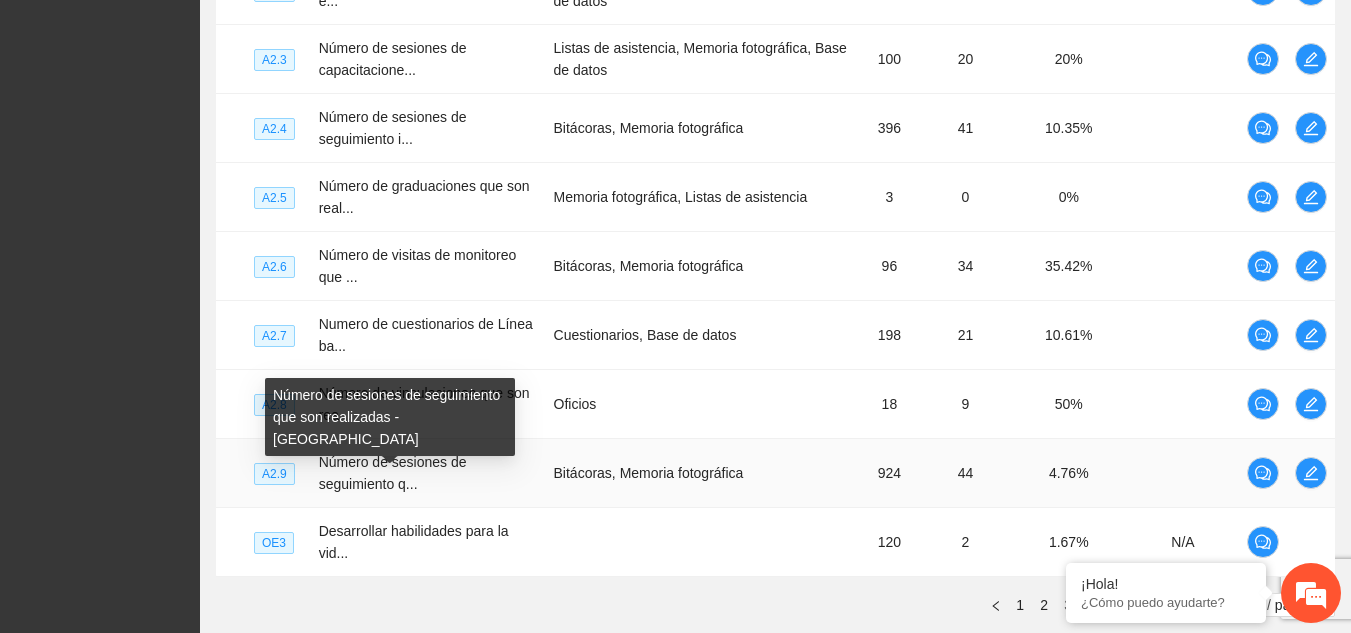 click on "Número de sesiones de seguimiento que son realizadas - [GEOGRAPHIC_DATA]" at bounding box center (390, 417) 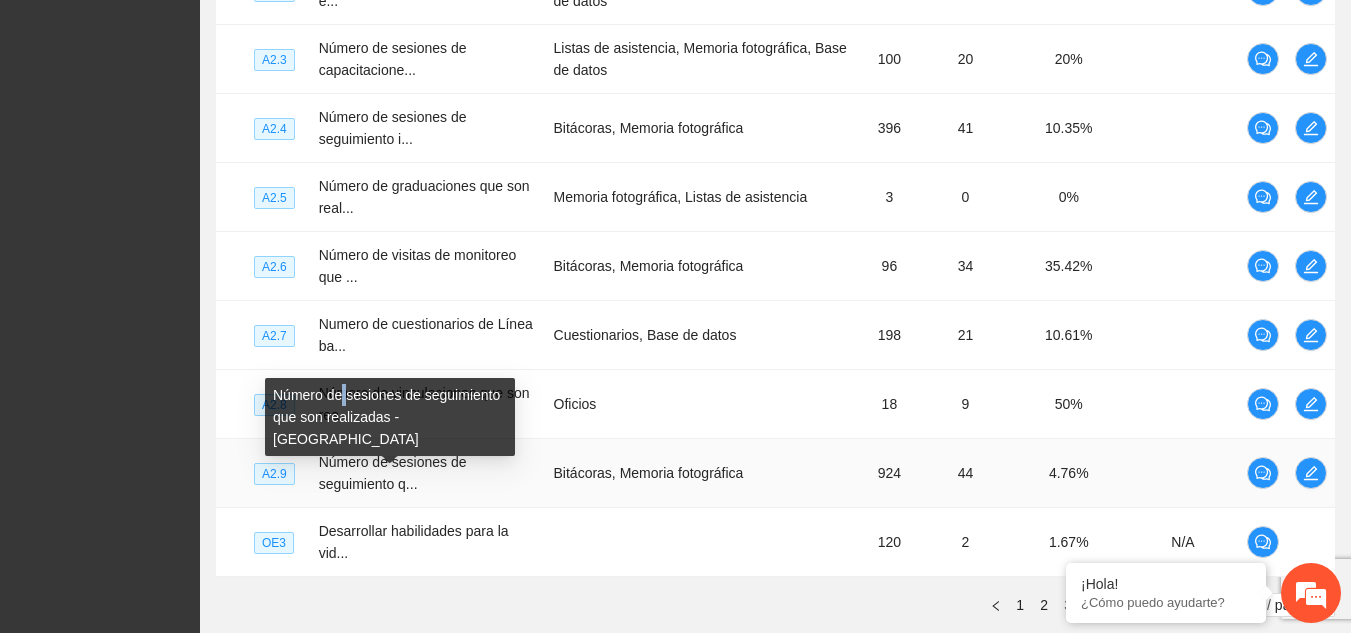 click on "Número de sesiones de seguimiento que son realizadas - [GEOGRAPHIC_DATA]" at bounding box center (390, 417) 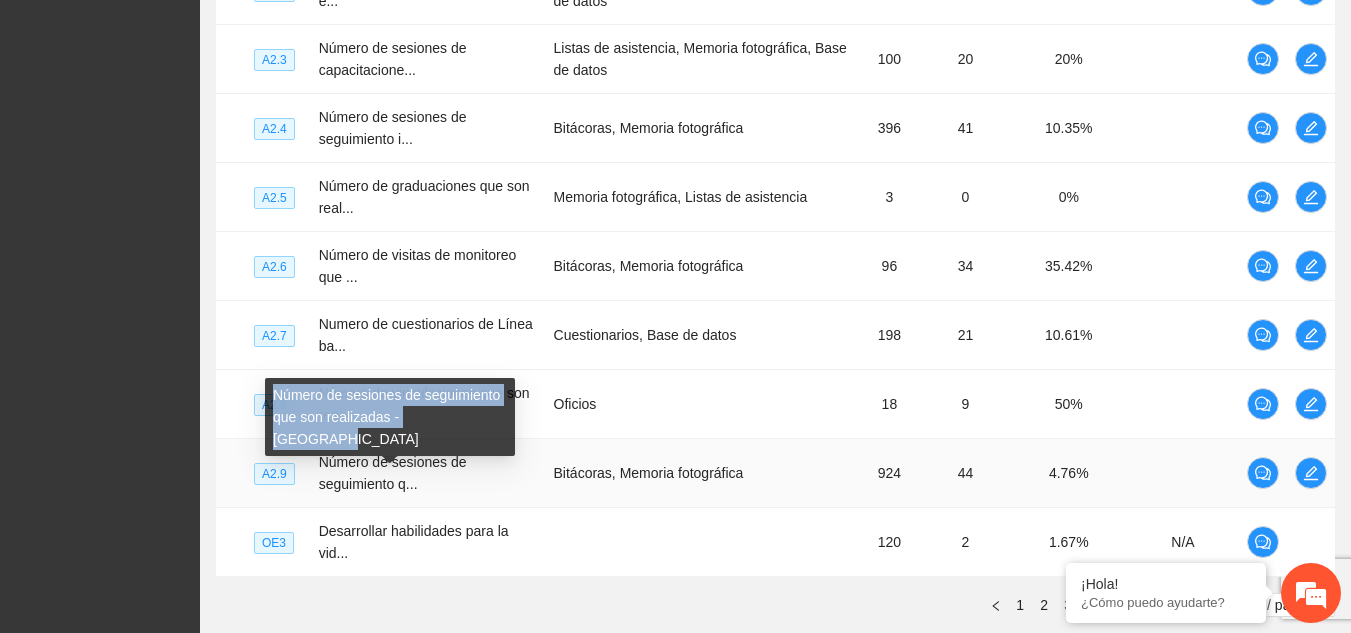 click on "Número de sesiones de seguimiento que son realizadas - [GEOGRAPHIC_DATA]" at bounding box center [390, 417] 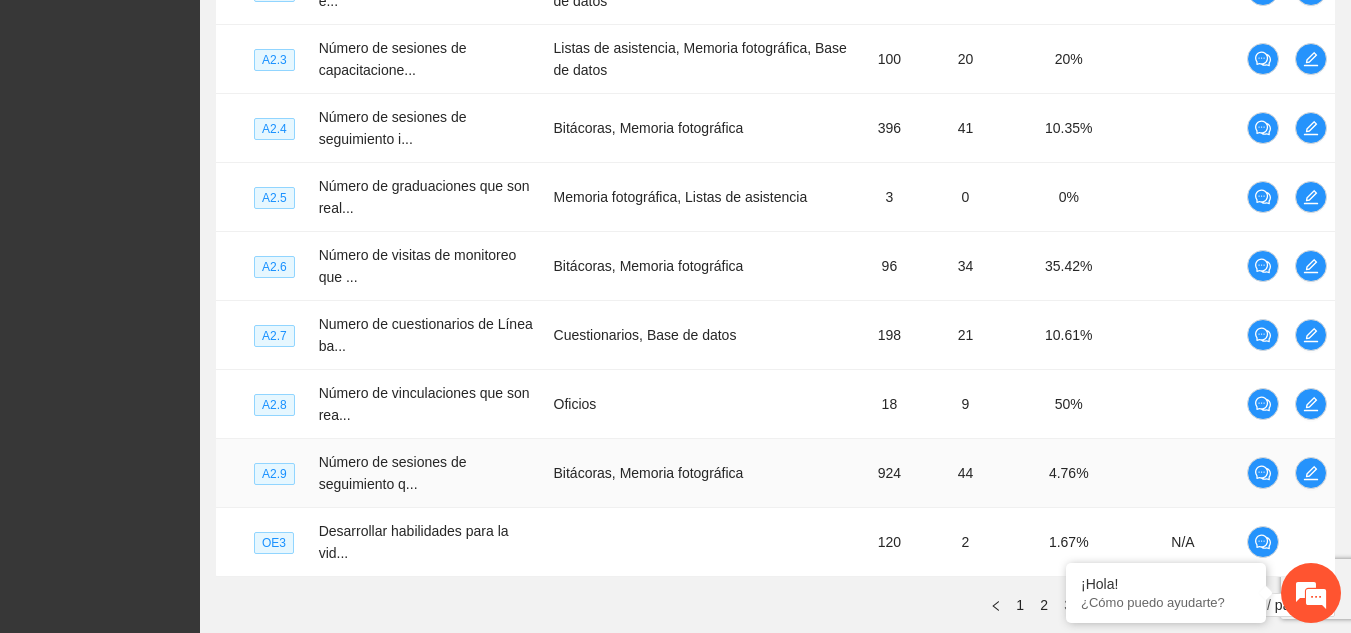 click on "Bitácoras, Memoria fotográfica" at bounding box center (702, 473) 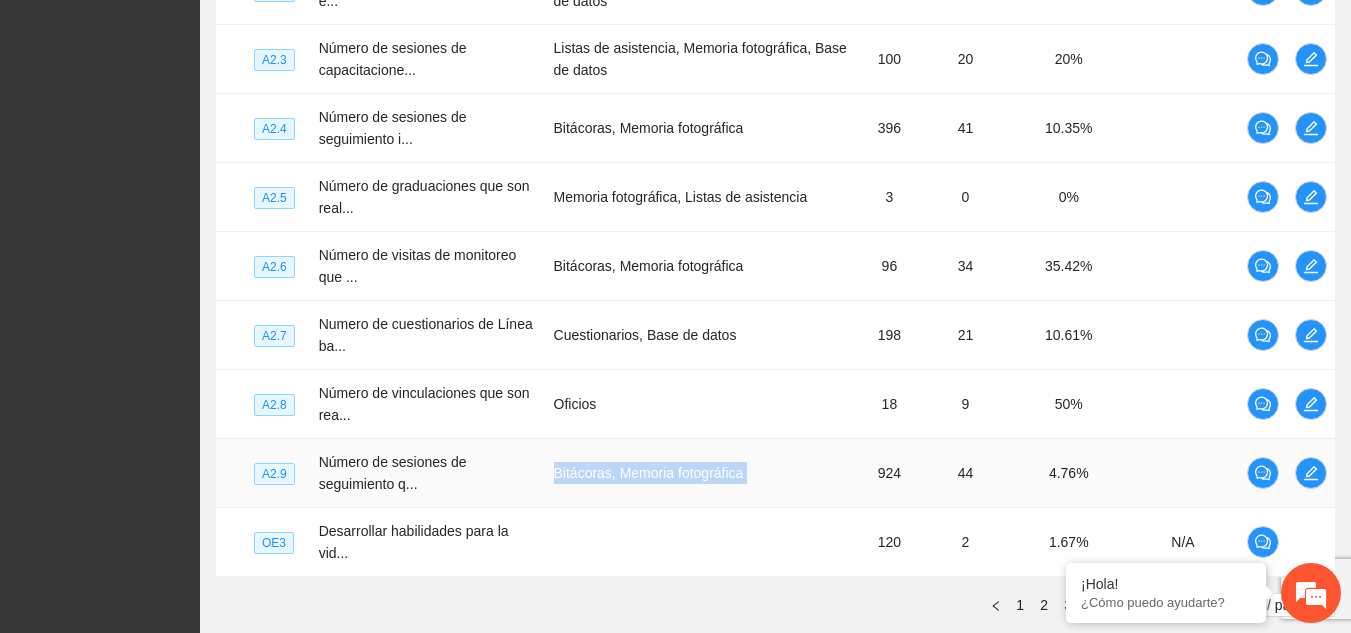 click on "Bitácoras, Memoria fotográfica" at bounding box center [702, 473] 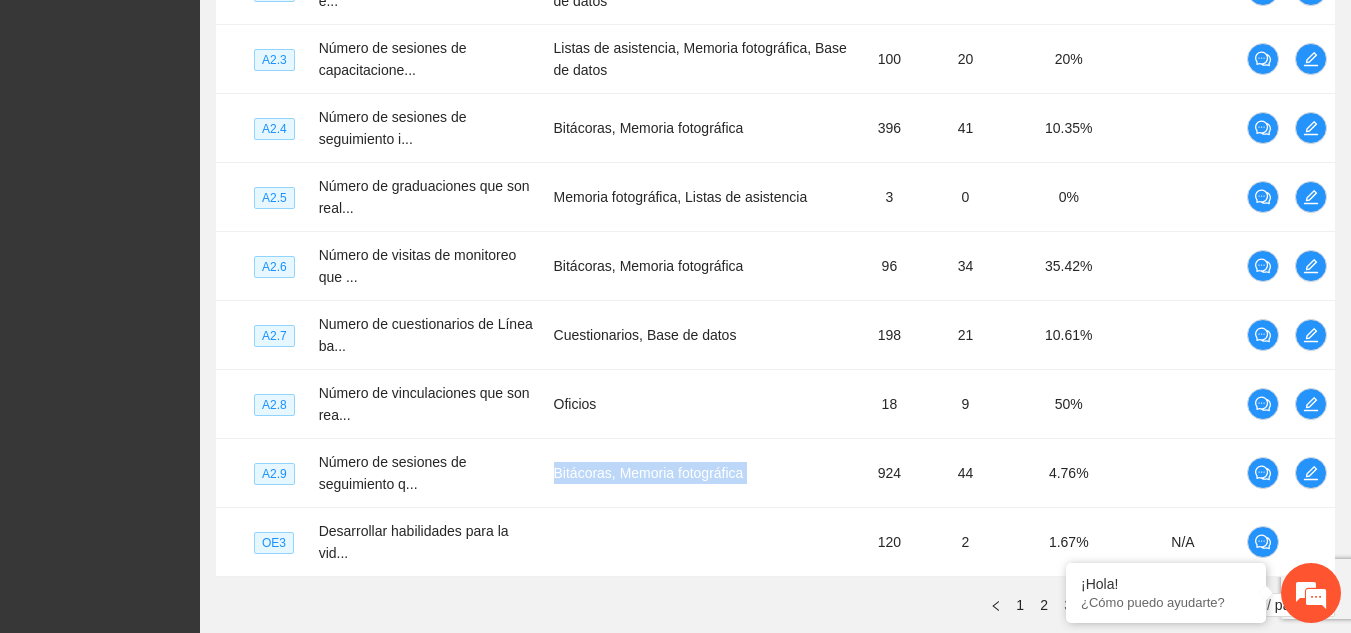 scroll, scrollTop: 796, scrollLeft: 0, axis: vertical 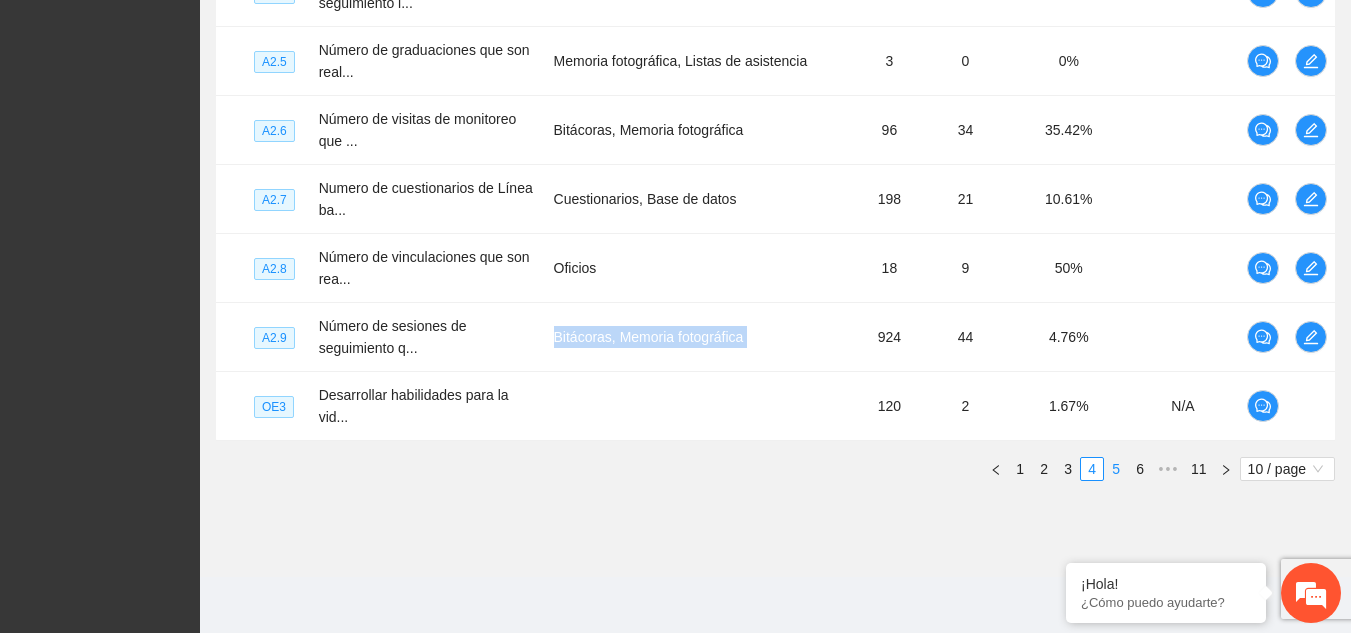 click on "5" at bounding box center (1116, 469) 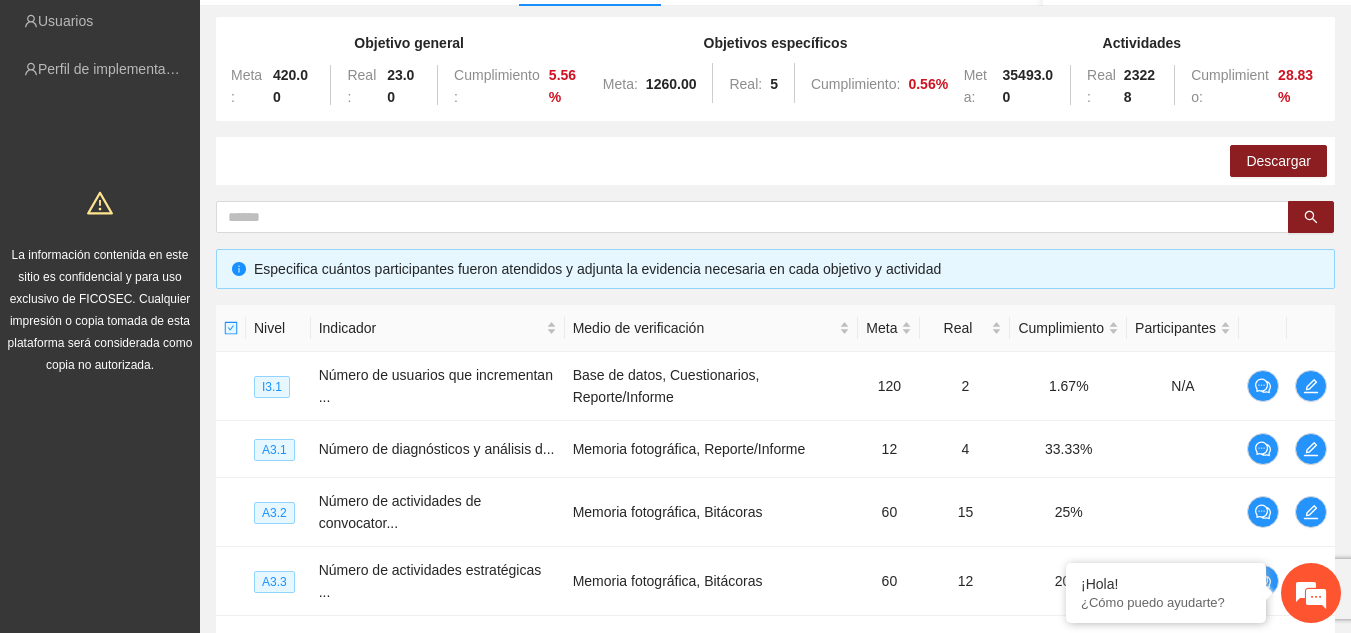 scroll, scrollTop: 313, scrollLeft: 0, axis: vertical 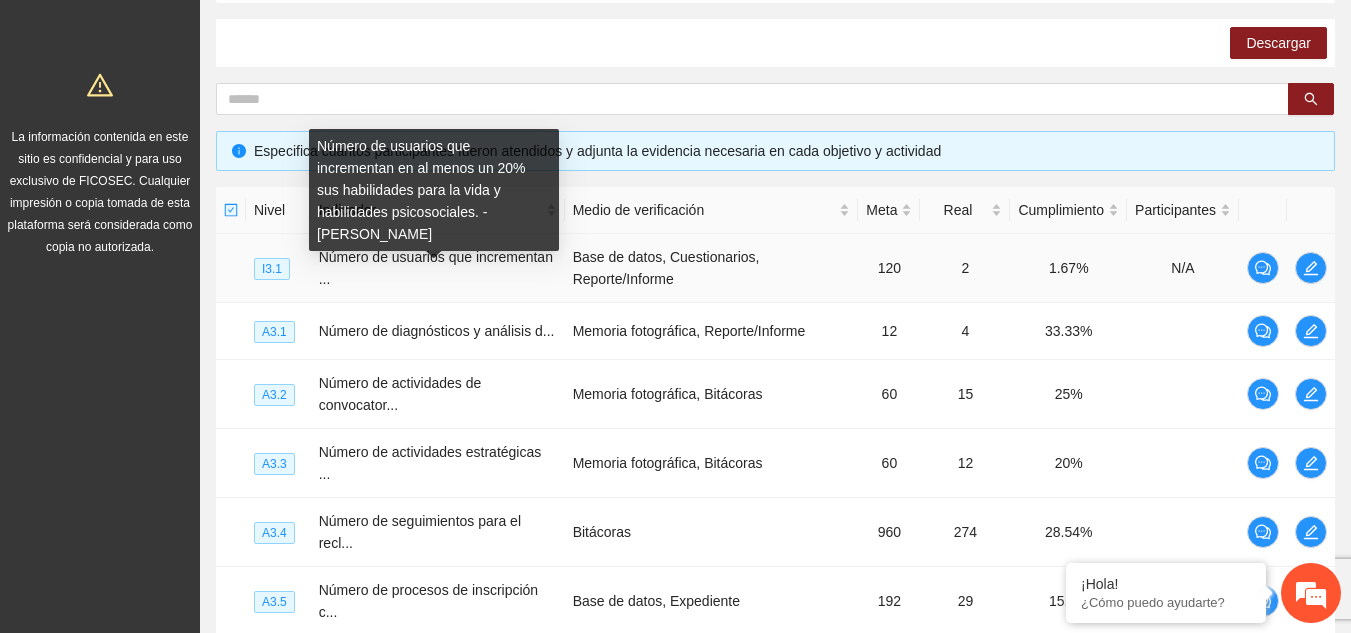 click on "Número de usuarios que incrementan ..." at bounding box center [436, 268] 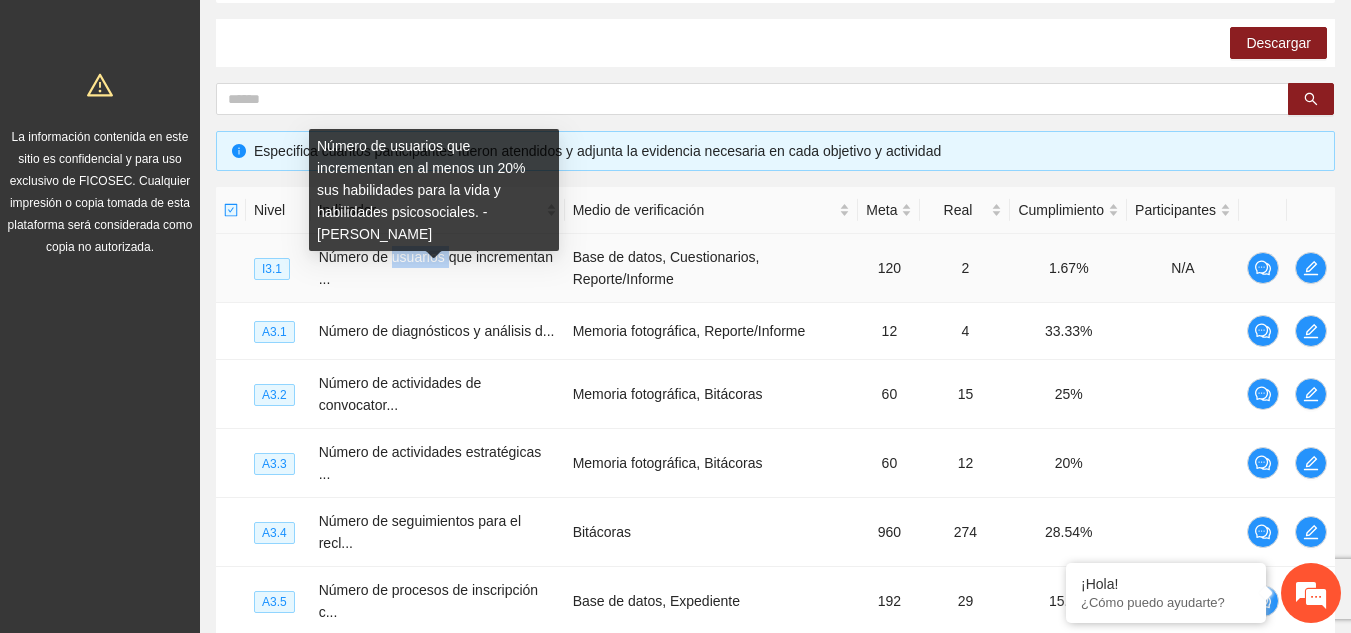 click on "Número de usuarios que incrementan en al menos un 20% sus habilidades para la vida y habilidades psicosociales. - [PERSON_NAME]" at bounding box center (434, 190) 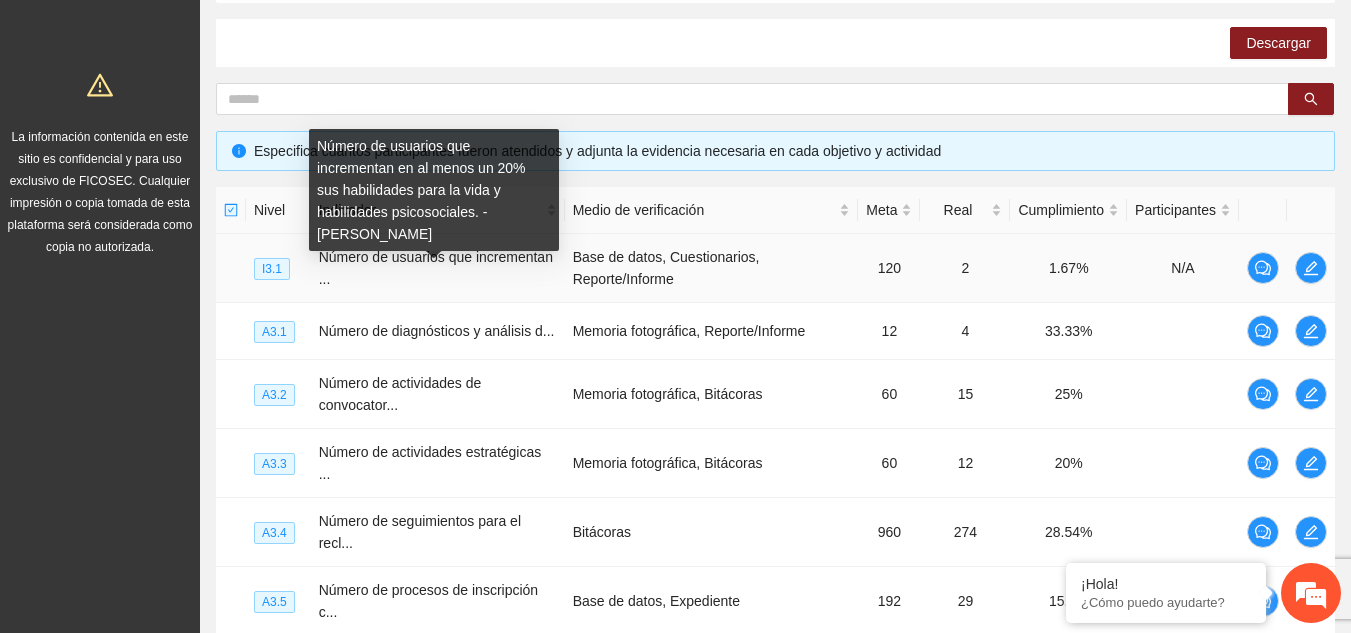 click on "Número de usuarios que incrementan en al menos un 20% sus habilidades para la vida y habilidades psicosociales. - [PERSON_NAME]" at bounding box center [434, 190] 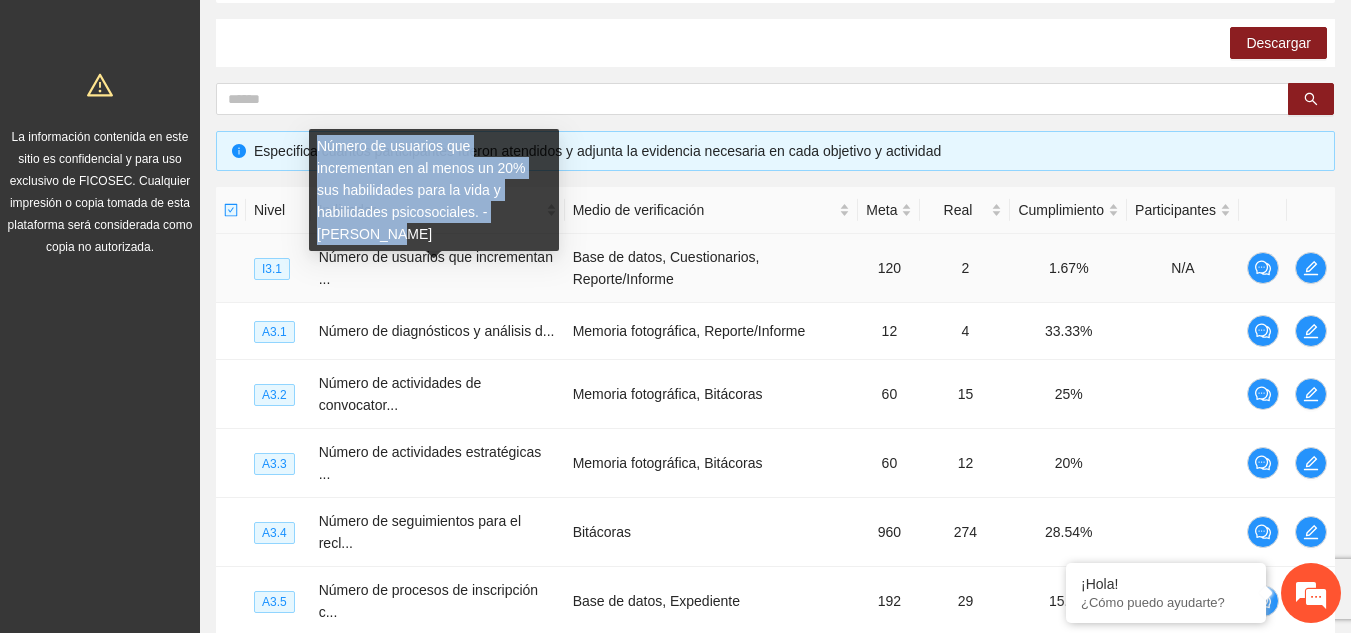 click on "Número de usuarios que incrementan en al menos un 20% sus habilidades para la vida y habilidades psicosociales. - [PERSON_NAME]" at bounding box center (434, 190) 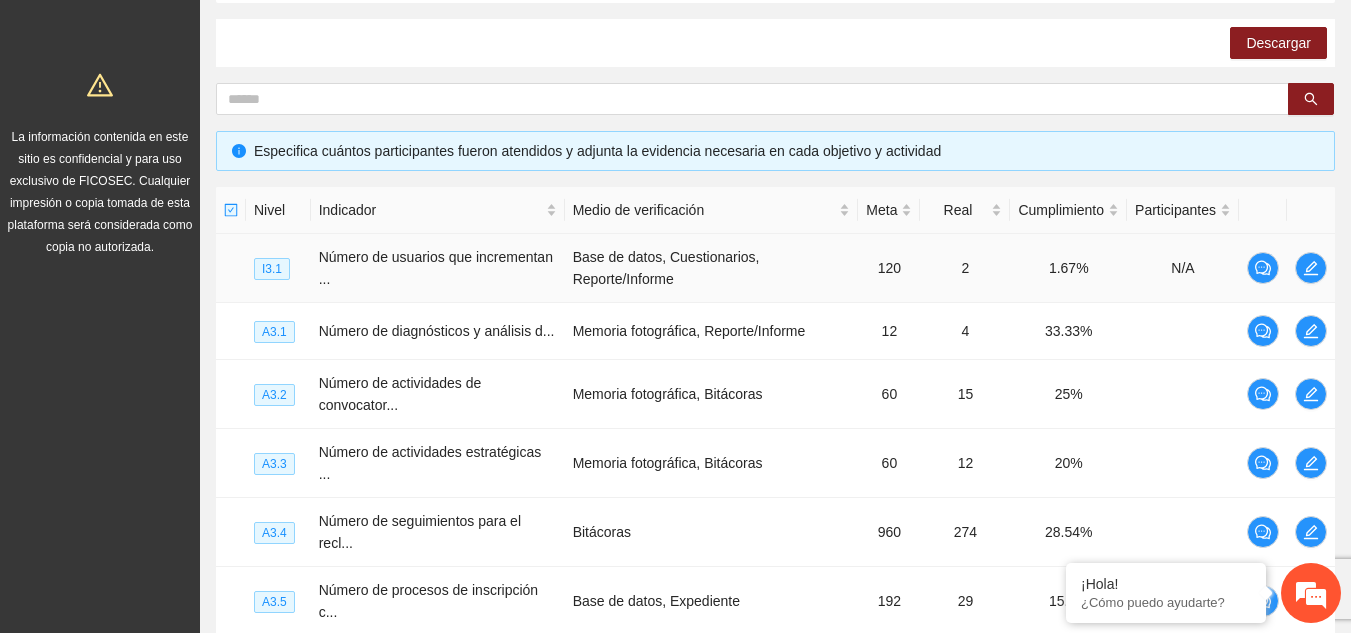 click on "Base de datos, Cuestionarios, Reporte/Informe" at bounding box center [712, 268] 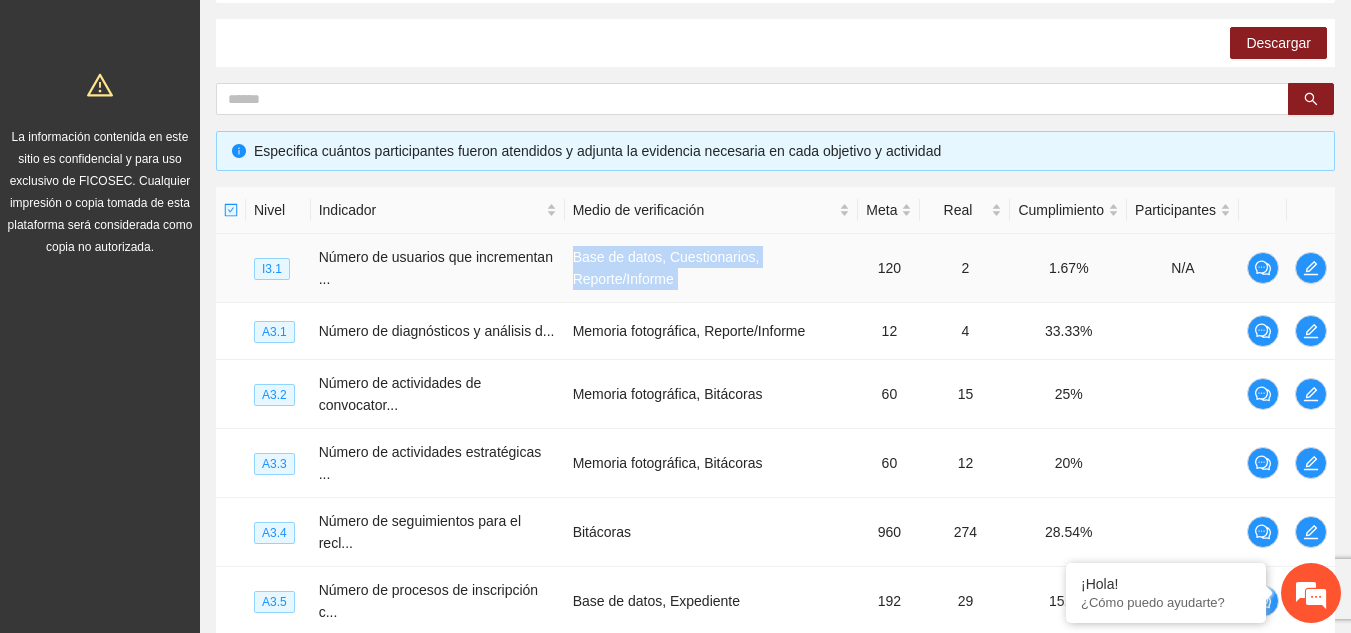 click on "Base de datos, Cuestionarios, Reporte/Informe" at bounding box center [712, 268] 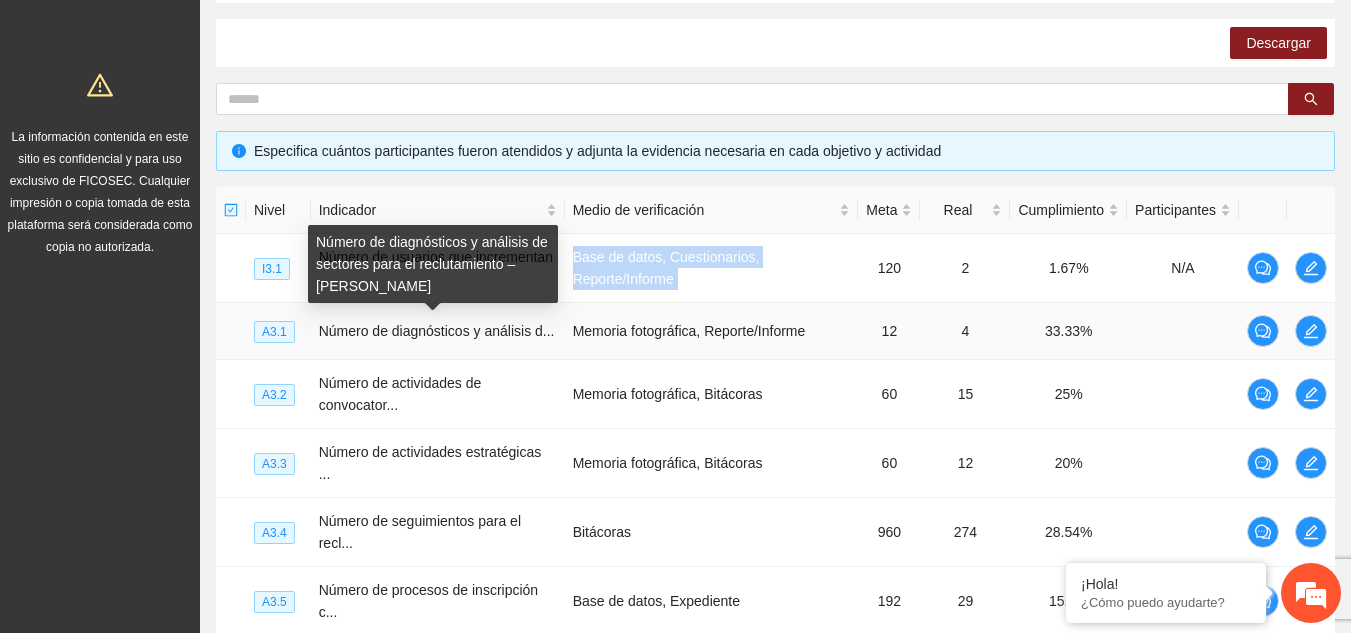 click on "Número de diagnósticos y análisis de sectores para el reclutamiento  – [PERSON_NAME]" at bounding box center [433, 264] 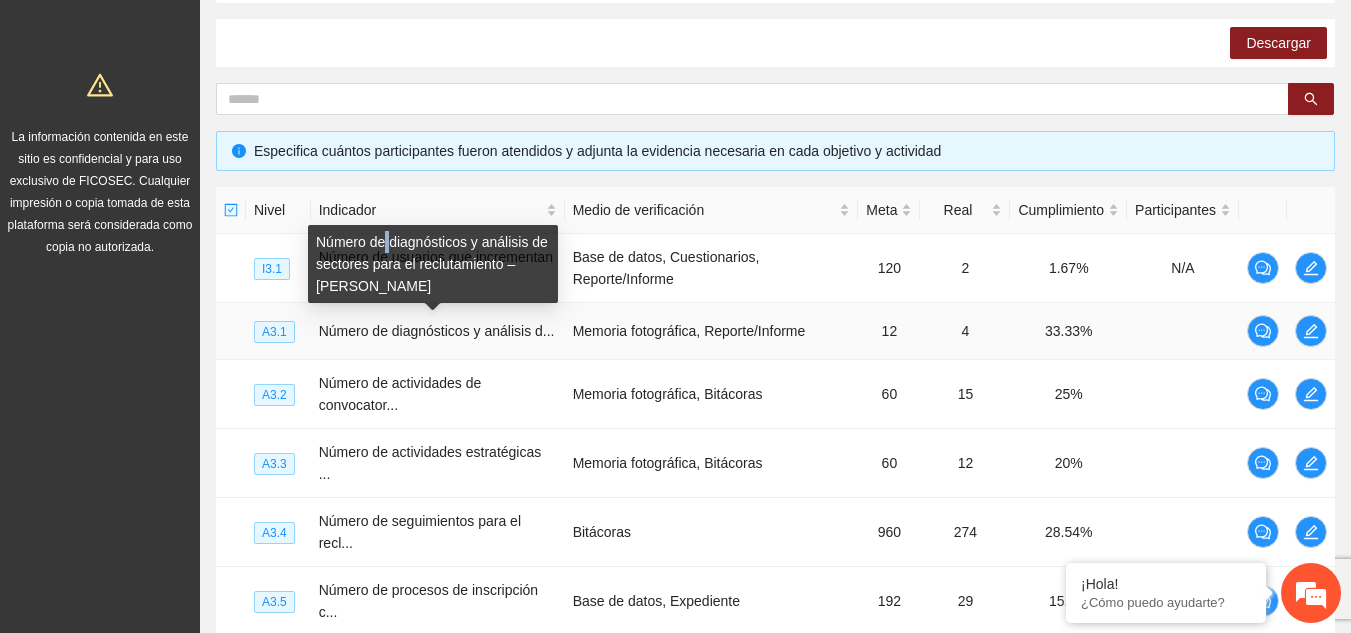 click on "Número de diagnósticos y análisis de sectores para el reclutamiento  – [PERSON_NAME]" at bounding box center [433, 264] 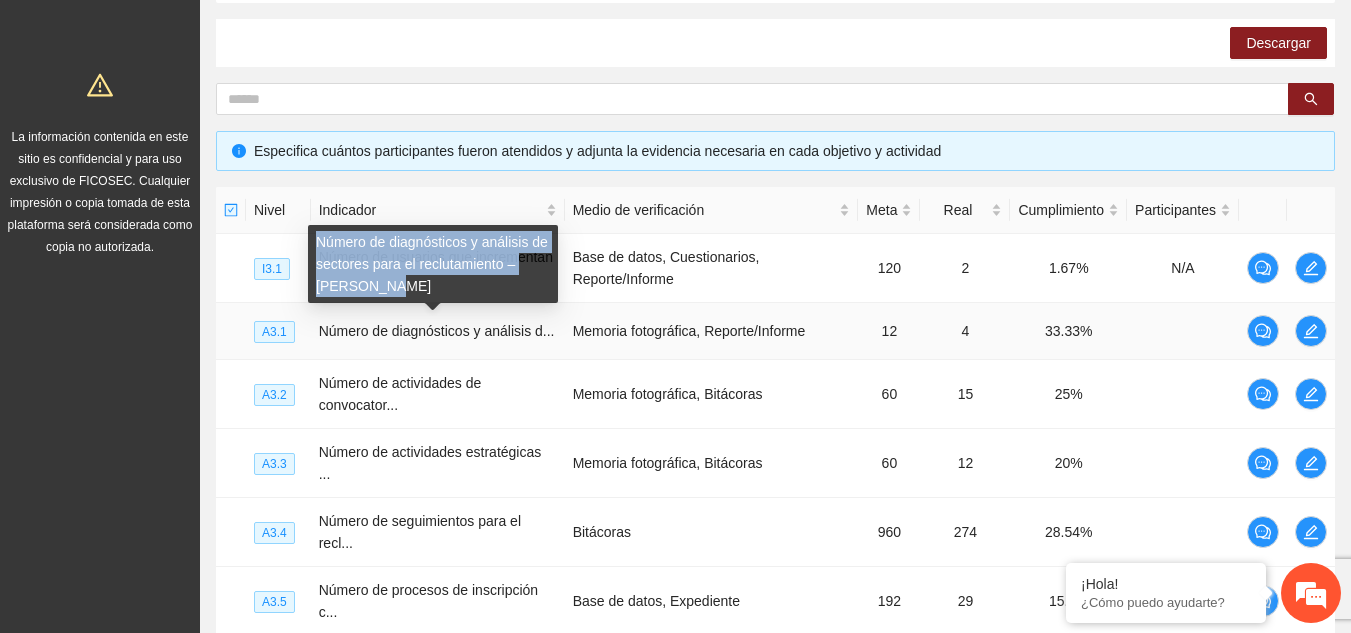 click on "Número de diagnósticos y análisis de sectores para el reclutamiento  – [PERSON_NAME]" at bounding box center (433, 264) 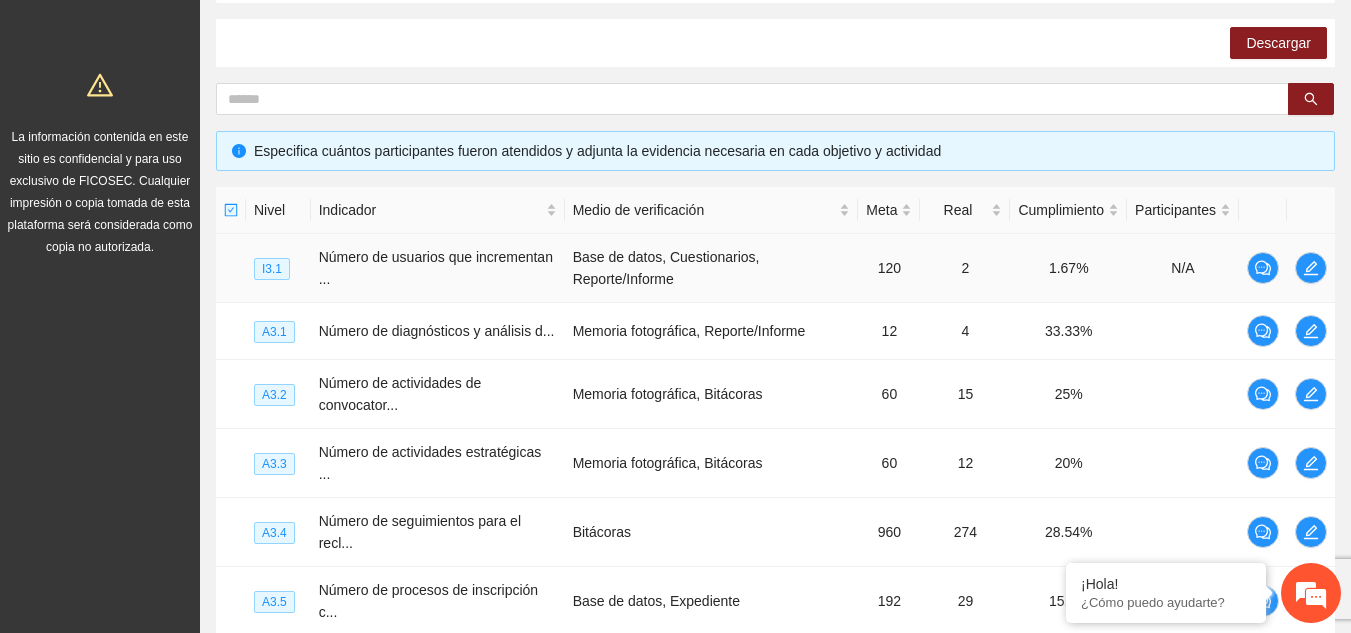 click on "Base de datos, Cuestionarios, Reporte/Informe" at bounding box center (712, 268) 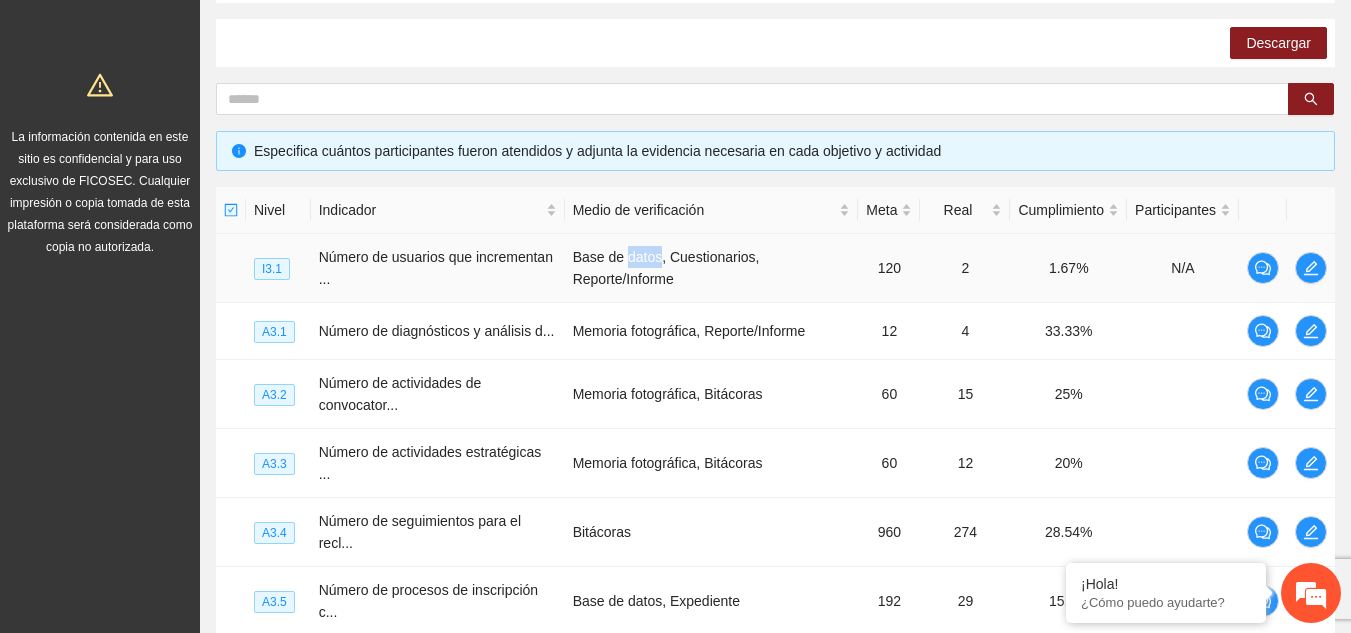 click on "Base de datos, Cuestionarios, Reporte/Informe" at bounding box center (712, 268) 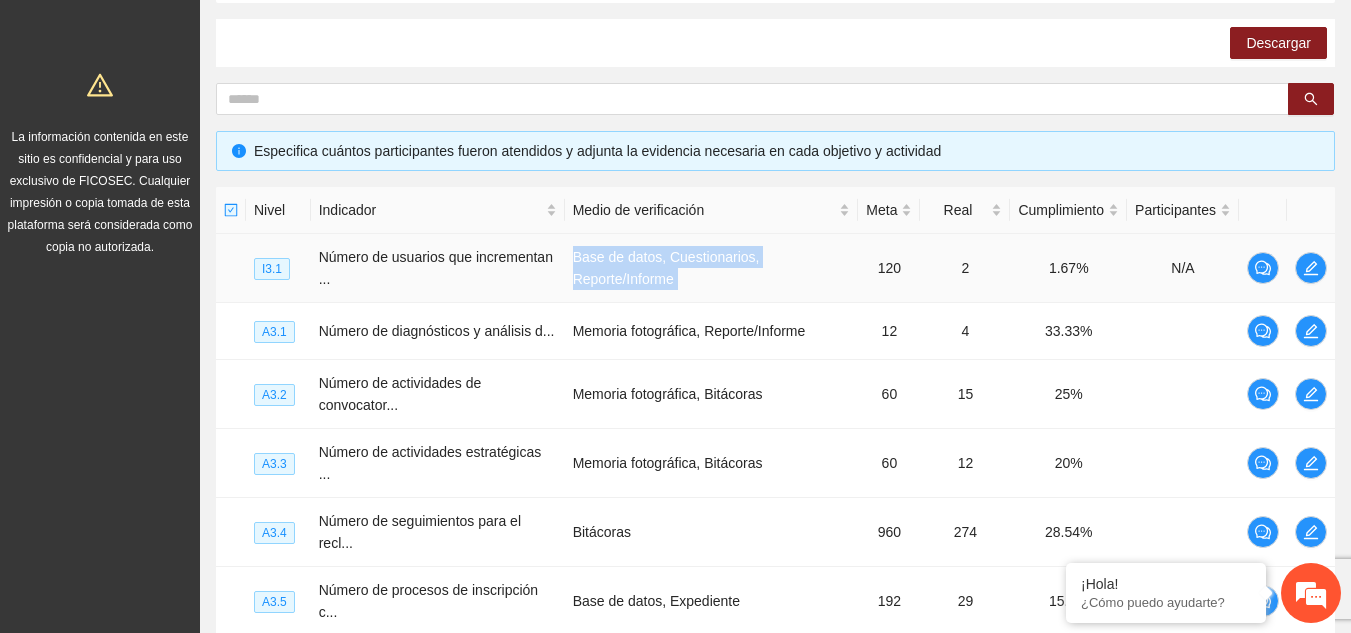 click on "Base de datos, Cuestionarios, Reporte/Informe" at bounding box center (712, 268) 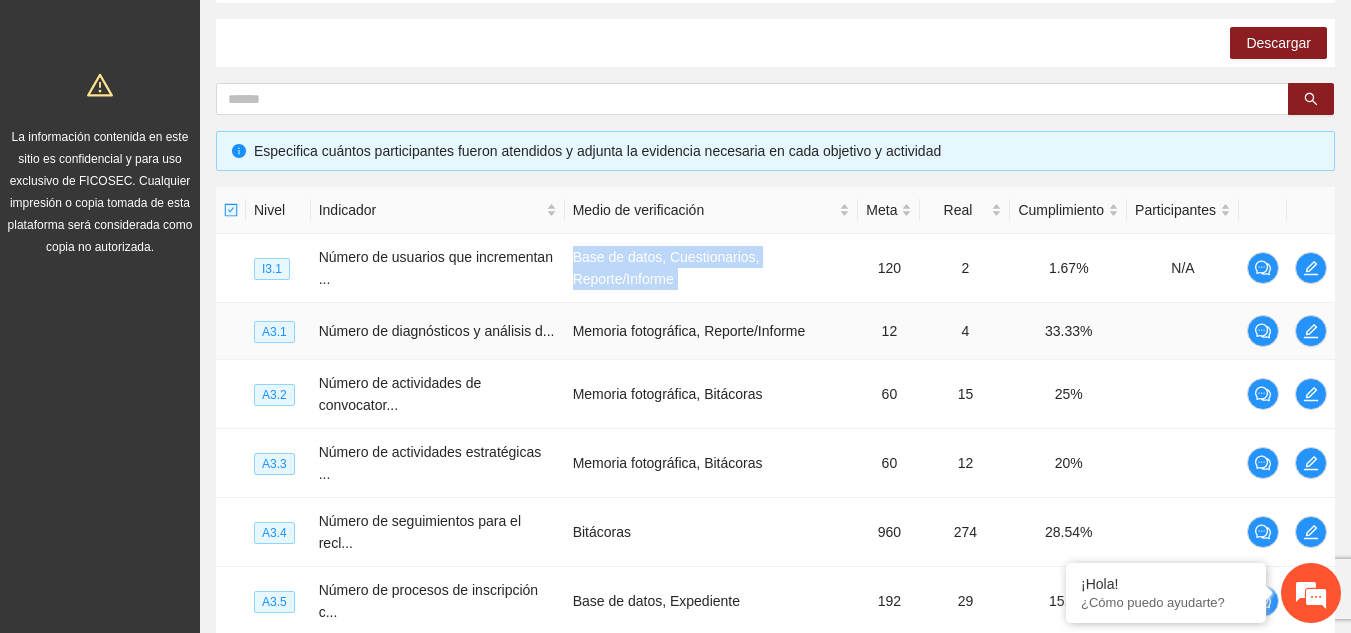 click on "Memoria fotográfica, Reporte/Informe" at bounding box center (712, 331) 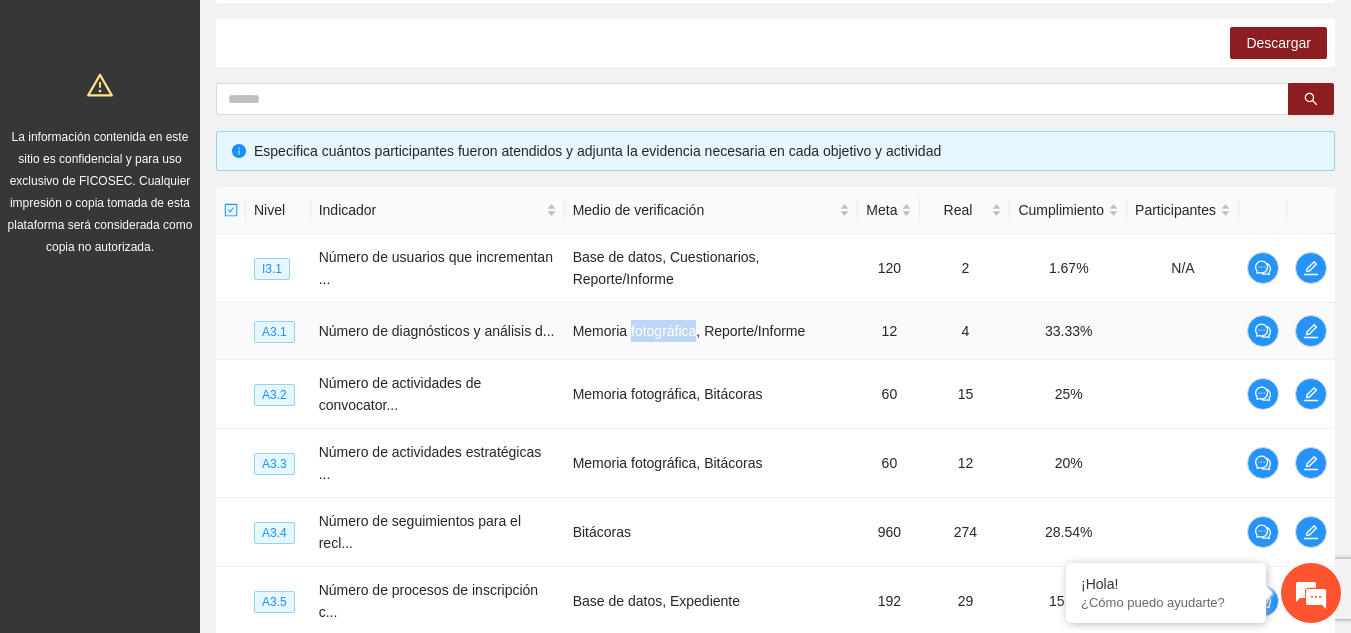 click on "Memoria fotográfica, Reporte/Informe" at bounding box center (712, 331) 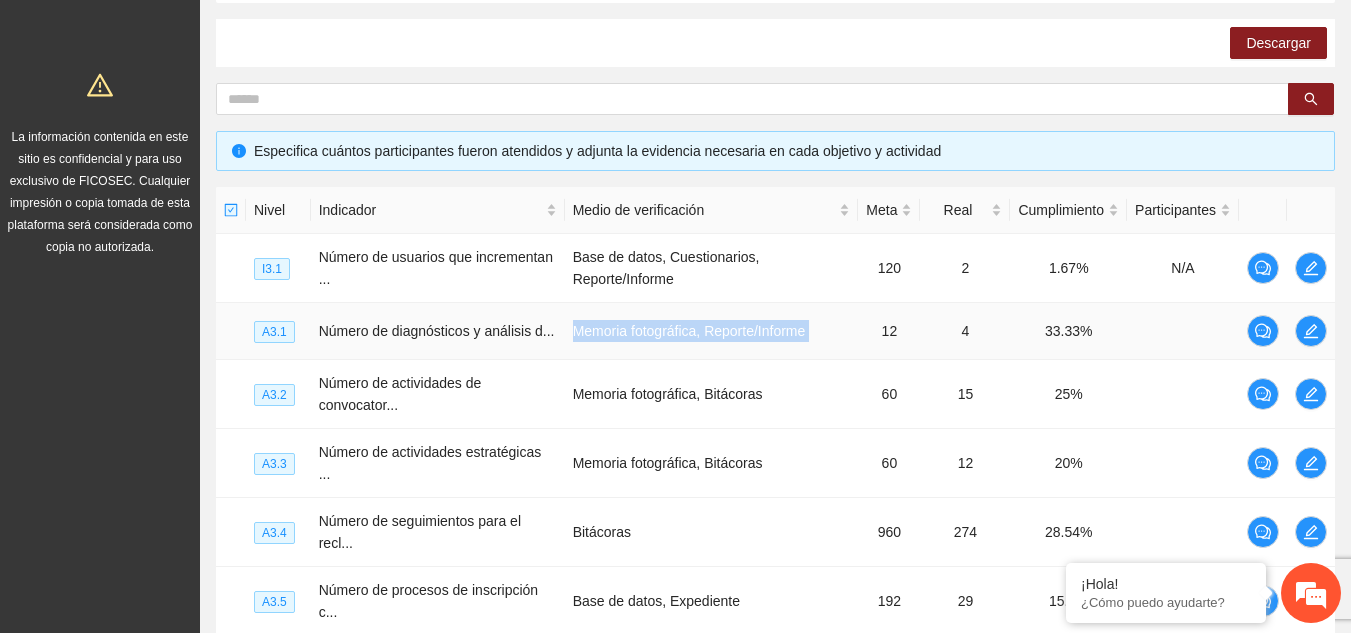 click on "Memoria fotográfica, Reporte/Informe" at bounding box center [712, 331] 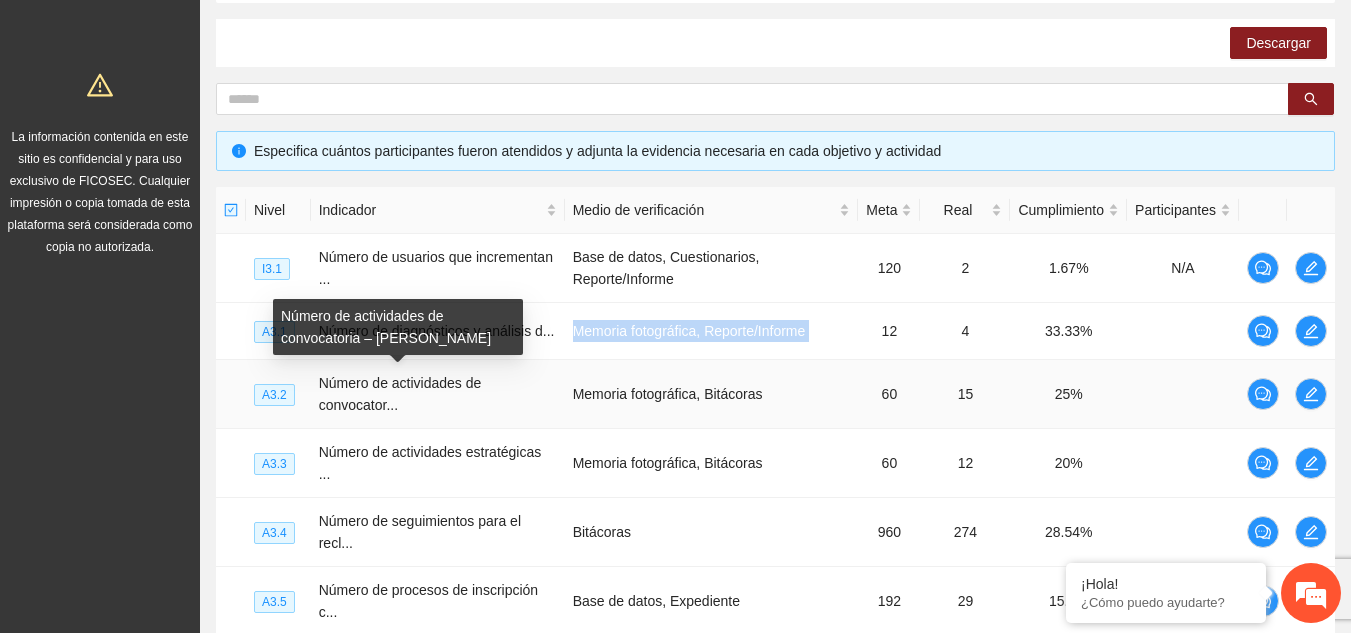 click on "Número de actividades de convocatoria – [PERSON_NAME]" at bounding box center [398, 327] 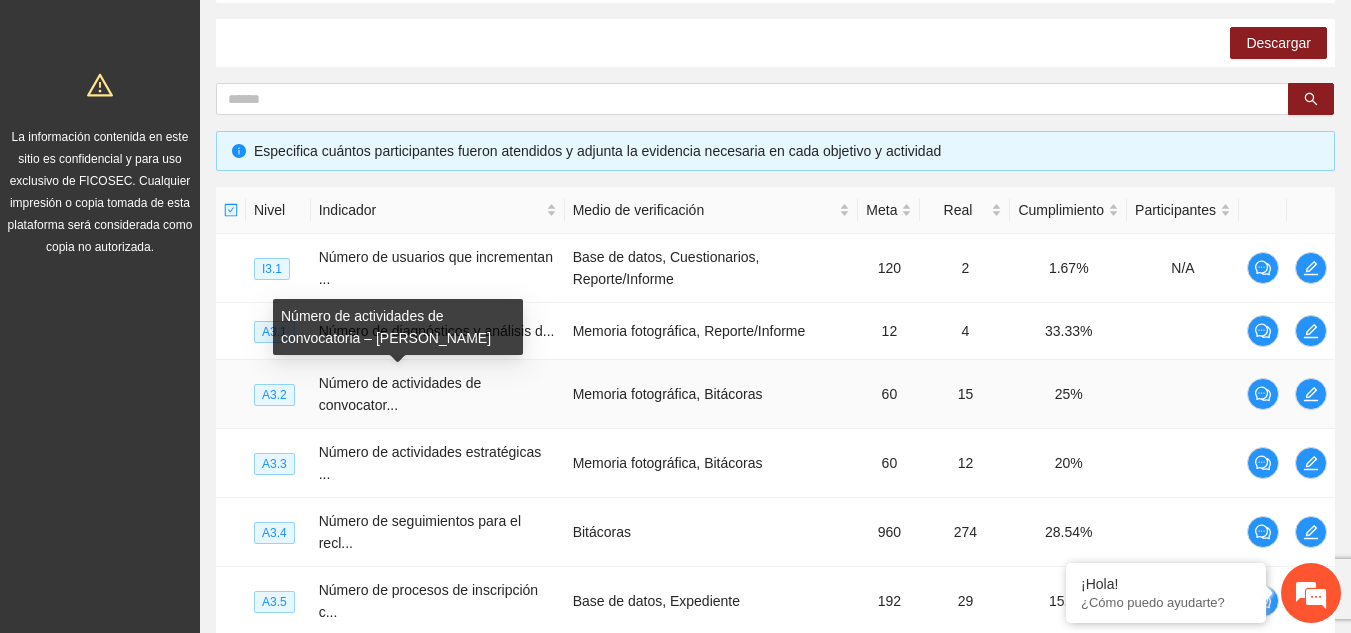 click on "Número de actividades de convocatoria – [PERSON_NAME]" at bounding box center [398, 327] 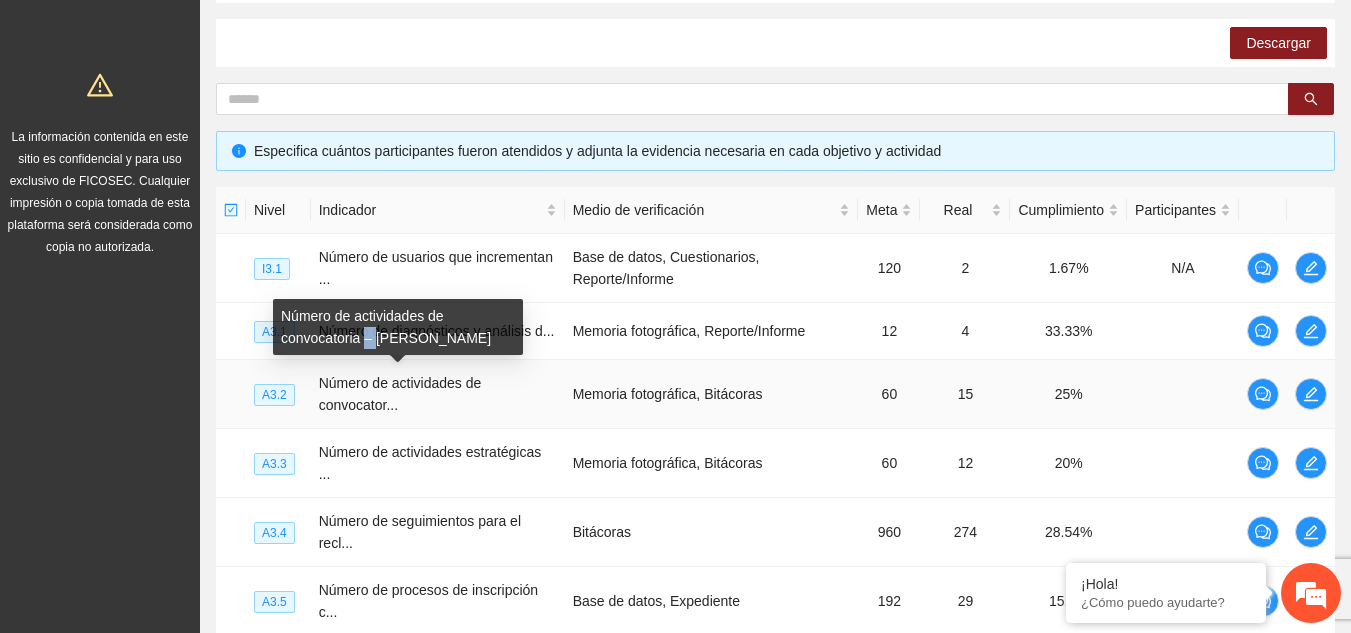 click on "Número de actividades de convocatoria – [PERSON_NAME]" at bounding box center (398, 327) 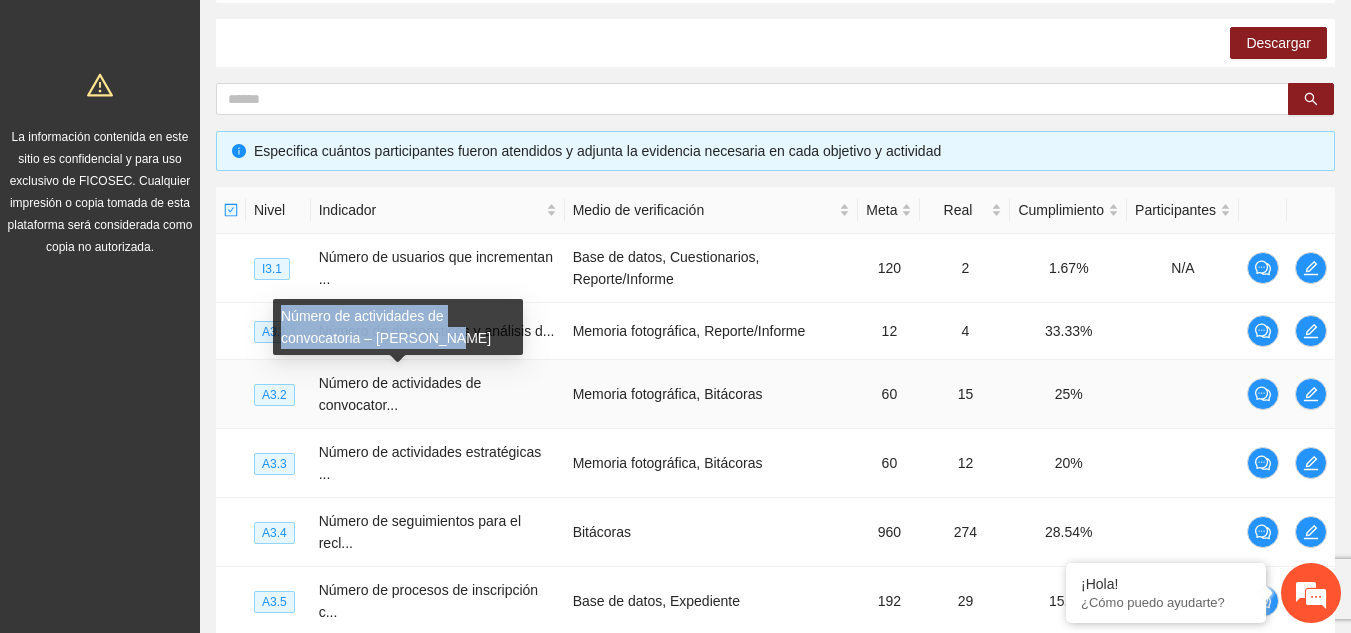 click on "Número de actividades de convocatoria – [PERSON_NAME]" at bounding box center (398, 327) 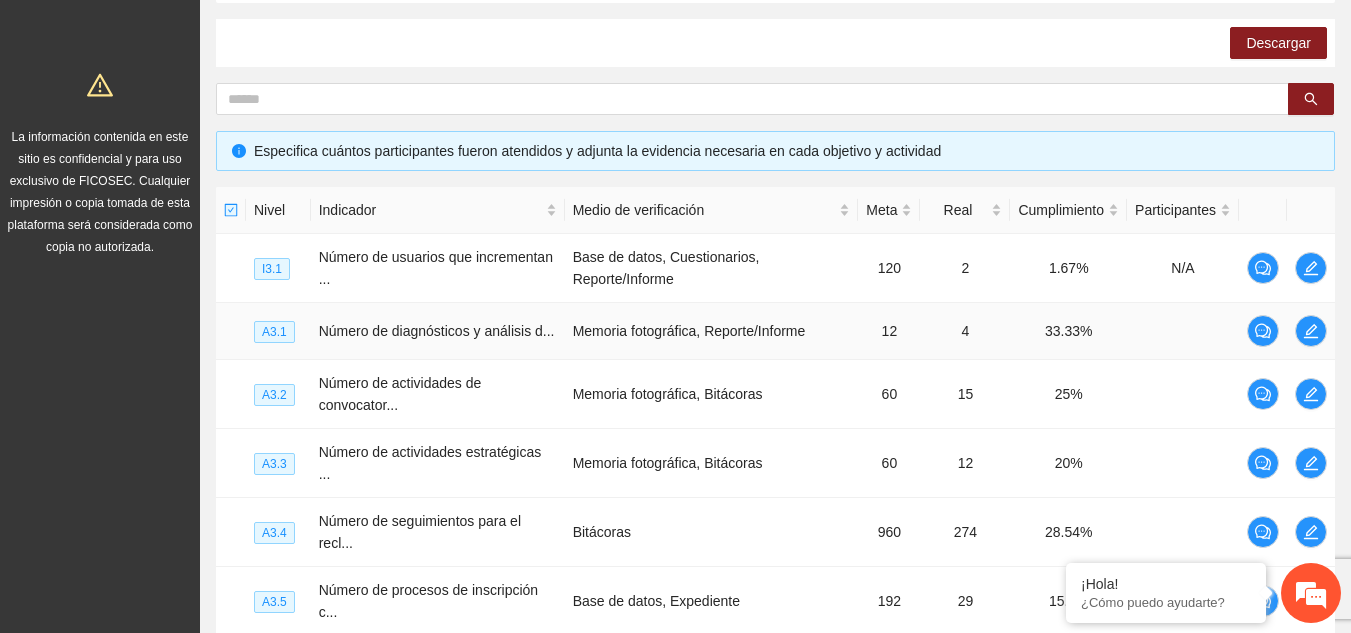 click on "Memoria fotográfica, Reporte/Informe" at bounding box center (712, 331) 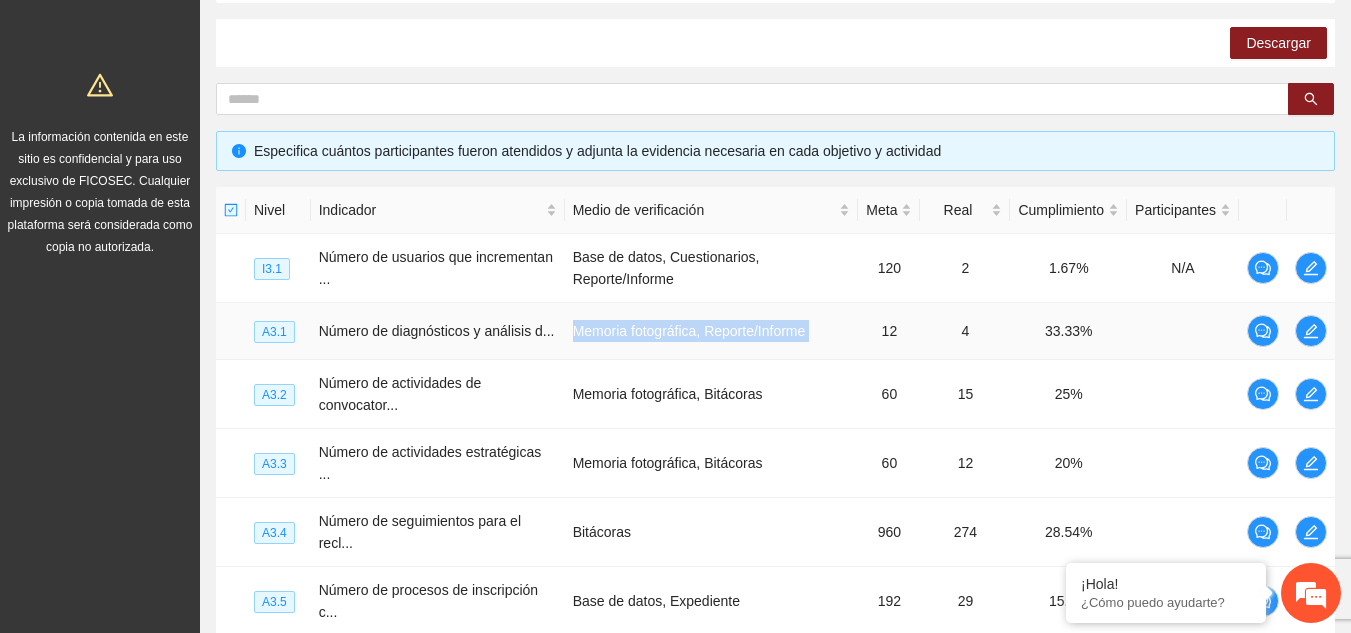 click on "Memoria fotográfica, Reporte/Informe" at bounding box center [712, 331] 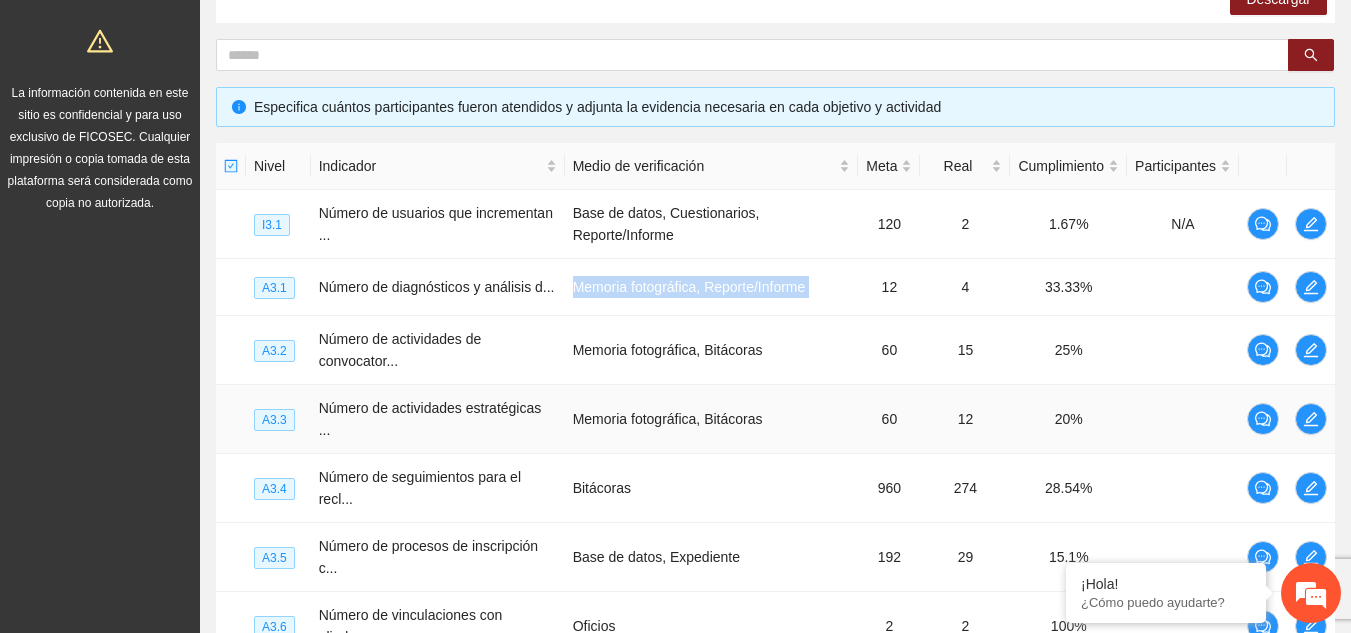 scroll, scrollTop: 393, scrollLeft: 0, axis: vertical 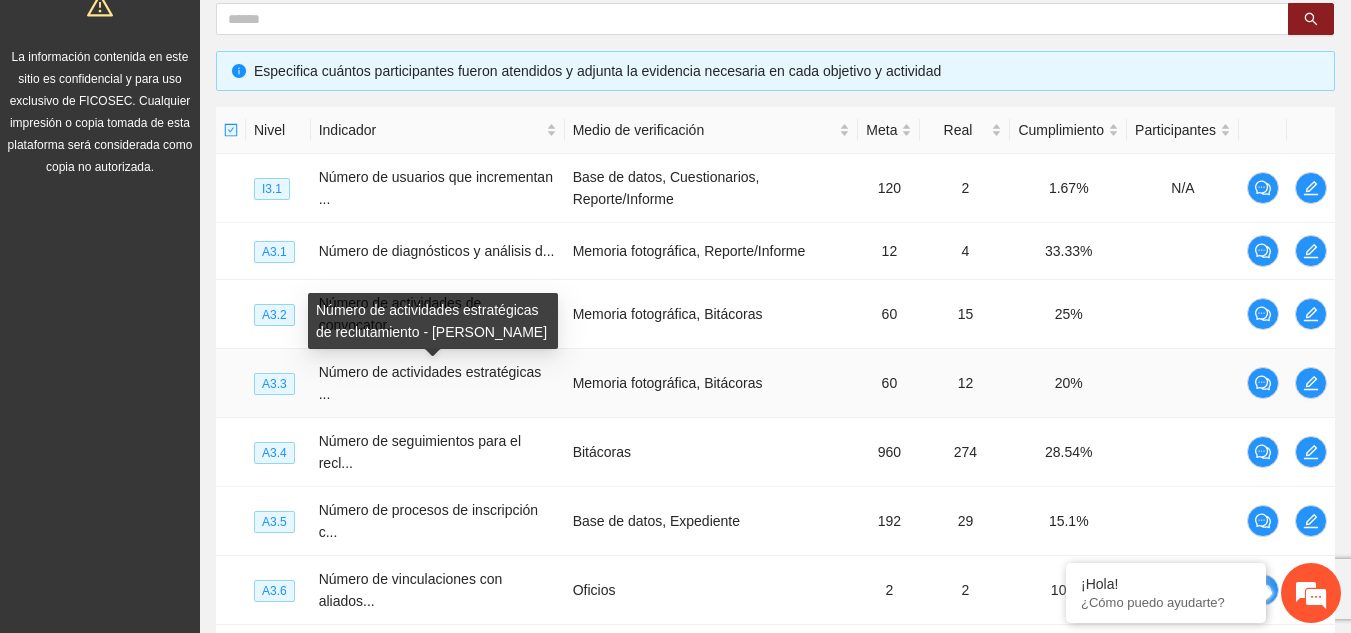 click on "Número de actividades estratégicas de reclutamiento - [PERSON_NAME]" at bounding box center (433, 321) 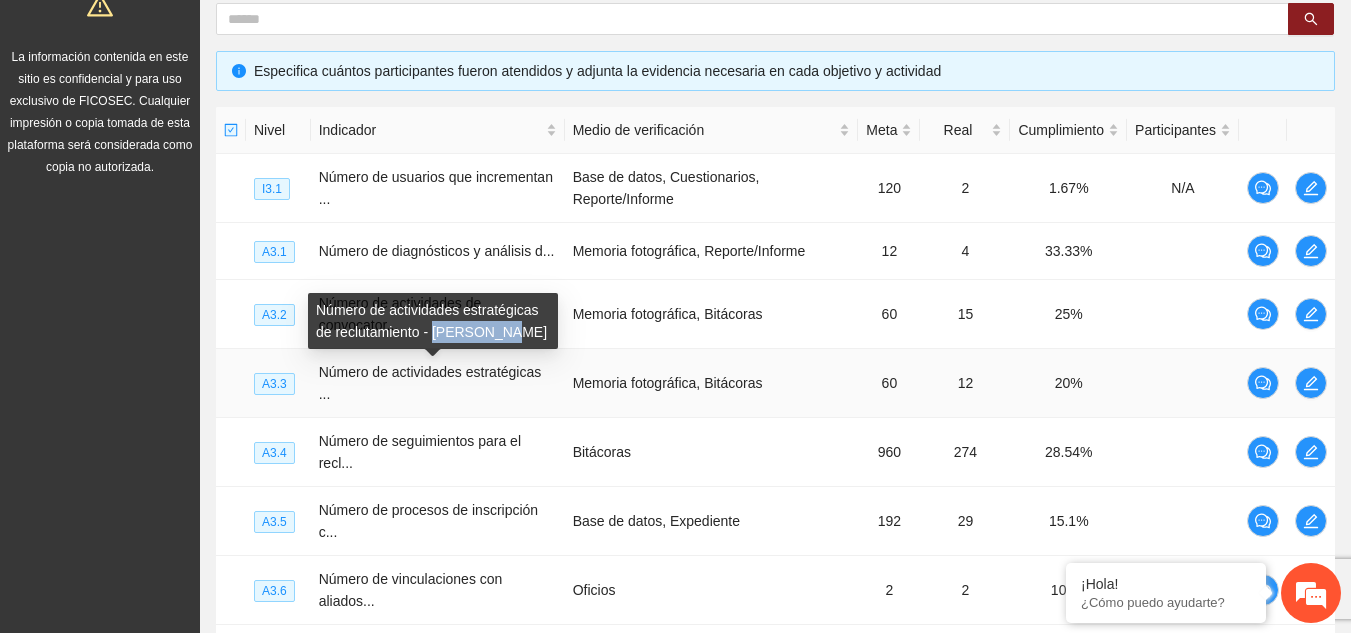 click on "Número de actividades estratégicas de reclutamiento - [PERSON_NAME]" at bounding box center [433, 321] 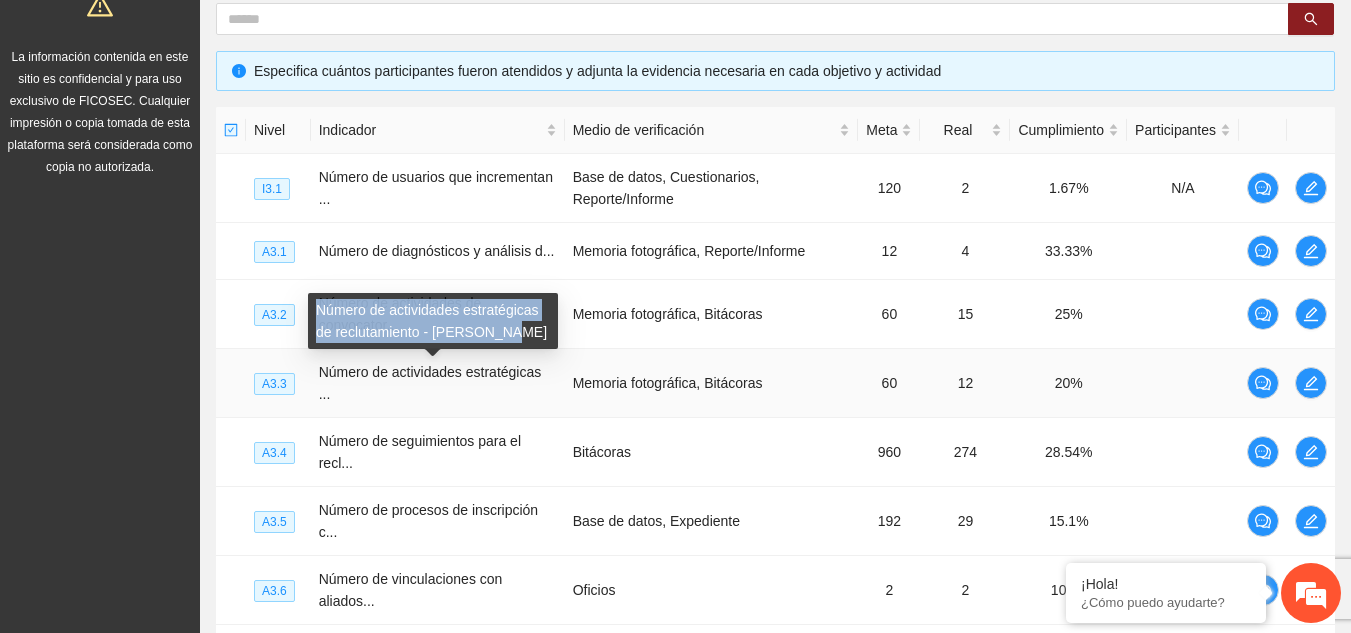 click on "Número de actividades estratégicas de reclutamiento - [PERSON_NAME]" at bounding box center (433, 321) 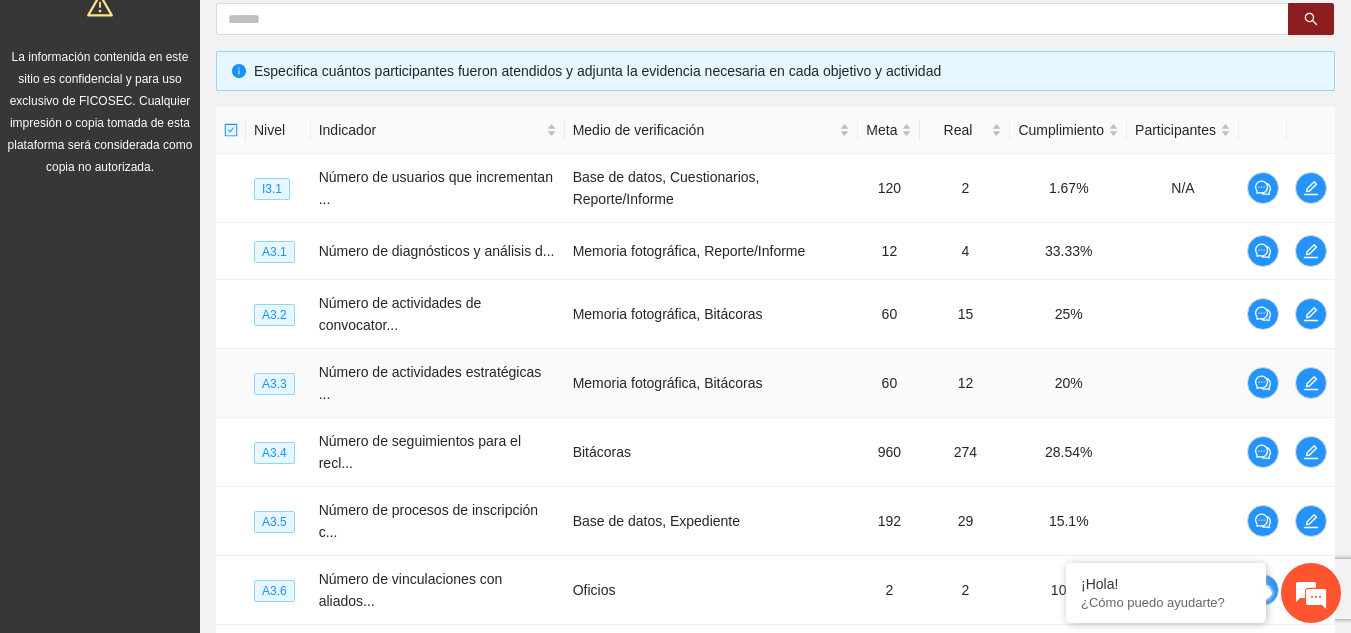 click on "Memoria fotográfica, Bitácoras" at bounding box center [712, 383] 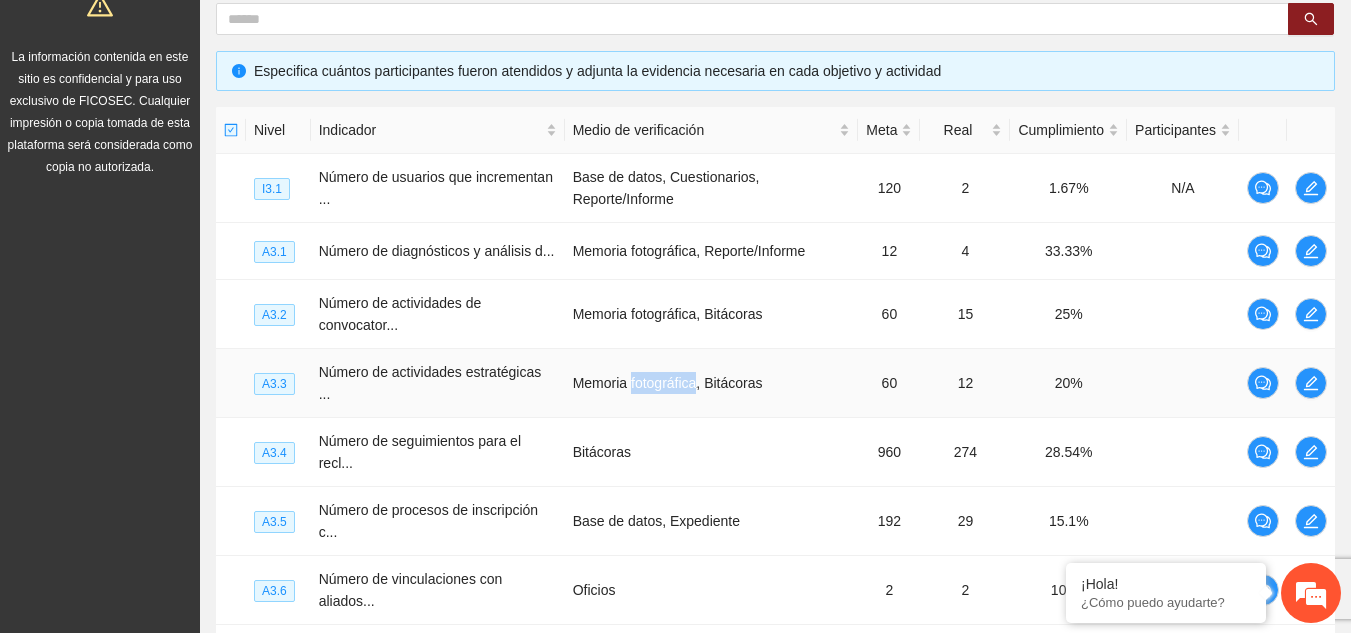 click on "Memoria fotográfica, Bitácoras" at bounding box center (712, 383) 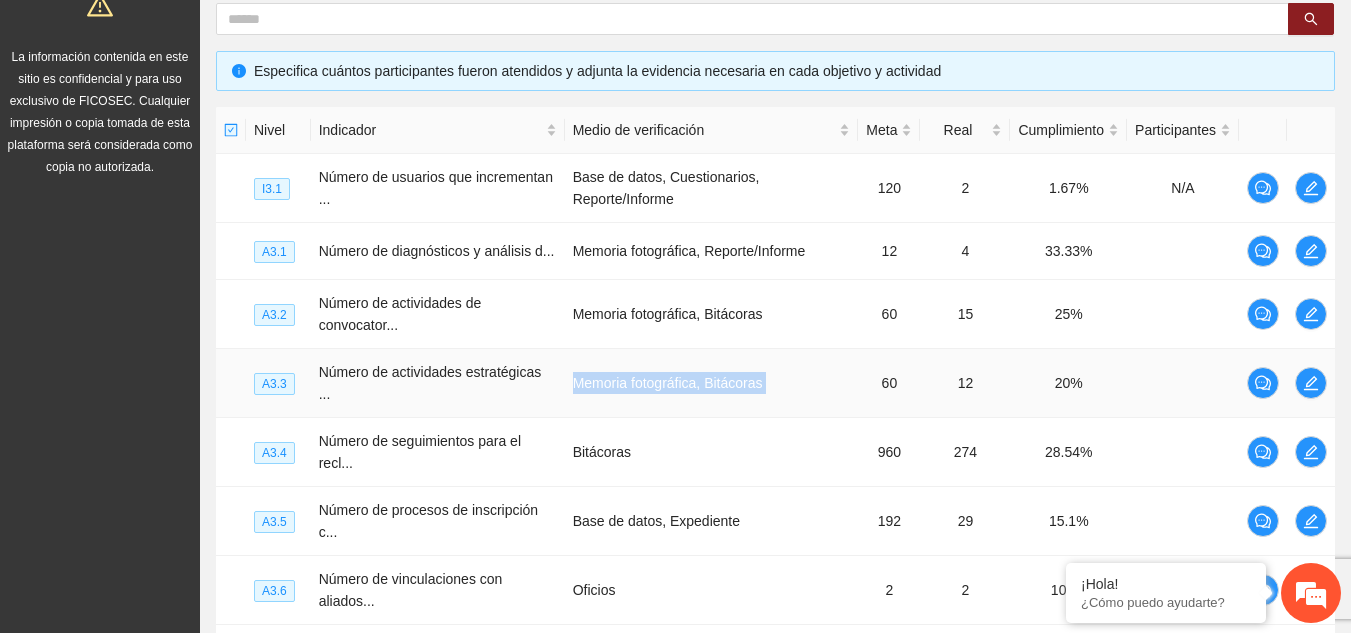 click on "Memoria fotográfica, Bitácoras" at bounding box center (712, 383) 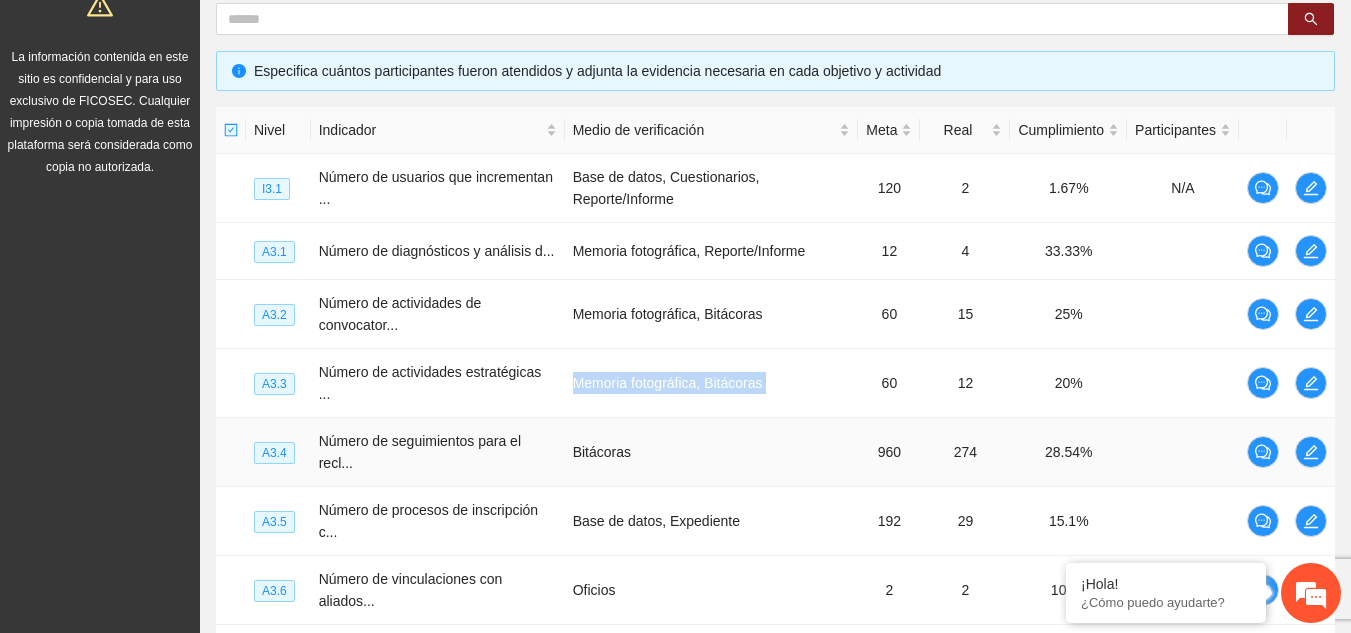 click on "Número de seguimientos para el recl..." at bounding box center [420, 452] 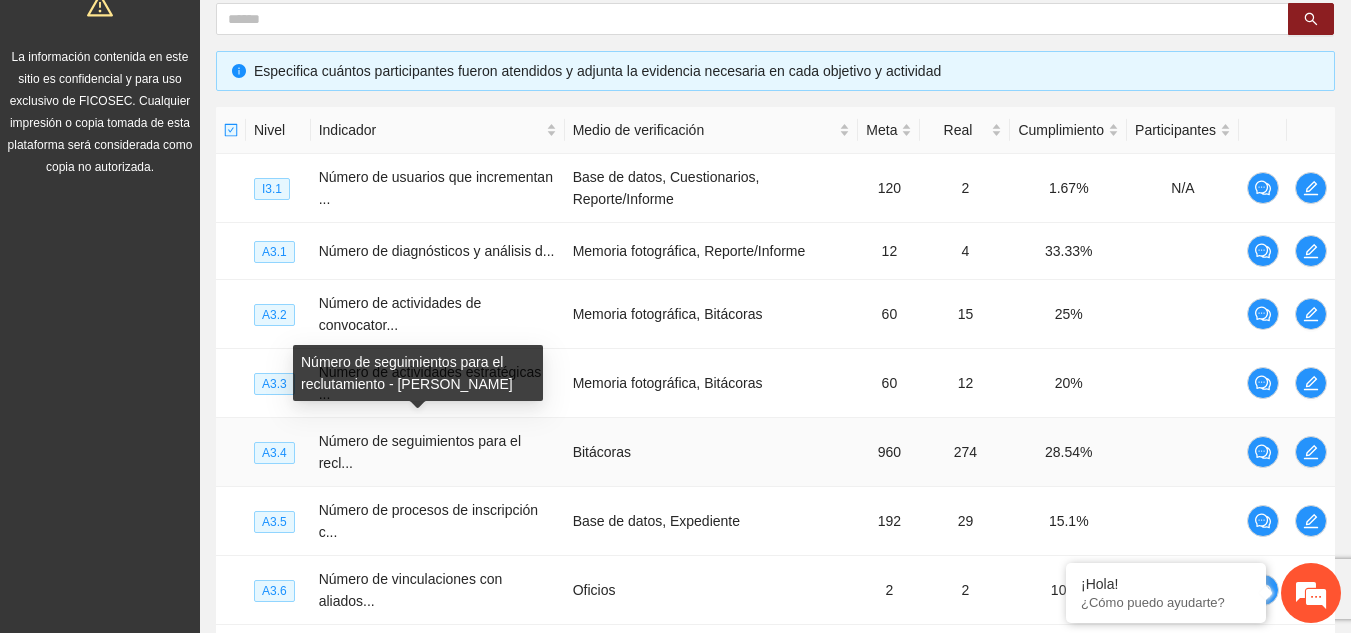 click on "Número de seguimientos para el recl..." at bounding box center [420, 452] 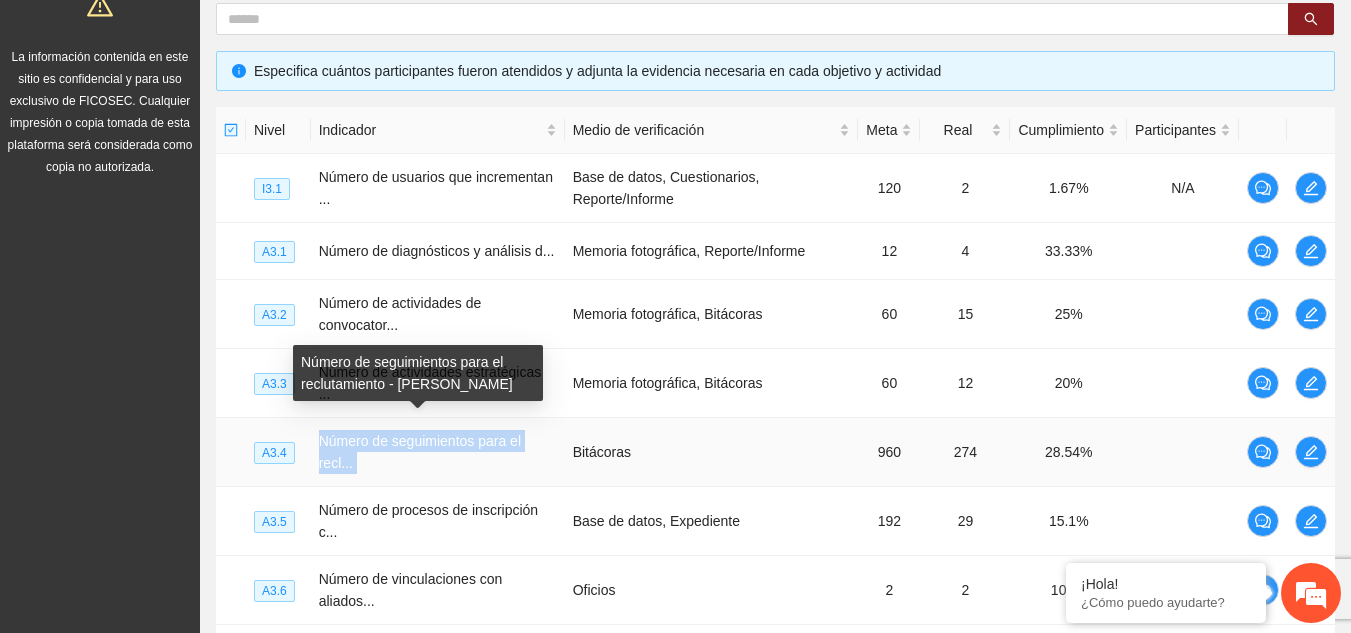 click on "Número de seguimientos para el recl..." at bounding box center (420, 452) 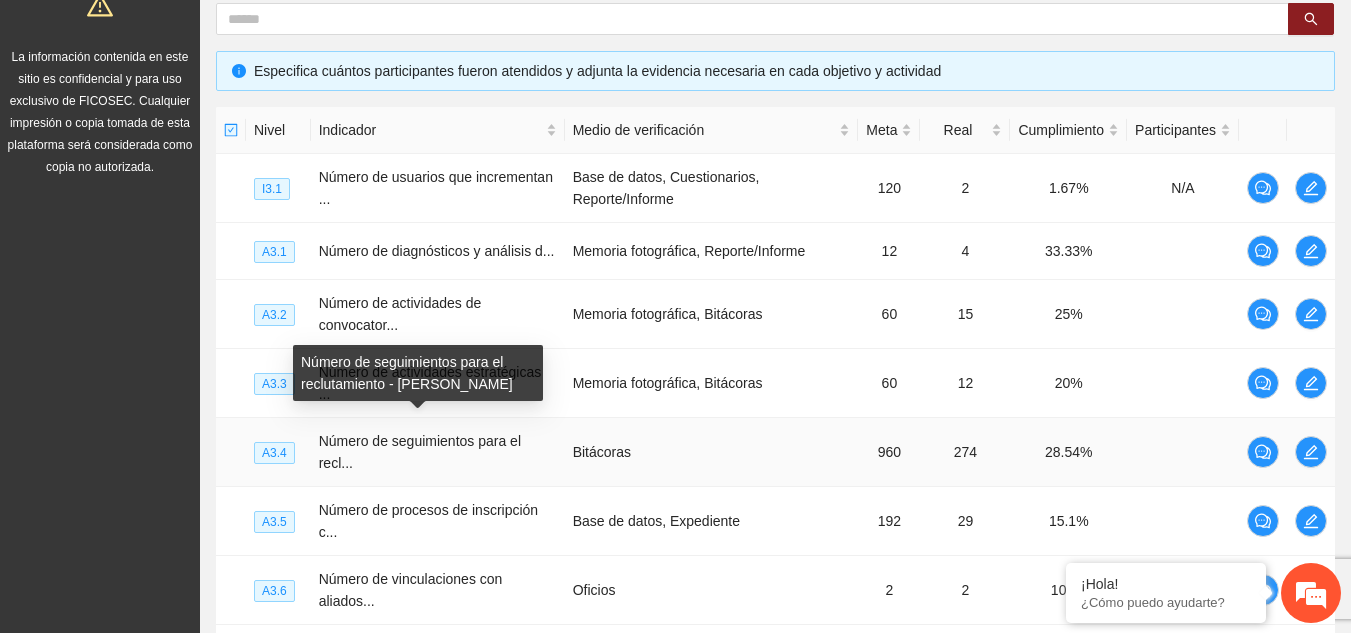 click on "Número de seguimientos para el reclutamiento - [PERSON_NAME]" at bounding box center (418, 373) 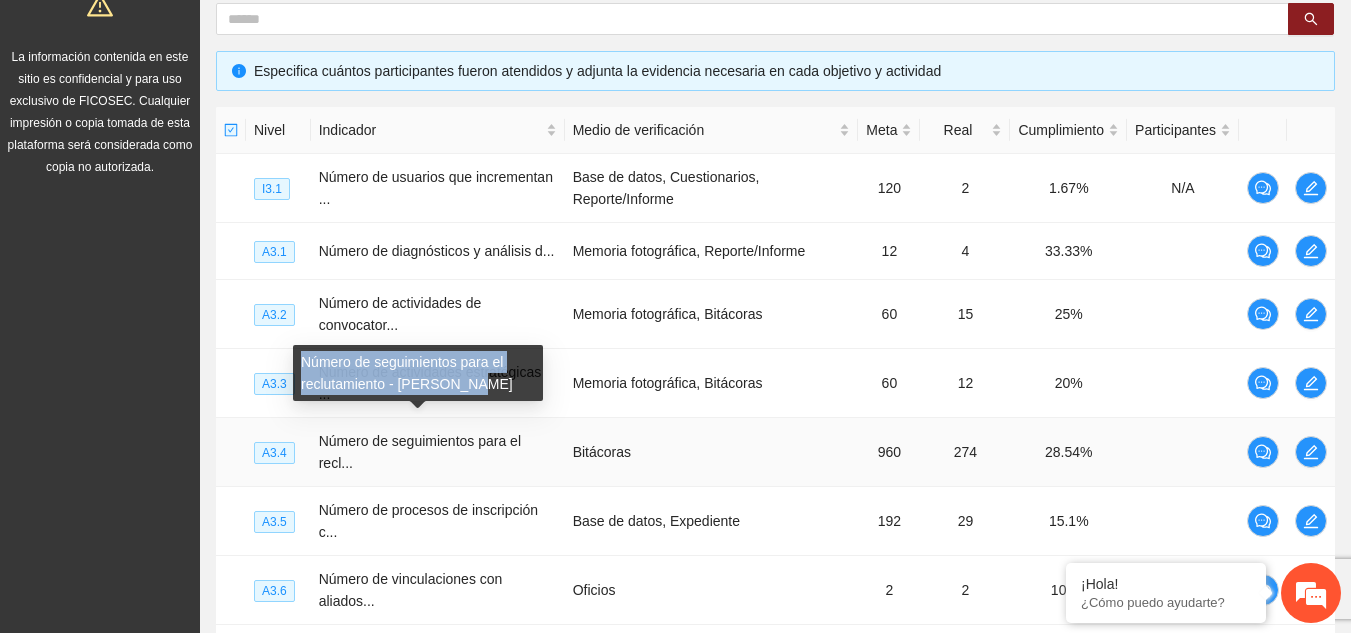 click on "Número de seguimientos para el reclutamiento - [PERSON_NAME]" at bounding box center [418, 373] 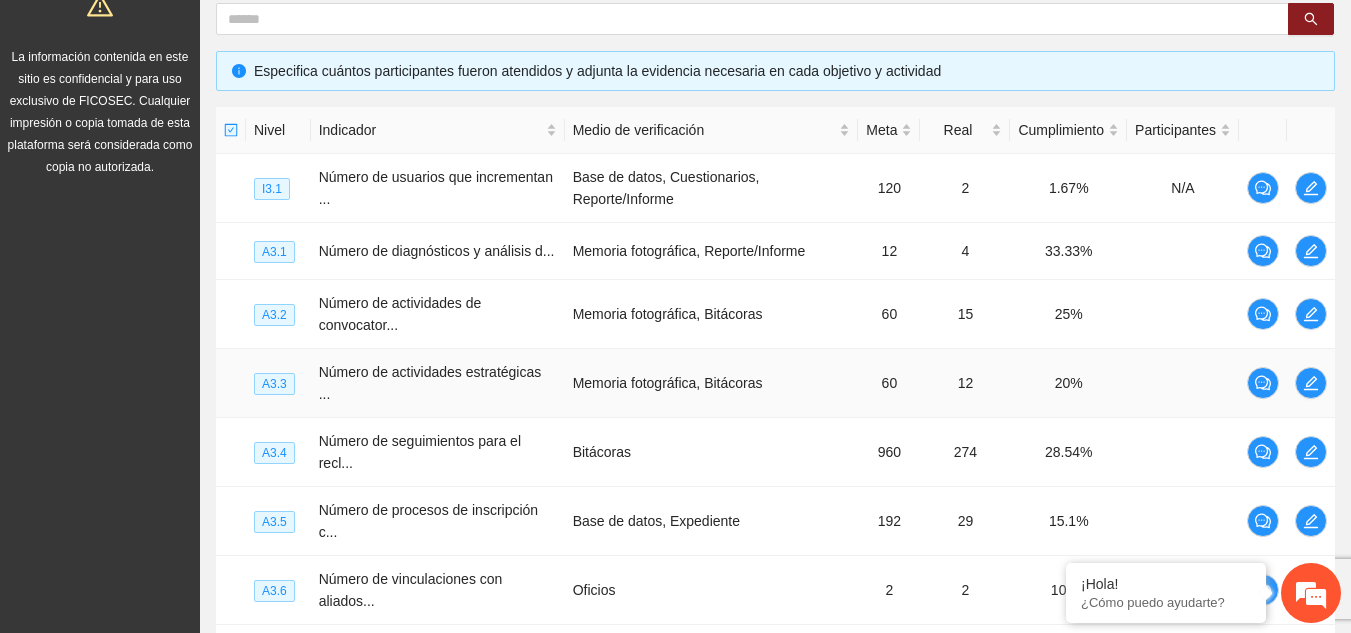 click on "Memoria fotográfica, Bitácoras" at bounding box center [712, 383] 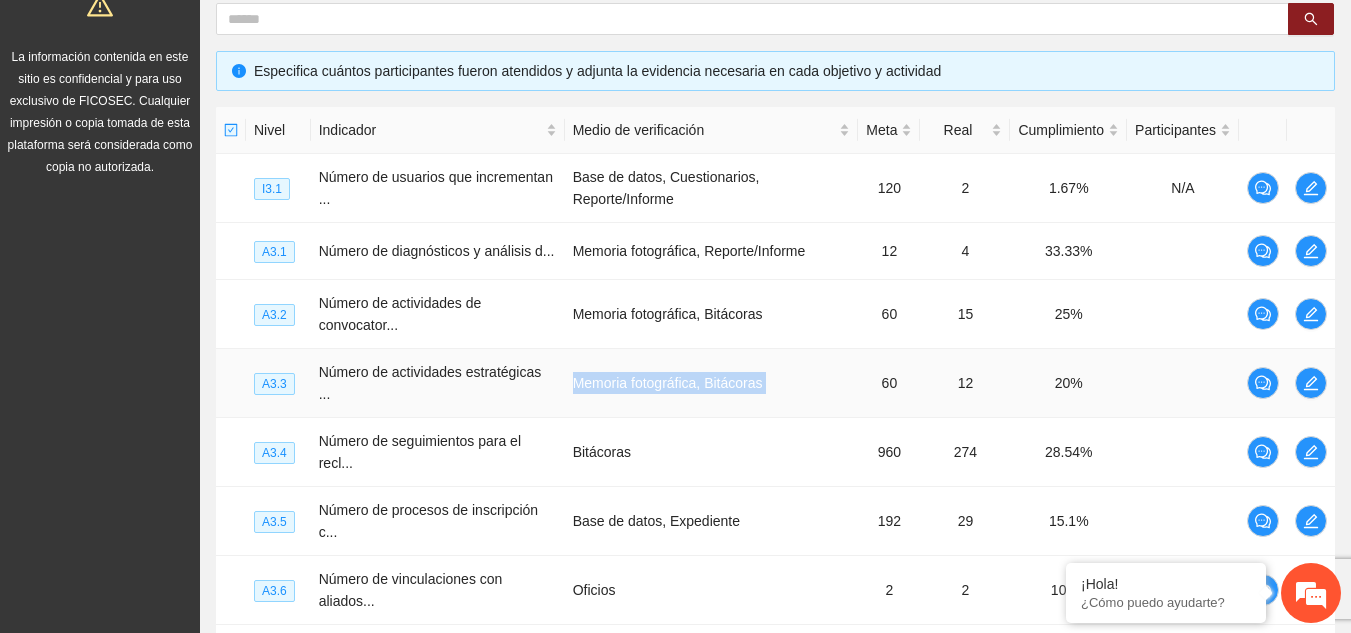 click on "Memoria fotográfica, Bitácoras" at bounding box center (712, 383) 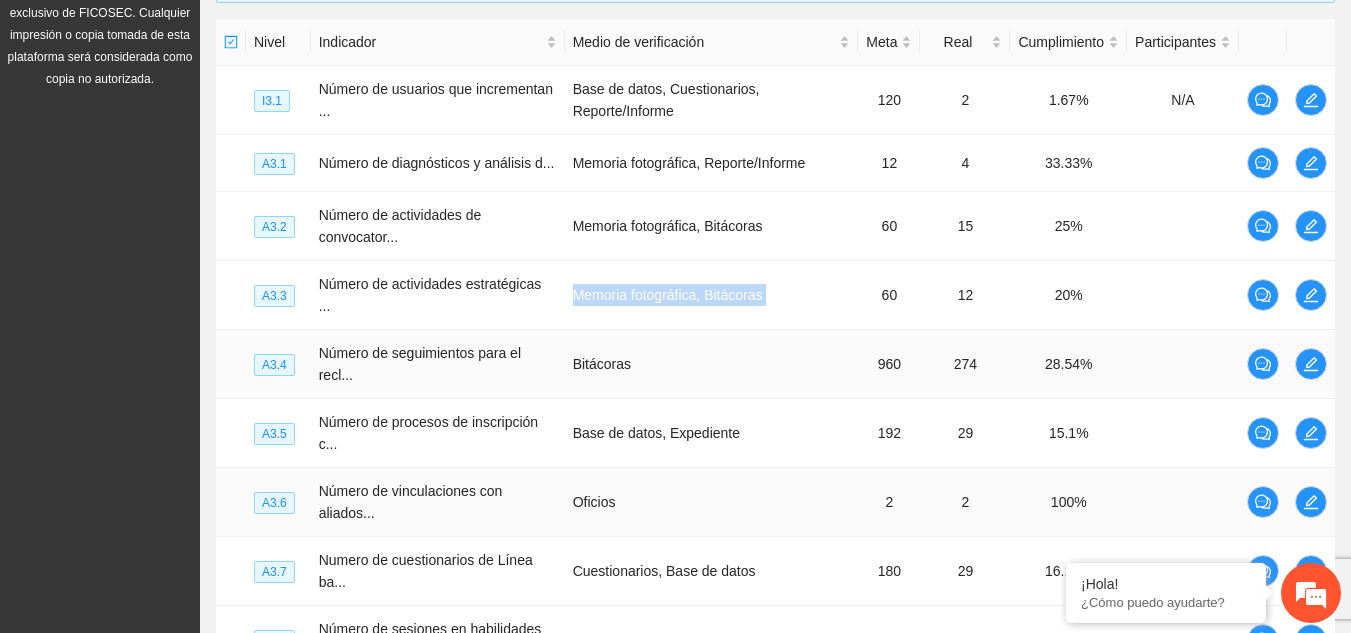 scroll, scrollTop: 513, scrollLeft: 0, axis: vertical 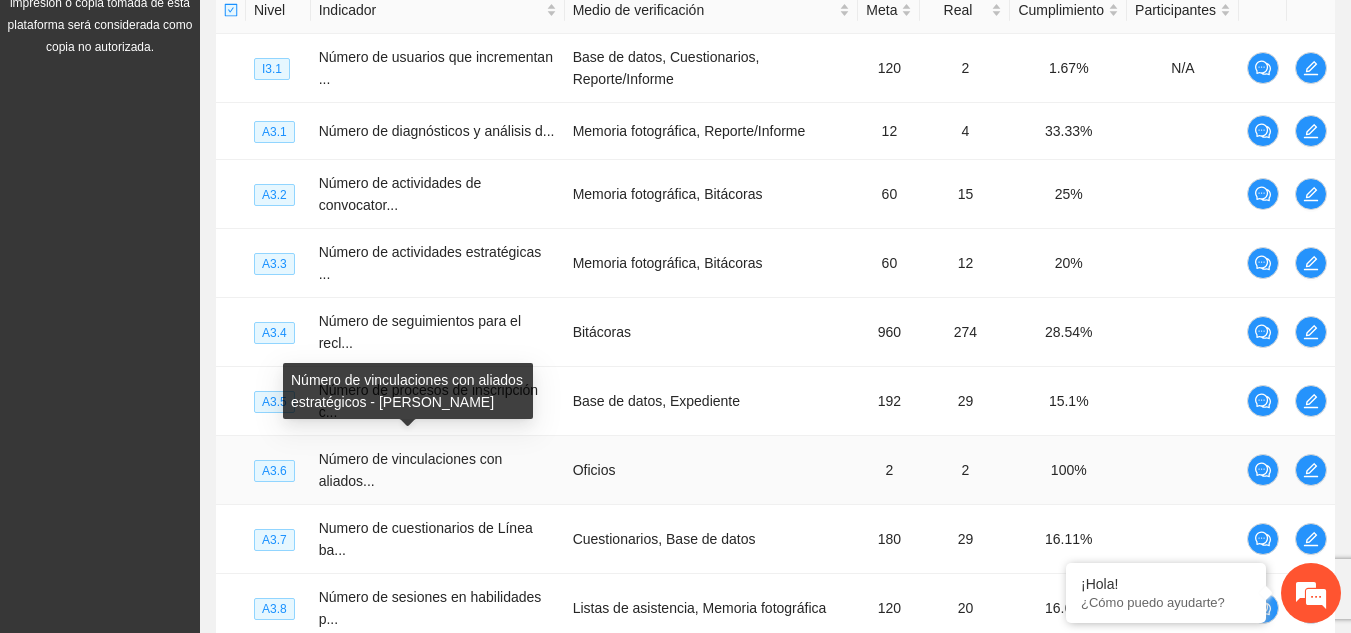 click on "Número de vinculaciones con aliados estratégicos - [PERSON_NAME]" at bounding box center [408, 391] 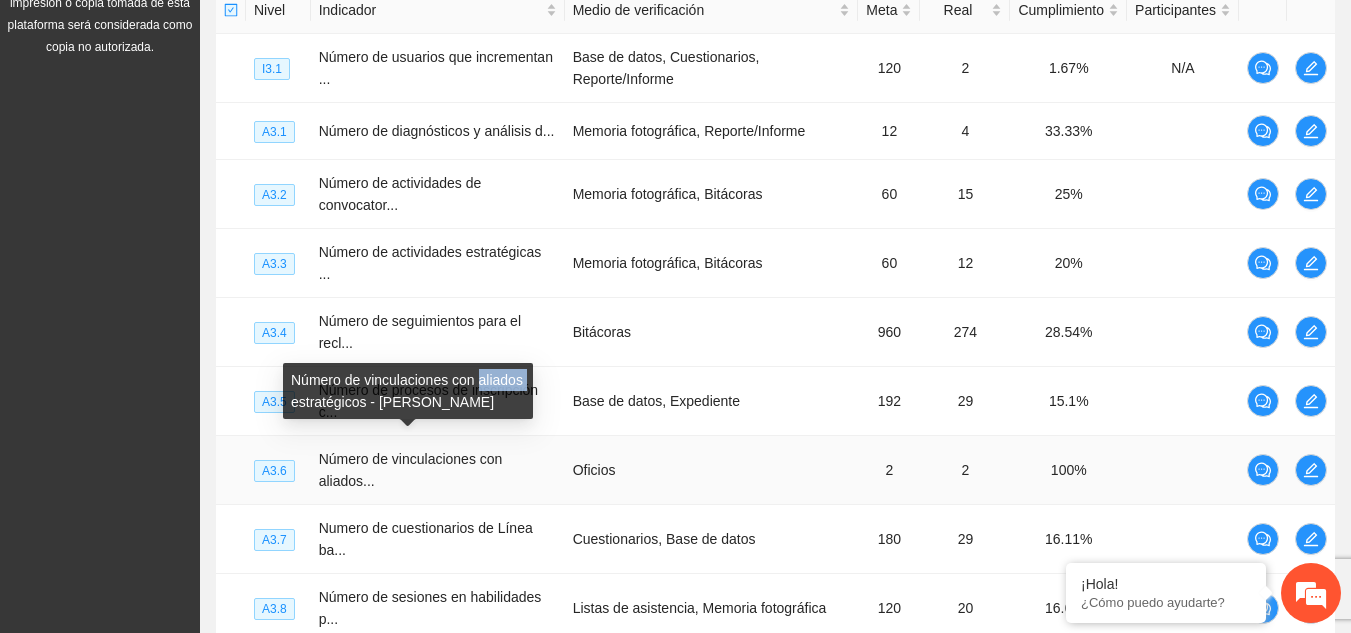 click on "Número de vinculaciones con aliados estratégicos - [PERSON_NAME]" at bounding box center (408, 391) 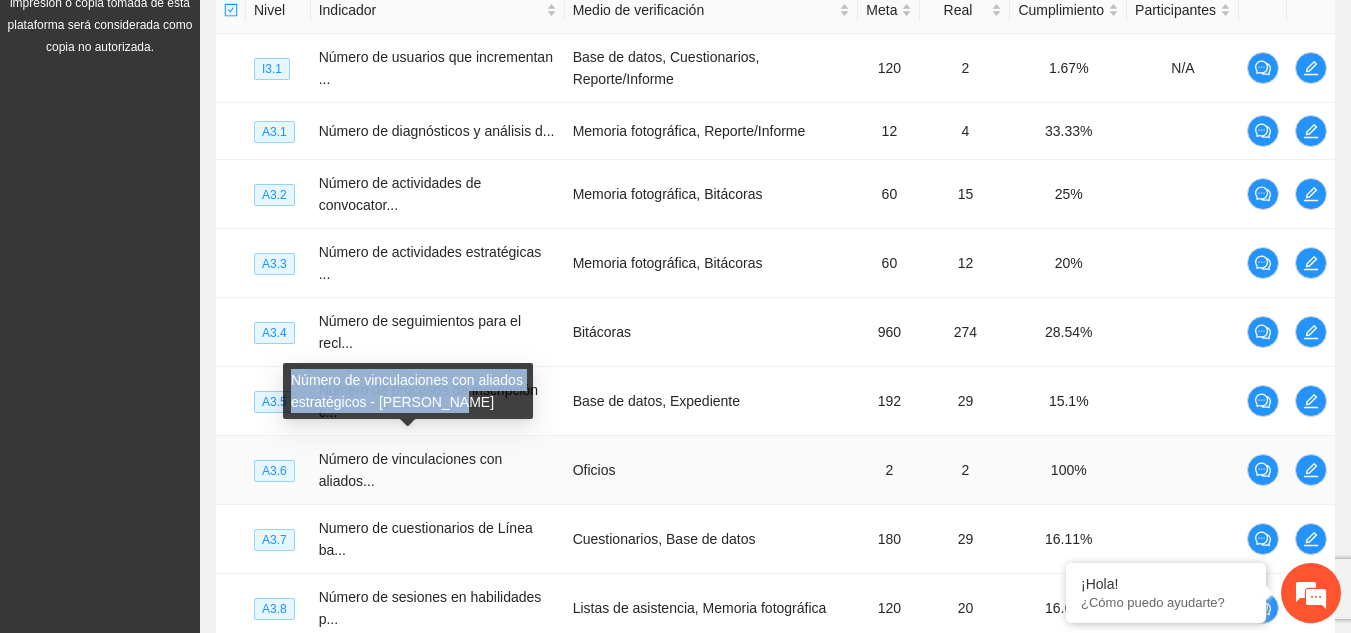 click on "Número de vinculaciones con aliados estratégicos - [PERSON_NAME]" at bounding box center (408, 391) 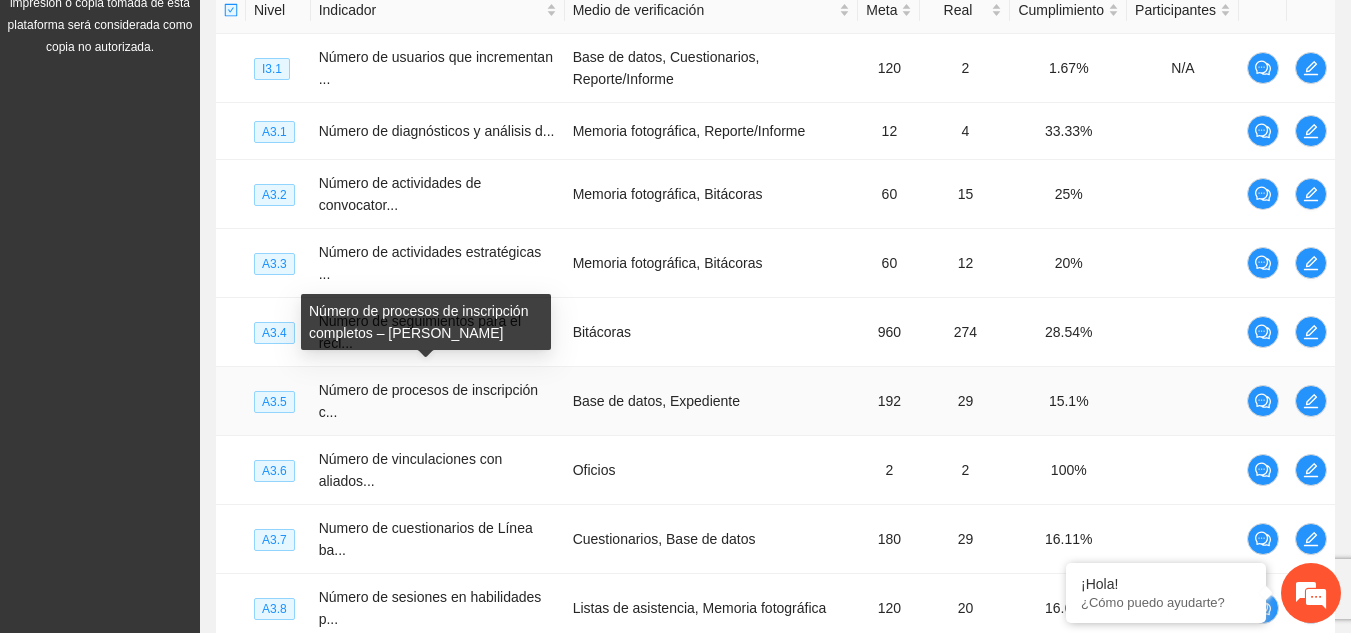 click on "Número de procesos de inscripción c..." at bounding box center (428, 401) 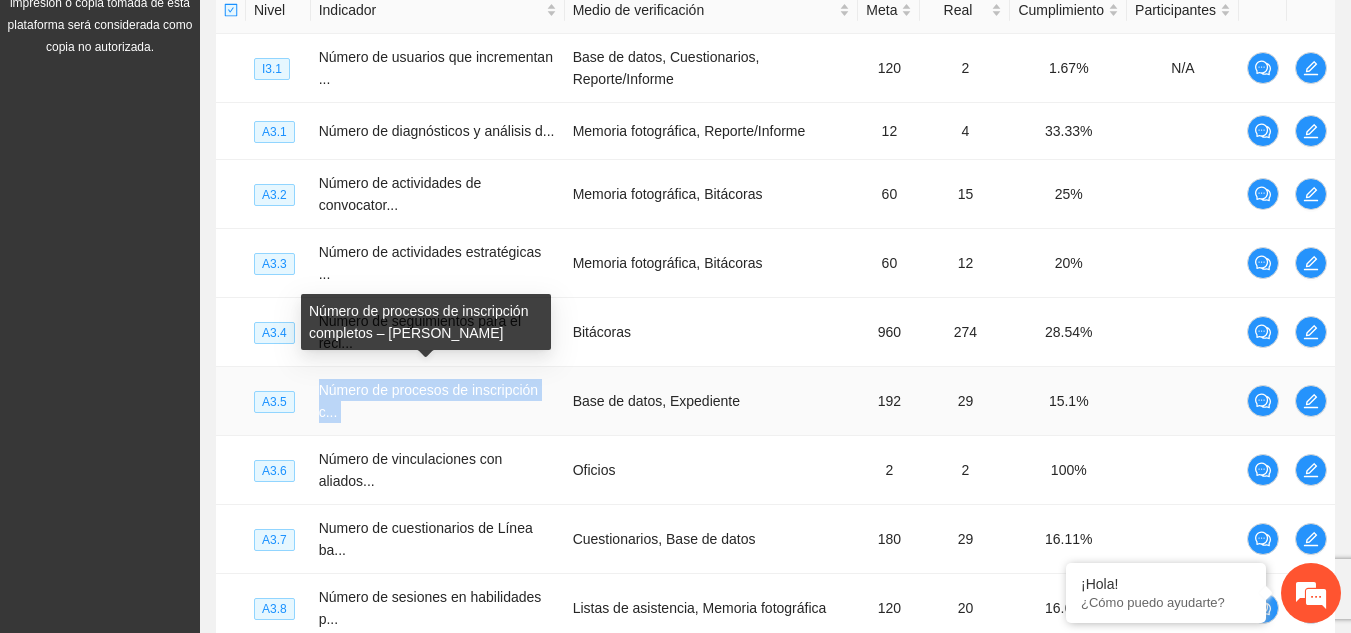 click on "Número de procesos de inscripción c..." at bounding box center (428, 401) 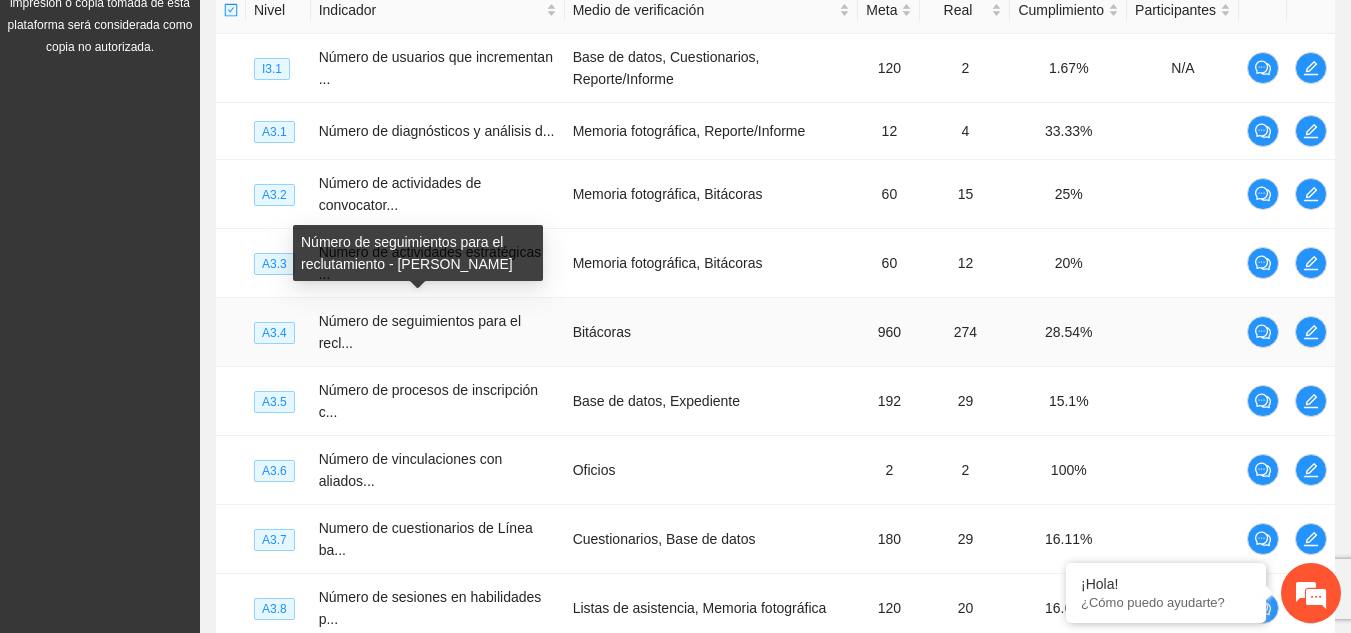 click on "Número de seguimientos para el recl..." at bounding box center [420, 332] 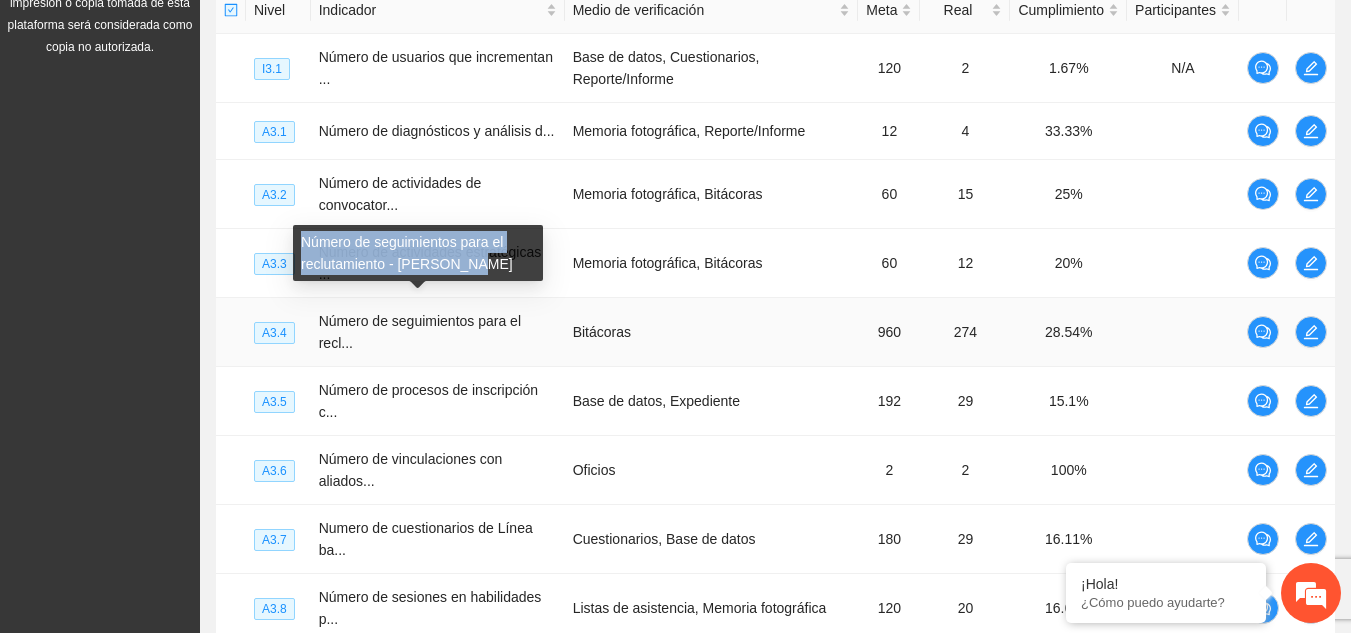 click on "Número de seguimientos para el reclutamiento - [PERSON_NAME]" at bounding box center (418, 253) 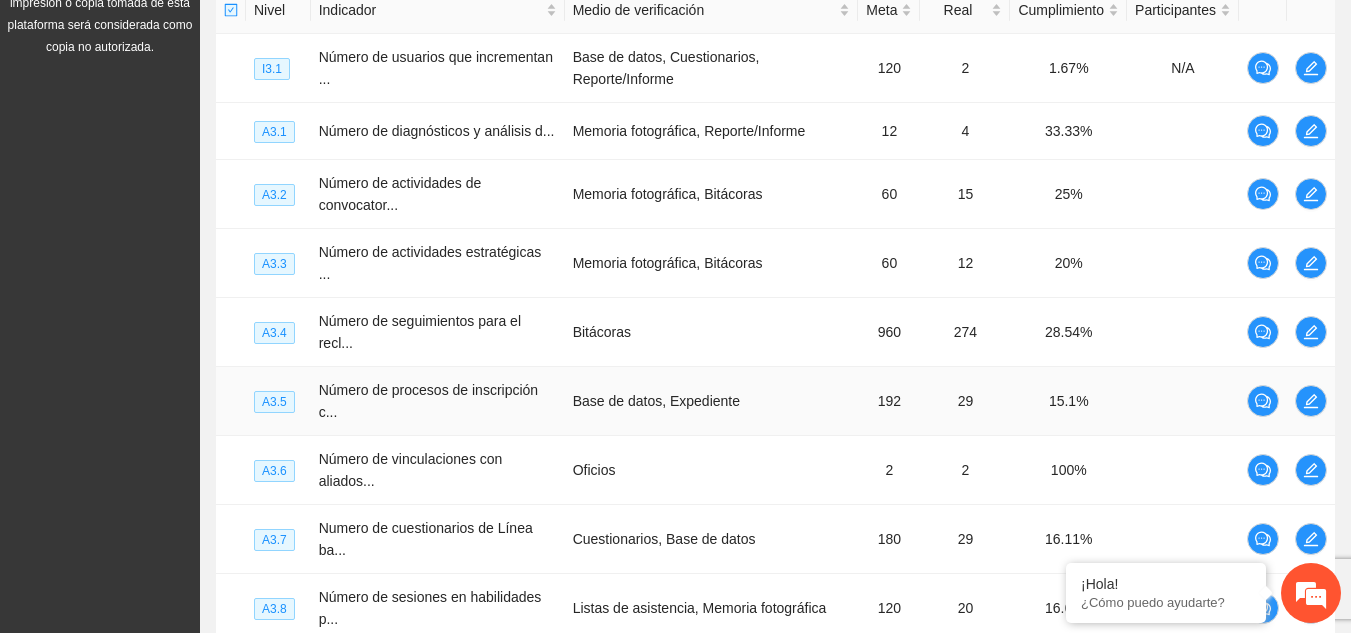 click on "Base de datos, Expediente" at bounding box center (712, 401) 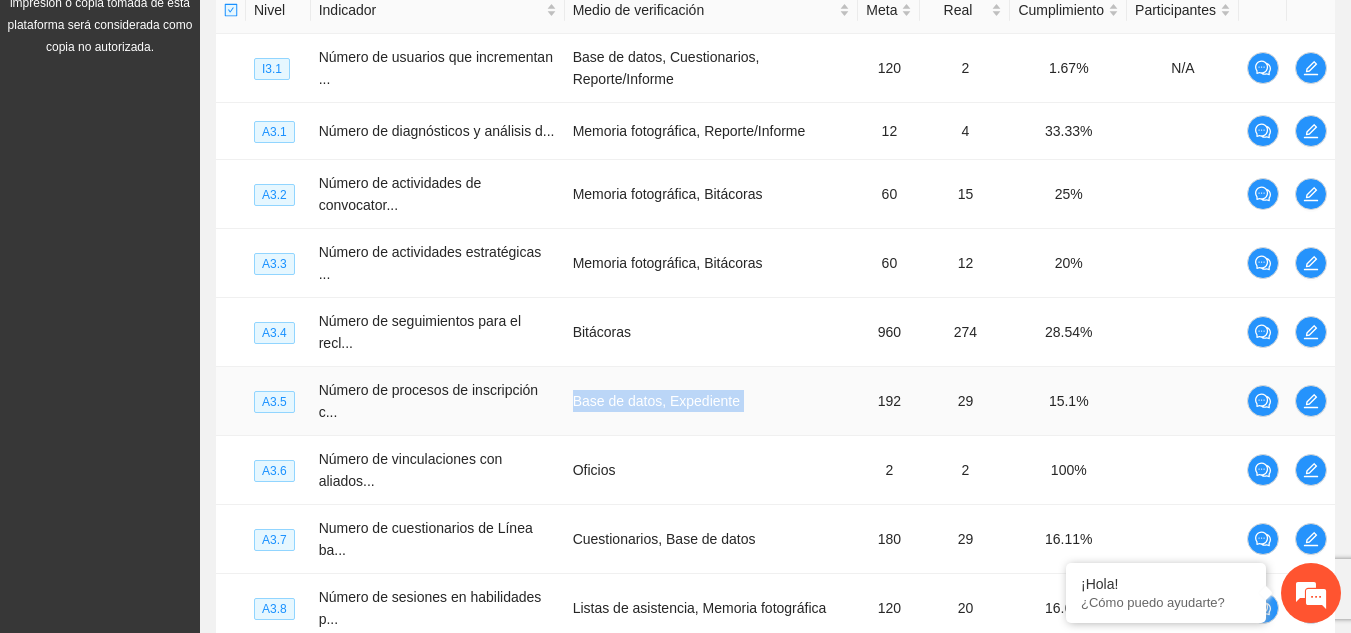 click on "Base de datos, Expediente" at bounding box center (712, 401) 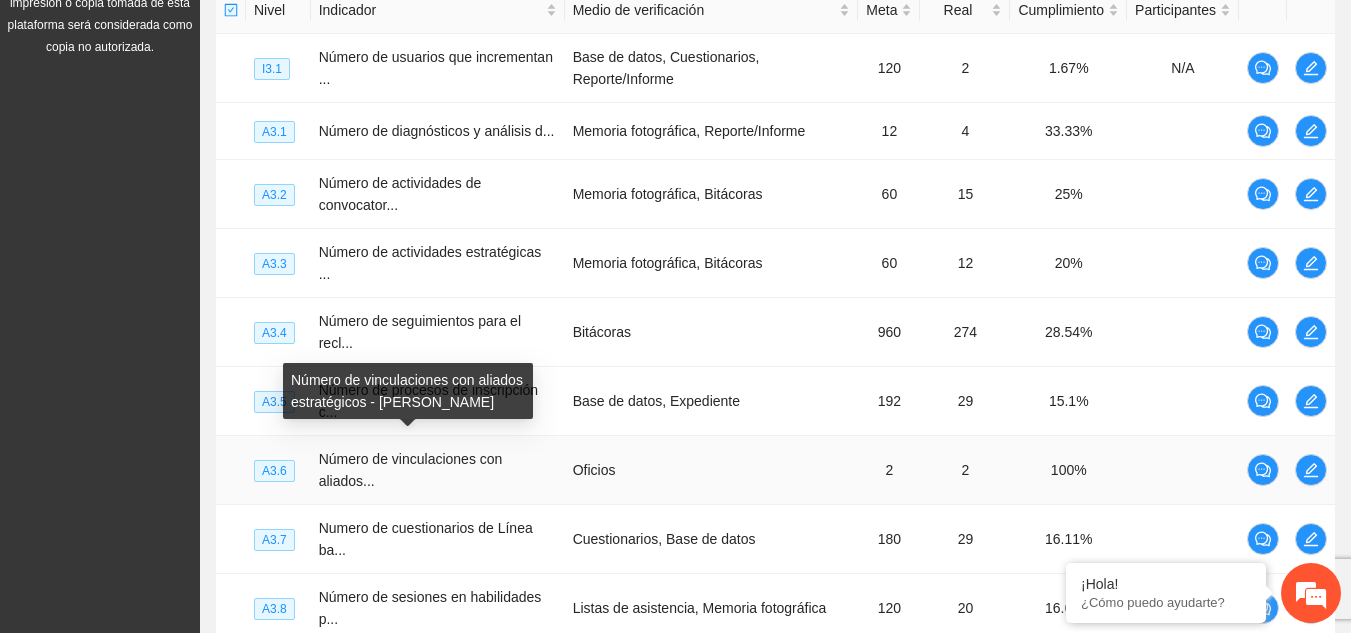 click on "Número de vinculaciones con aliados..." at bounding box center [411, 470] 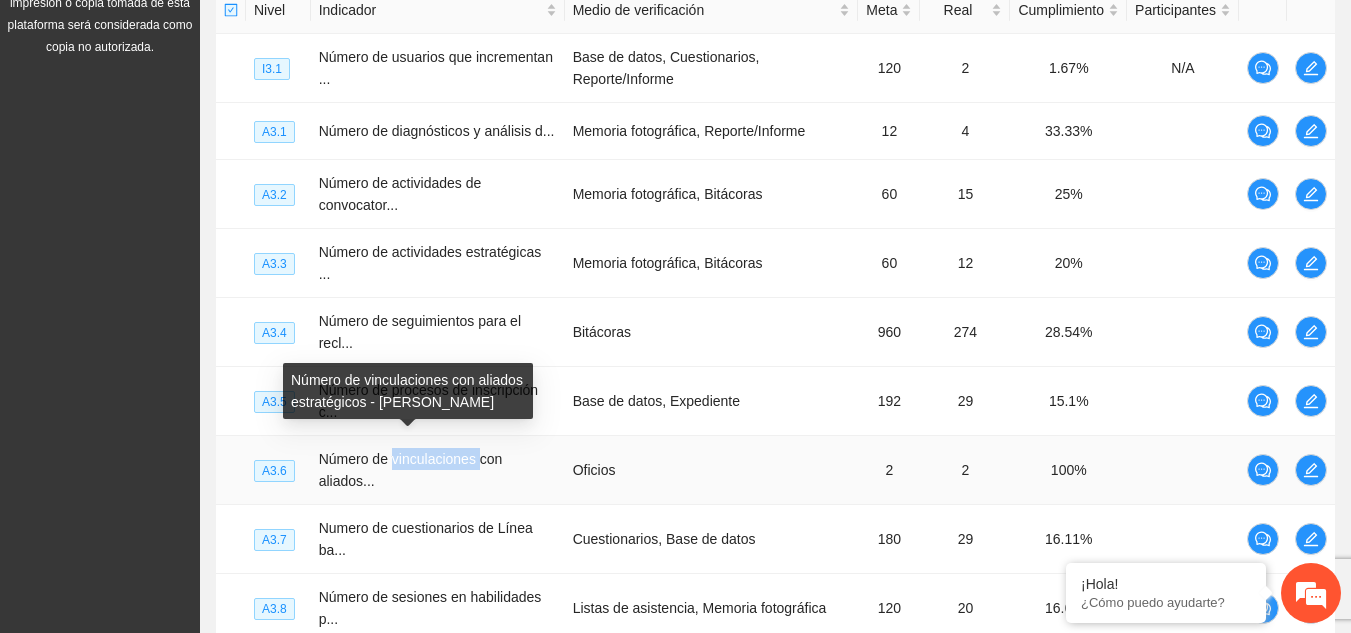 click on "Número de vinculaciones con aliados..." at bounding box center [411, 470] 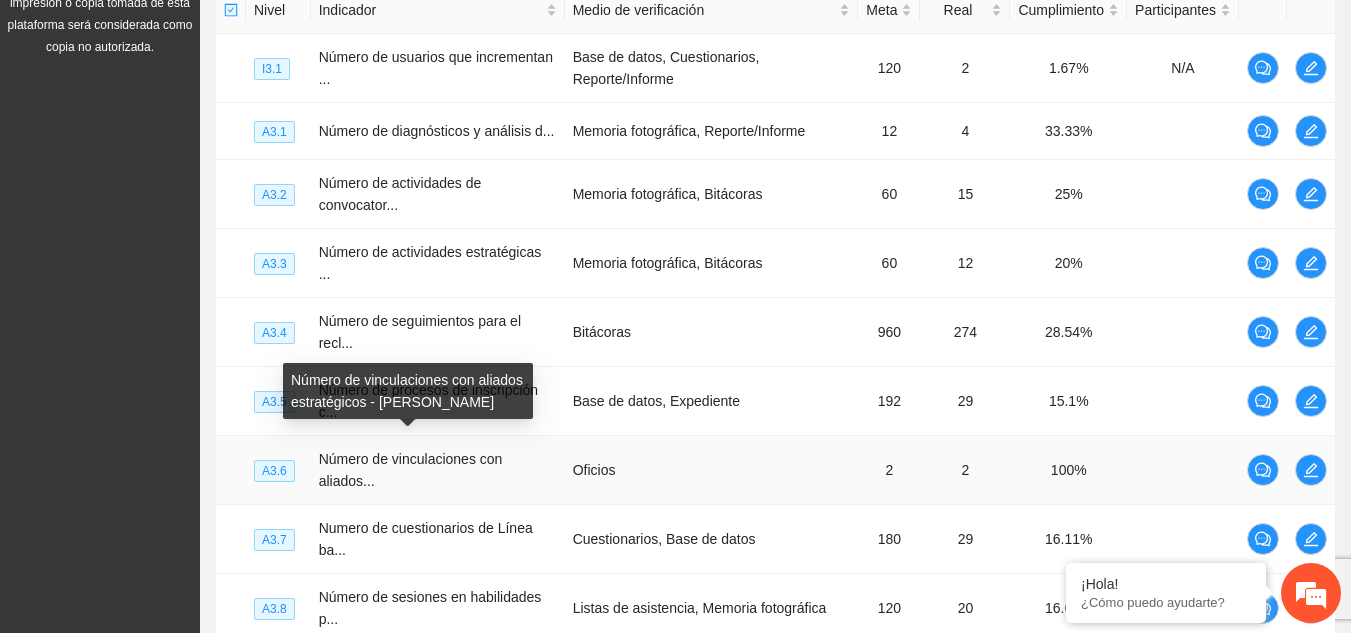 click on "Número de vinculaciones con aliados estratégicos - [PERSON_NAME]" at bounding box center [408, 391] 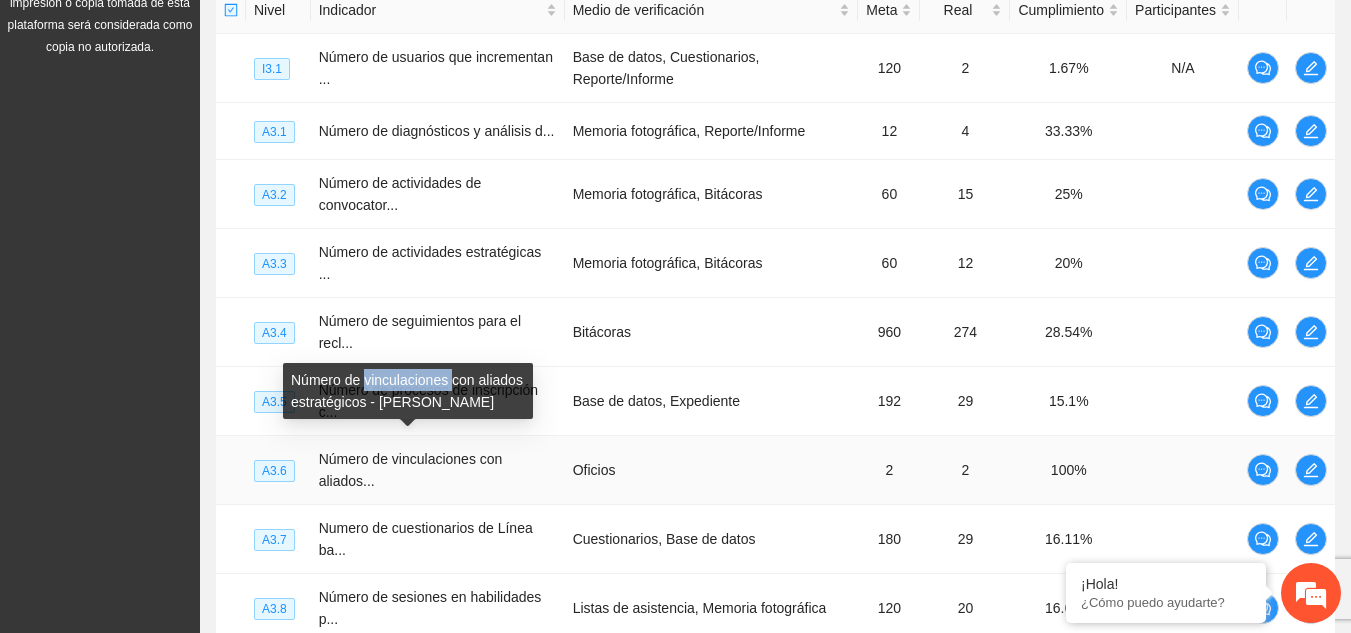 click on "Número de vinculaciones con aliados estratégicos - [PERSON_NAME]" at bounding box center [408, 391] 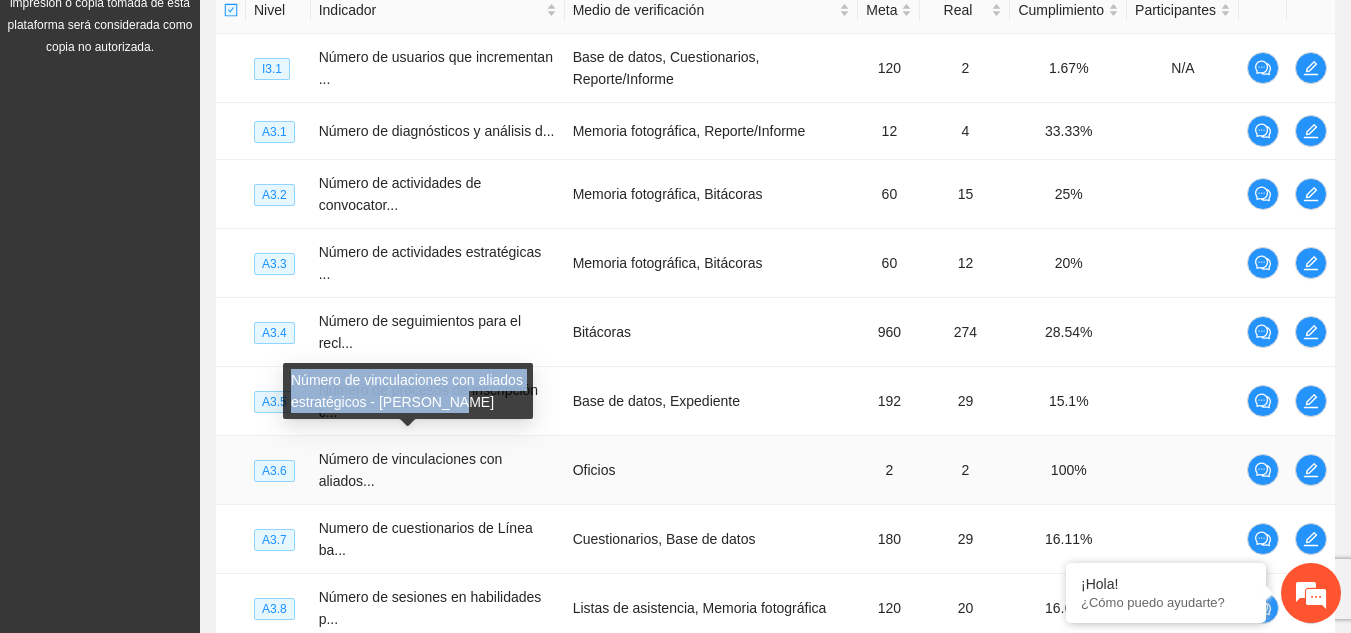 click on "Número de vinculaciones con aliados estratégicos - [PERSON_NAME]" at bounding box center [408, 391] 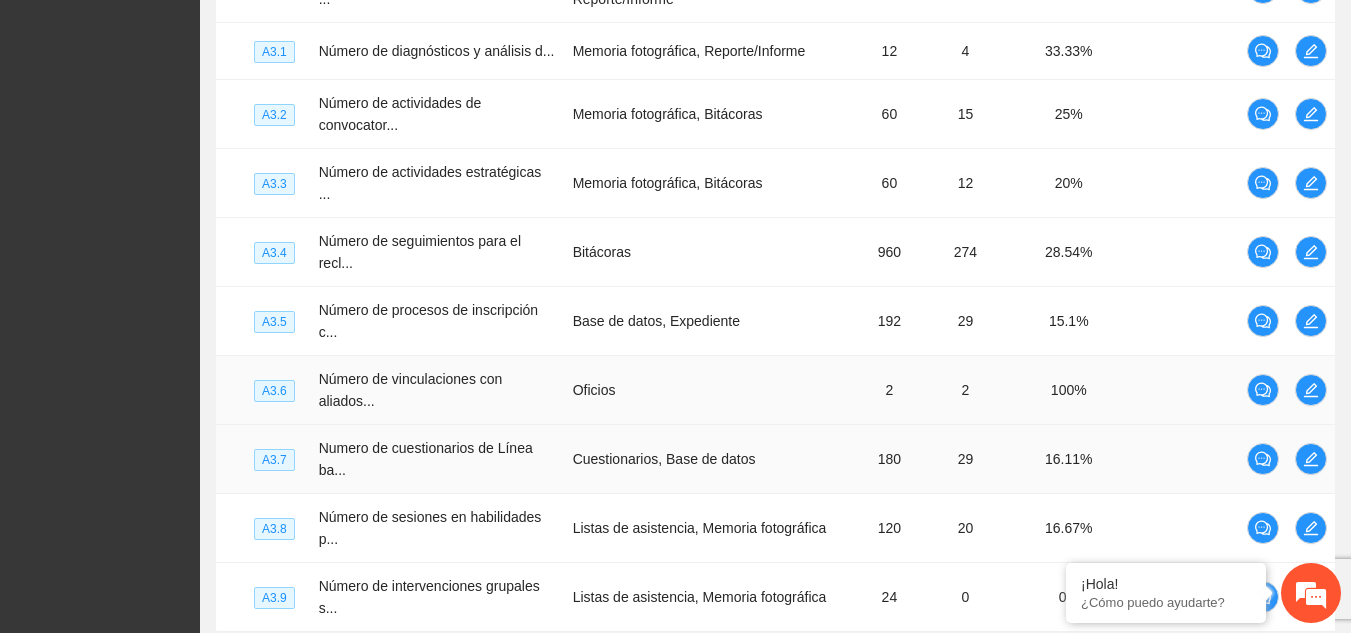 scroll, scrollTop: 633, scrollLeft: 0, axis: vertical 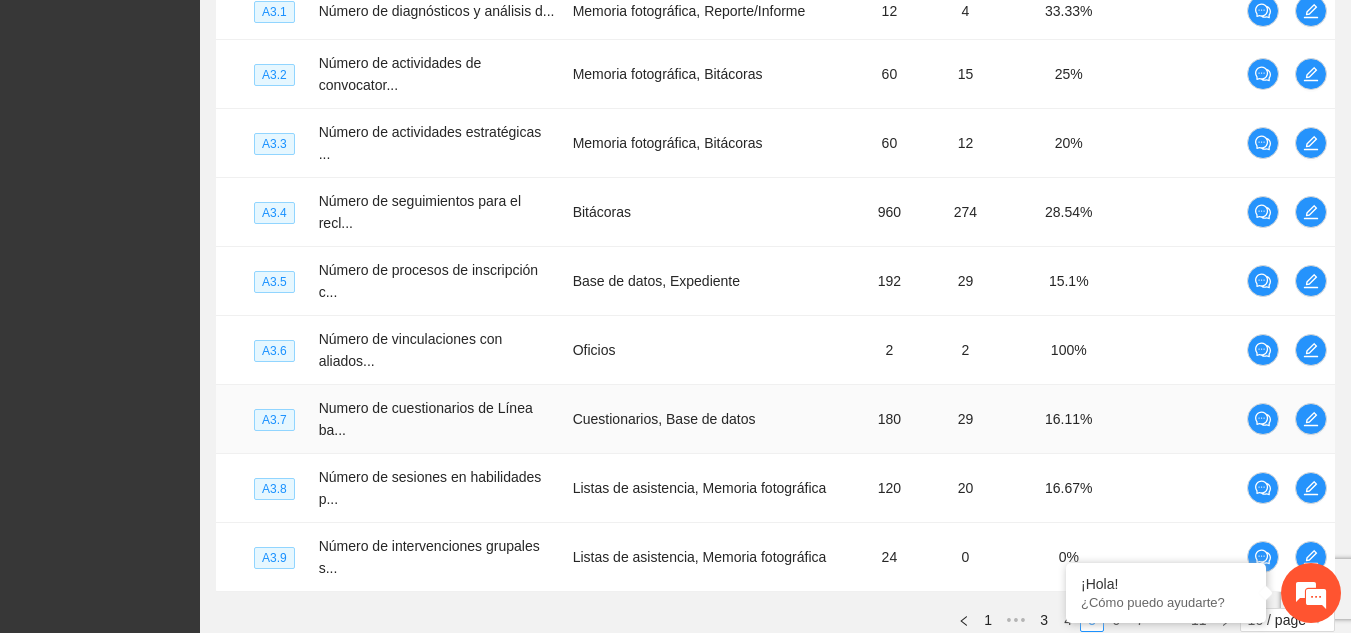 click on "Cuestionarios, Base de datos" at bounding box center (712, 419) 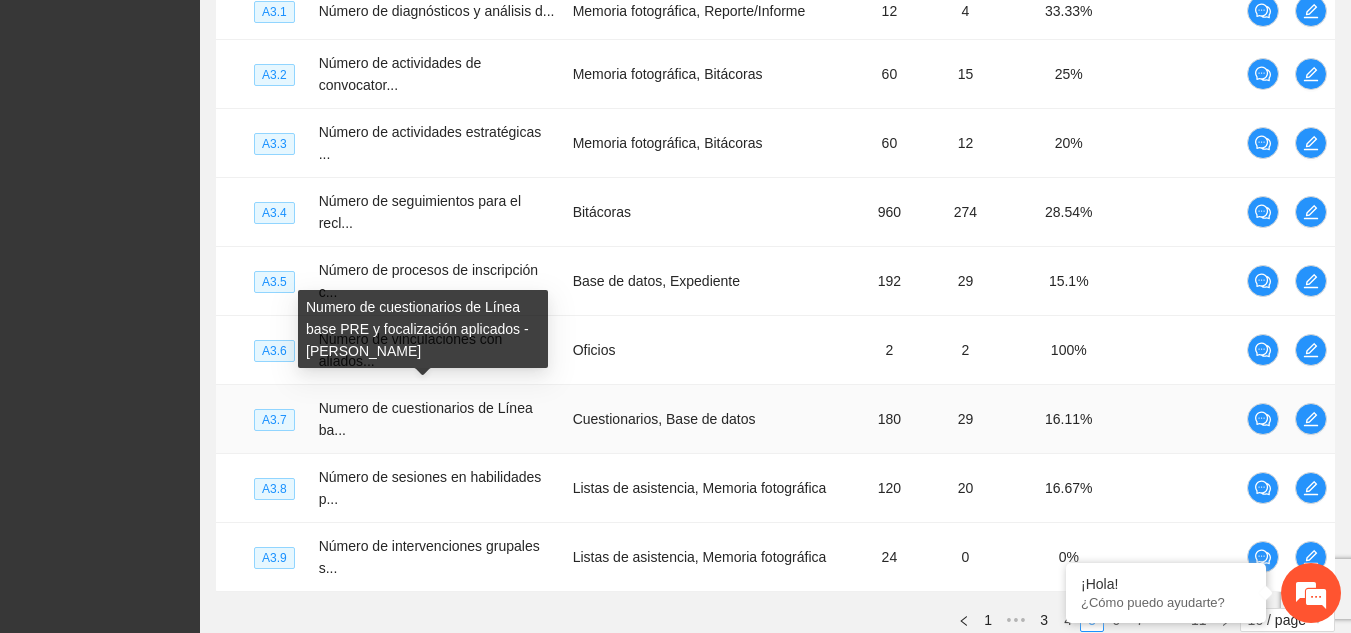 click on "Numero de cuestionarios de Línea base PRE y focalización aplicados - [PERSON_NAME]" at bounding box center [423, 329] 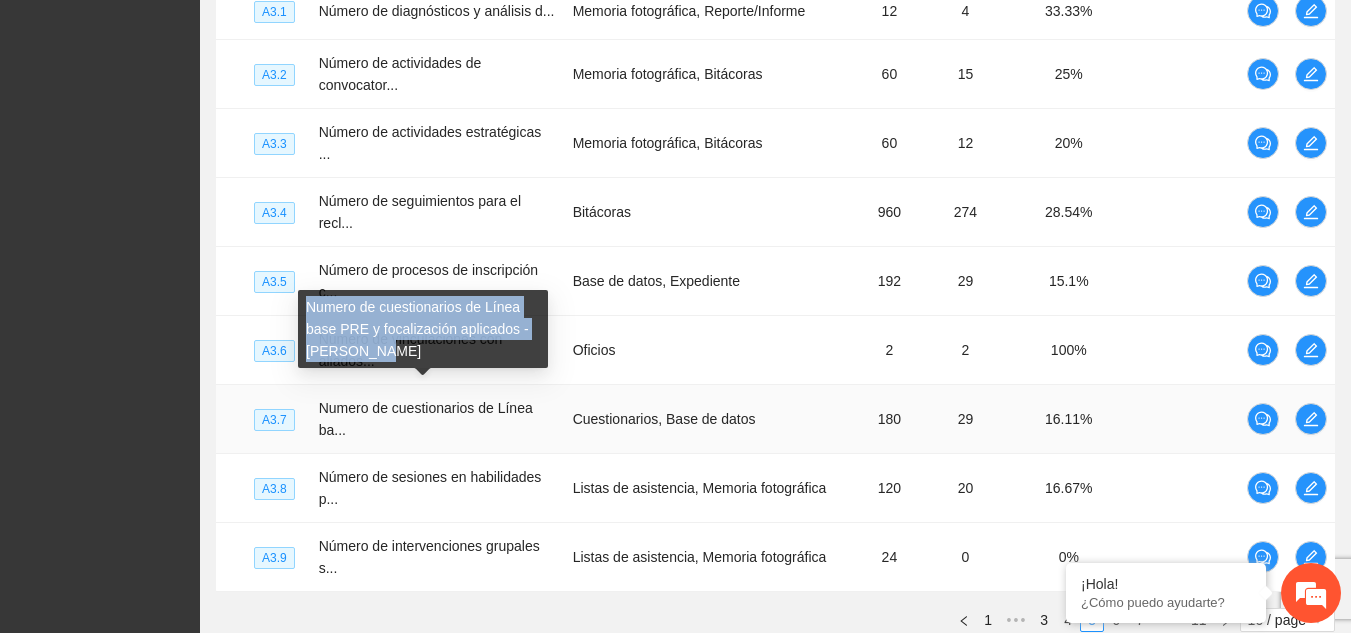 click on "Numero de cuestionarios de Línea base PRE y focalización aplicados - [PERSON_NAME]" at bounding box center [423, 329] 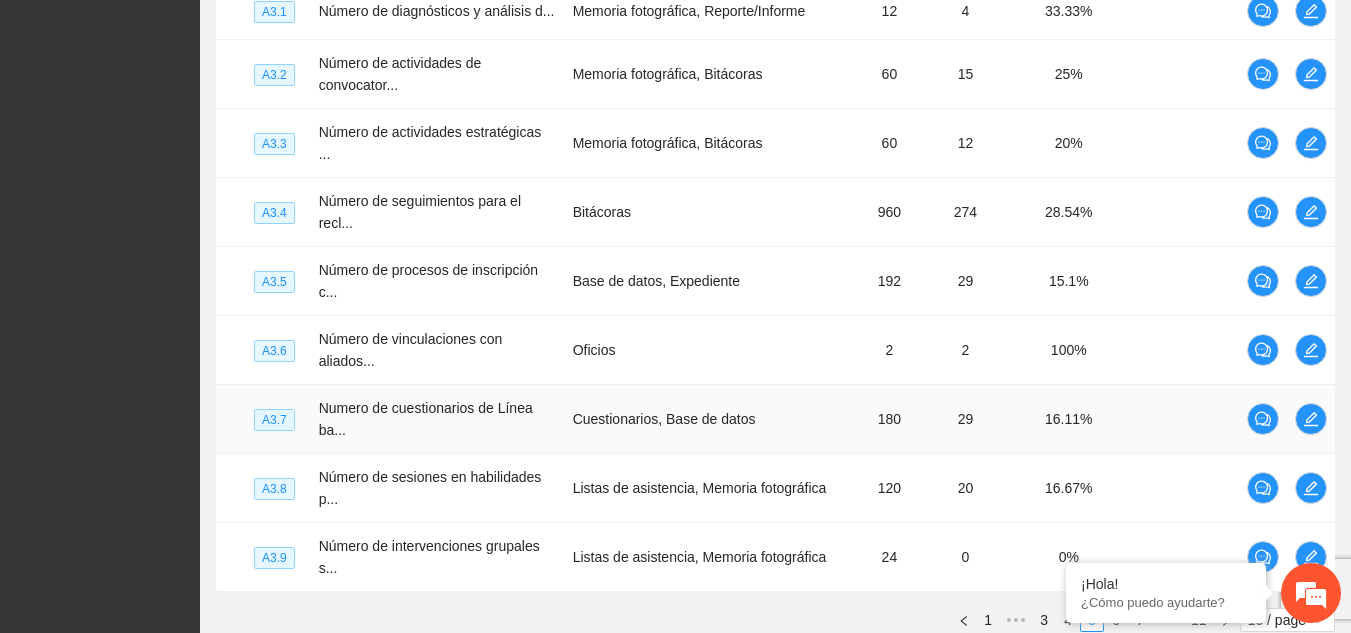 click on "Cuestionarios, Base de datos" at bounding box center [712, 419] 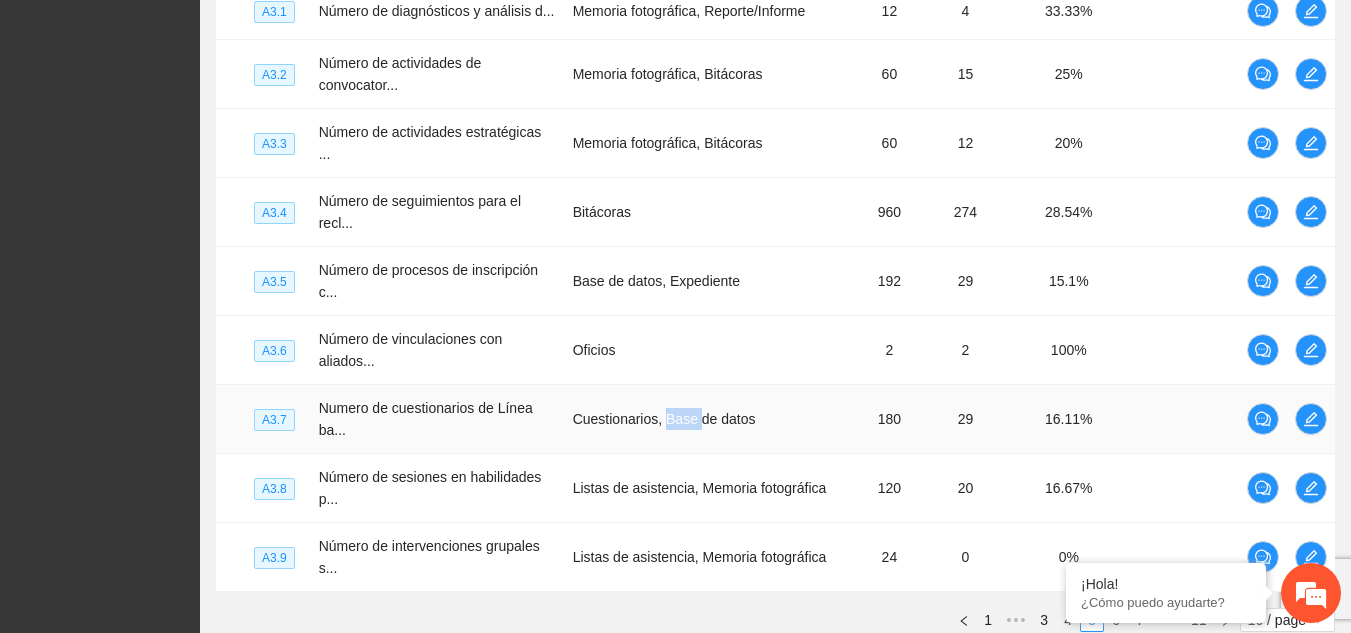 click on "Cuestionarios, Base de datos" at bounding box center [712, 419] 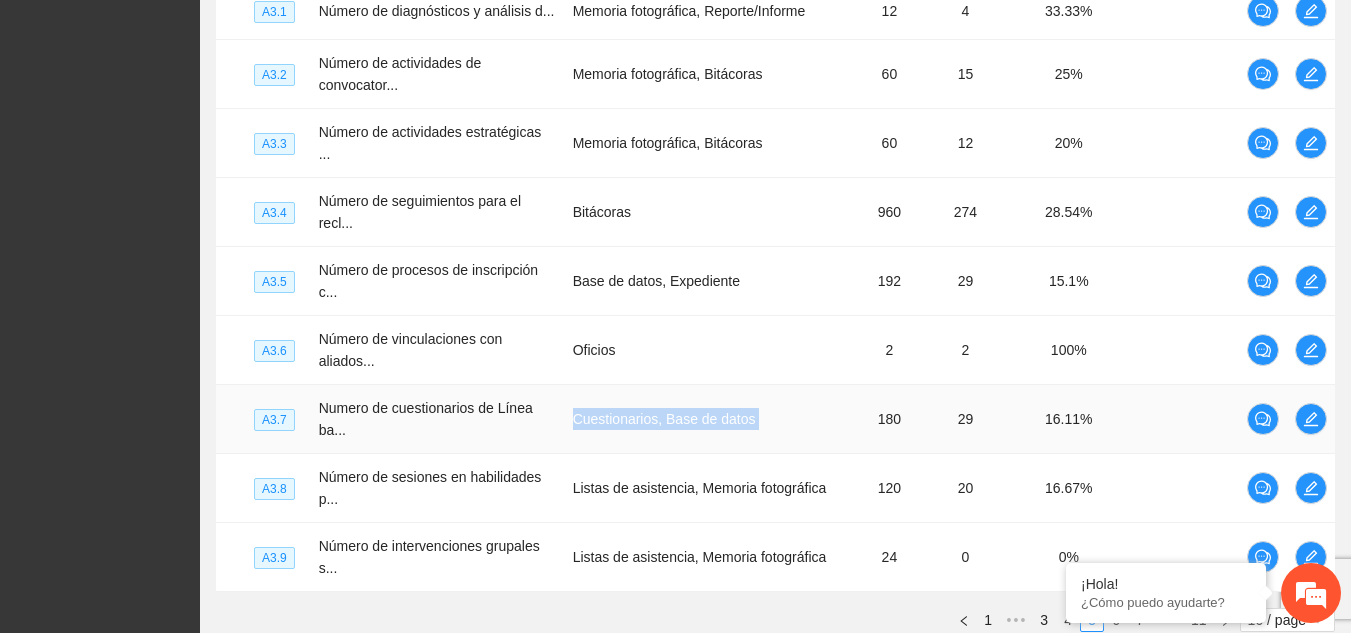 click on "Cuestionarios, Base de datos" at bounding box center (712, 419) 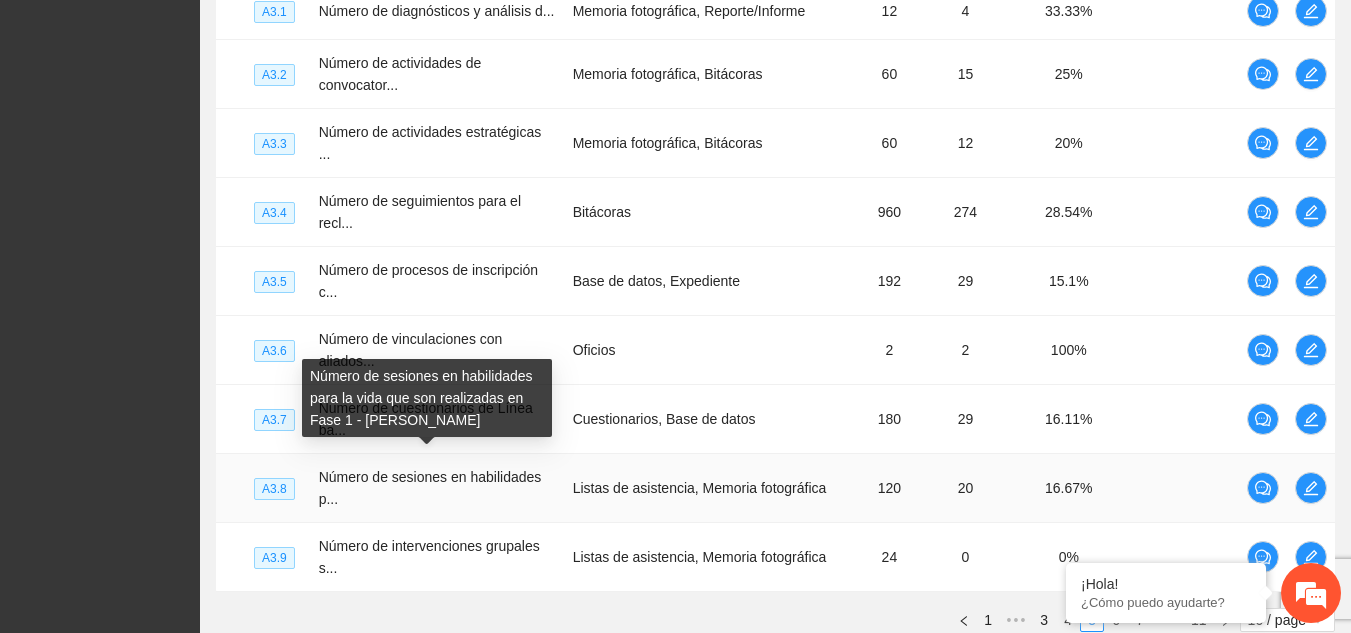 click on "Número de sesiones en habilidades para la vida que son realizadas en Fase 1 - [PERSON_NAME]" at bounding box center [427, 398] 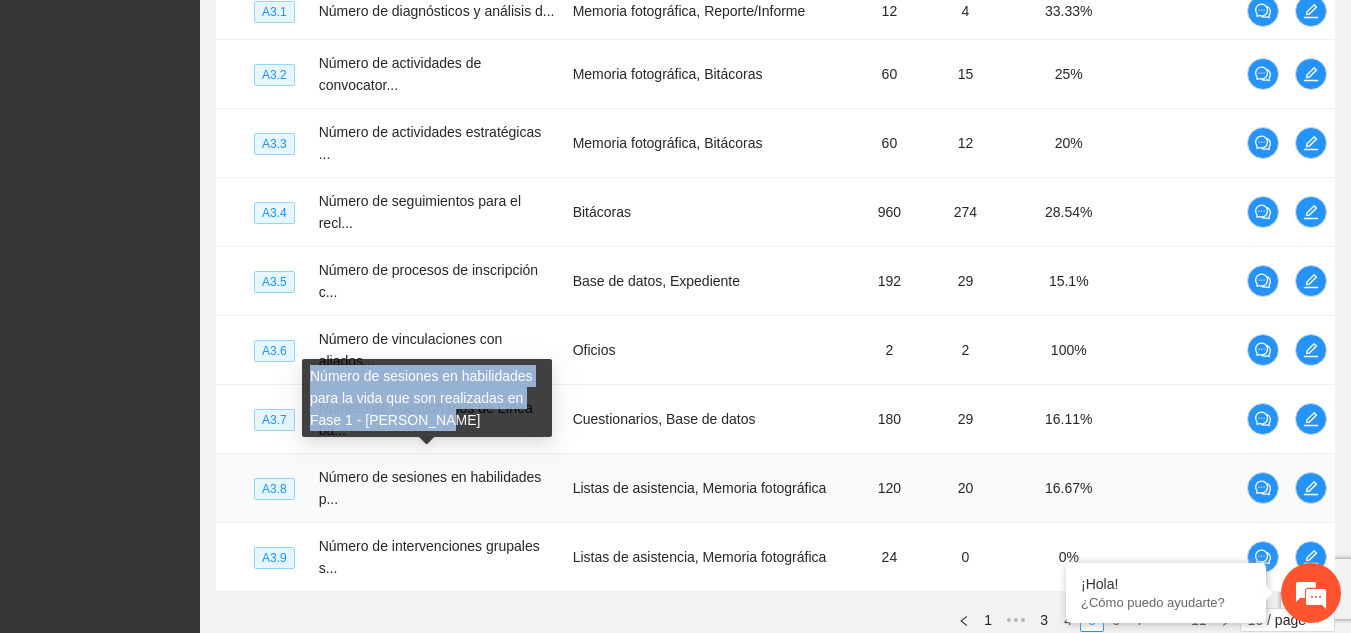 click on "Número de sesiones en habilidades para la vida que son realizadas en Fase 1 - [PERSON_NAME]" at bounding box center [427, 398] 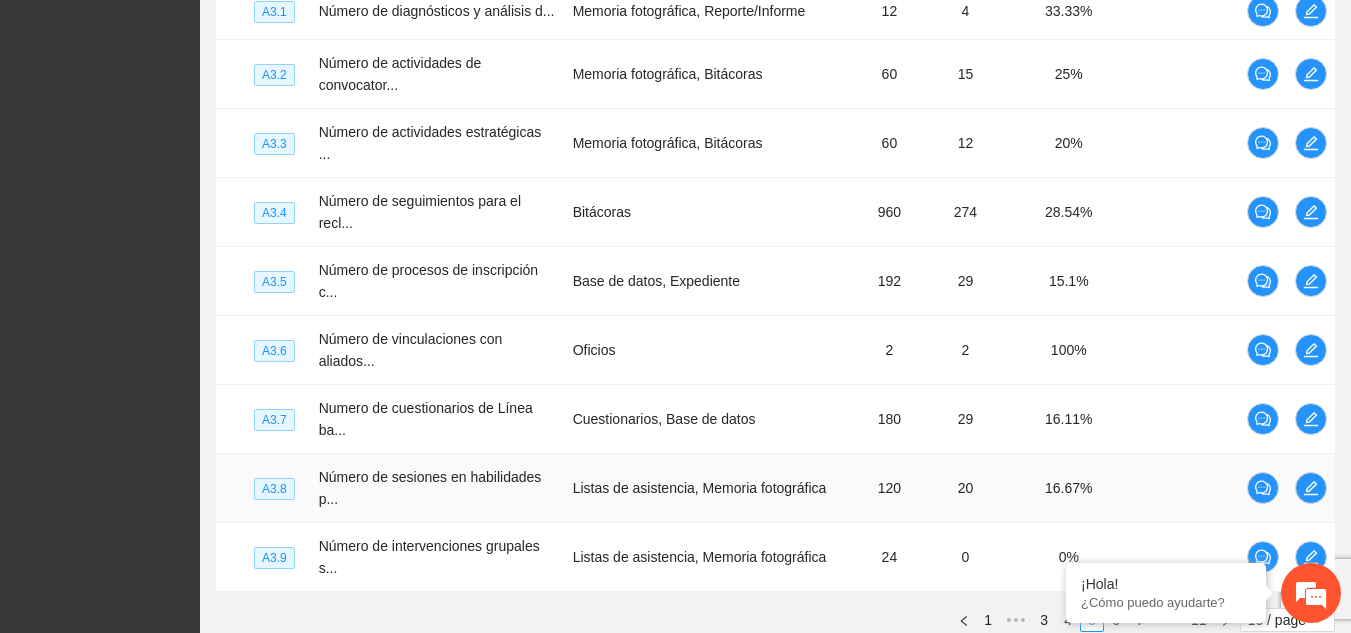 click on "Listas de asistencia, Memoria fotográfica" at bounding box center (712, 488) 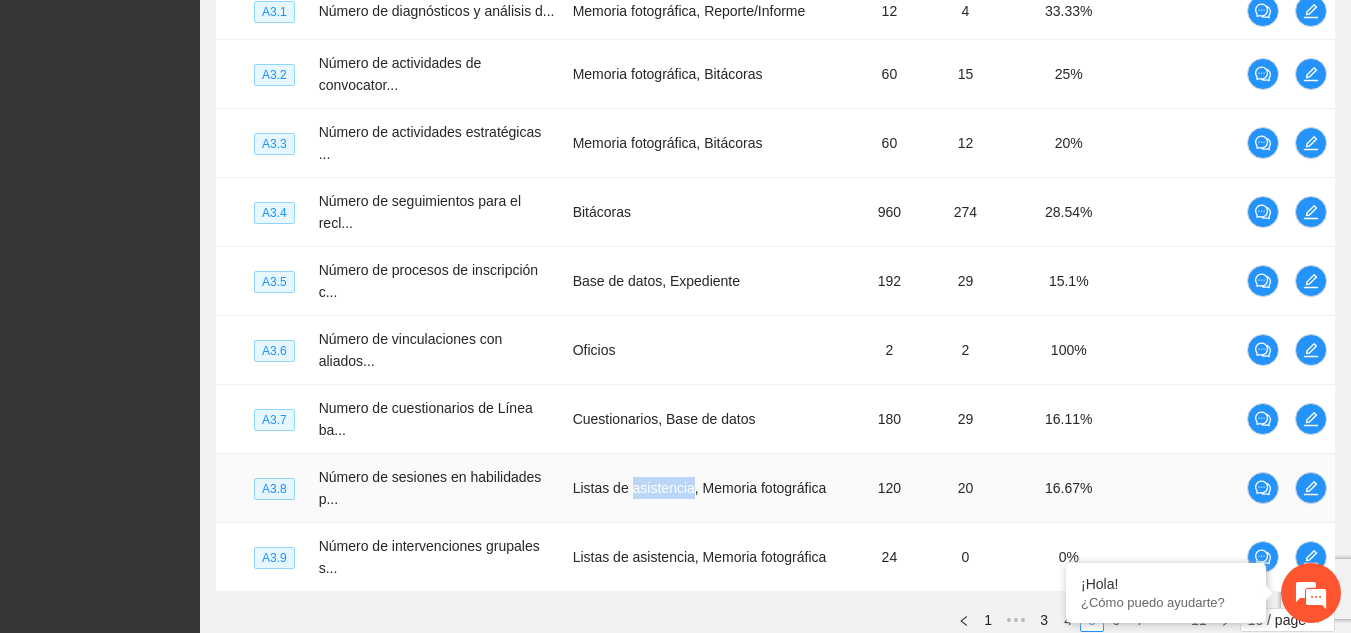 click on "Listas de asistencia, Memoria fotográfica" at bounding box center [712, 488] 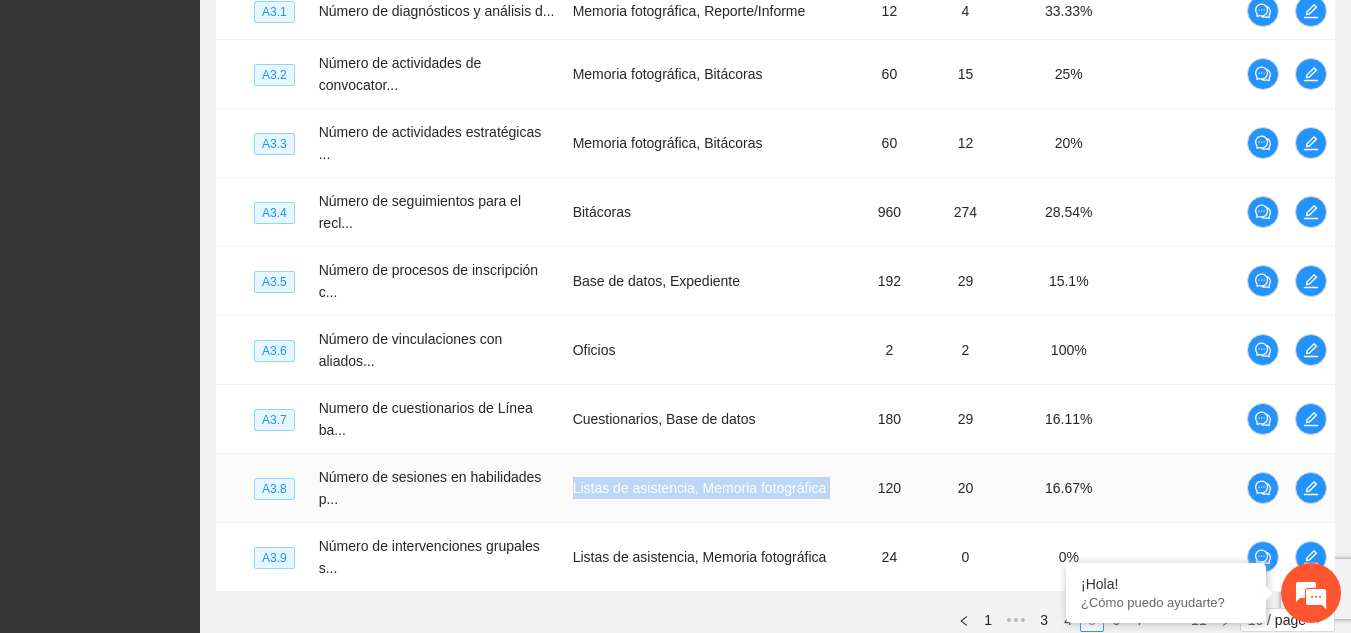 click on "Listas de asistencia, Memoria fotográfica" at bounding box center (712, 488) 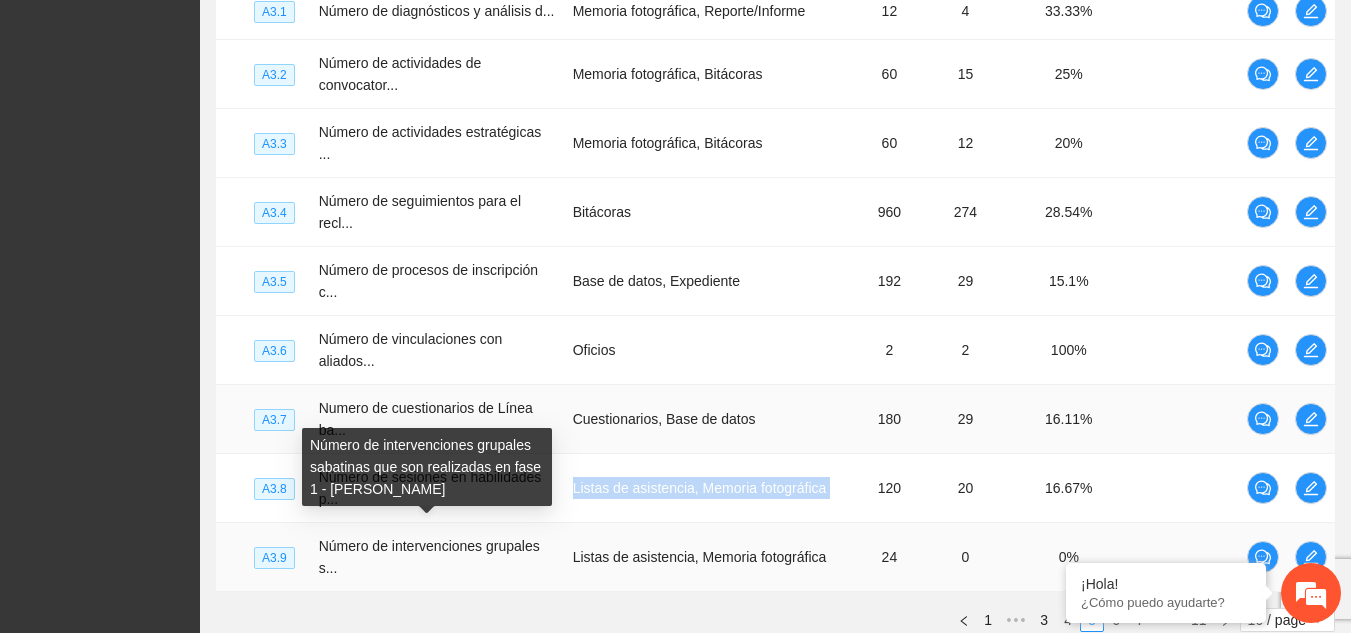 click on "Numero de cuestionarios de Línea ba..." at bounding box center (438, 419) 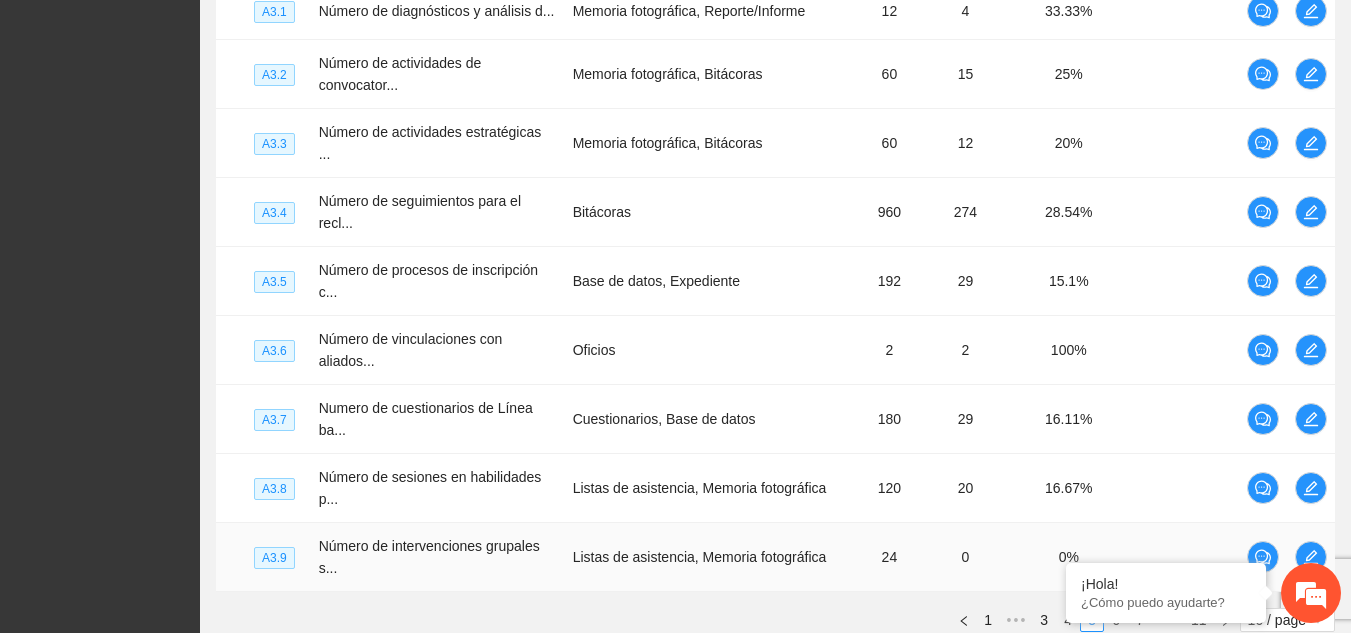 click on "Número de intervenciones grupales s..." at bounding box center (438, 557) 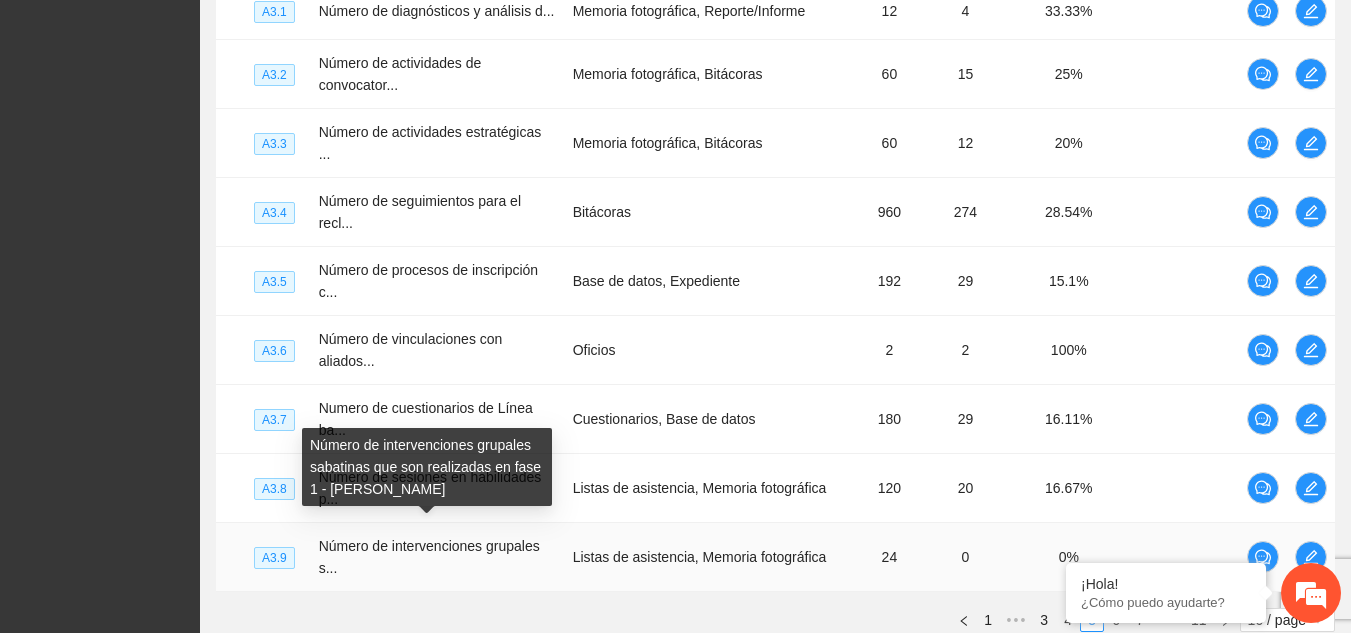 click on "Número de intervenciones grupales s..." at bounding box center [429, 557] 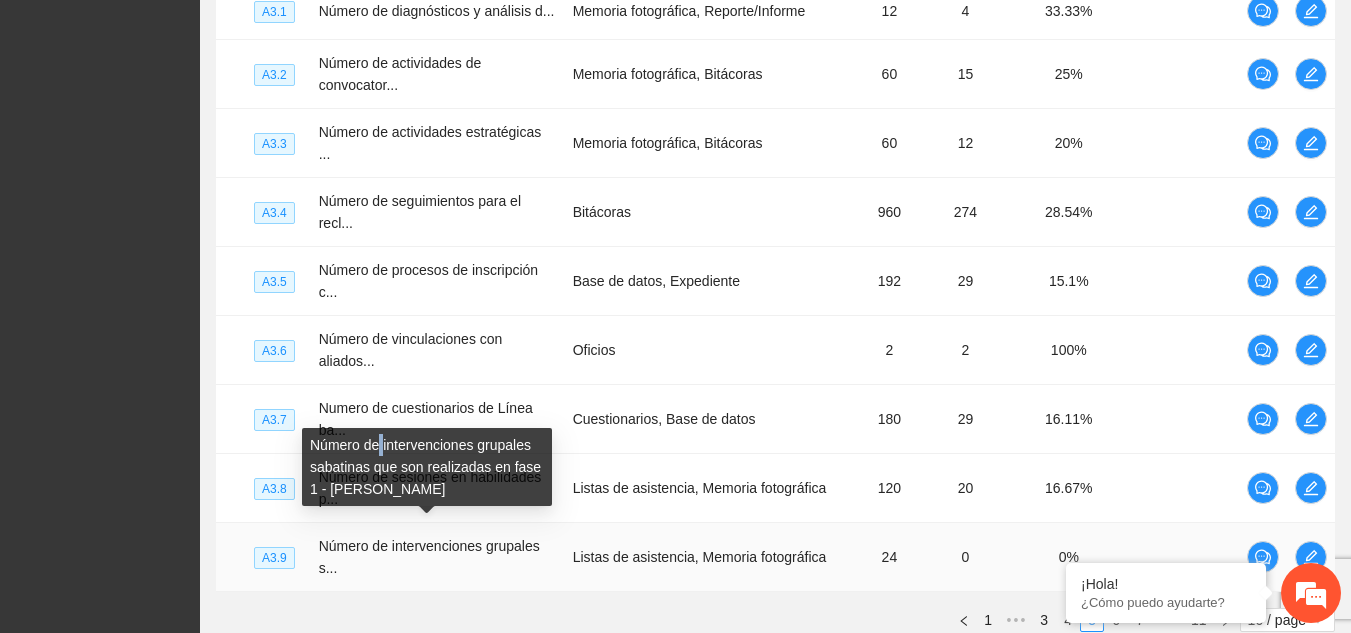 click on "Número de intervenciones grupales sabatinas que son realizadas en fase 1 - [PERSON_NAME]" at bounding box center [427, 467] 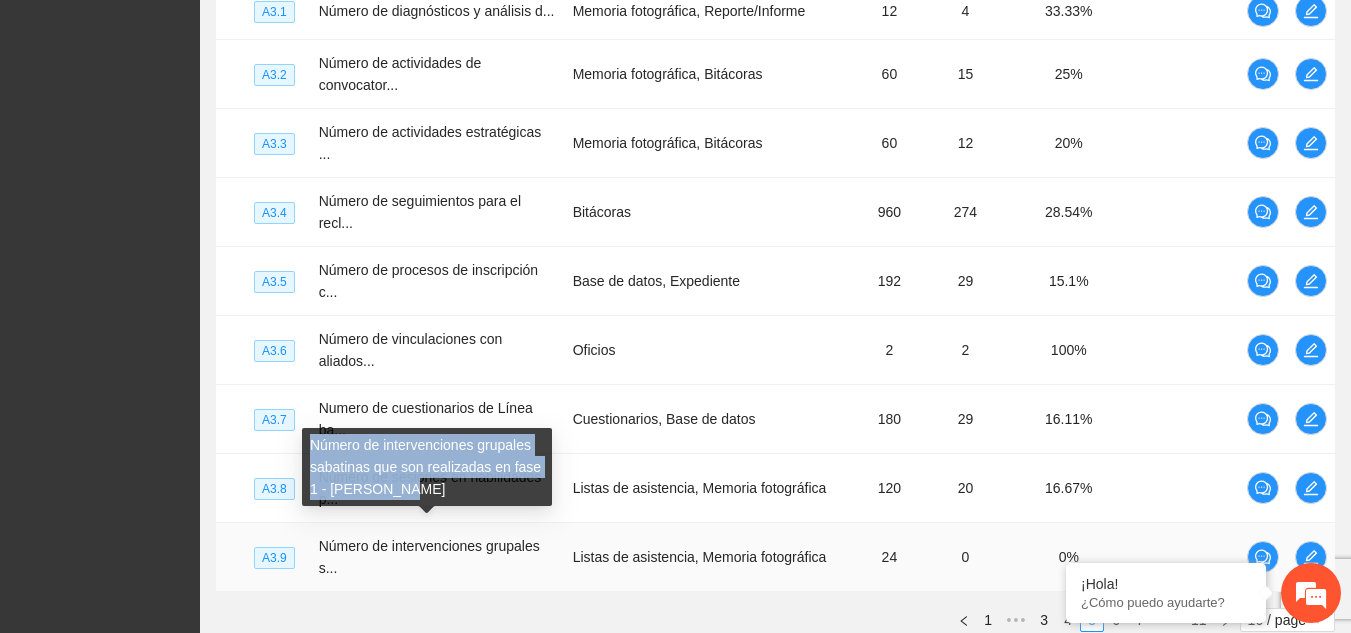 click on "Número de intervenciones grupales sabatinas que son realizadas en fase 1 - [PERSON_NAME]" at bounding box center [427, 467] 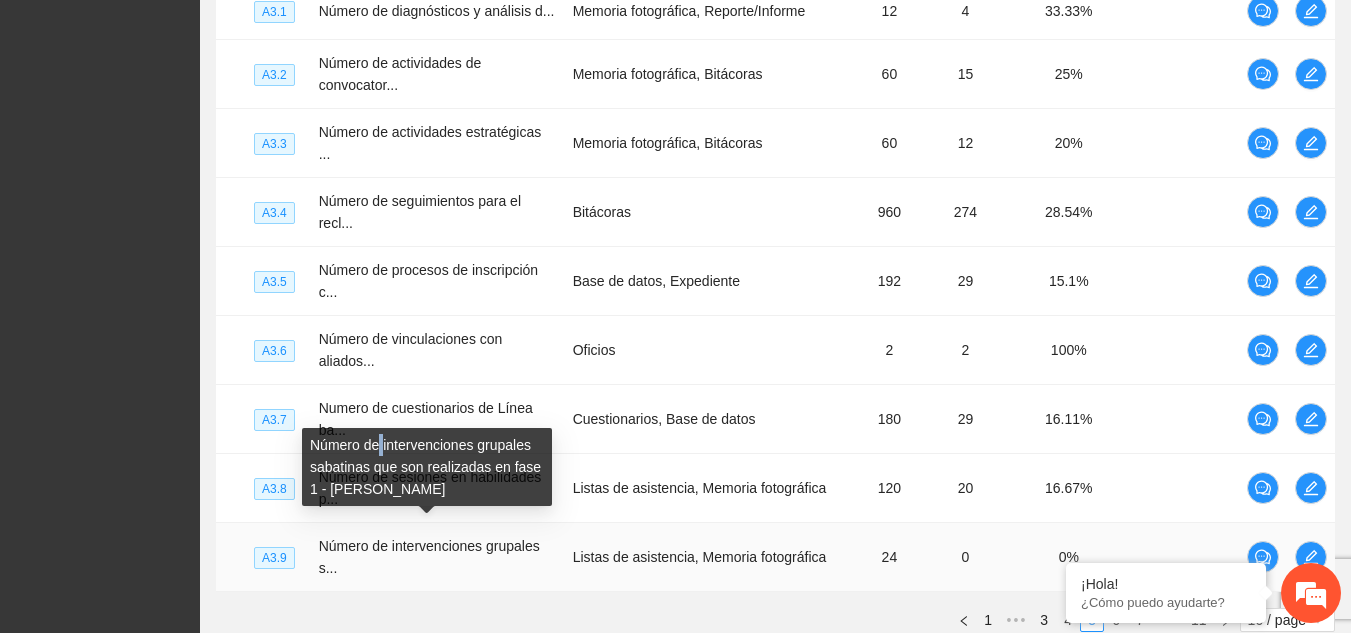 click on "Número de intervenciones grupales sabatinas que son realizadas en fase 1 - [PERSON_NAME]" at bounding box center (427, 467) 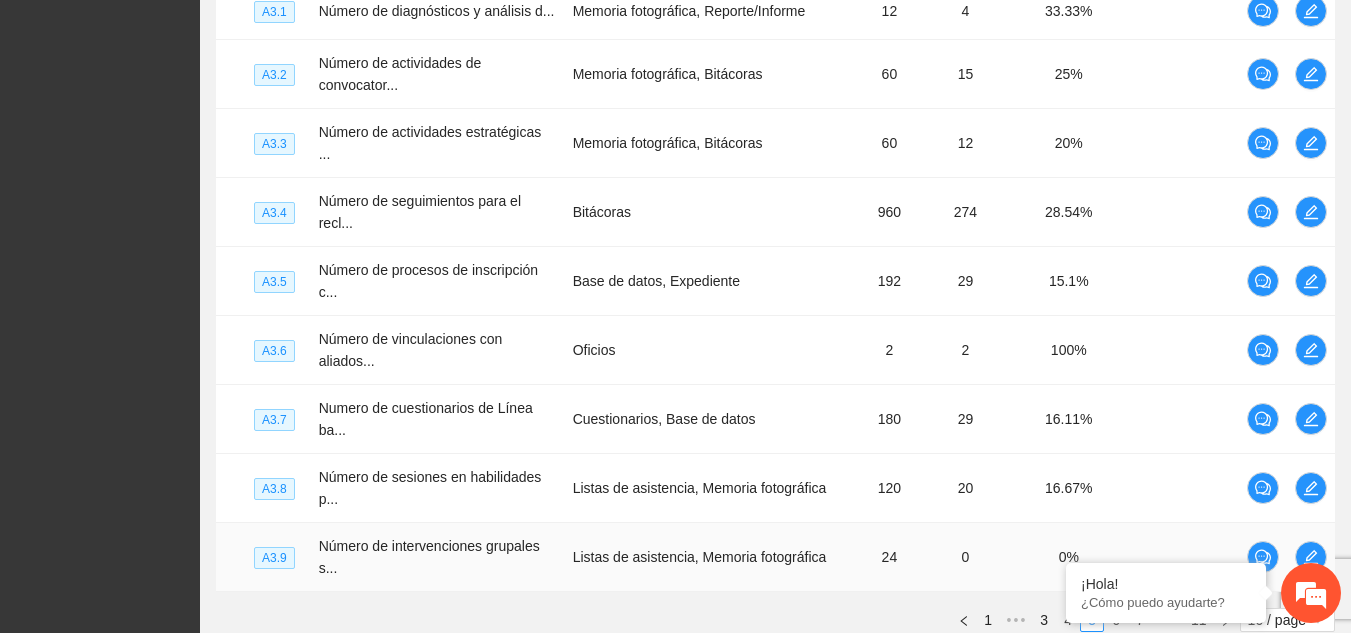 click on "Listas de asistencia, Memoria fotográfica" at bounding box center (712, 557) 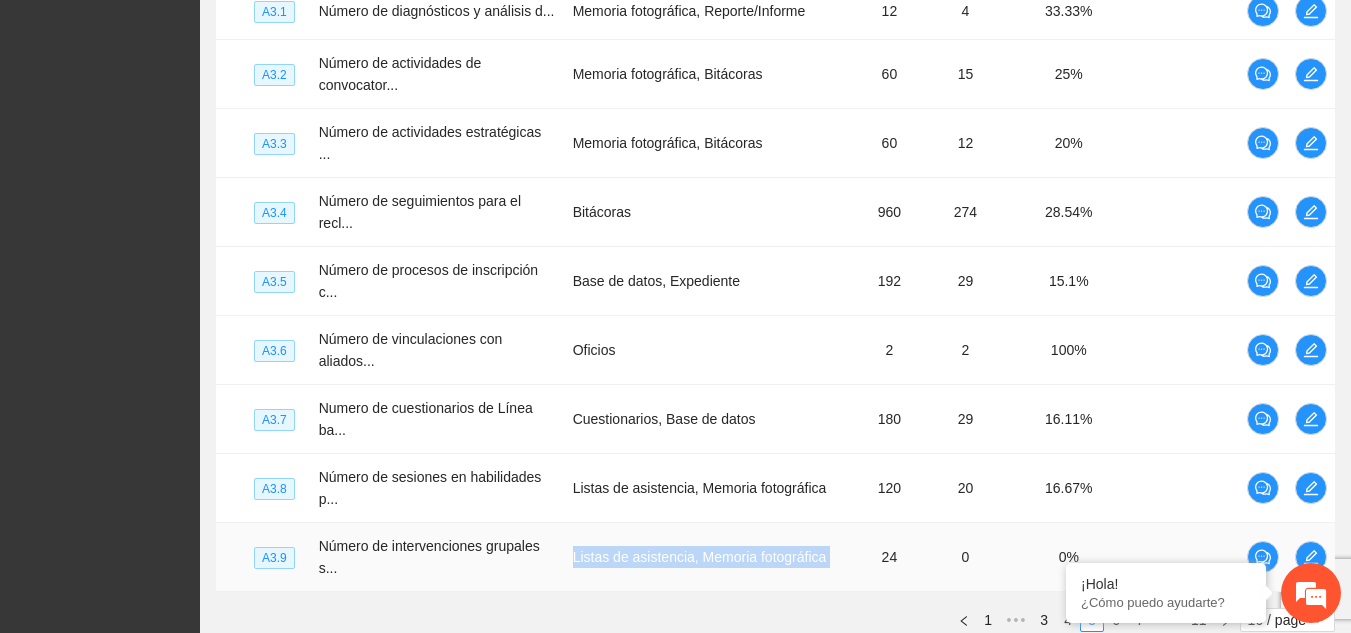 click on "Listas de asistencia, Memoria fotográfica" at bounding box center [712, 557] 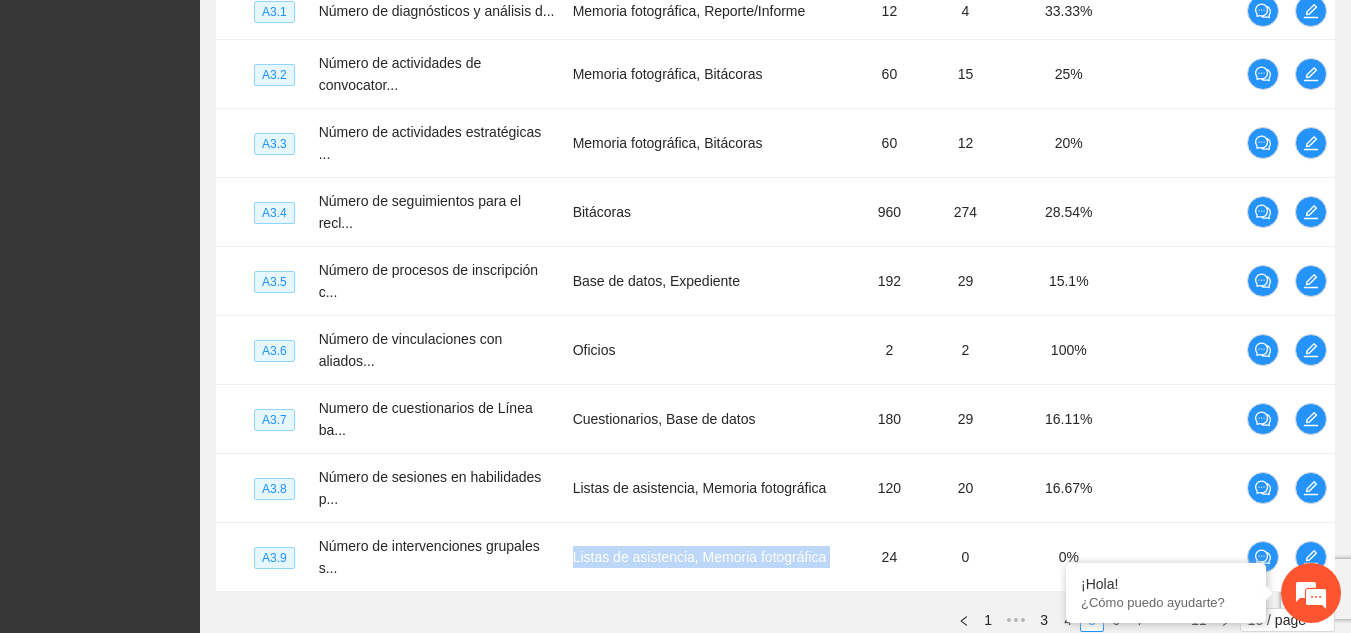 scroll, scrollTop: 772, scrollLeft: 0, axis: vertical 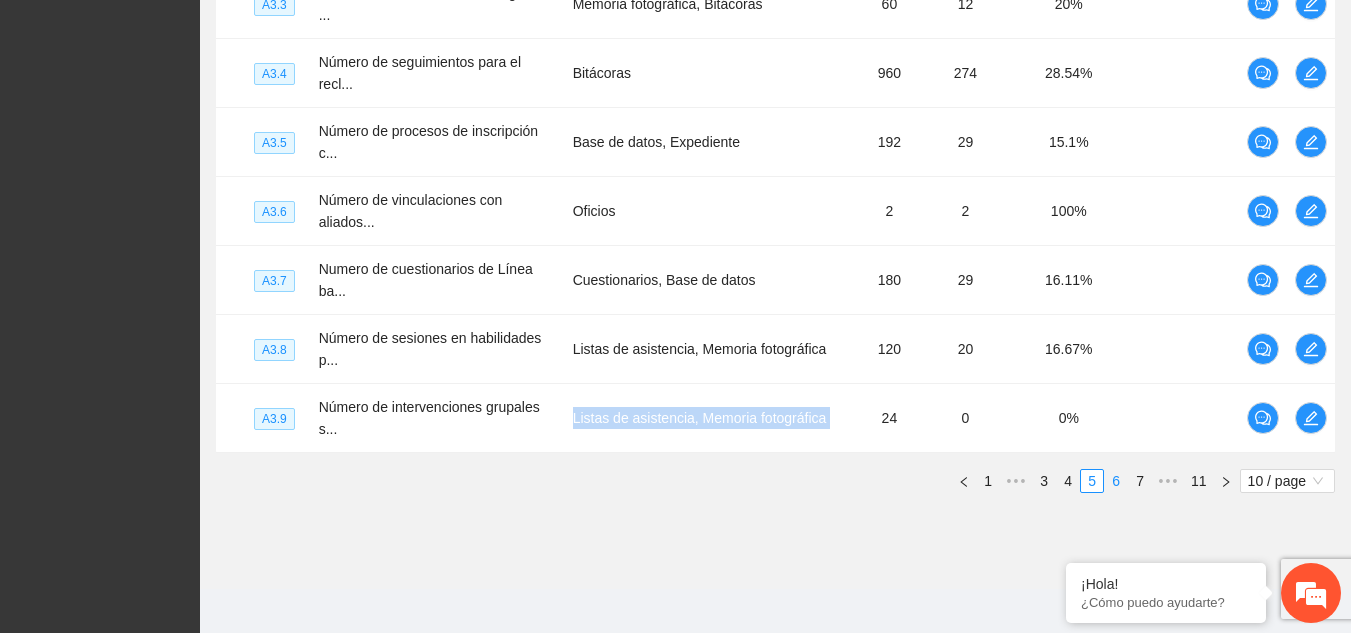 click on "6" at bounding box center (1116, 481) 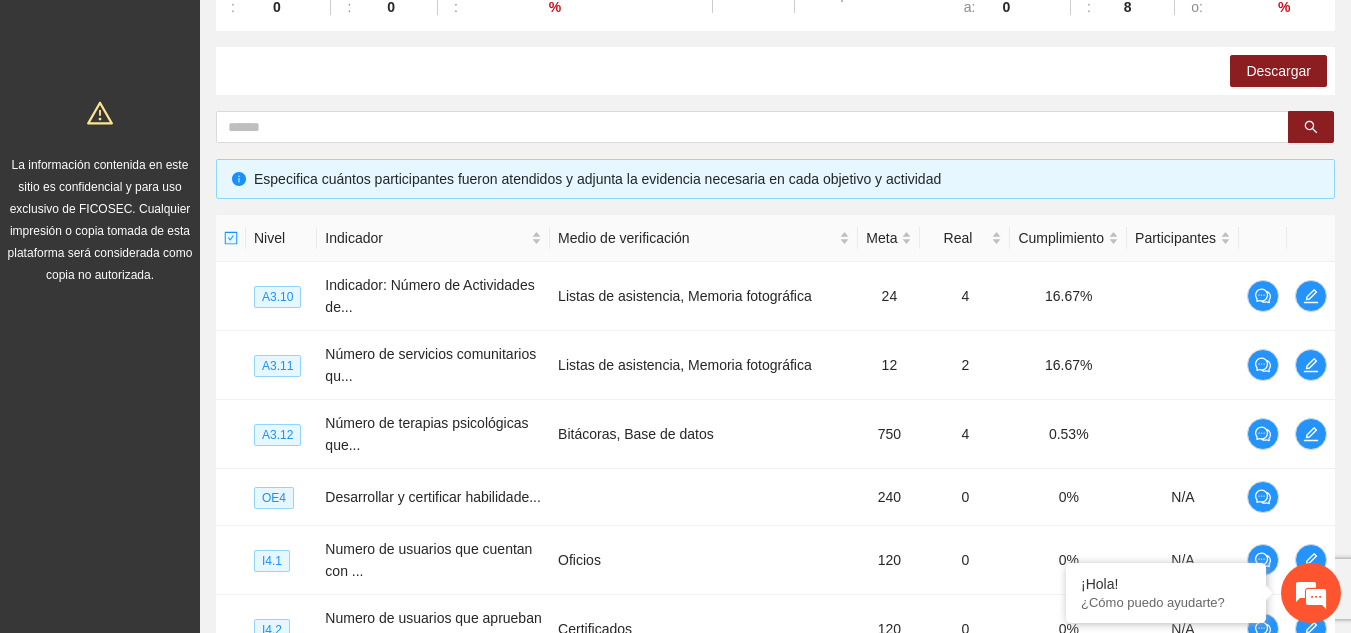 scroll, scrollTop: 344, scrollLeft: 0, axis: vertical 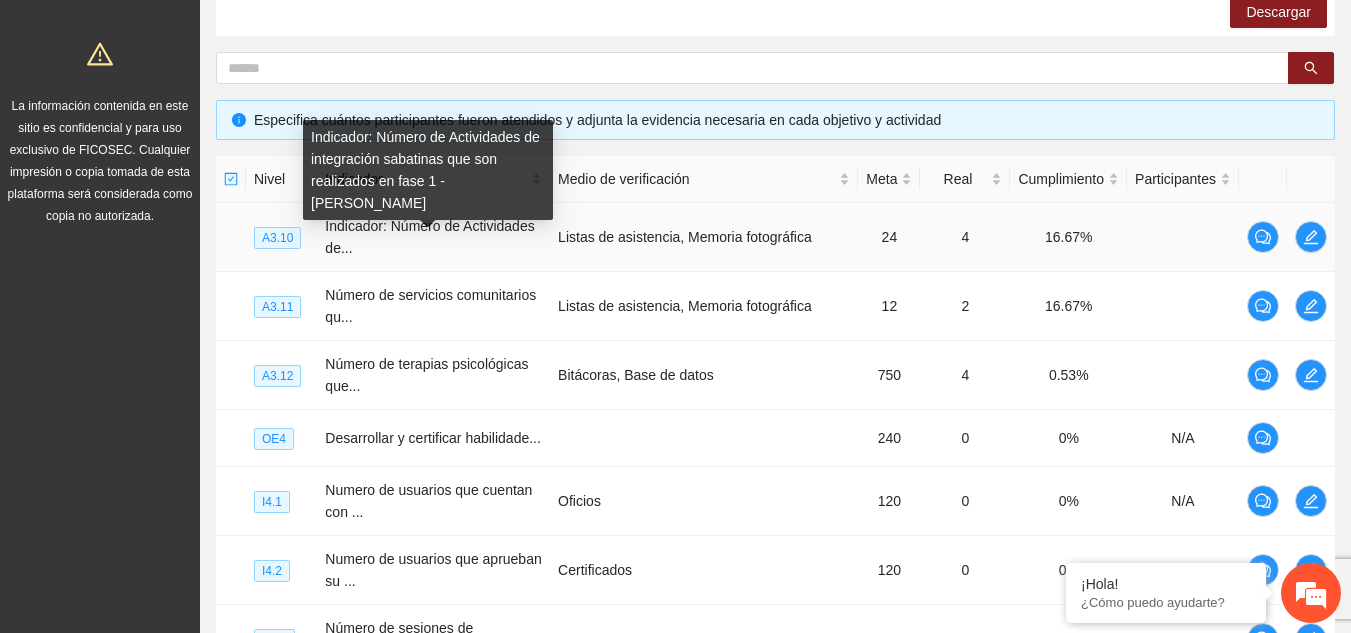 click on "Indicador: Número de Actividades de integración sabatinas  que son realizados en fase 1 - [PERSON_NAME]" at bounding box center (428, 170) 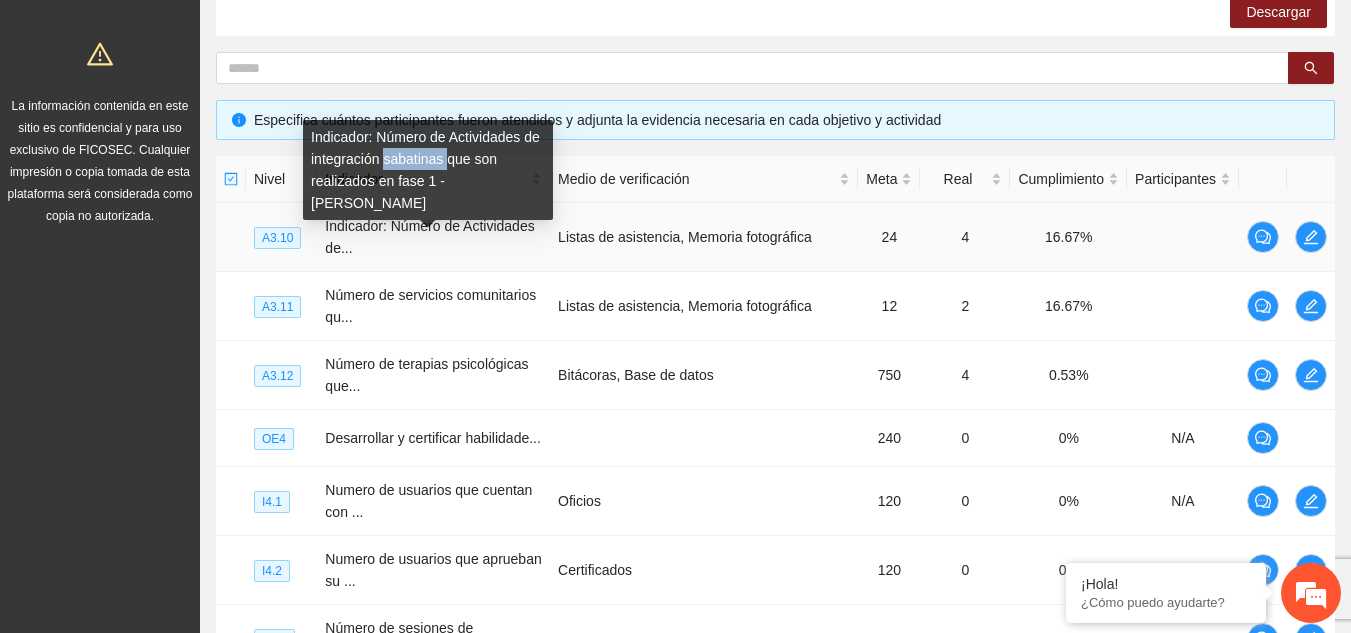 click on "Indicador: Número de Actividades de integración sabatinas  que son realizados en fase 1 - [PERSON_NAME]" at bounding box center (428, 170) 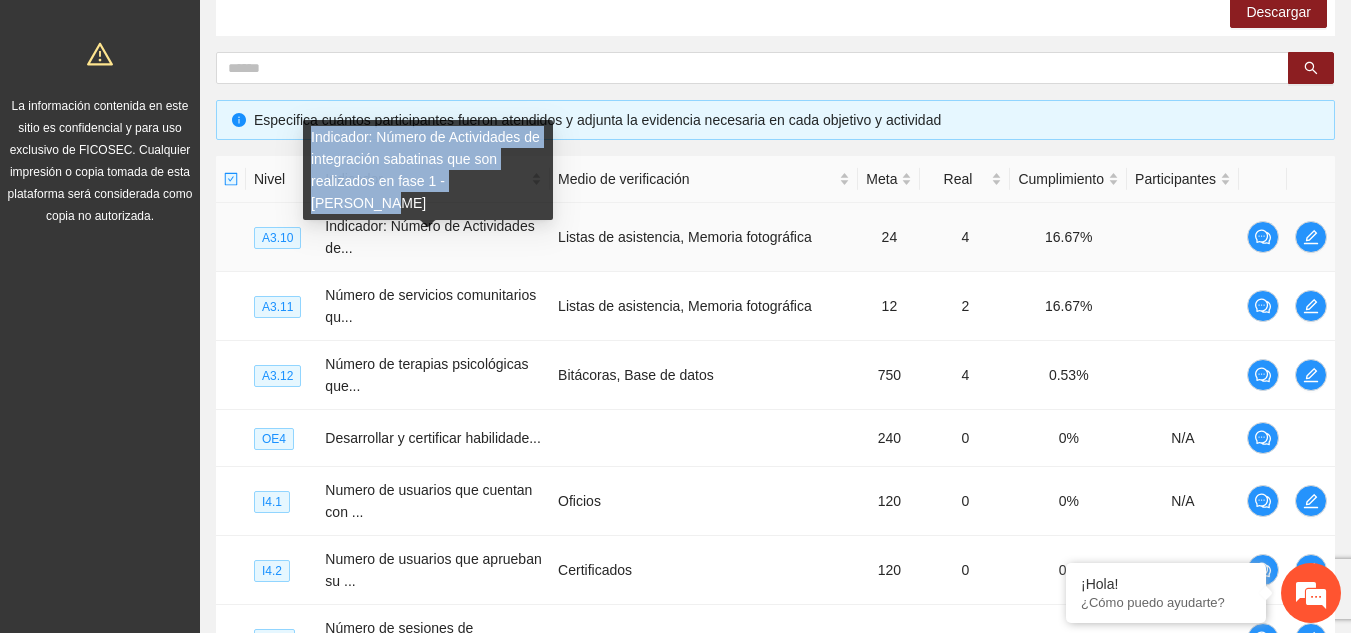 click on "Indicador: Número de Actividades de integración sabatinas  que son realizados en fase 1 - [PERSON_NAME]" at bounding box center (428, 170) 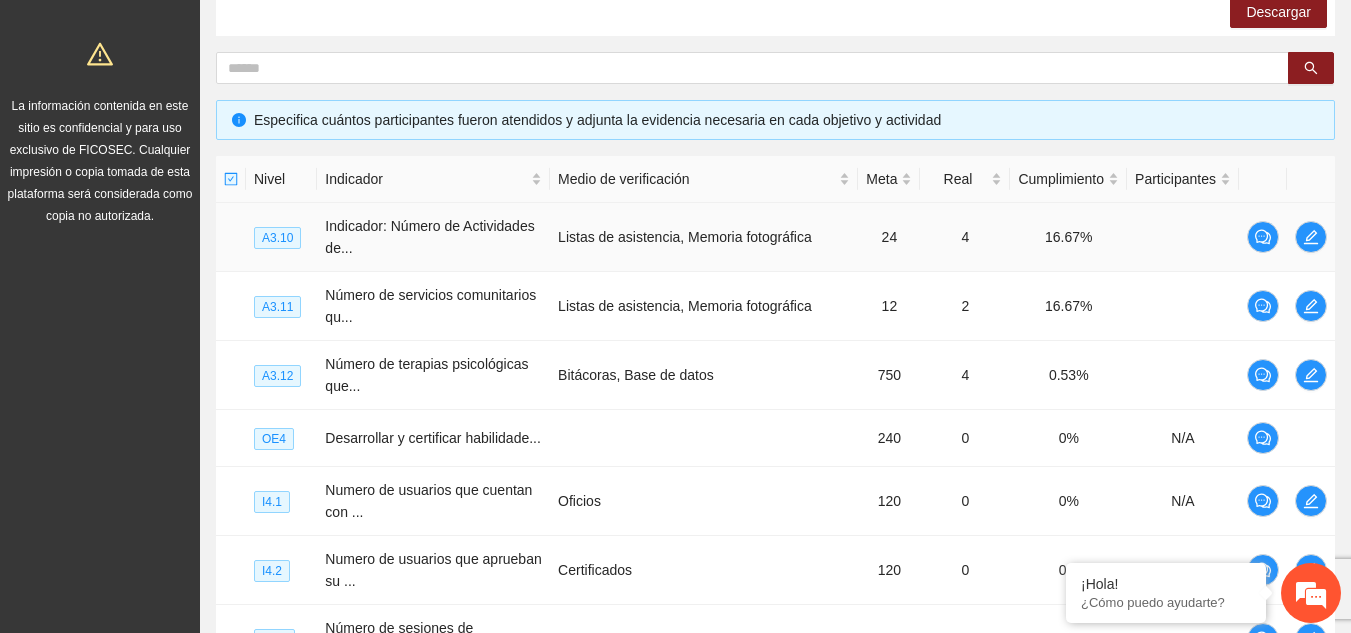 click on "Listas de asistencia, Memoria fotográfica" at bounding box center [704, 237] 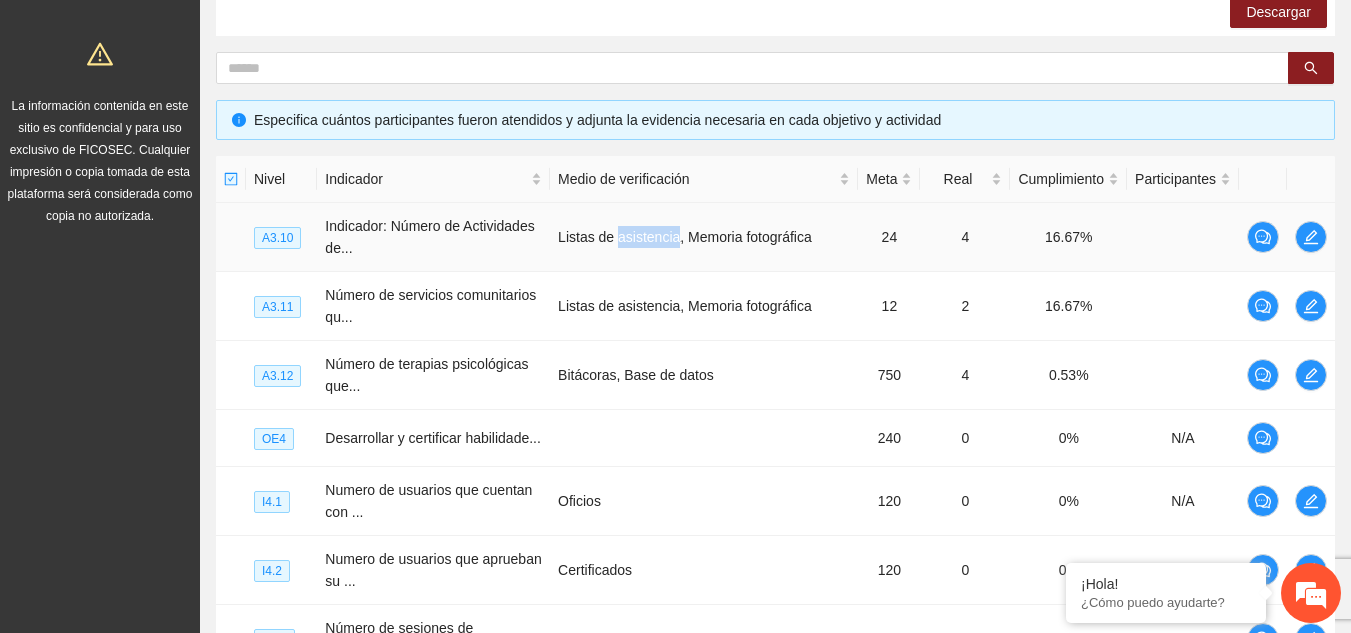 click on "Listas de asistencia, Memoria fotográfica" at bounding box center (704, 237) 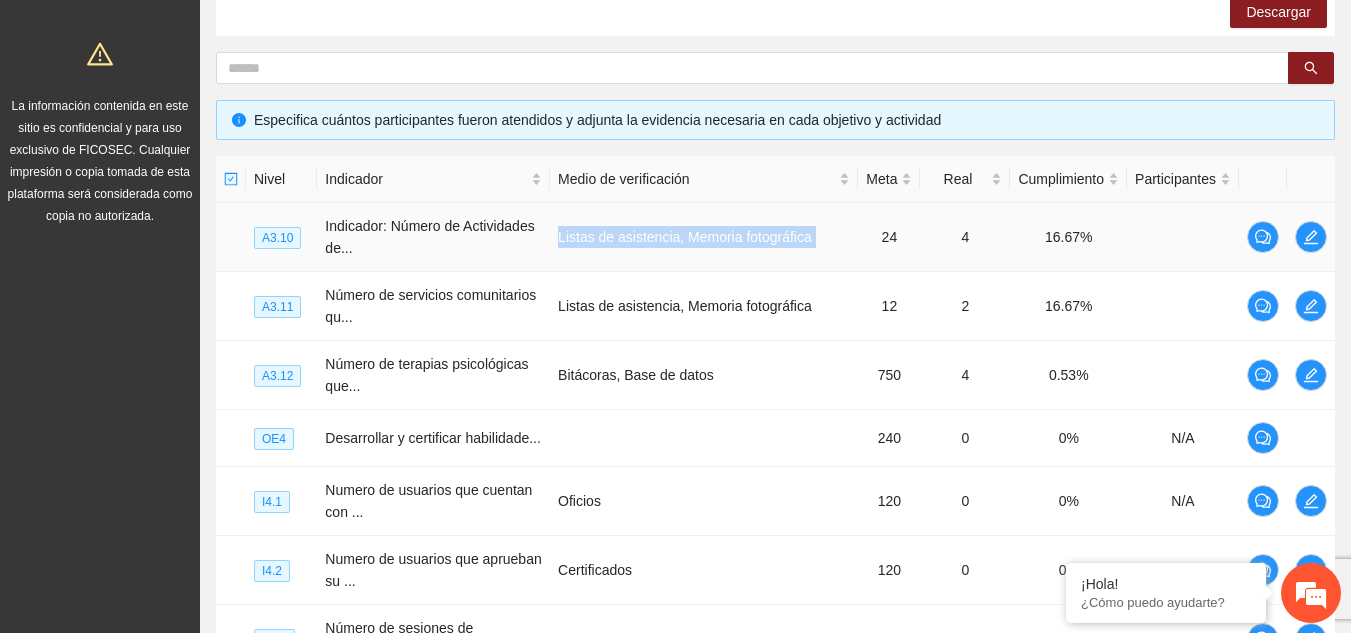 click on "Listas de asistencia, Memoria fotográfica" at bounding box center [704, 237] 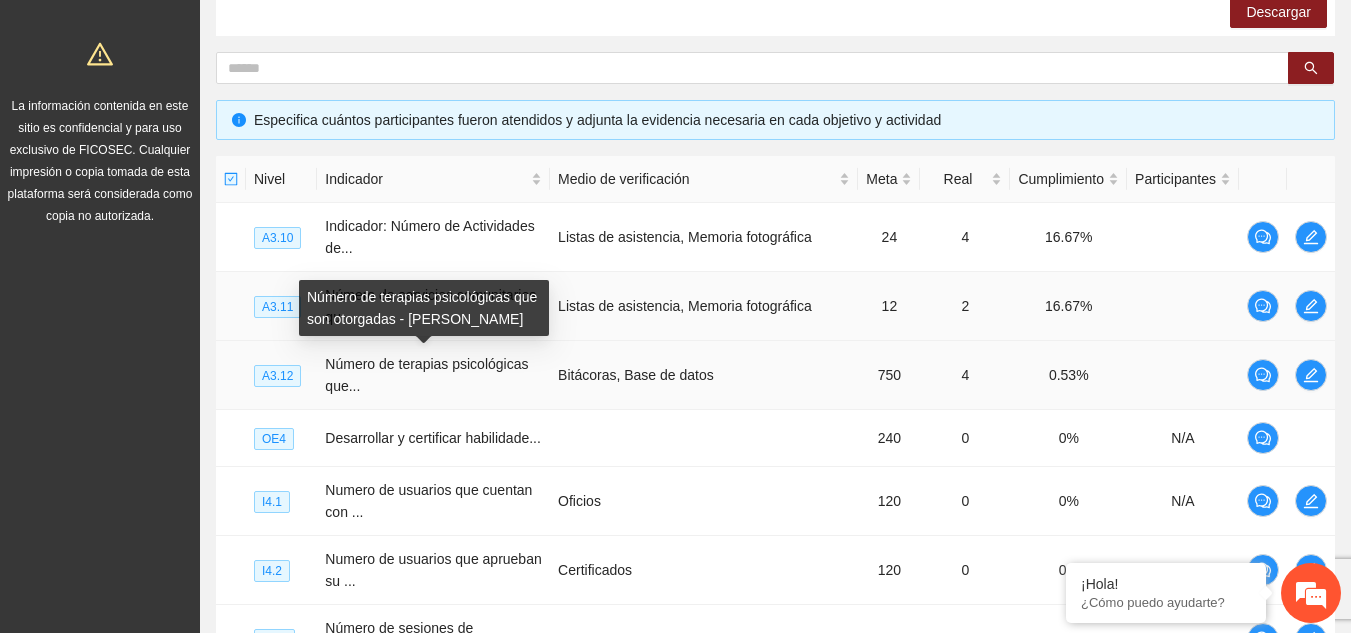 click on "Listas de asistencia, Memoria fotográfica" at bounding box center [704, 306] 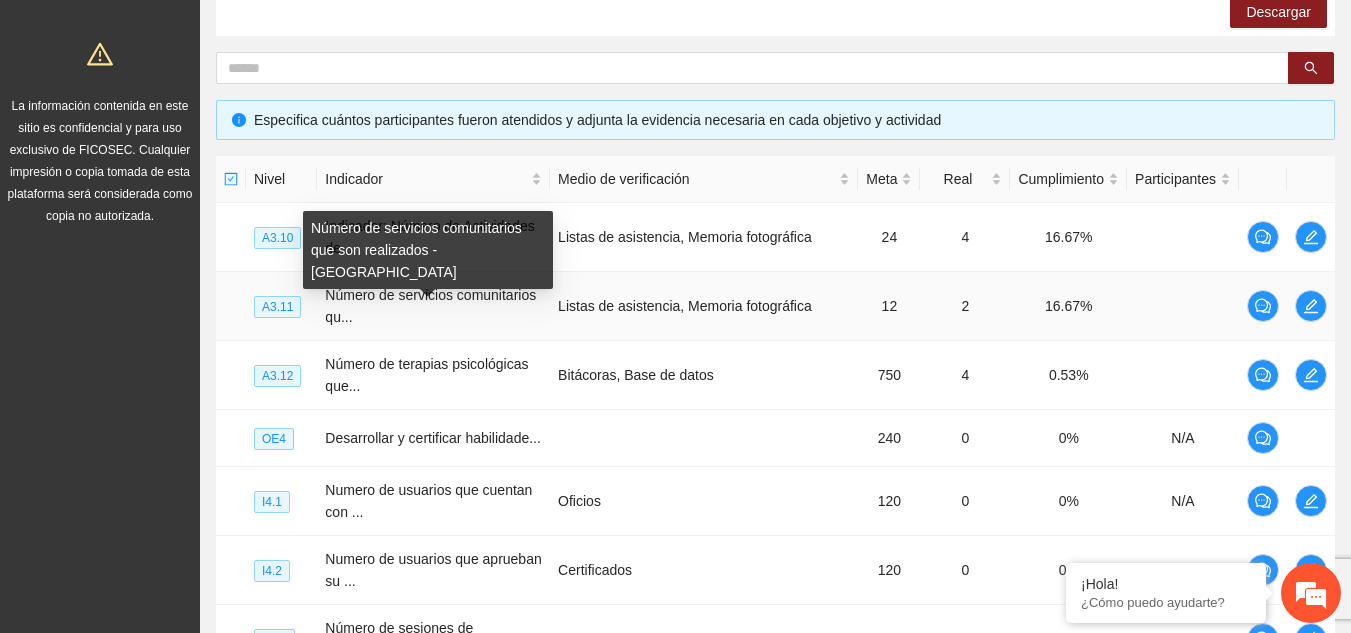 click on "Número de servicios comunitarios que son realizados - [GEOGRAPHIC_DATA]" at bounding box center (428, 250) 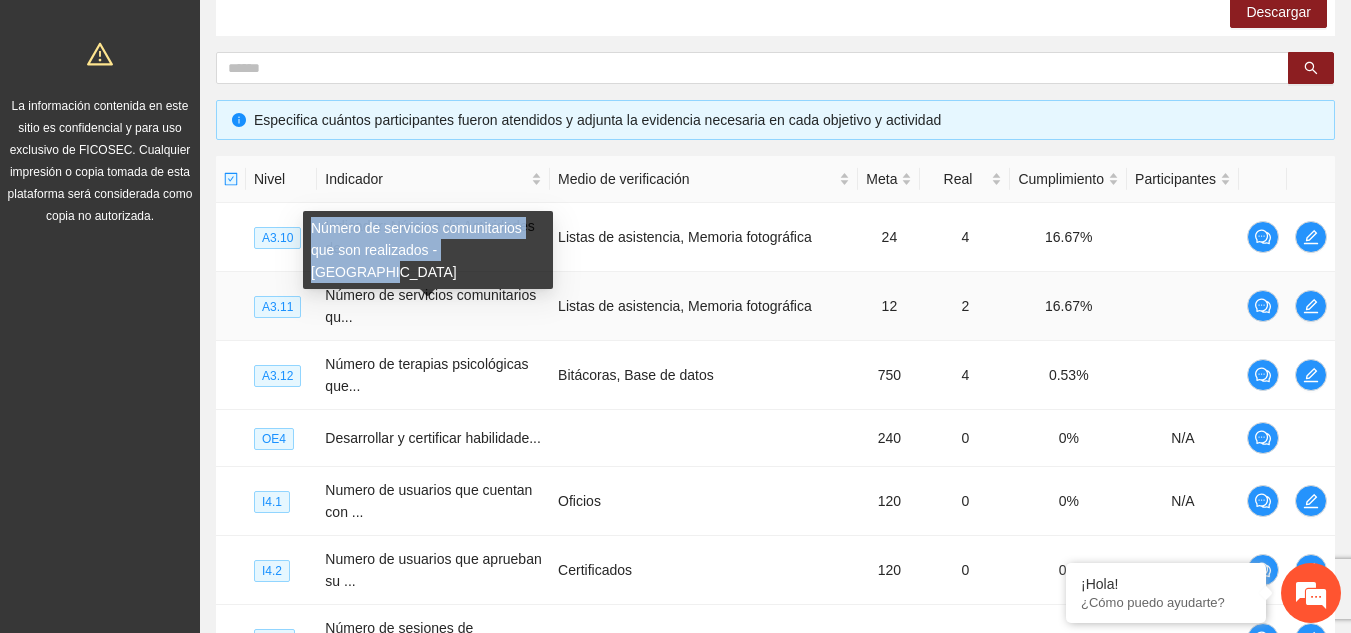 click on "Número de servicios comunitarios que son realizados - [GEOGRAPHIC_DATA]" at bounding box center [428, 250] 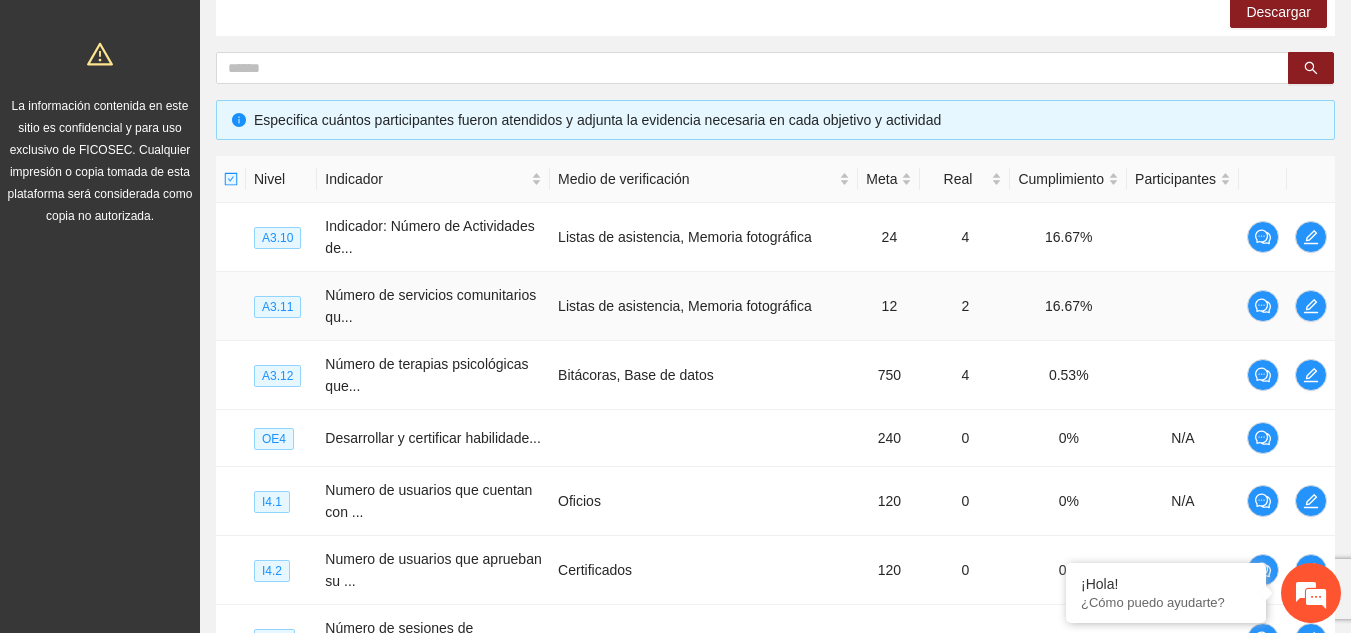 click on "Listas de asistencia, Memoria fotográfica" at bounding box center (704, 306) 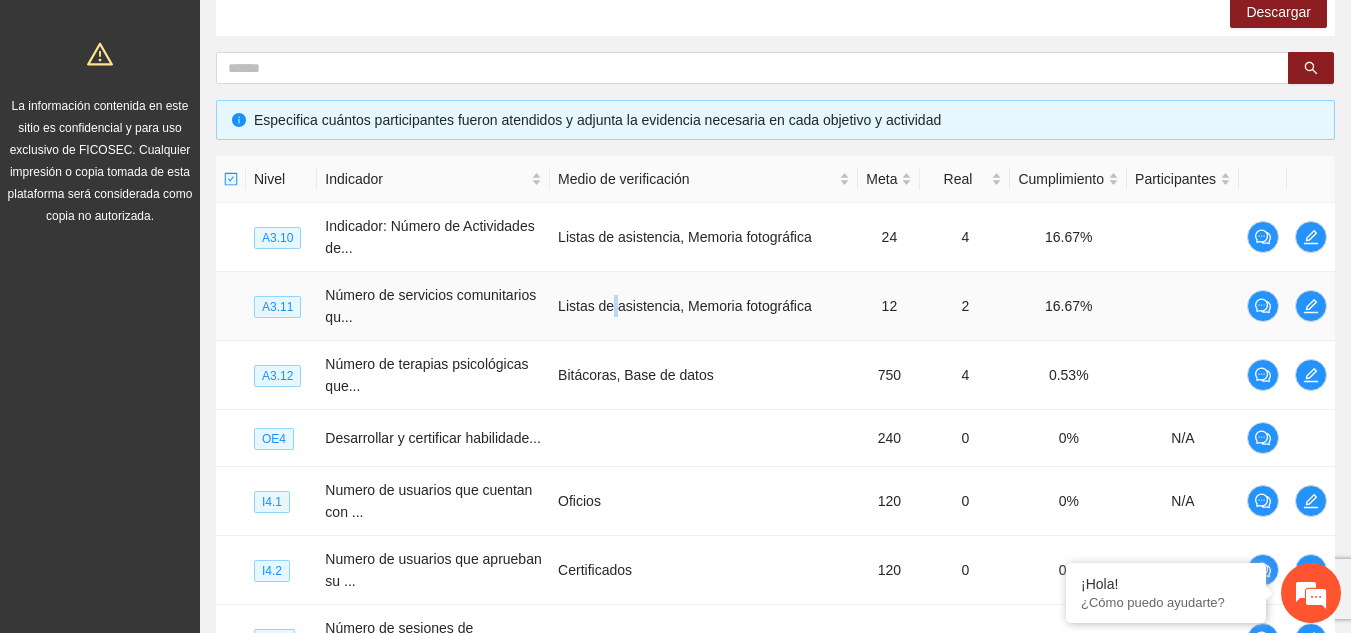 click on "Listas de asistencia, Memoria fotográfica" at bounding box center [704, 306] 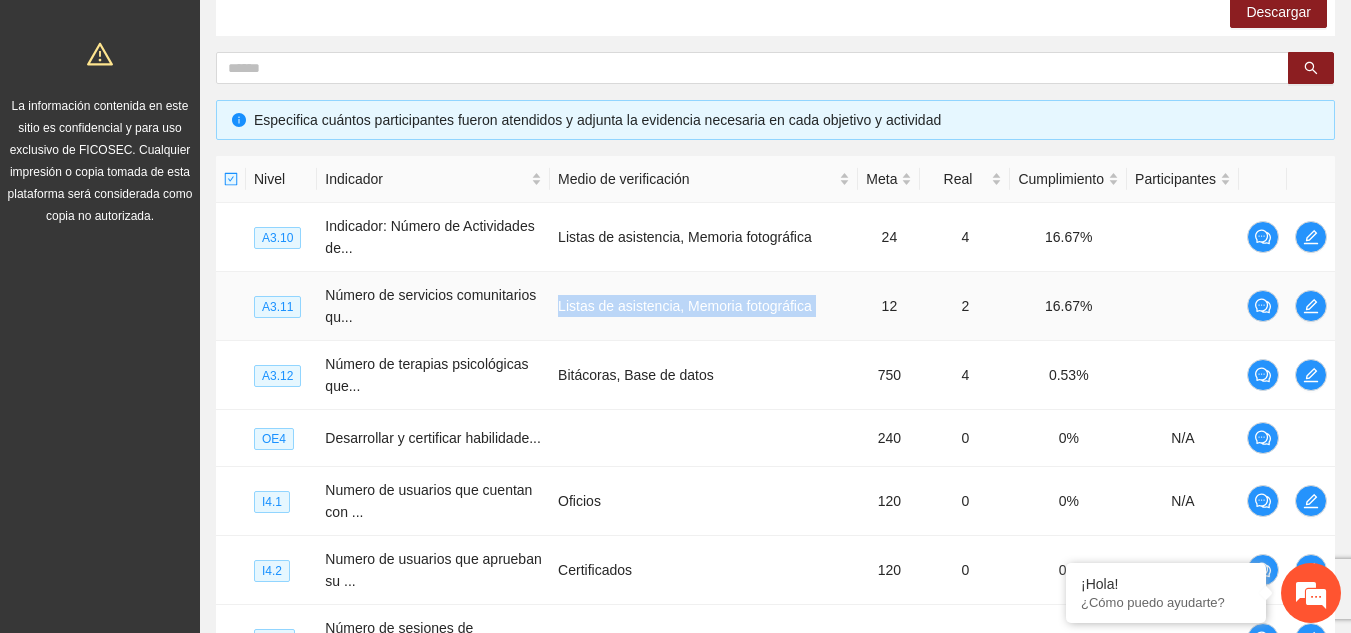 click on "Listas de asistencia, Memoria fotográfica" at bounding box center (704, 306) 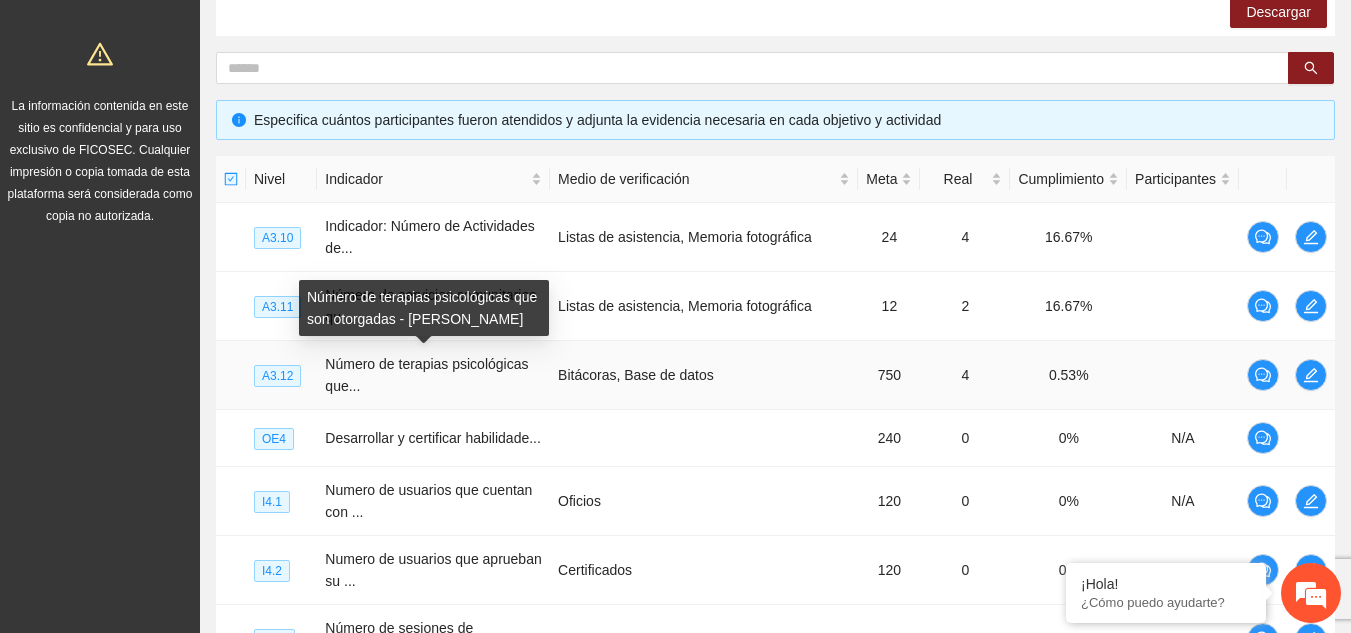 click on "Número de terapias psicológicas que..." at bounding box center [426, 375] 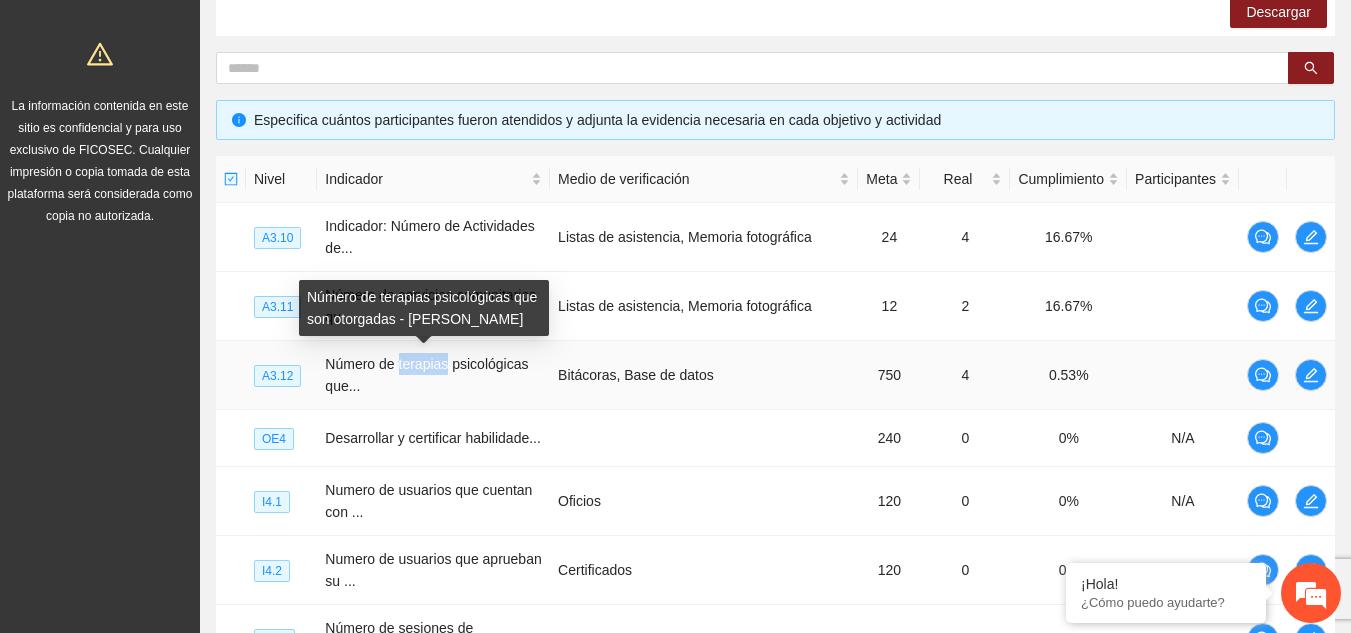 click on "Número de terapias psicológicas que..." at bounding box center (426, 375) 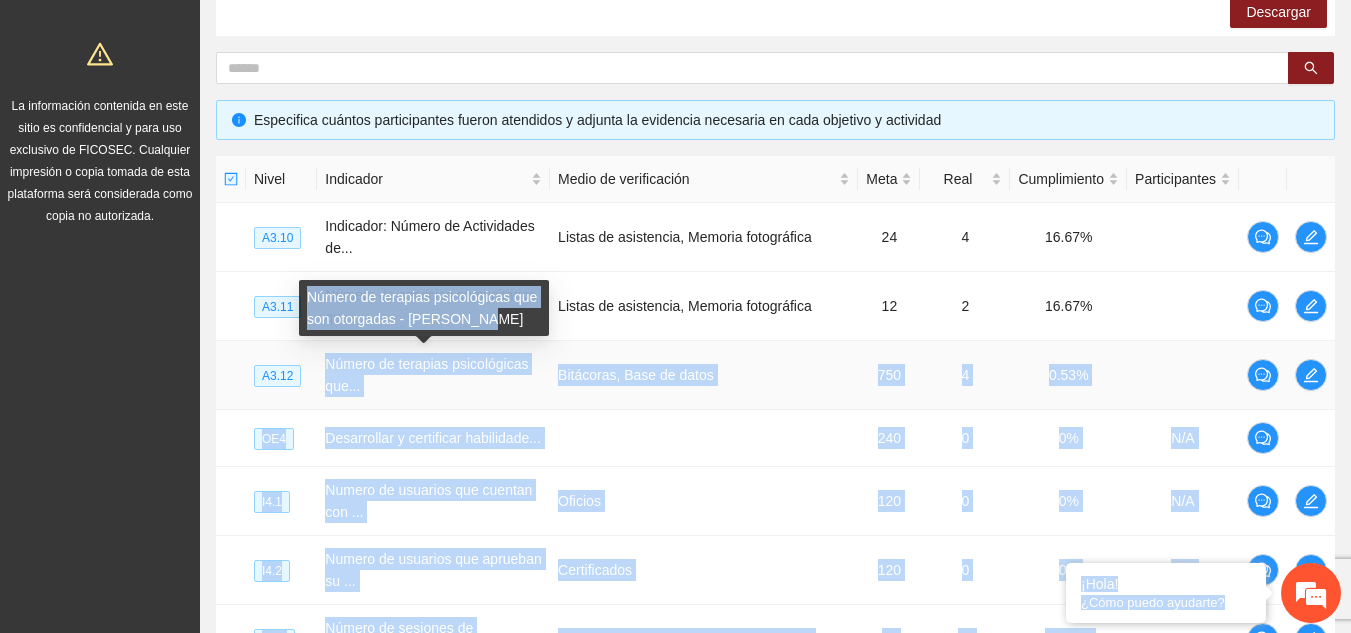 drag, startPoint x: 404, startPoint y: 364, endPoint x: 410, endPoint y: 308, distance: 56.32051 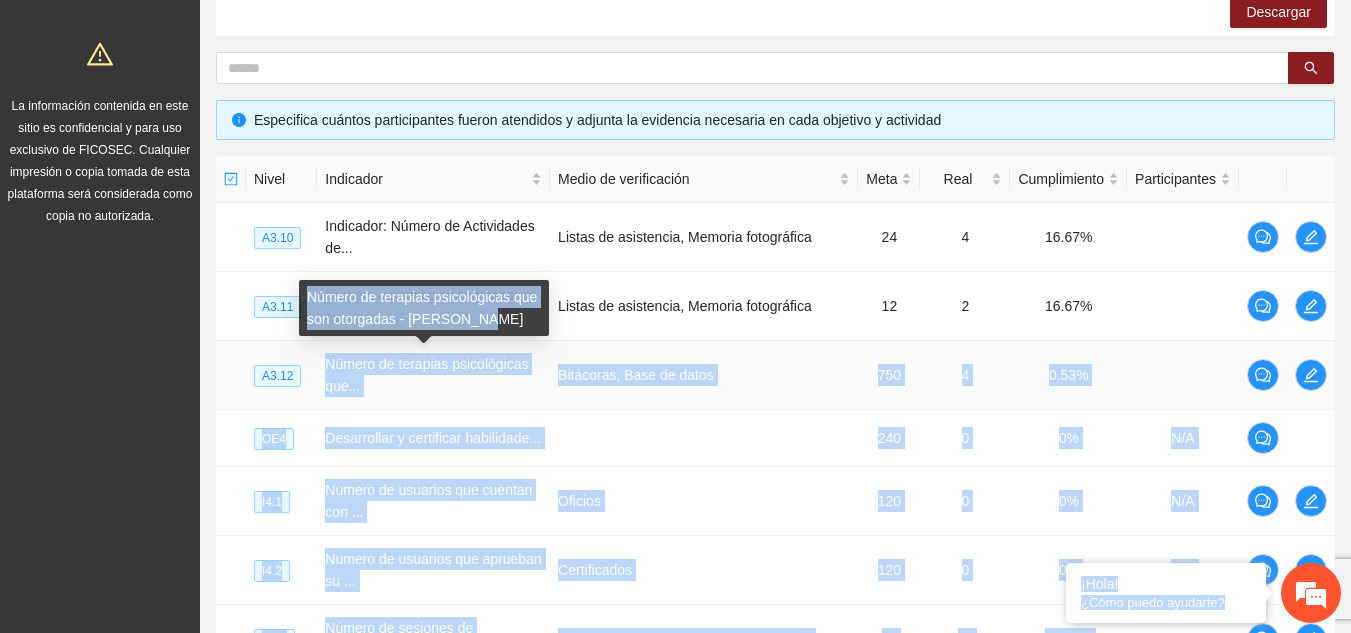 click on "Número de terapias psicológicas que son otorgadas - [PERSON_NAME]" at bounding box center (424, 308) 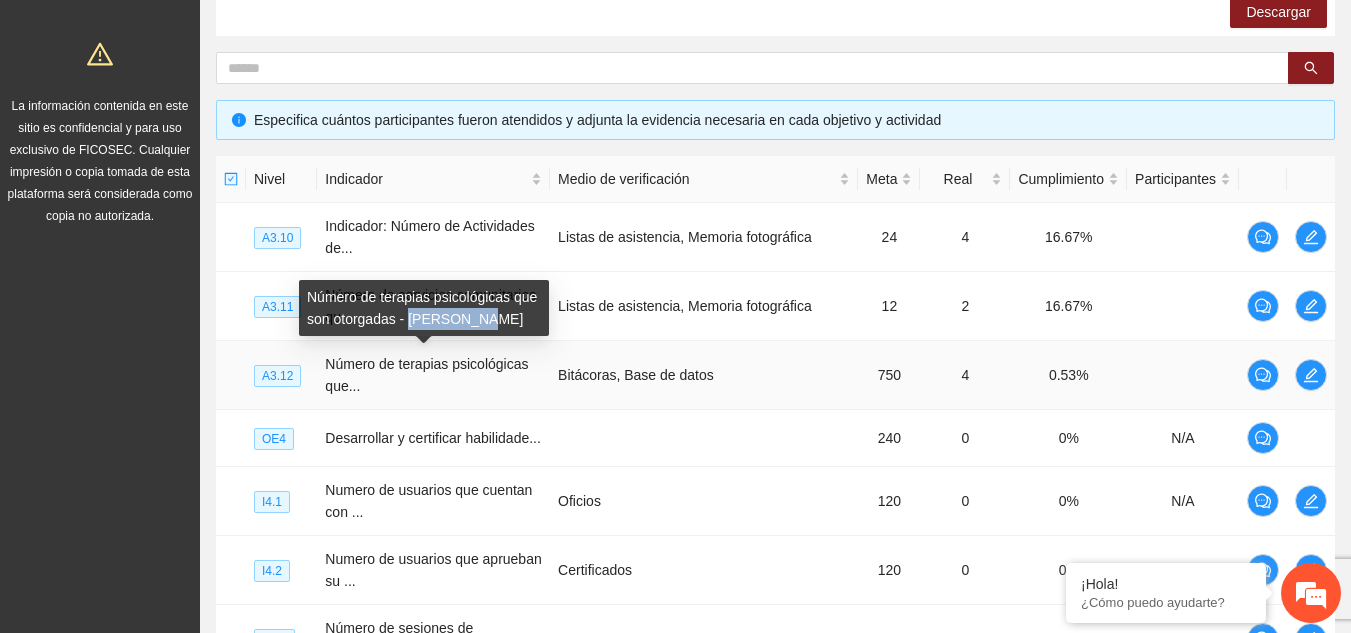 click on "Número de terapias psicológicas que son otorgadas - [PERSON_NAME]" at bounding box center (424, 308) 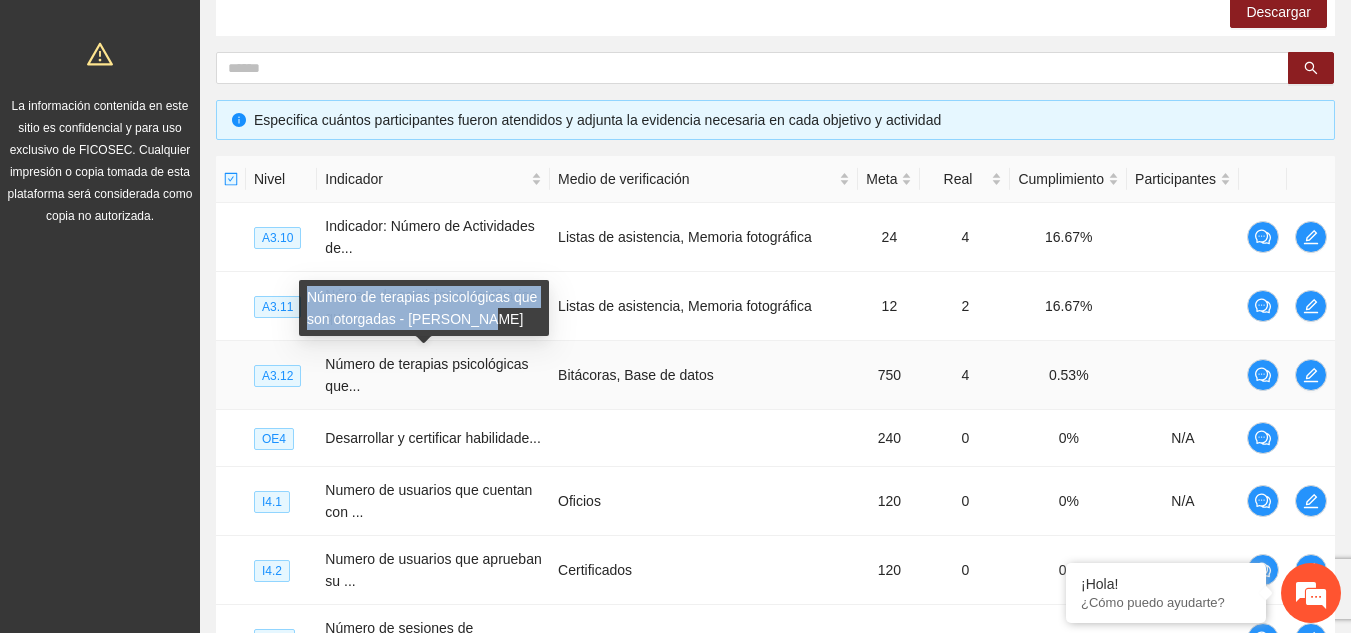 click on "Número de terapias psicológicas que son otorgadas - [PERSON_NAME]" at bounding box center (424, 308) 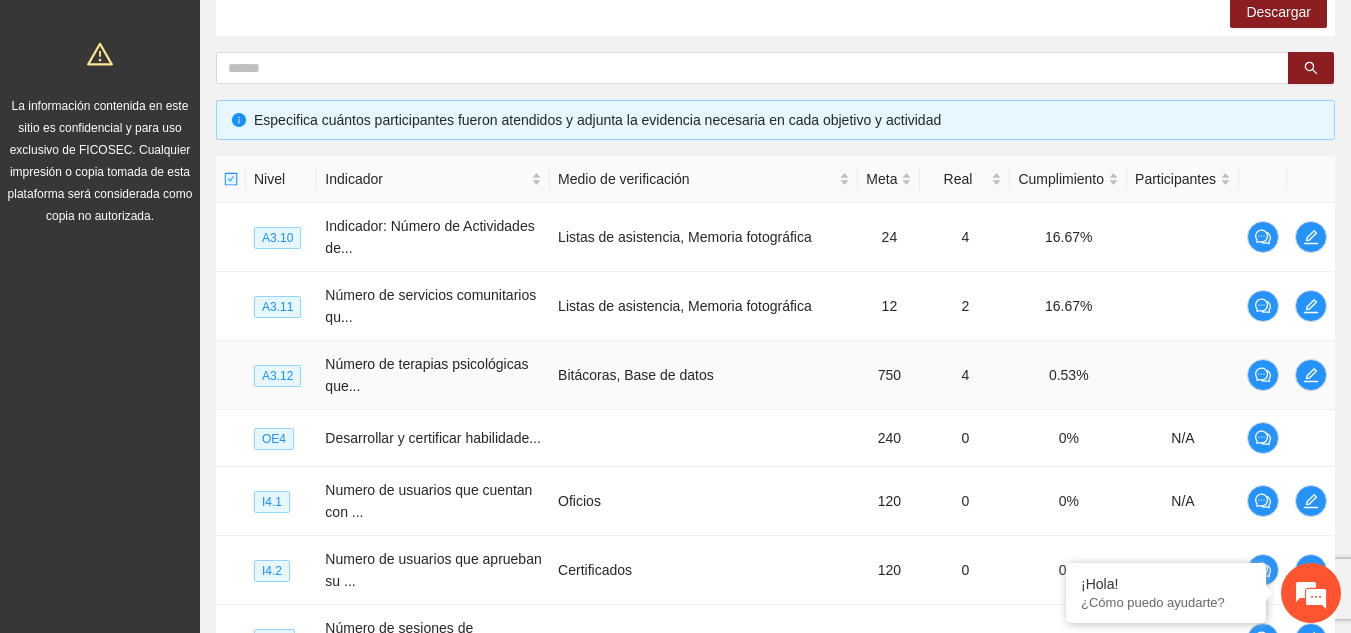 click on "Bitácoras, Base de datos" at bounding box center [704, 375] 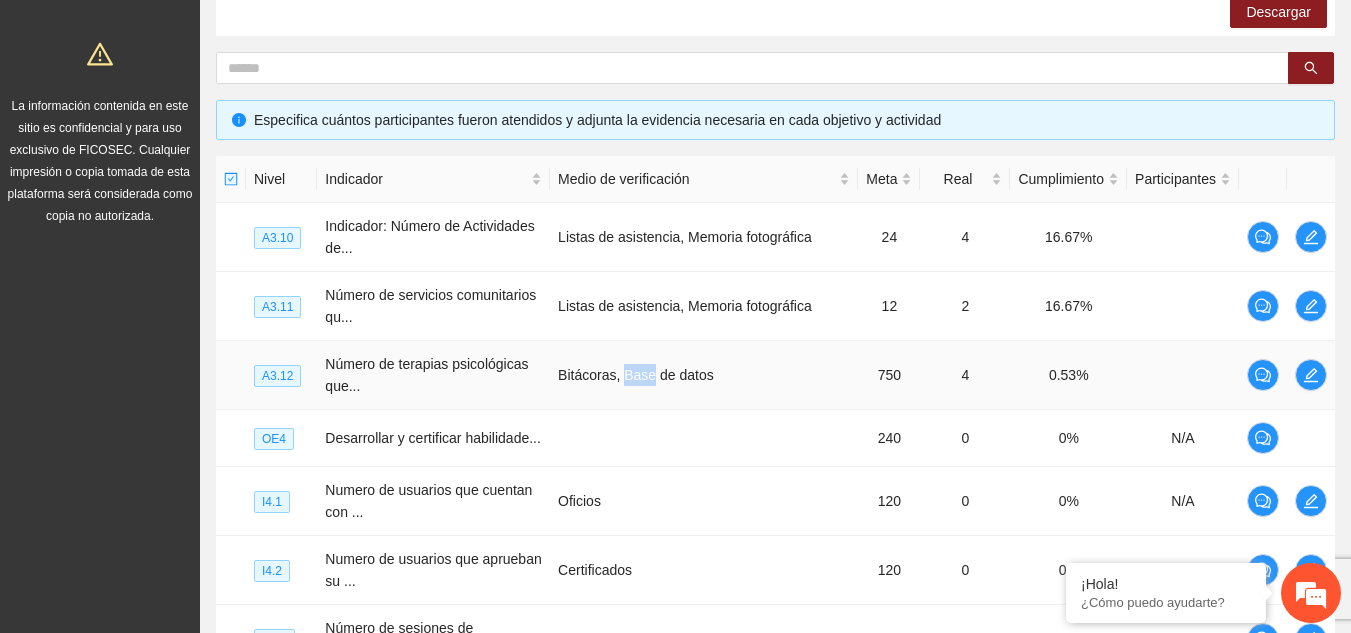 click on "Bitácoras, Base de datos" at bounding box center (704, 375) 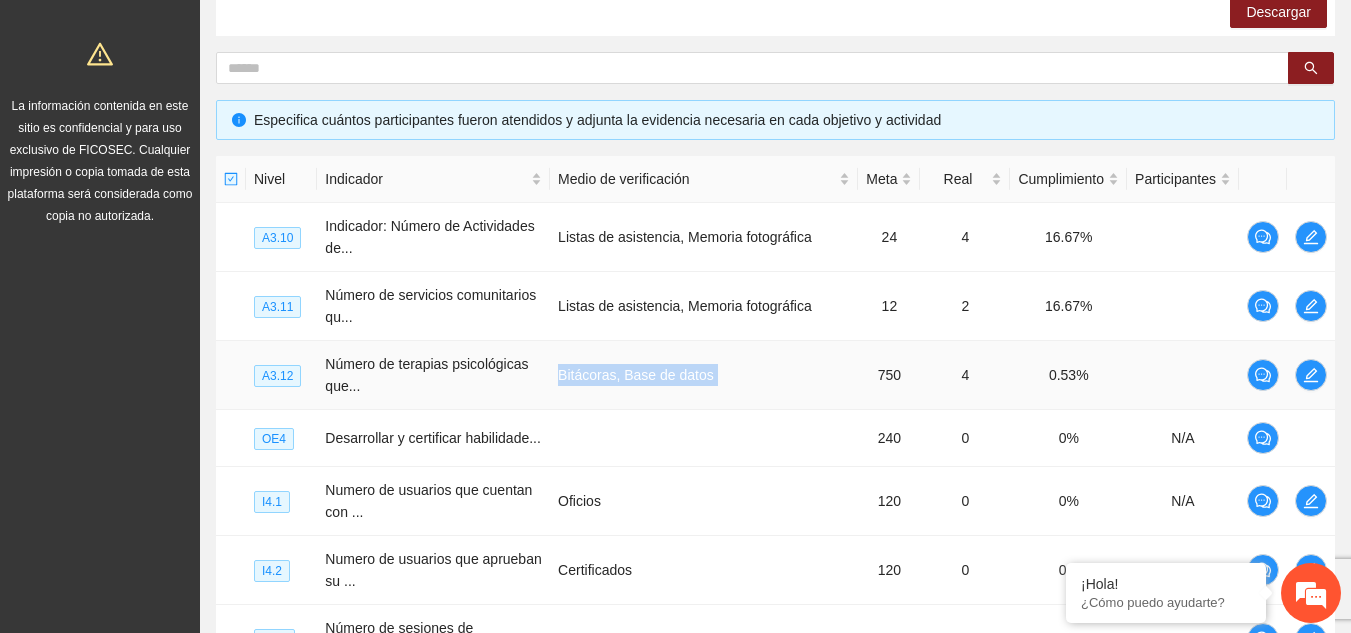 click on "Bitácoras, Base de datos" at bounding box center (704, 375) 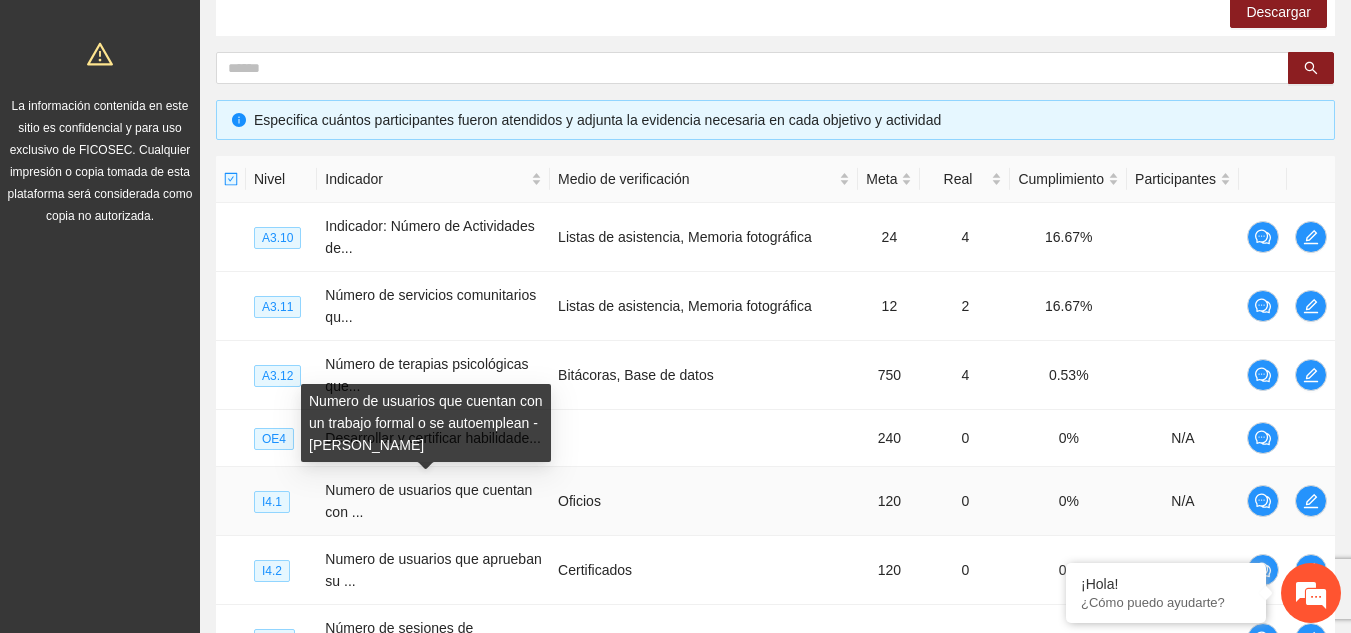 click on "Numero de usuarios que cuentan con un trabajo formal o se autoemplean - [PERSON_NAME]" at bounding box center [426, 423] 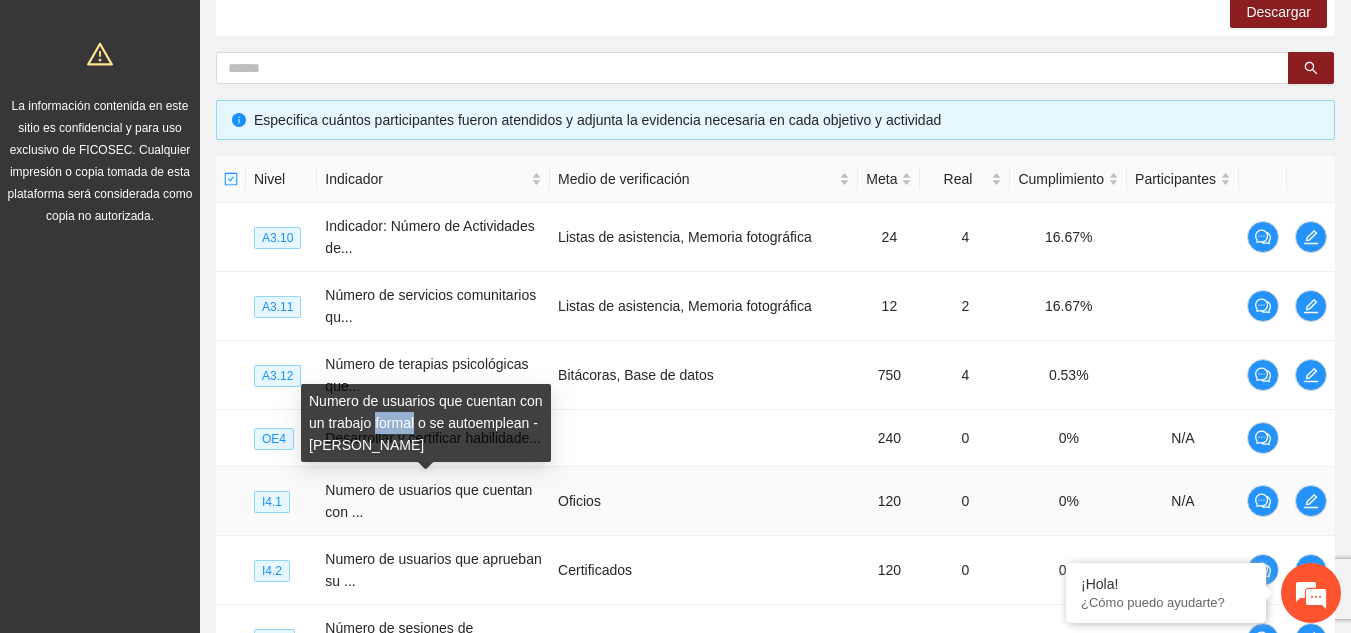 click on "Numero de usuarios que cuentan con un trabajo formal o se autoemplean - [PERSON_NAME]" at bounding box center [426, 423] 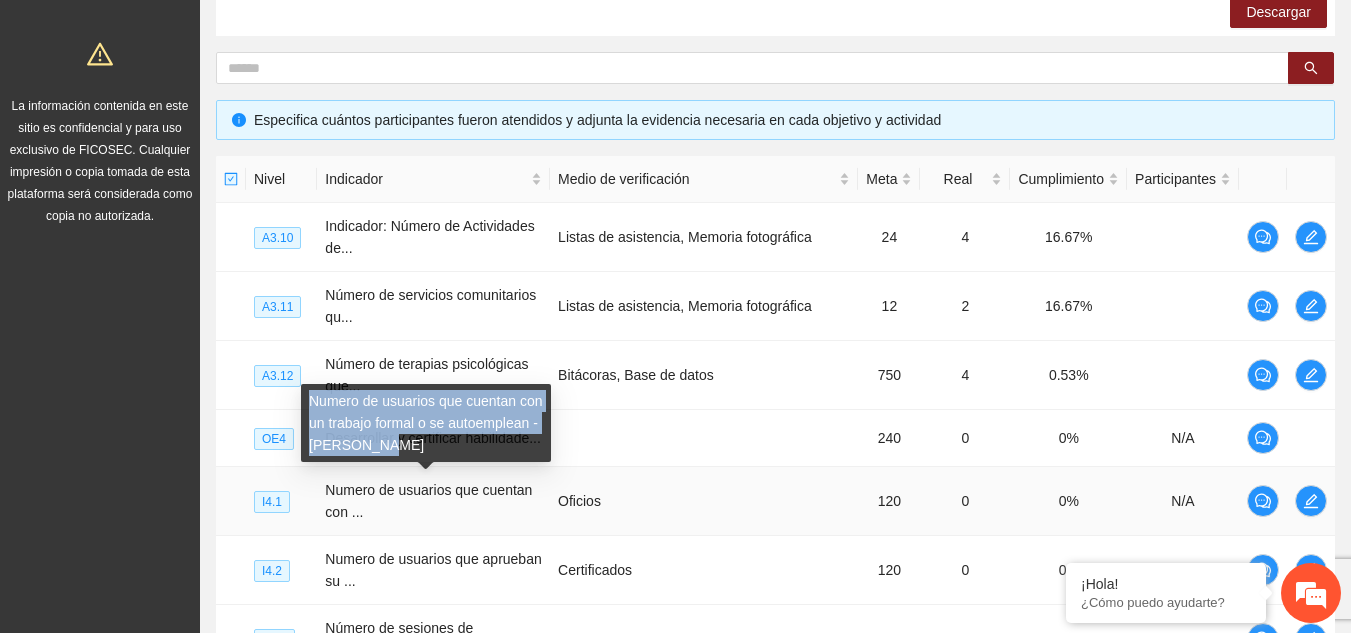click on "Numero de usuarios que cuentan con un trabajo formal o se autoemplean - [PERSON_NAME]" at bounding box center [426, 423] 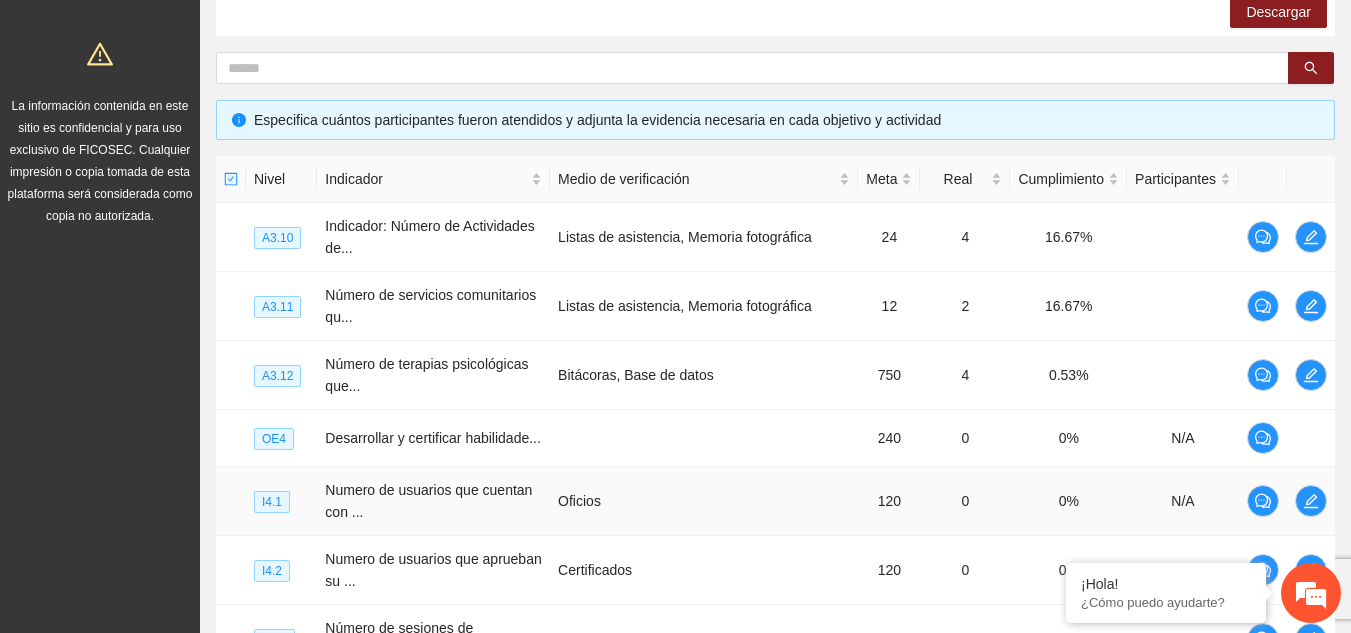 click on "Oficios" at bounding box center (704, 501) 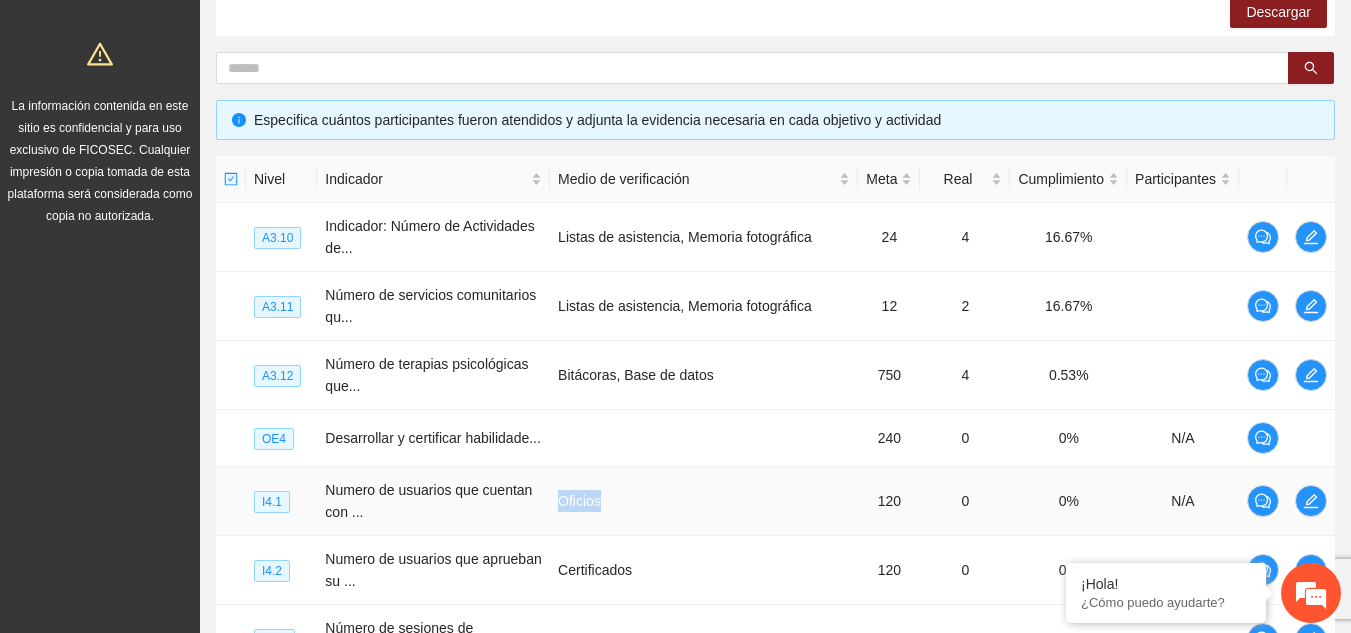 click on "Oficios" at bounding box center (704, 501) 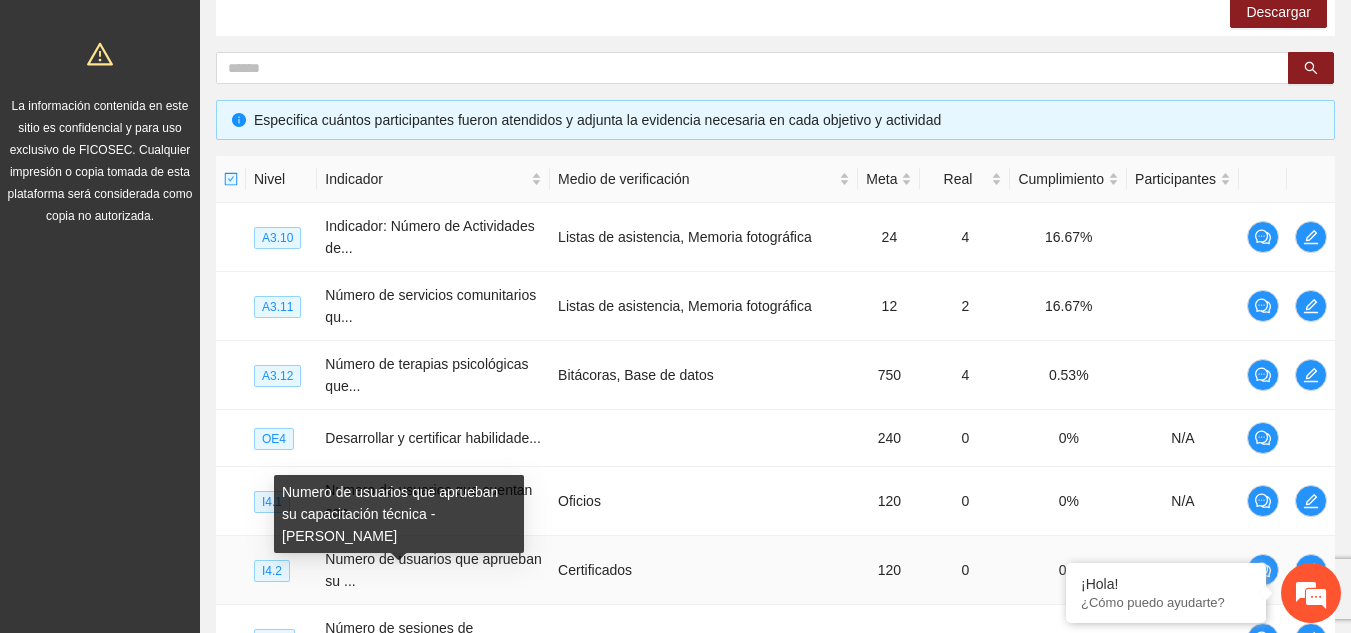 click on "Numero de usuarios que aprueban su capacitación técnica - [PERSON_NAME]" at bounding box center [399, 514] 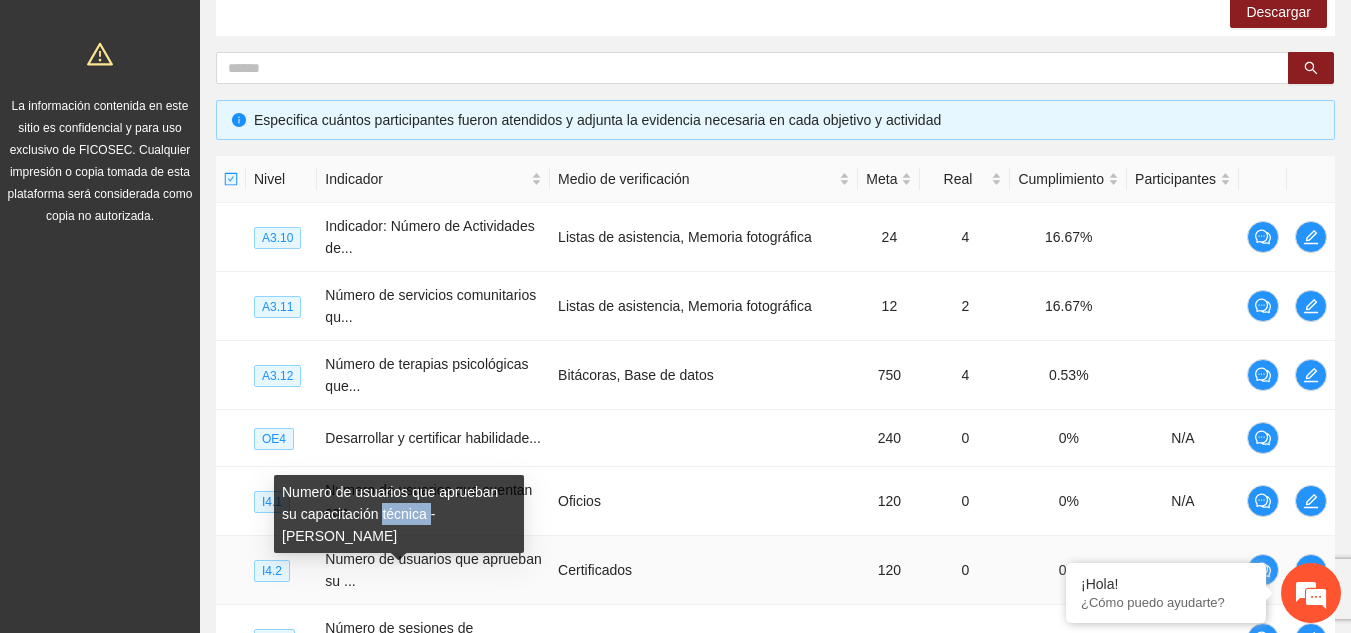 click on "Numero de usuarios que aprueban su capacitación técnica - [PERSON_NAME]" at bounding box center [399, 514] 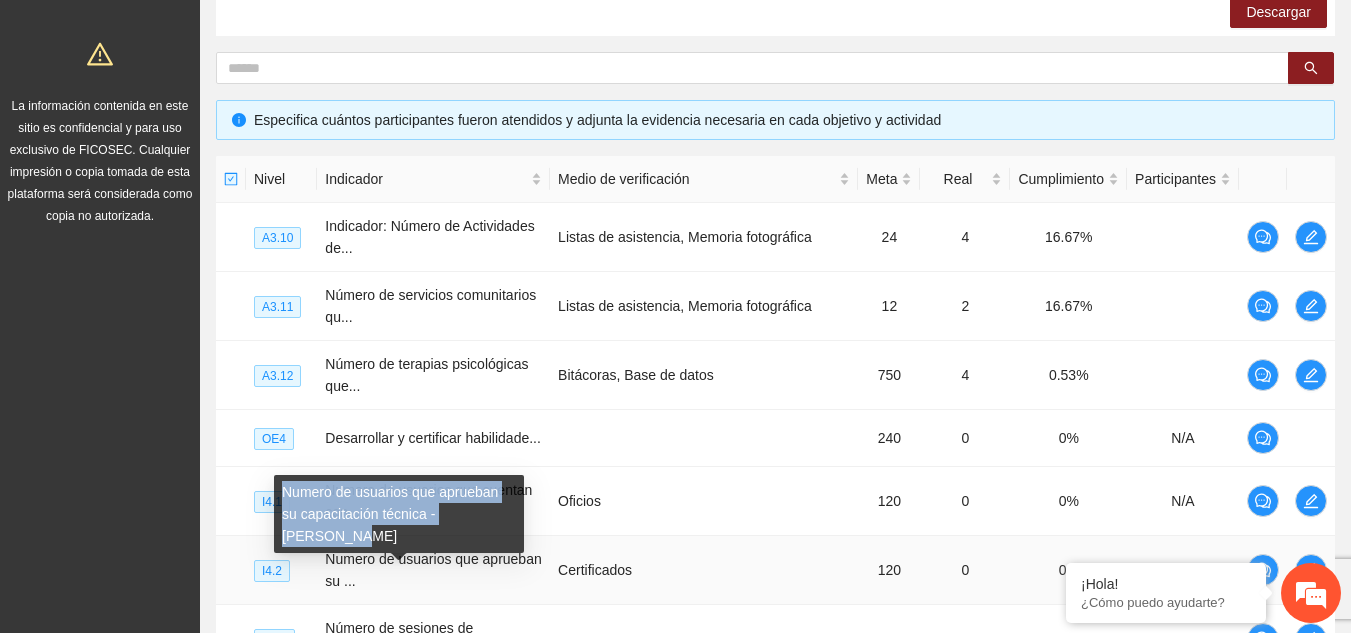 click on "Numero de usuarios que aprueban su capacitación técnica - [PERSON_NAME]" at bounding box center [399, 514] 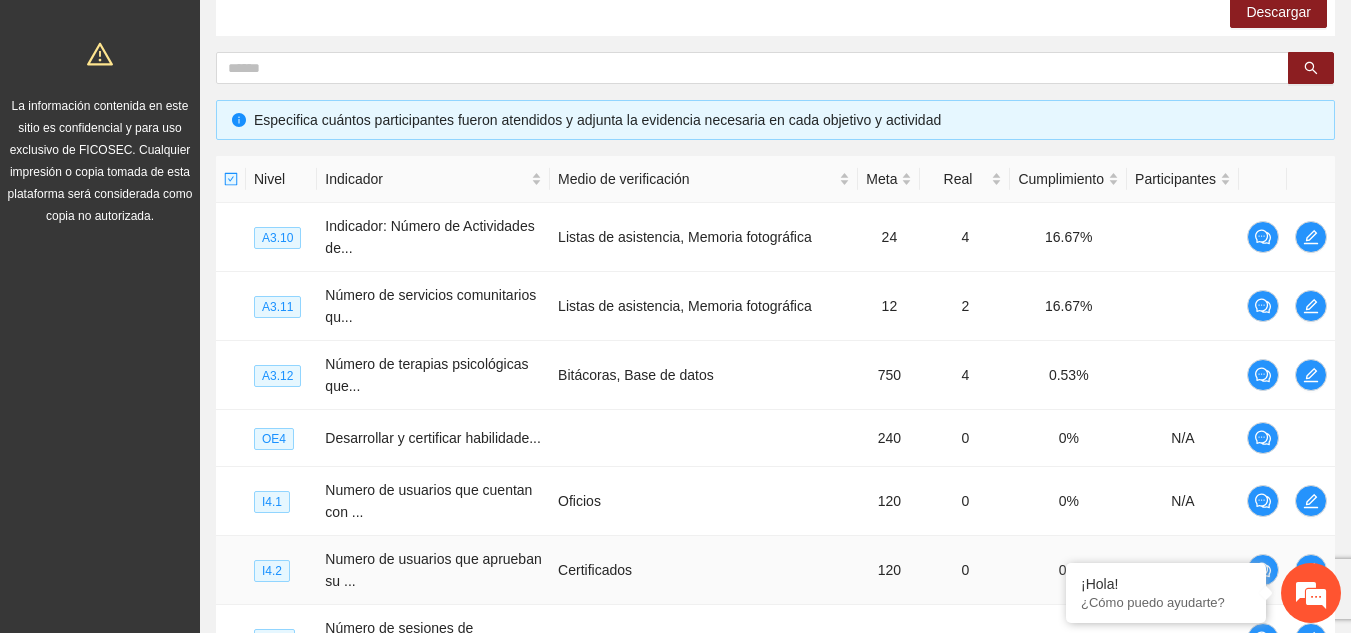 click on "Certificados" at bounding box center (704, 570) 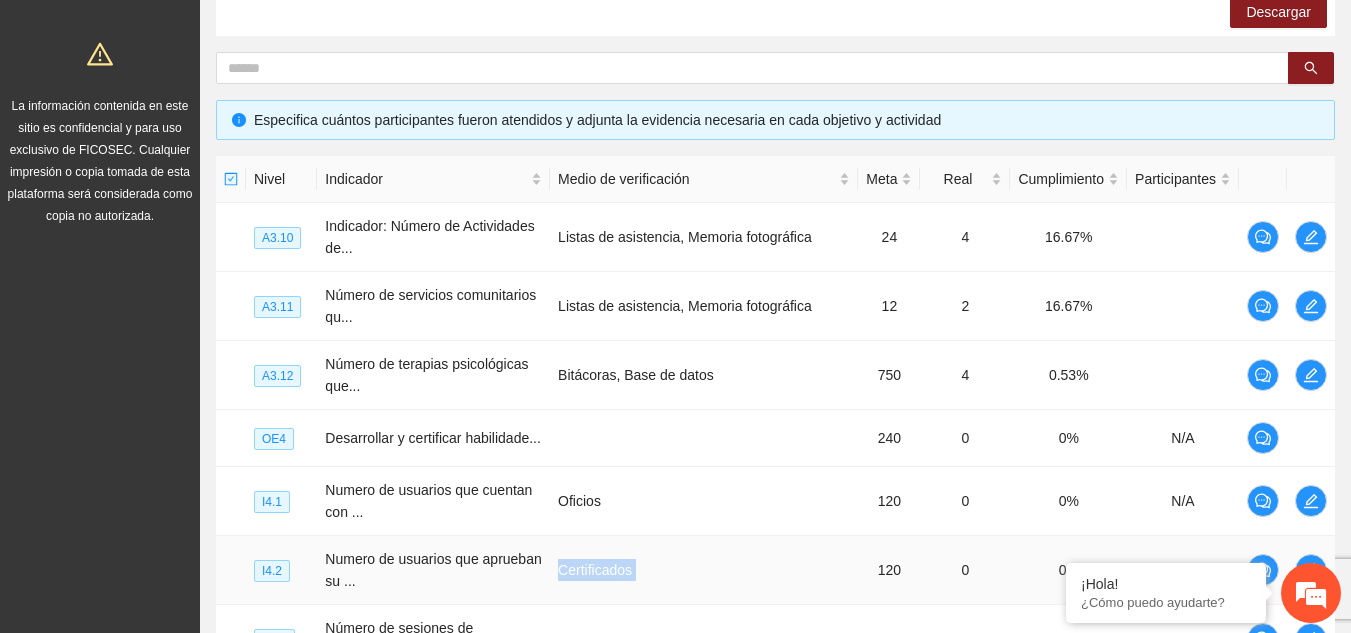 click on "Certificados" at bounding box center [704, 570] 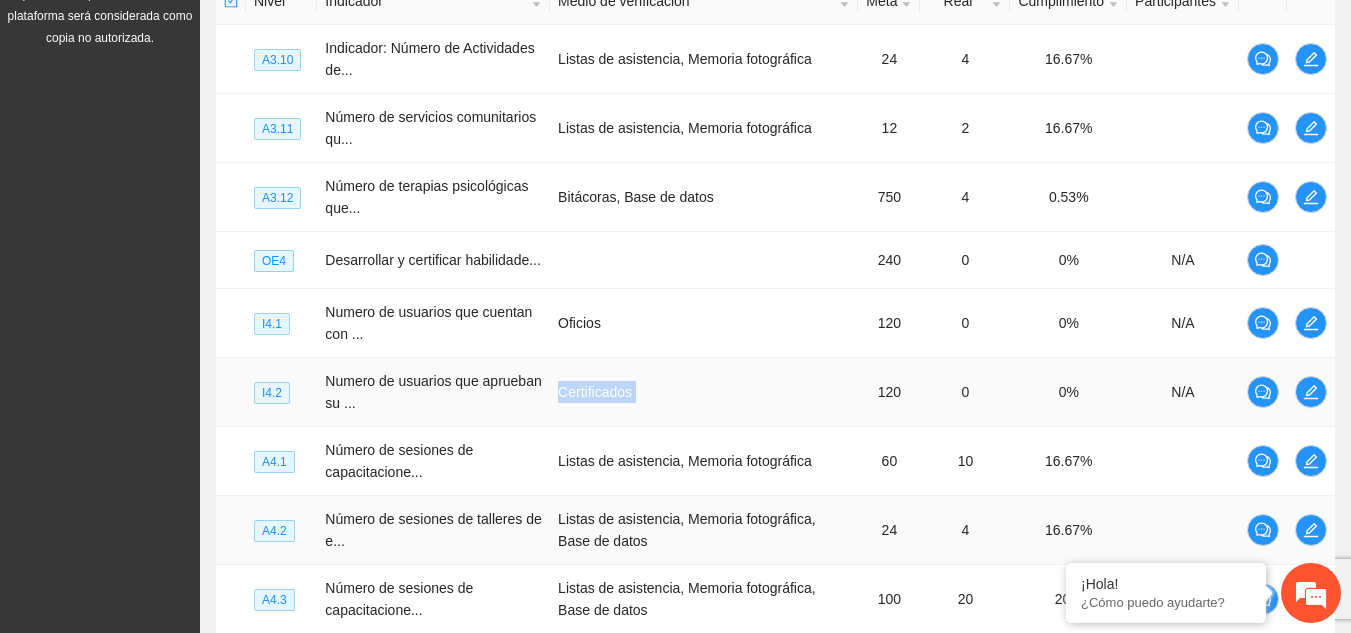 scroll, scrollTop: 544, scrollLeft: 0, axis: vertical 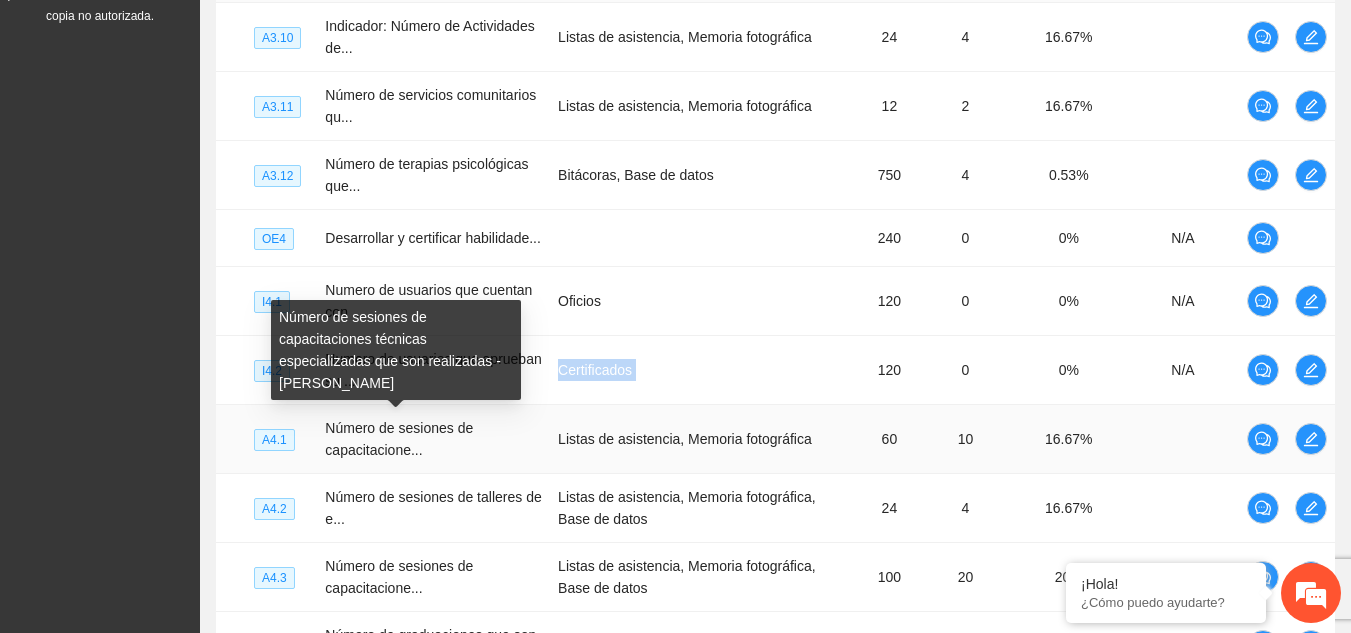 click on "Número de sesiones de capacitacione..." at bounding box center (399, 439) 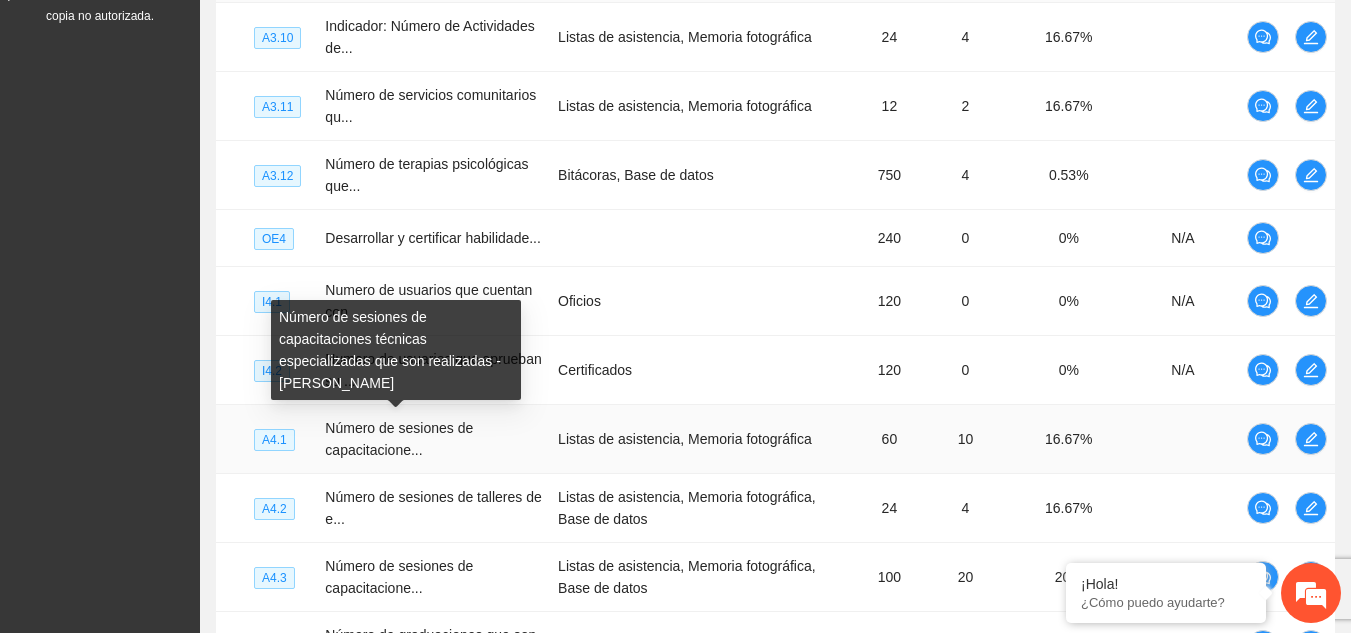 click on "Número de sesiones de capacitacione..." at bounding box center [399, 439] 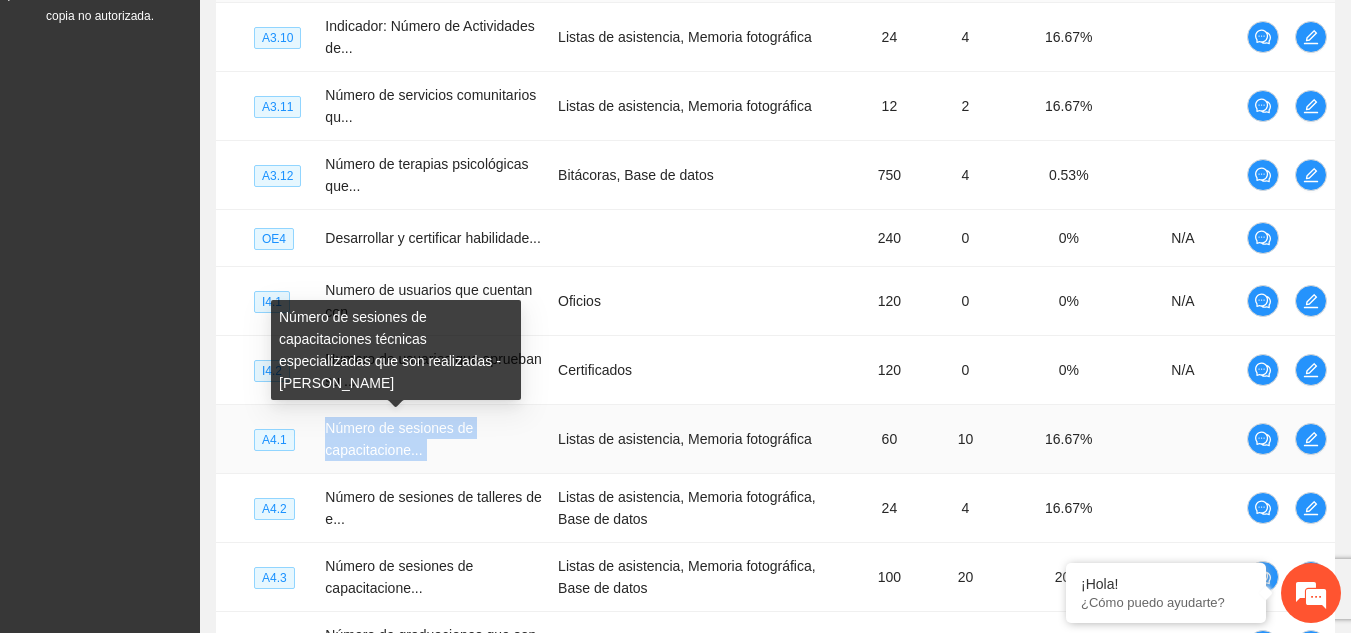 click on "Número de sesiones de capacitacione..." at bounding box center [399, 439] 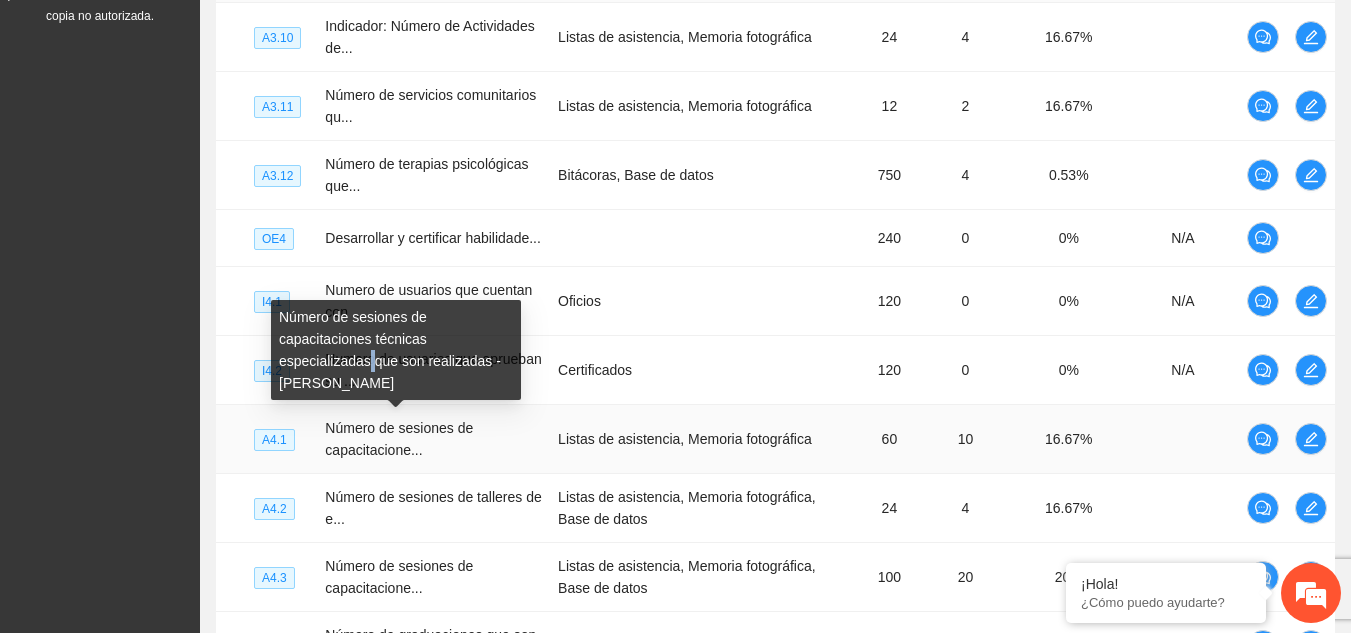 click on "Número de sesiones de capacitaciones técnicas especializadas que son realizadas - [PERSON_NAME]" at bounding box center [396, 350] 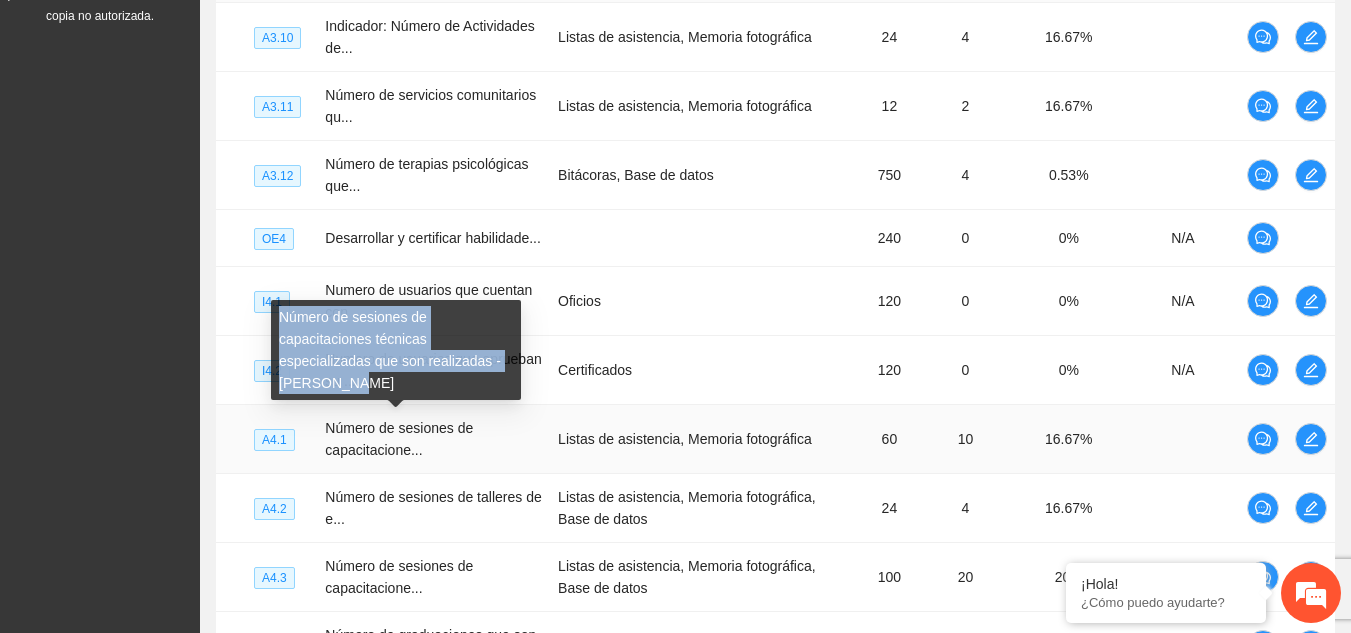 click on "Número de sesiones de capacitaciones técnicas especializadas que son realizadas - [PERSON_NAME]" at bounding box center [396, 350] 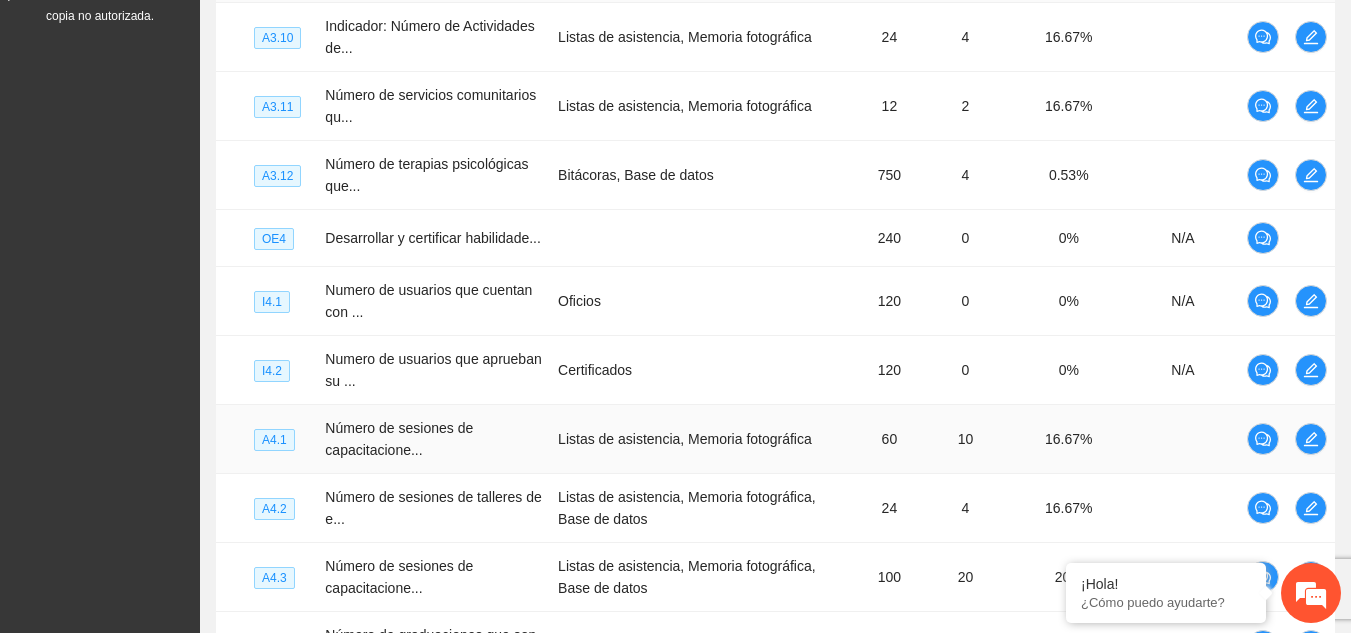 click on "Número de sesiones de capacitacione..." at bounding box center (399, 439) 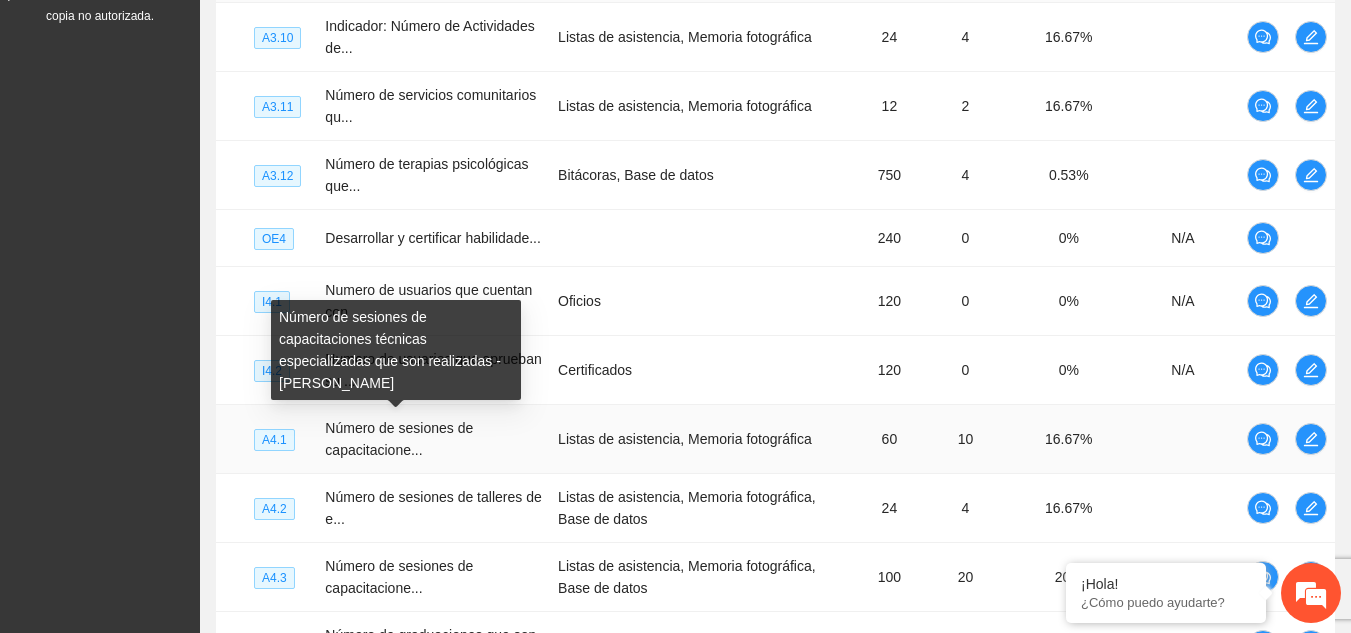 click on "Número de sesiones de capacitacione..." at bounding box center (399, 439) 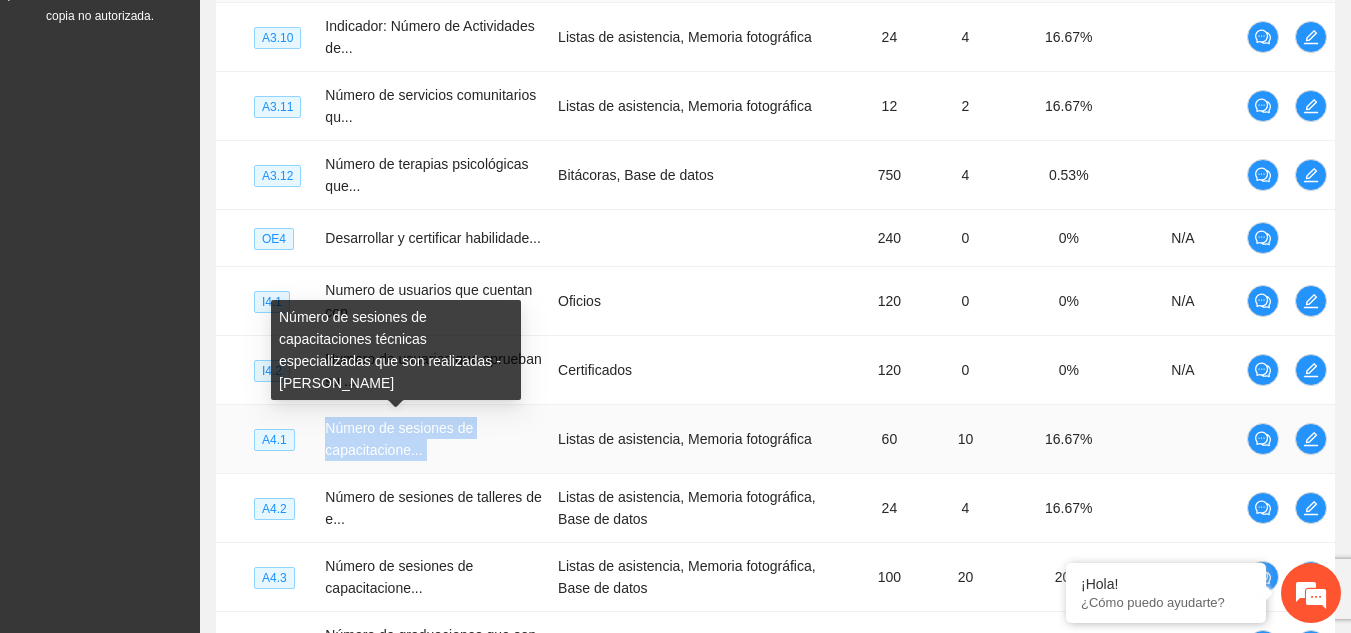 click on "Número de sesiones de capacitacione..." at bounding box center [399, 439] 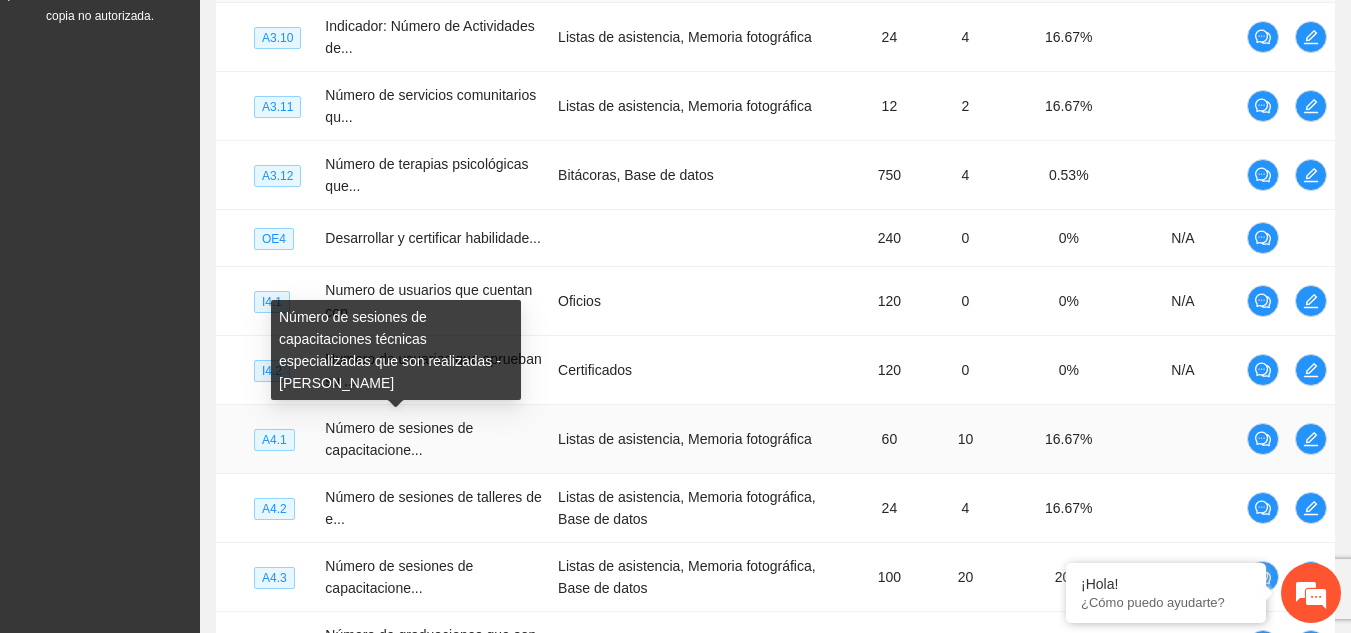 click on "Número de sesiones de capacitaciones técnicas especializadas que son realizadas - [PERSON_NAME]" at bounding box center [396, 350] 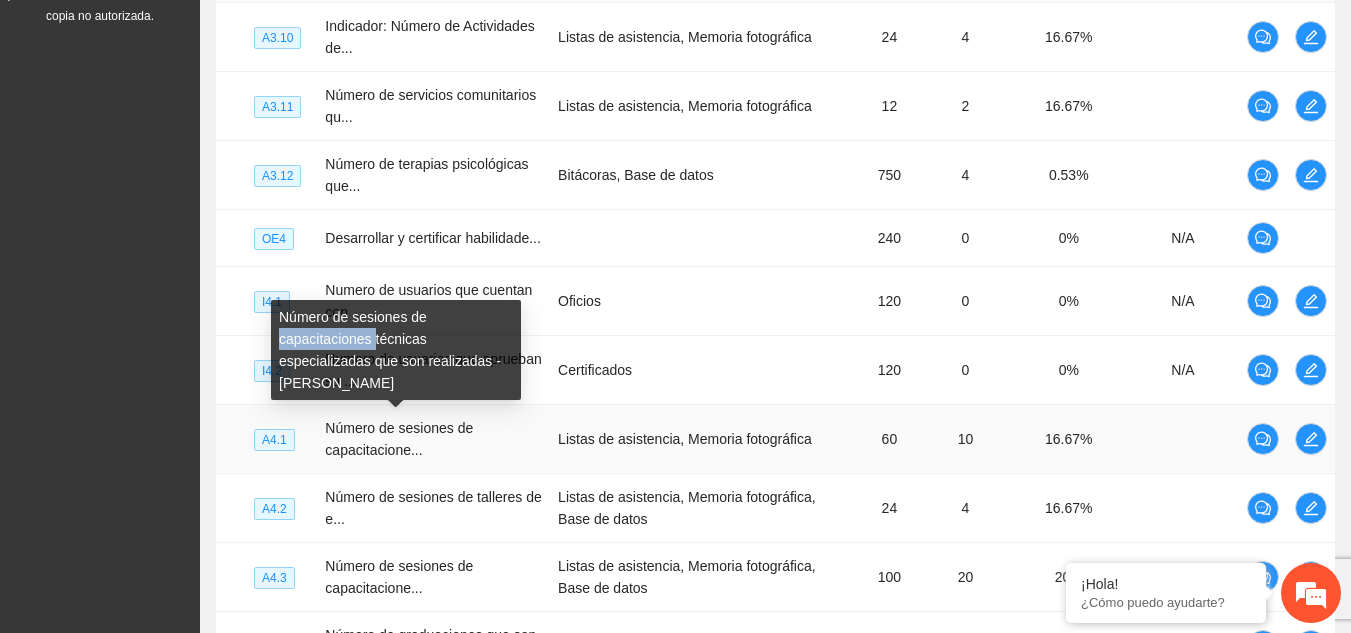click on "Número de sesiones de capacitaciones técnicas especializadas que son realizadas - [PERSON_NAME]" at bounding box center [396, 350] 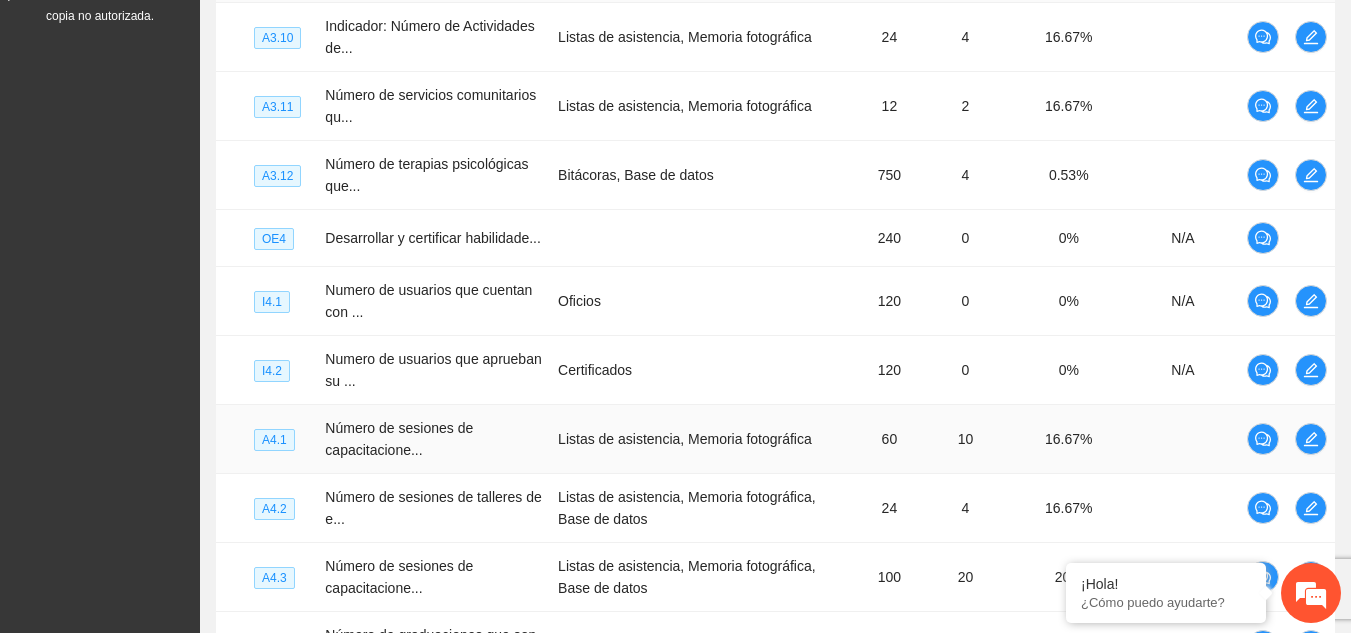 click on "Listas de asistencia, Memoria fotográfica" at bounding box center (704, 439) 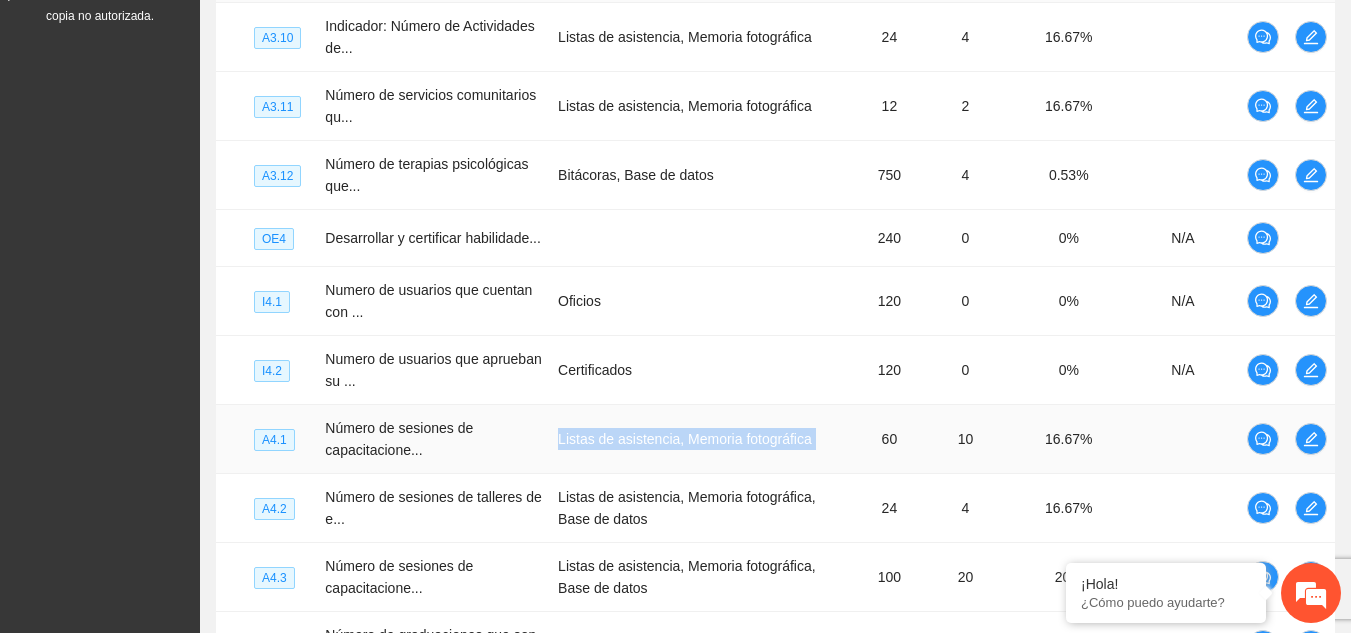 click on "Listas de asistencia, Memoria fotográfica" at bounding box center (704, 439) 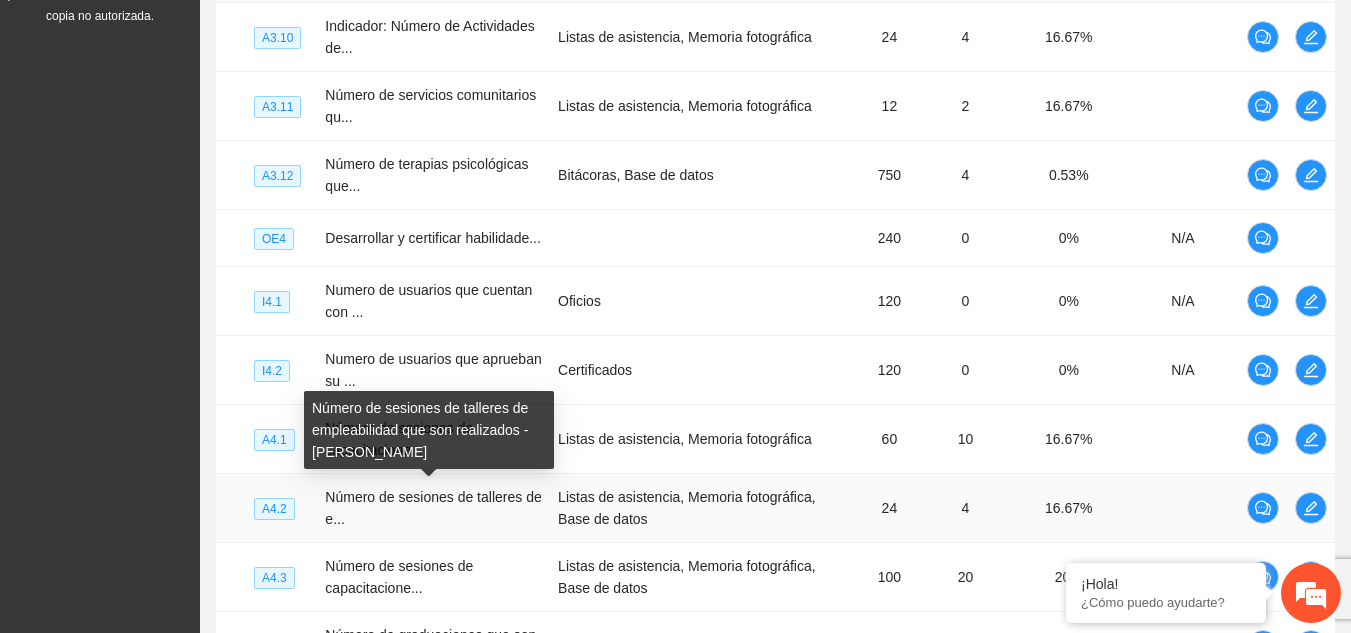 click on "Número de sesiones de talleres de empleabilidad que son realizados - [PERSON_NAME]" at bounding box center [429, 430] 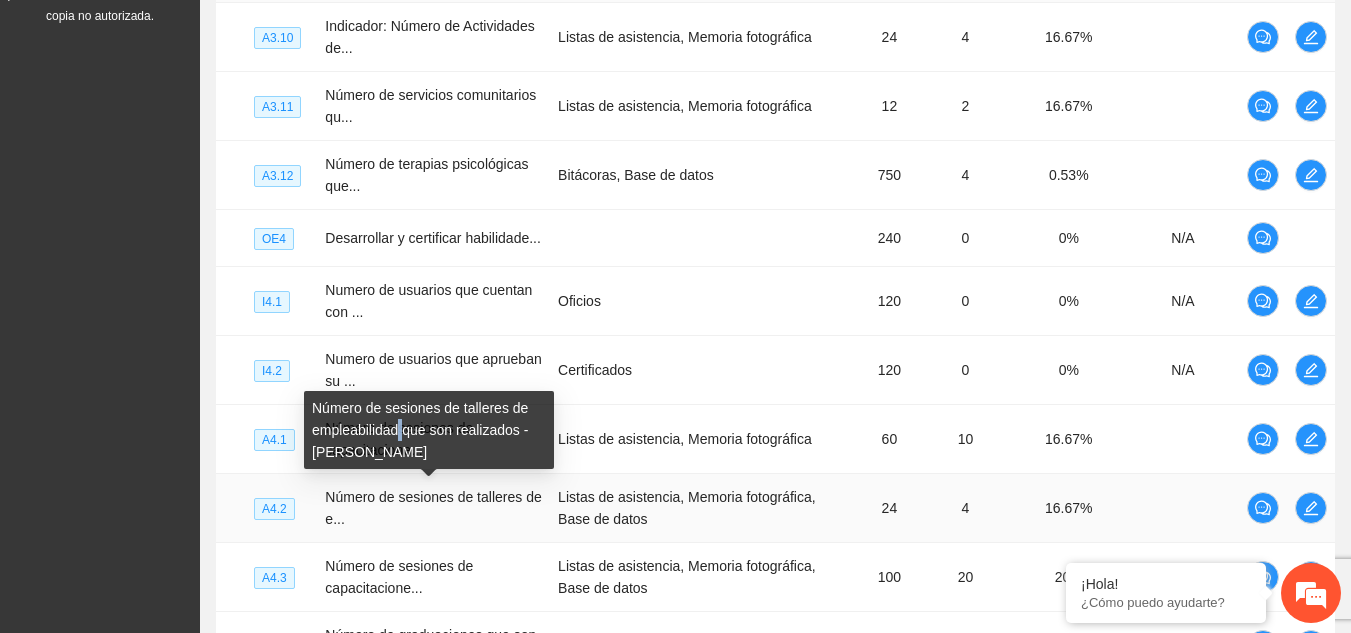 click on "Número de sesiones de talleres de empleabilidad que son realizados - [PERSON_NAME]" at bounding box center [429, 430] 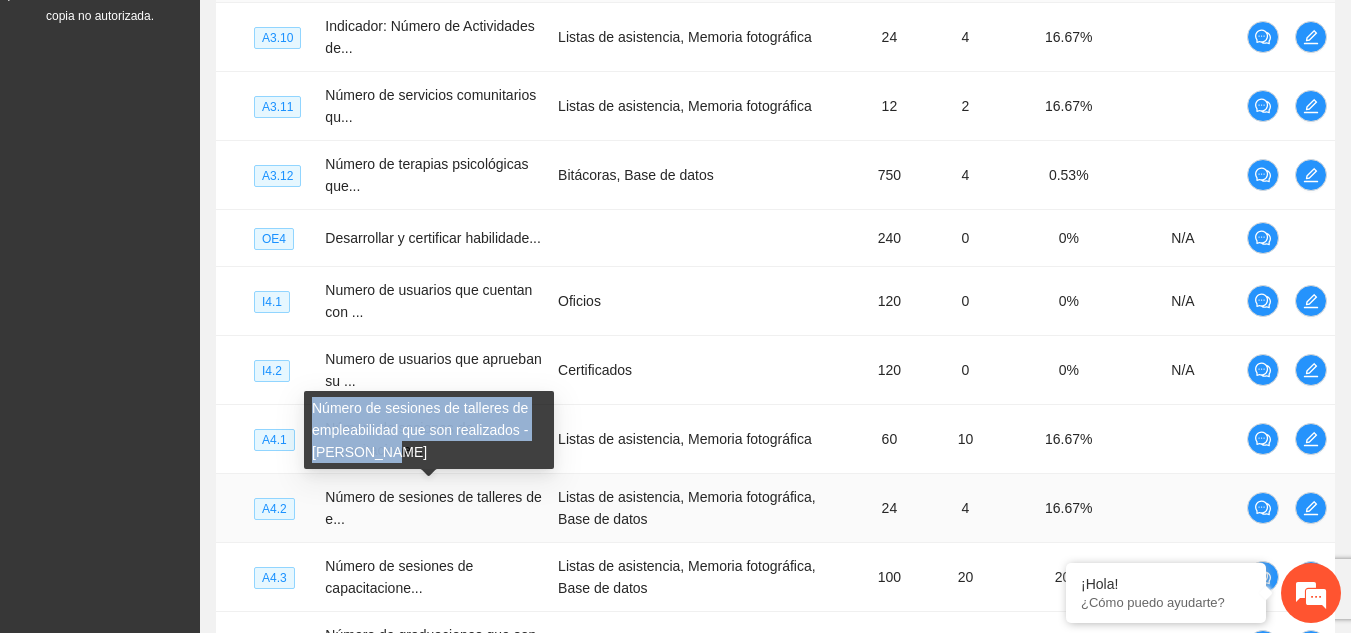 click on "Número de sesiones de talleres de empleabilidad que son realizados - [PERSON_NAME]" at bounding box center [429, 430] 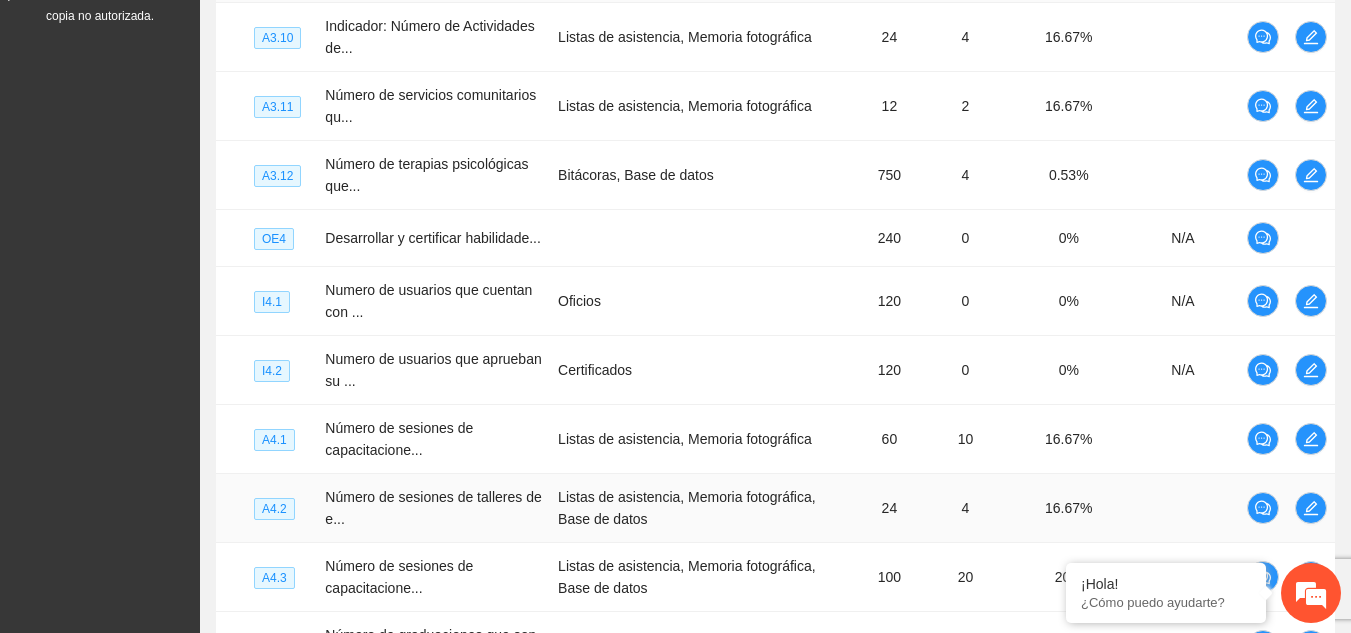 click on "Listas de asistencia, Memoria fotográfica, Base de datos" at bounding box center [704, 508] 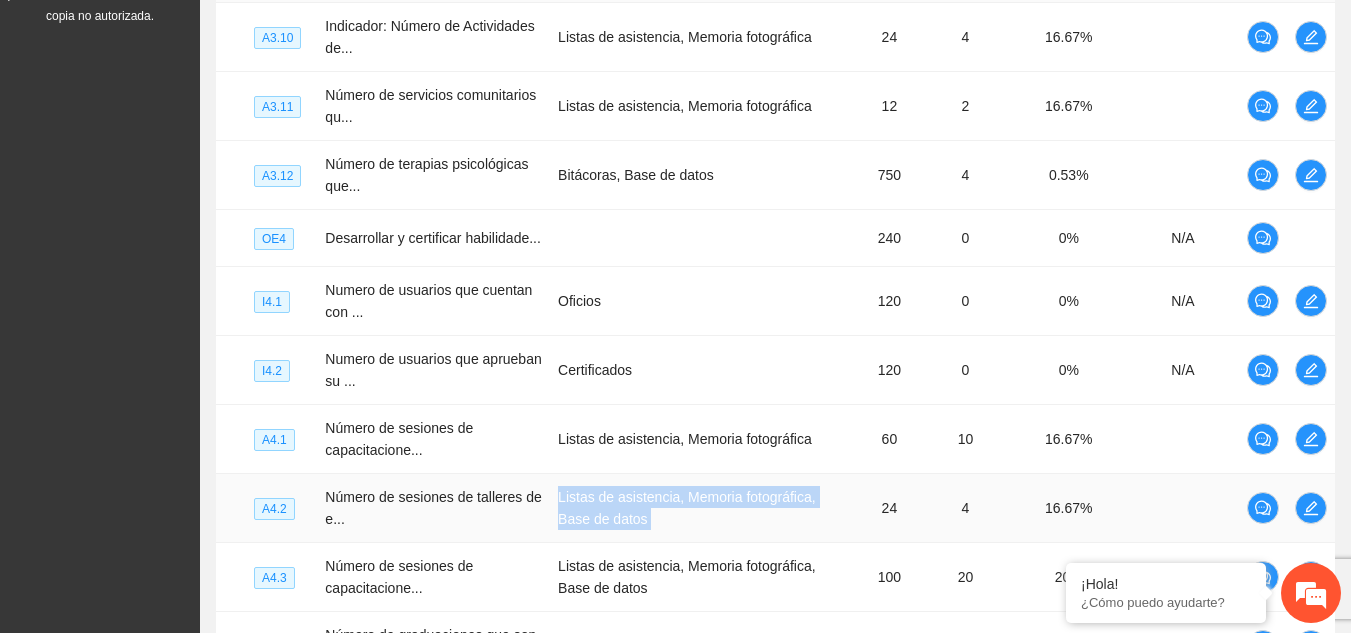 click on "Listas de asistencia, Memoria fotográfica, Base de datos" at bounding box center (704, 508) 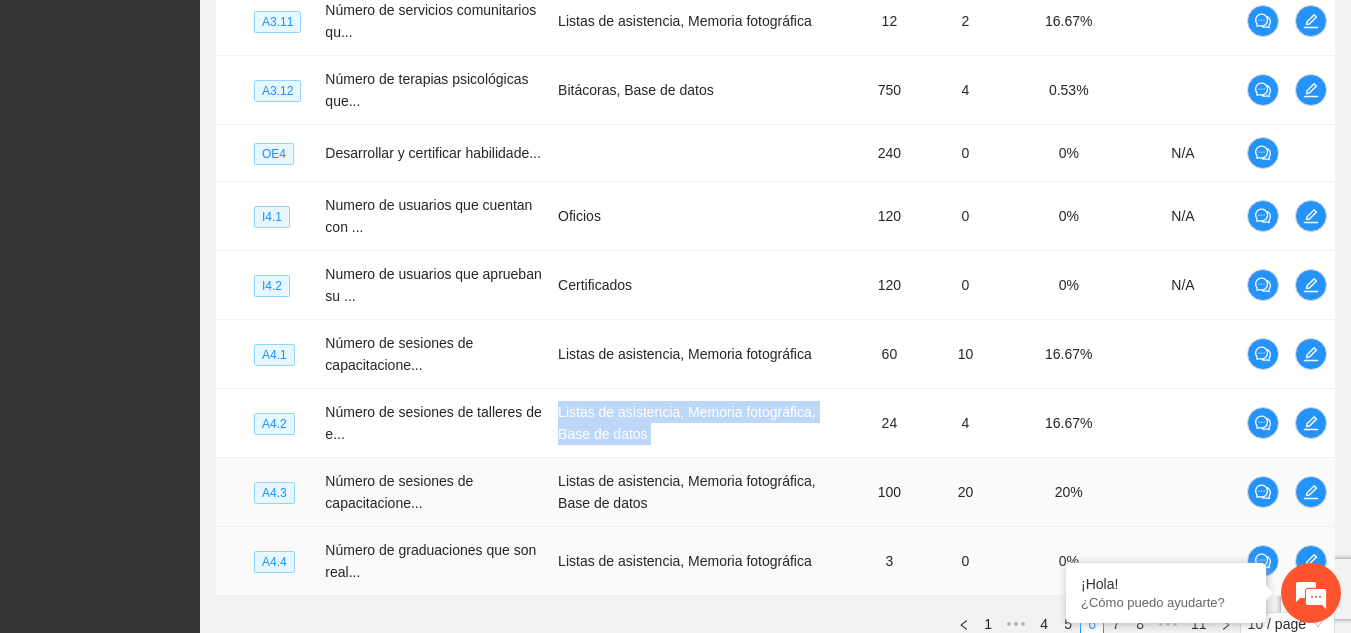 scroll, scrollTop: 664, scrollLeft: 0, axis: vertical 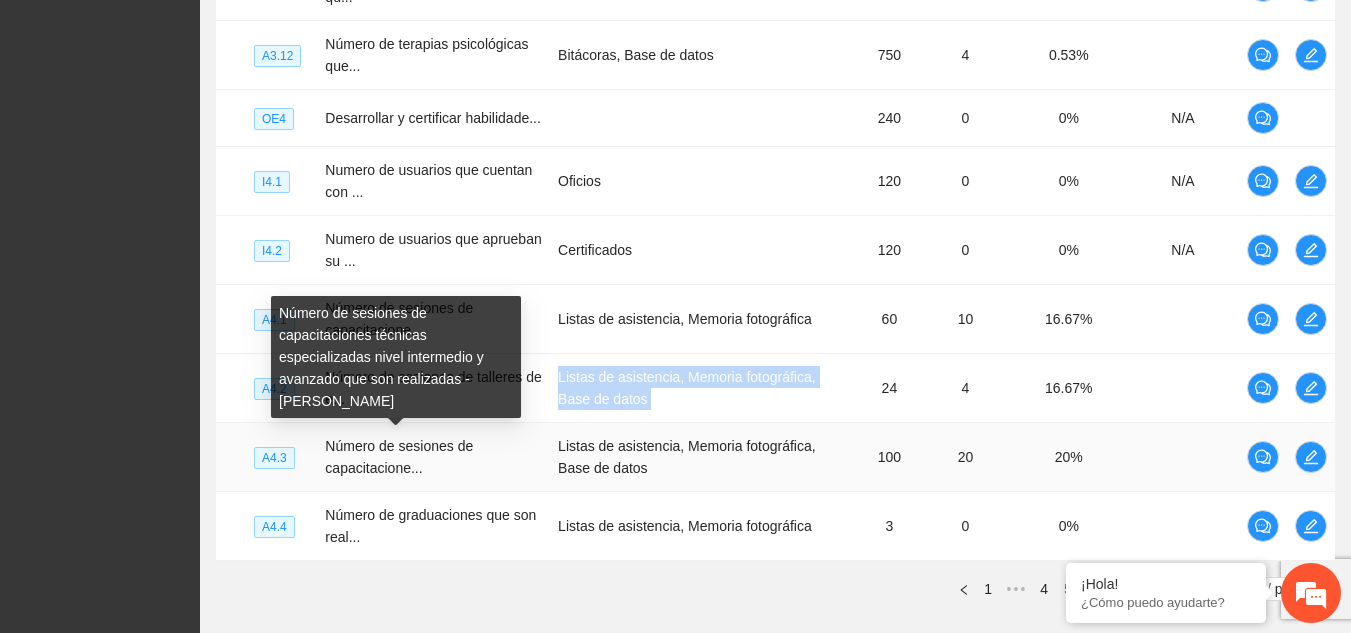 click on "Número de sesiones de capacitaciones técnicas especializadas nivel intermedio y avanzado que son realizadas - [PERSON_NAME]" at bounding box center (396, 357) 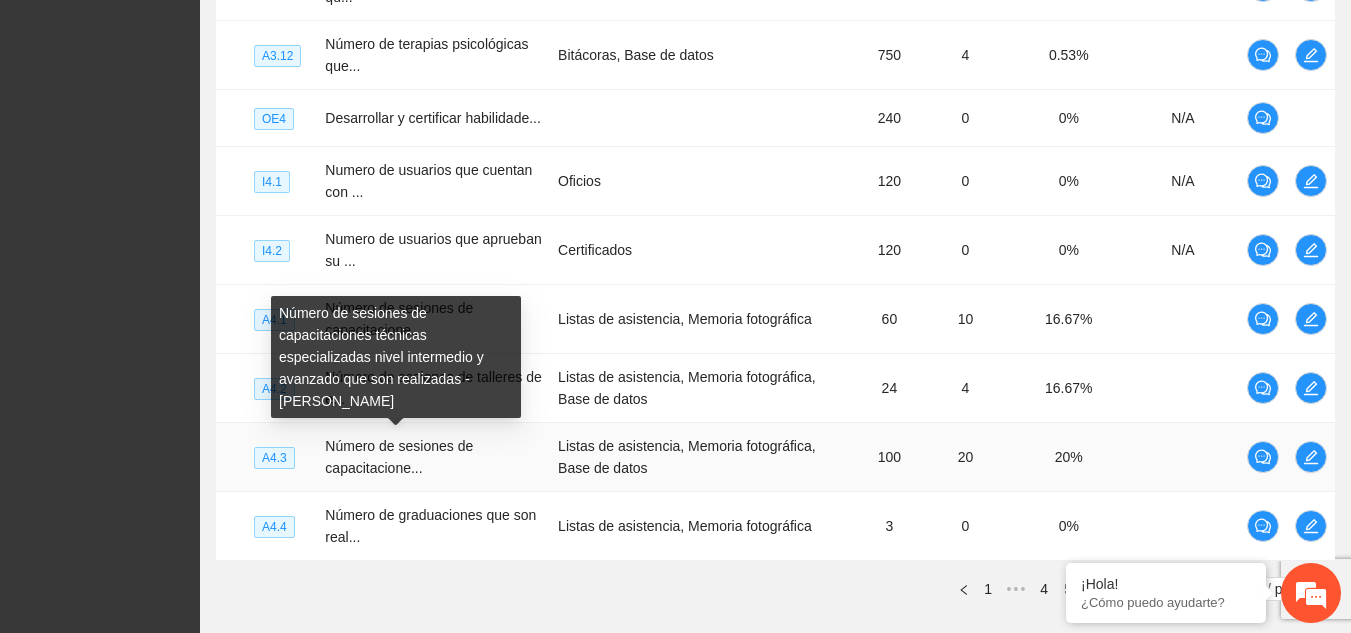 click on "Número de sesiones de capacitaciones técnicas especializadas nivel intermedio y avanzado que son realizadas - [PERSON_NAME]" at bounding box center [396, 357] 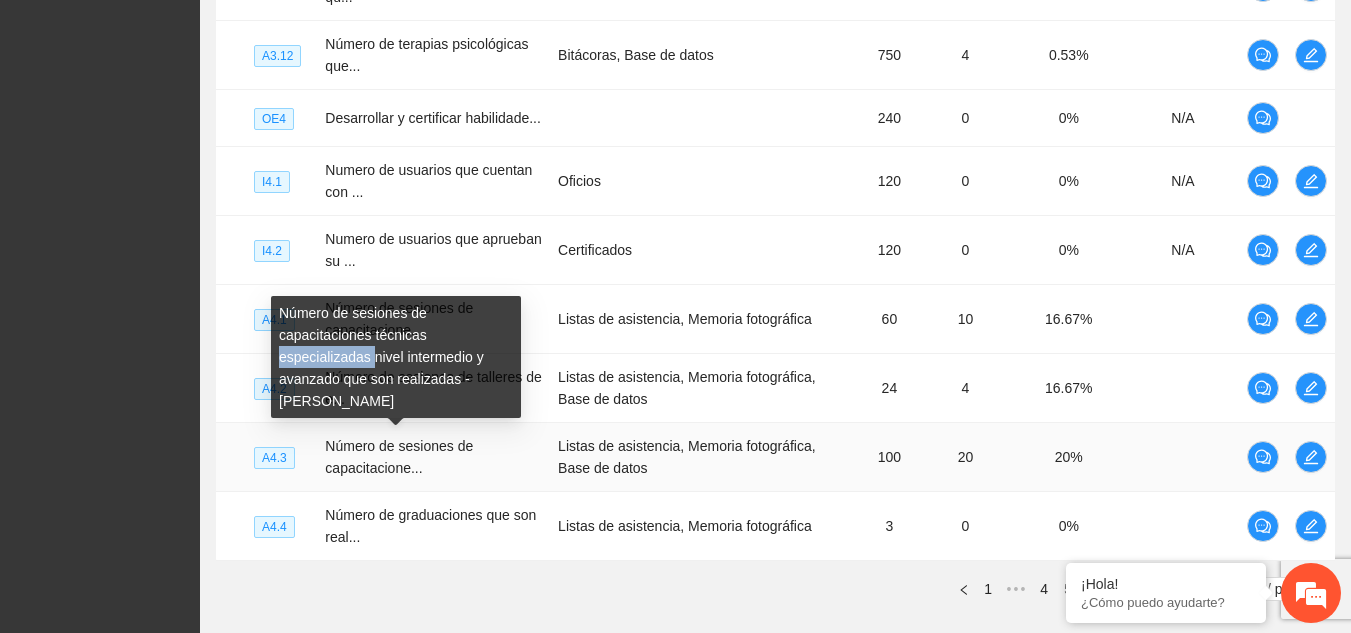 click on "Número de sesiones de capacitaciones técnicas especializadas nivel intermedio y avanzado que son realizadas - [PERSON_NAME]" at bounding box center [396, 357] 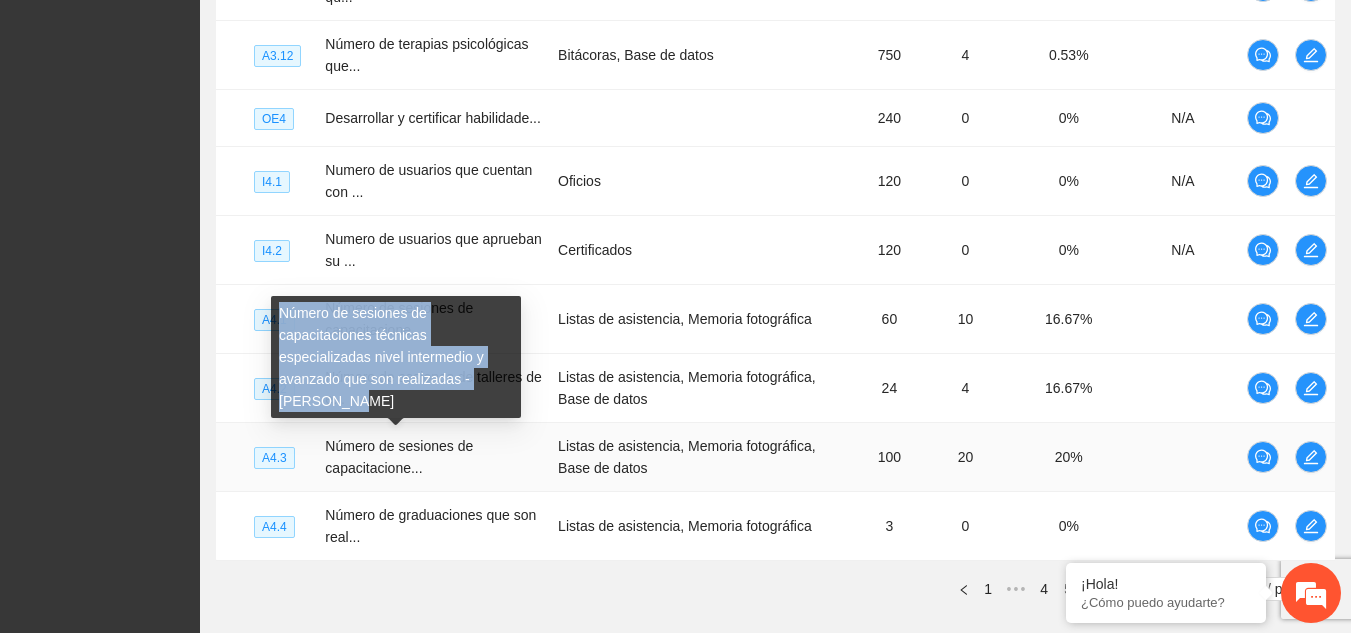 click on "Número de sesiones de capacitaciones técnicas especializadas nivel intermedio y avanzado que son realizadas - [PERSON_NAME]" at bounding box center [396, 357] 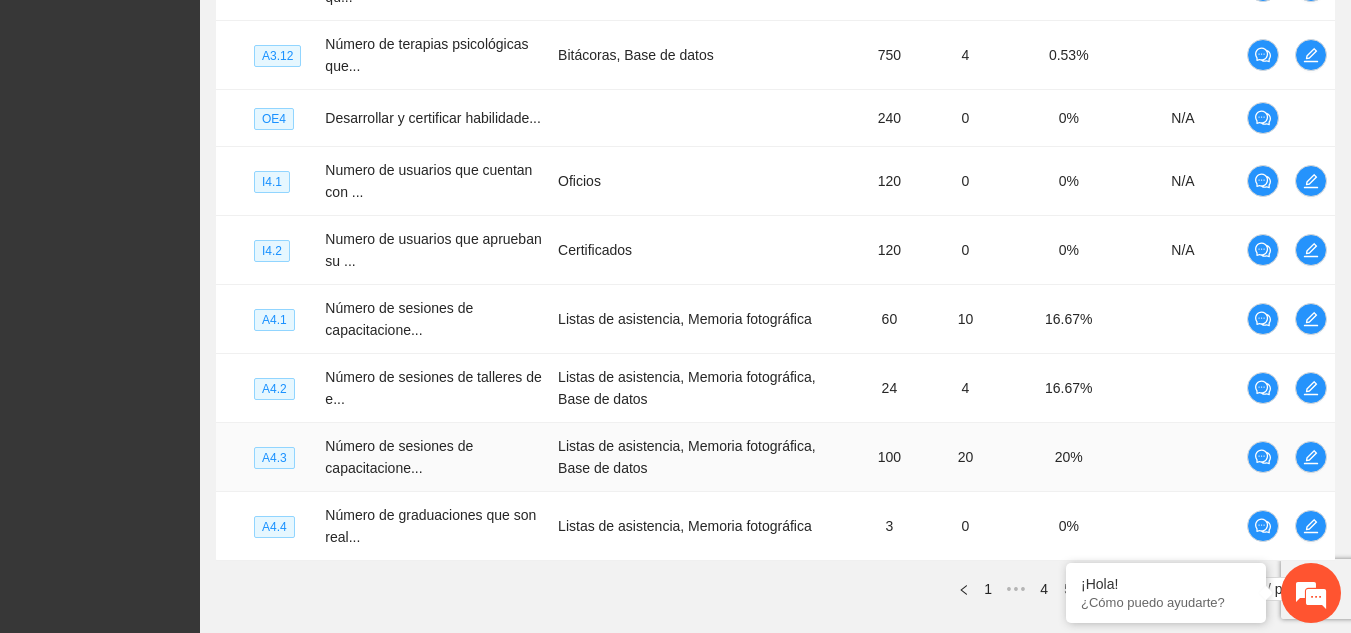 click on "Listas de asistencia, Memoria fotográfica, Base de datos" at bounding box center [704, 457] 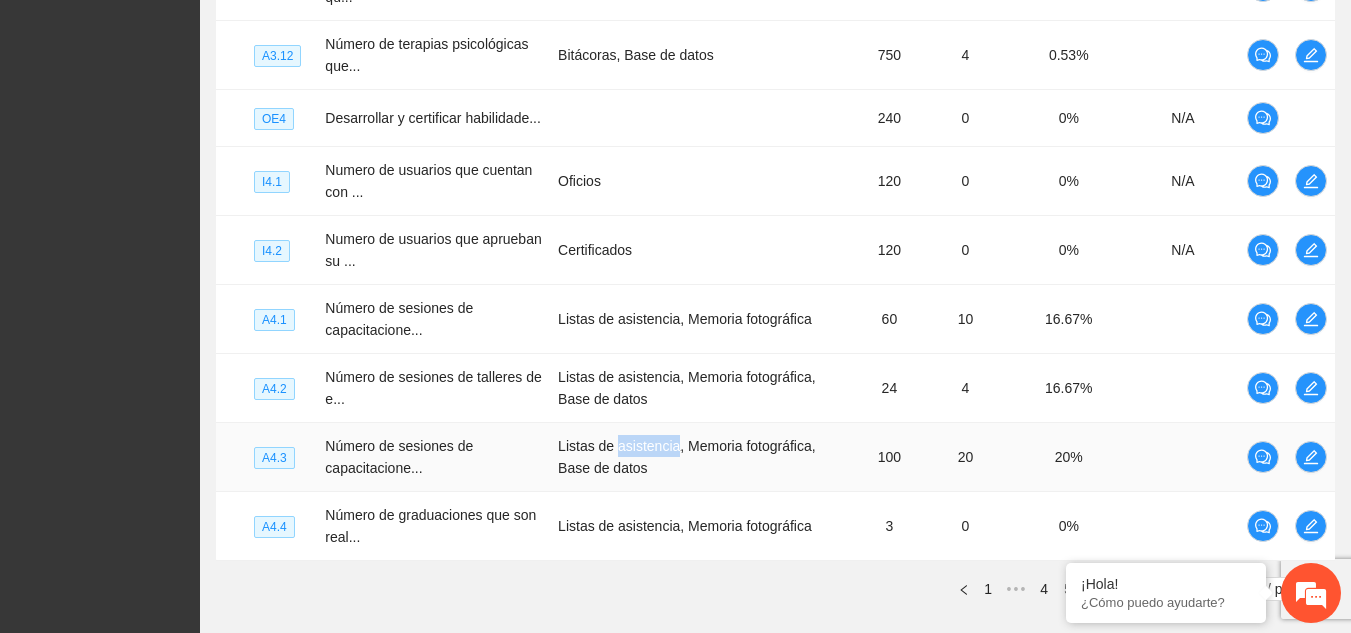click on "Listas de asistencia, Memoria fotográfica, Base de datos" at bounding box center [704, 457] 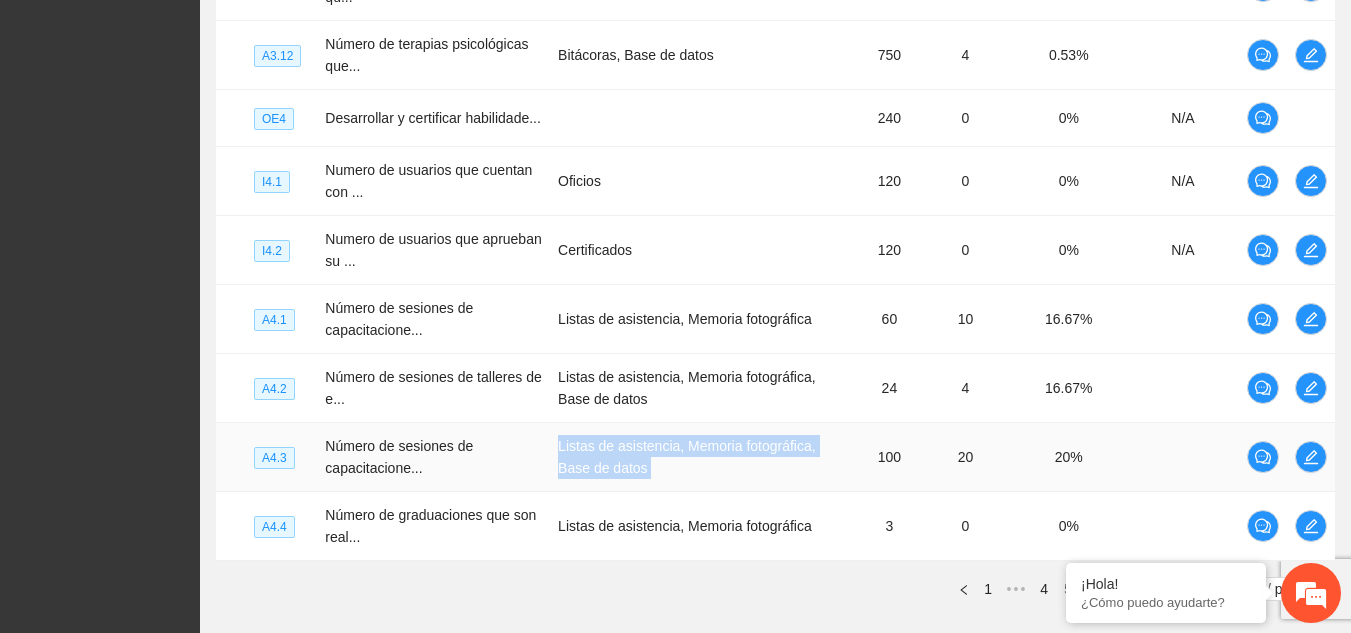 click on "Listas de asistencia, Memoria fotográfica, Base de datos" at bounding box center (704, 457) 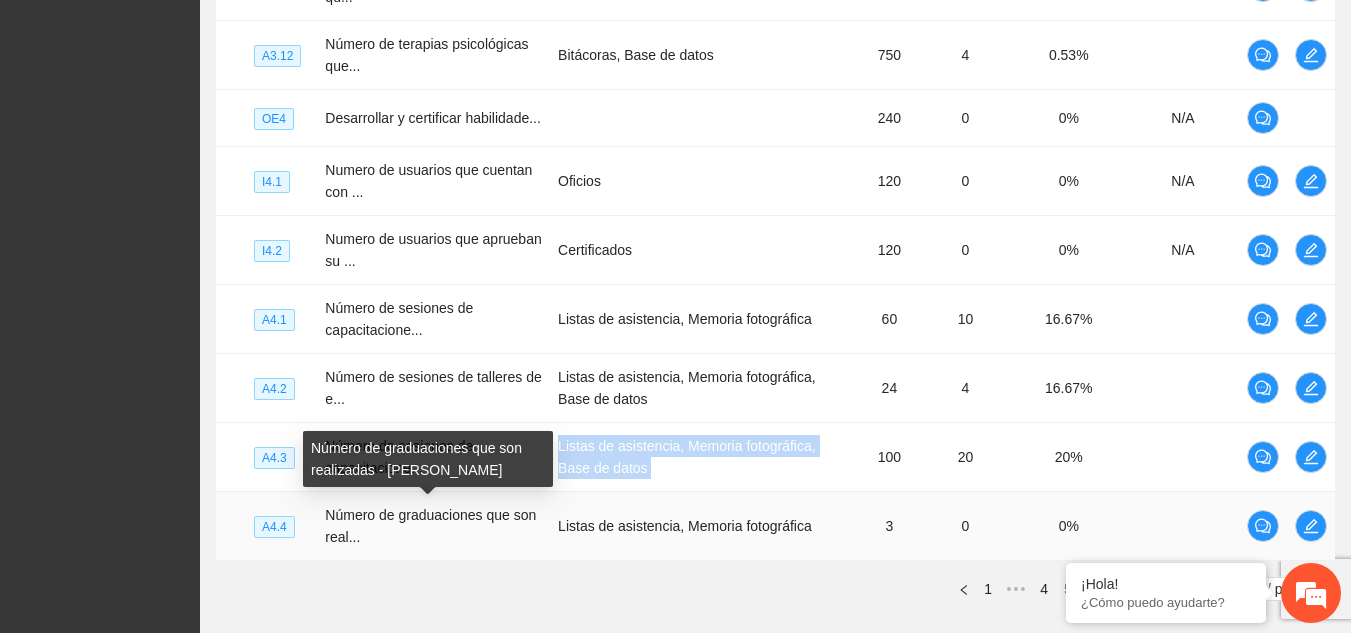 click on "Número de graduaciones que son real..." at bounding box center [430, 526] 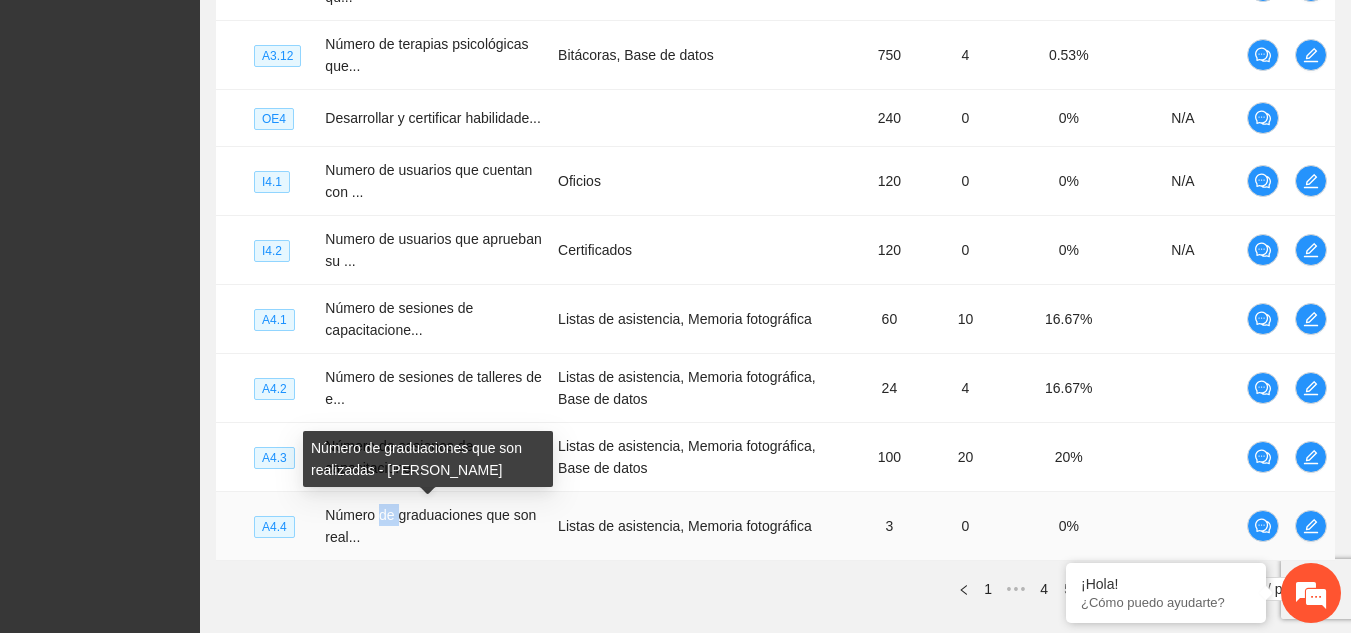 click on "Número de graduaciones que son real..." at bounding box center [430, 526] 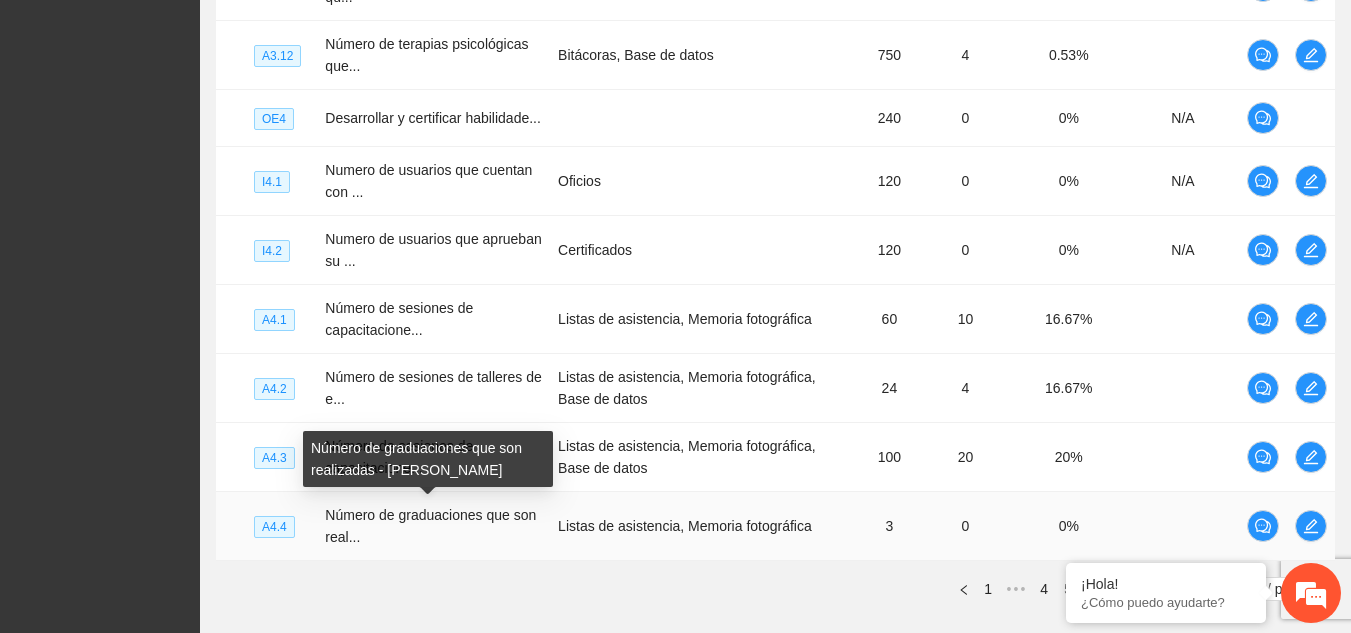 click on "Número de graduaciones que son realizadas - [PERSON_NAME]" at bounding box center [428, 459] 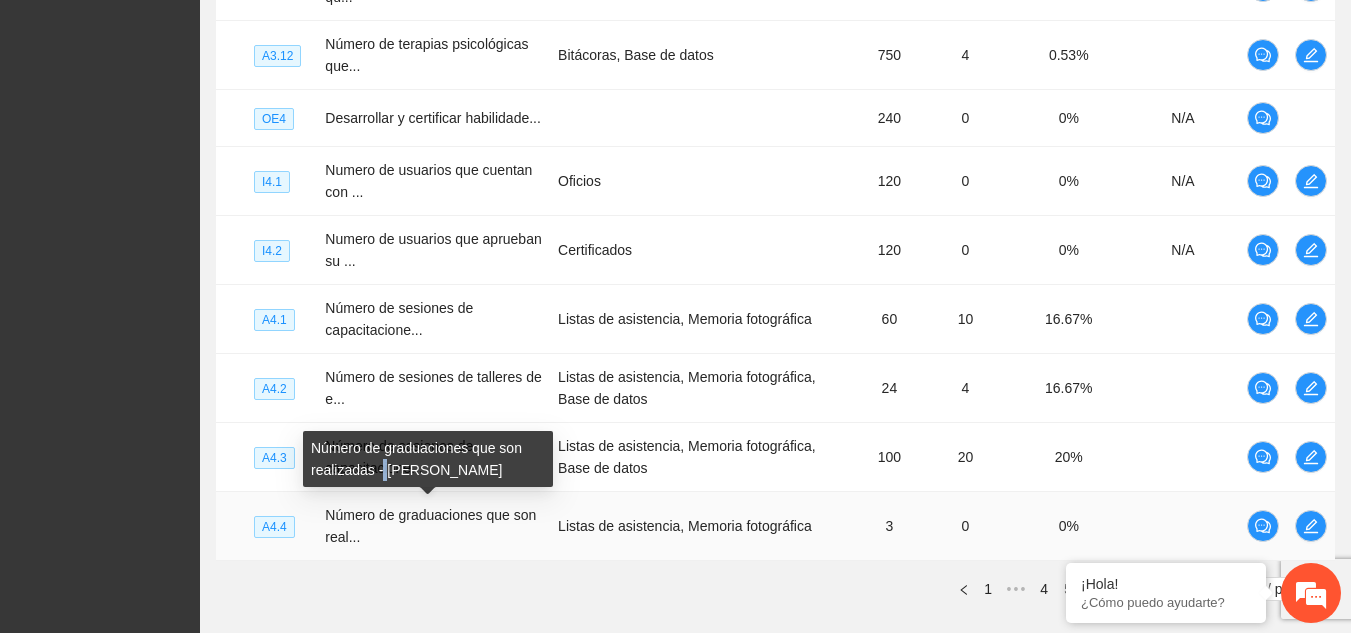 click on "Número de graduaciones que son realizadas - [PERSON_NAME]" at bounding box center [428, 459] 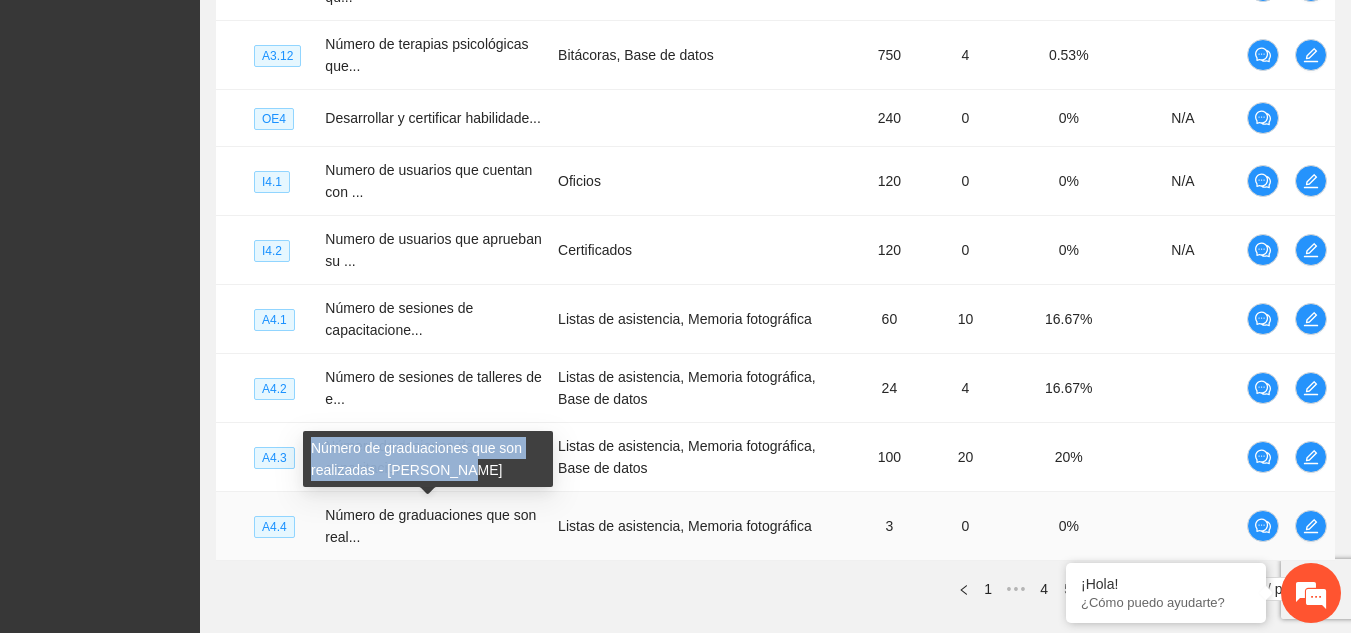 click on "Número de graduaciones que son realizadas - [PERSON_NAME]" at bounding box center [428, 459] 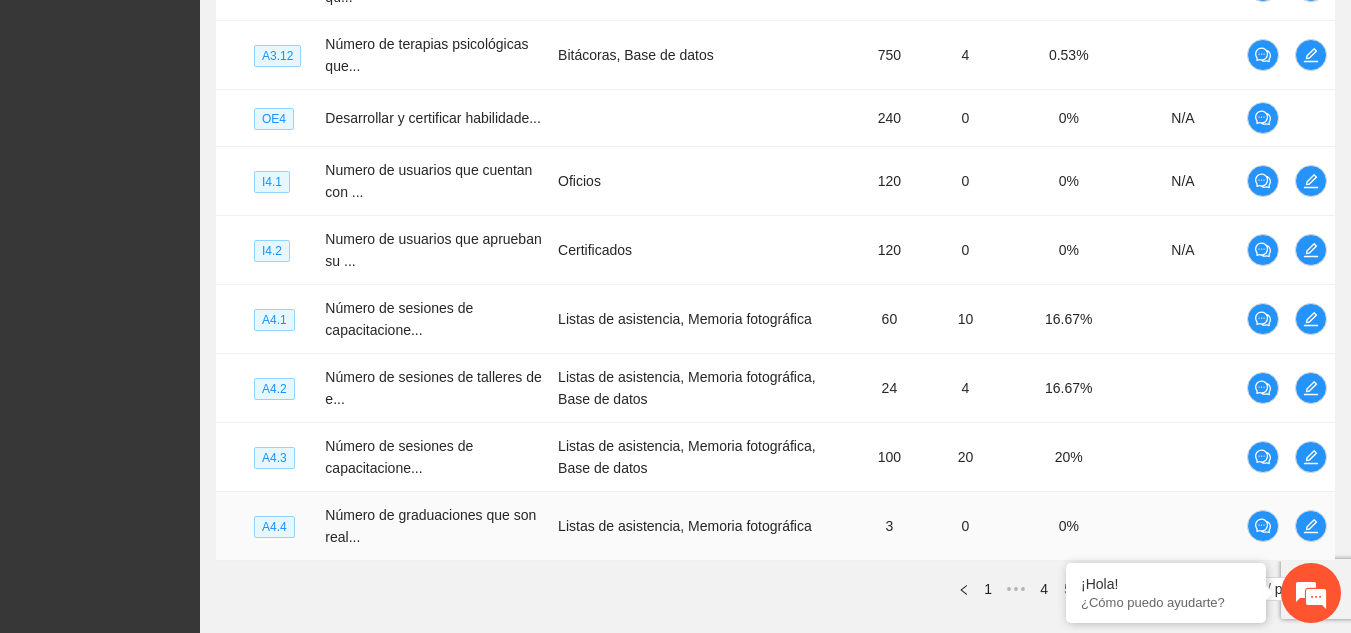 click on "Listas de asistencia, Memoria fotográfica" at bounding box center [704, 526] 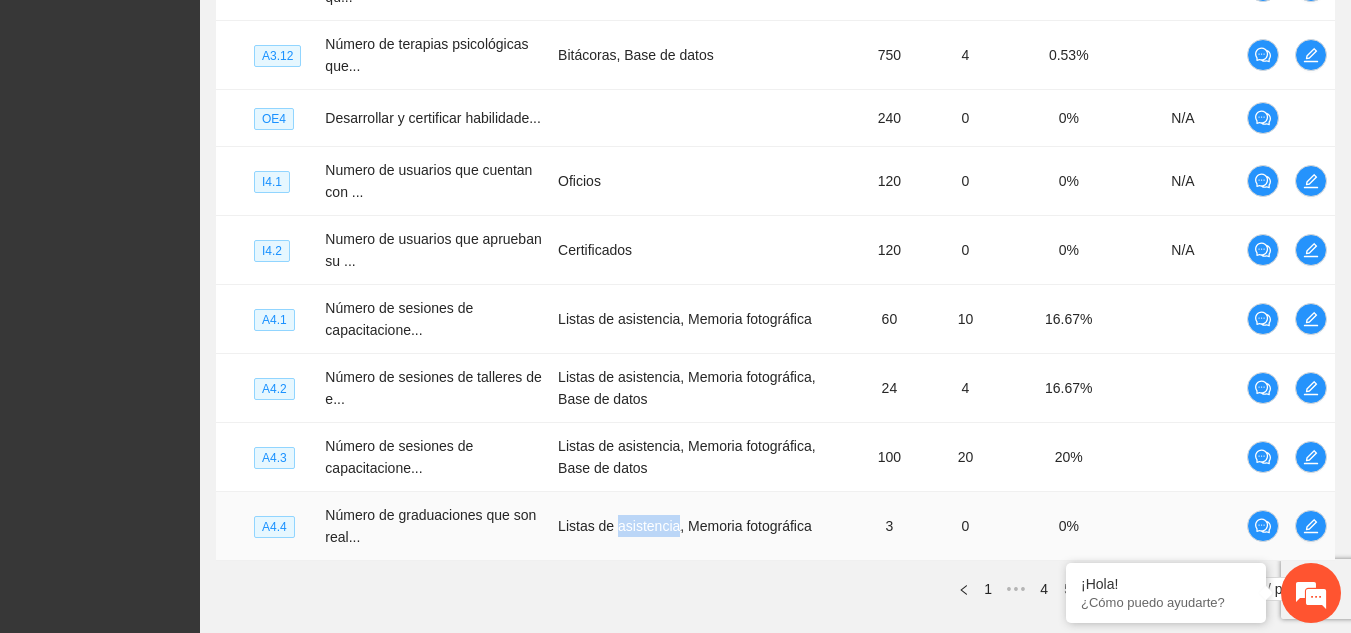 click on "Listas de asistencia, Memoria fotográfica" at bounding box center [704, 526] 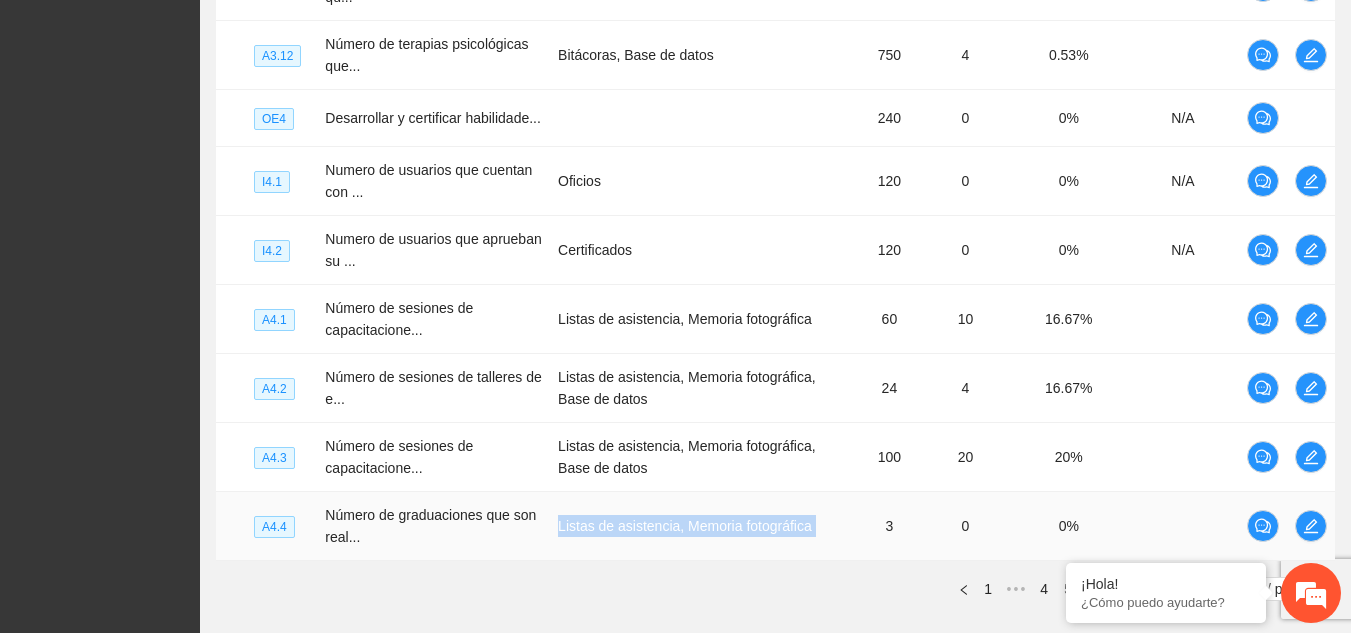 click on "Listas de asistencia, Memoria fotográfica" at bounding box center [704, 526] 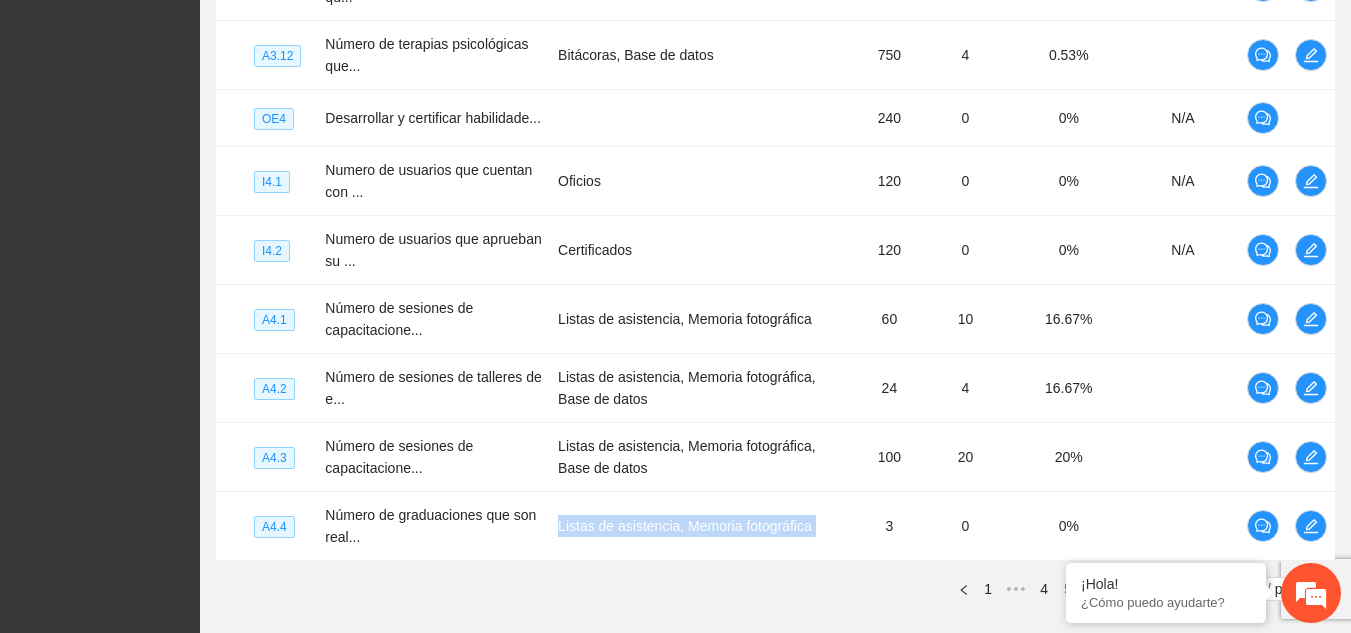 scroll, scrollTop: 784, scrollLeft: 0, axis: vertical 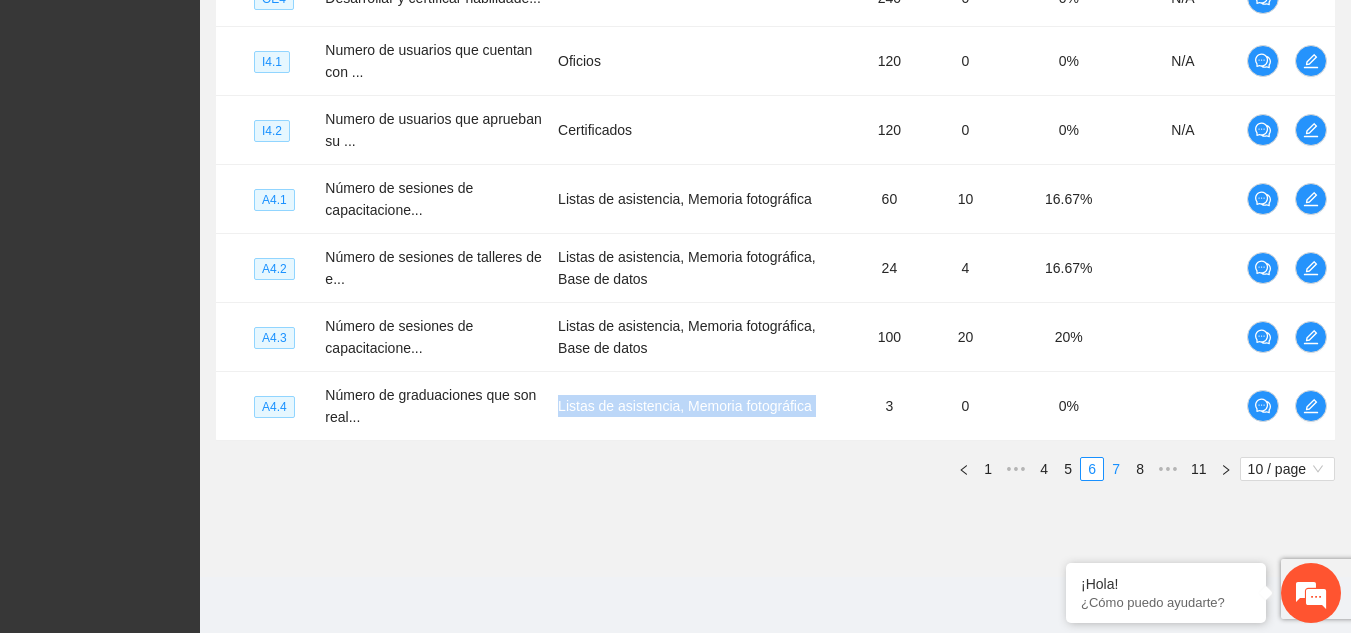 click on "7" at bounding box center [1116, 469] 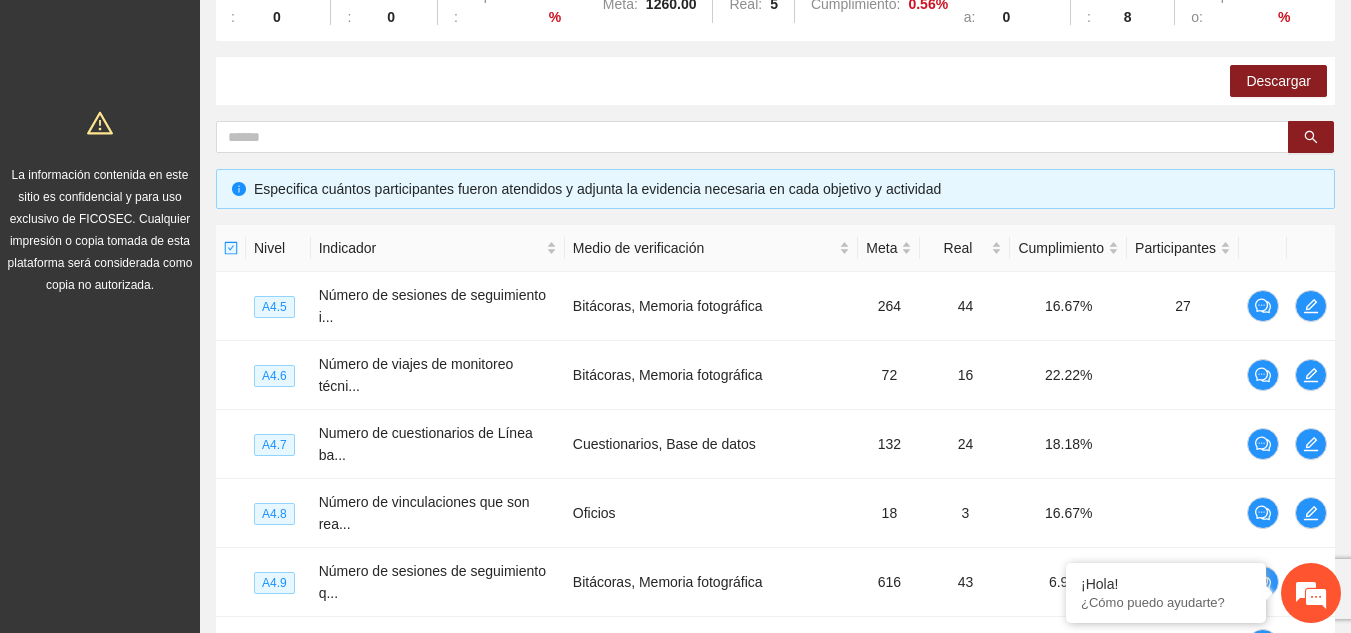 scroll, scrollTop: 270, scrollLeft: 0, axis: vertical 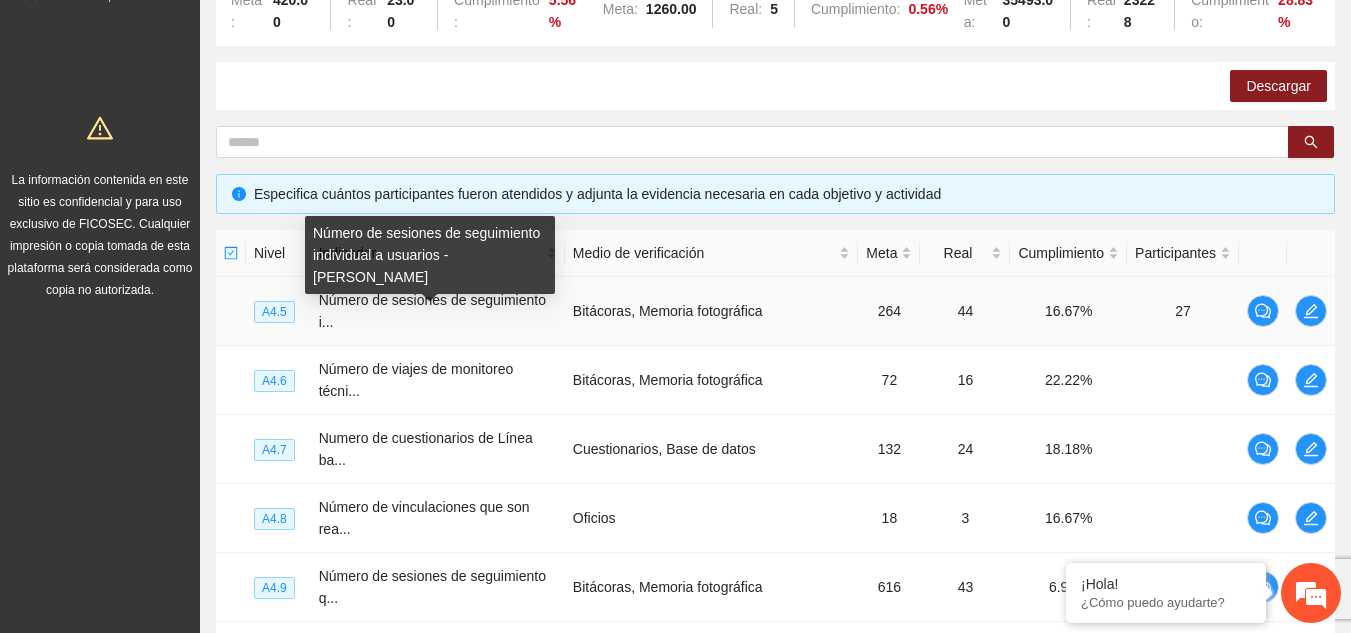 click on "Número de sesiones de seguimiento individual a usuarios - [PERSON_NAME]" at bounding box center [430, 255] 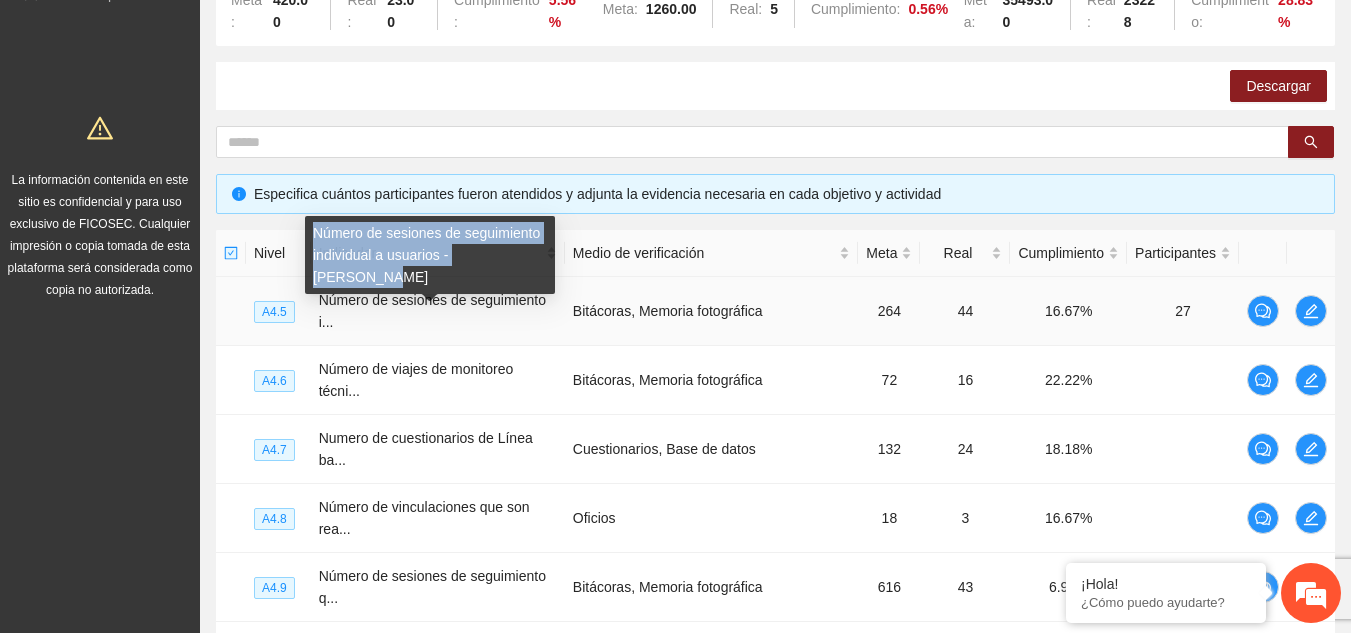 click on "Número de sesiones de seguimiento individual a usuarios - [PERSON_NAME]" at bounding box center (430, 255) 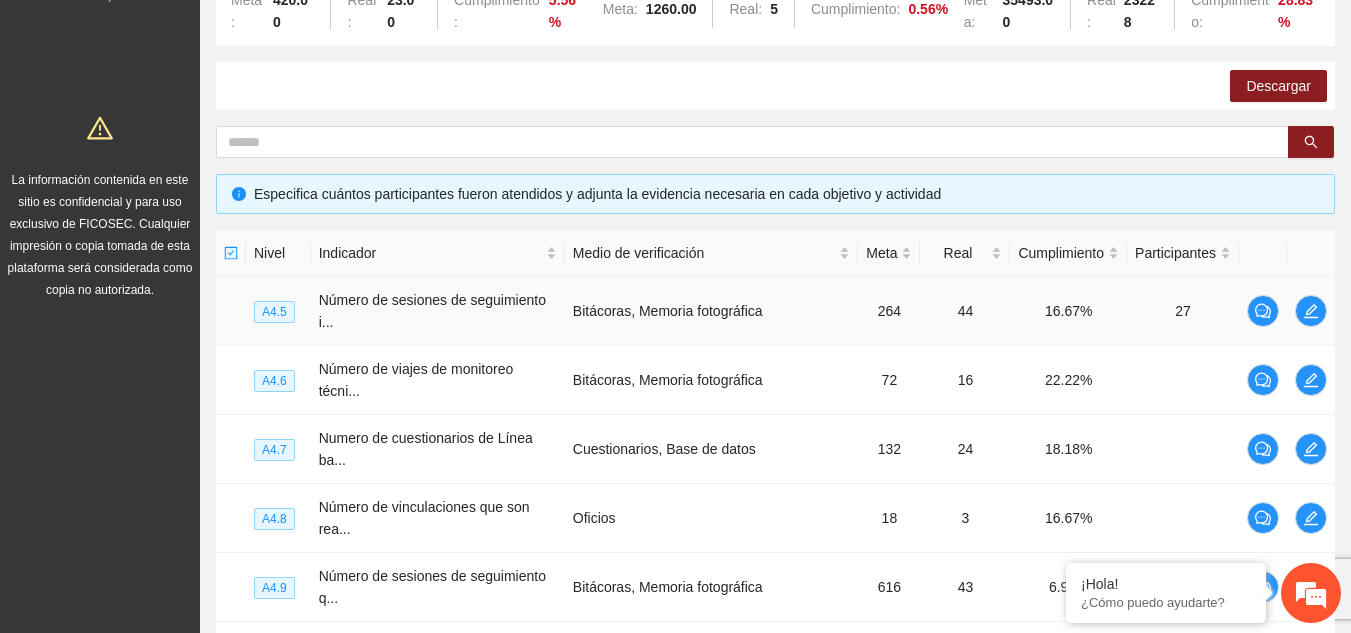 click on "Bitácoras, Memoria fotográfica" at bounding box center [712, 311] 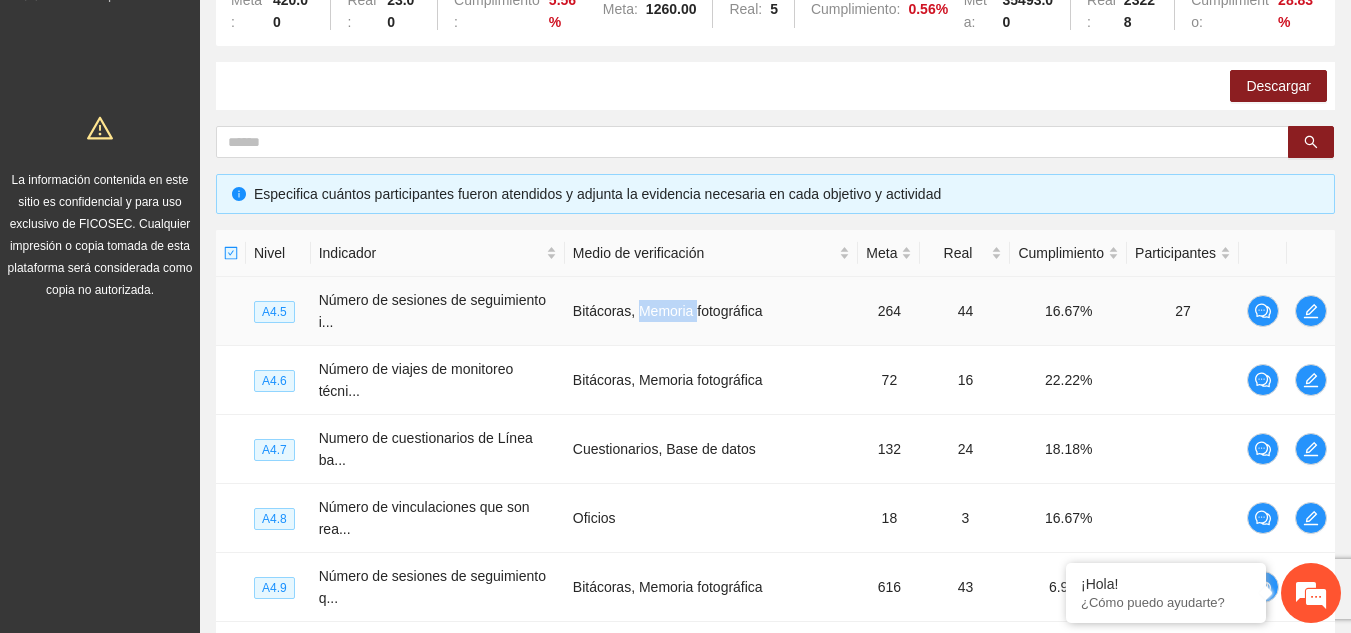 click on "Bitácoras, Memoria fotográfica" at bounding box center [712, 311] 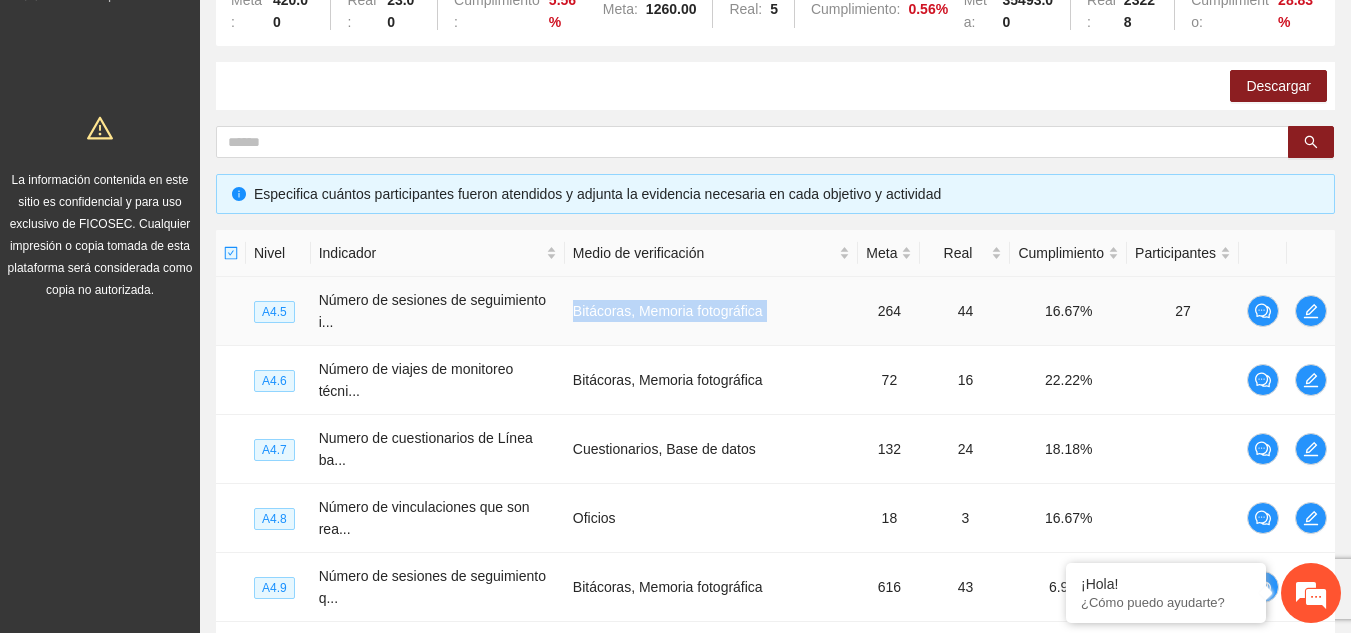 click on "Bitácoras, Memoria fotográfica" at bounding box center [712, 311] 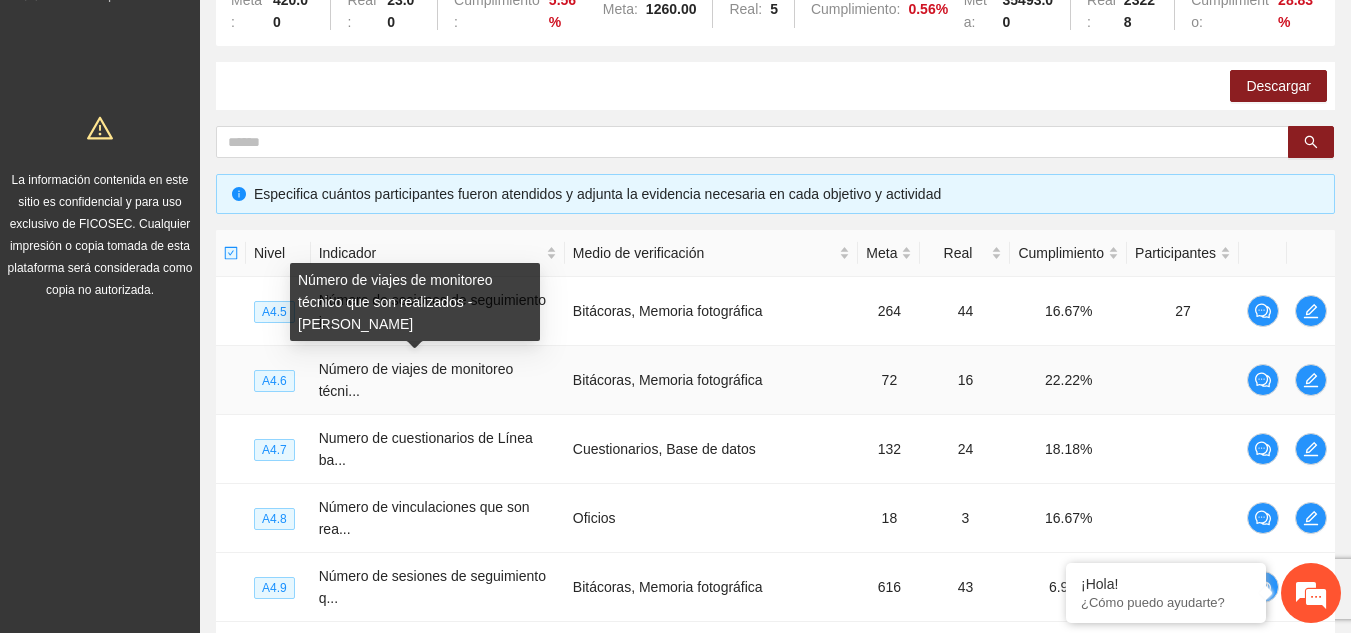 click on "Número de viajes de monitoreo técnico que son realizados  - [PERSON_NAME]" at bounding box center [415, 302] 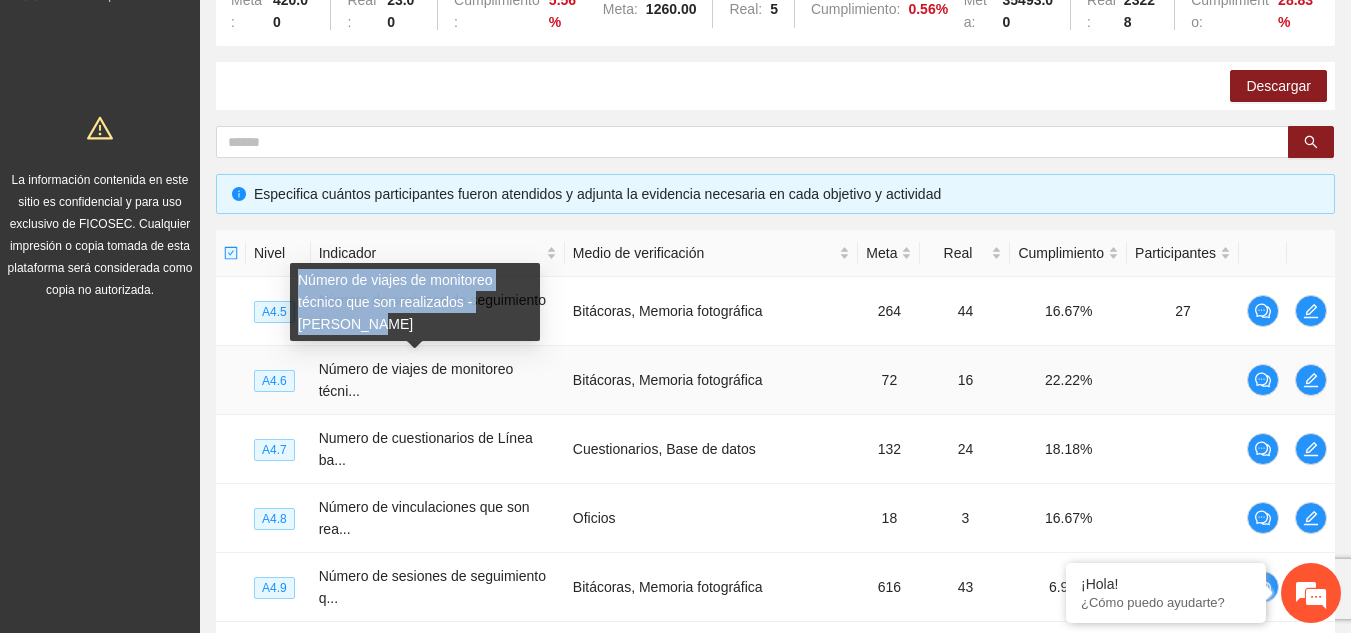 click on "Número de viajes de monitoreo técnico que son realizados  - [PERSON_NAME]" at bounding box center [415, 302] 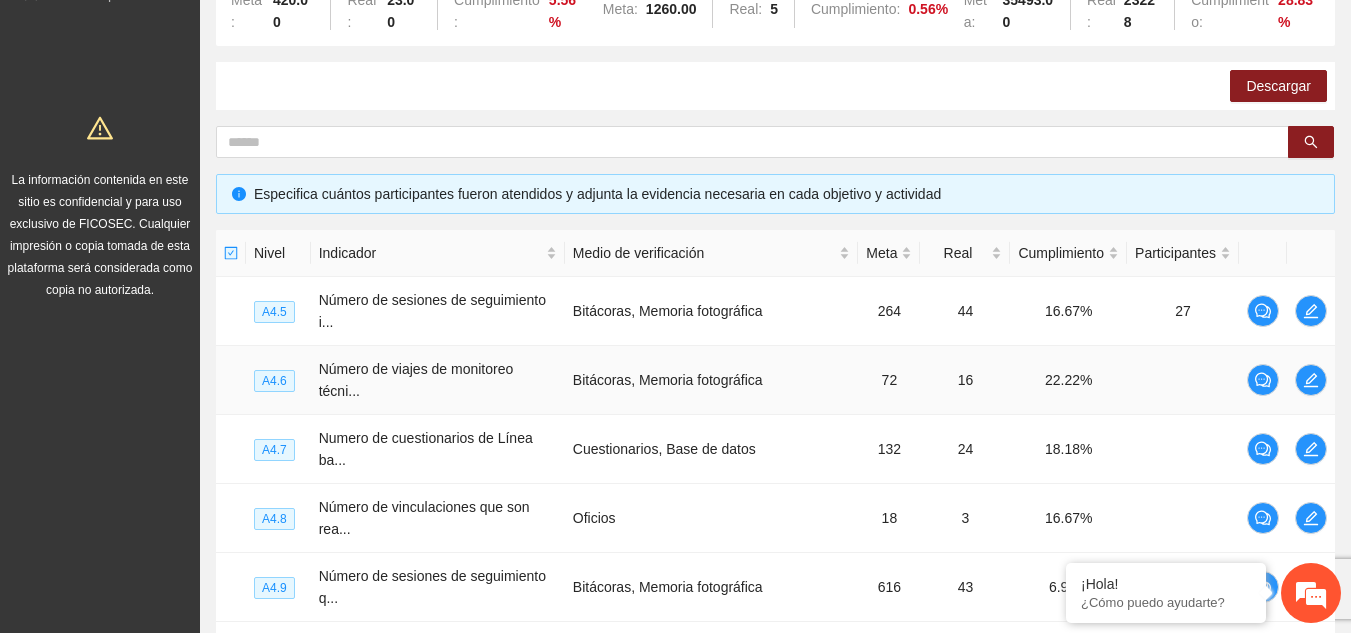 click on "Bitácoras, Memoria fotográfica" at bounding box center [712, 380] 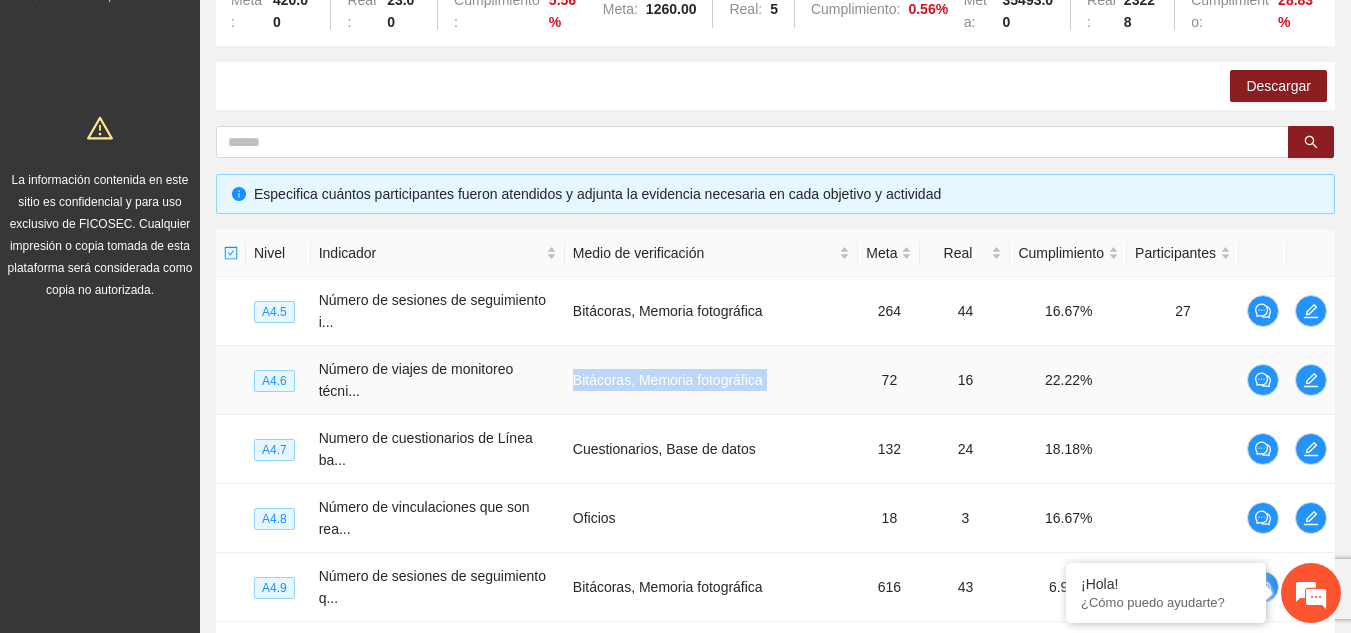 click on "Bitácoras, Memoria fotográfica" at bounding box center [712, 380] 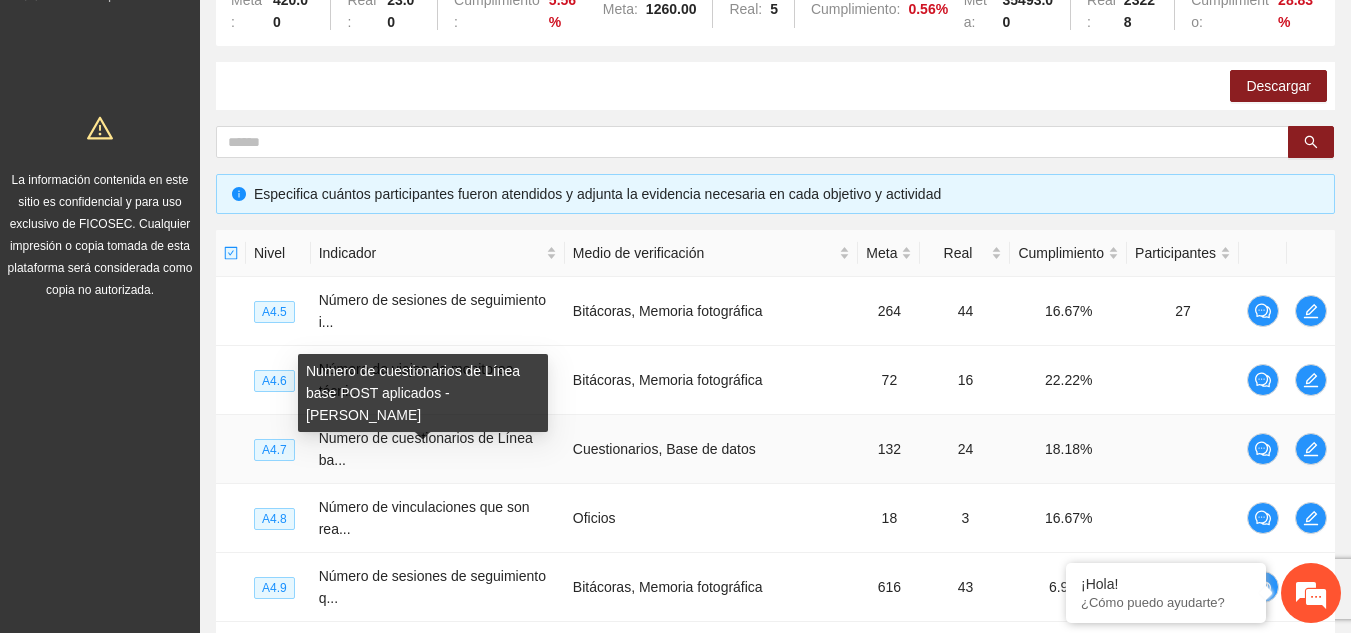 click on "Numero de cuestionarios de Línea ba..." at bounding box center [426, 449] 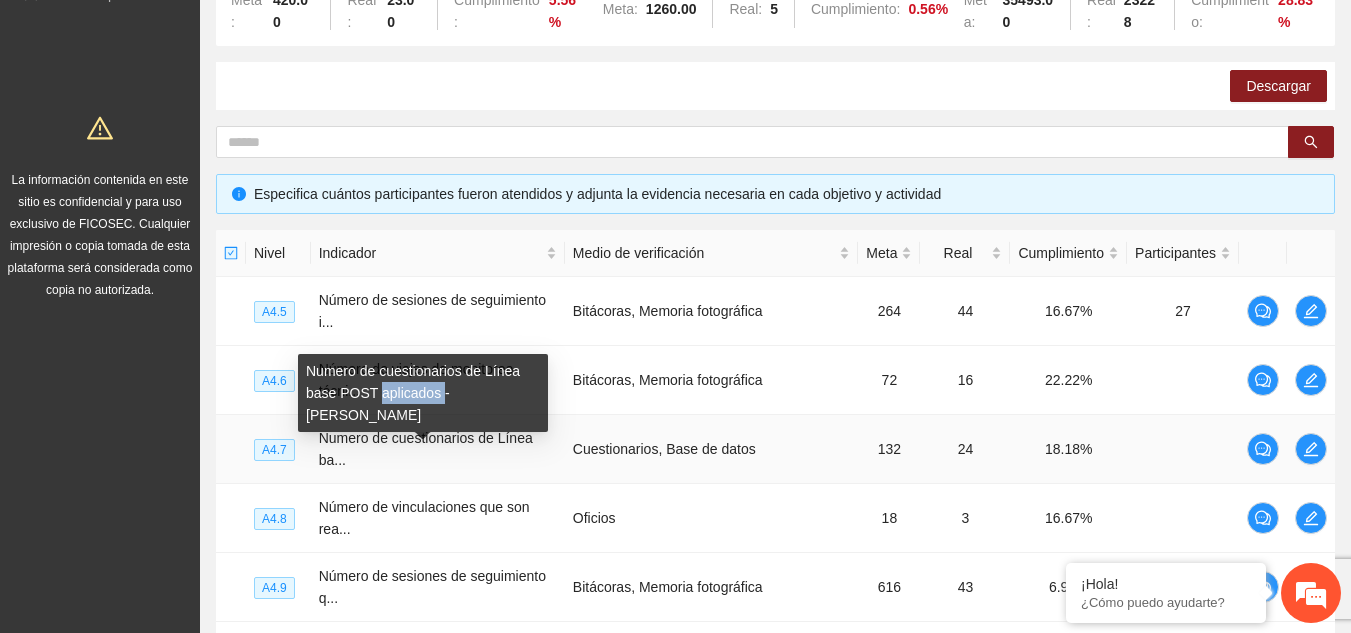 click on "Numero de cuestionarios de Línea base POST aplicados -[PERSON_NAME]" at bounding box center (423, 393) 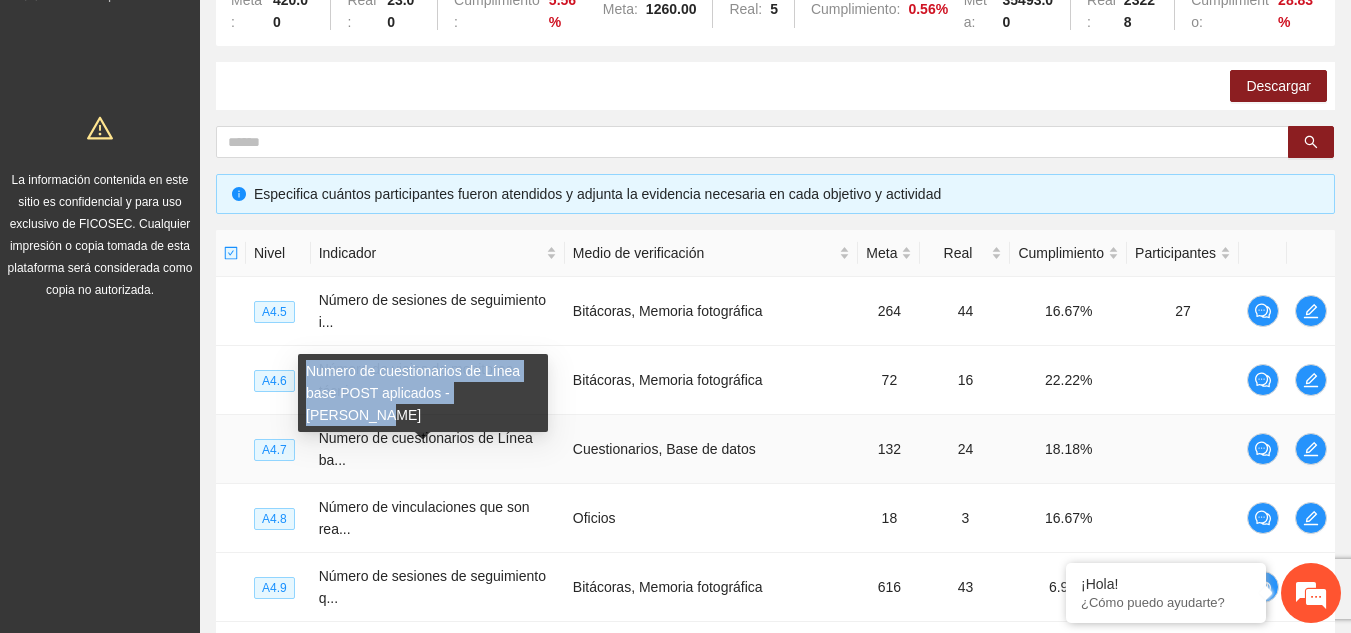 click on "Numero de cuestionarios de Línea base POST aplicados -[PERSON_NAME]" at bounding box center [423, 393] 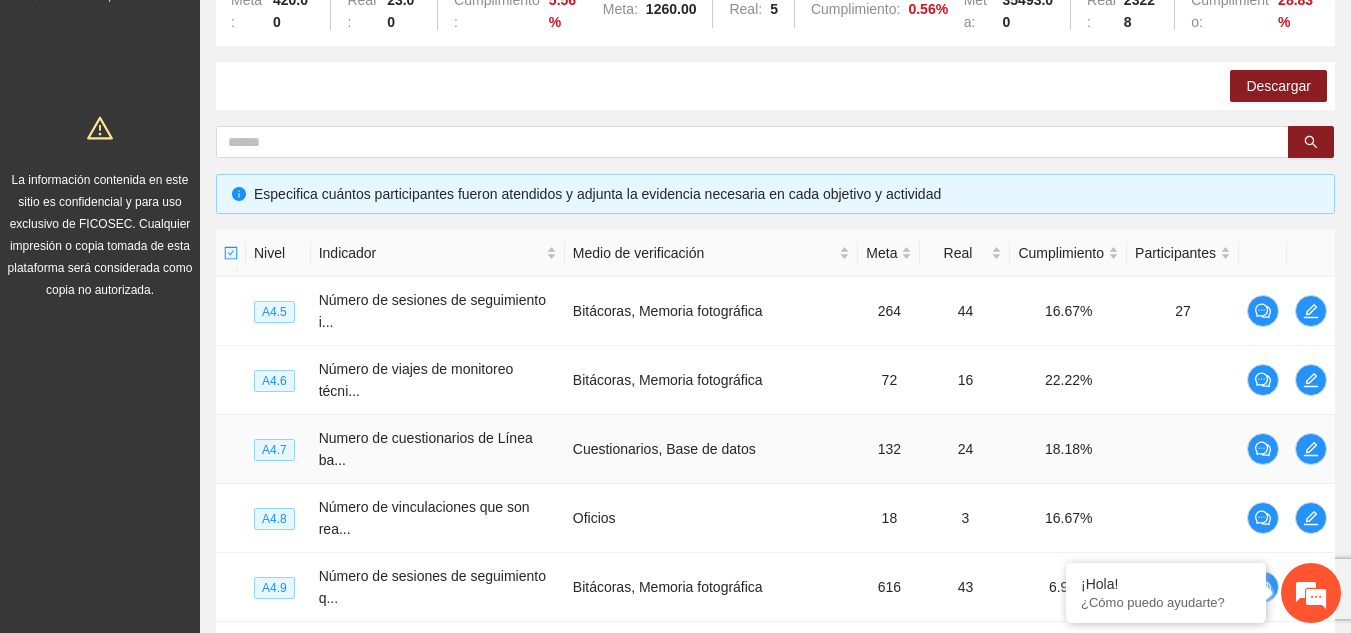 click on "Cuestionarios, Base de datos" at bounding box center [712, 449] 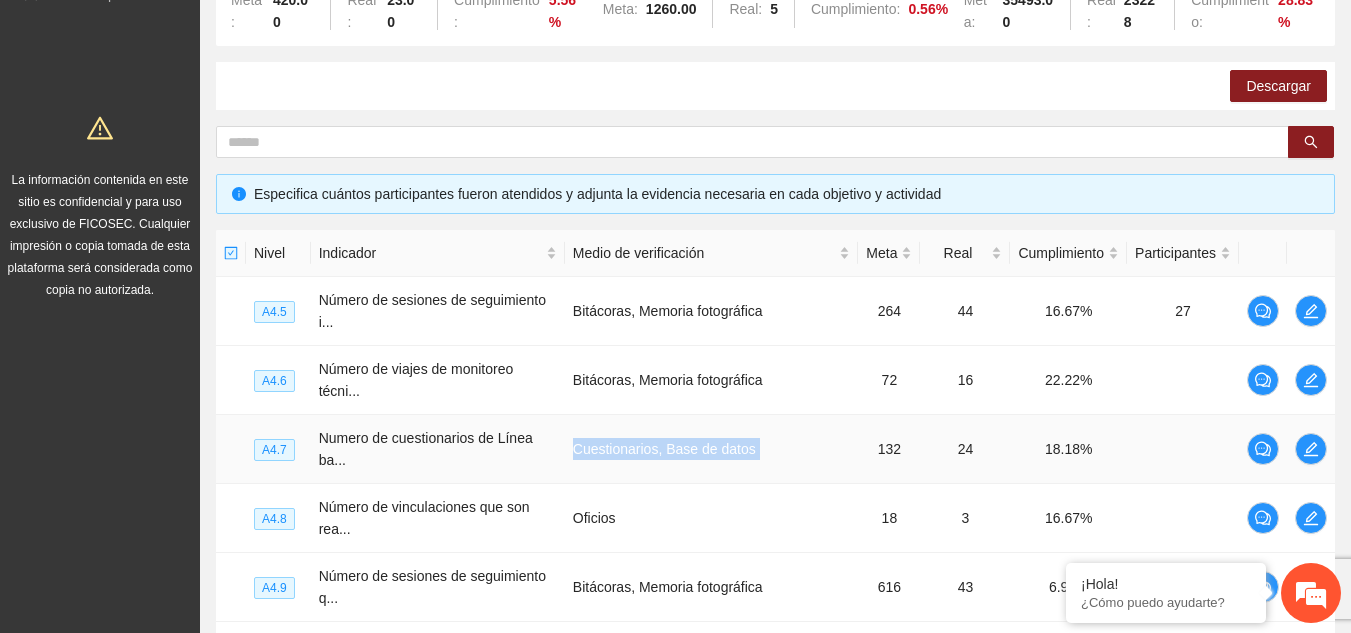 click on "Cuestionarios, Base de datos" at bounding box center [712, 449] 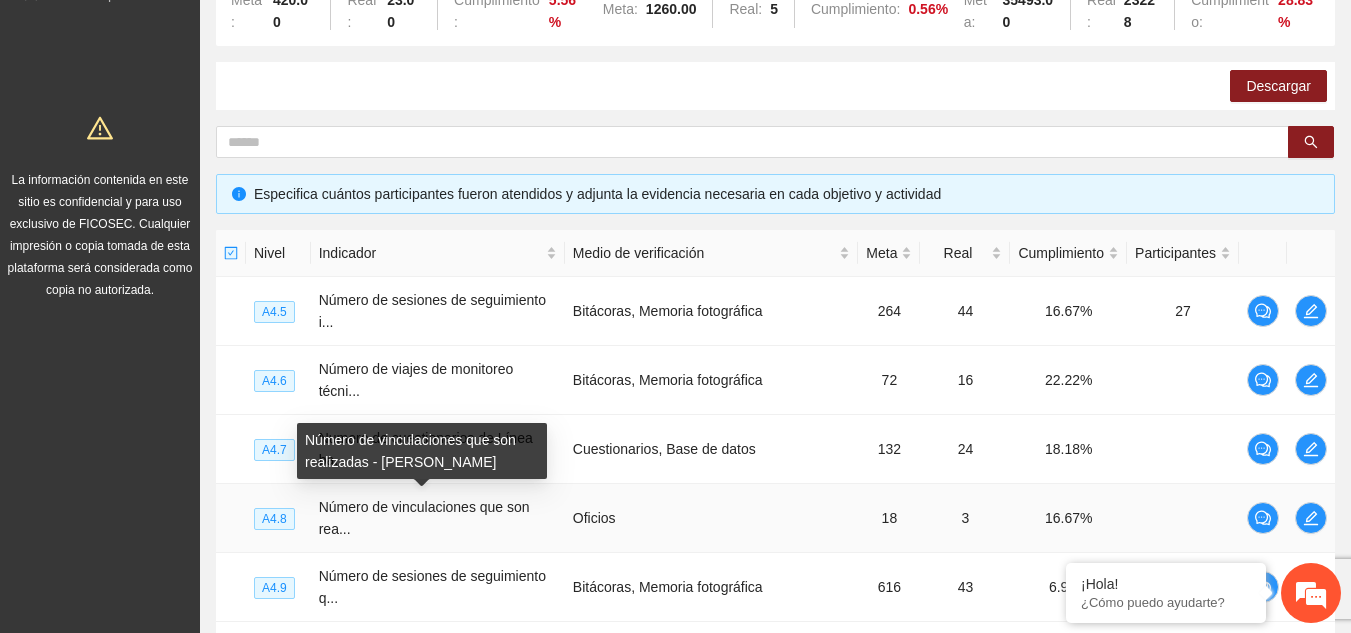 click on "Número de vinculaciones que son realizadas - [PERSON_NAME]" at bounding box center (422, 451) 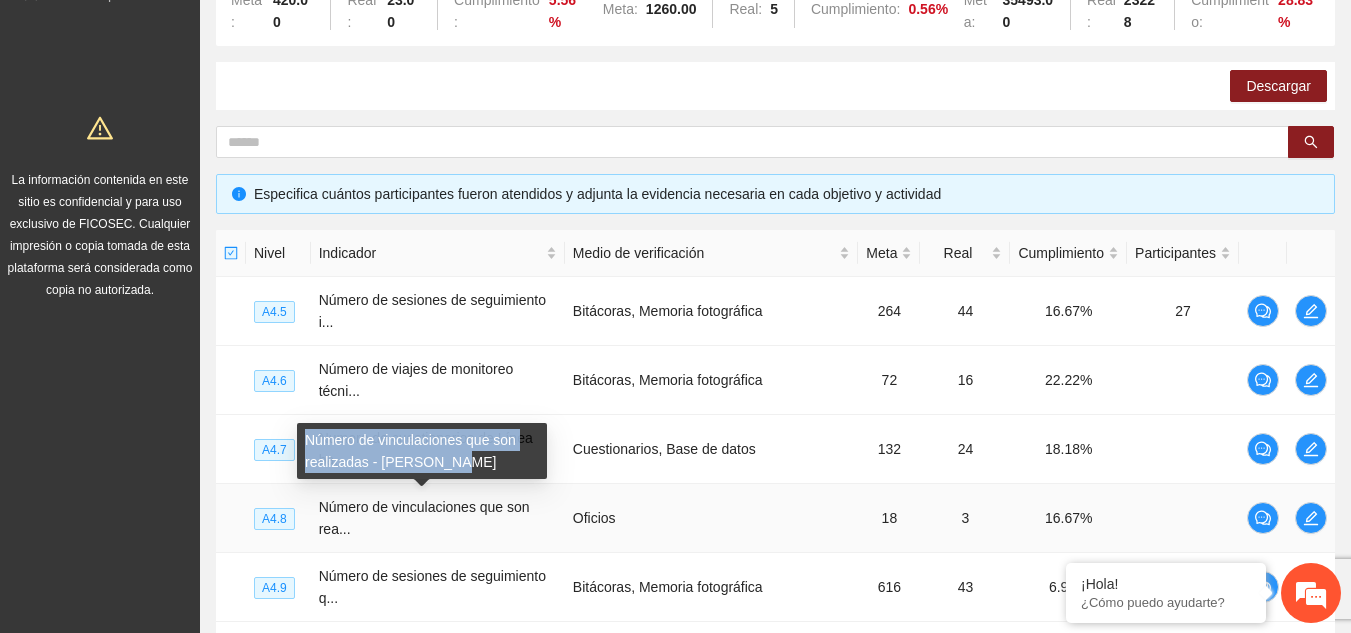 click on "Número de vinculaciones que son realizadas - [PERSON_NAME]" at bounding box center [422, 451] 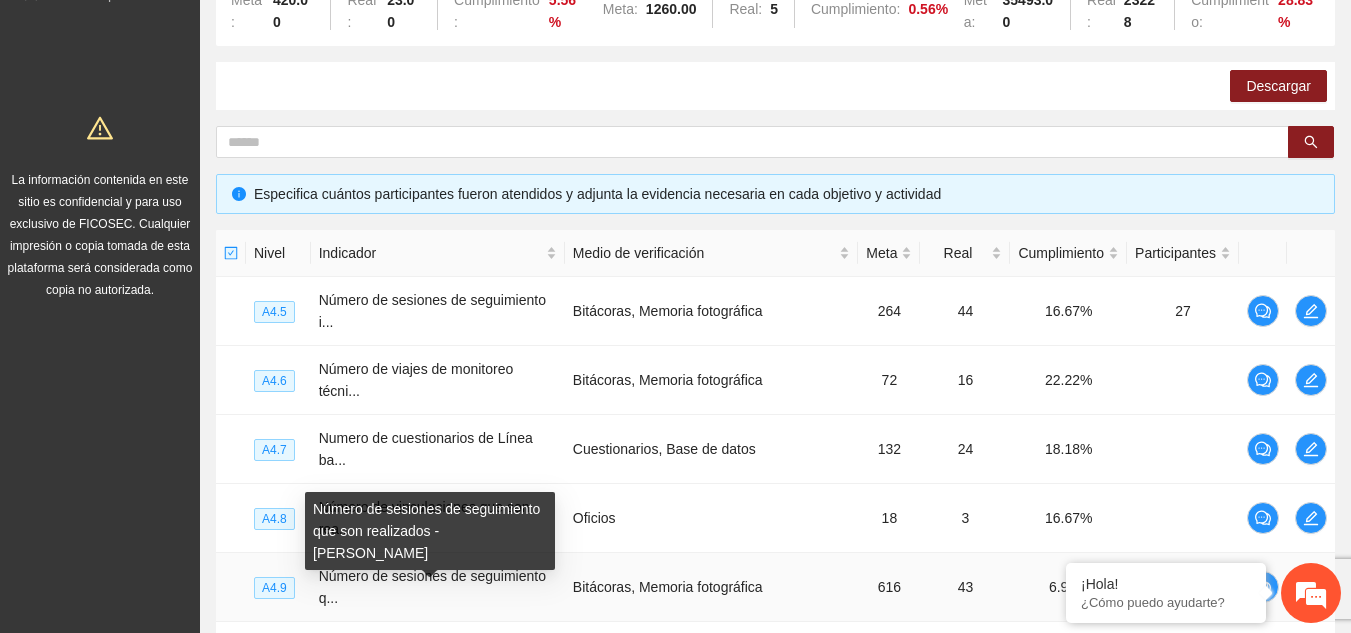 click on "Número de sesiones de seguimiento que son realizados - [PERSON_NAME]" at bounding box center (430, 538) 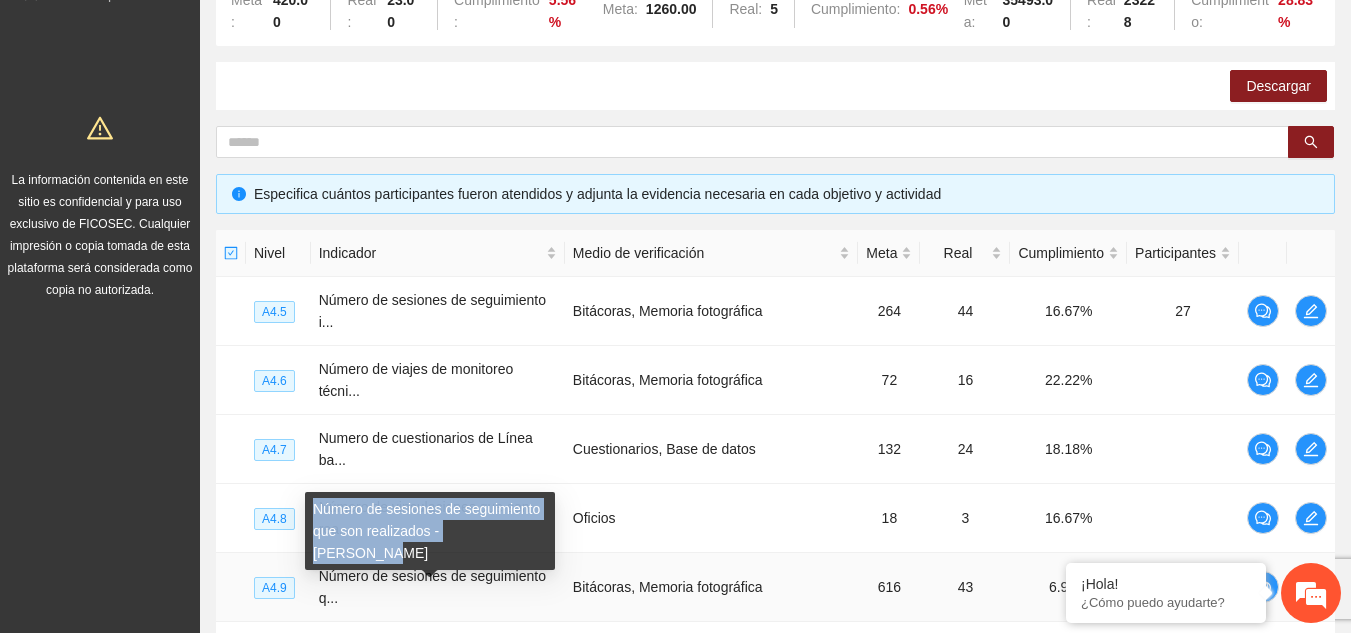 click on "Número de sesiones de seguimiento que son realizados - [PERSON_NAME]" at bounding box center (430, 531) 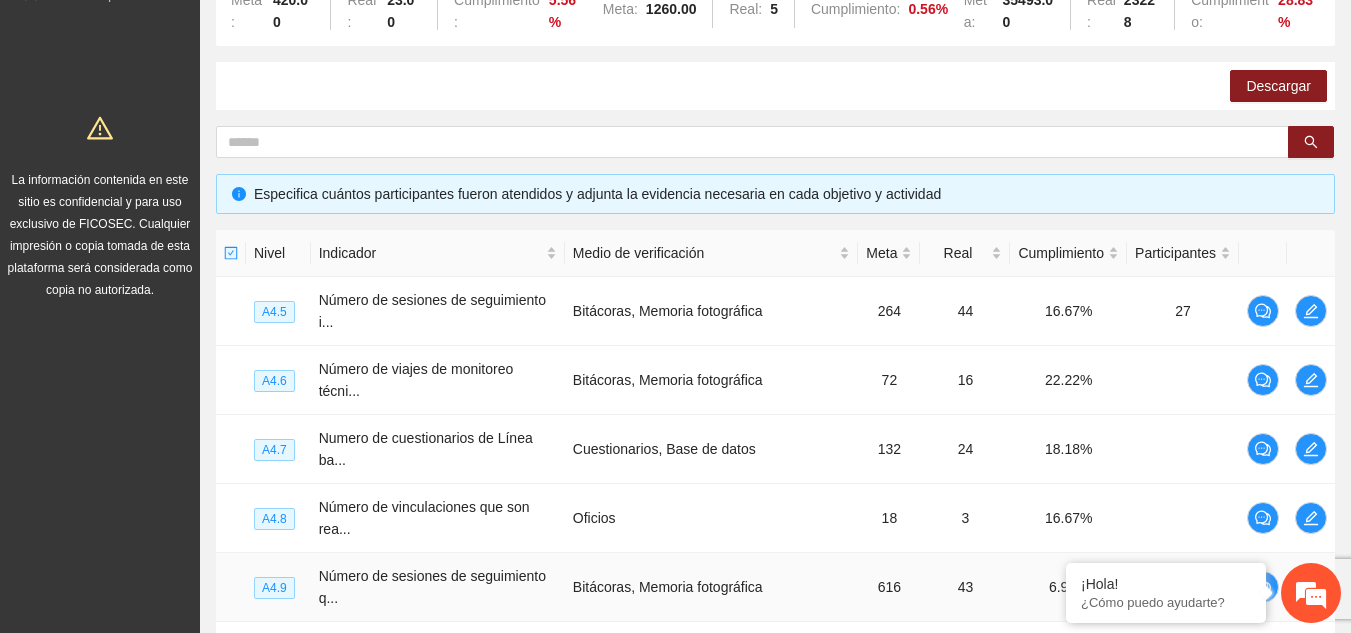 click on "Bitácoras, Memoria fotográfica" at bounding box center [712, 587] 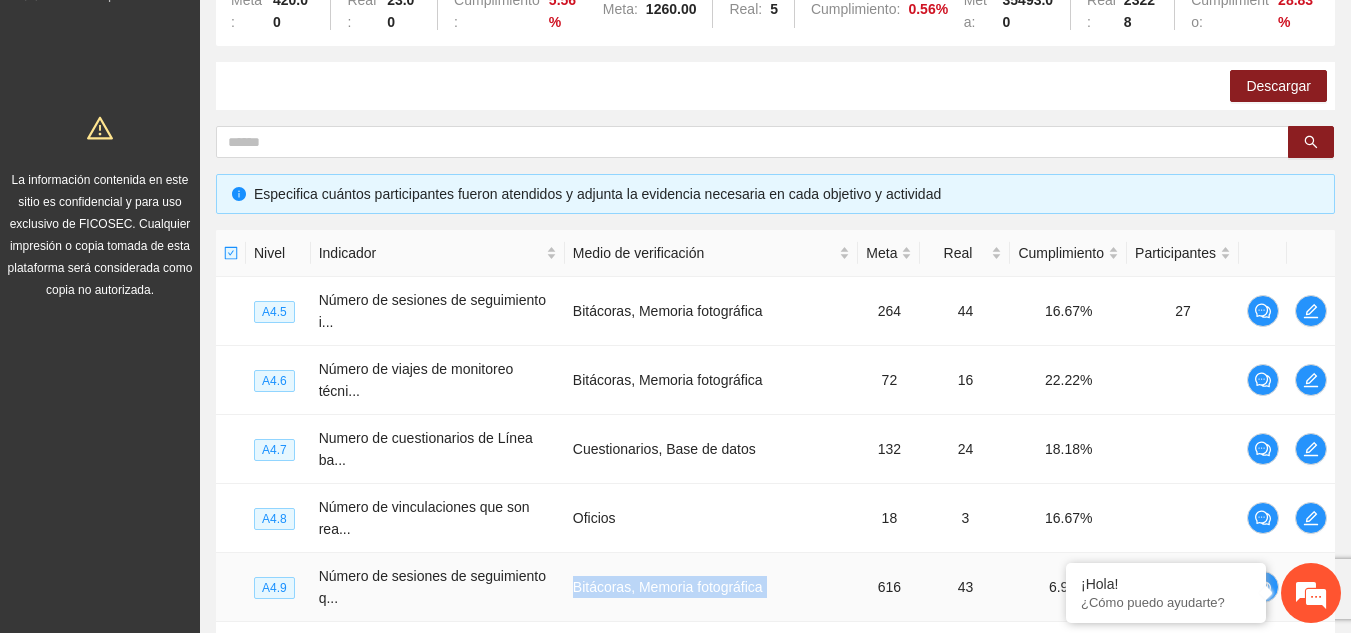 click on "Bitácoras, Memoria fotográfica" at bounding box center [712, 587] 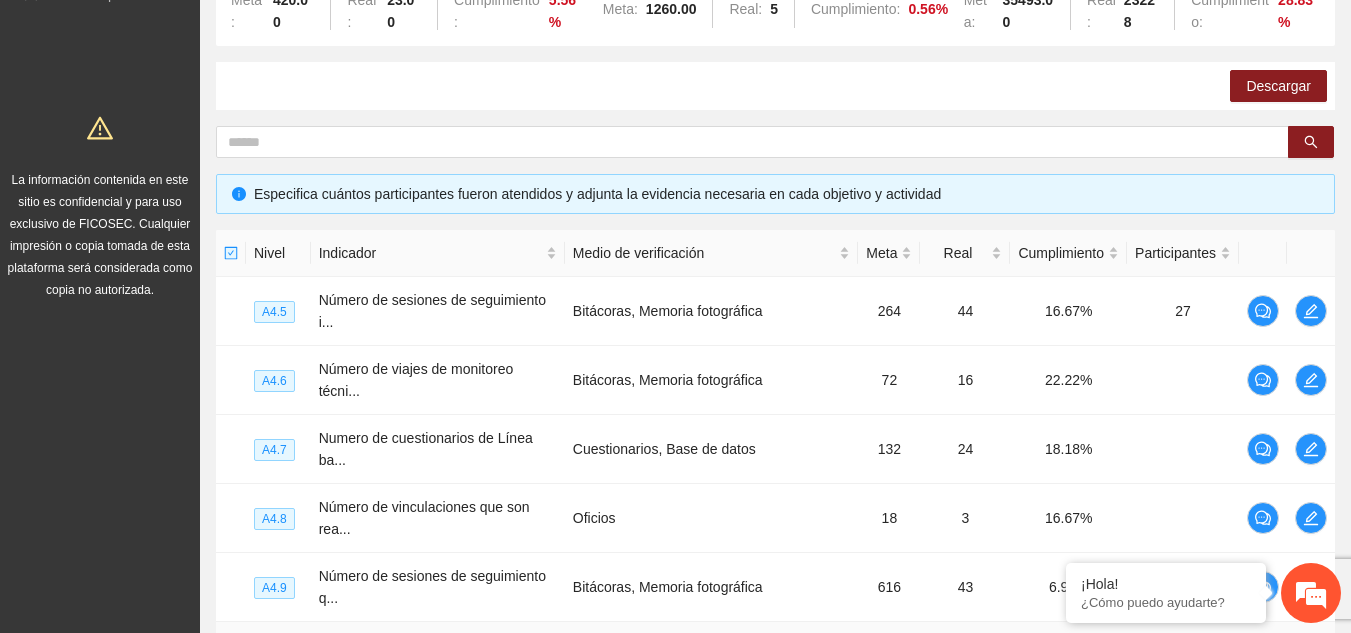 click on "120" at bounding box center (889, 650) 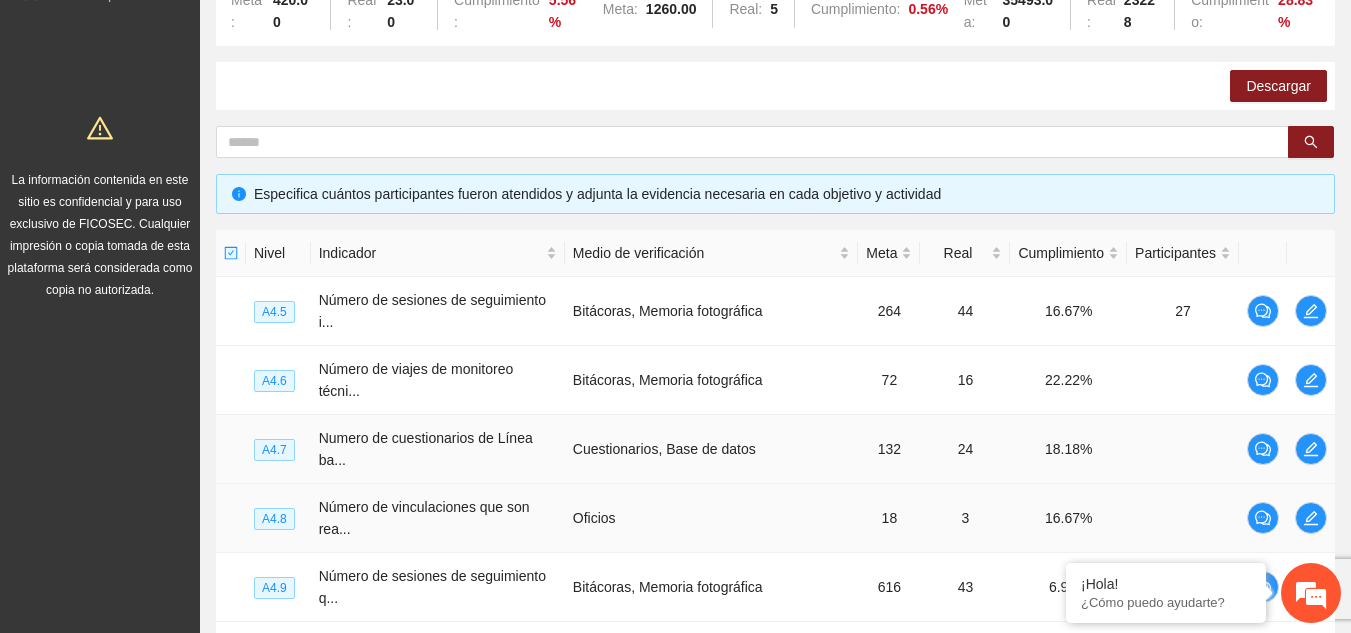 click on "Número de vinculaciones que son rea..." at bounding box center (438, 518) 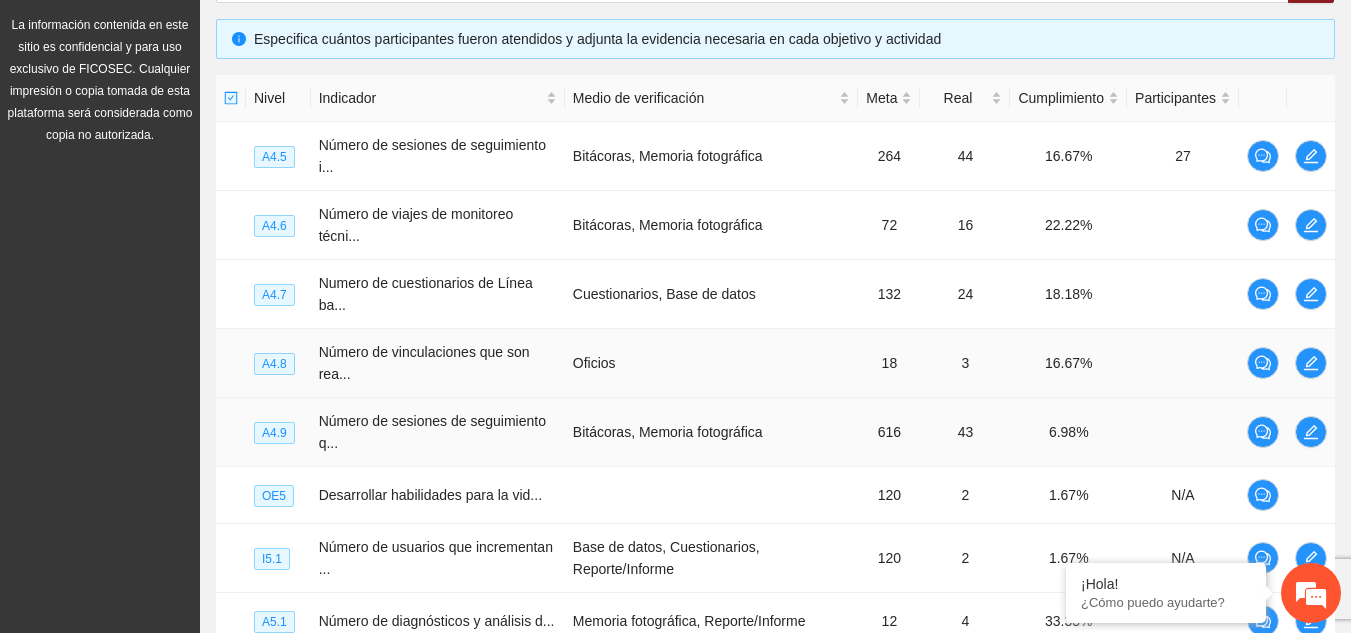 scroll, scrollTop: 430, scrollLeft: 0, axis: vertical 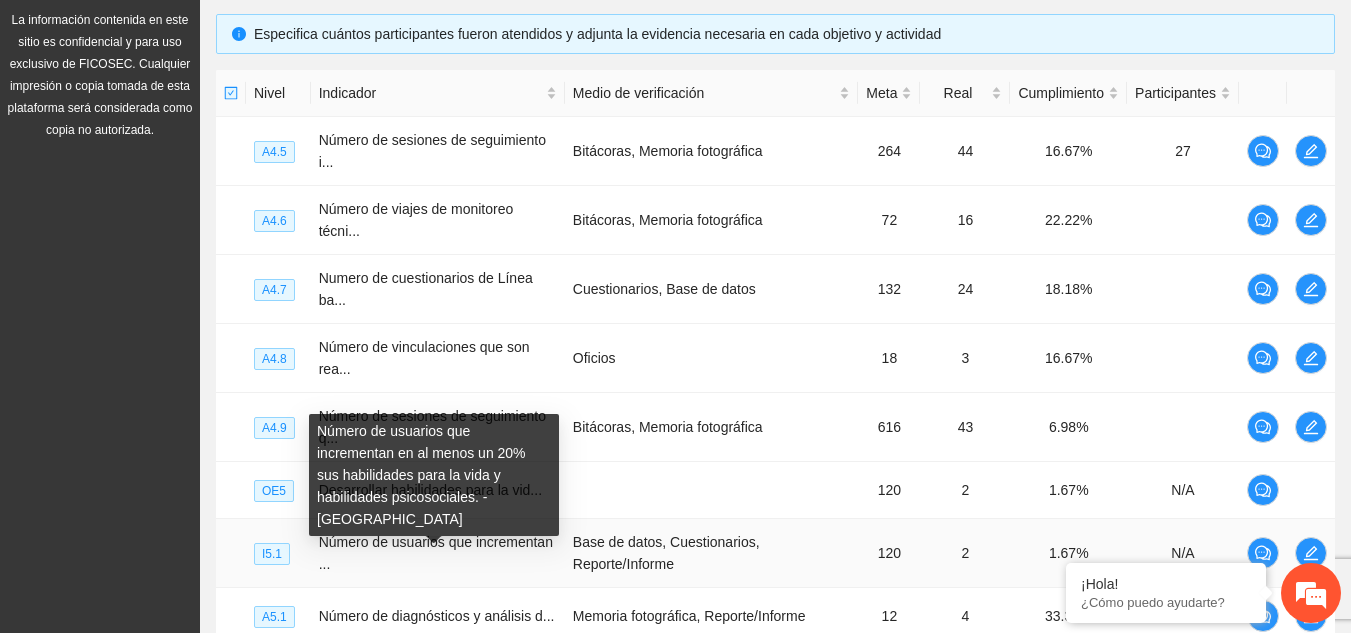 click on "Número de usuarios que incrementan en al menos un 20% sus habilidades para la vida y habilidades psicosociales.  - [GEOGRAPHIC_DATA]" at bounding box center (434, 475) 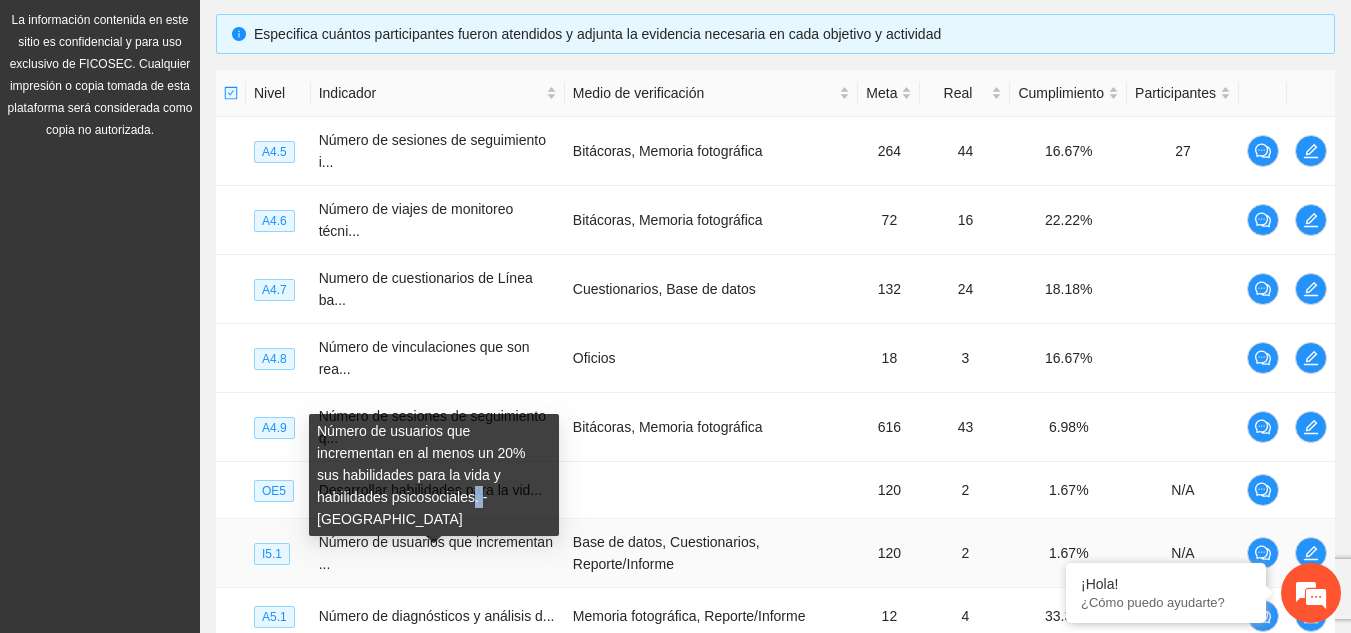click on "Número de usuarios que incrementan en al menos un 20% sus habilidades para la vida y habilidades psicosociales.  - [GEOGRAPHIC_DATA]" at bounding box center [434, 475] 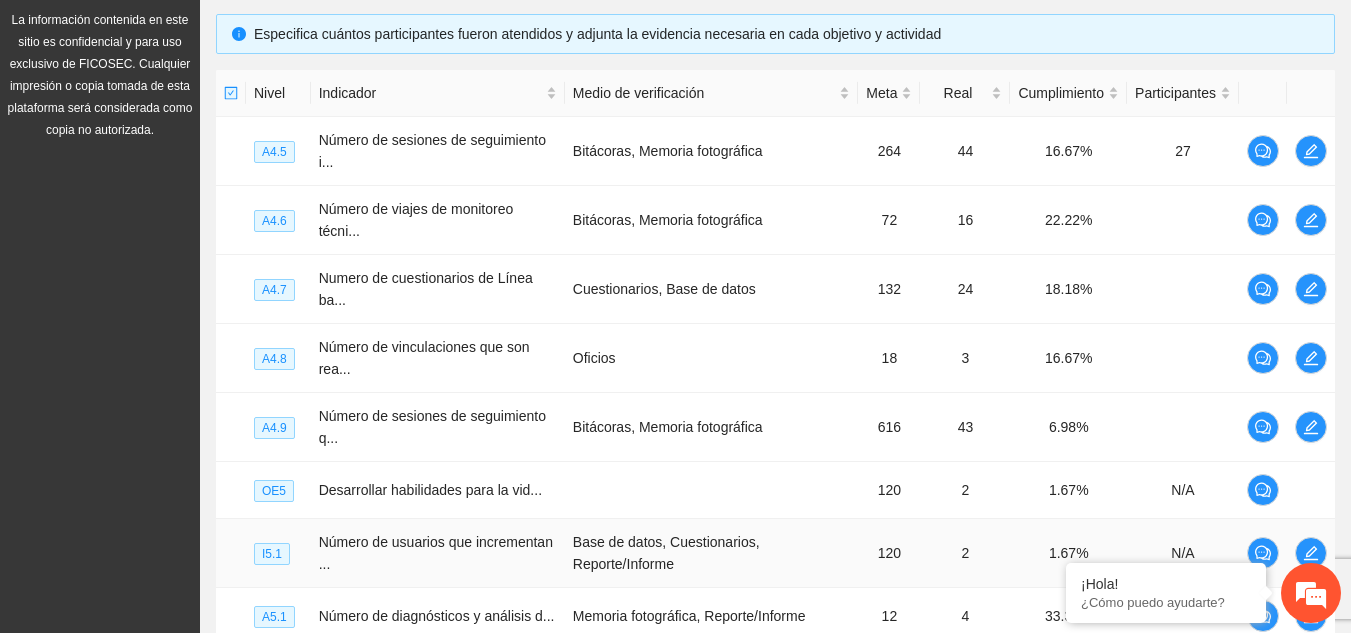 click on "Base de datos, Cuestionarios, Reporte/Informe" at bounding box center (712, 553) 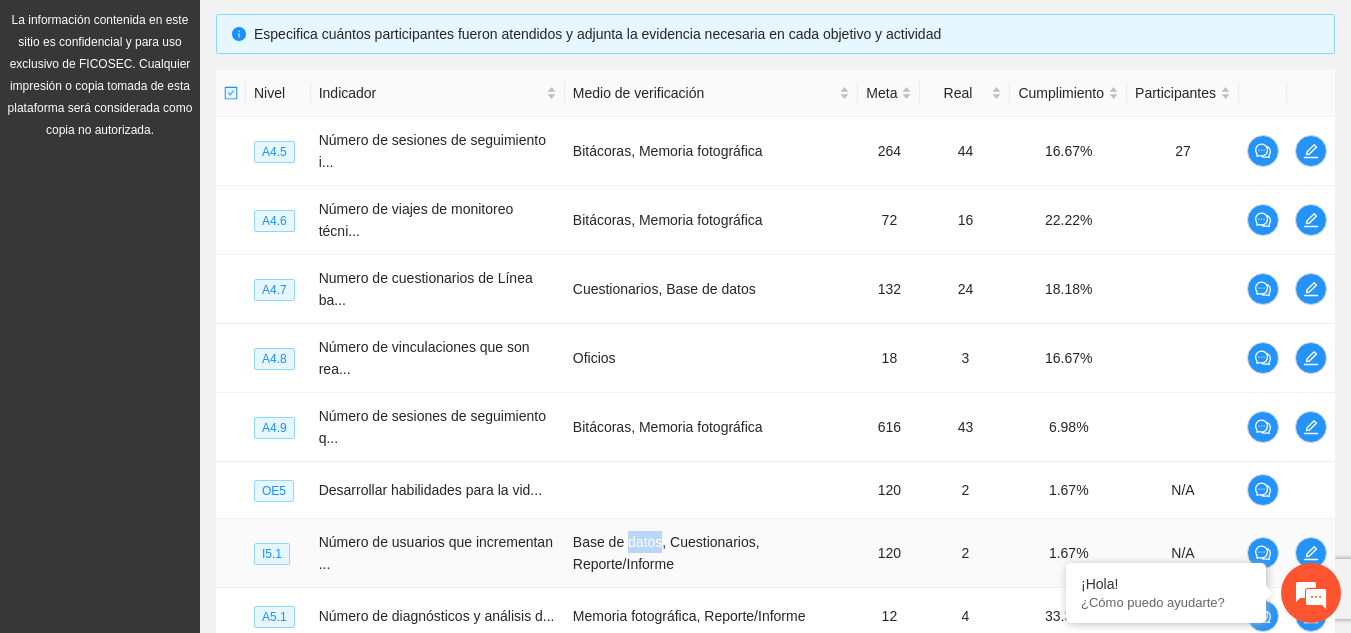 click on "Base de datos, Cuestionarios, Reporte/Informe" at bounding box center (712, 553) 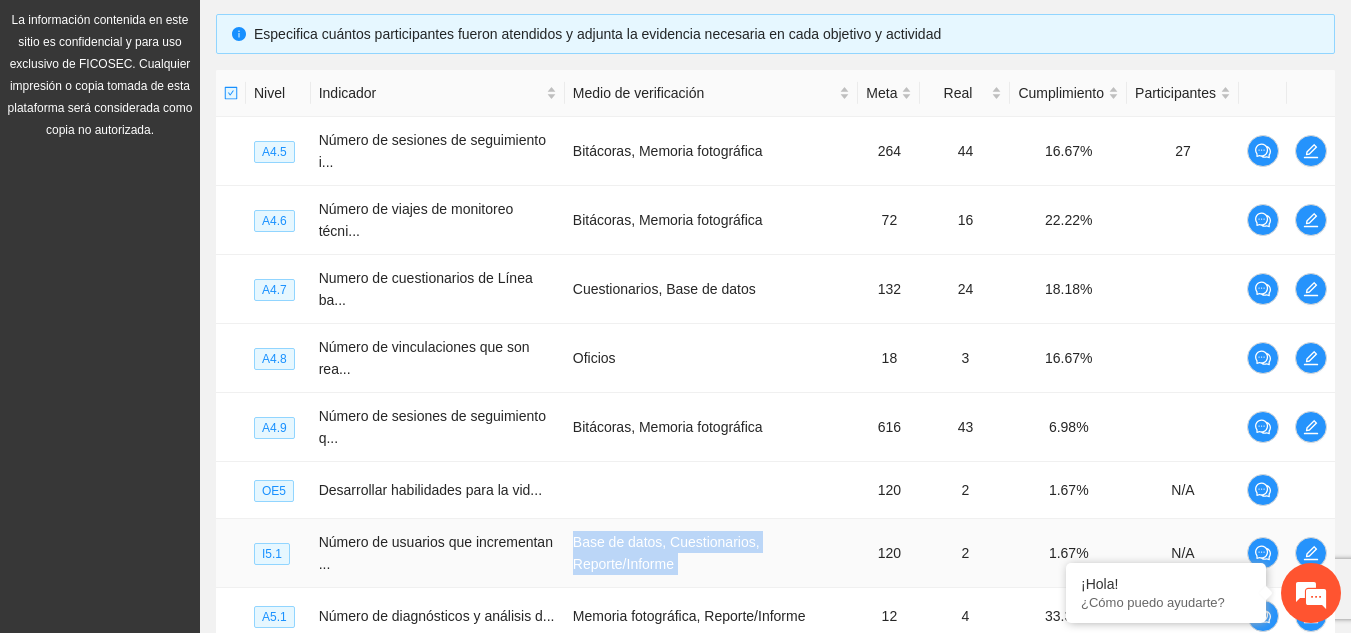 click on "Base de datos, Cuestionarios, Reporte/Informe" at bounding box center [712, 553] 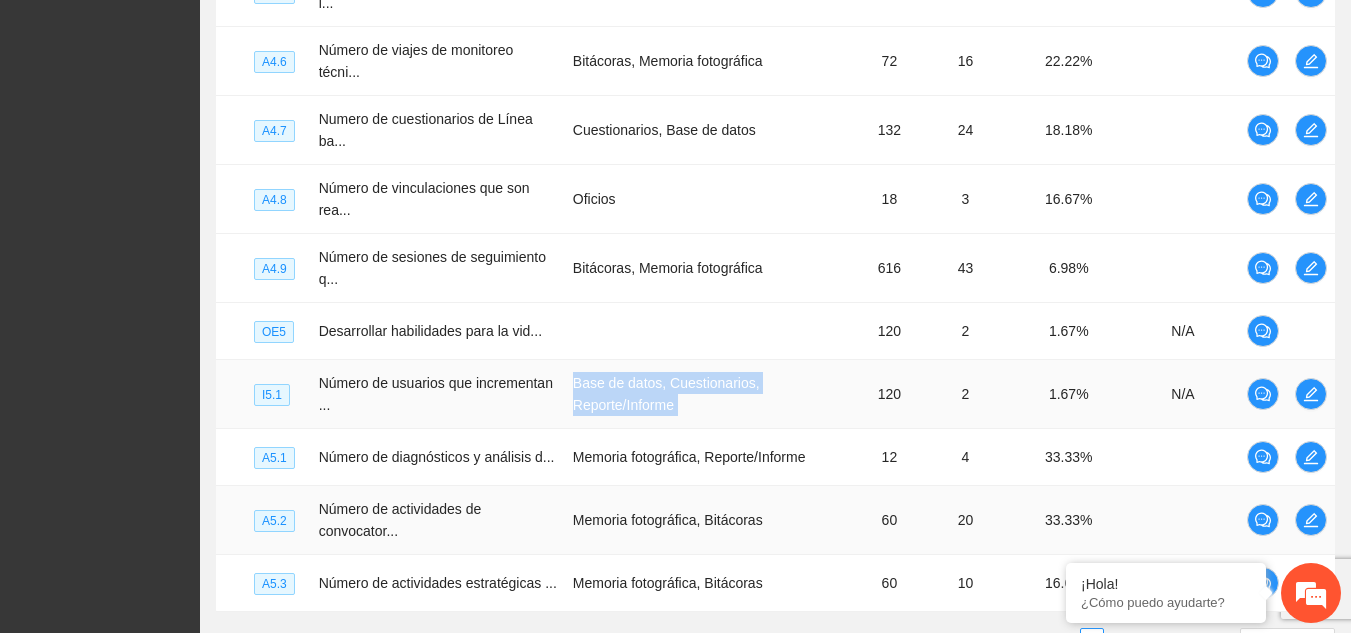 scroll, scrollTop: 590, scrollLeft: 0, axis: vertical 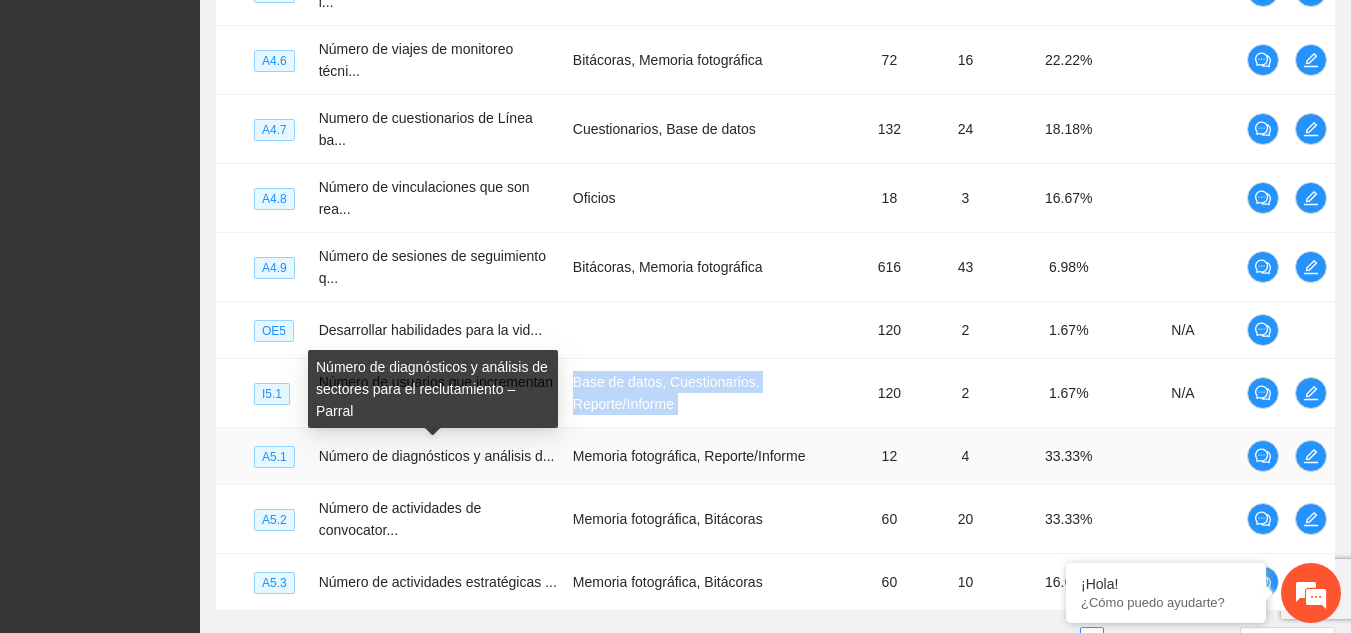 click on "Número de diagnósticos y análisis de sectores para el reclutamiento  – Parral" at bounding box center (433, 389) 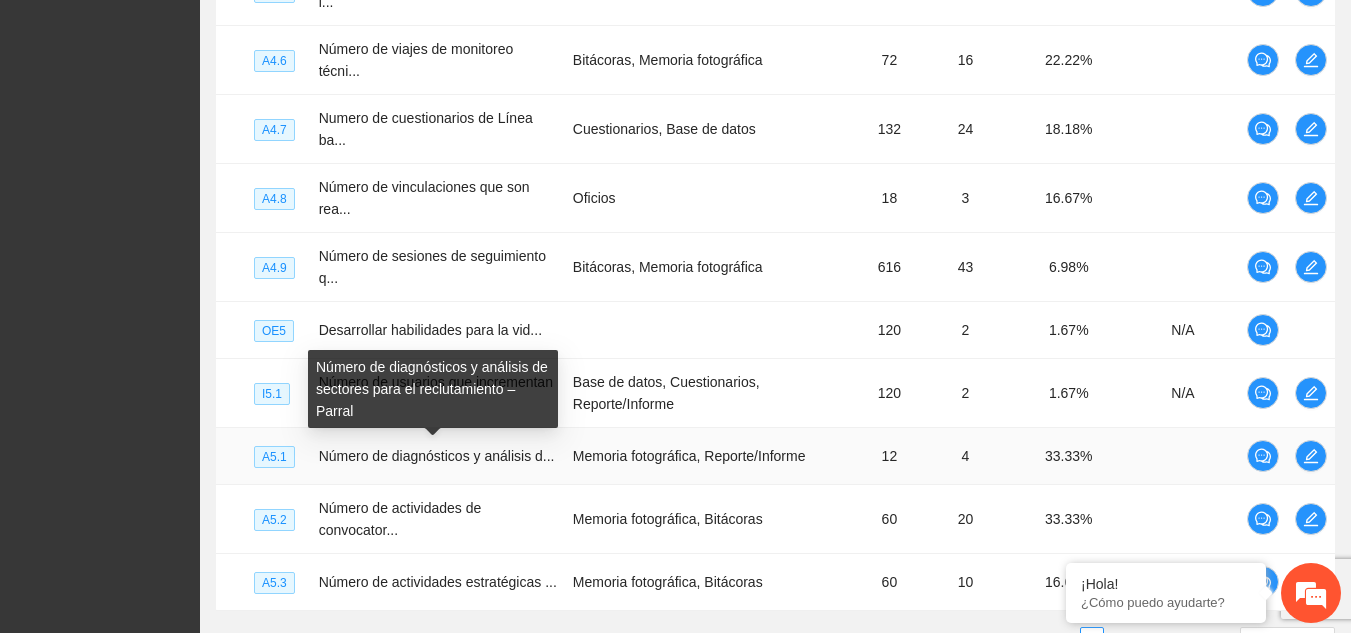 click on "Número de diagnósticos y análisis de sectores para el reclutamiento  – Parral" at bounding box center [433, 389] 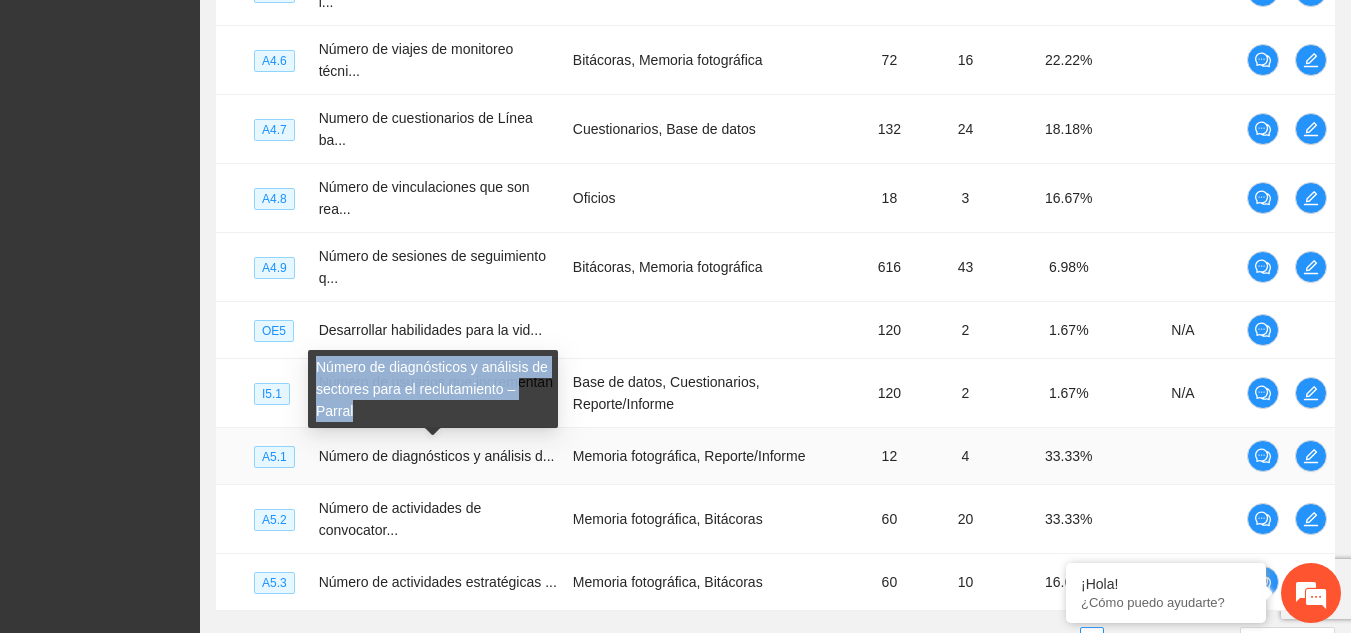 click on "Número de diagnósticos y análisis de sectores para el reclutamiento  – Parral" at bounding box center (433, 389) 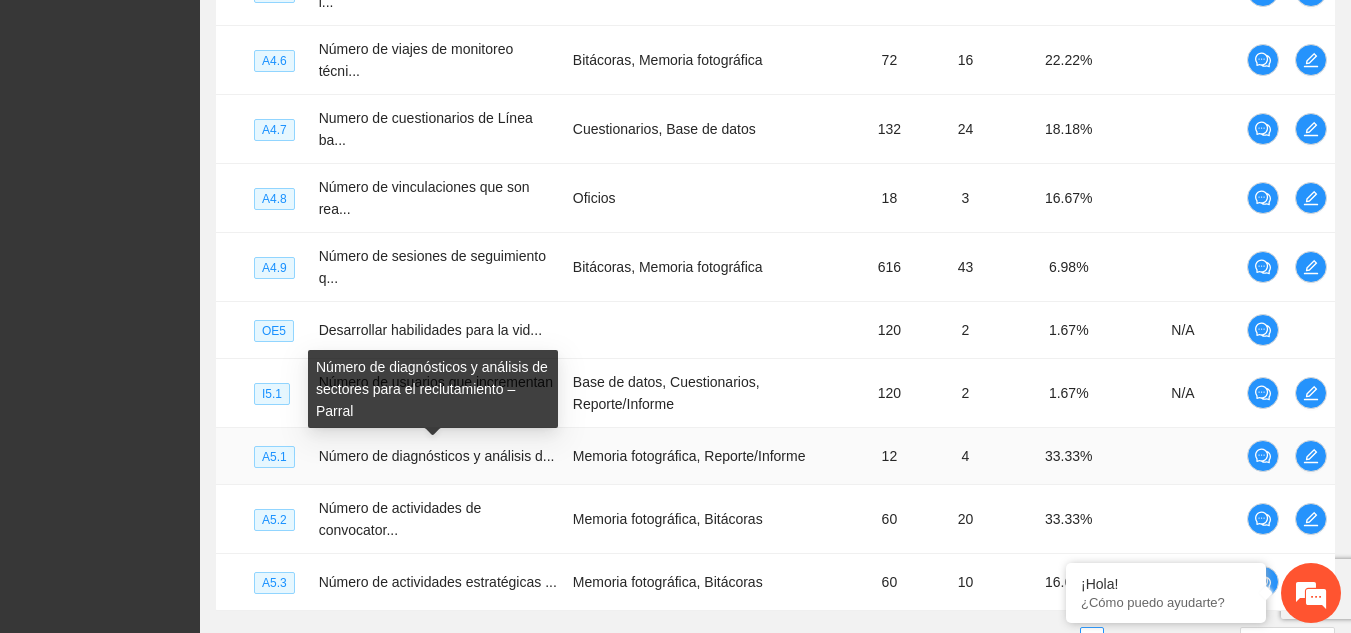 click on "Número de diagnósticos y análisis d..." at bounding box center (437, 456) 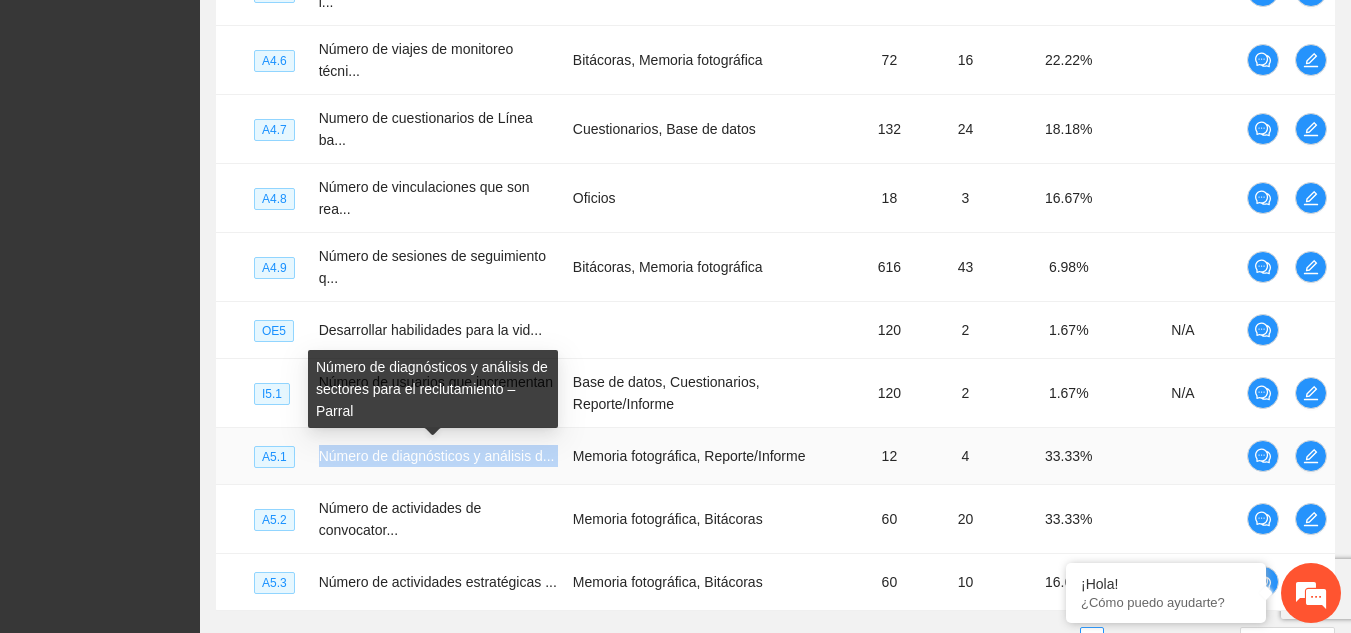 click on "Número de diagnósticos y análisis d..." at bounding box center [437, 456] 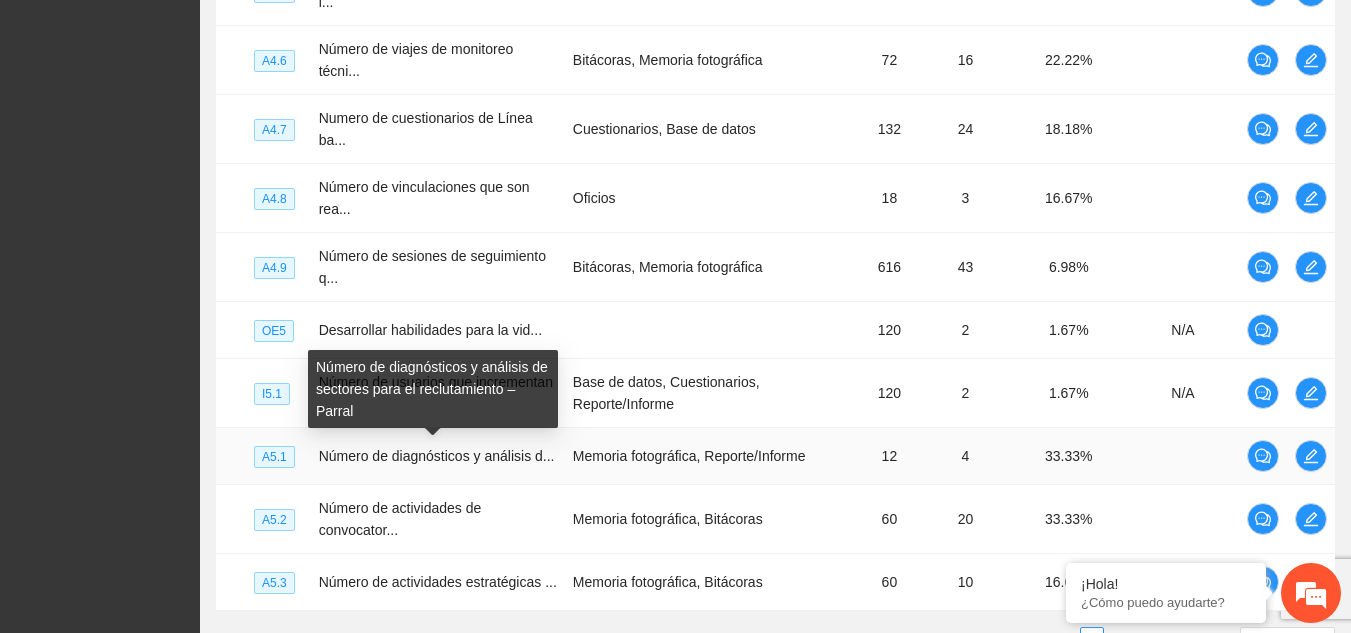 click on "Número de diagnósticos y análisis de sectores para el reclutamiento  – Parral" at bounding box center [433, 389] 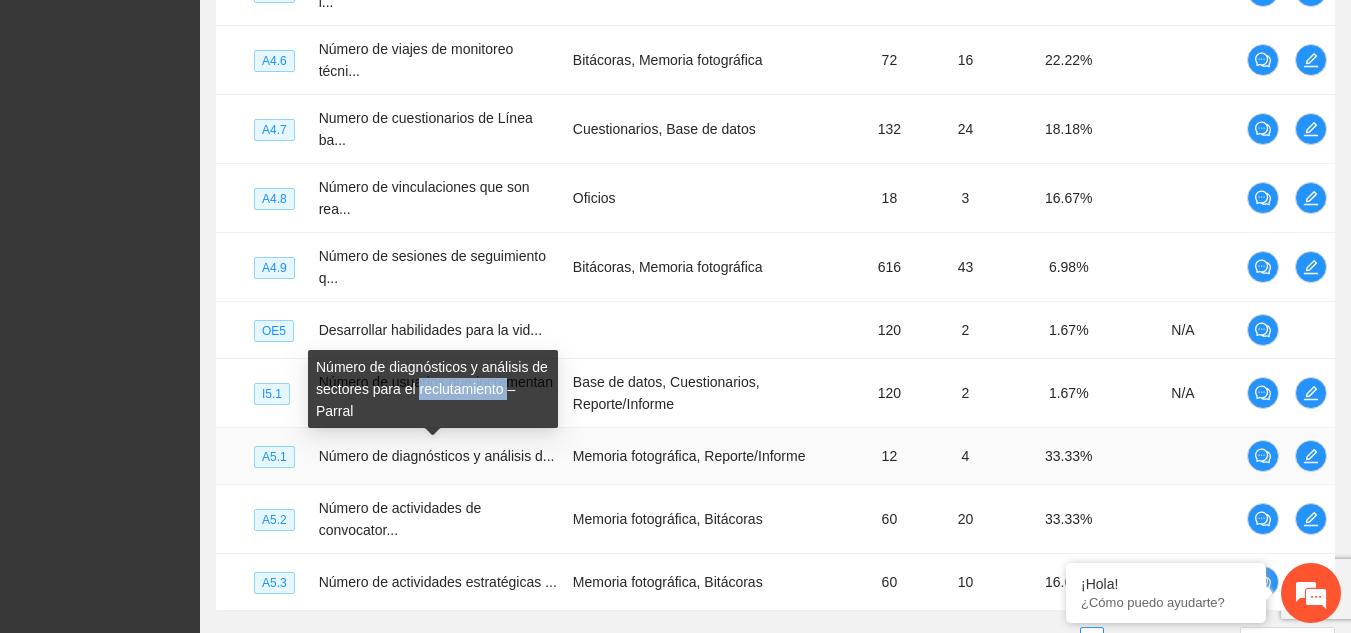 click on "Número de diagnósticos y análisis de sectores para el reclutamiento  – Parral" at bounding box center [433, 389] 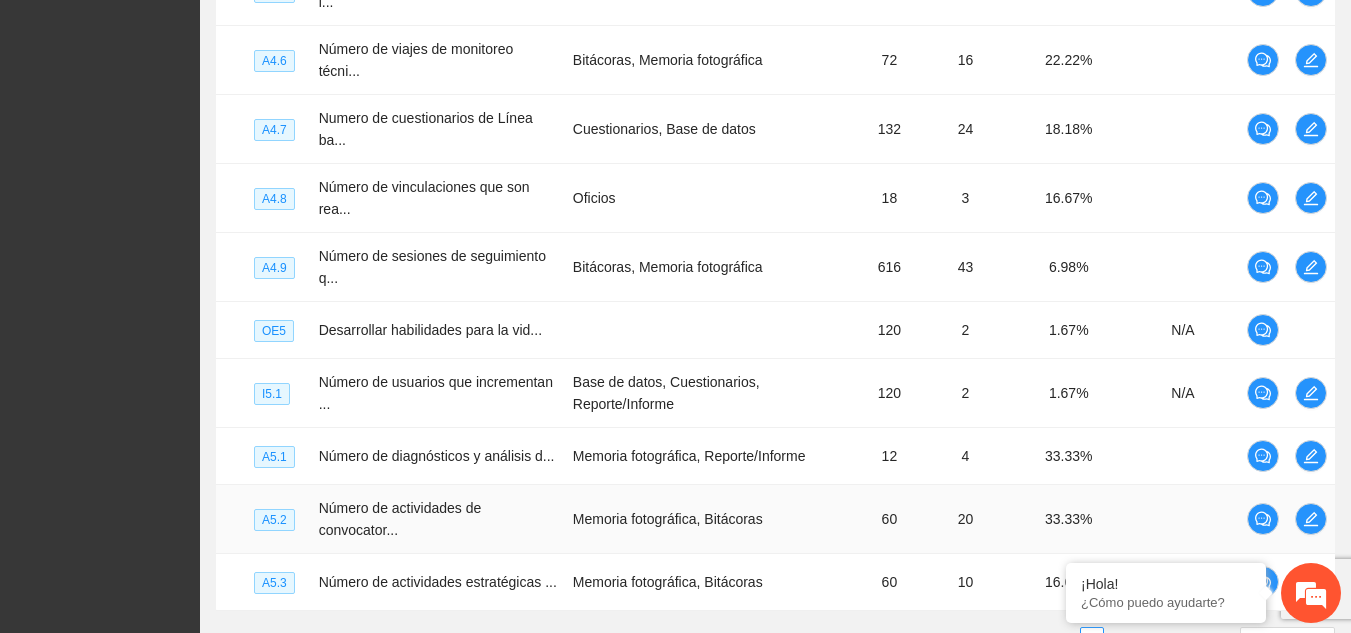 click on "Memoria fotográfica, Bitácoras" at bounding box center (712, 519) 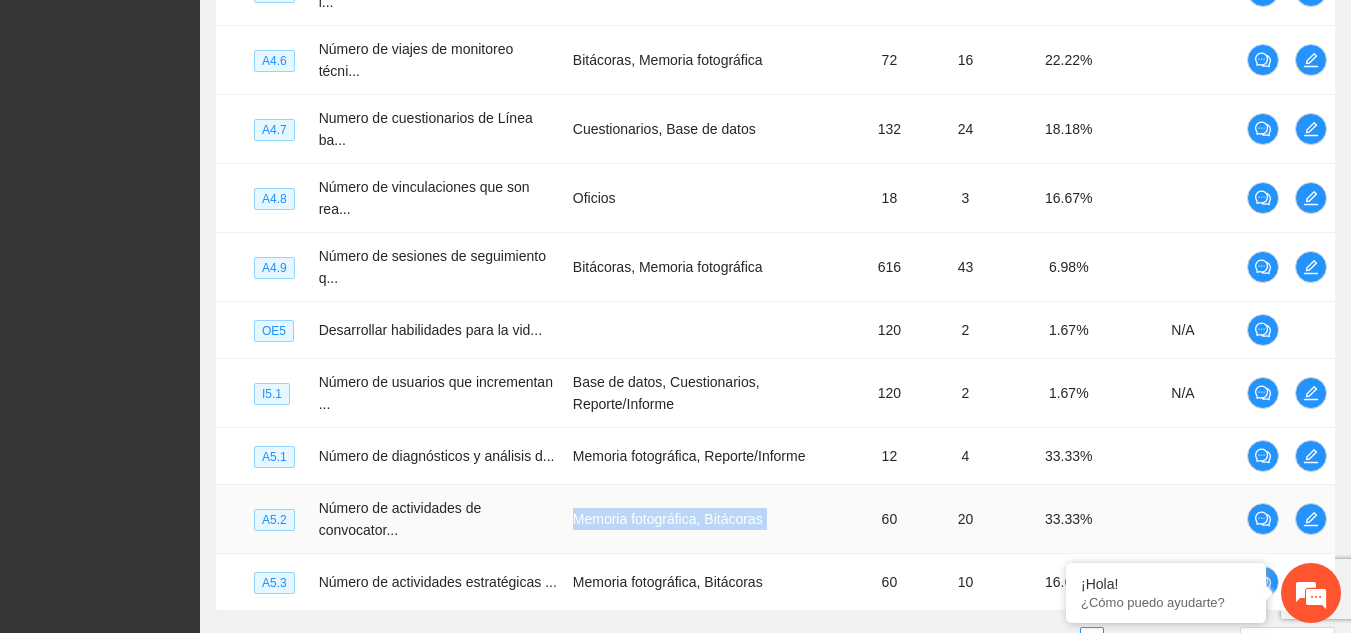 click on "Memoria fotográfica, Bitácoras" at bounding box center [712, 519] 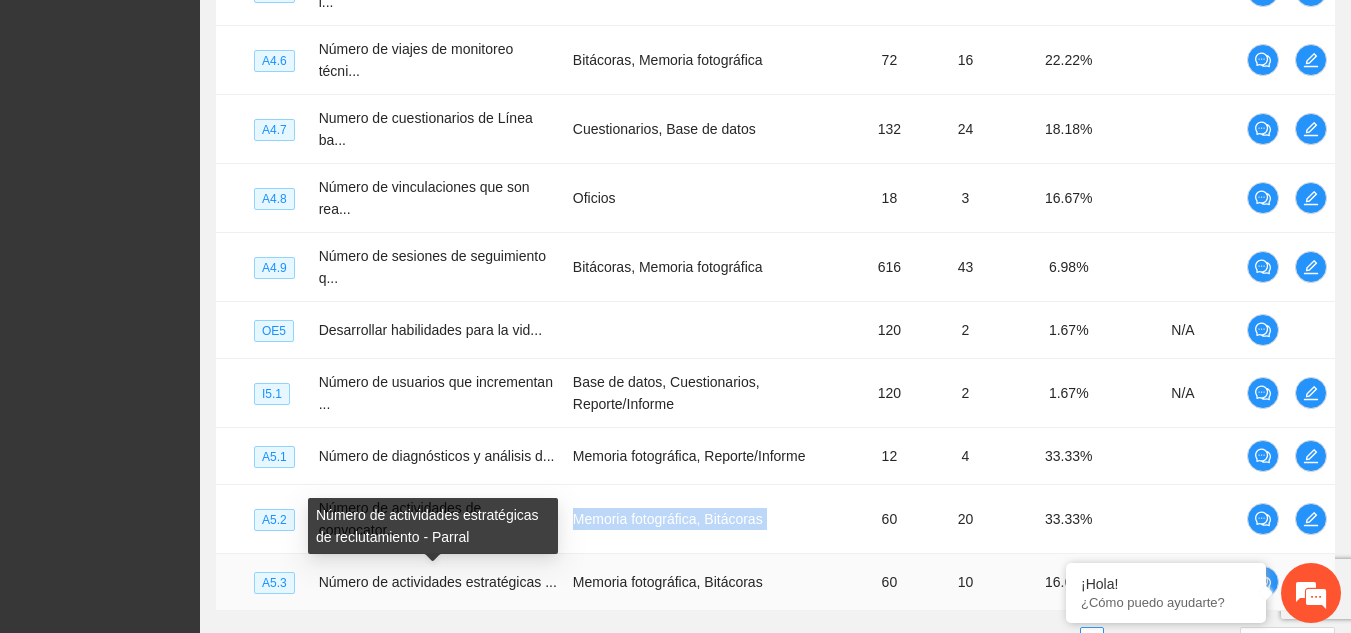 click on "Número de actividades estratégicas de reclutamiento - Parral" at bounding box center (433, 526) 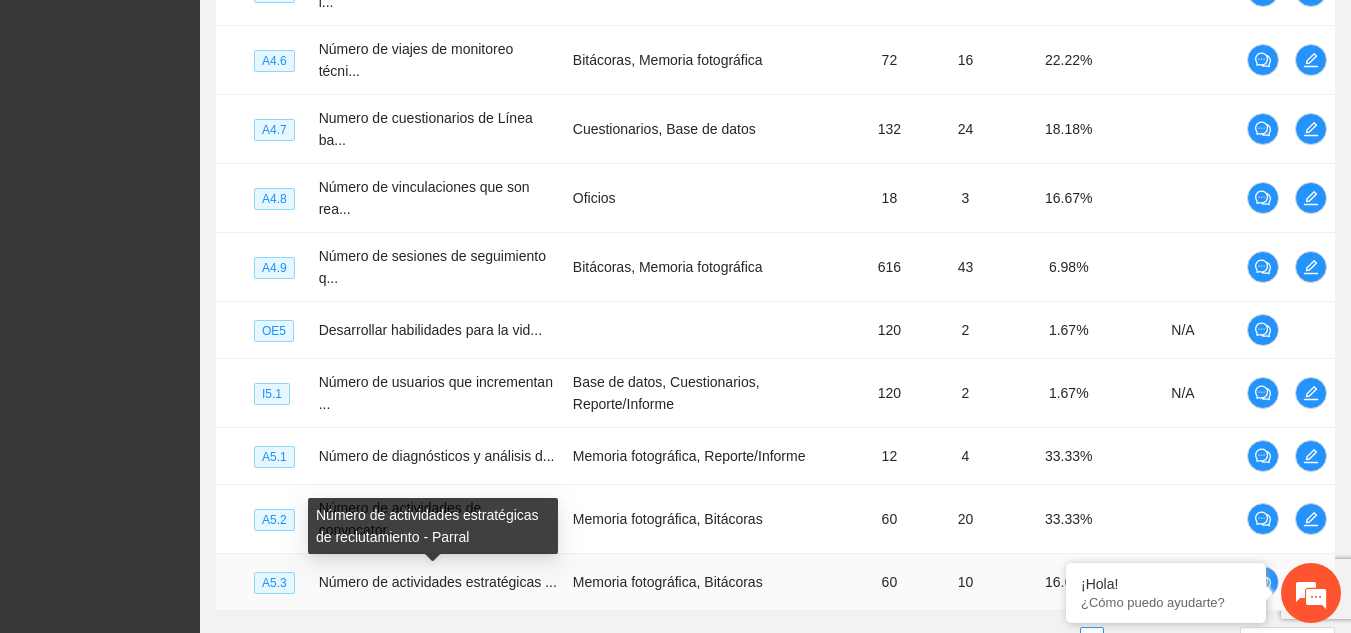 click on "Número de actividades estratégicas de reclutamiento - Parral" at bounding box center (433, 526) 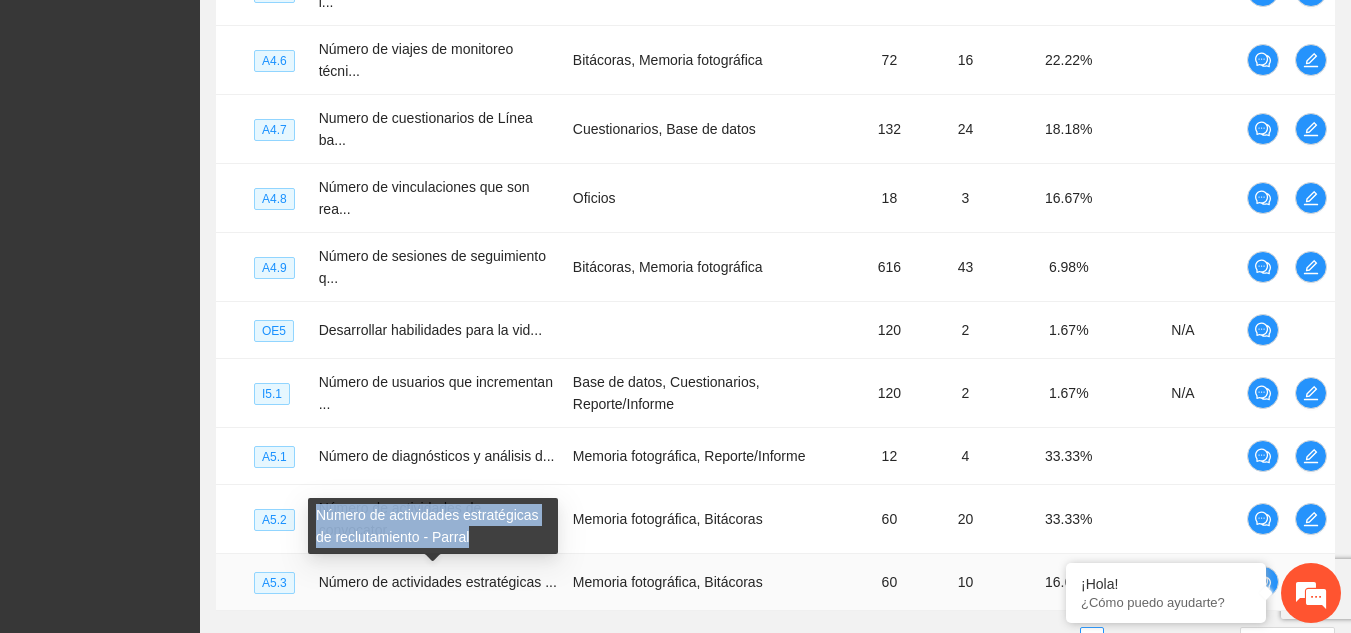 click on "Número de actividades estratégicas de reclutamiento - Parral" at bounding box center [433, 526] 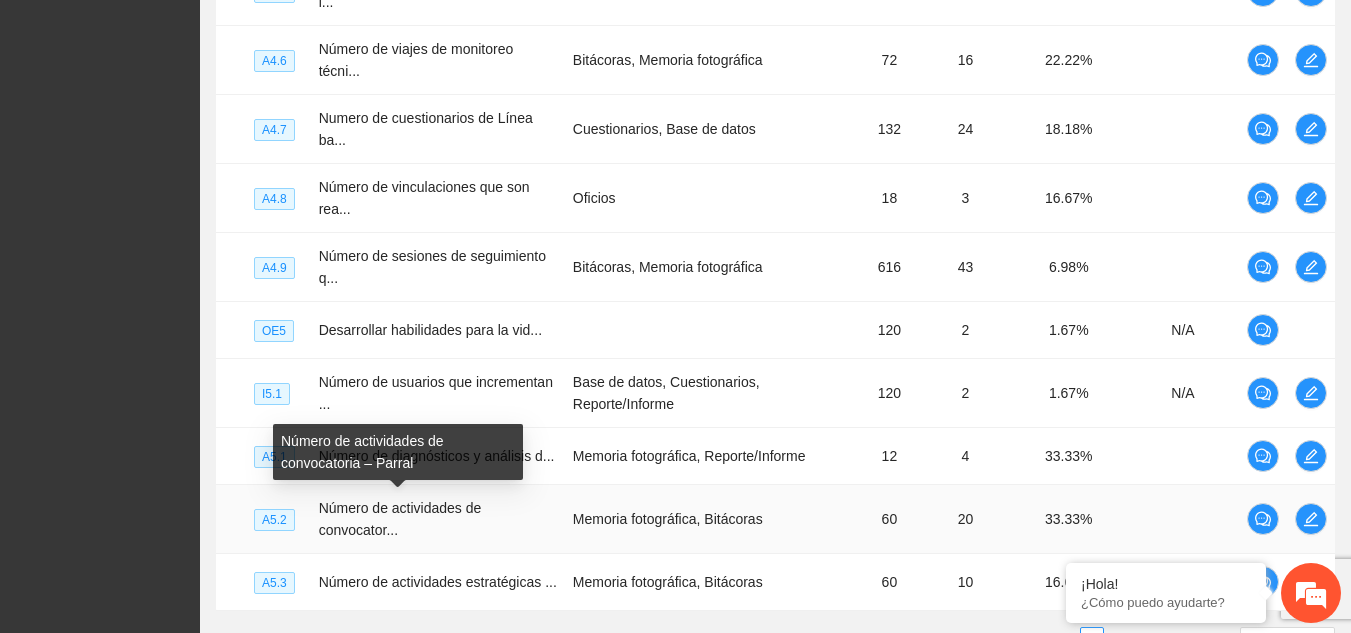 click on "Número de actividades de convocator..." at bounding box center (400, 519) 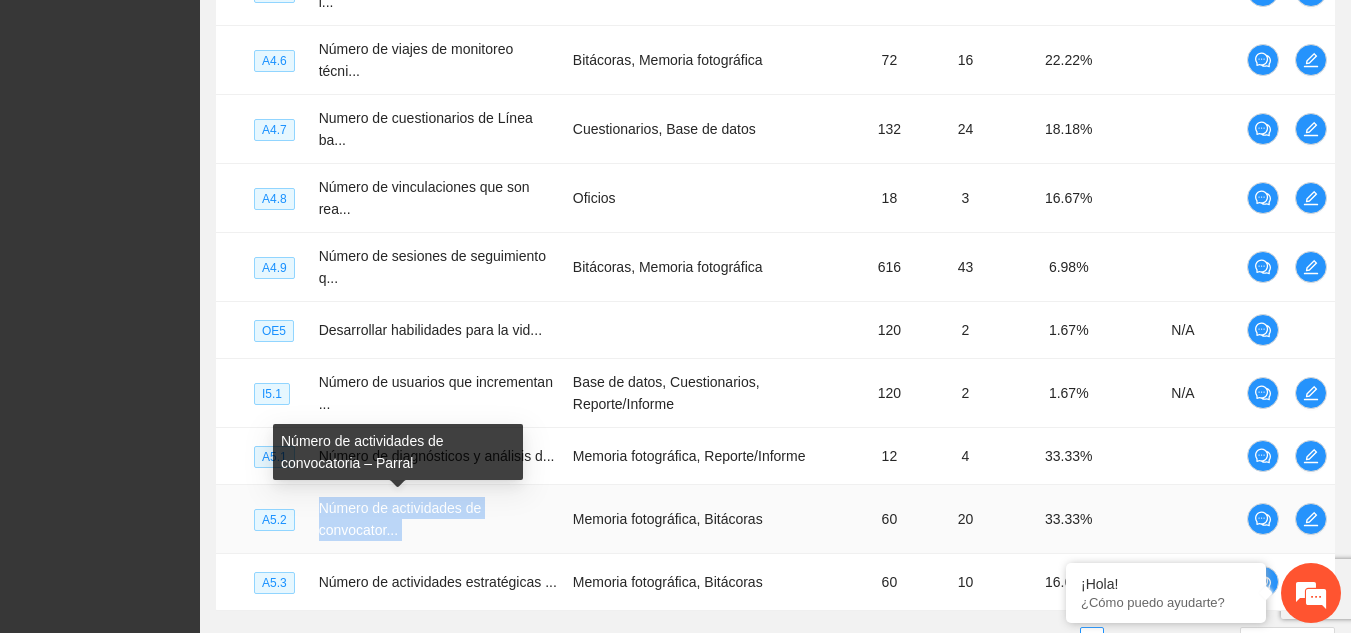 click on "Número de actividades de convocator..." at bounding box center (400, 519) 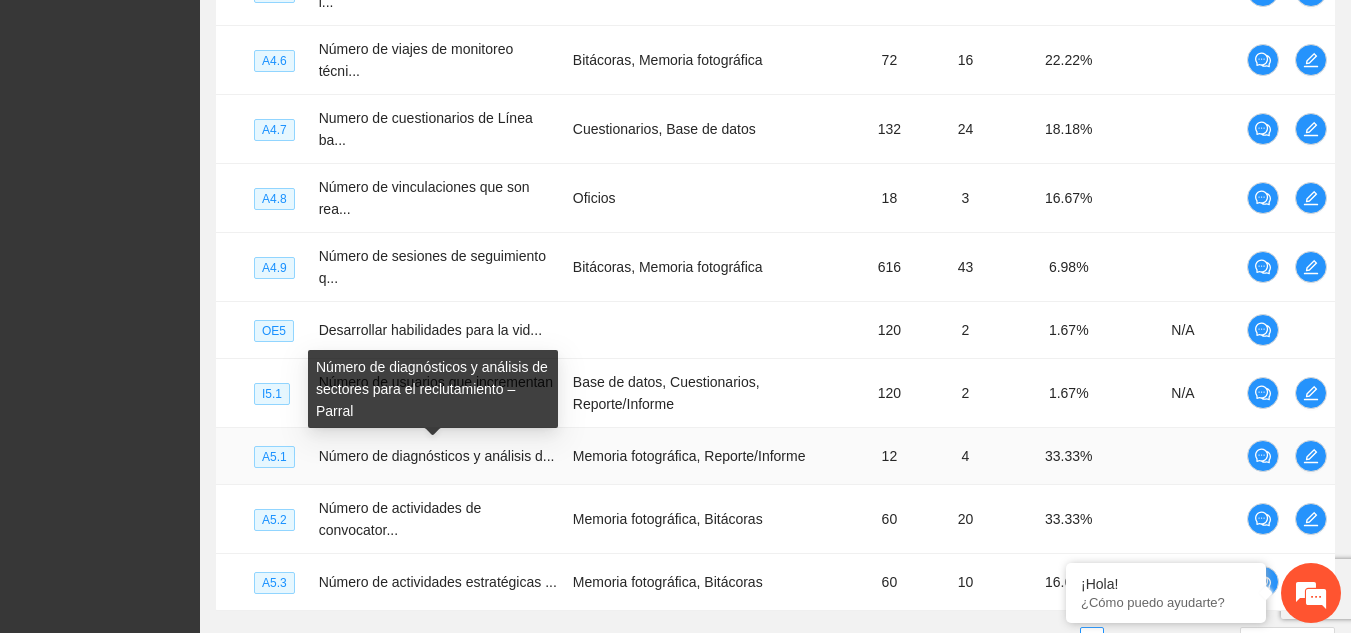 click on "Número de diagnósticos y análisis d..." at bounding box center (437, 456) 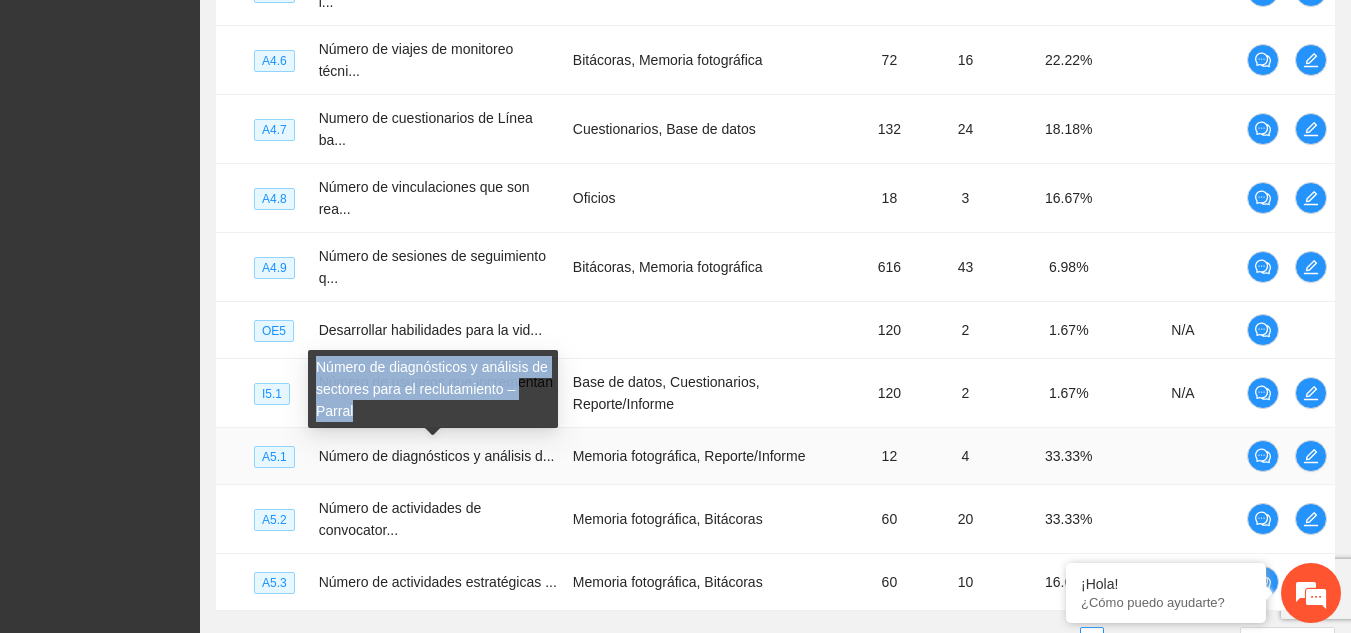 click on "Número de diagnósticos y análisis de sectores para el reclutamiento  – Parral" at bounding box center [433, 389] 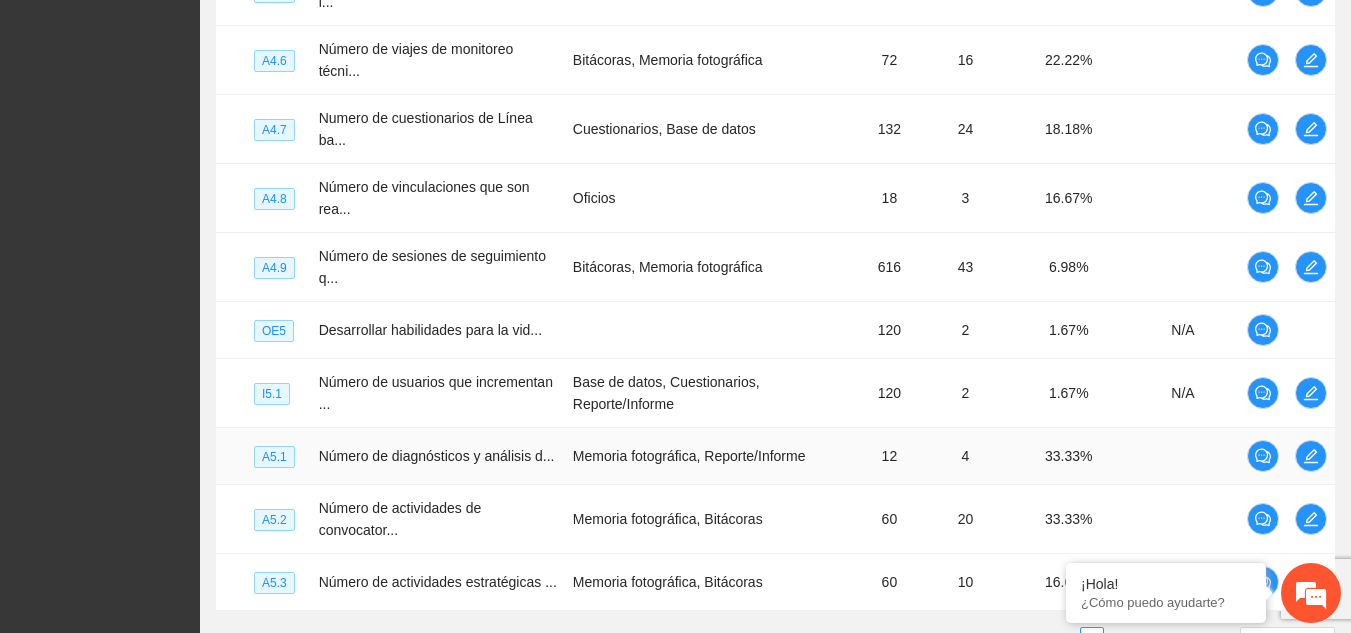 click on "Memoria fotográfica, Reporte/Informe" at bounding box center (712, 456) 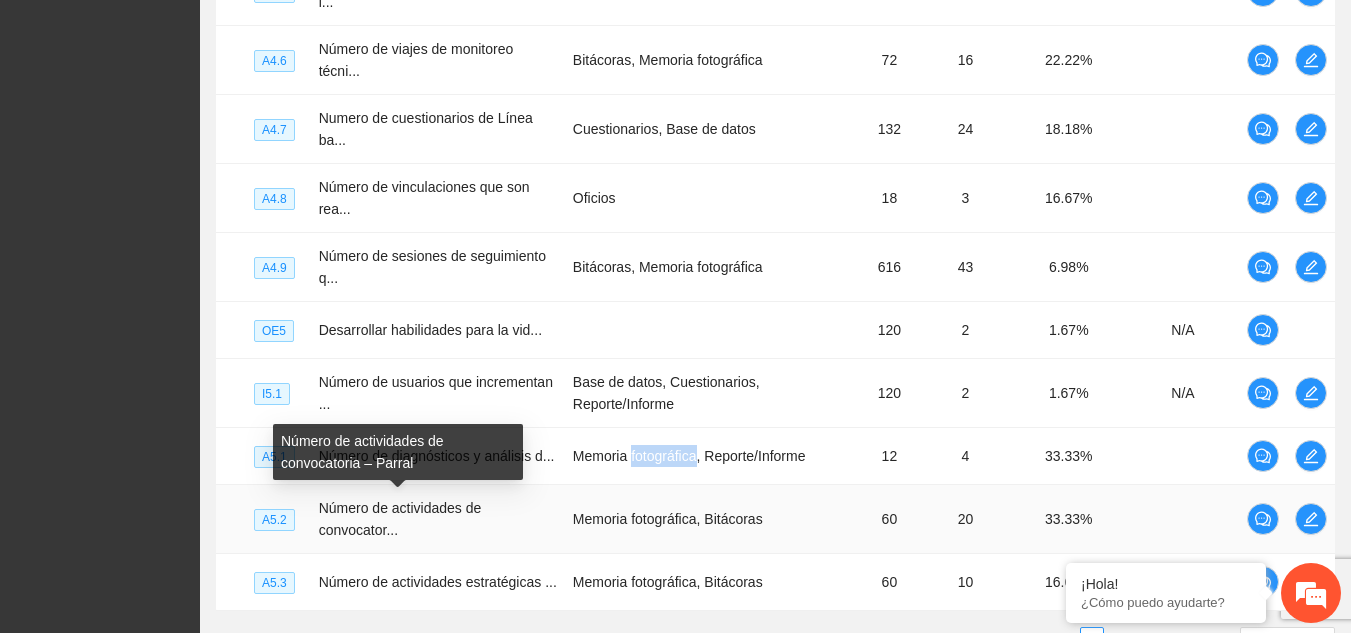 click on "Número de actividades de convocatoria – Parral" at bounding box center [398, 452] 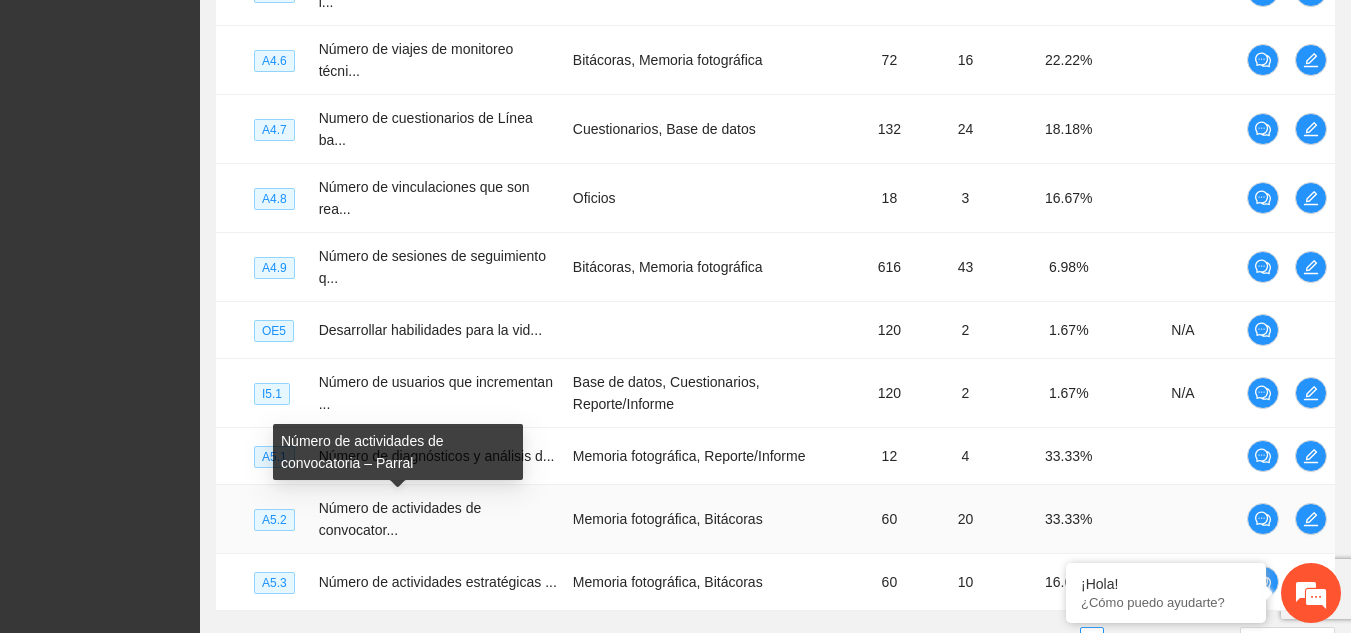 click on "Número de actividades de convocatoria – Parral" at bounding box center [398, 452] 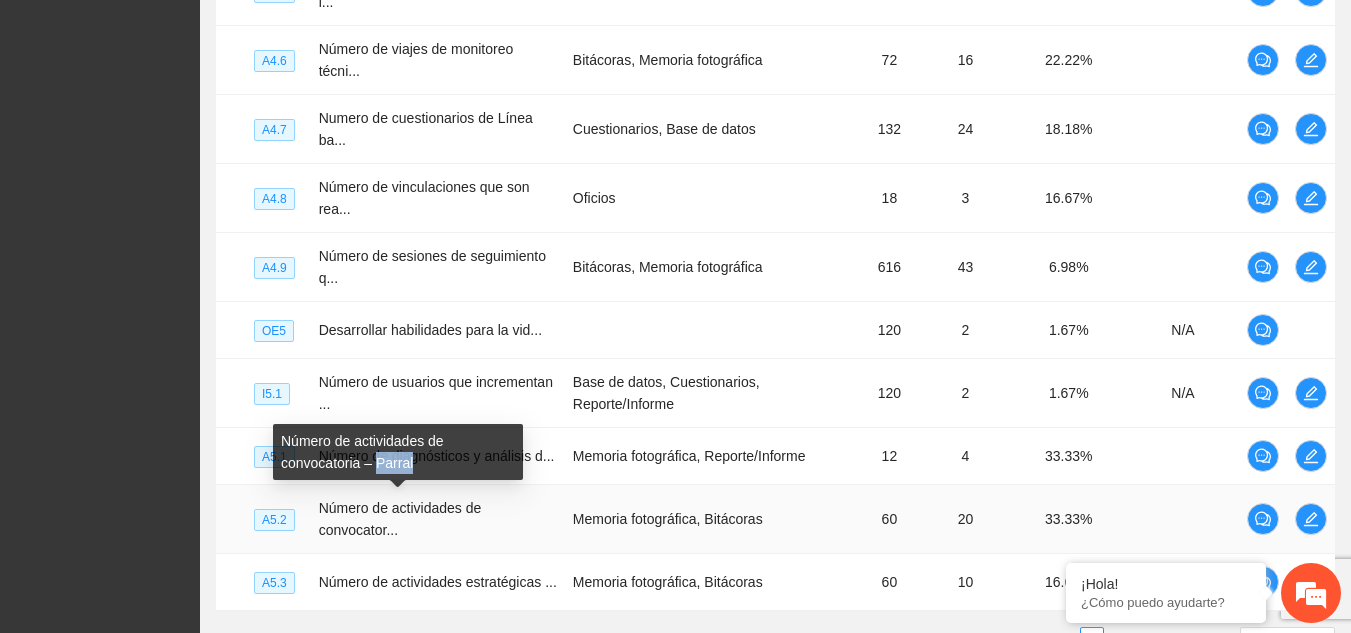 click on "Número de actividades de convocatoria – Parral" at bounding box center (398, 452) 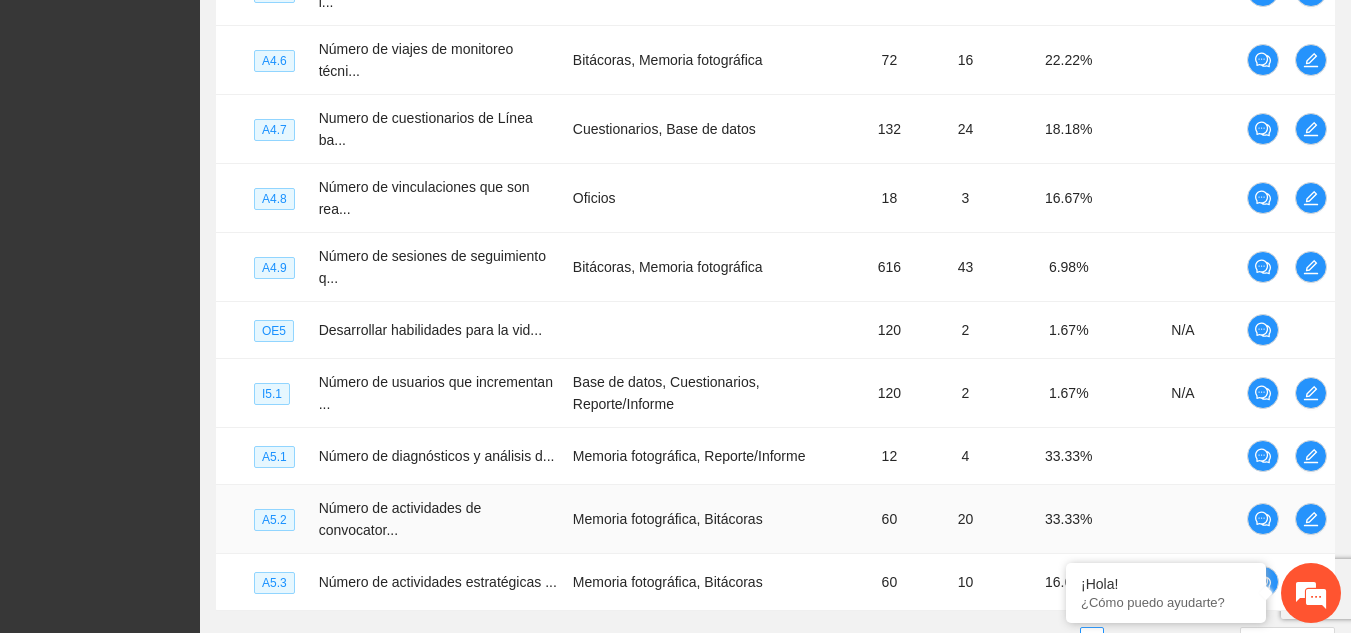 click on "Memoria fotográfica, Bitácoras" at bounding box center (712, 519) 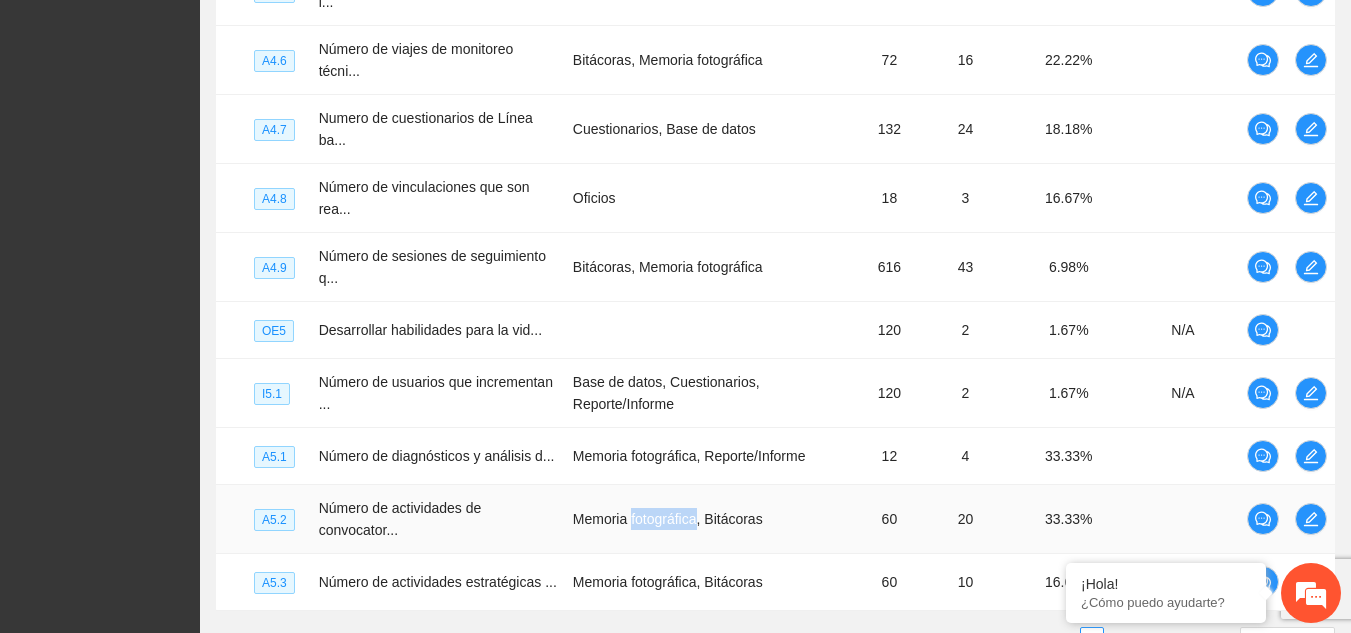 click on "Memoria fotográfica, Bitácoras" at bounding box center (712, 519) 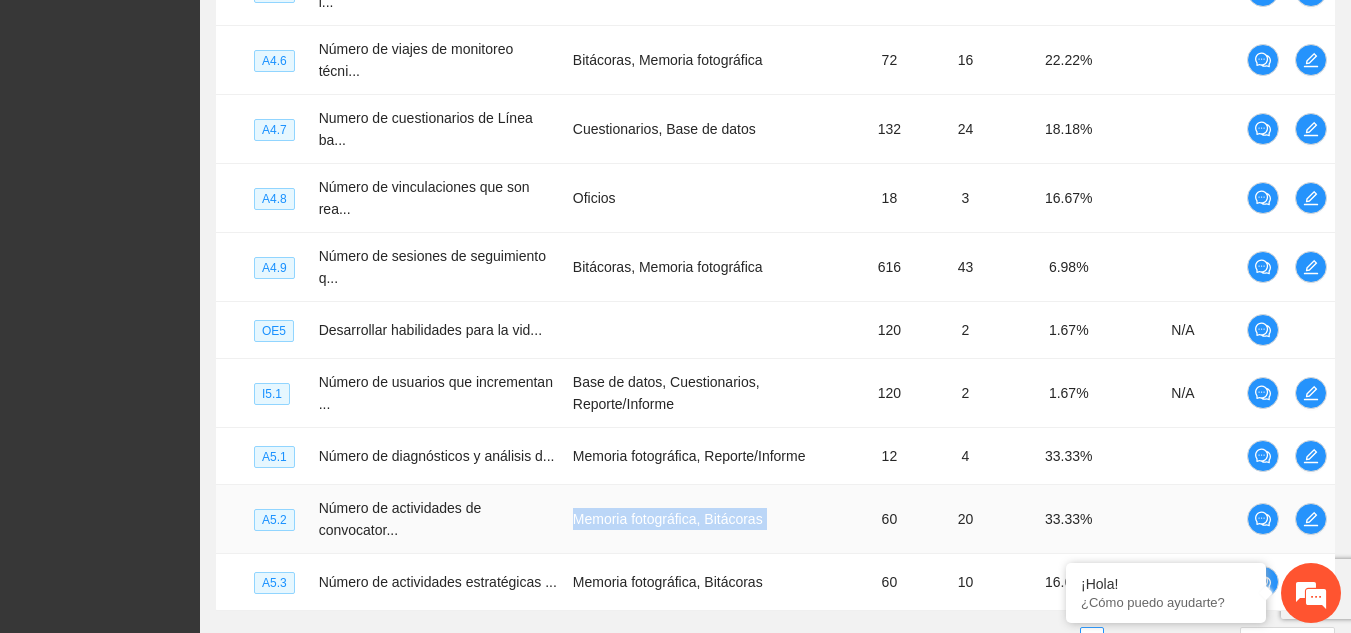 click on "Memoria fotográfica, Bitácoras" at bounding box center (712, 519) 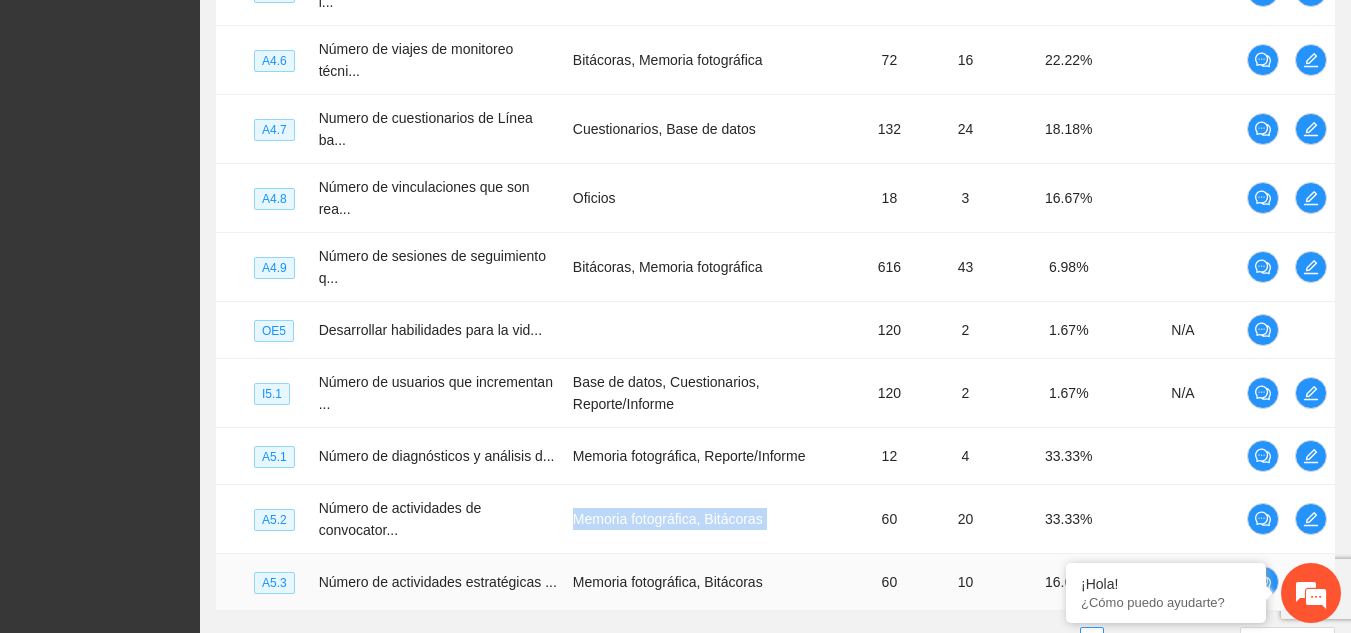 click on "Memoria fotográfica, Bitácoras" at bounding box center [712, 582] 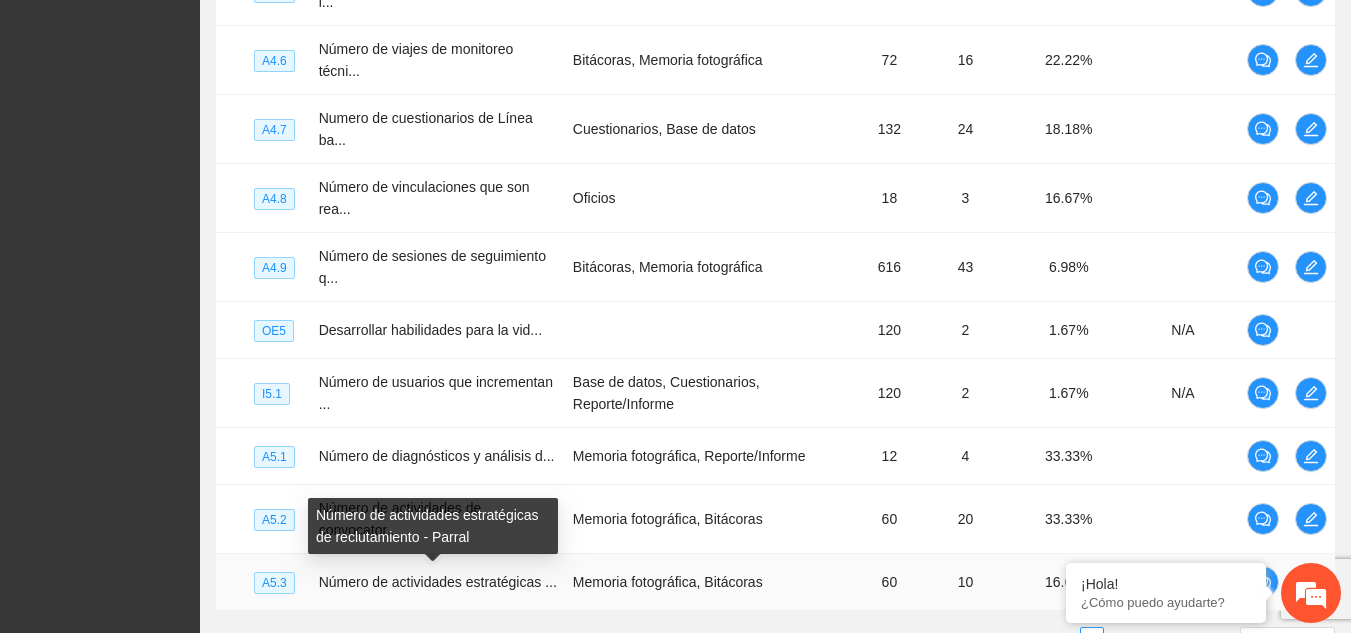 click on "Número de actividades estratégicas de reclutamiento - Parral" at bounding box center [433, 526] 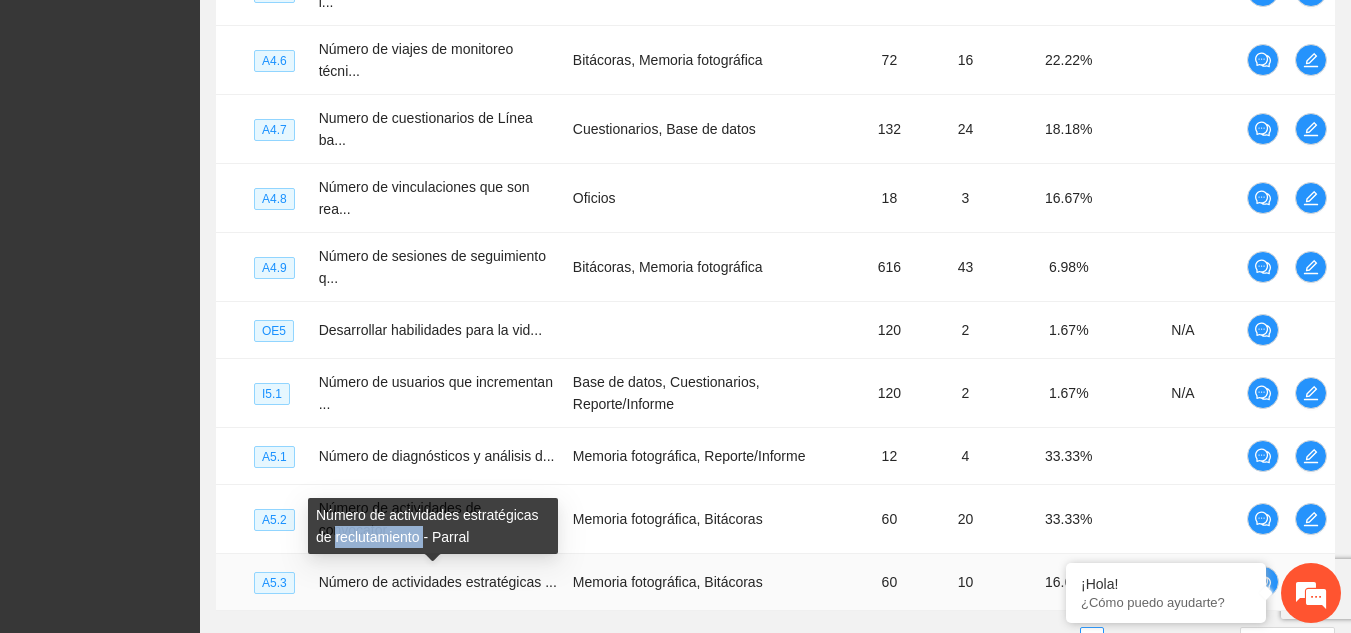 click on "Número de actividades estratégicas de reclutamiento - Parral" at bounding box center (433, 526) 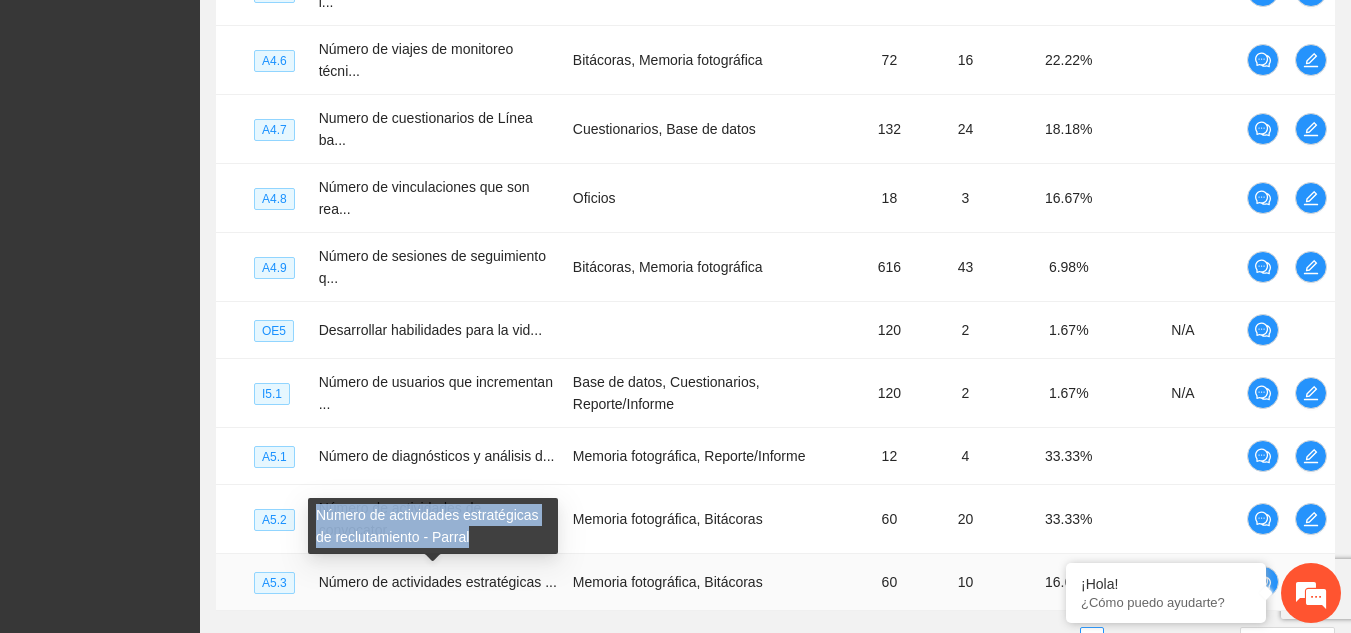 click on "Número de actividades estratégicas de reclutamiento - Parral" at bounding box center [433, 526] 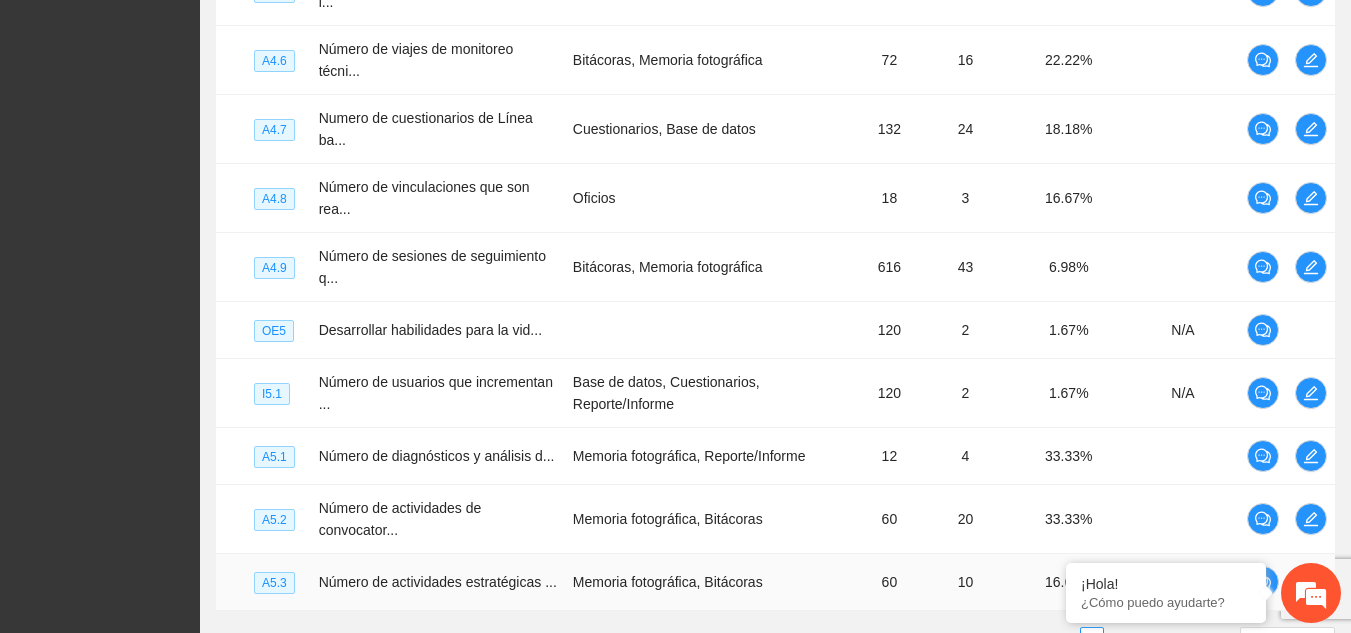 click on "Memoria fotográfica, Bitácoras" at bounding box center [712, 582] 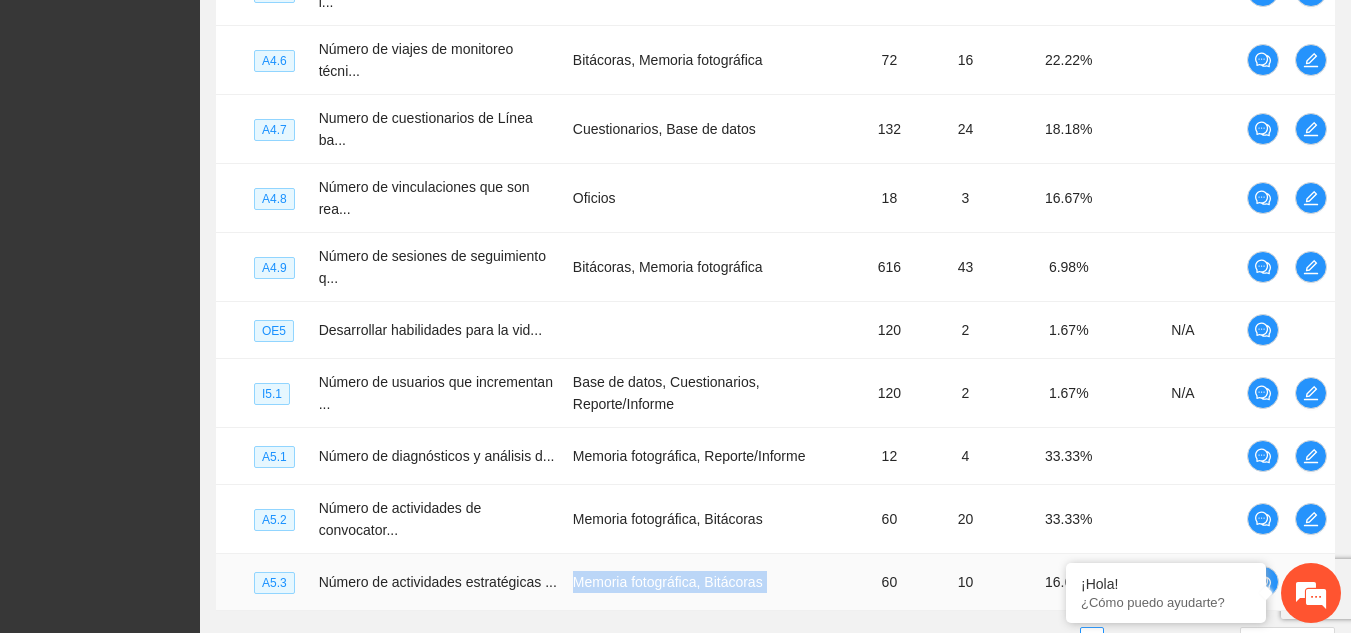 click on "Memoria fotográfica, Bitácoras" at bounding box center [712, 582] 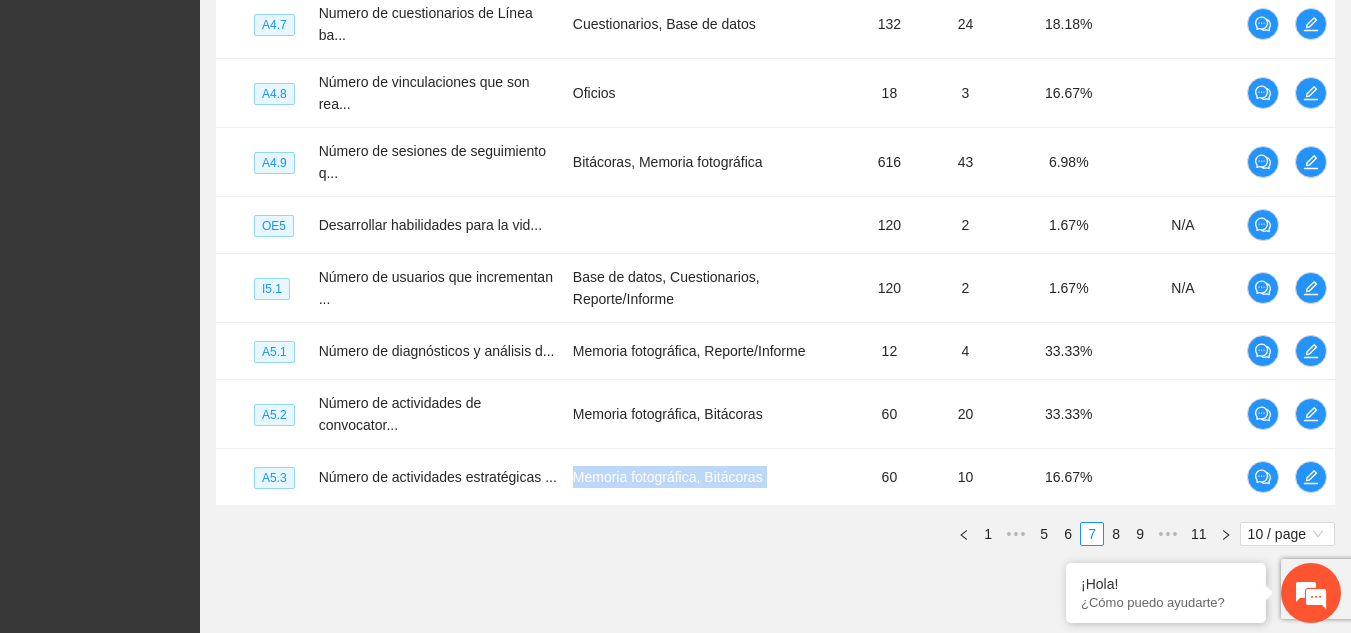 scroll, scrollTop: 760, scrollLeft: 0, axis: vertical 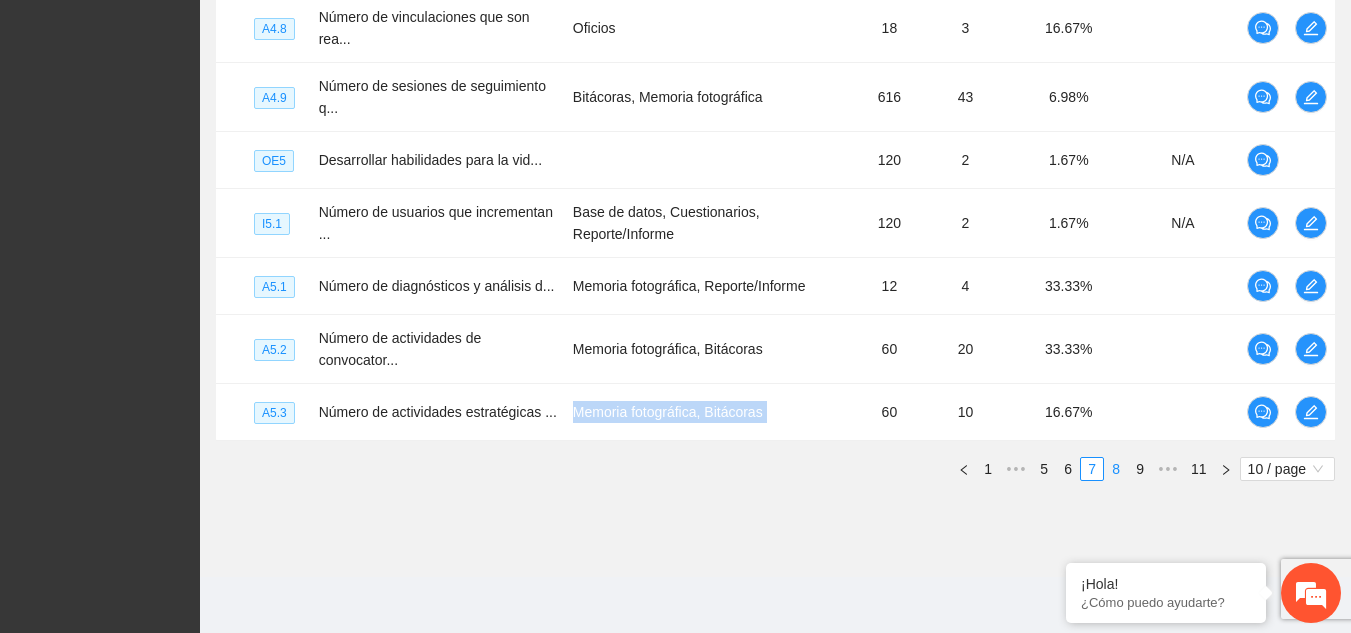 click on "8" at bounding box center [1116, 469] 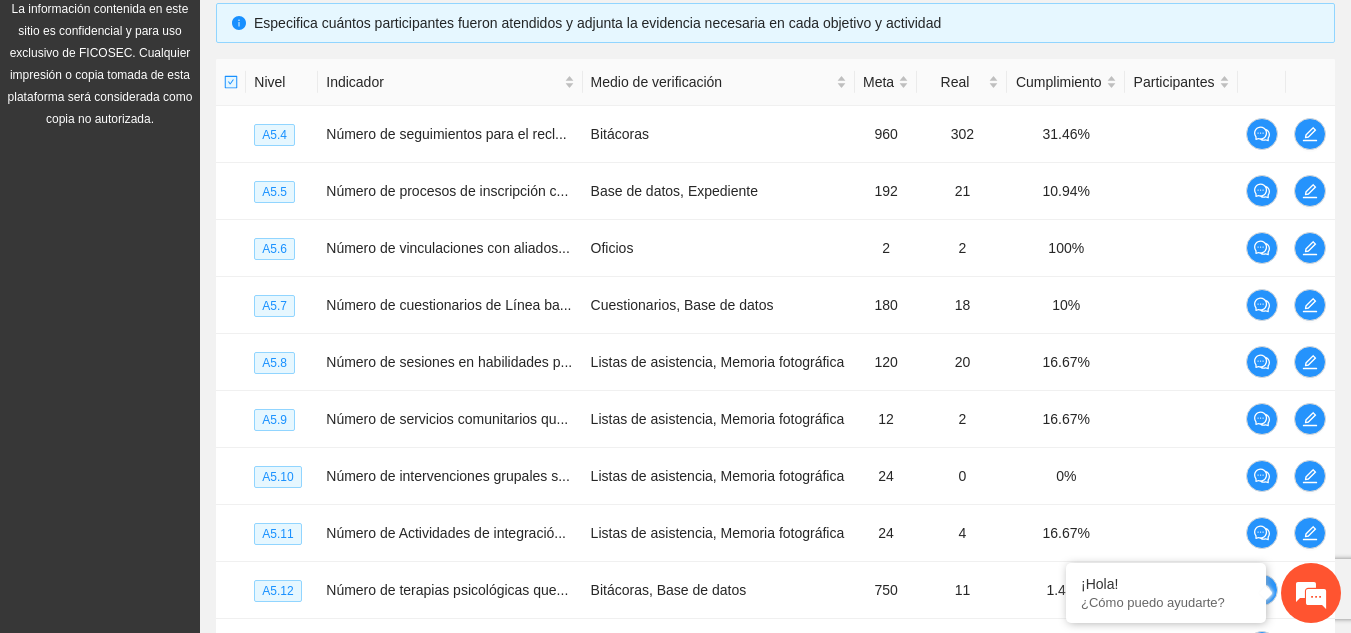 scroll, scrollTop: 413, scrollLeft: 0, axis: vertical 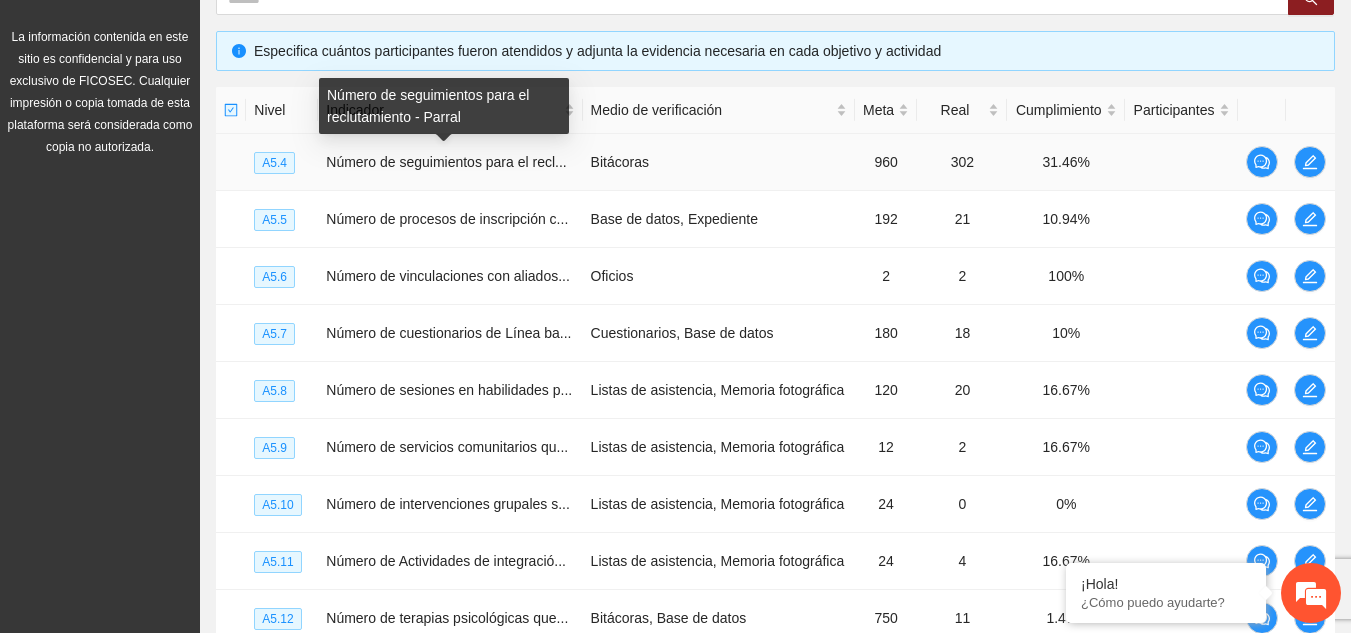 click on "Número de seguimientos para el reclutamiento - Parral" at bounding box center (444, 106) 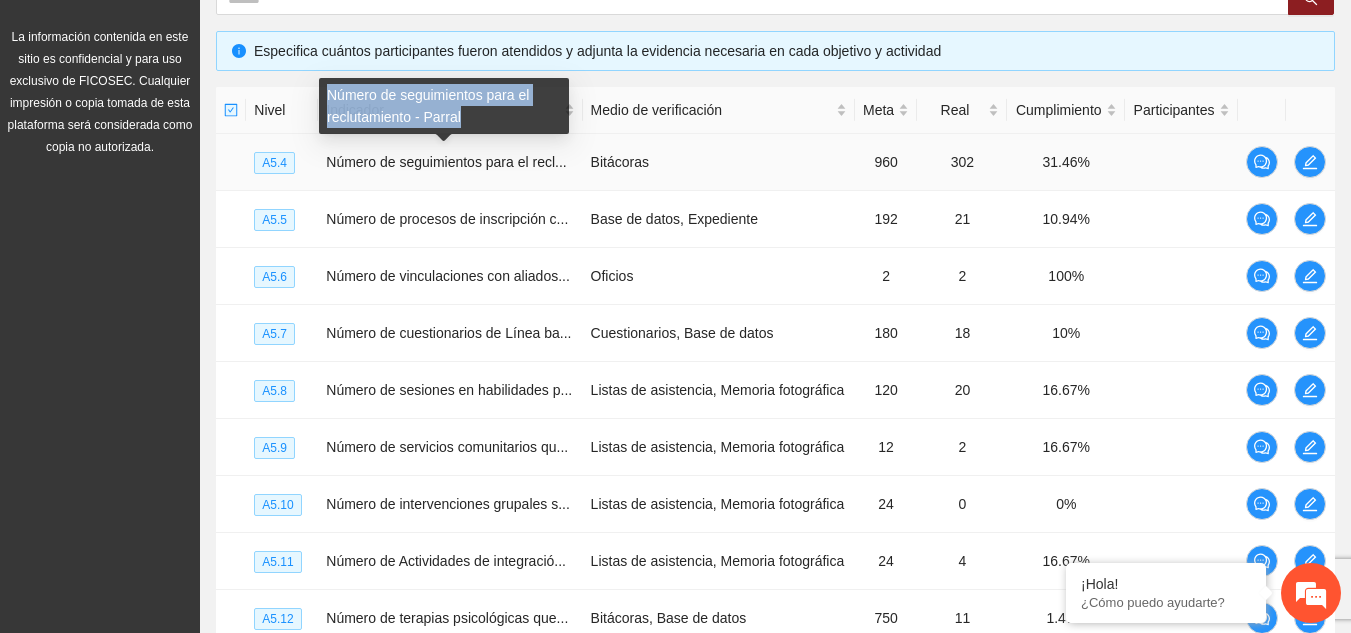 click on "Número de seguimientos para el reclutamiento - Parral" at bounding box center (444, 106) 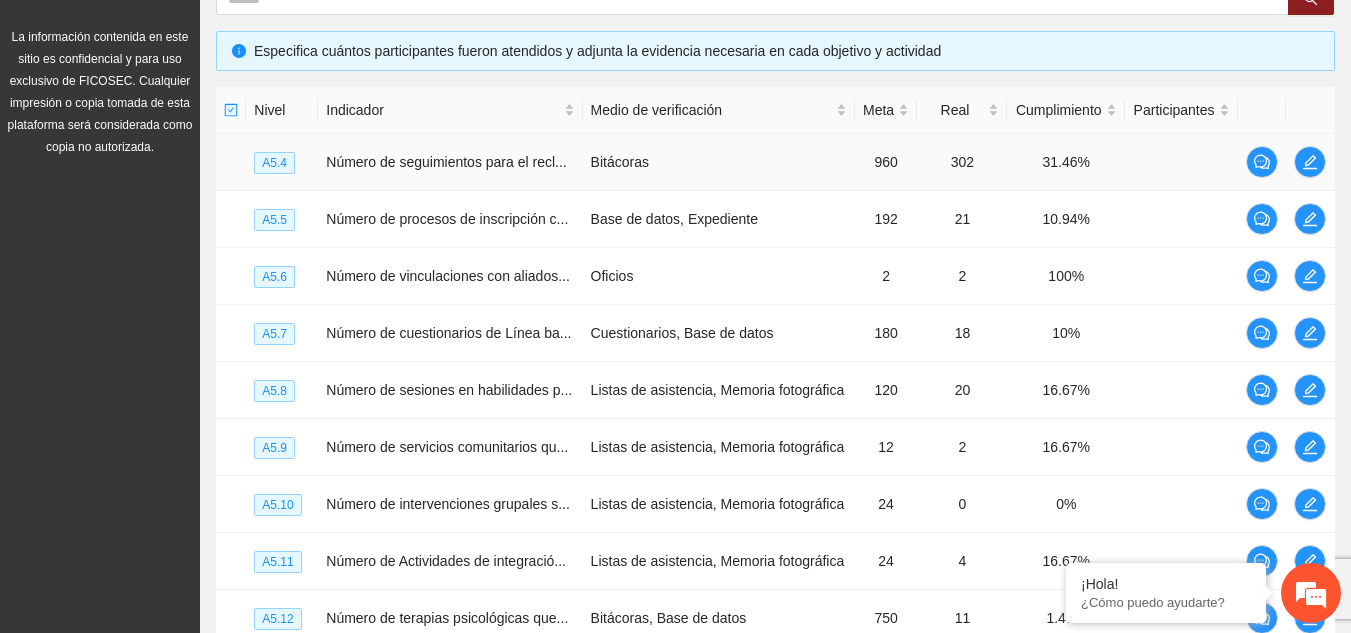 click on "Bitácoras" at bounding box center [719, 162] 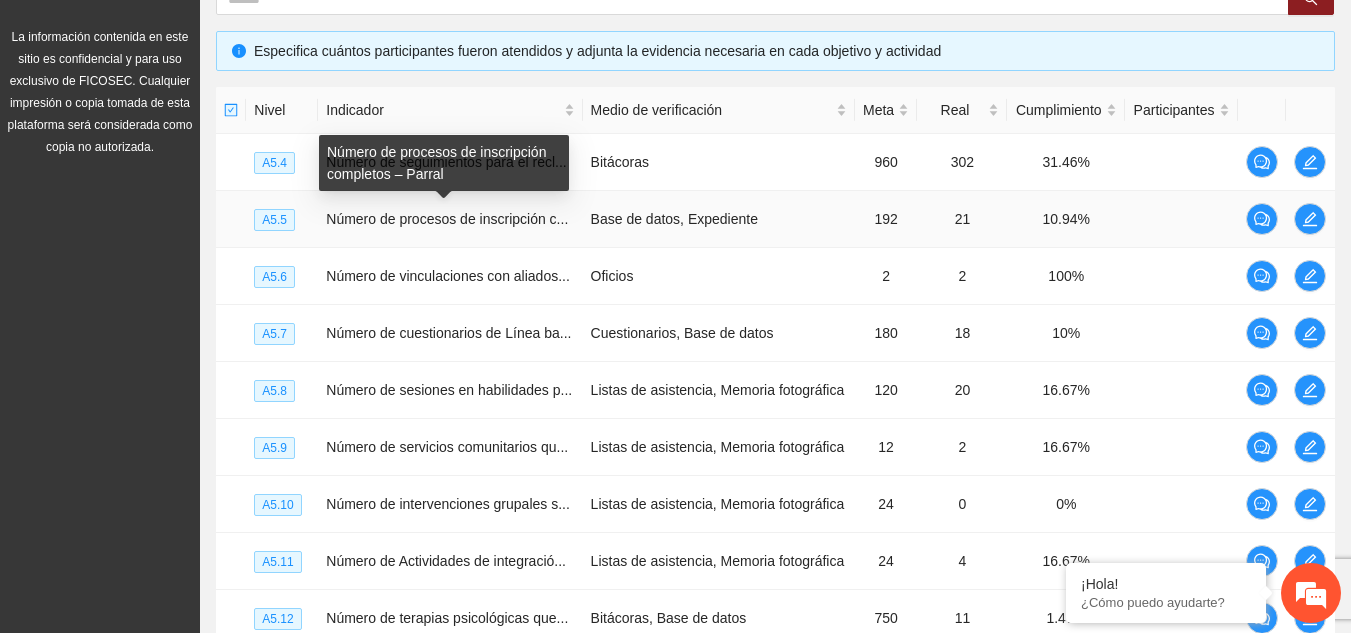 click on "Número de procesos de inscripción completos – Parral" at bounding box center (444, 163) 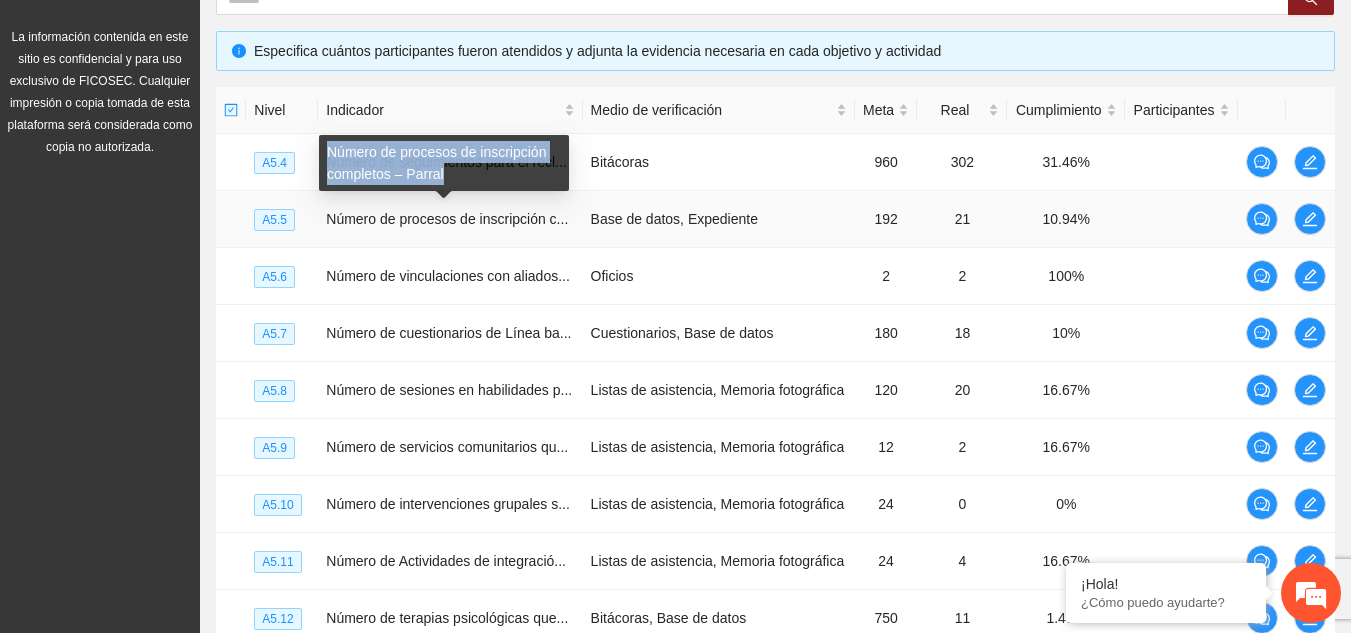 click on "Número de procesos de inscripción completos – Parral" at bounding box center [444, 163] 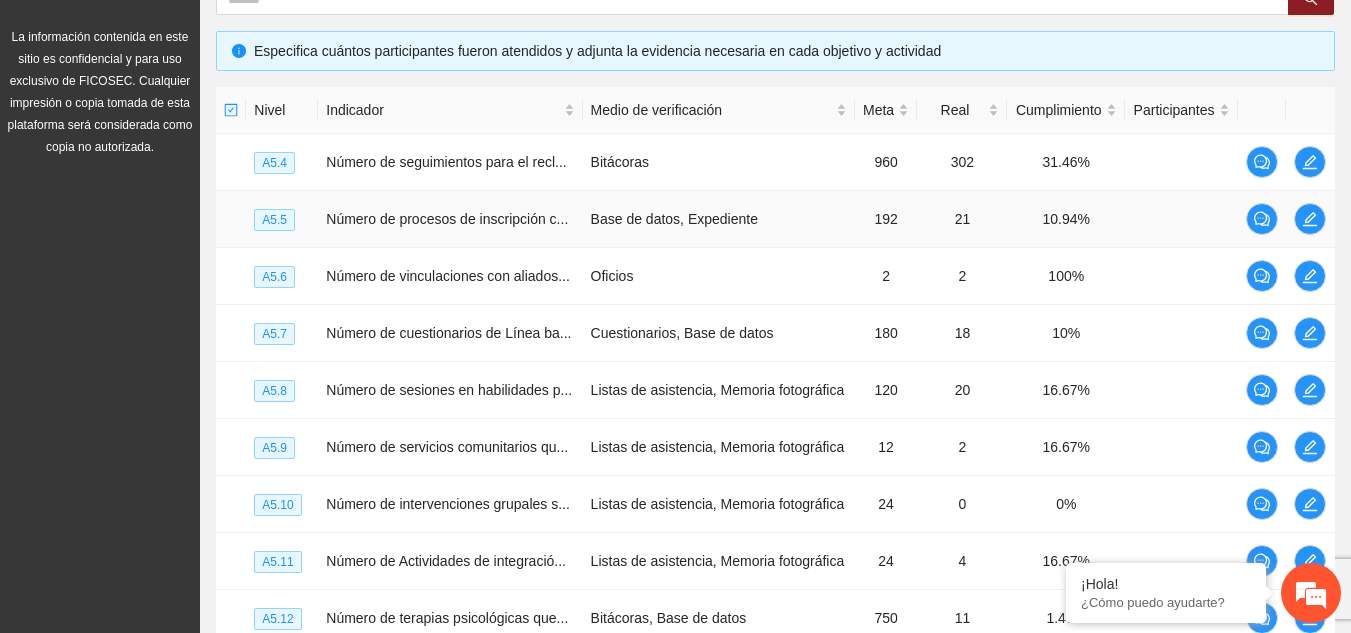 click on "Base de datos, Expediente" at bounding box center [719, 219] 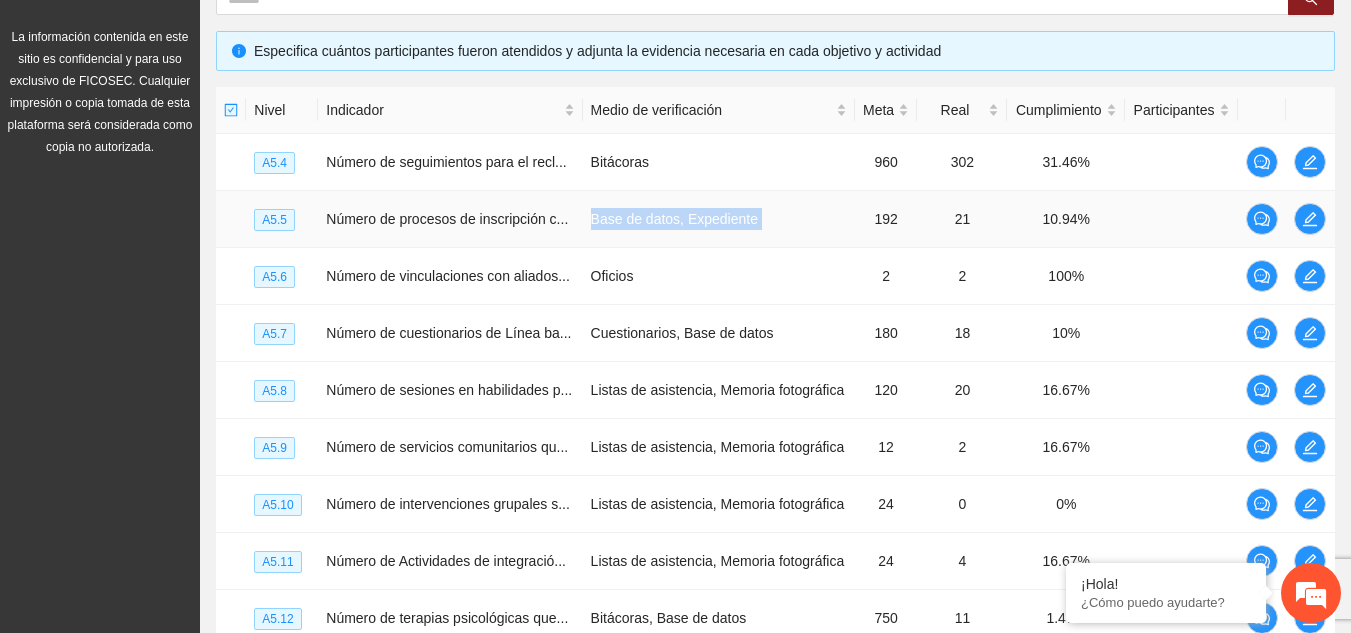 click on "Base de datos, Expediente" at bounding box center (719, 219) 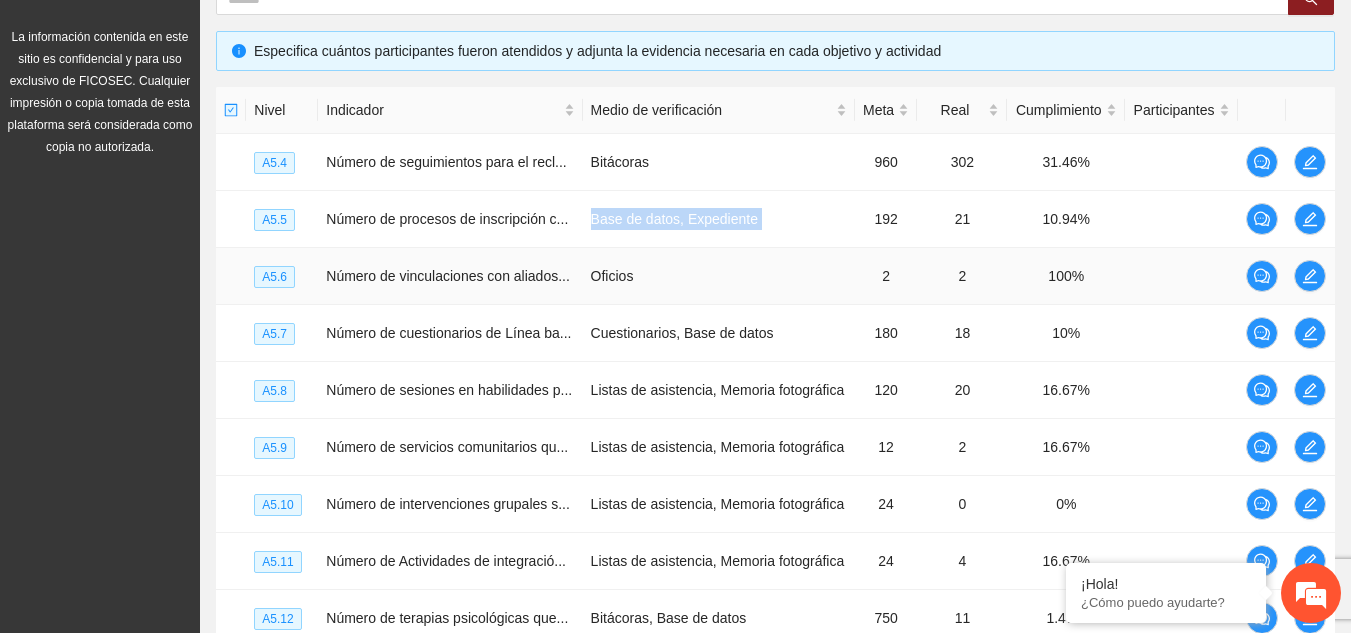 click on "Número de vinculaciones con aliados..." at bounding box center (448, 276) 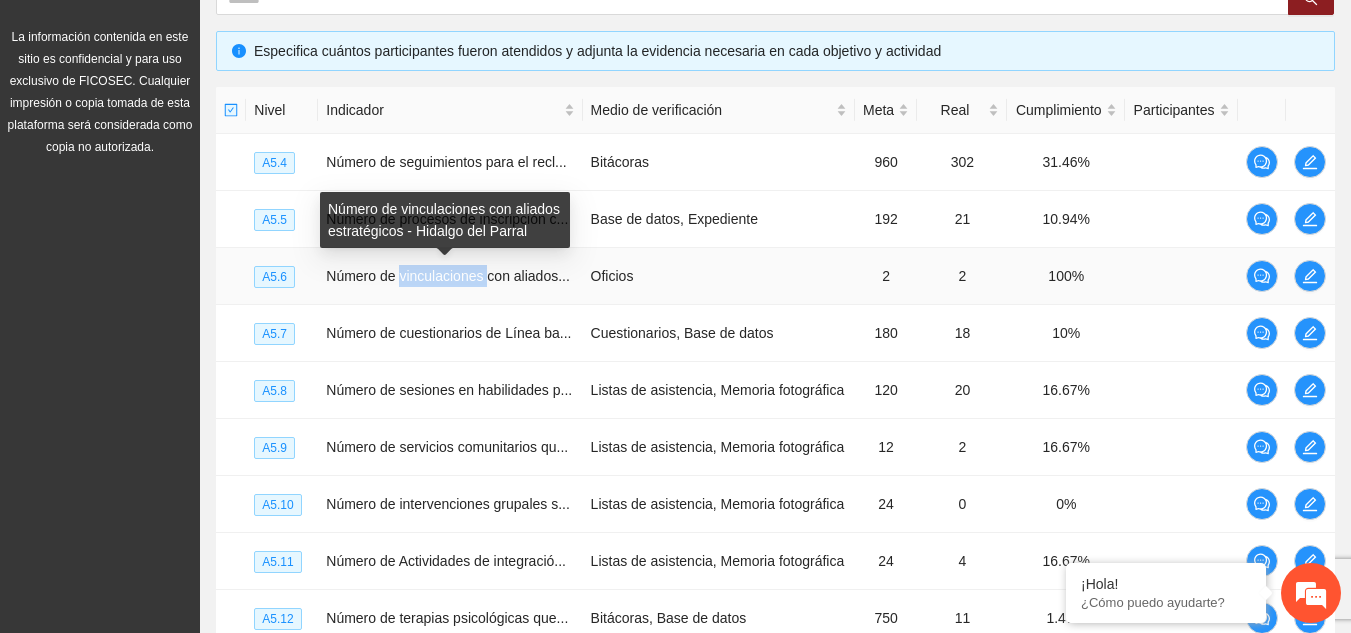 click on "Número de vinculaciones con aliados..." at bounding box center (448, 276) 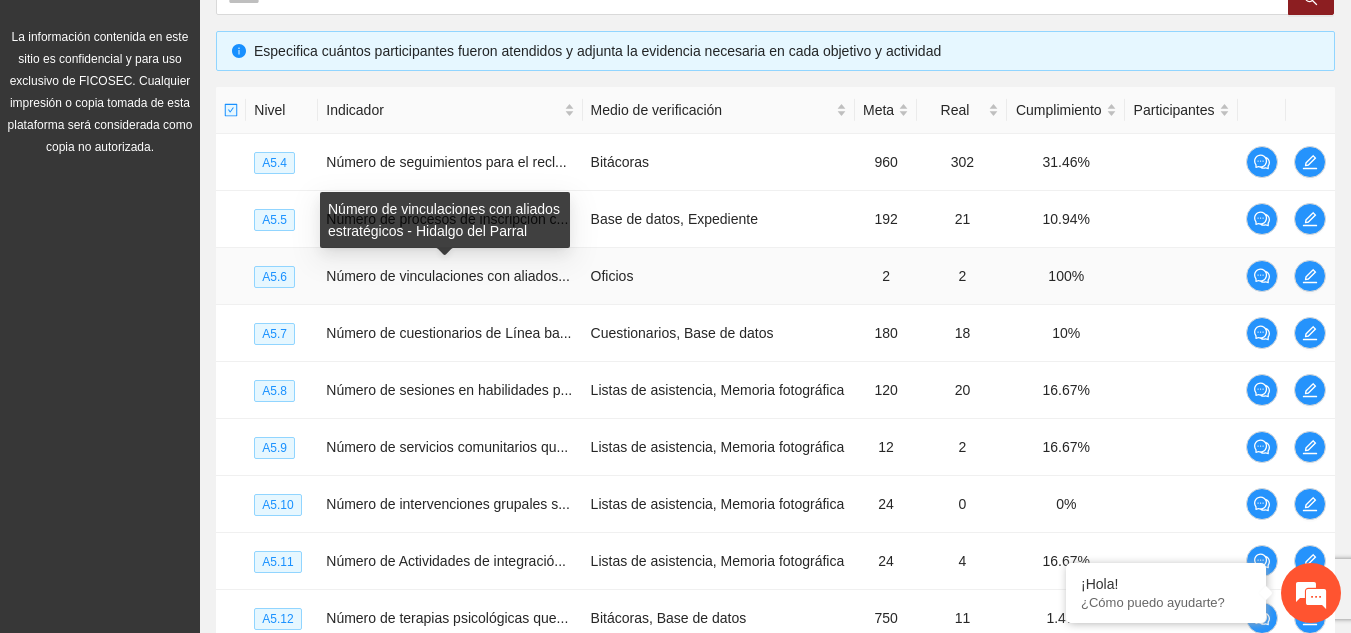 click on "Número de vinculaciones con aliados estratégicos - Hidalgo del Parral" at bounding box center [445, 220] 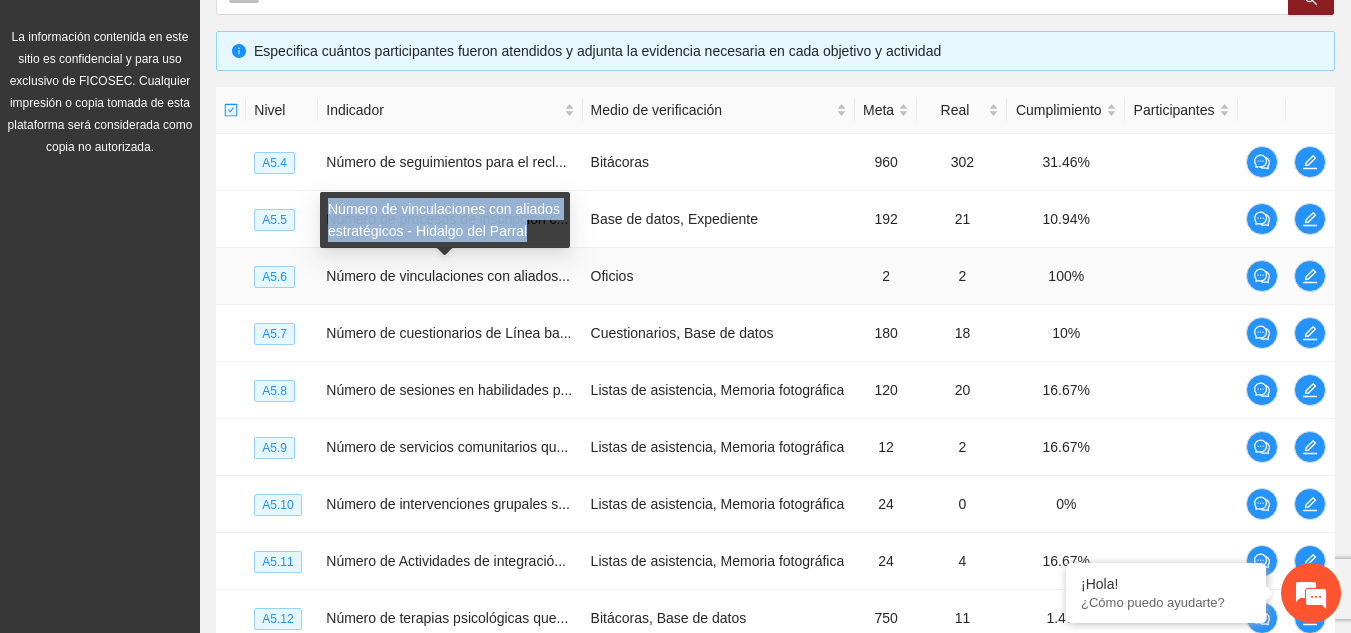 click on "Número de vinculaciones con aliados estratégicos - Hidalgo del Parral" at bounding box center [445, 220] 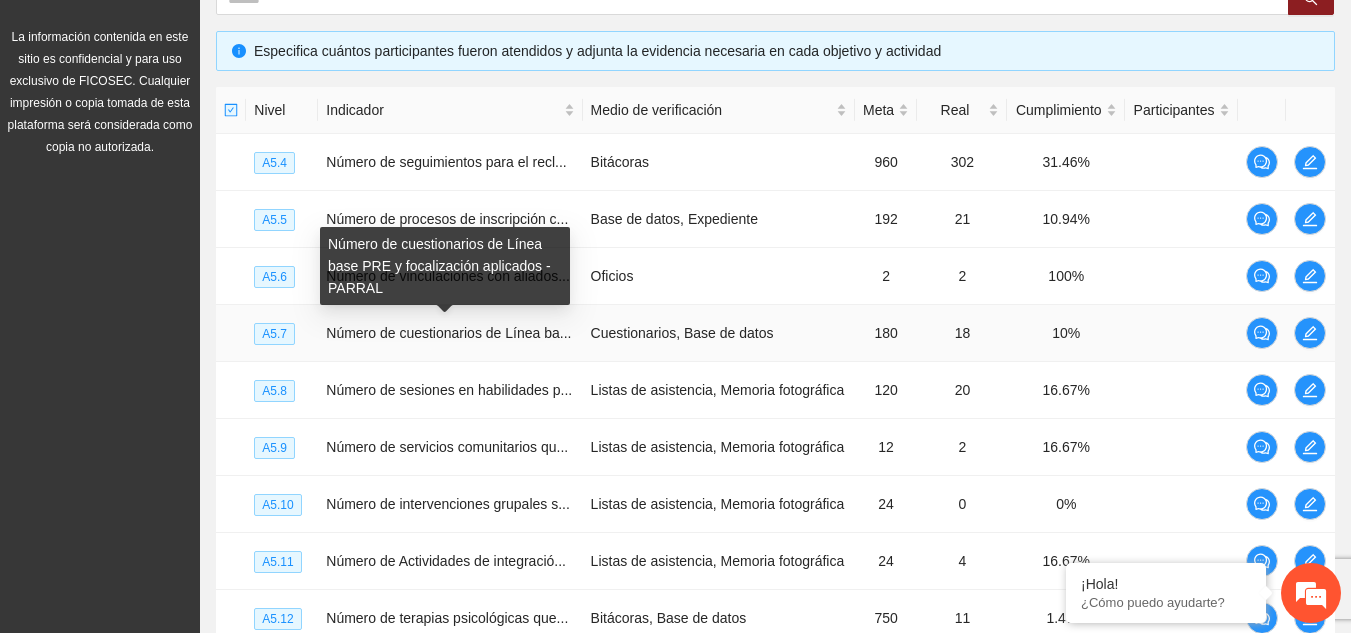 click on "Número de cuestionarios de Línea base PRE y focalización aplicados - PARRAL" at bounding box center [445, 266] 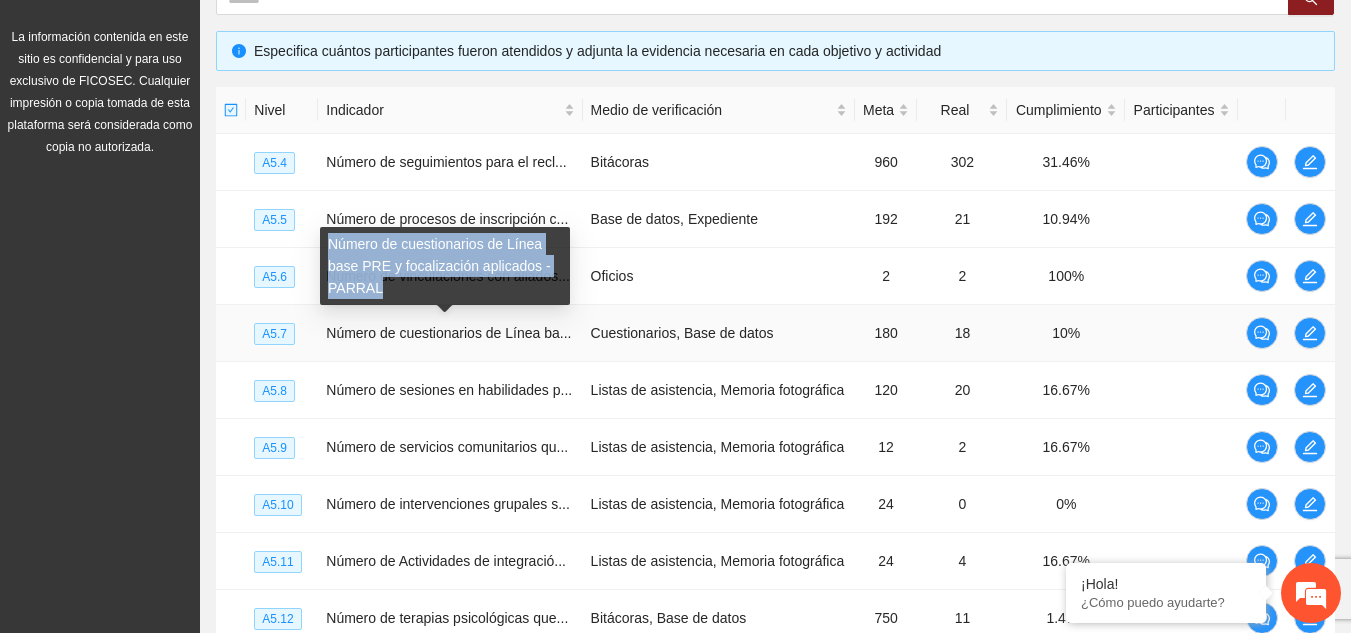 click on "Número de cuestionarios de Línea base PRE y focalización aplicados - PARRAL" at bounding box center [445, 266] 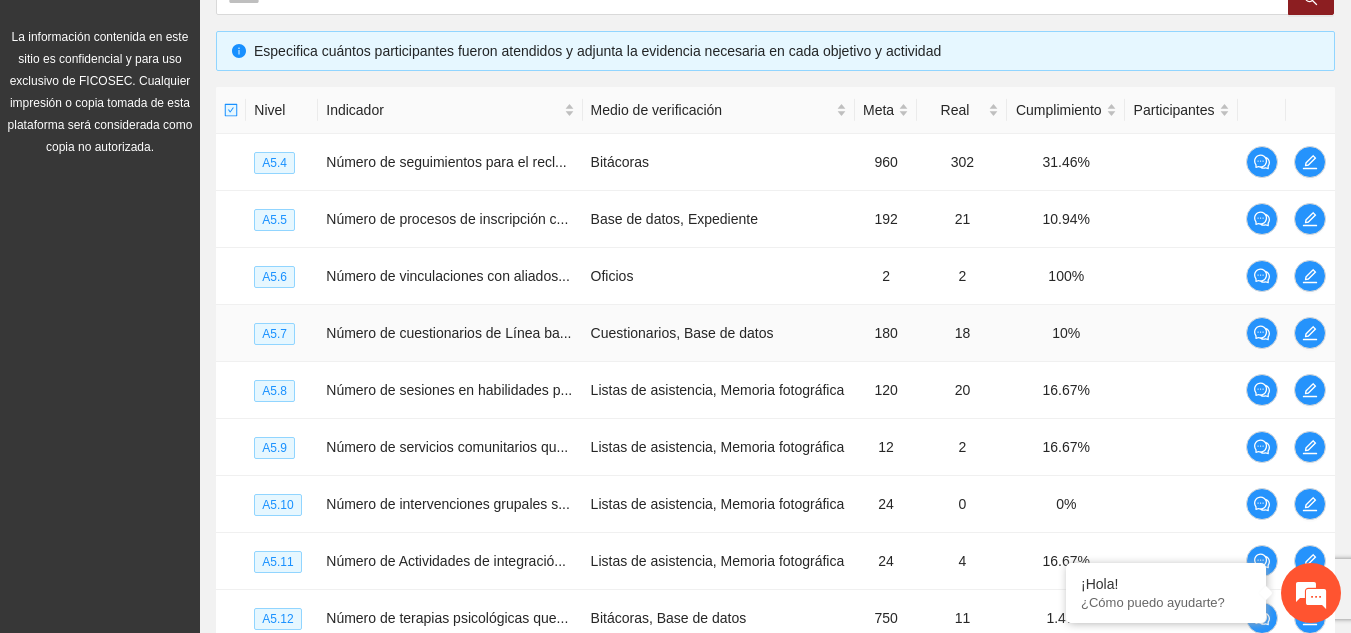 click on "Cuestionarios, Base de datos" at bounding box center [719, 333] 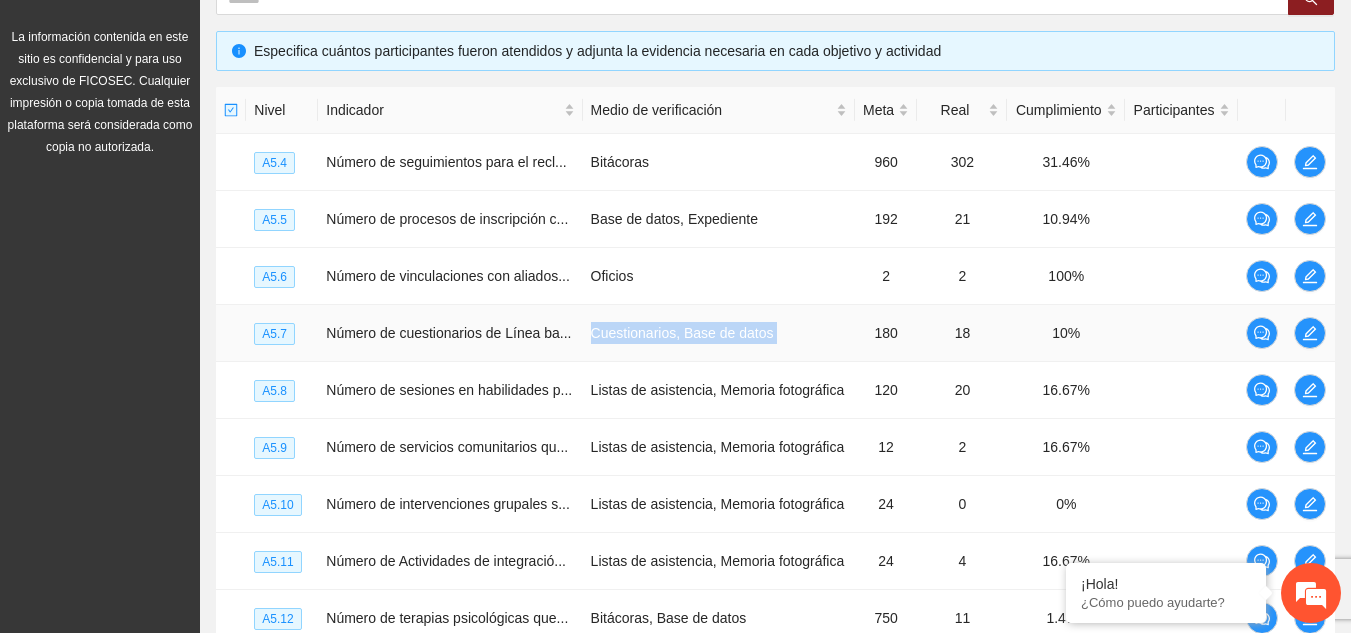 click on "Cuestionarios, Base de datos" at bounding box center [719, 333] 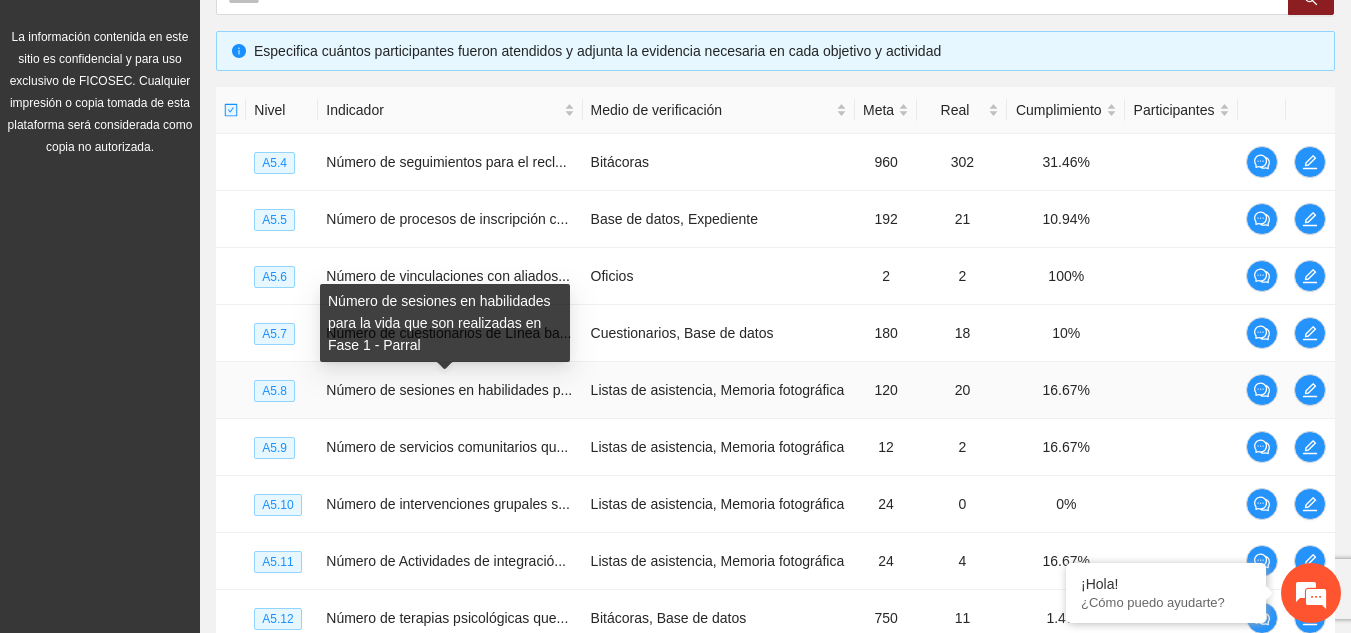 click on "Número de sesiones en habilidades p..." at bounding box center [449, 390] 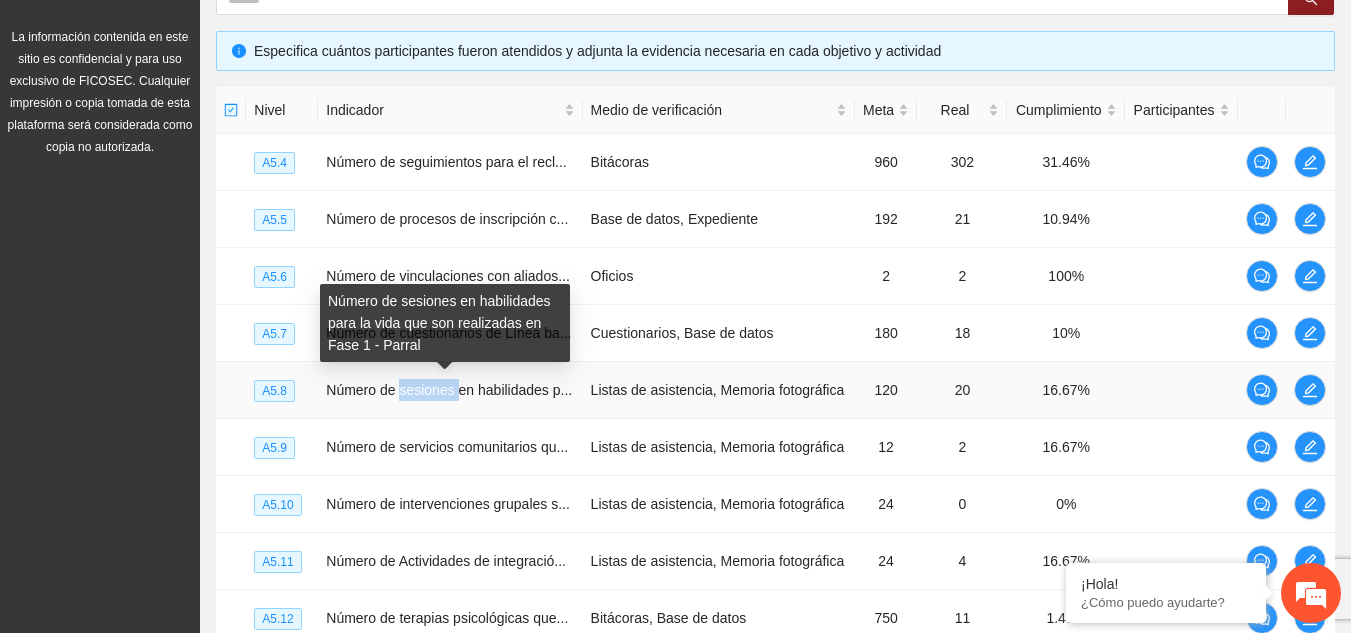 click on "Número de sesiones en habilidades p..." at bounding box center [449, 390] 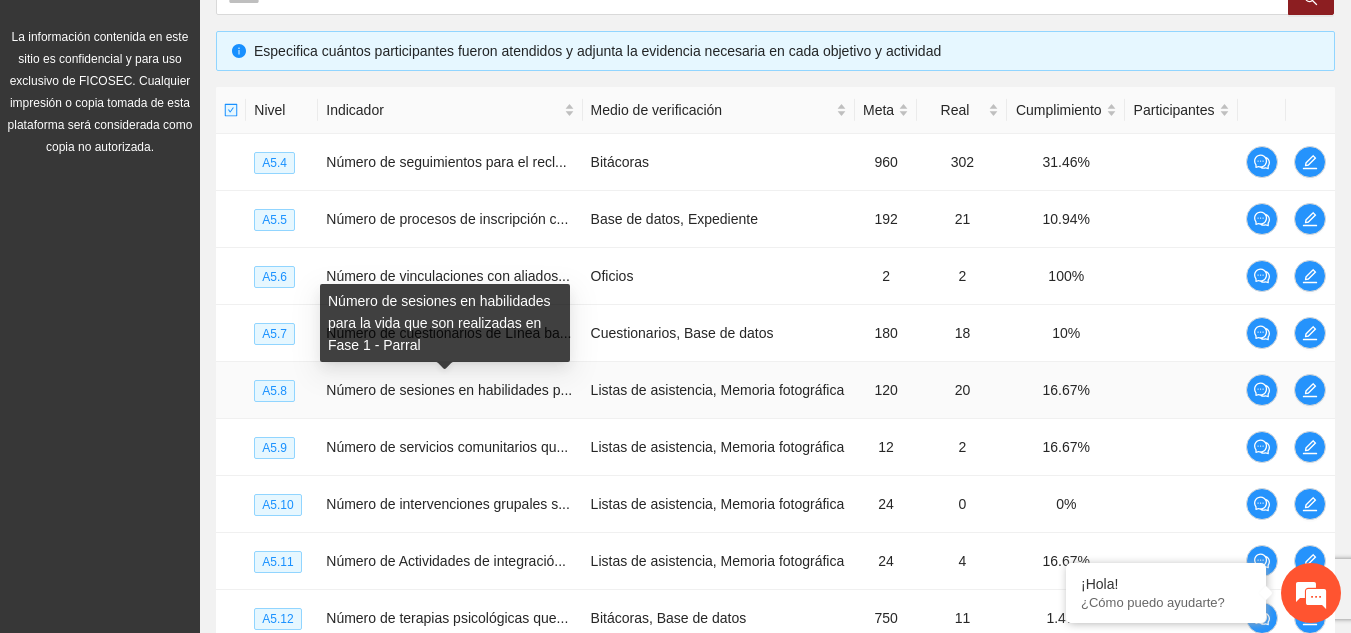 click on "Número de sesiones en habilidades para la vida que son realizadas en Fase 1 - Parral" at bounding box center [445, 323] 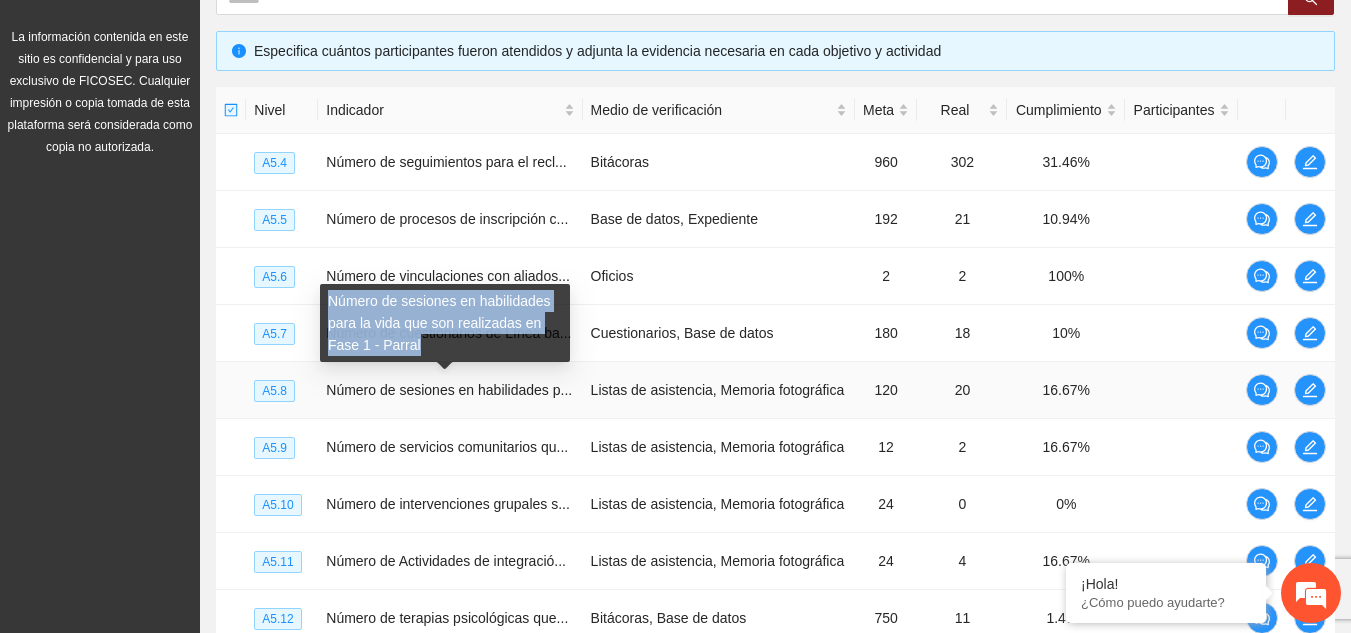 click on "Número de sesiones en habilidades para la vida que son realizadas en Fase 1 - Parral" at bounding box center (445, 323) 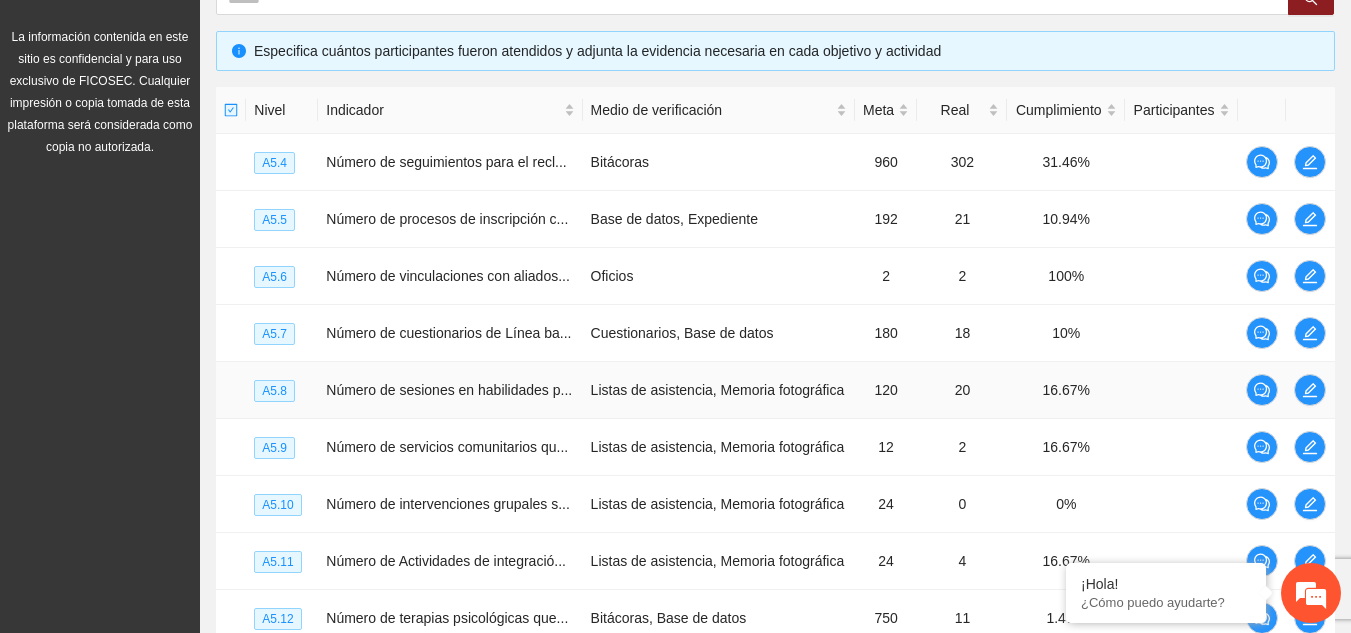 click on "Listas de asistencia, Memoria fotográfica" at bounding box center (719, 390) 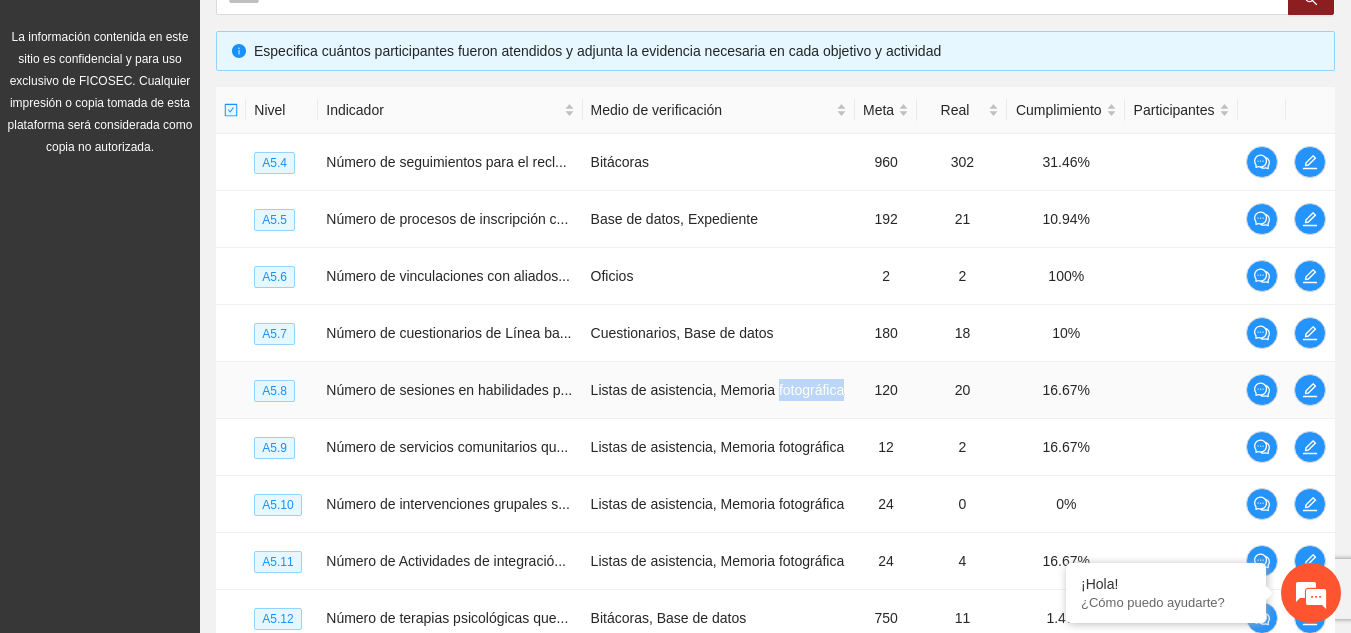 click on "Listas de asistencia, Memoria fotográfica" at bounding box center [719, 390] 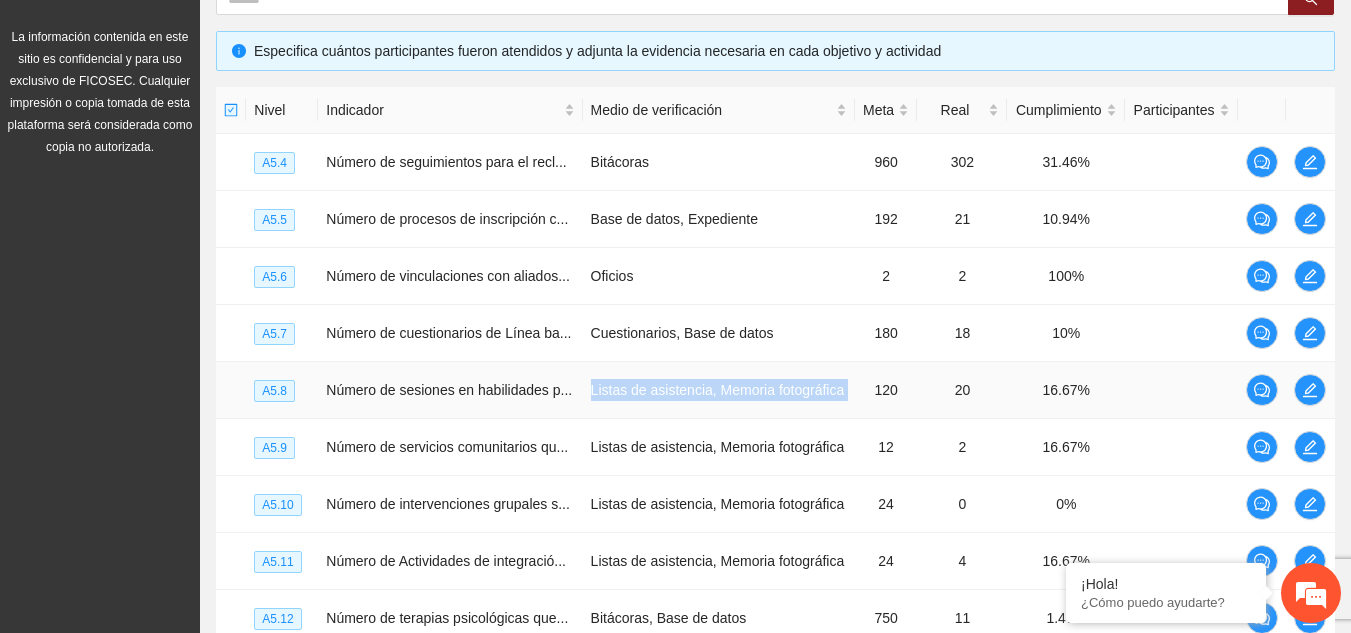 click on "Listas de asistencia, Memoria fotográfica" at bounding box center (719, 390) 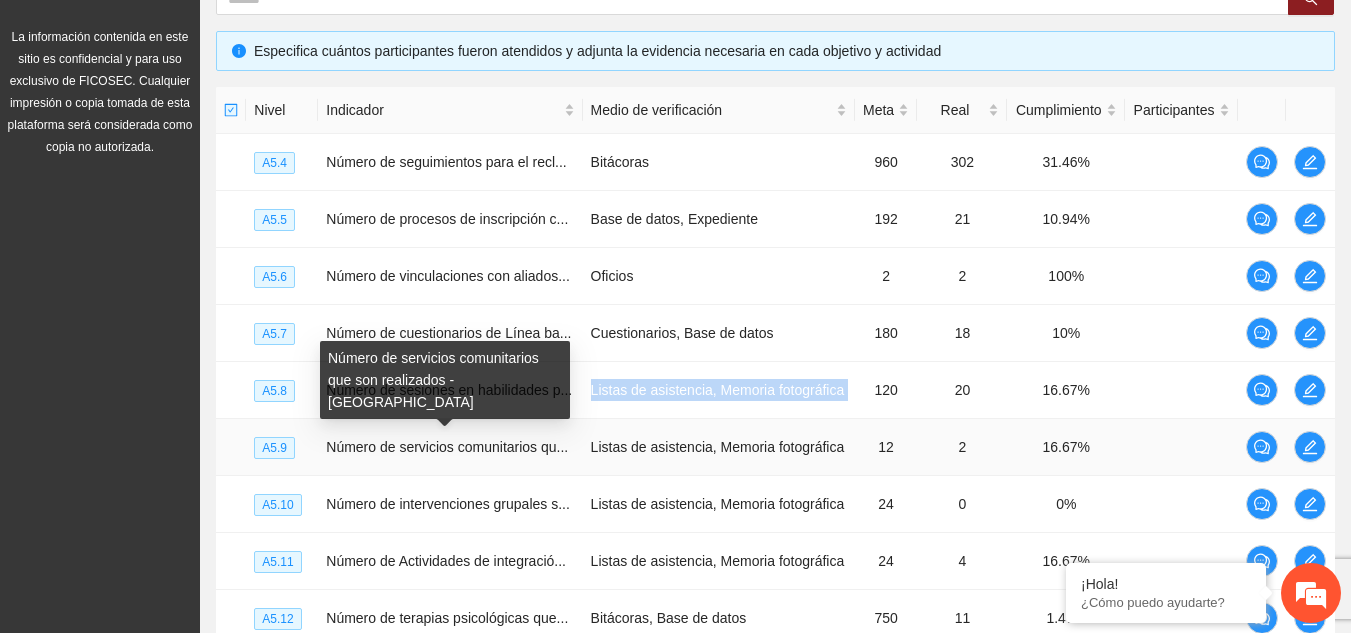 click on "Número de servicios comunitarios qu..." at bounding box center [447, 447] 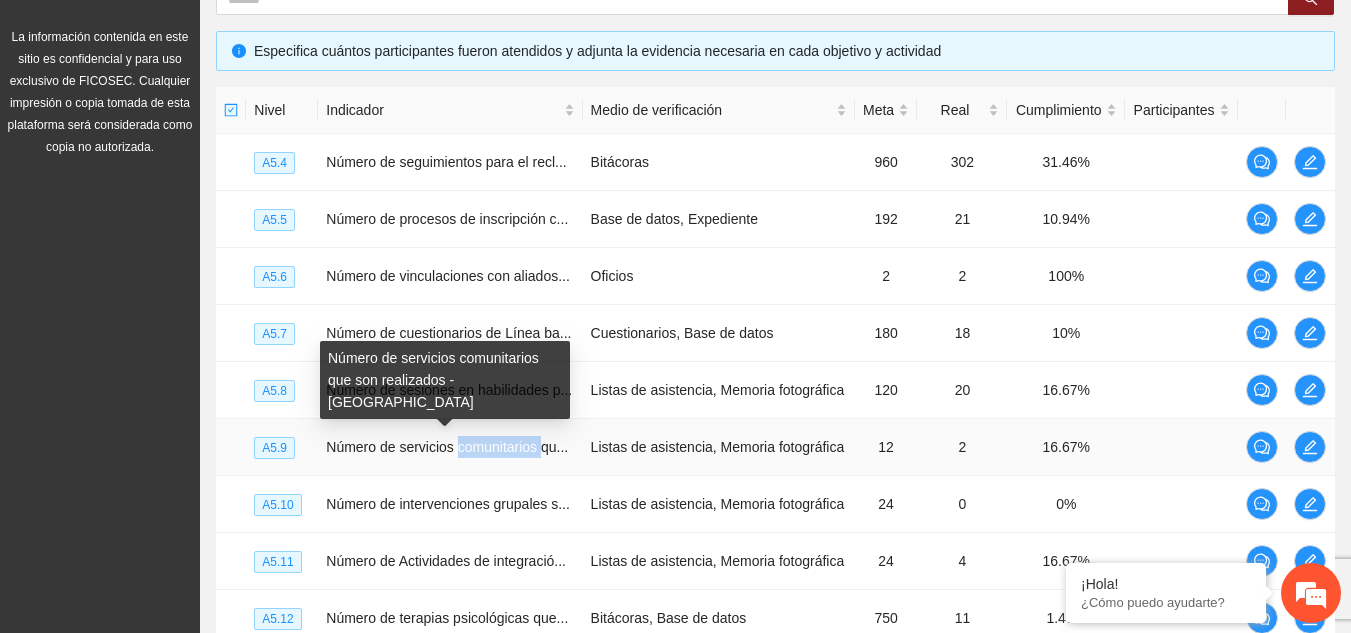 click on "Número de servicios comunitarios qu..." at bounding box center (447, 447) 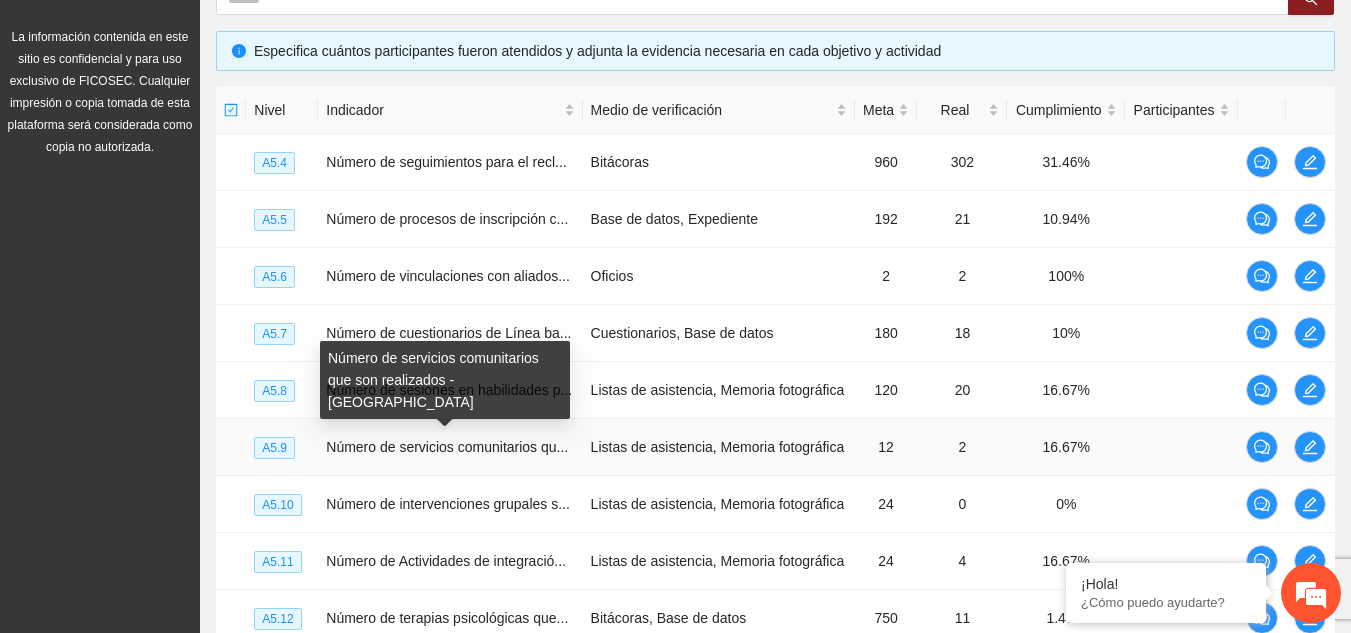 click on "Número de servicios comunitarios que son realizados - [GEOGRAPHIC_DATA]" at bounding box center (445, 380) 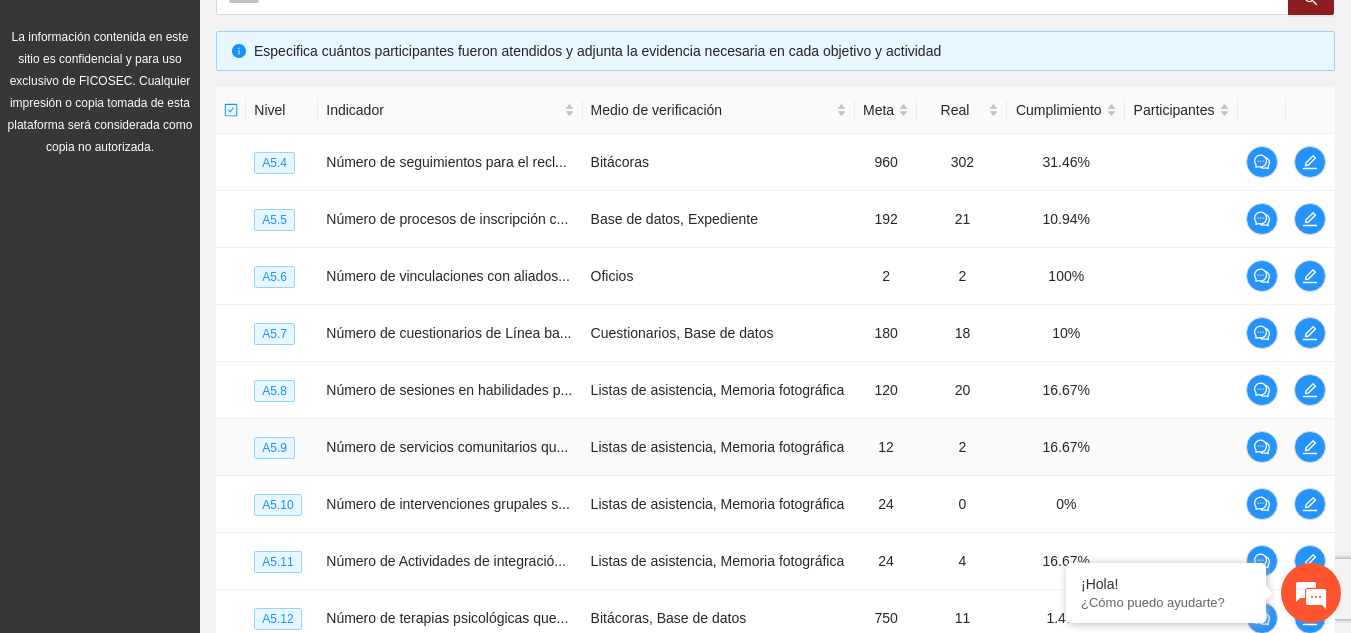 click on "Listas de asistencia, Memoria fotográfica" at bounding box center [719, 447] 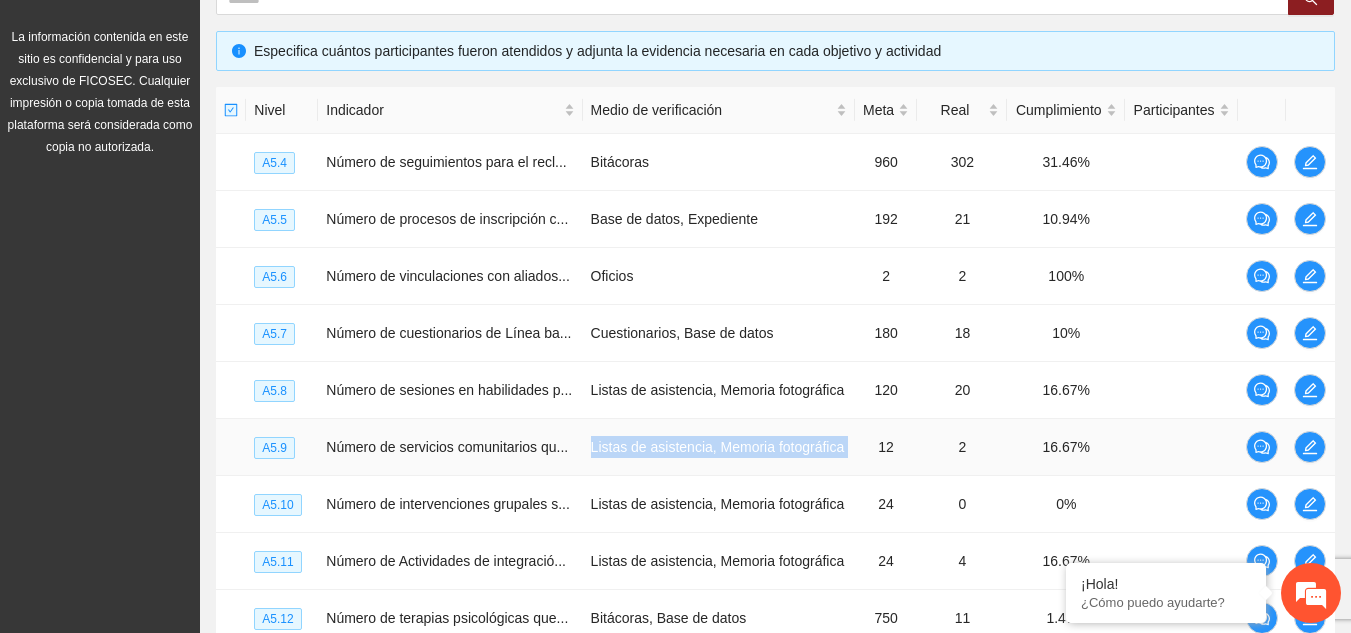 click on "Listas de asistencia, Memoria fotográfica" at bounding box center (719, 447) 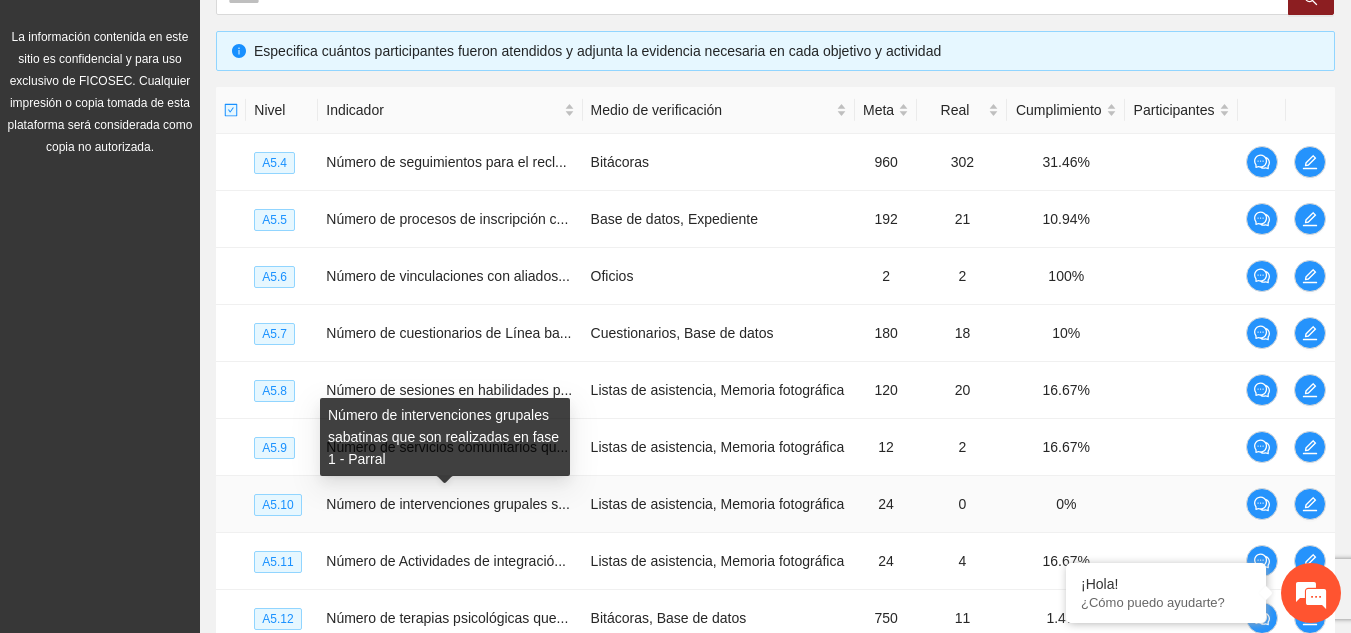 click on "Número de intervenciones grupales s..." at bounding box center (448, 504) 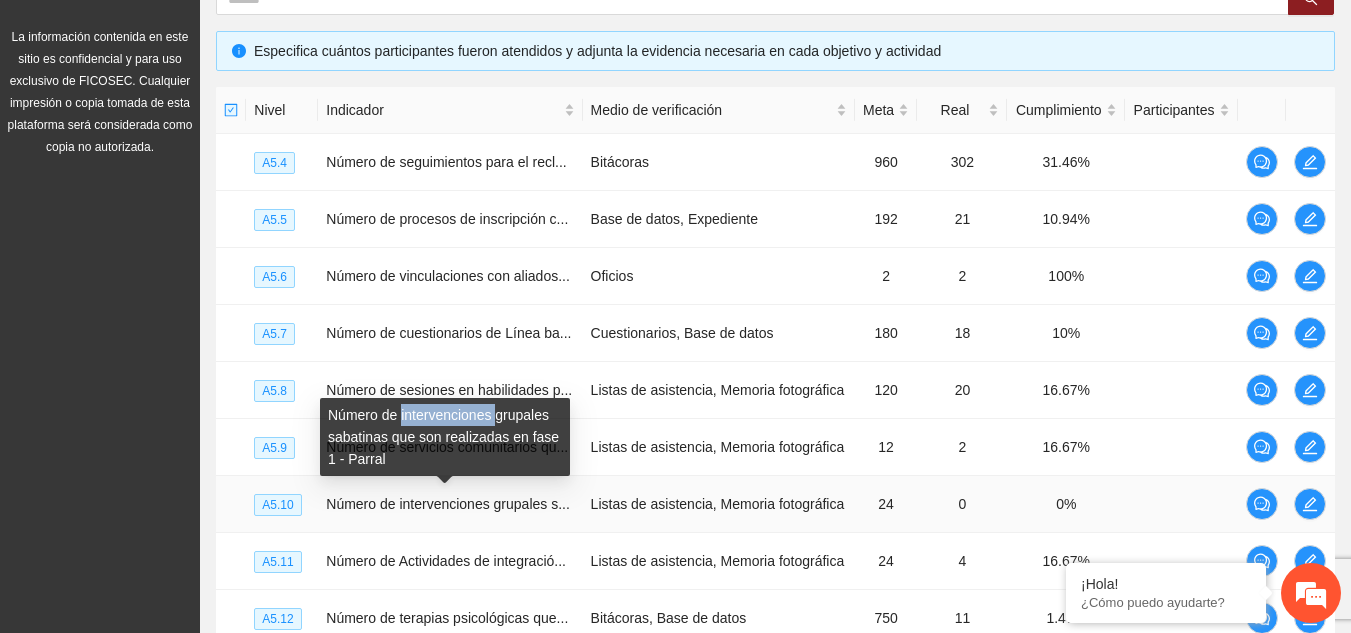 click on "Número de intervenciones grupales sabatinas que son realizadas en fase 1  - Parral" at bounding box center (445, 437) 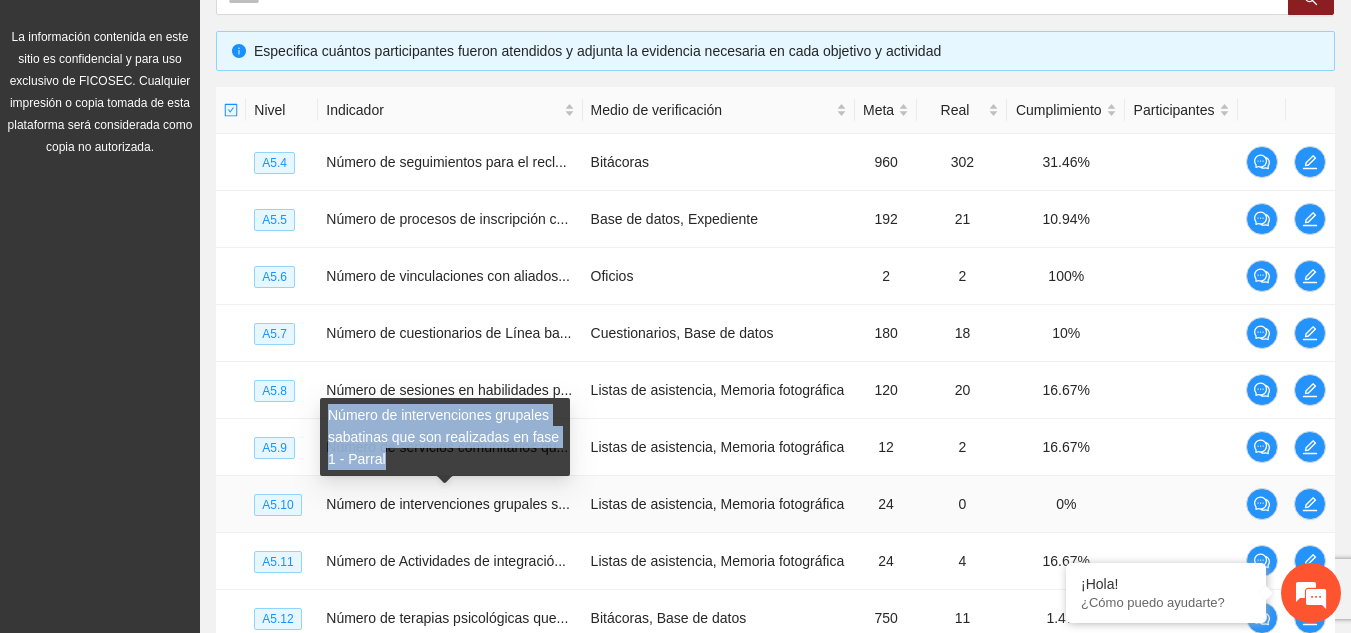 click on "Número de intervenciones grupales sabatinas que son realizadas en fase 1  - Parral" at bounding box center (445, 437) 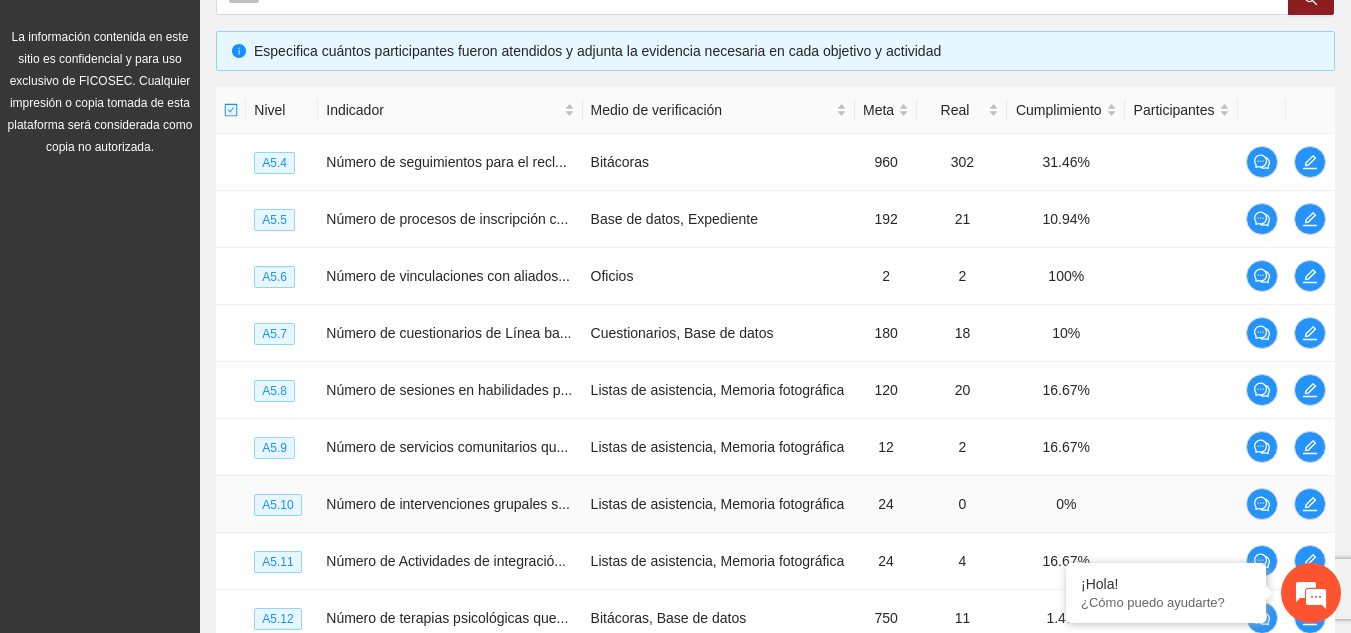 click on "Listas de asistencia, Memoria fotográfica" at bounding box center (719, 504) 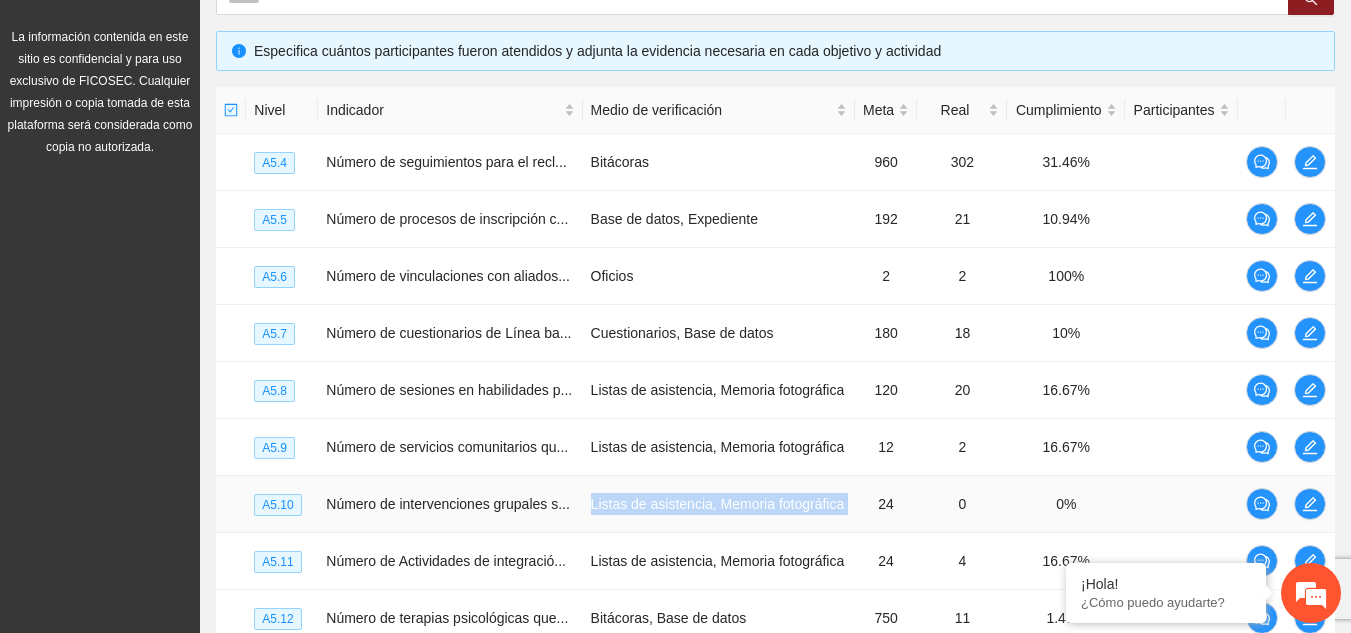 click on "Listas de asistencia, Memoria fotográfica" at bounding box center [719, 504] 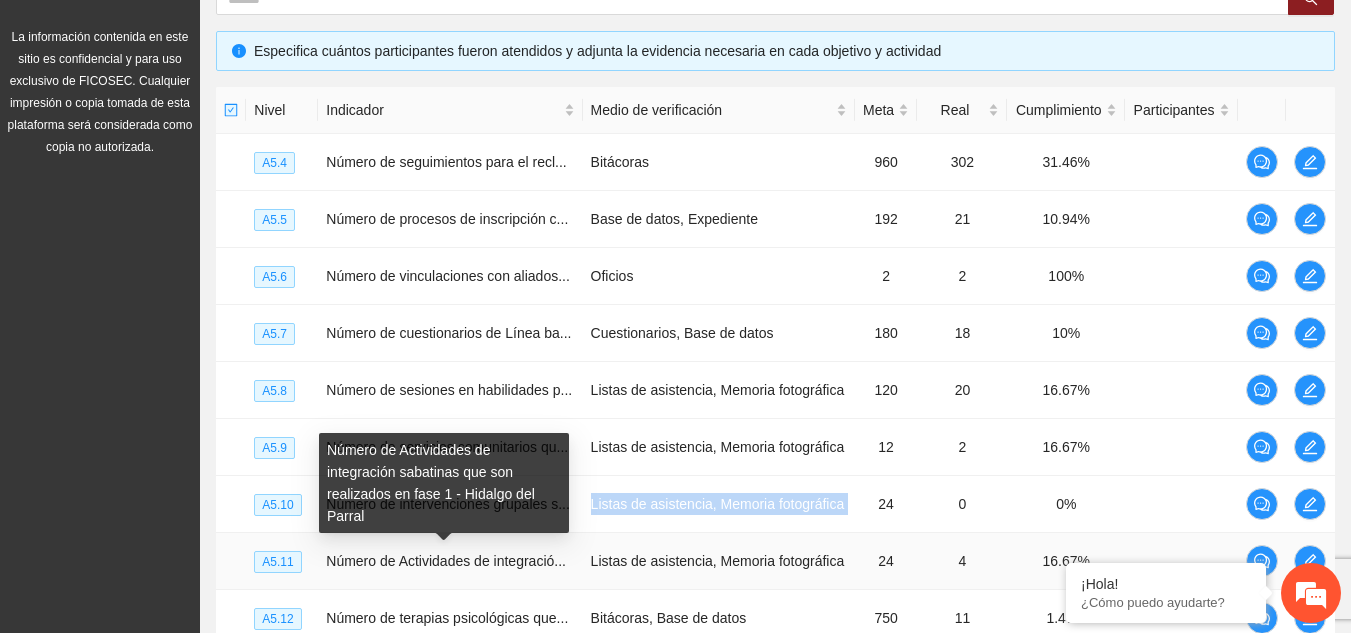 click on "Número de Actividades de integración sabatinas  que son realizados en fase 1 - Hidalgo del Parral" at bounding box center [444, 483] 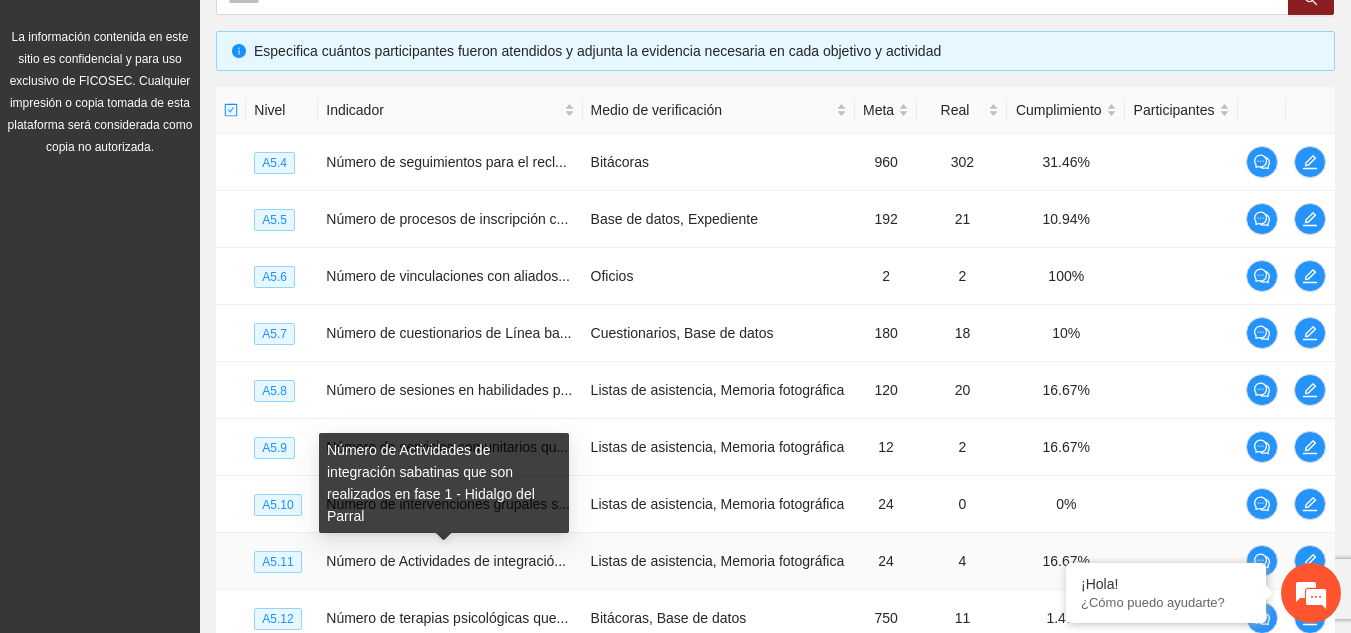 click on "Número de Actividades de integración sabatinas  que son realizados en fase 1 - Hidalgo del Parral" at bounding box center (444, 483) 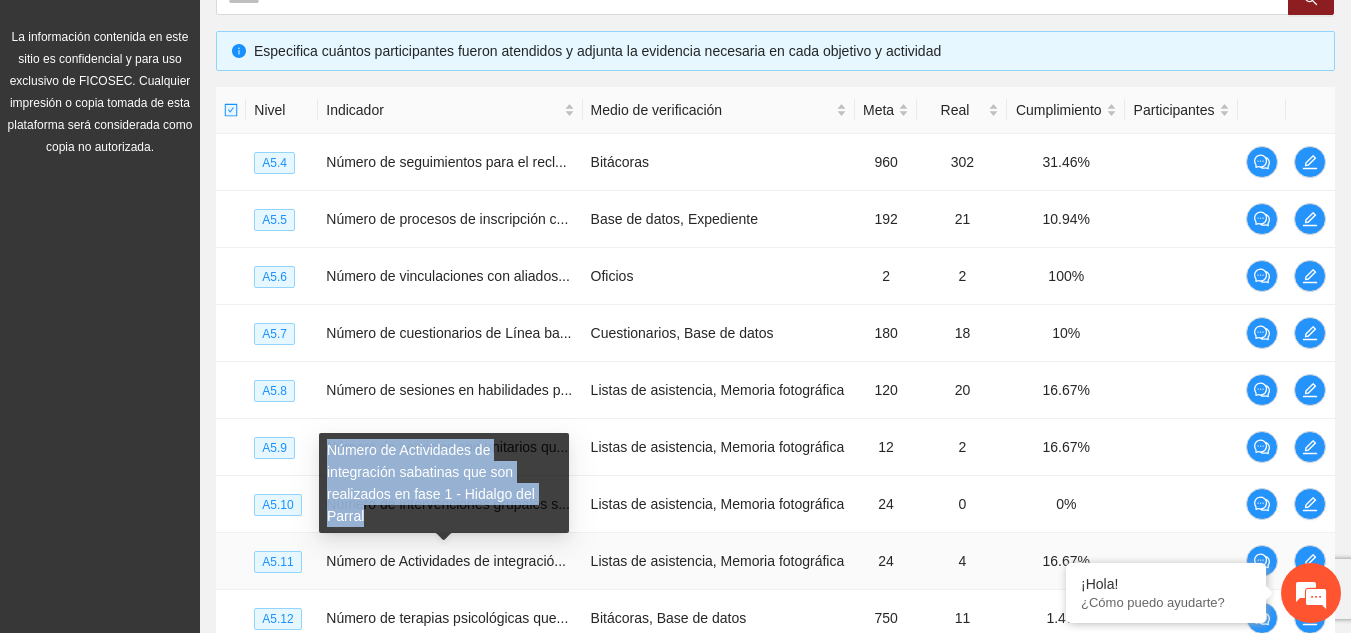 click on "Número de Actividades de integración sabatinas  que son realizados en fase 1 - Hidalgo del Parral" at bounding box center [444, 483] 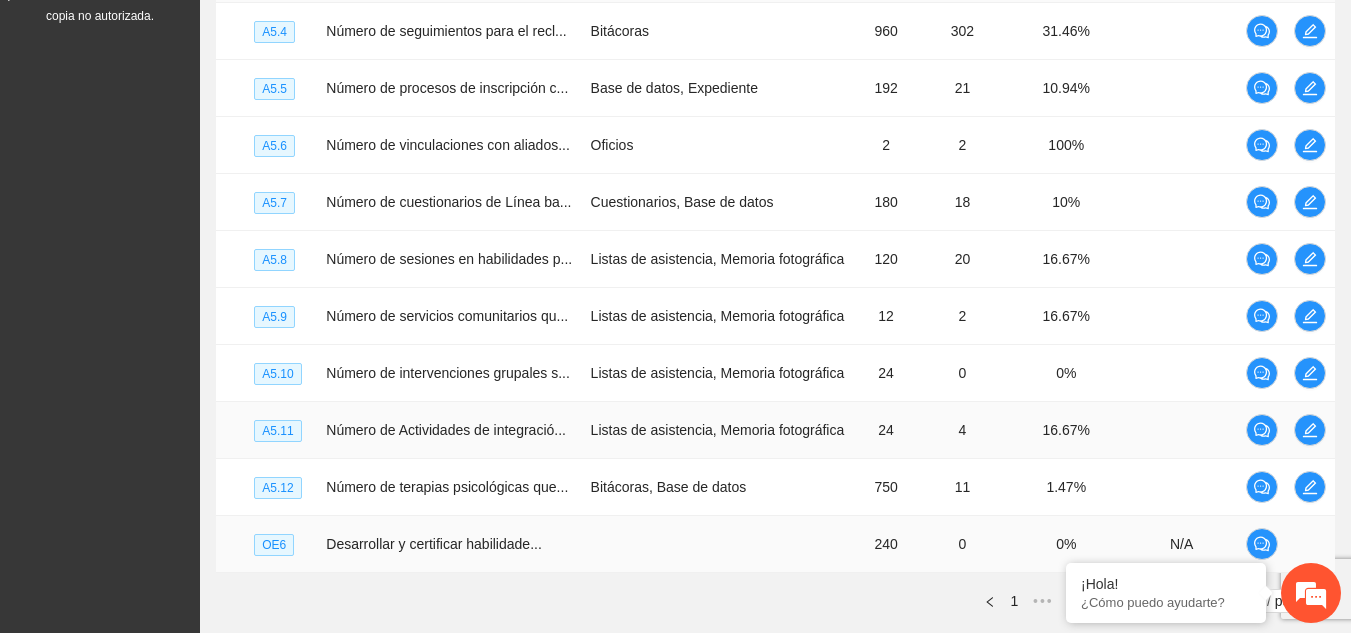 scroll, scrollTop: 573, scrollLeft: 0, axis: vertical 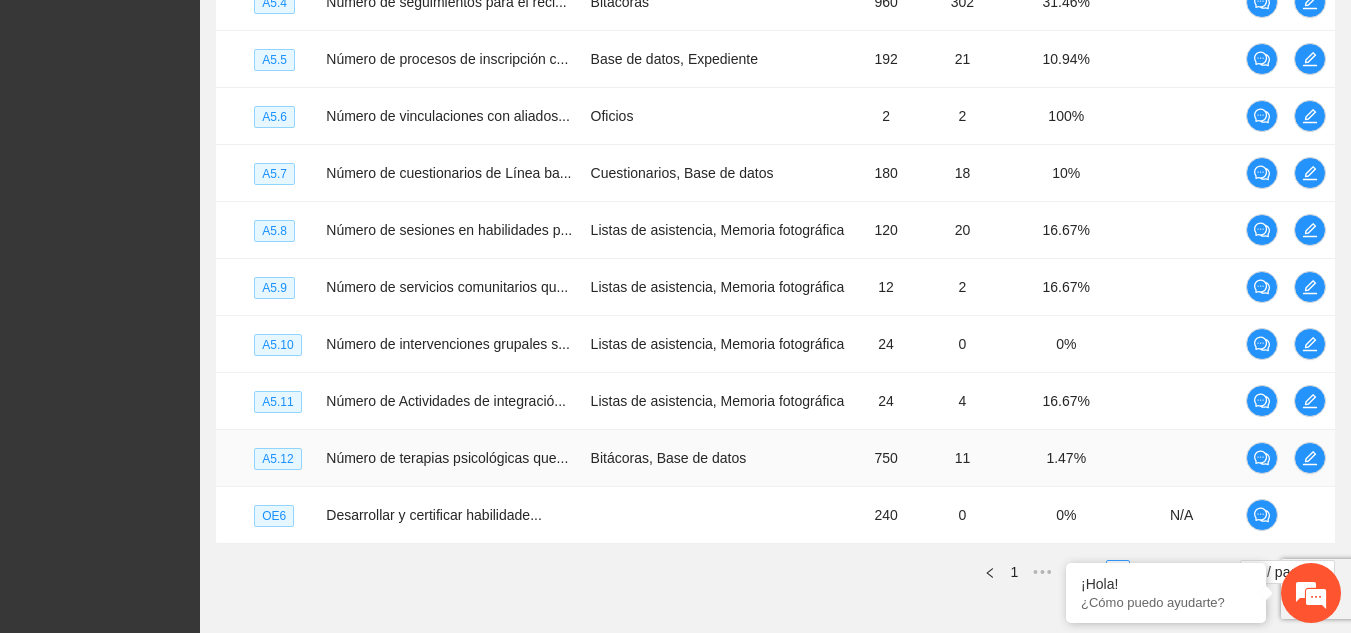click on "Número de terapias psicológicas que..." at bounding box center [447, 458] 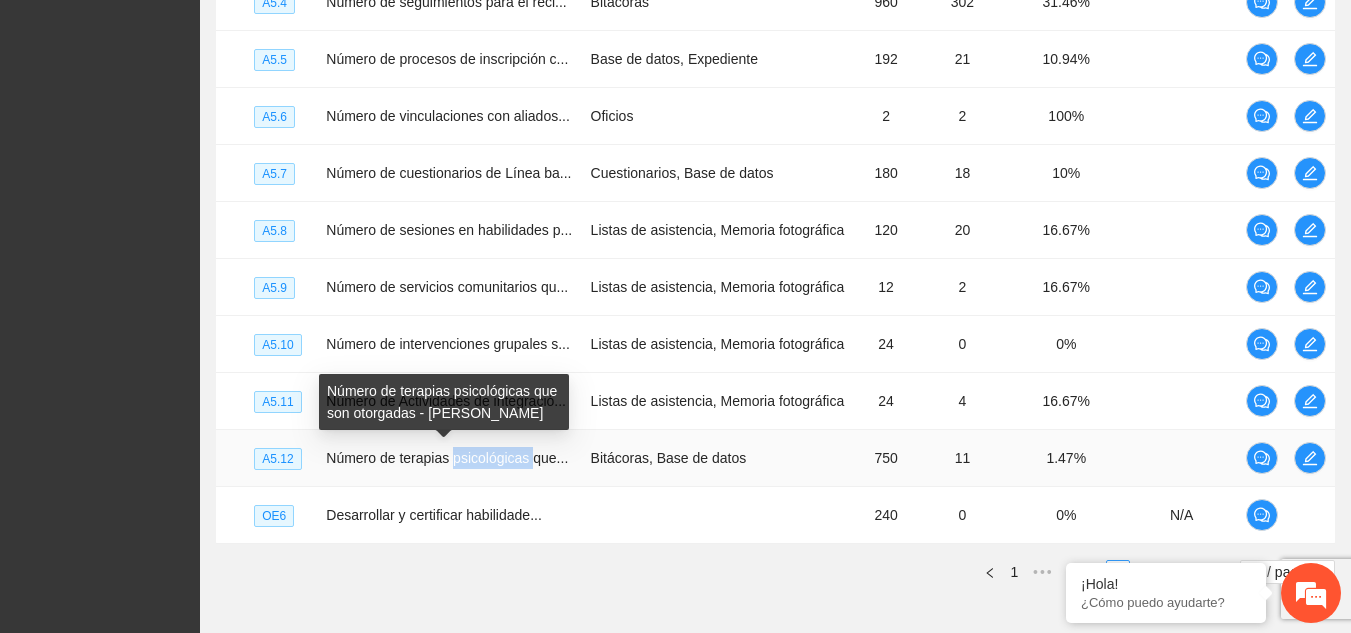 click on "Número de terapias psicológicas que..." at bounding box center [447, 458] 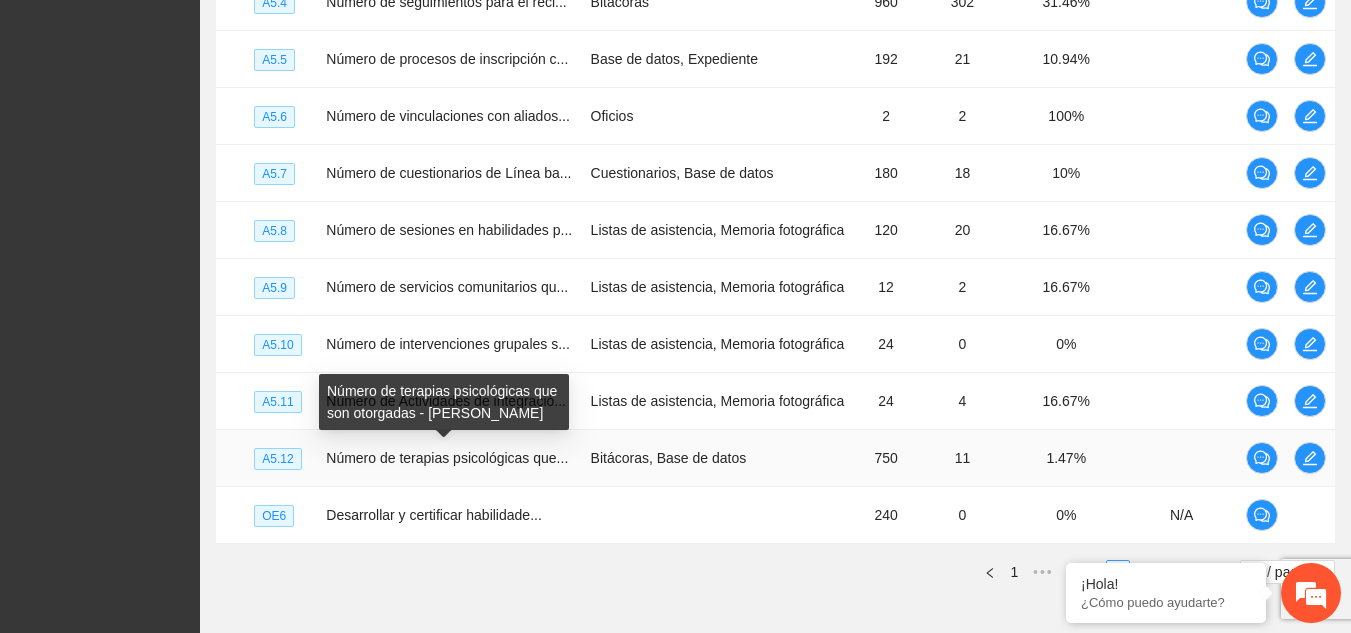 click on "Número de terapias psicológicas que son otorgadas - [PERSON_NAME]" at bounding box center (444, 402) 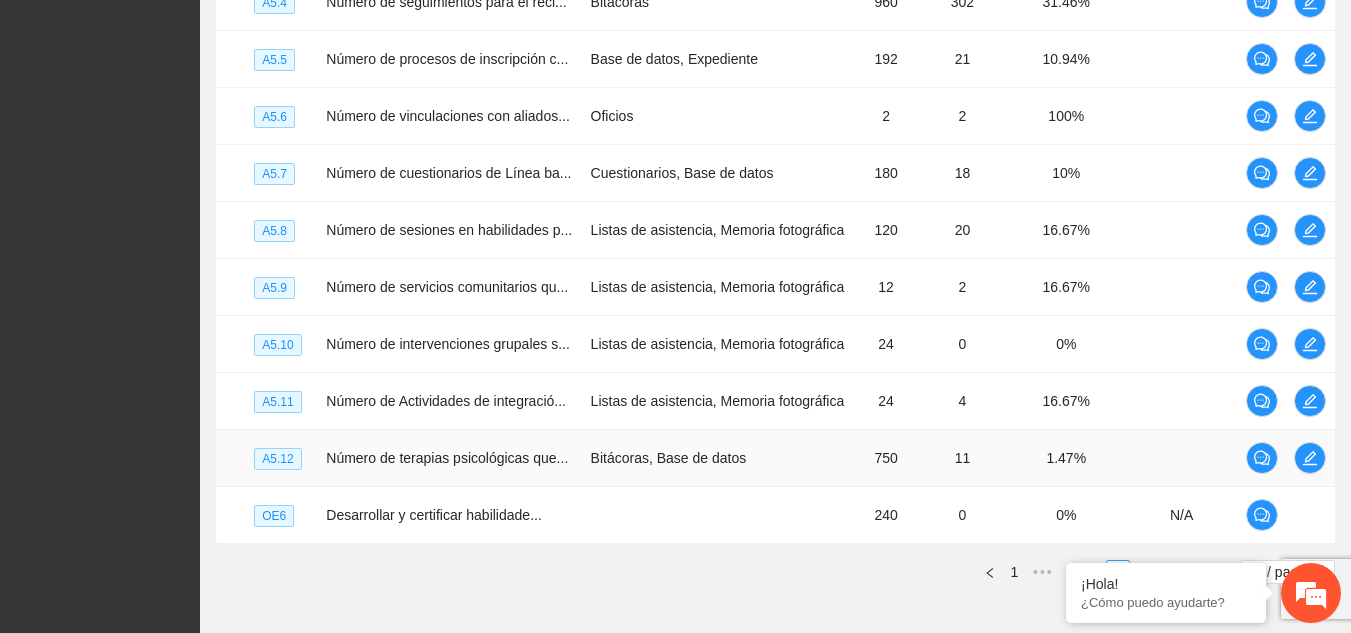 click on "Bitácoras, Base de datos" at bounding box center (719, 458) 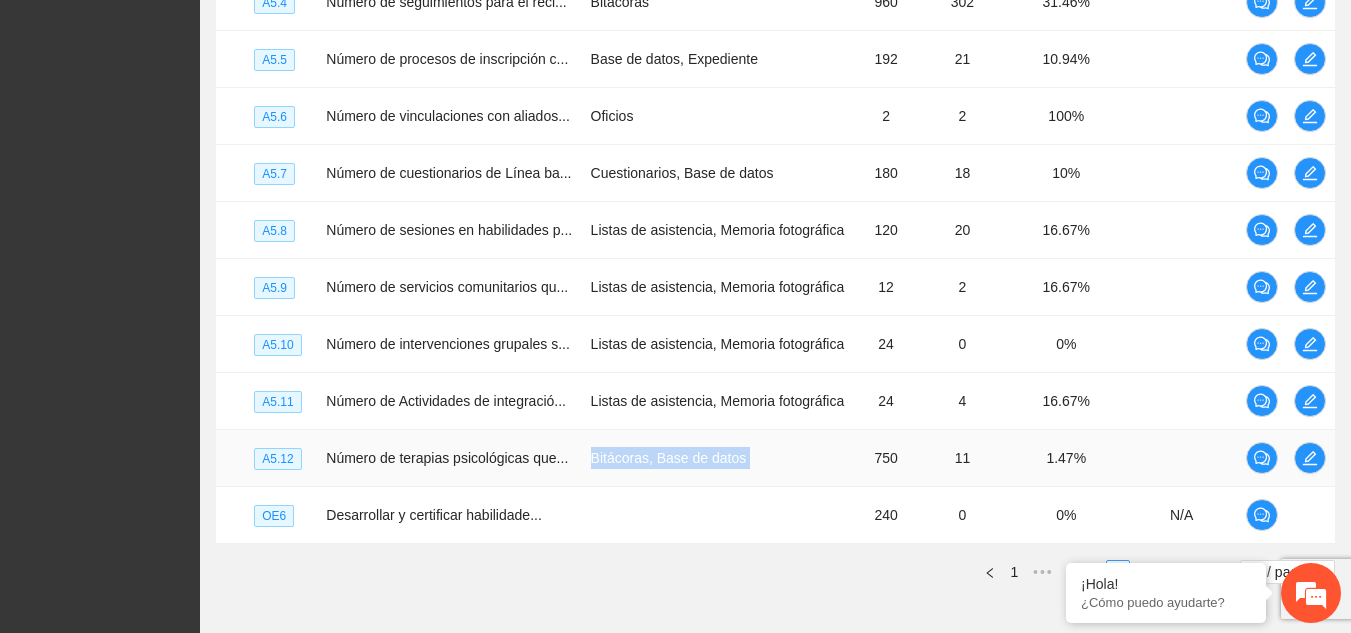 click on "Bitácoras, Base de datos" at bounding box center [719, 458] 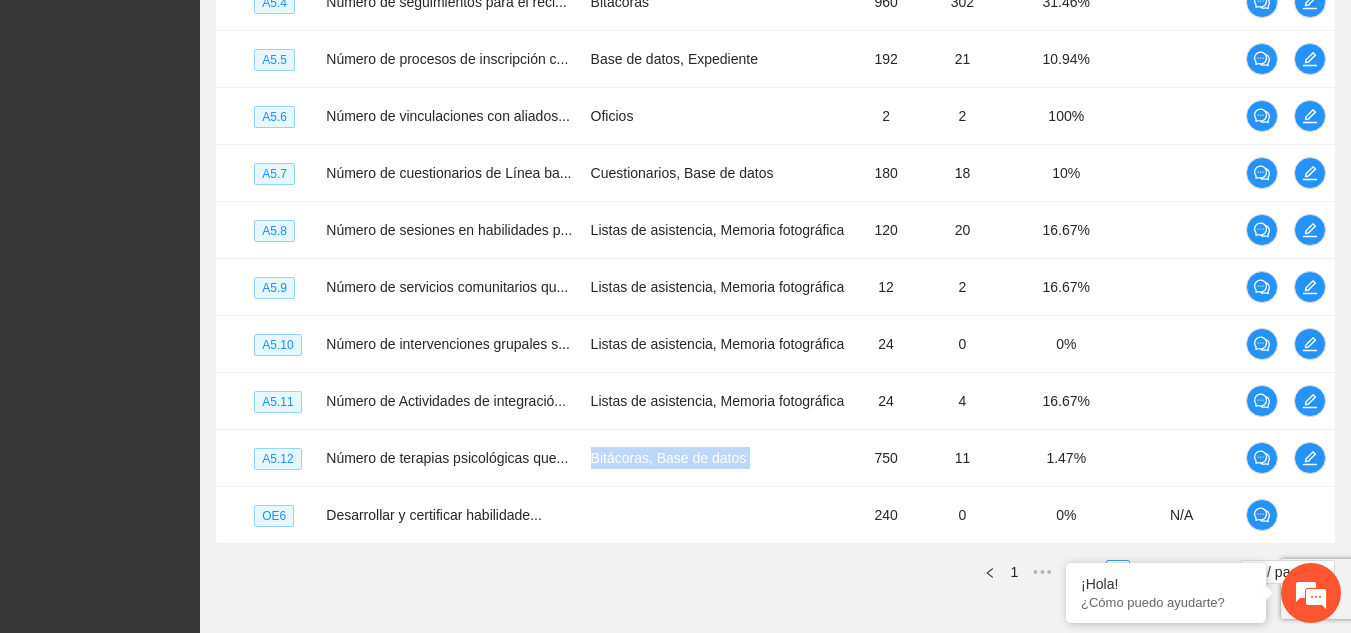 scroll, scrollTop: 676, scrollLeft: 0, axis: vertical 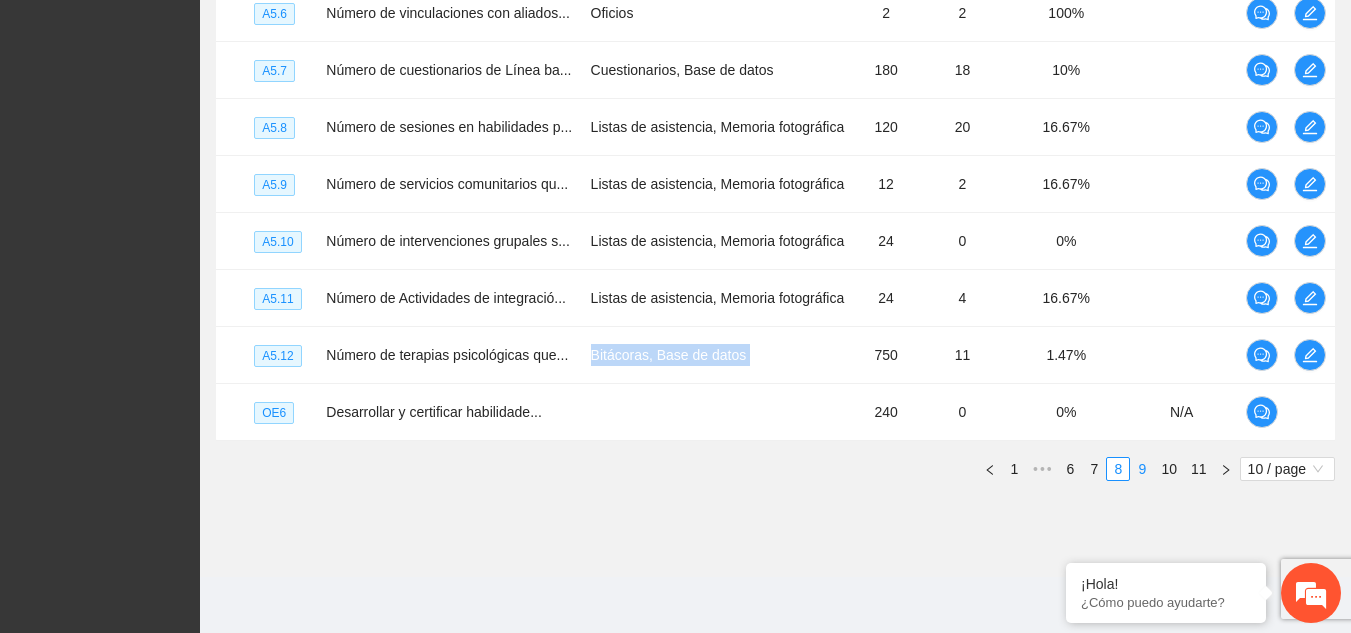 click on "9" at bounding box center [1142, 469] 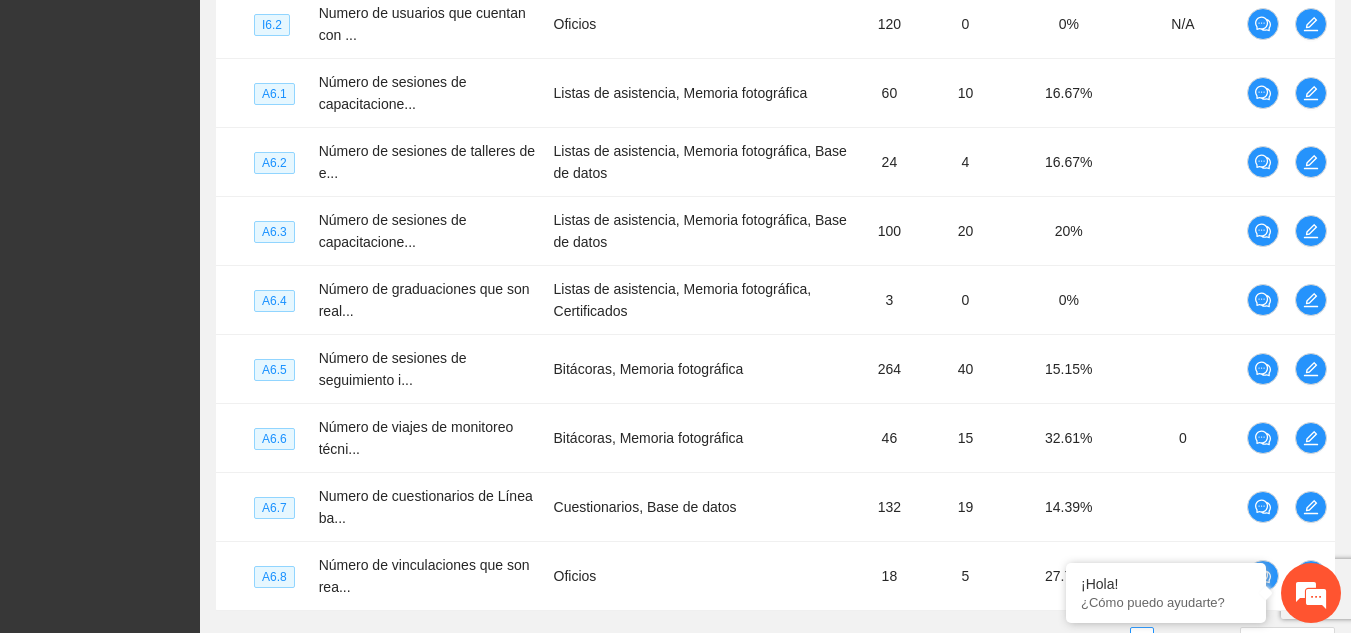 scroll, scrollTop: 619, scrollLeft: 0, axis: vertical 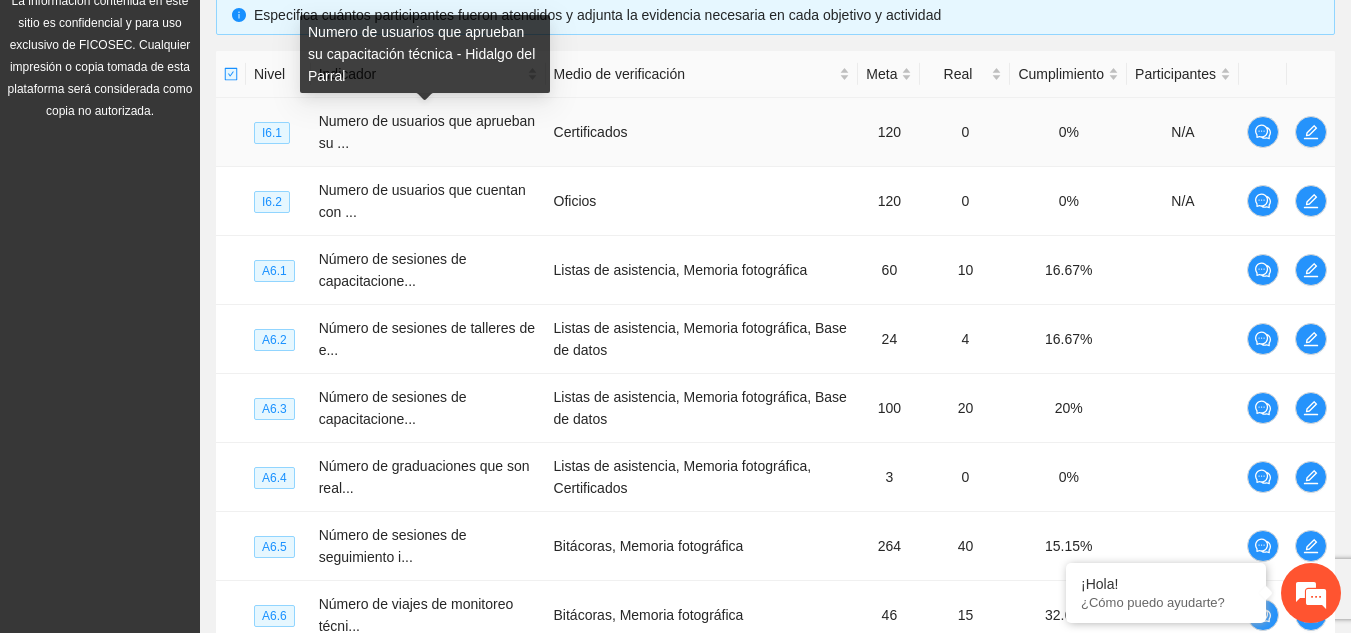 click on "Numero de usuarios que aprueban su capacitación técnica - Hidalgo del Parral" at bounding box center [425, 54] 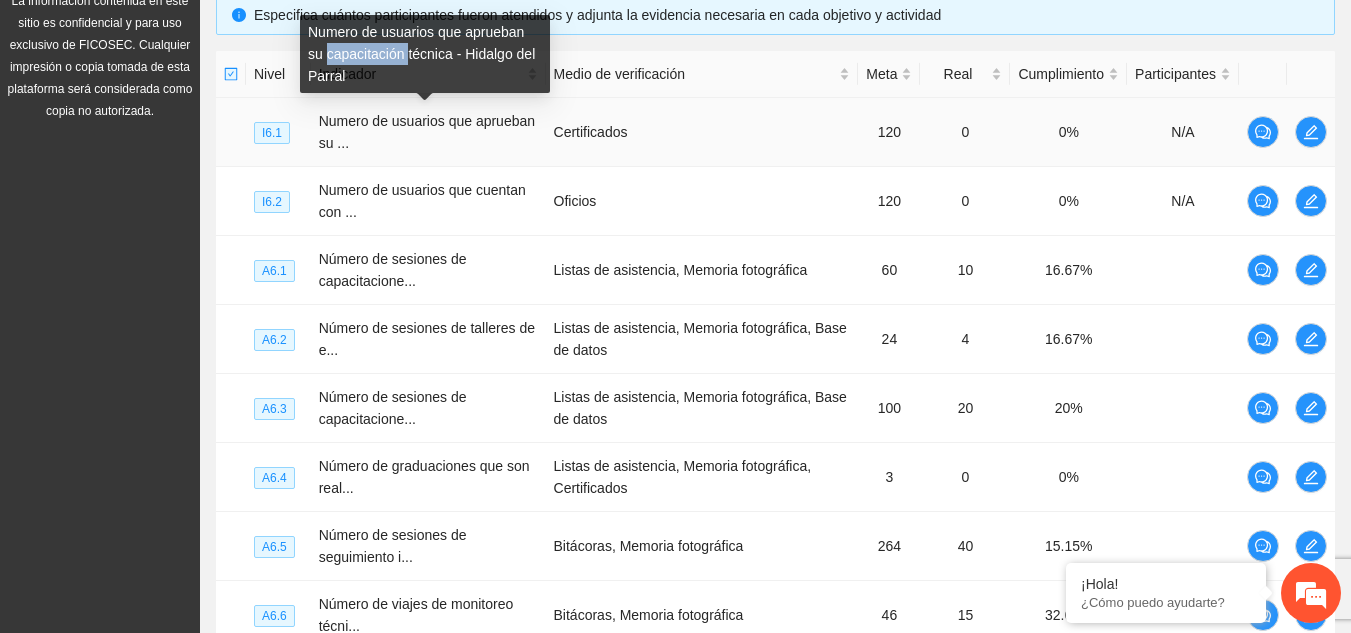 click on "Numero de usuarios que aprueban su capacitación técnica - Hidalgo del Parral" at bounding box center [425, 54] 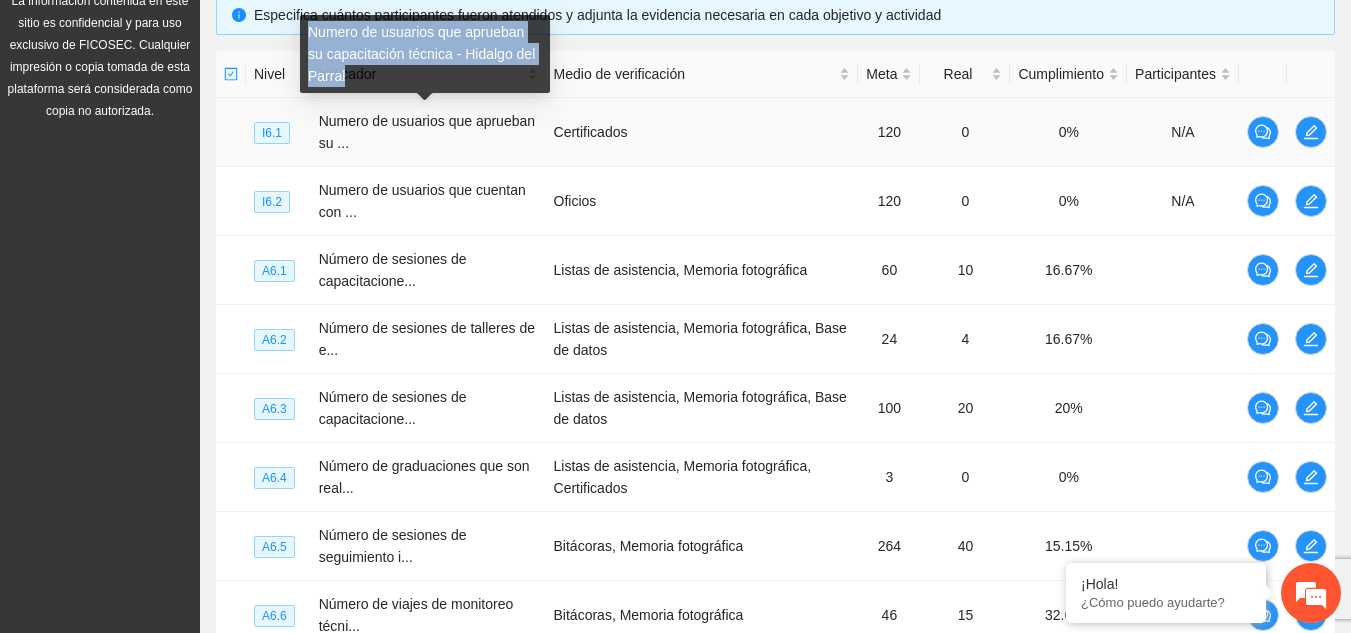 click on "Numero de usuarios que aprueban su capacitación técnica - Hidalgo del Parral" at bounding box center [425, 54] 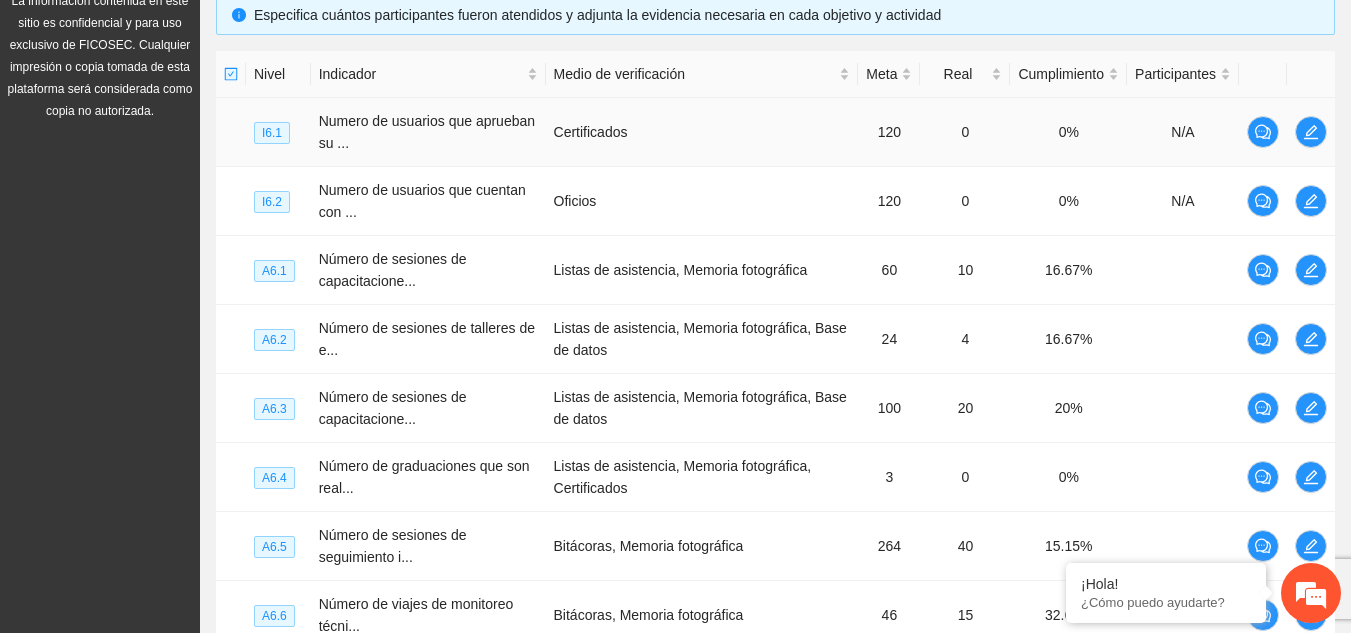click on "Certificados" at bounding box center (702, 132) 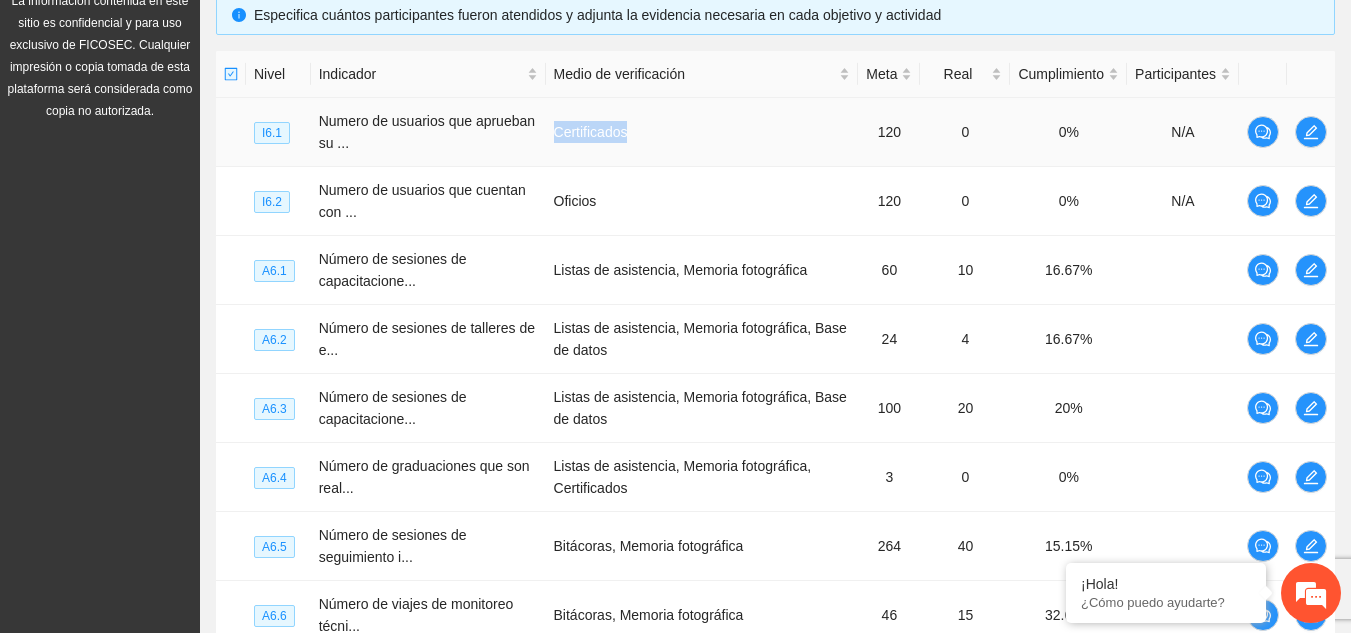 click on "Certificados" at bounding box center [702, 132] 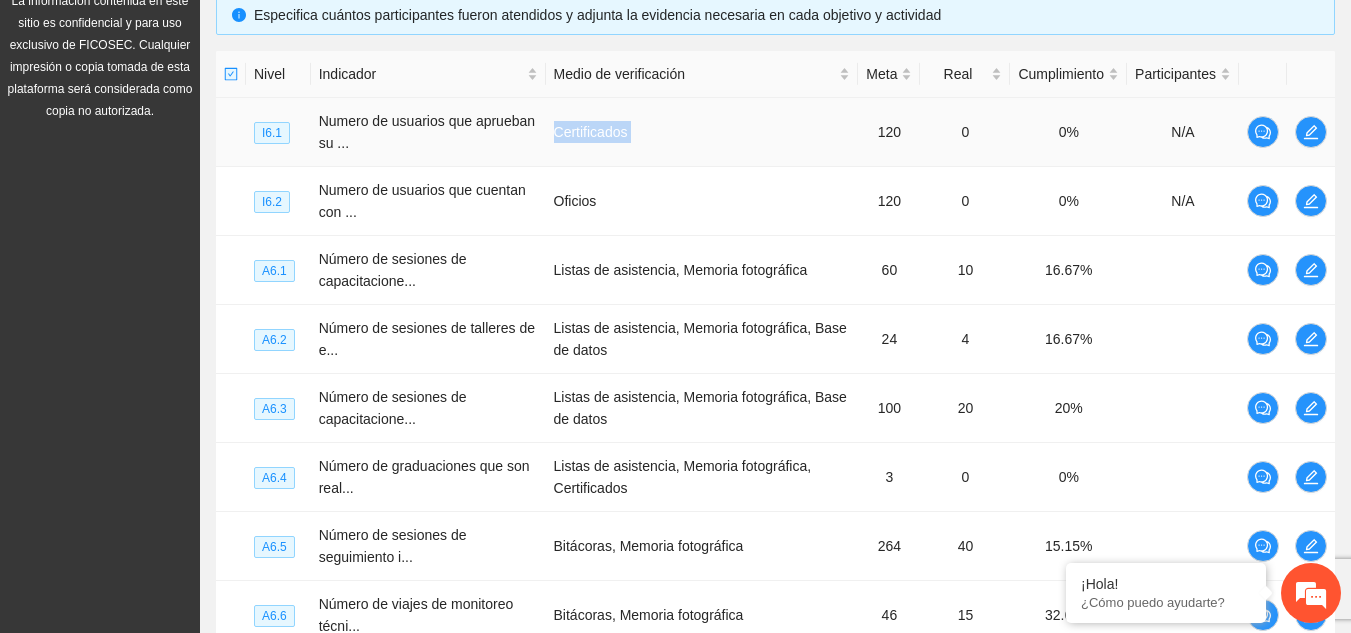 click on "Certificados" at bounding box center (702, 132) 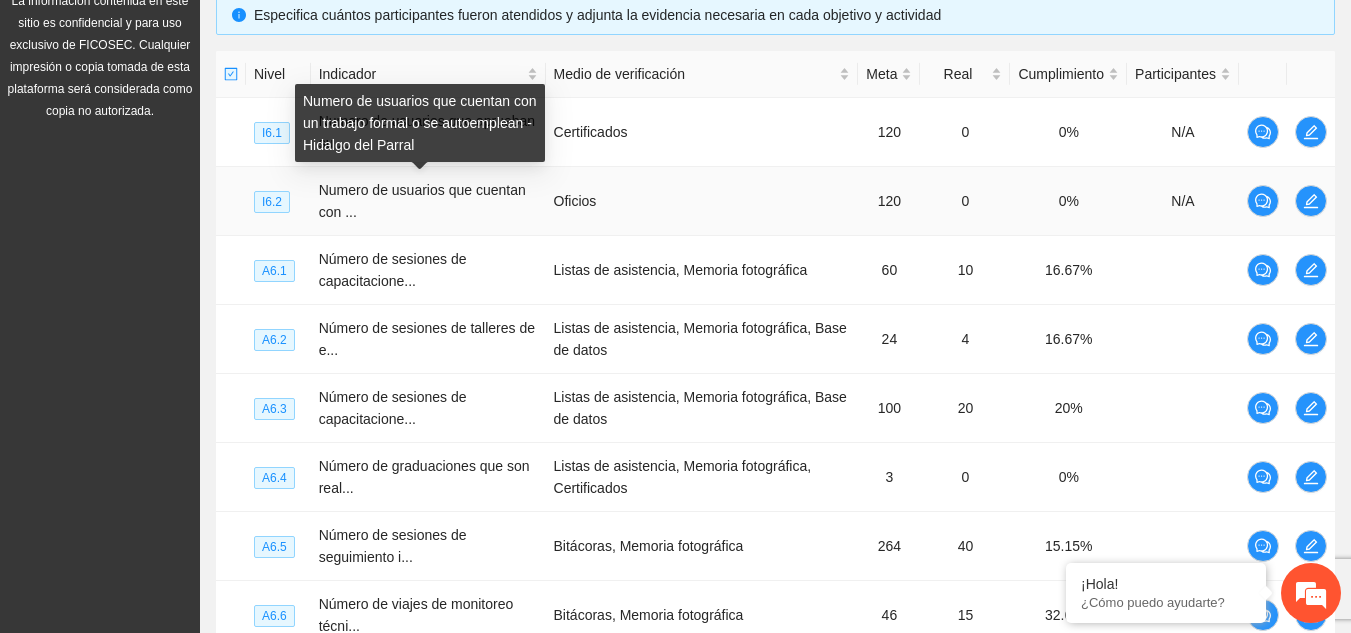 click on "Numero de usuarios que cuentan con un trabajo formal o se autoemplean - Hidalgo del Parral" at bounding box center [420, 123] 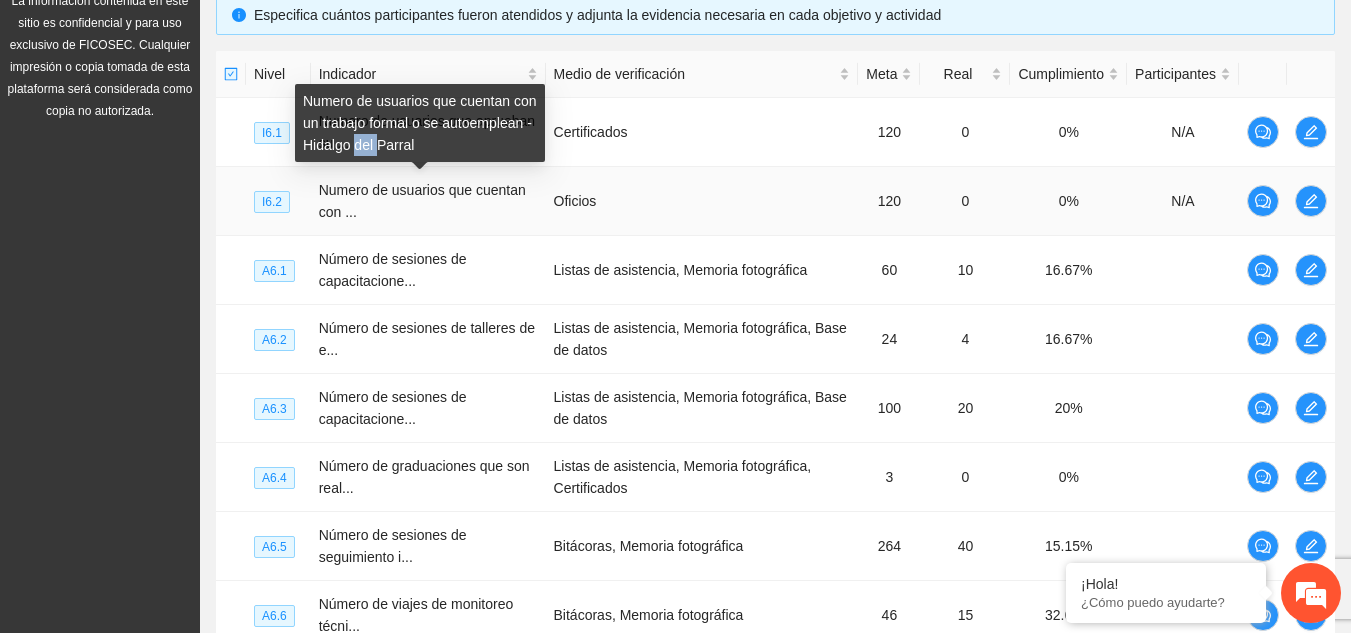click on "Numero de usuarios que cuentan con un trabajo formal o se autoemplean - Hidalgo del Parral" at bounding box center (420, 123) 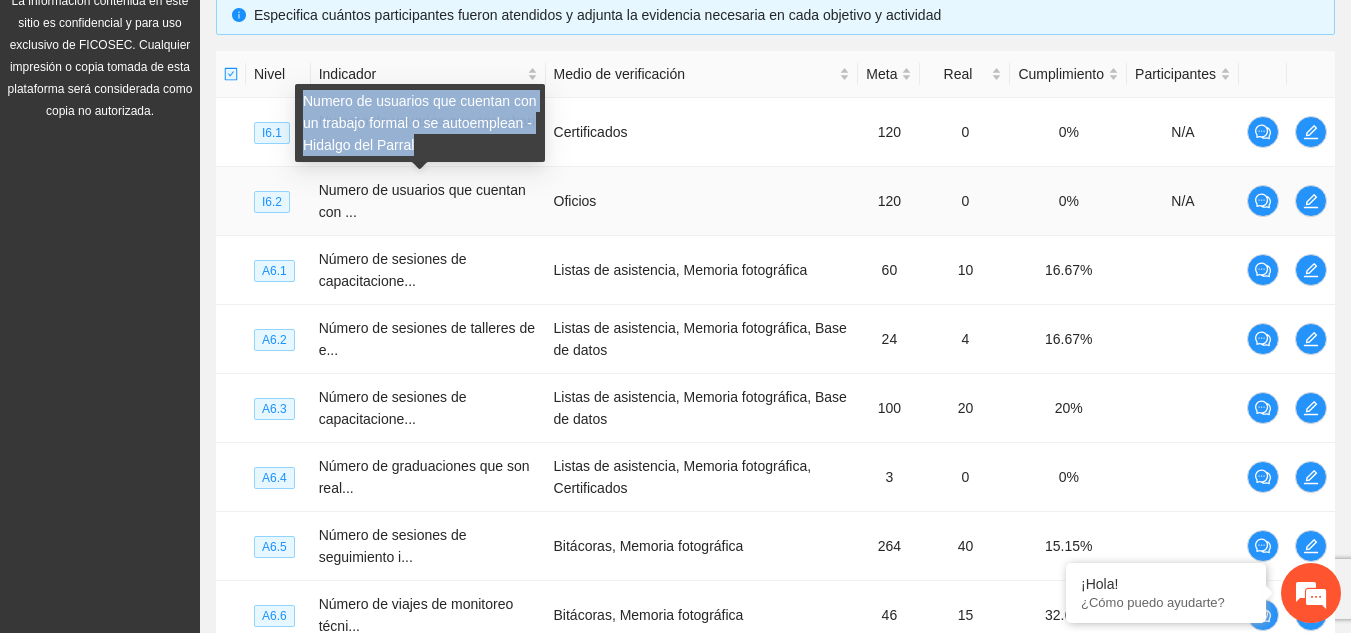 click on "Numero de usuarios que cuentan con un trabajo formal o se autoemplean - Hidalgo del Parral" at bounding box center [420, 123] 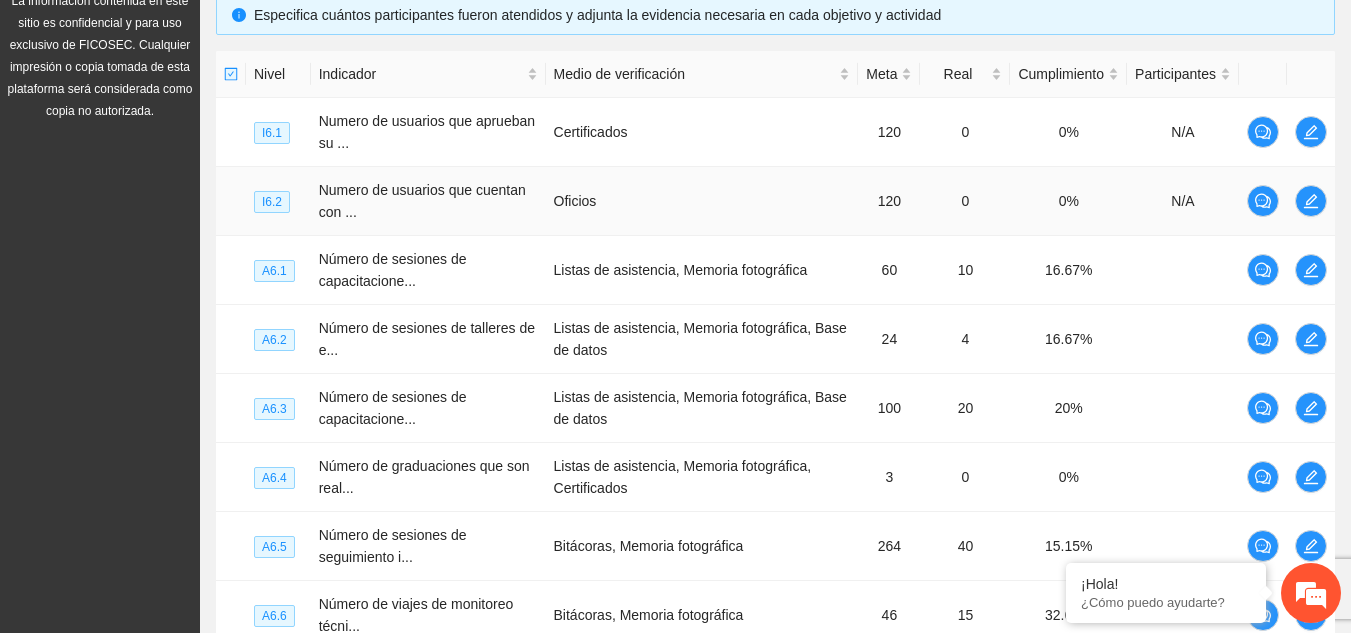 click on "Oficios" at bounding box center (702, 201) 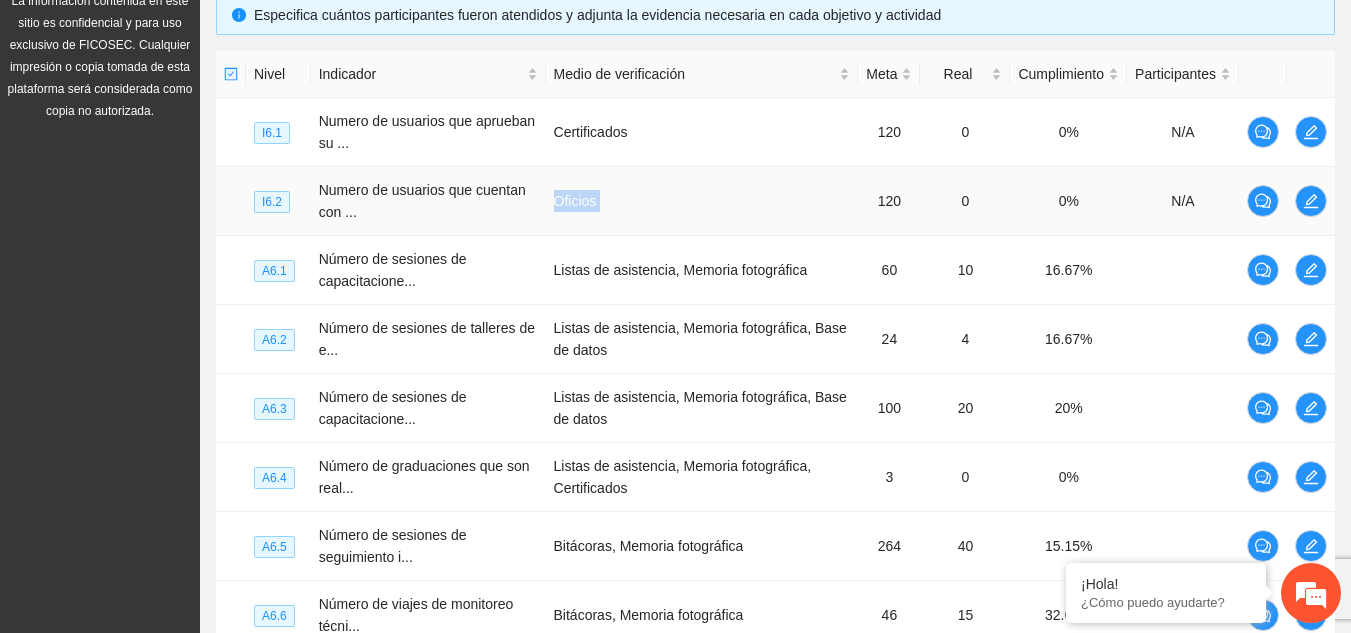 click on "Oficios" at bounding box center (702, 201) 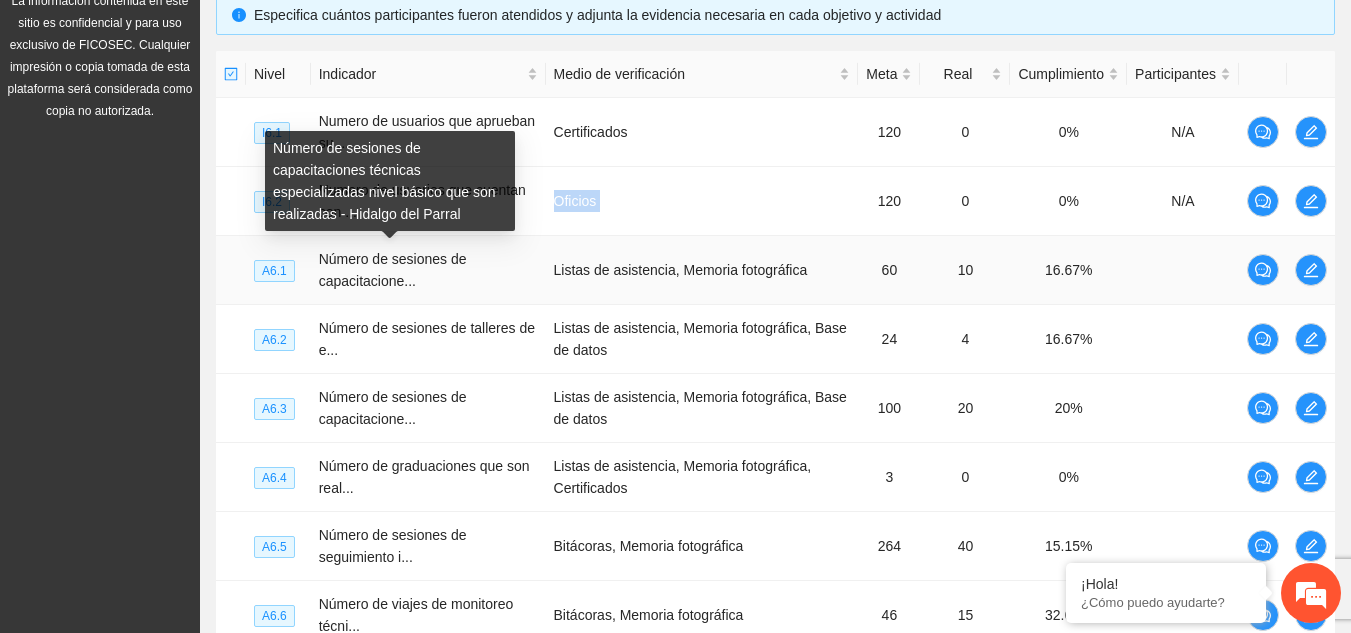 click on "Número de sesiones de capacitaciones técnicas especializadas nivel básico que son realizadas - Hidalgo del Parral" at bounding box center [390, 181] 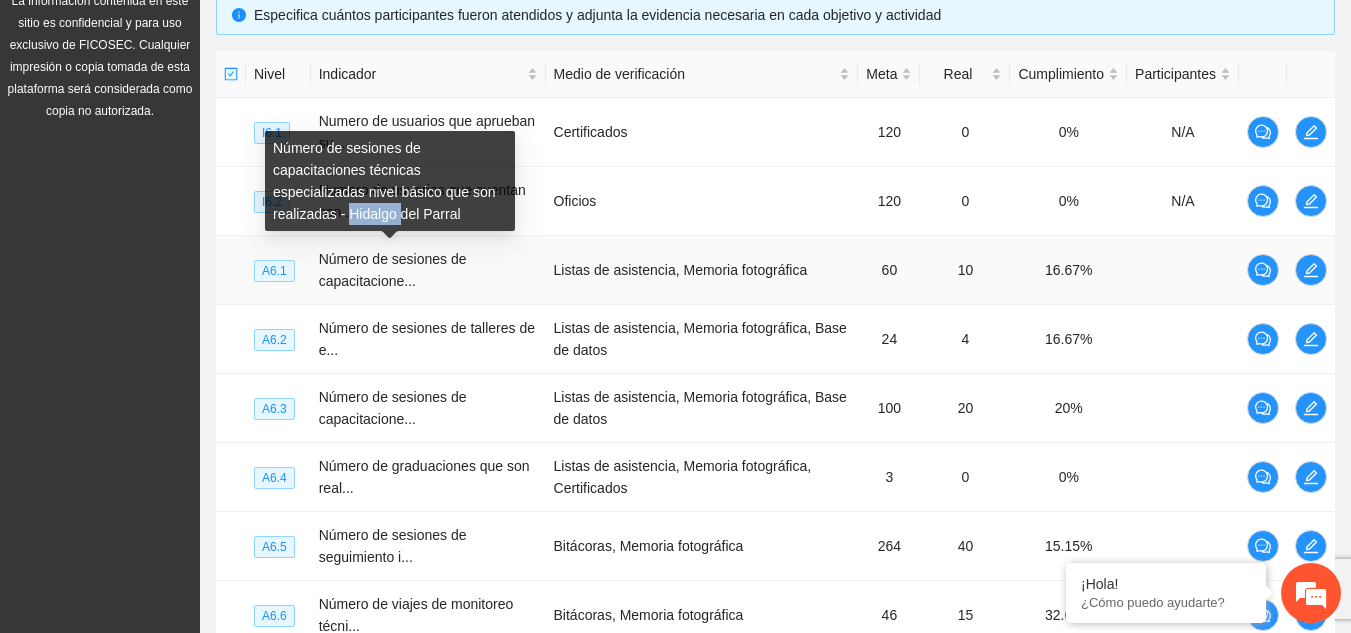 click on "Número de sesiones de capacitaciones técnicas especializadas nivel básico que son realizadas - Hidalgo del Parral" at bounding box center [390, 181] 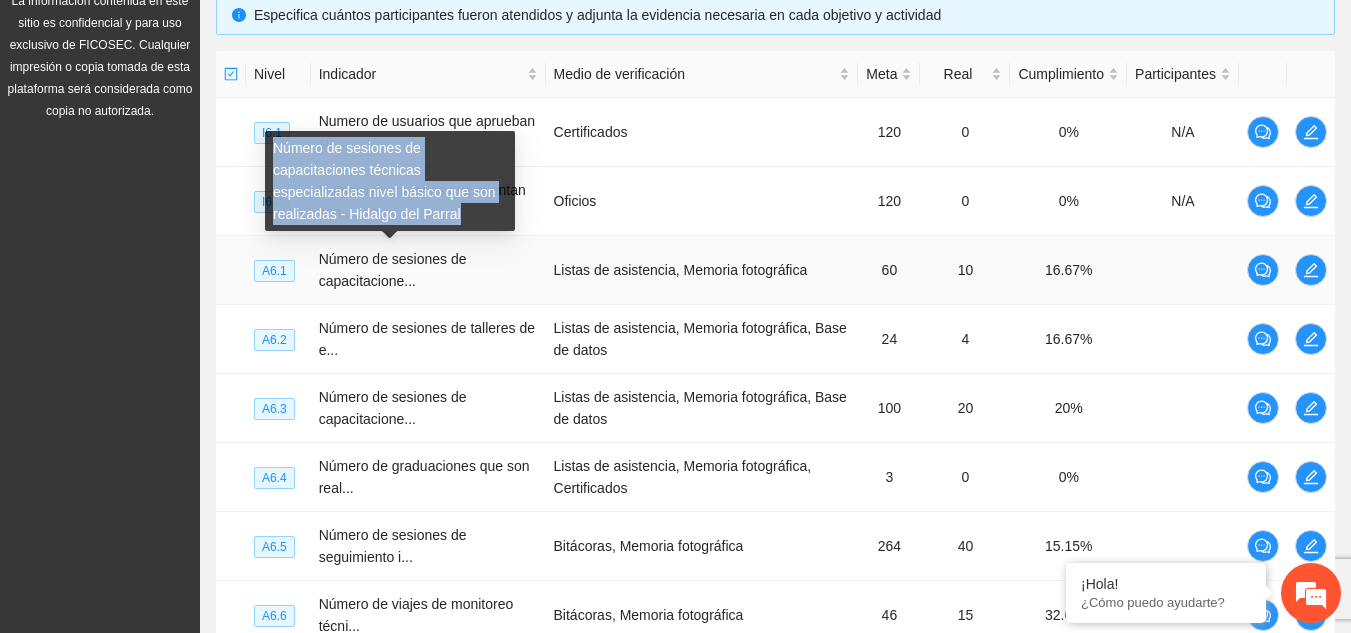 click on "Número de sesiones de capacitaciones técnicas especializadas nivel básico que son realizadas - Hidalgo del Parral" at bounding box center (390, 181) 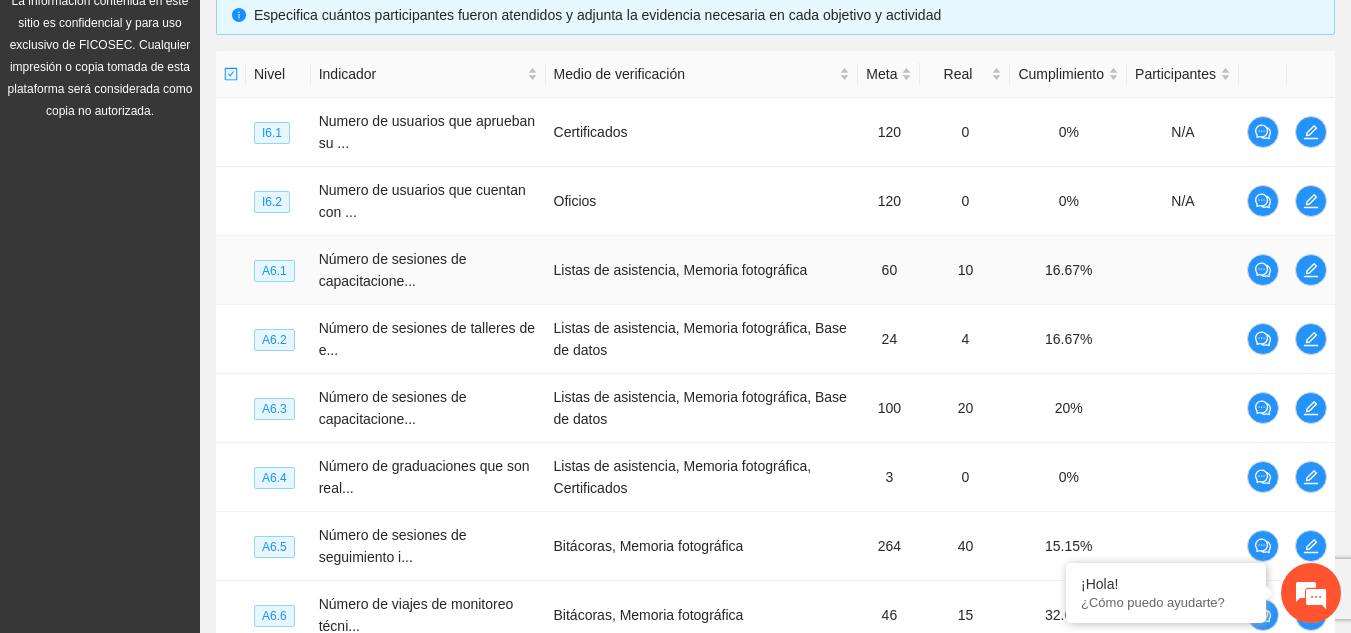 click on "Listas de asistencia, Memoria fotográfica" at bounding box center [702, 270] 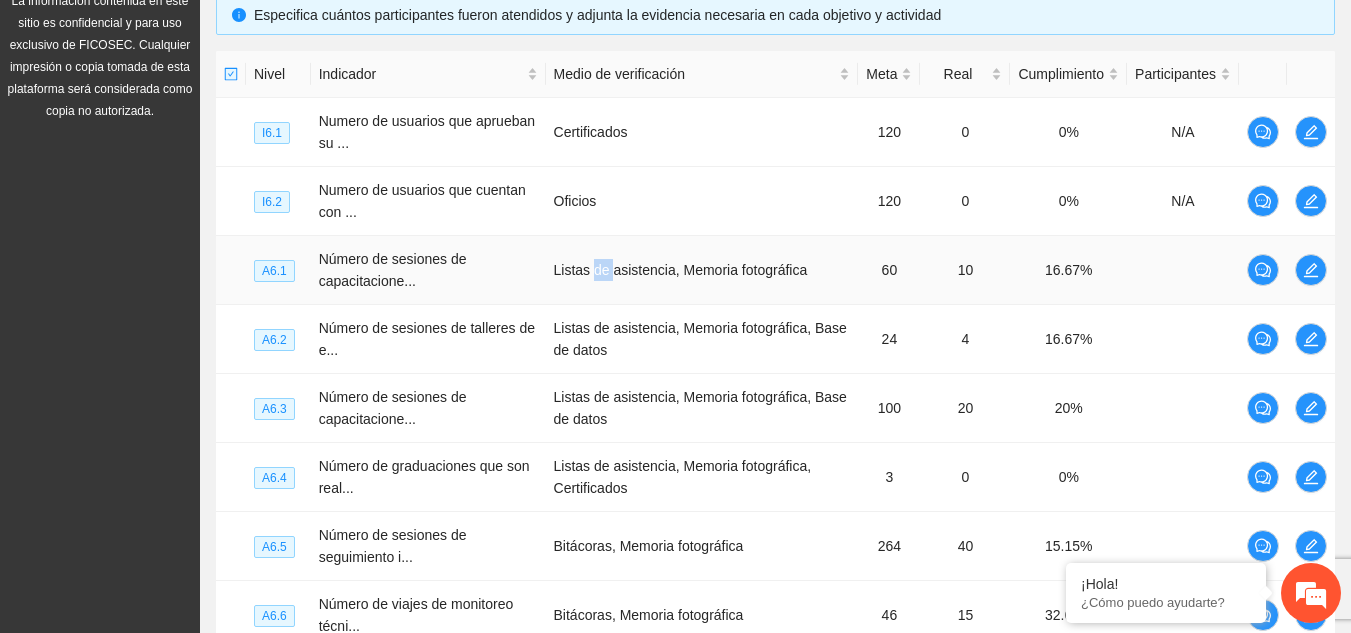 click on "Listas de asistencia, Memoria fotográfica" at bounding box center [702, 270] 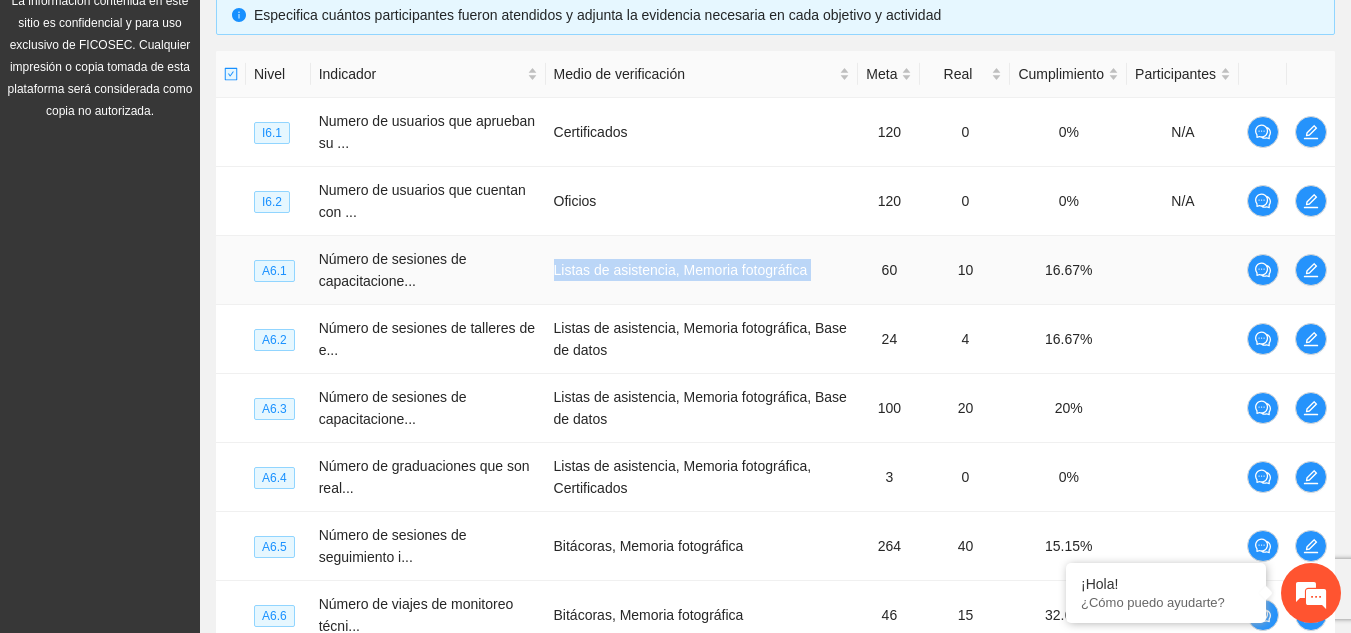 click on "Listas de asistencia, Memoria fotográfica" at bounding box center (702, 270) 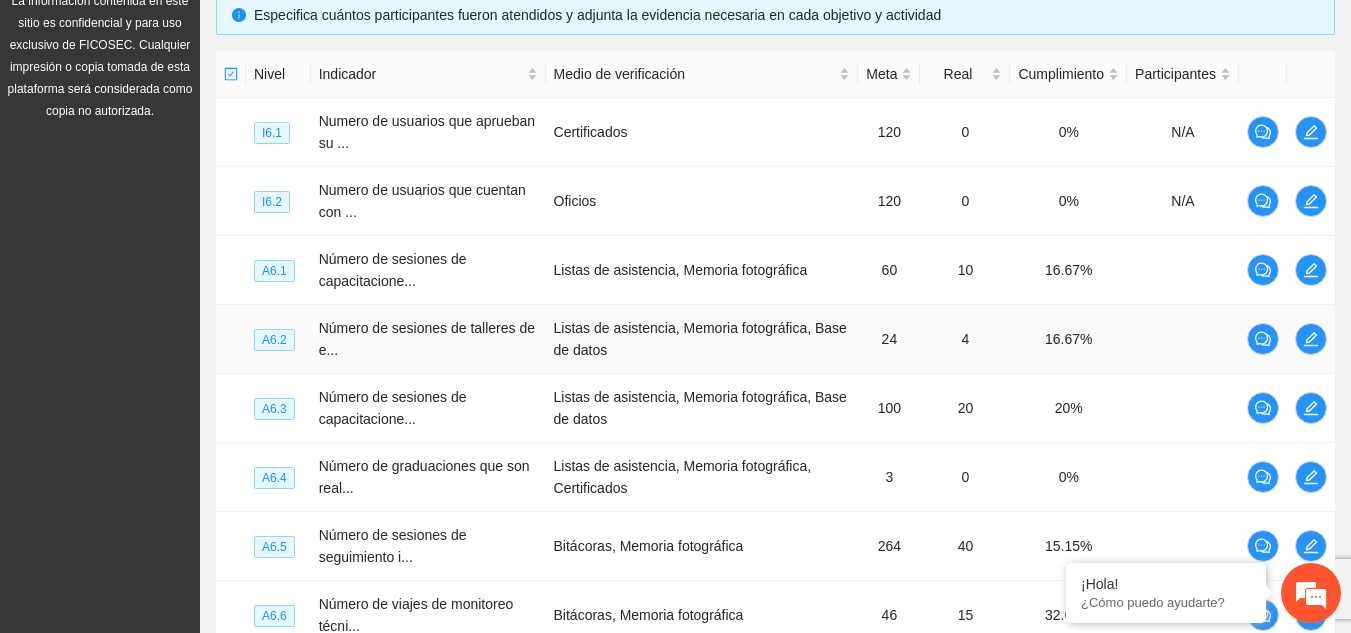 click on "Listas de asistencia, Memoria fotográfica, Base de datos" at bounding box center (702, 339) 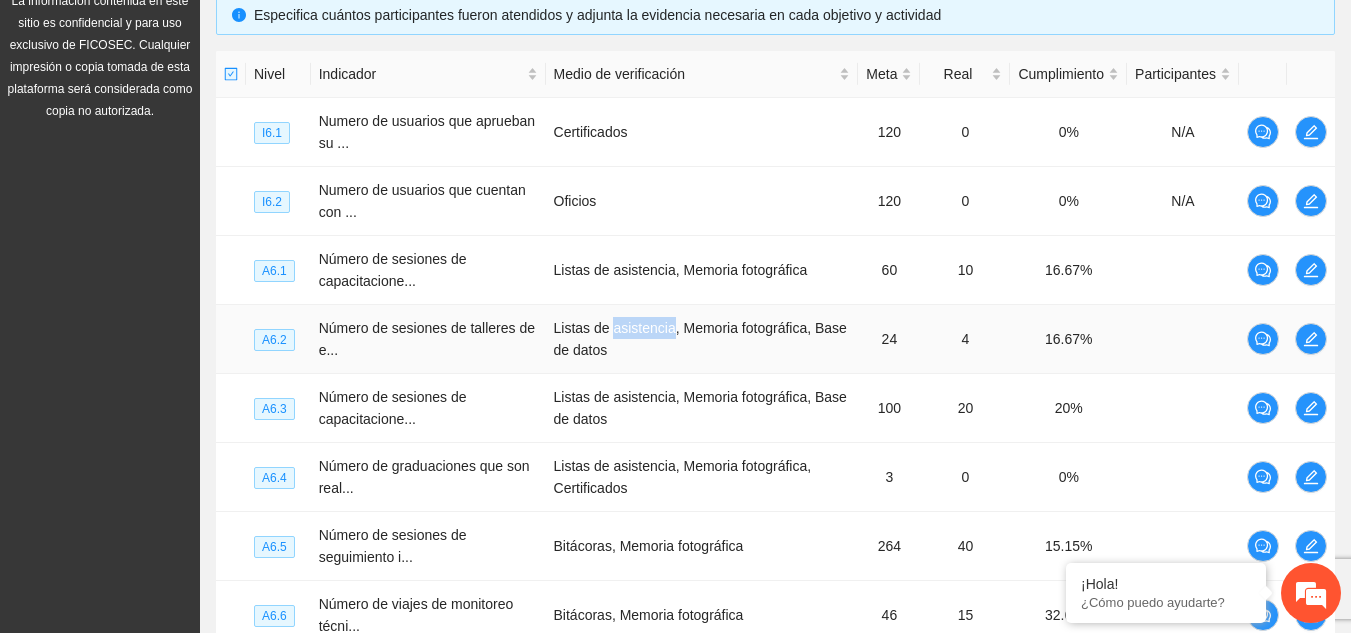click on "Listas de asistencia, Memoria fotográfica, Base de datos" at bounding box center (702, 339) 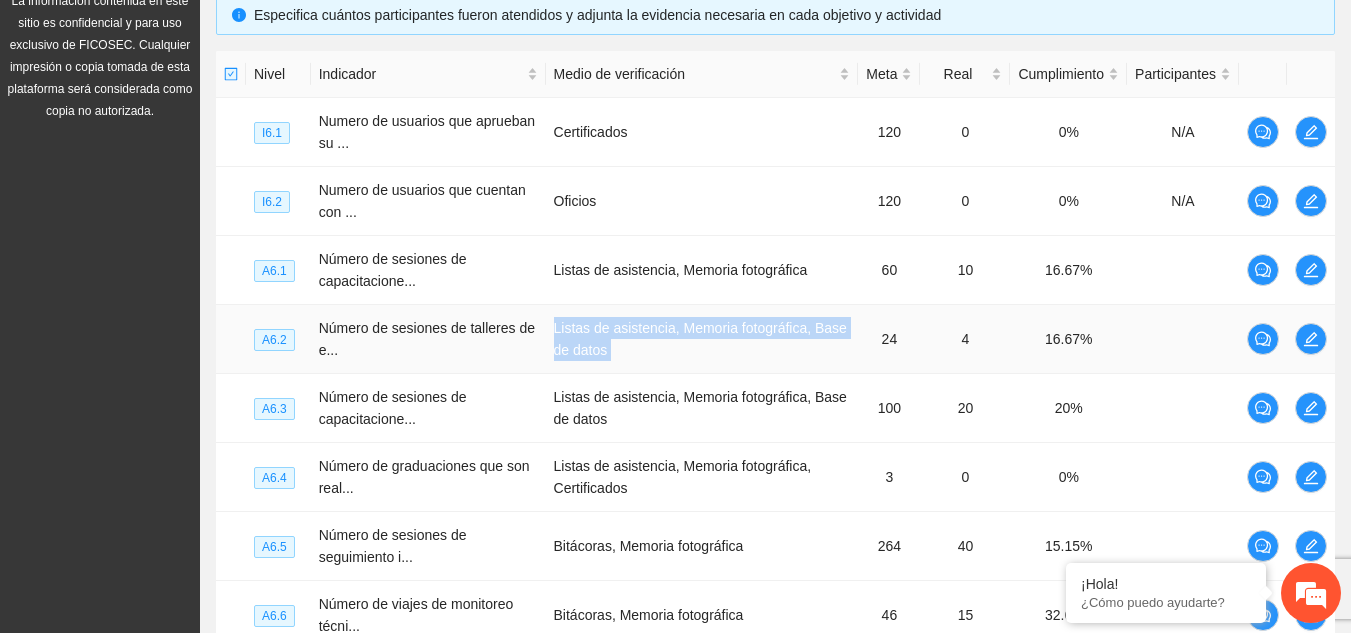 click on "Listas de asistencia, Memoria fotográfica, Base de datos" at bounding box center (702, 339) 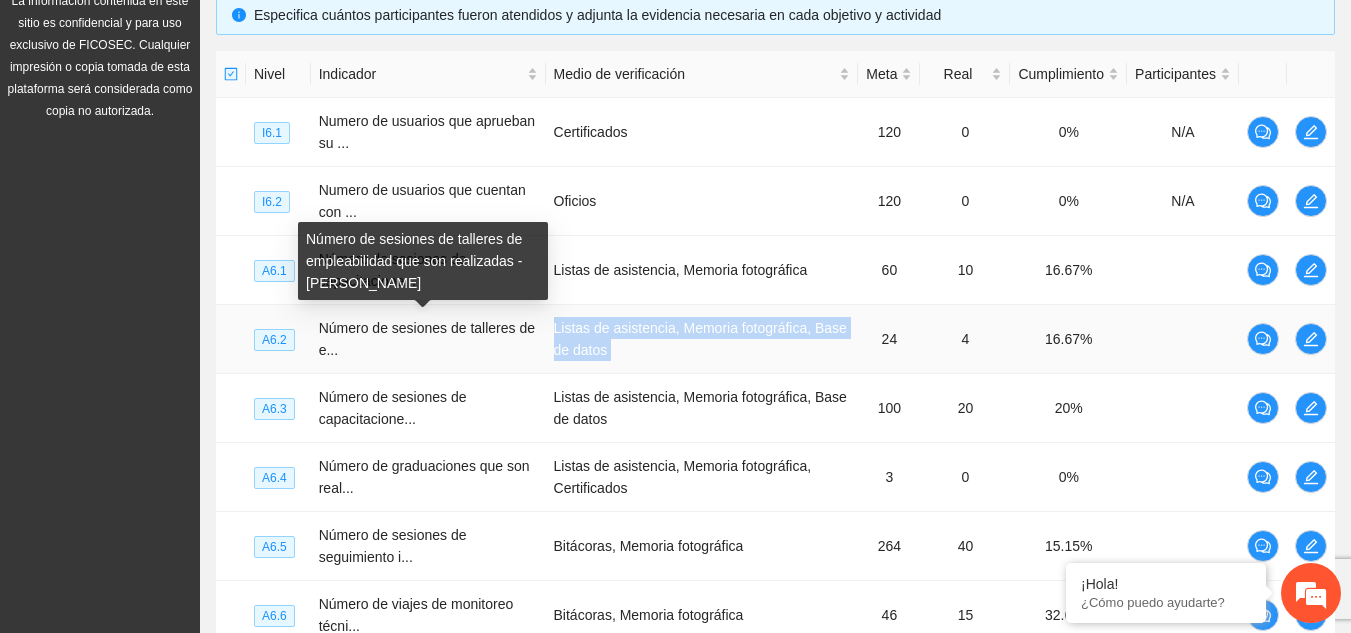click on "Número de sesiones de talleres de e..." at bounding box center [427, 339] 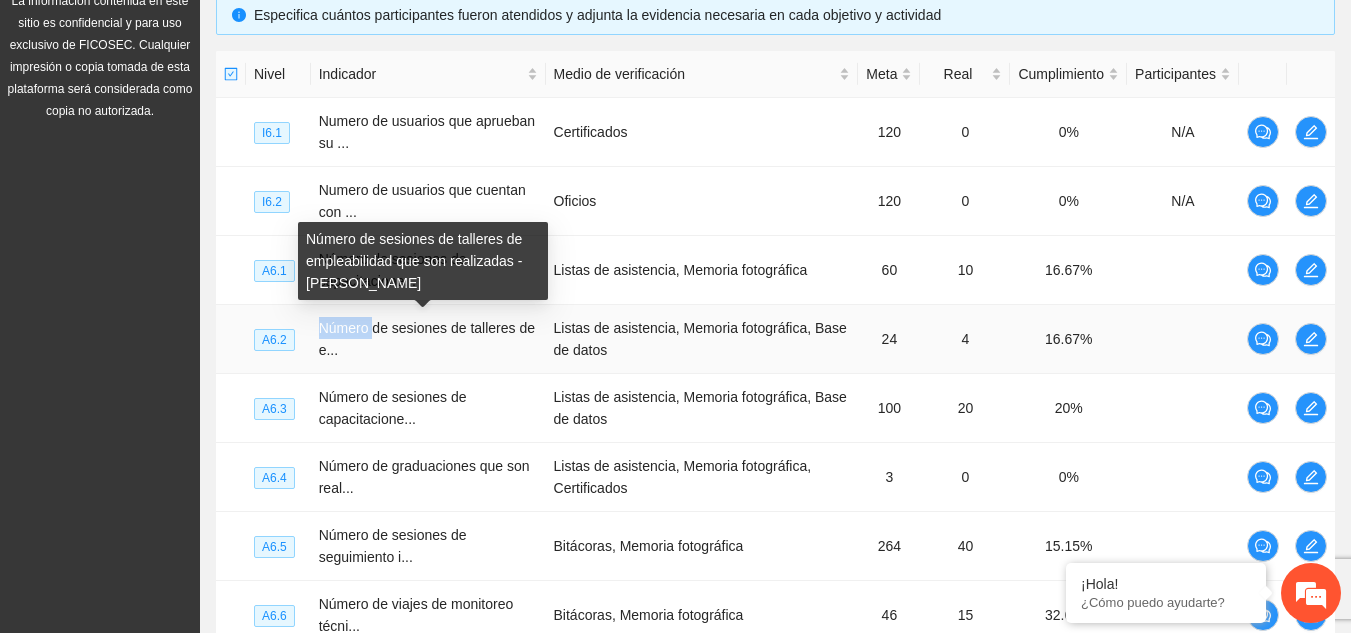 click on "Número de sesiones de talleres de e..." at bounding box center [427, 339] 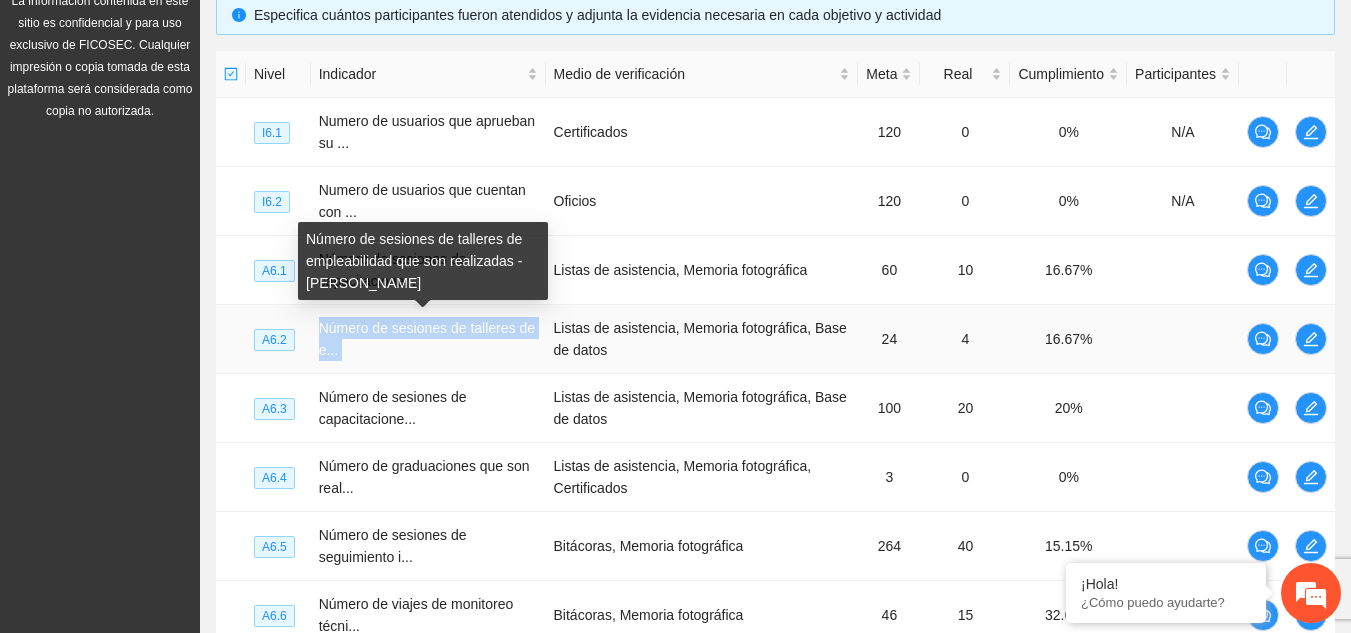 click on "Número de sesiones de talleres de e..." at bounding box center (427, 339) 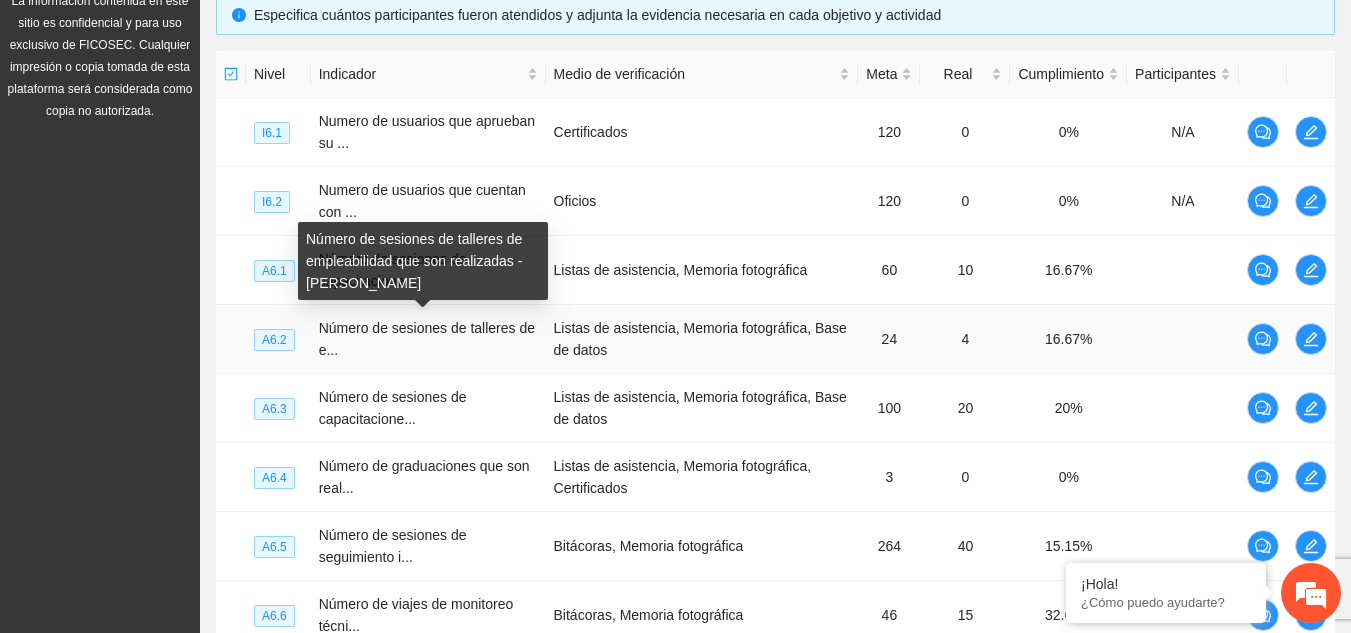 click on "Número de sesiones de talleres de empleabilidad que son realizadas - [PERSON_NAME]" at bounding box center [423, 261] 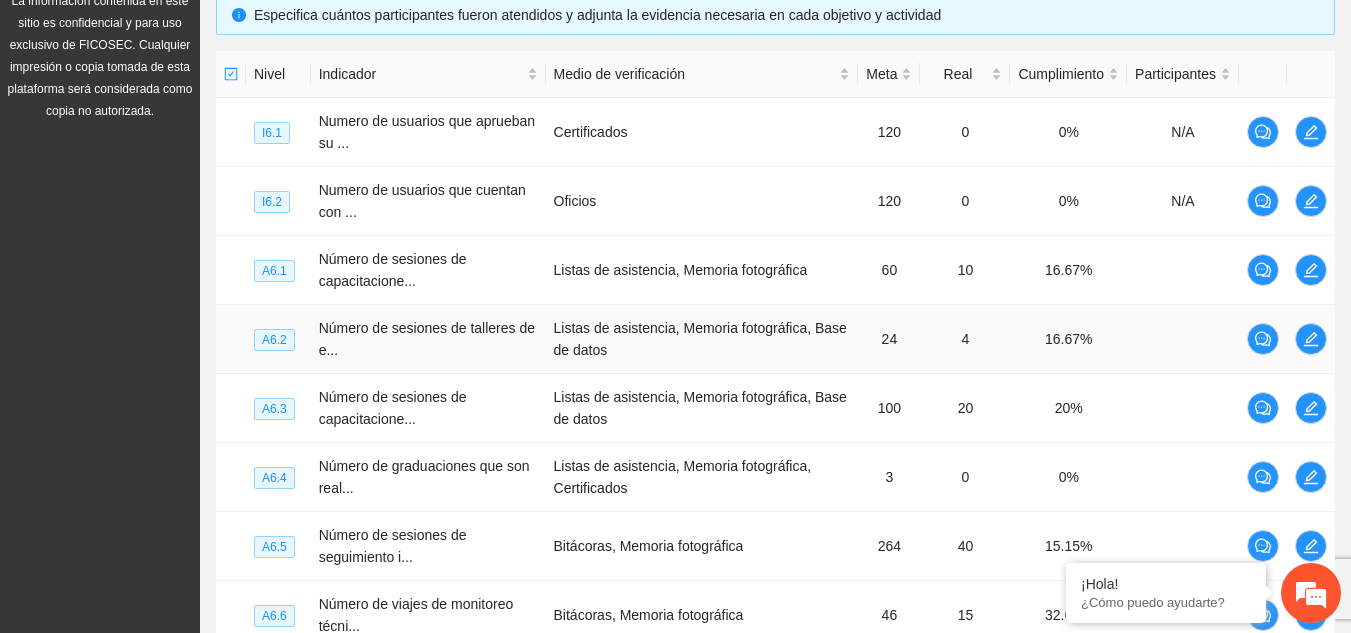 click on "Listas de asistencia, Memoria fotográfica, Base de datos" at bounding box center [702, 339] 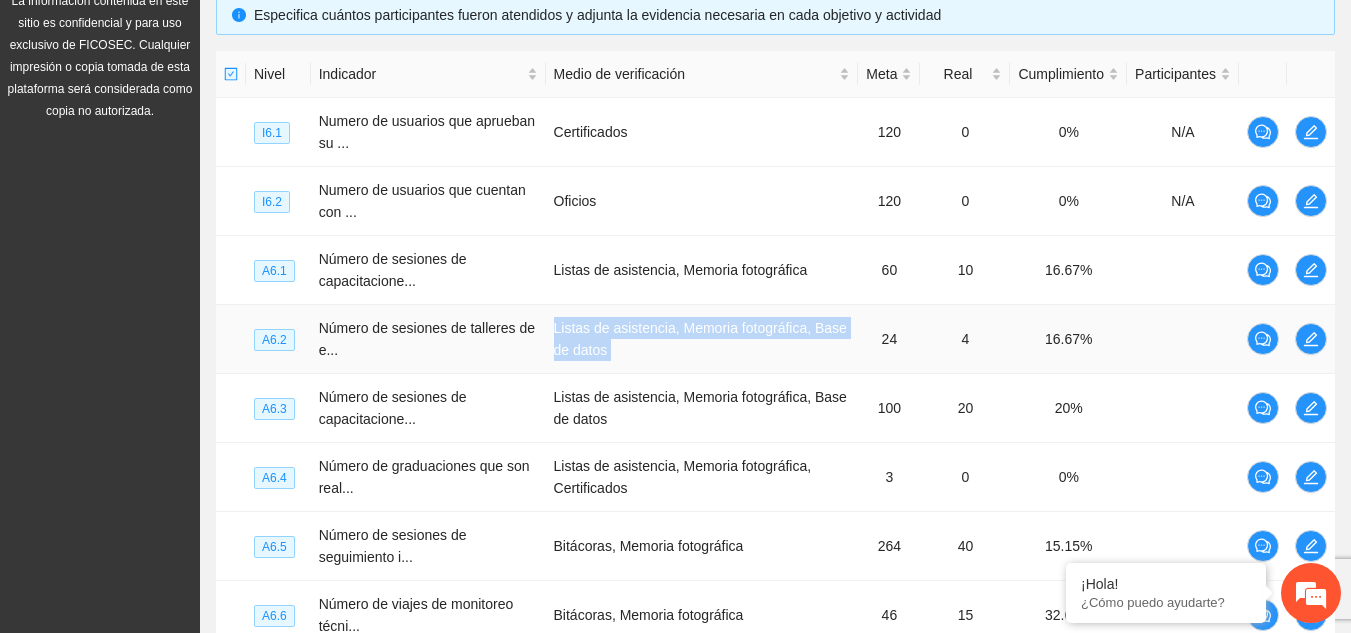 click on "Listas de asistencia, Memoria fotográfica, Base de datos" at bounding box center (702, 339) 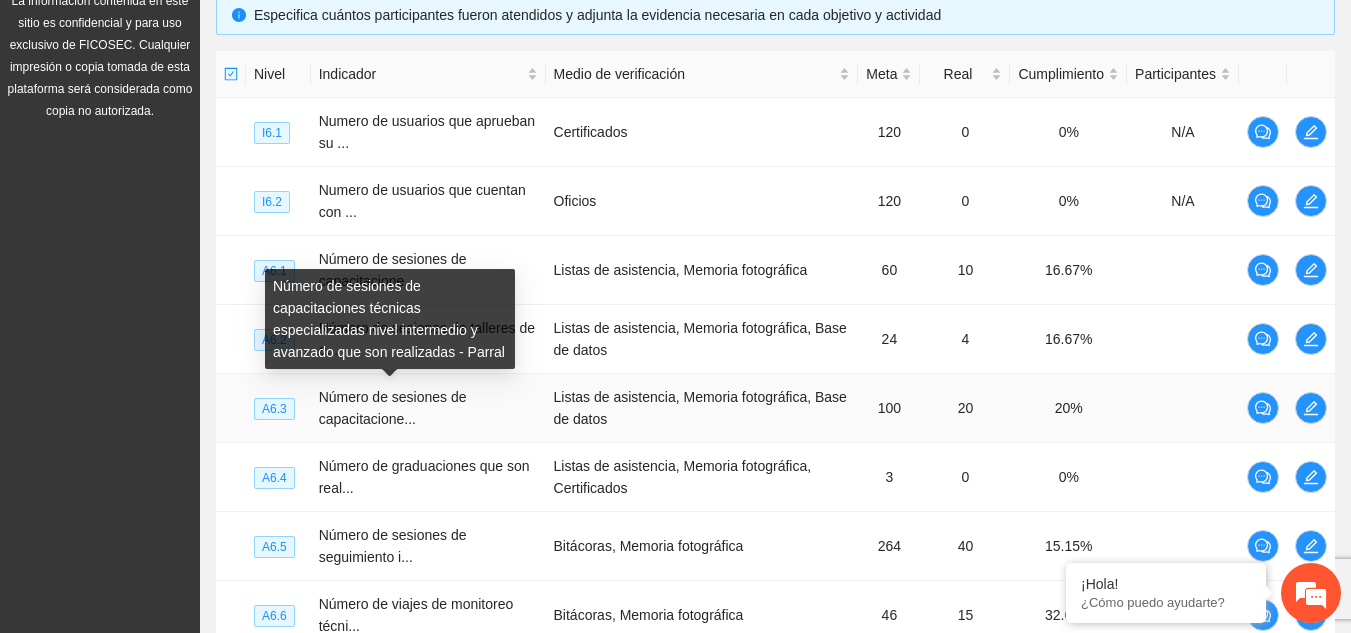 click on "Número de sesiones de capacitaciones técnicas especializadas nivel intermedio y avanzado que son realizadas  - Parral" at bounding box center (390, 319) 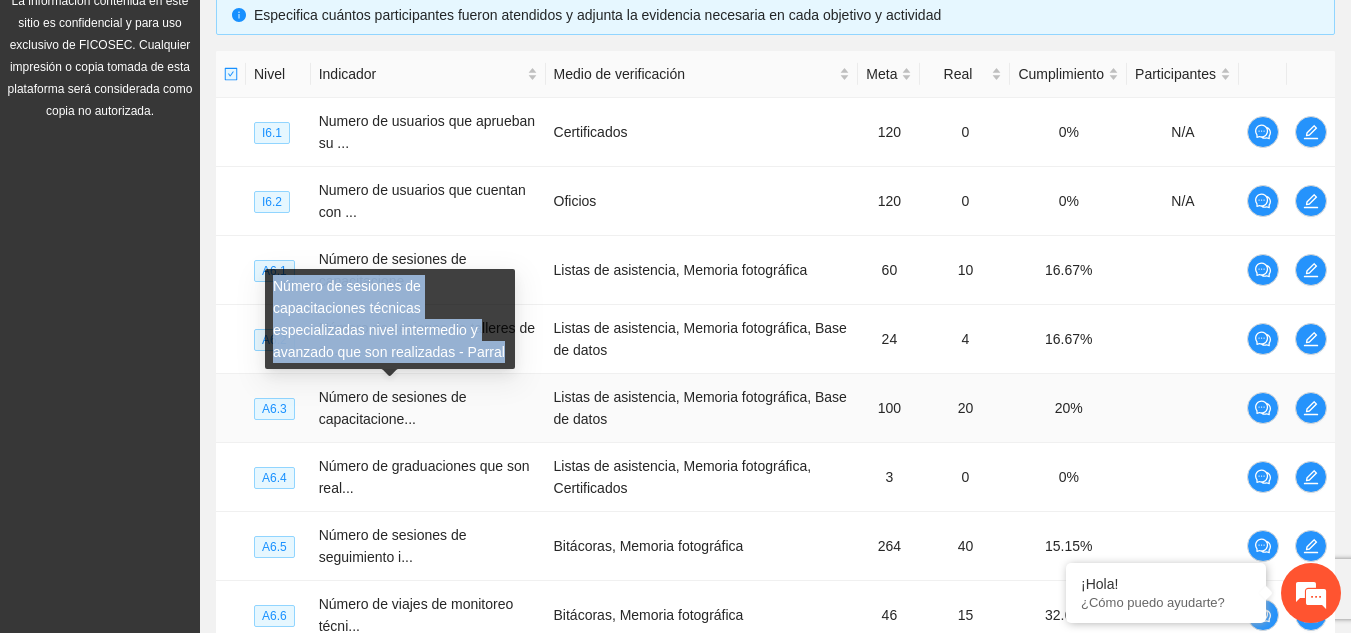 click on "Número de sesiones de capacitaciones técnicas especializadas nivel intermedio y avanzado que son realizadas  - Parral" at bounding box center (390, 319) 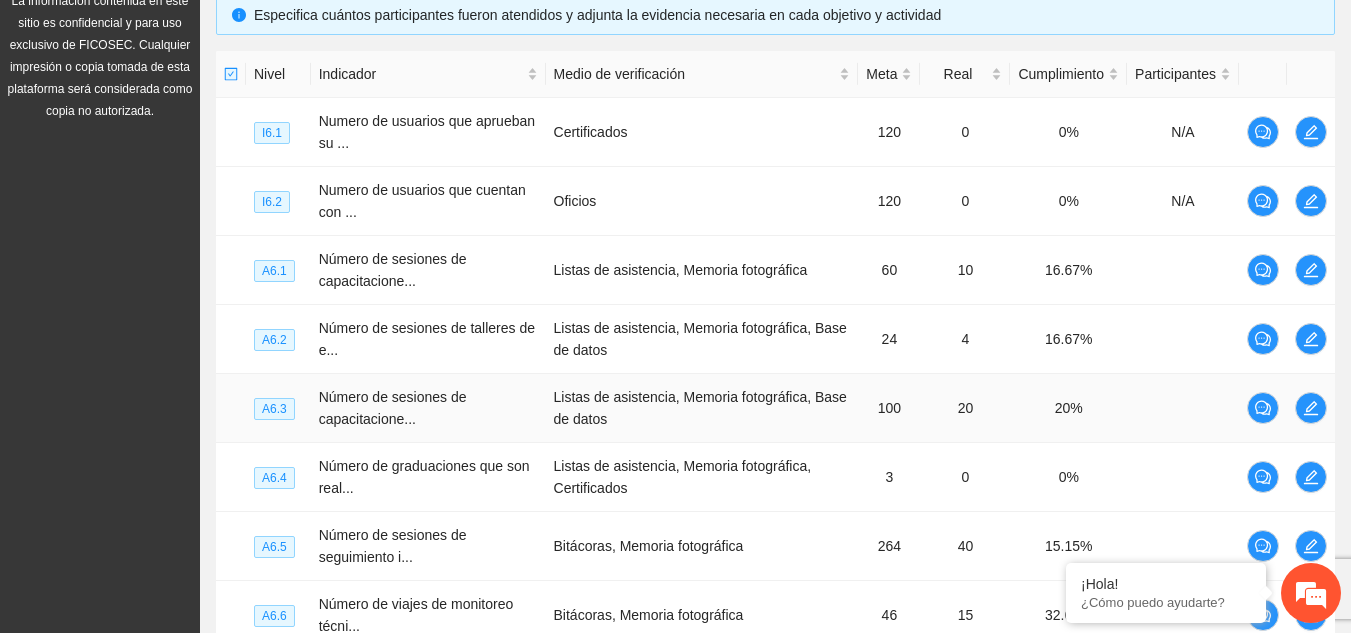 click on "Listas de asistencia, Memoria fotográfica, Base de datos" at bounding box center [702, 408] 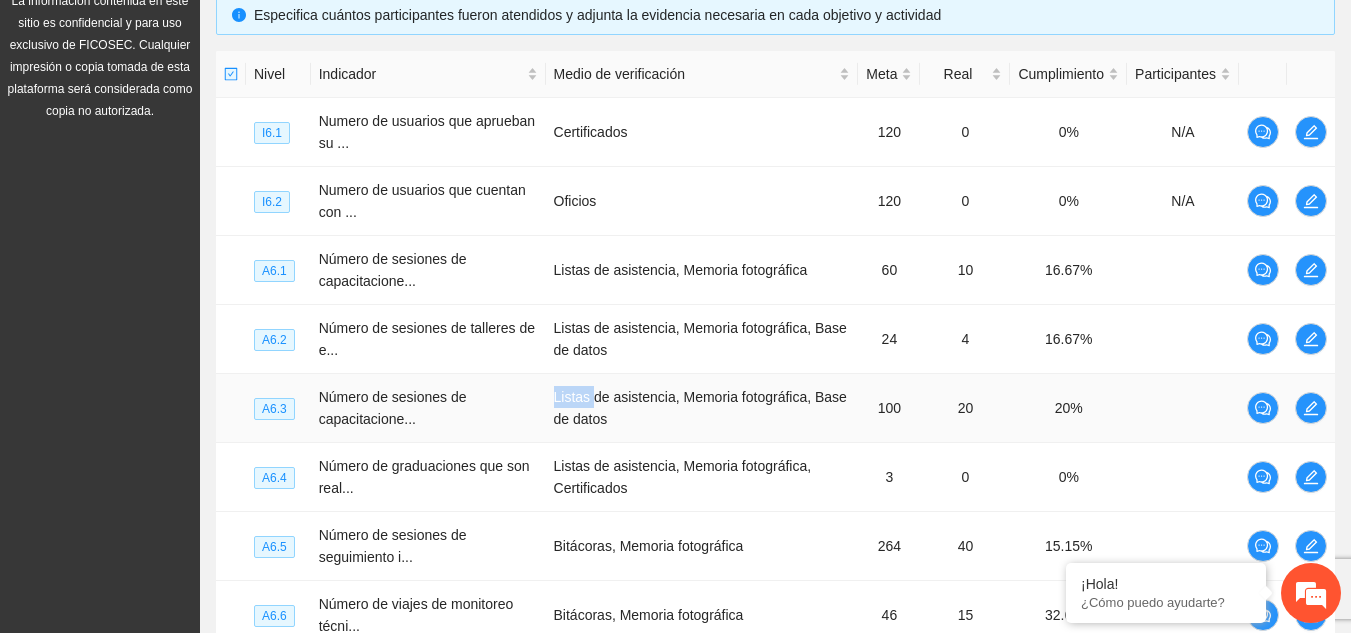 click on "Listas de asistencia, Memoria fotográfica, Base de datos" at bounding box center [702, 408] 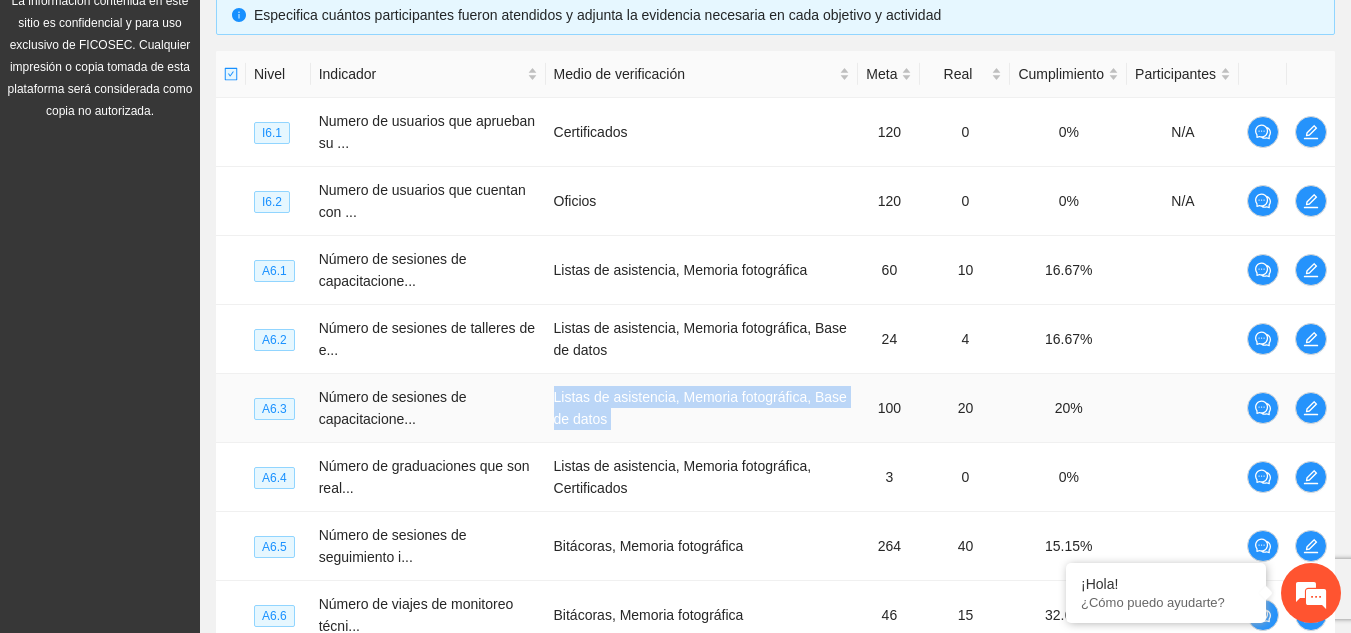 click on "Listas de asistencia, Memoria fotográfica, Base de datos" at bounding box center [702, 408] 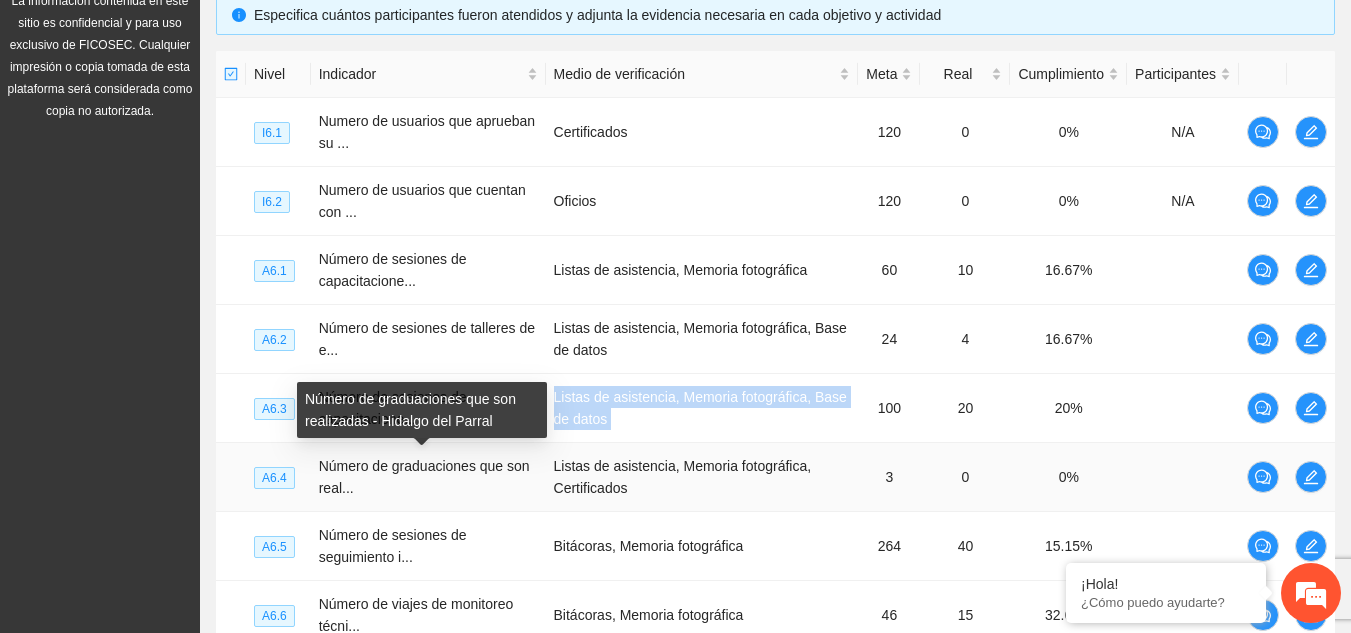 click on "Número de graduaciones que son realizadas - Hidalgo del Parral" at bounding box center (422, 410) 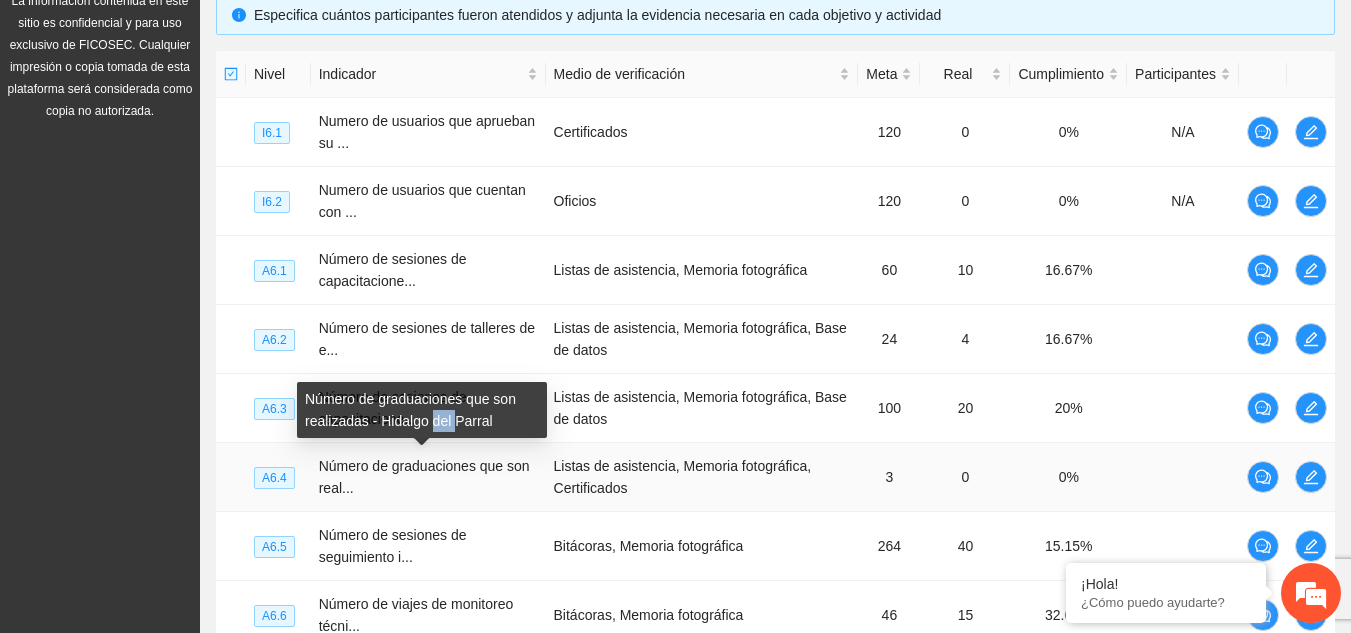 click on "Número de graduaciones que son realizadas - Hidalgo del Parral" at bounding box center [422, 410] 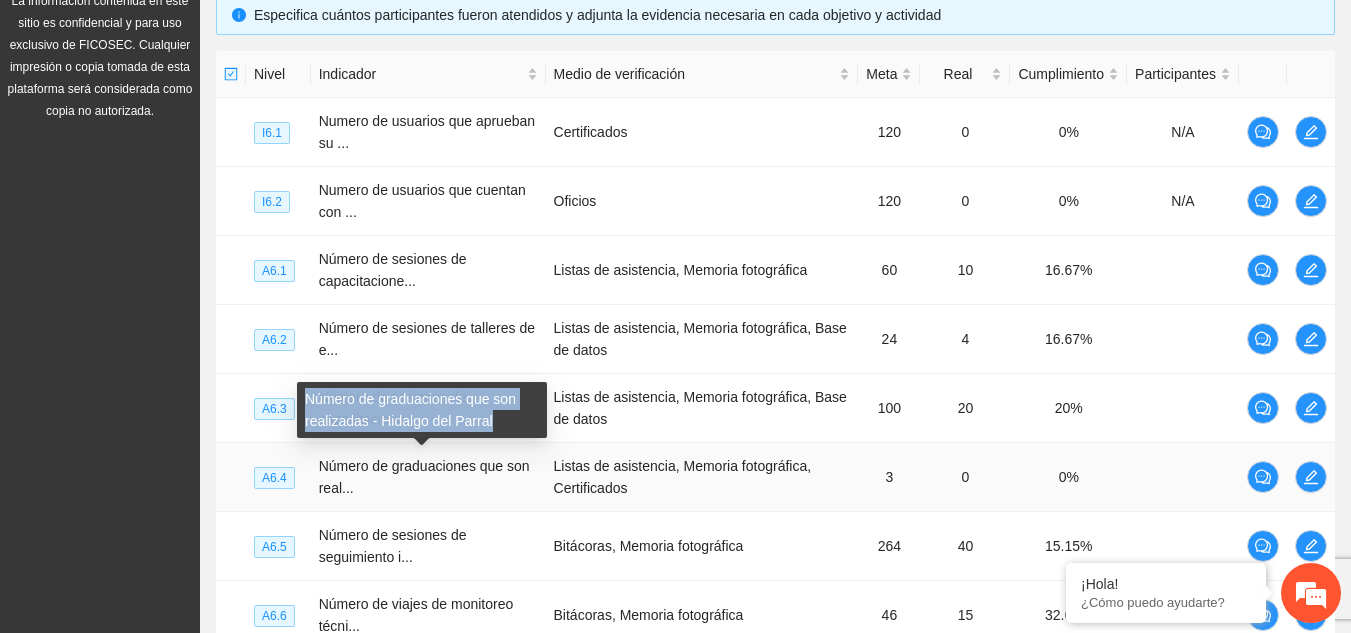 click on "Número de graduaciones que son realizadas - Hidalgo del Parral" at bounding box center [422, 410] 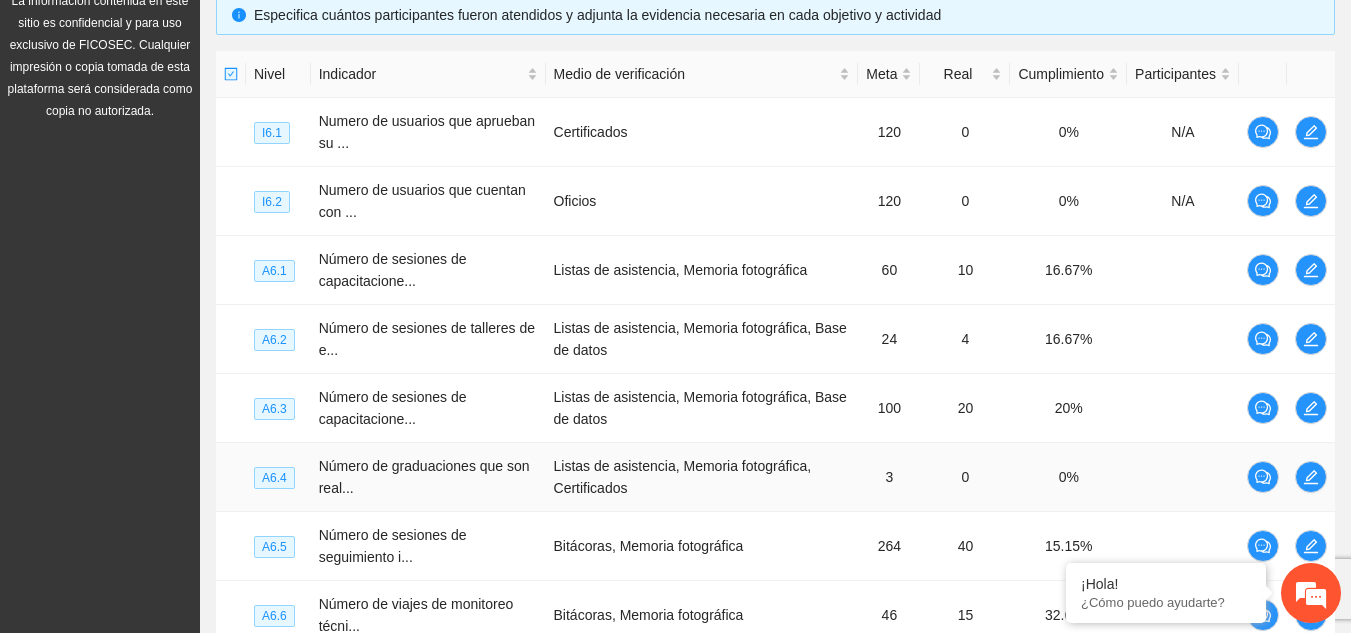 click on "Listas de asistencia, Memoria fotográfica, Certificados" at bounding box center (702, 477) 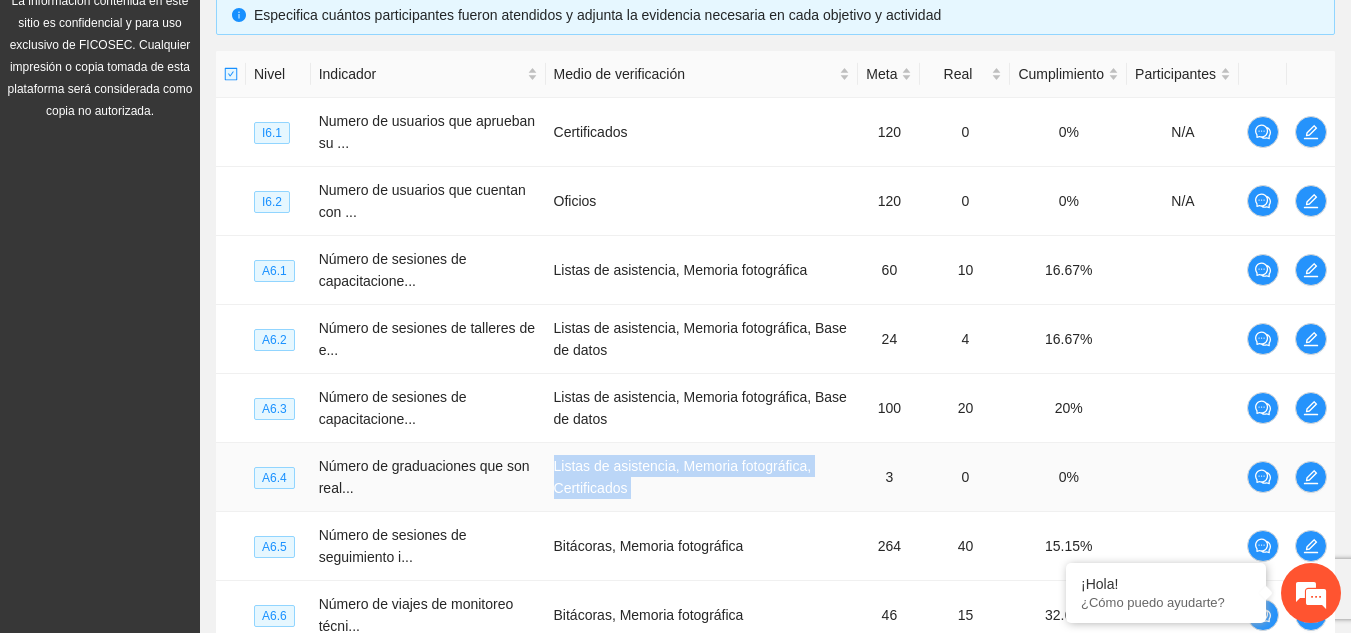 click on "Listas de asistencia, Memoria fotográfica, Certificados" at bounding box center (702, 477) 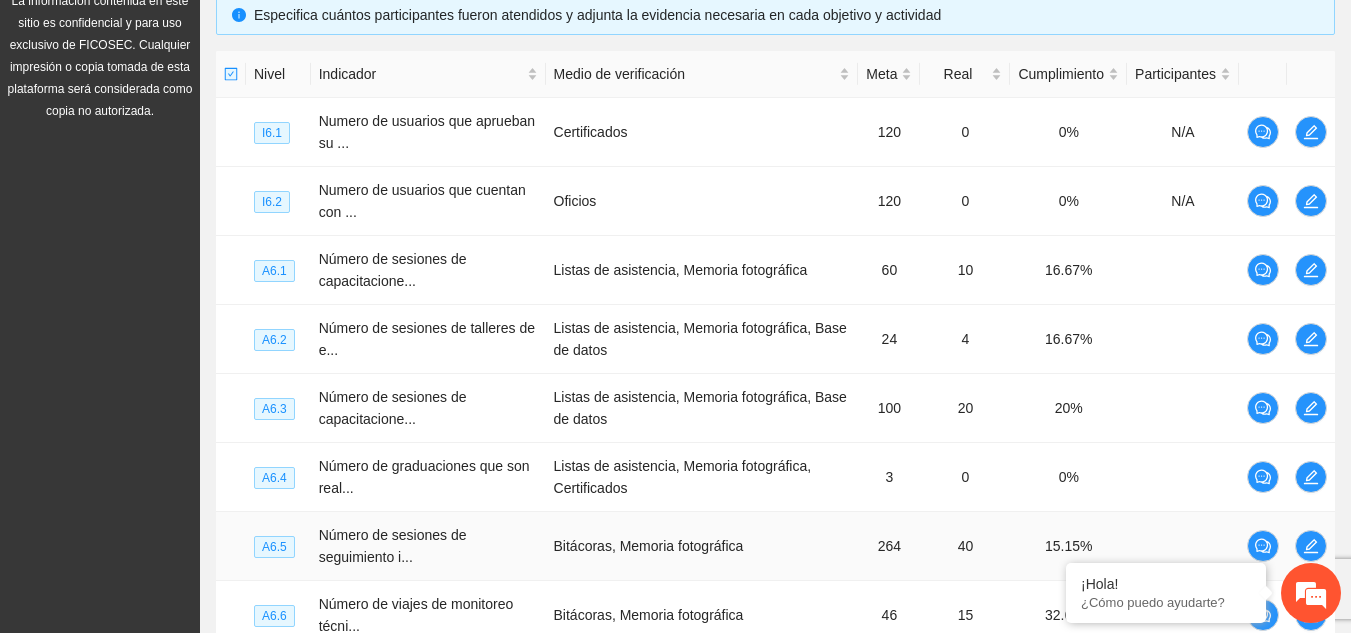 click on "Número de sesiones de seguimiento i..." at bounding box center [393, 546] 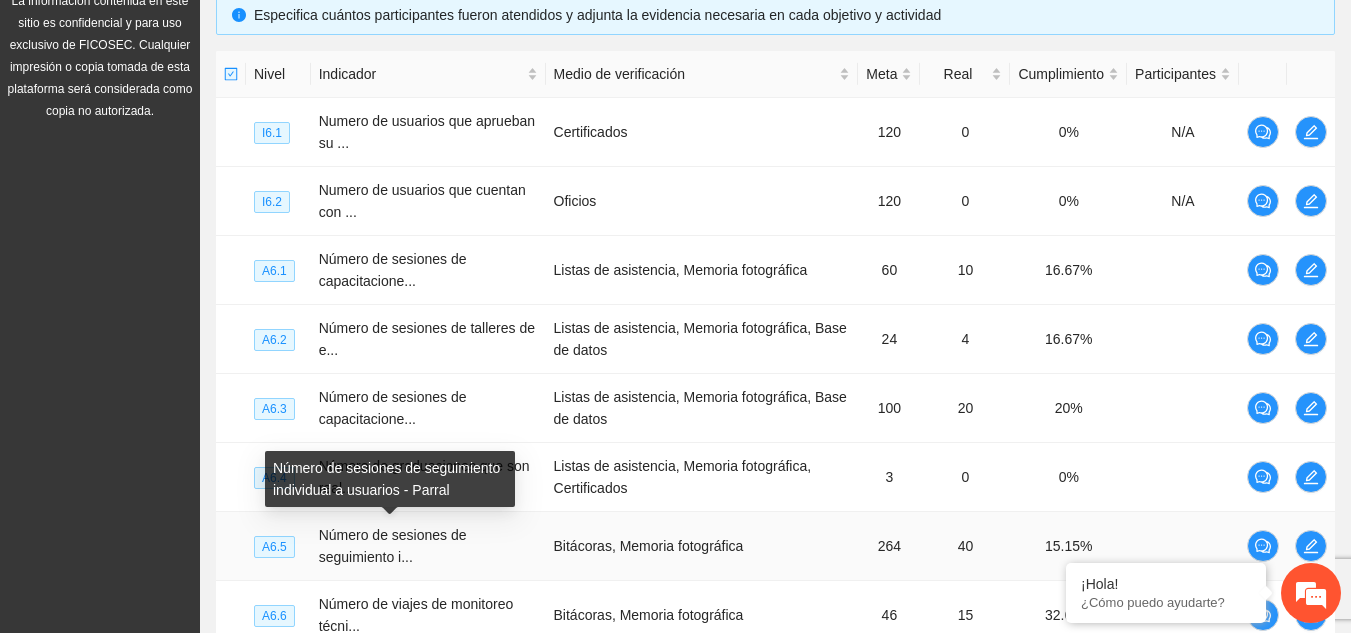 click on "Número de sesiones de seguimiento i..." at bounding box center [393, 546] 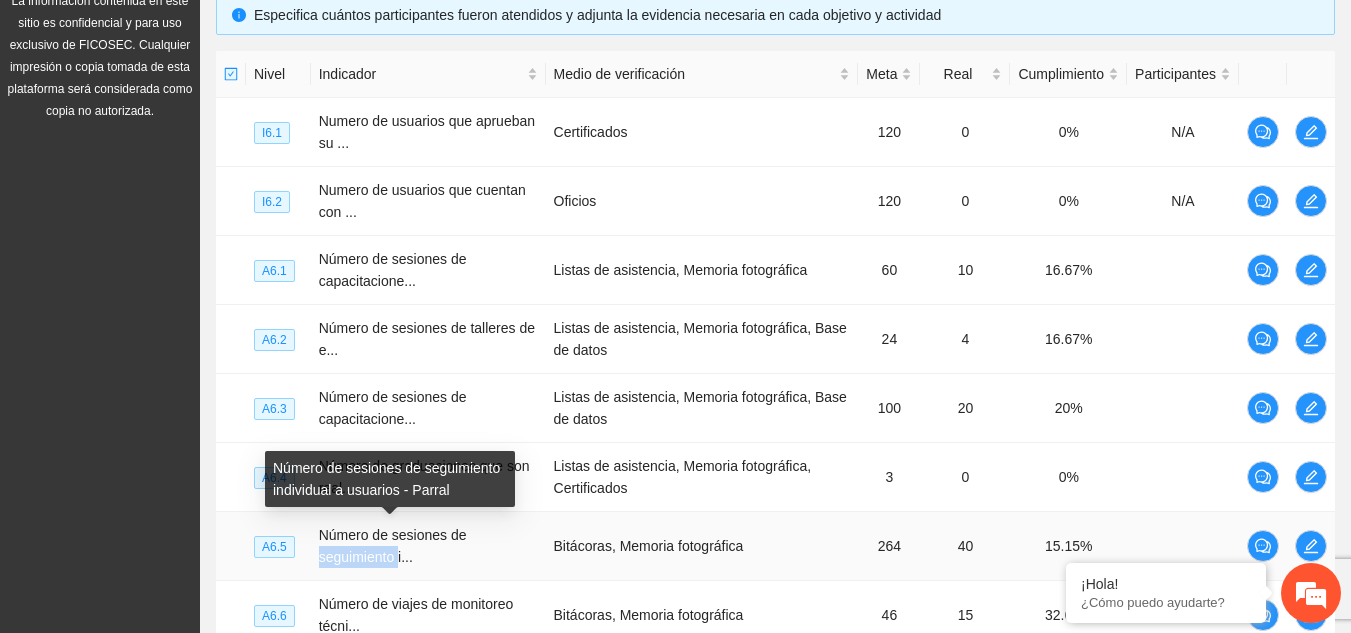 click on "Número de sesiones de seguimiento i..." at bounding box center (393, 546) 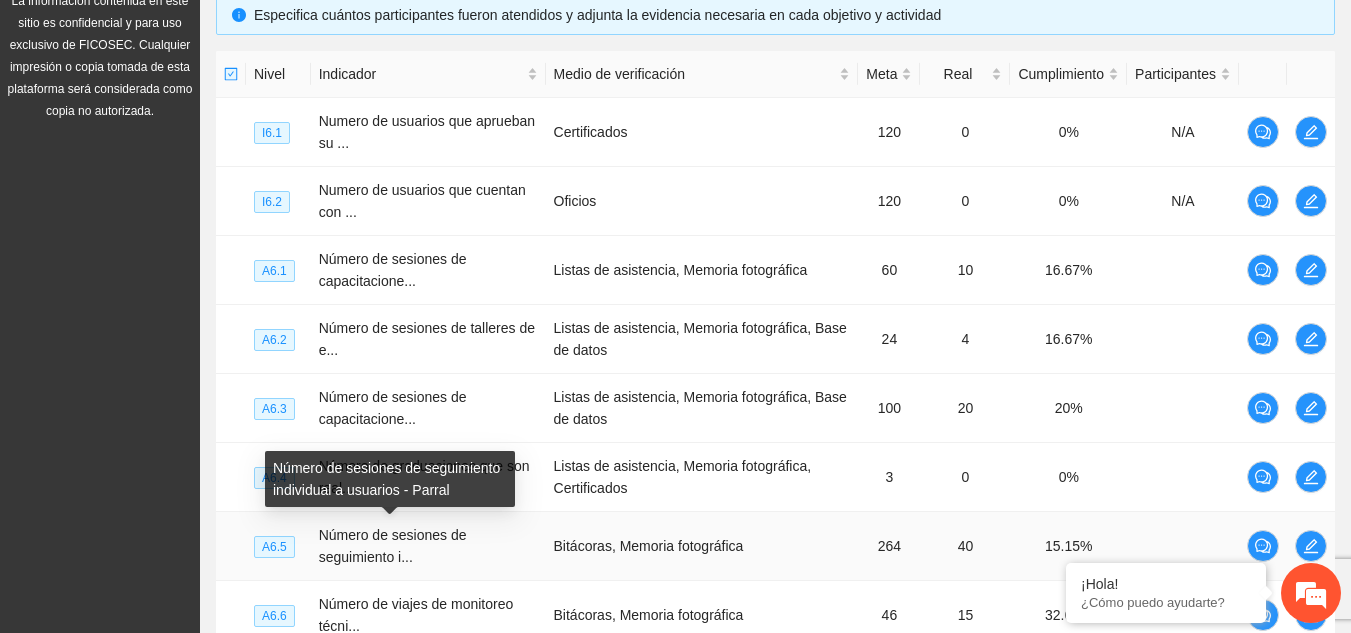 click on "Número de sesiones de seguimiento individual a usuarios - Parral" at bounding box center (390, 479) 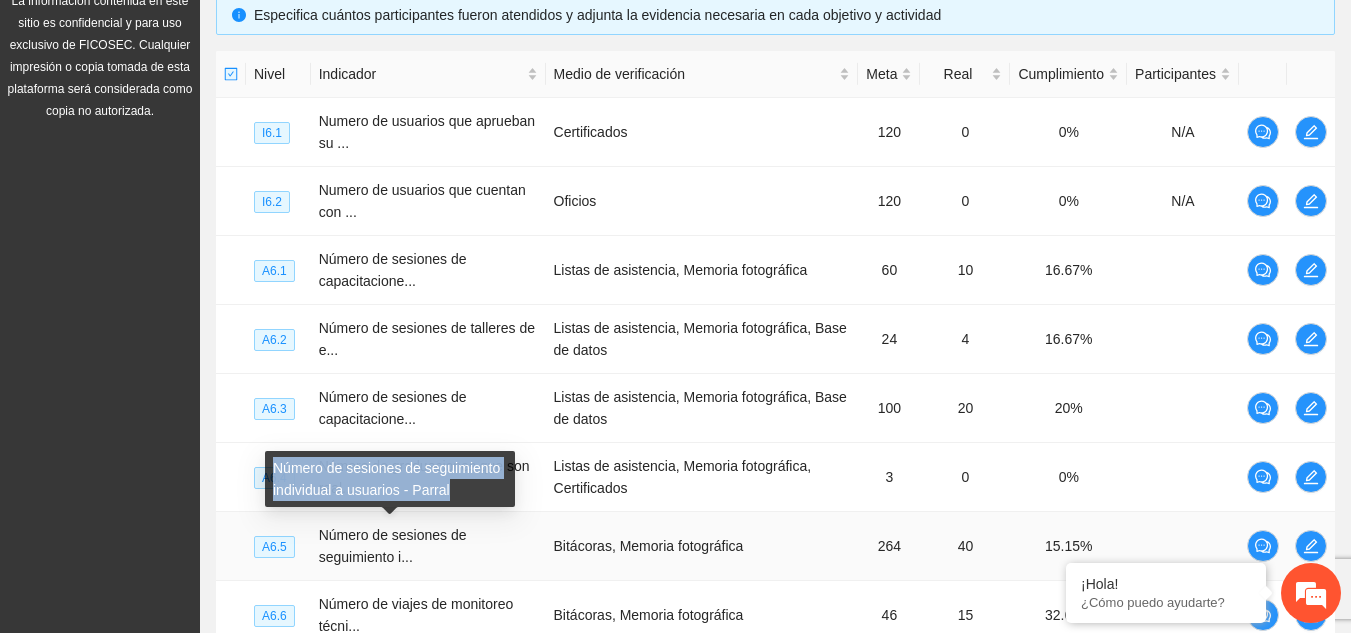 click on "Número de sesiones de seguimiento individual a usuarios - Parral" at bounding box center (390, 479) 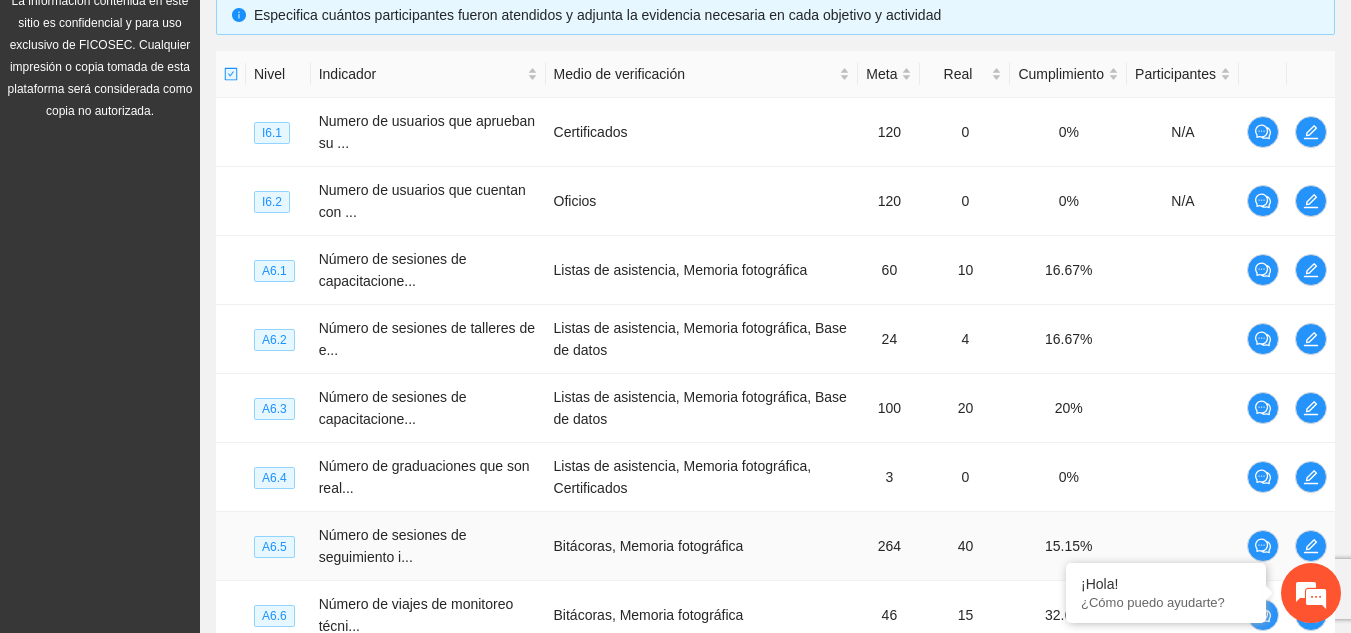 click on "Bitácoras, Memoria fotográfica" at bounding box center (702, 546) 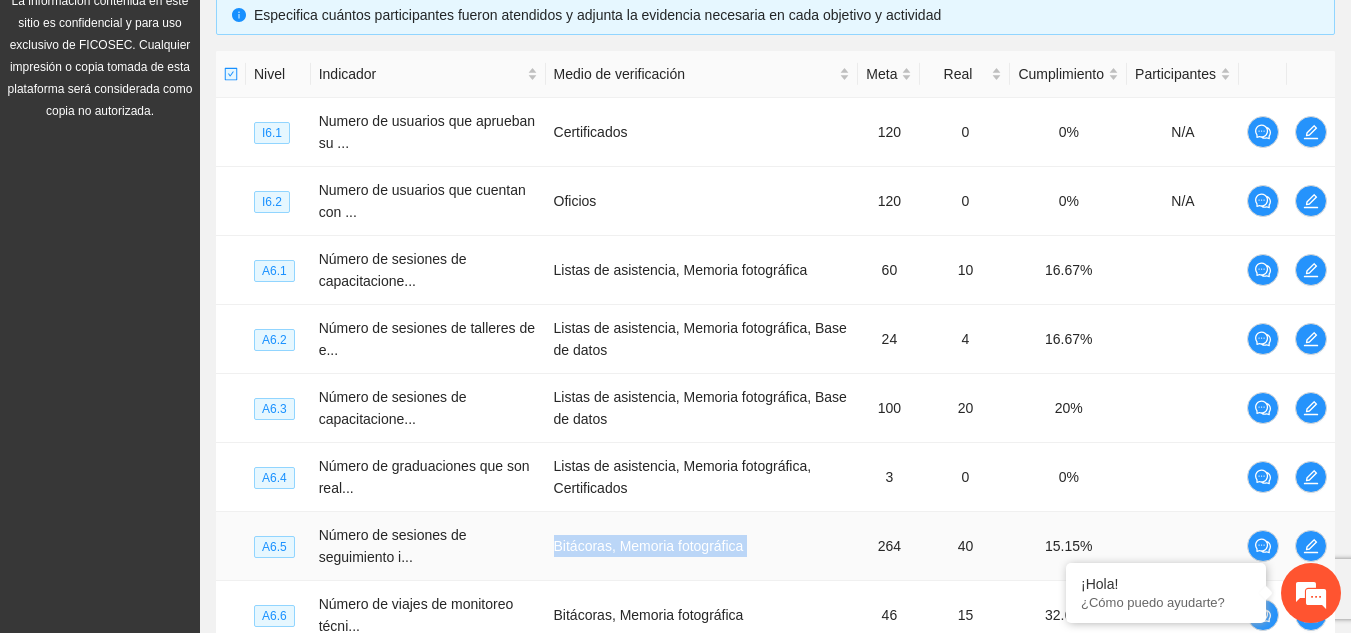 click on "Bitácoras, Memoria fotográfica" at bounding box center [702, 546] 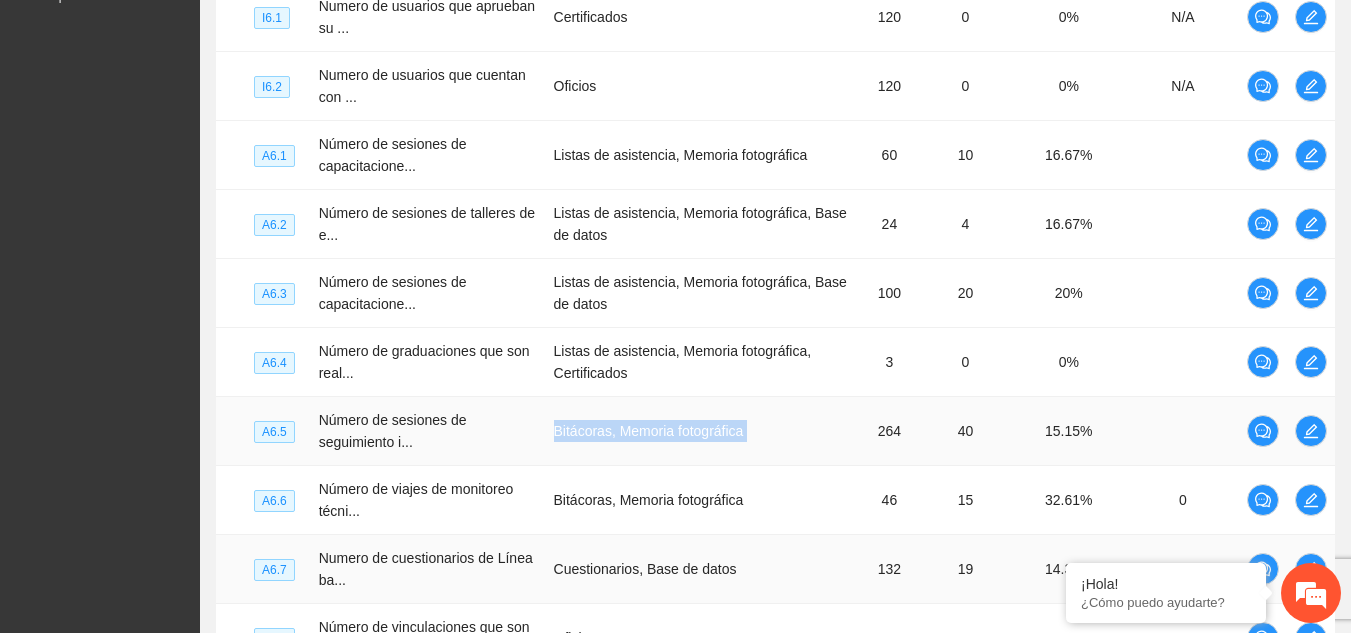 scroll, scrollTop: 569, scrollLeft: 0, axis: vertical 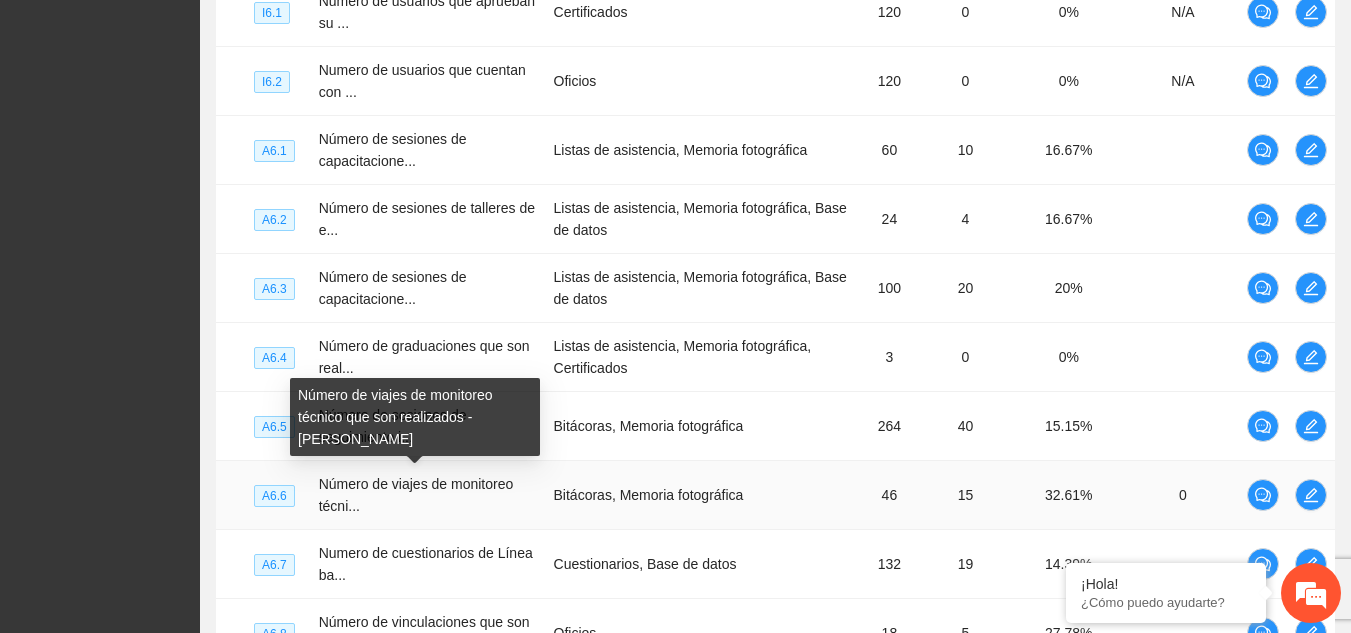 click on "Número de viajes de monitoreo técnico que son realizados  - [PERSON_NAME]" at bounding box center [415, 417] 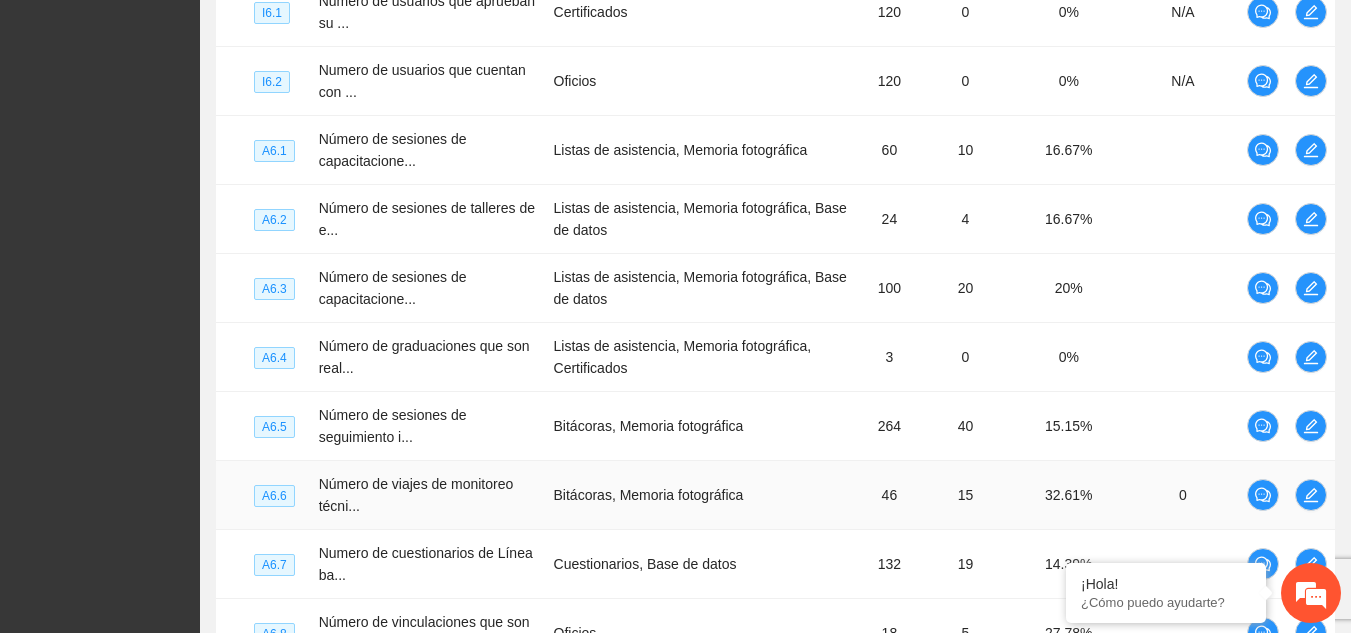 click on "Bitácoras, Memoria fotográfica" at bounding box center [702, 495] 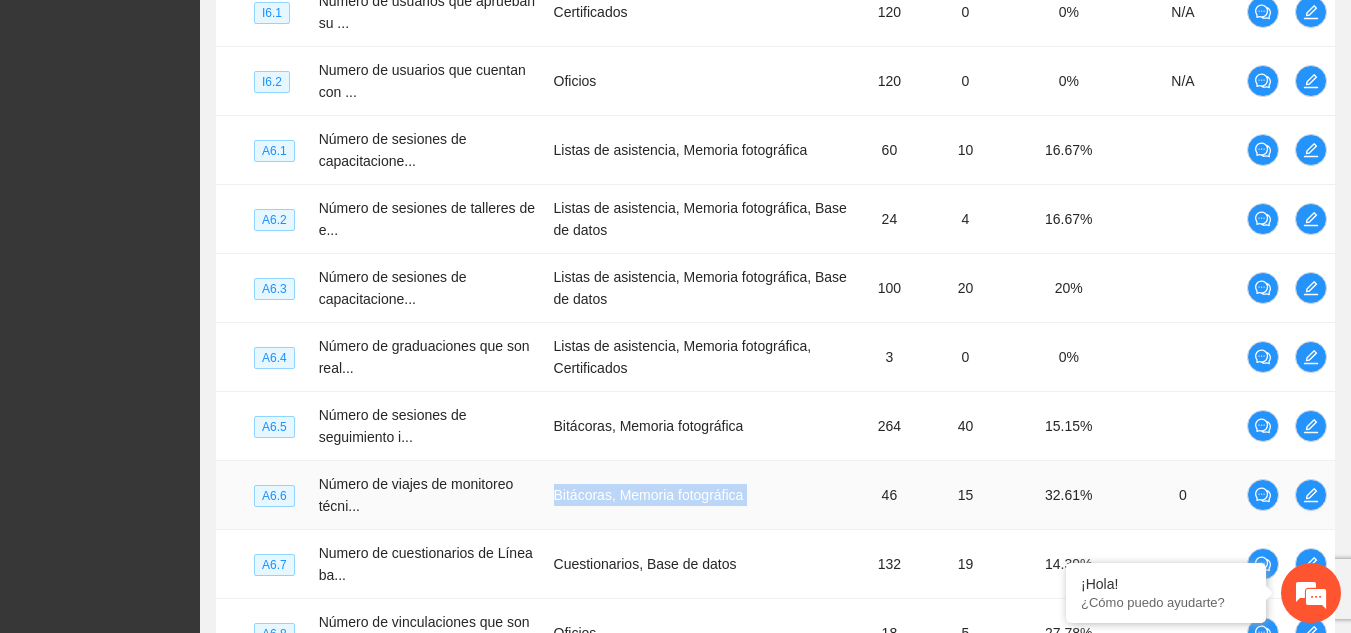 click on "Bitácoras, Memoria fotográfica" at bounding box center [702, 495] 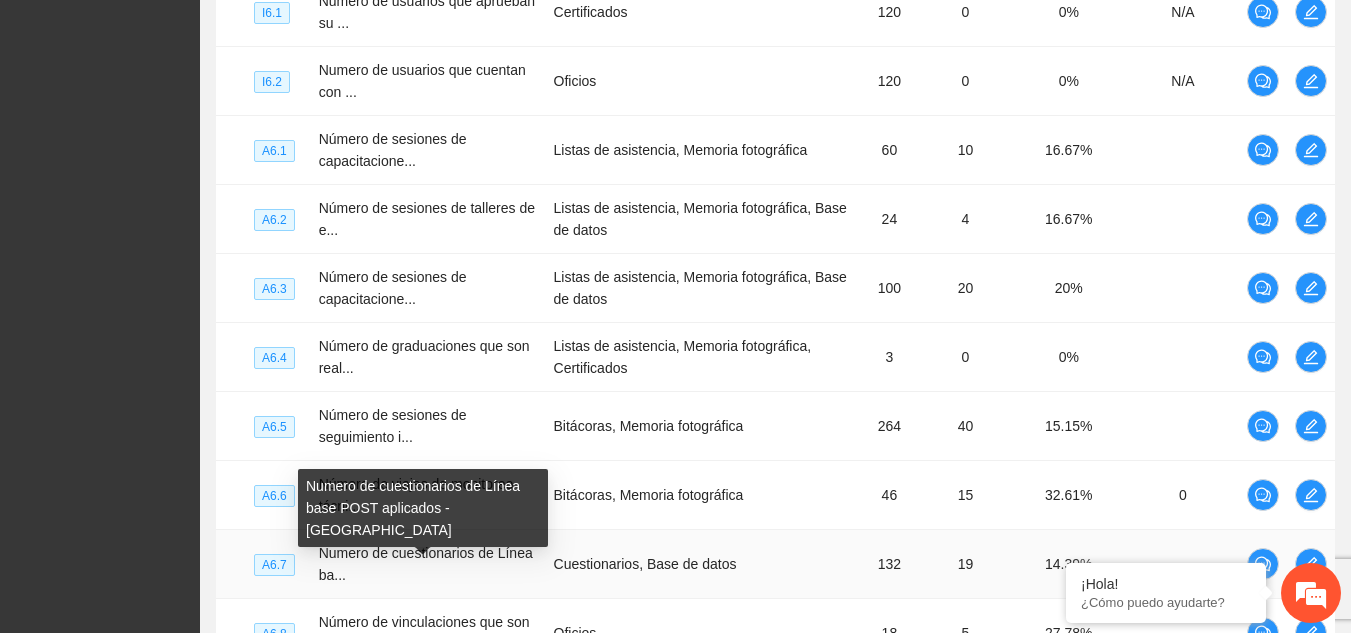 click on "Numero de cuestionarios de Línea base POST aplicados -[GEOGRAPHIC_DATA]" at bounding box center (423, 508) 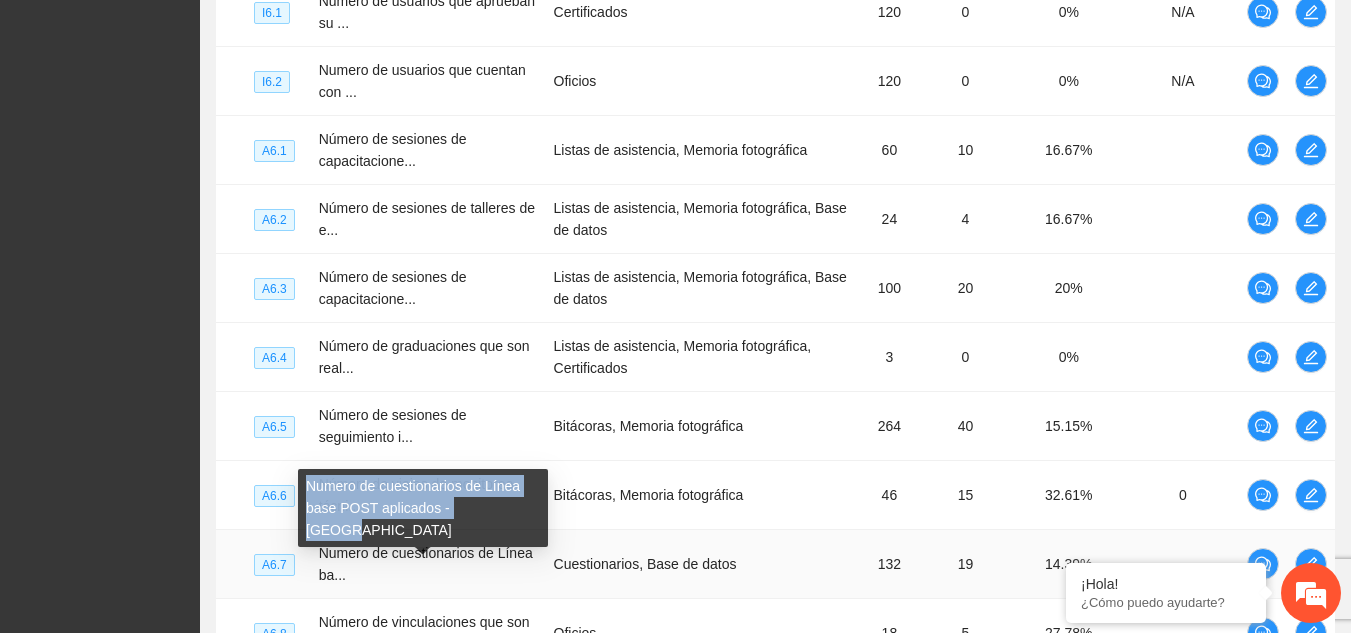 click on "Numero de cuestionarios de Línea base POST aplicados -[GEOGRAPHIC_DATA]" at bounding box center (423, 508) 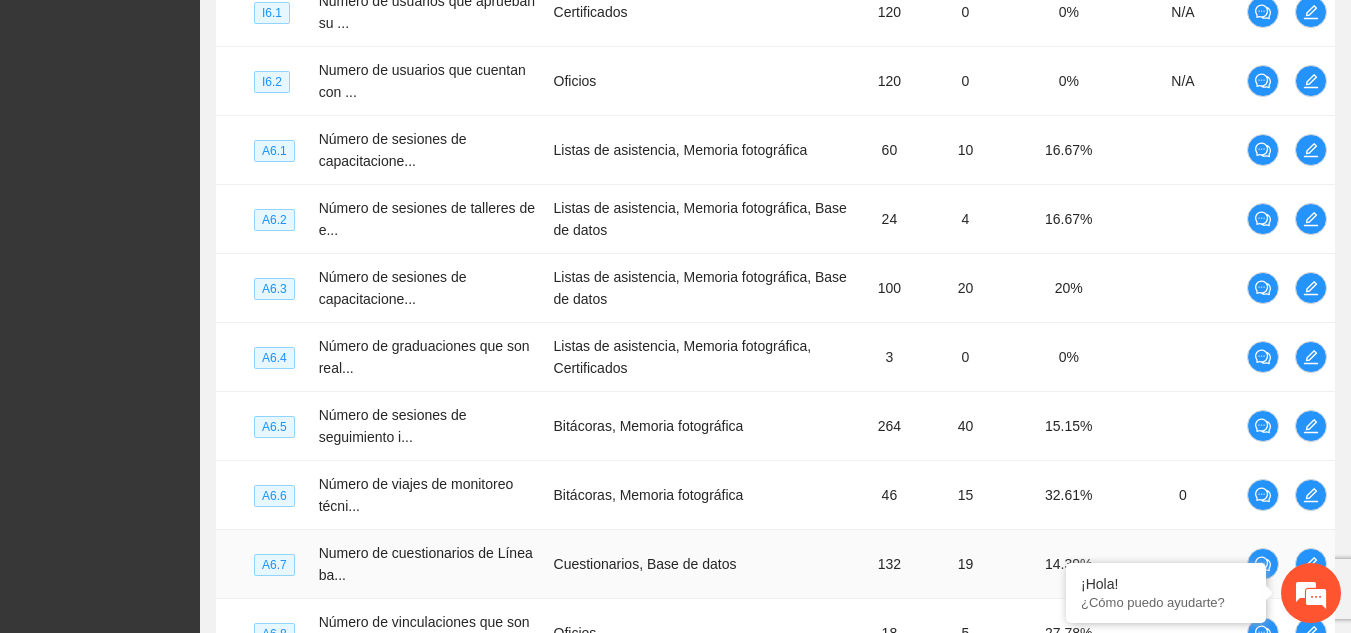 click on "Cuestionarios, Base de datos" at bounding box center (702, 564) 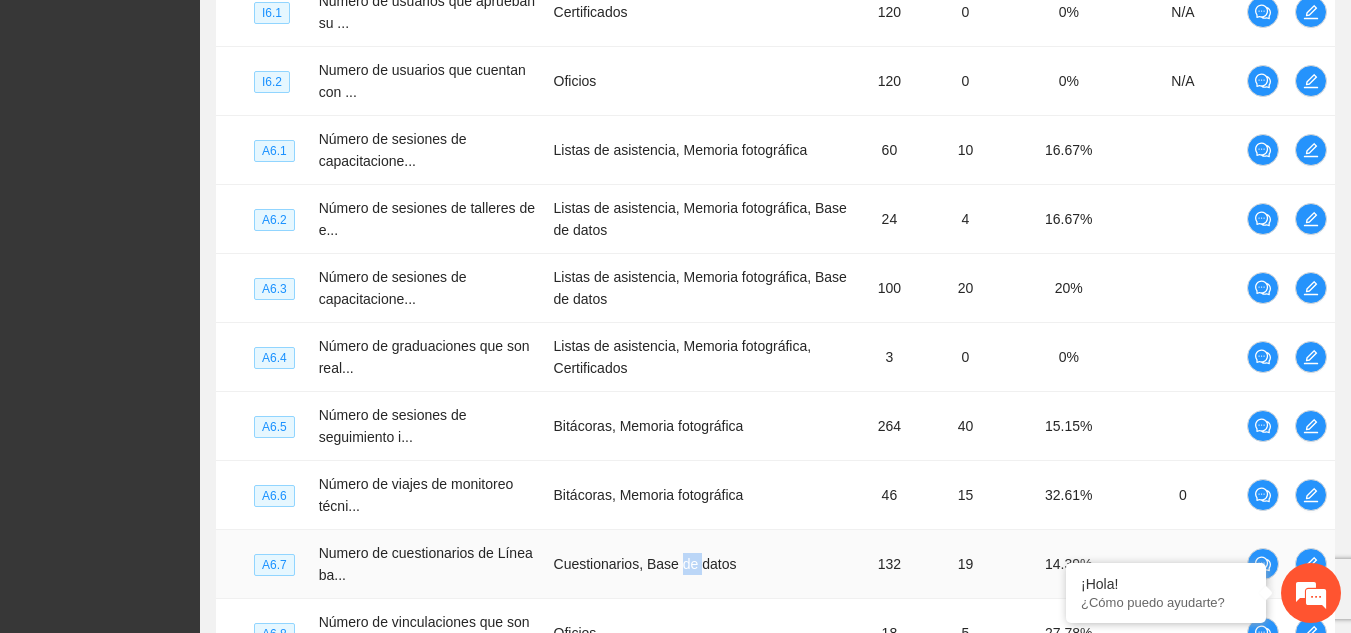 click on "Cuestionarios, Base de datos" at bounding box center [702, 564] 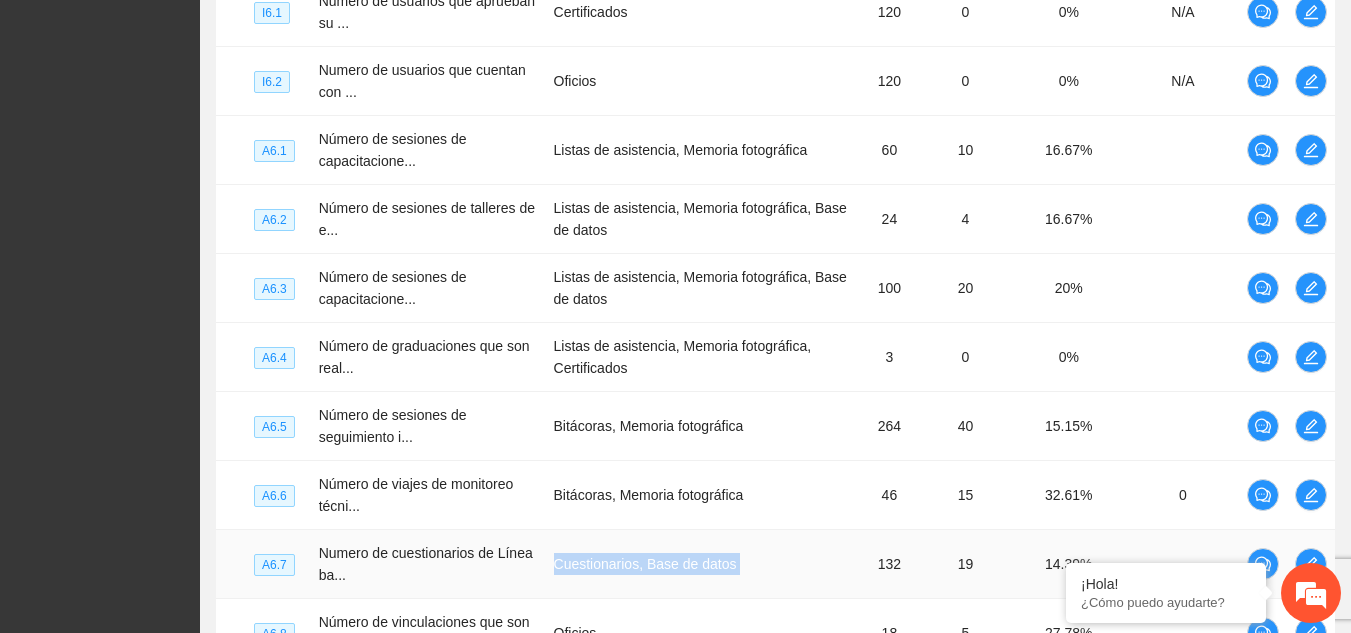 click on "Cuestionarios, Base de datos" at bounding box center (702, 564) 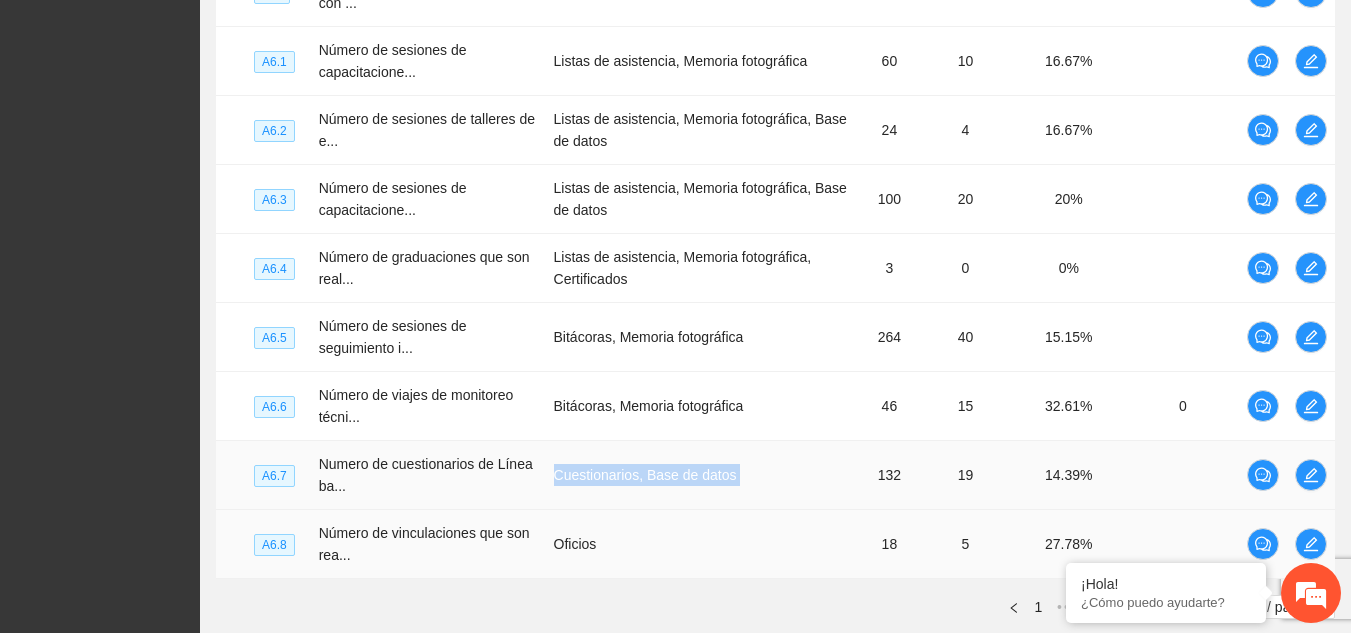 scroll, scrollTop: 689, scrollLeft: 0, axis: vertical 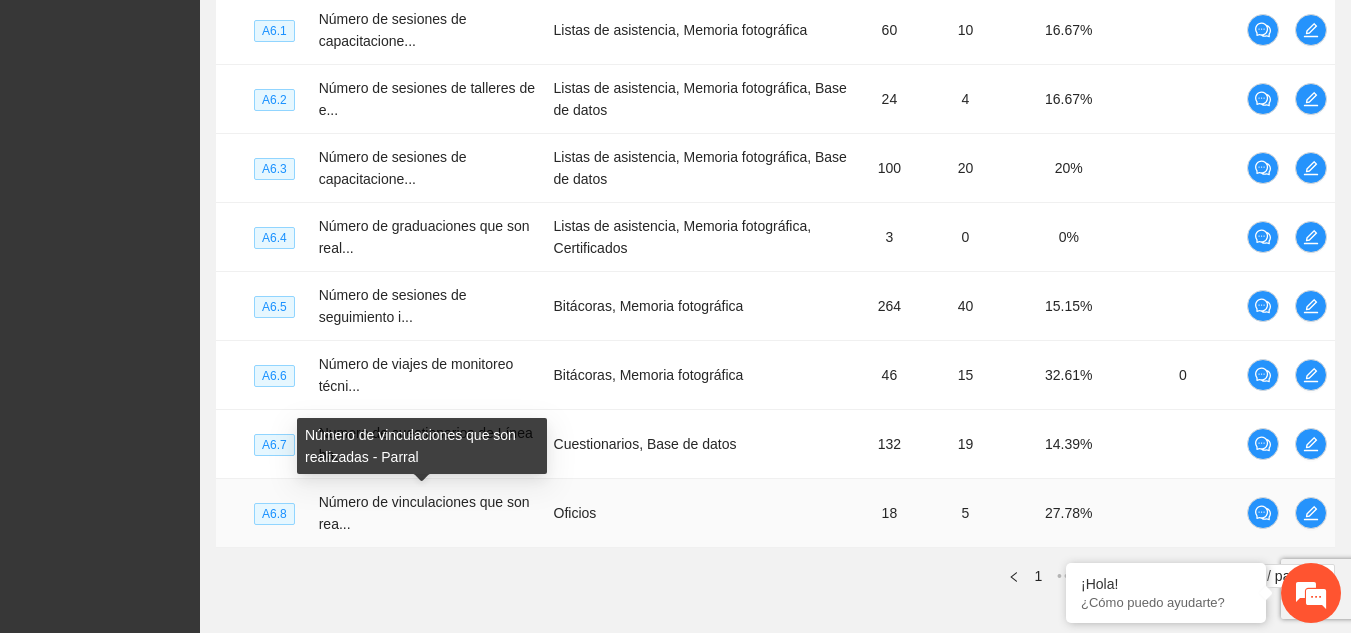 click on "Número de vinculaciones que son realizadas - Parral" at bounding box center (422, 446) 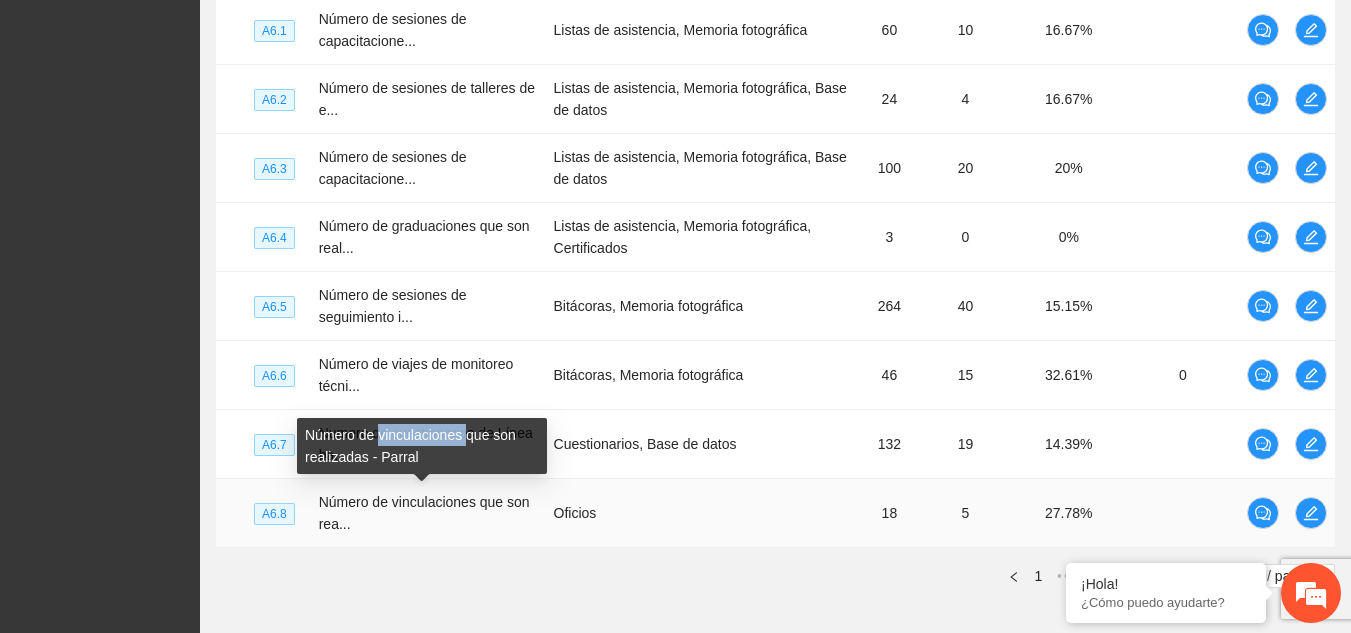 click on "Número de vinculaciones que son realizadas - Parral" at bounding box center [422, 446] 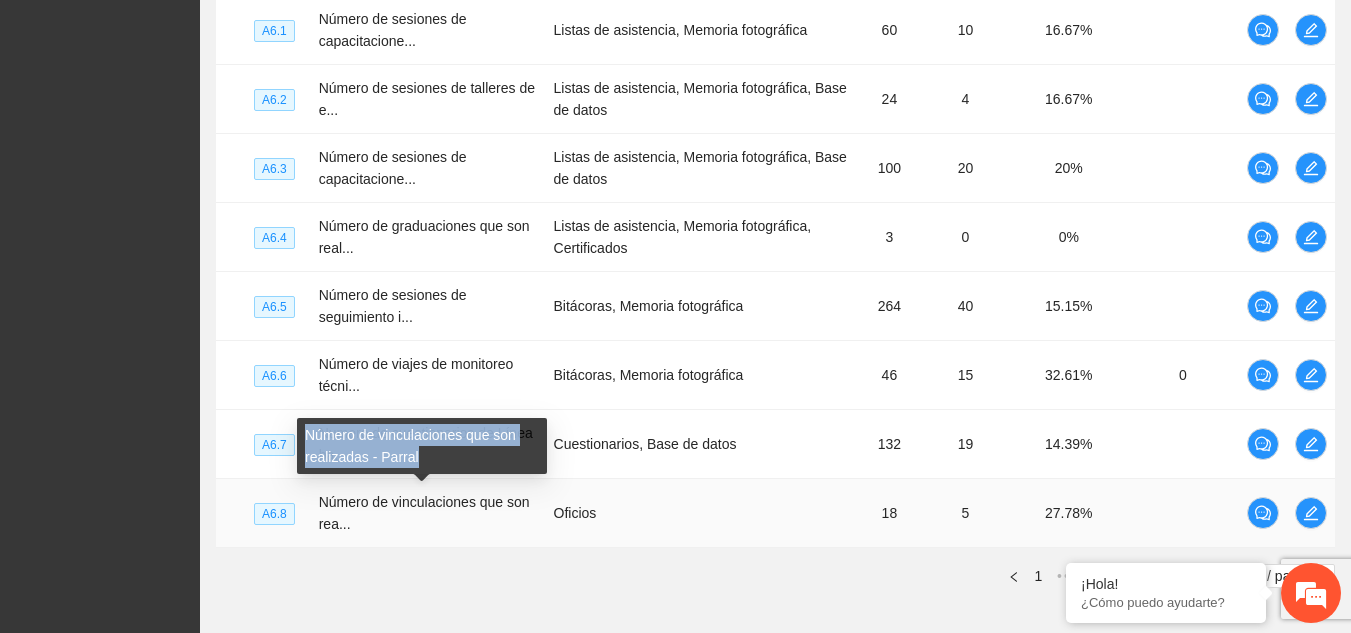 click on "Número de vinculaciones que son realizadas - Parral" at bounding box center [422, 446] 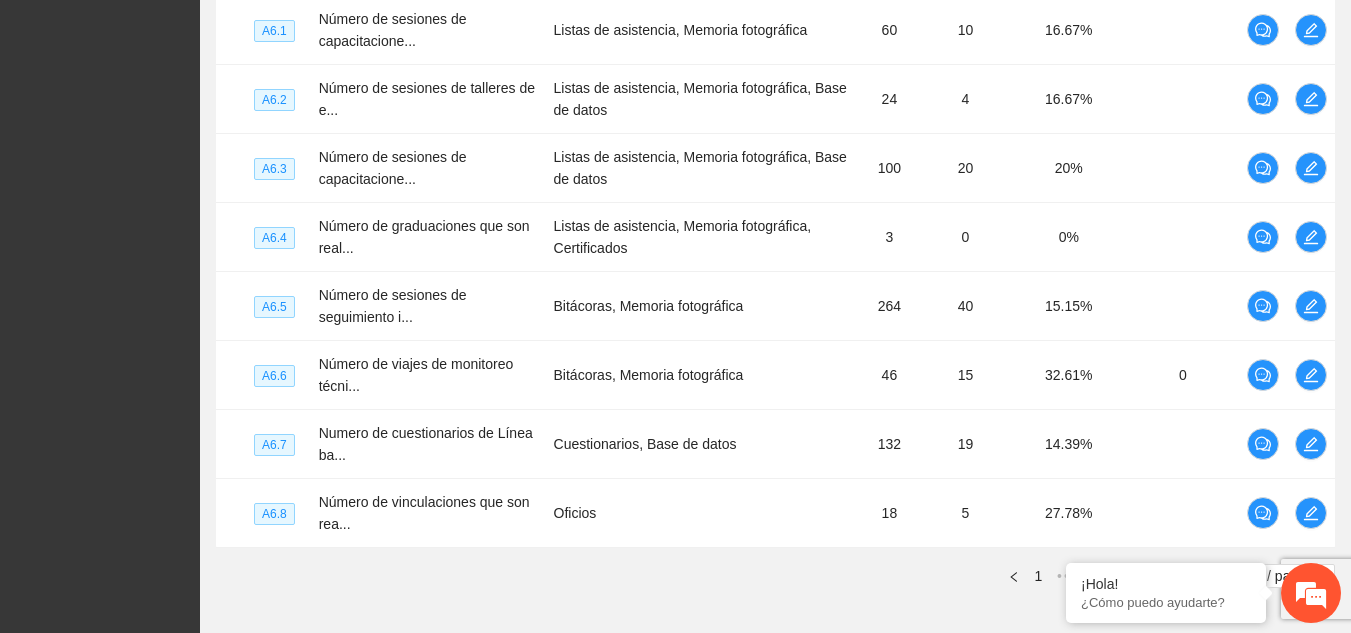 scroll, scrollTop: 754, scrollLeft: 0, axis: vertical 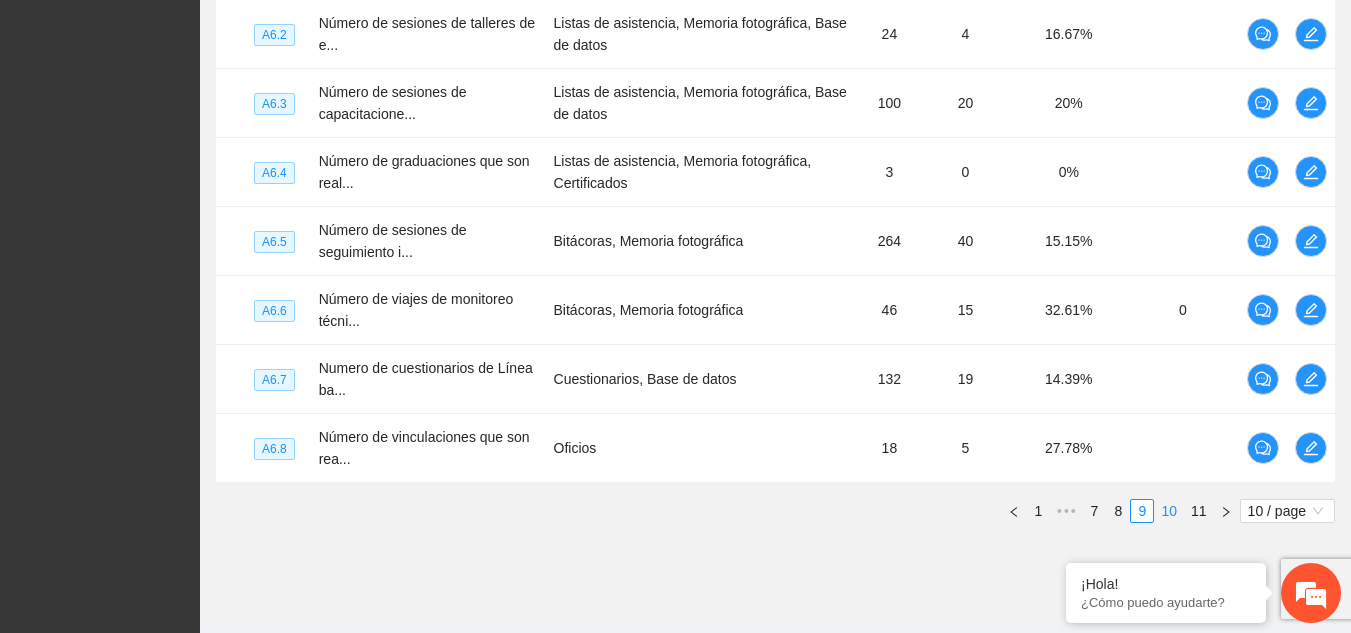 click on "10" at bounding box center (1169, 511) 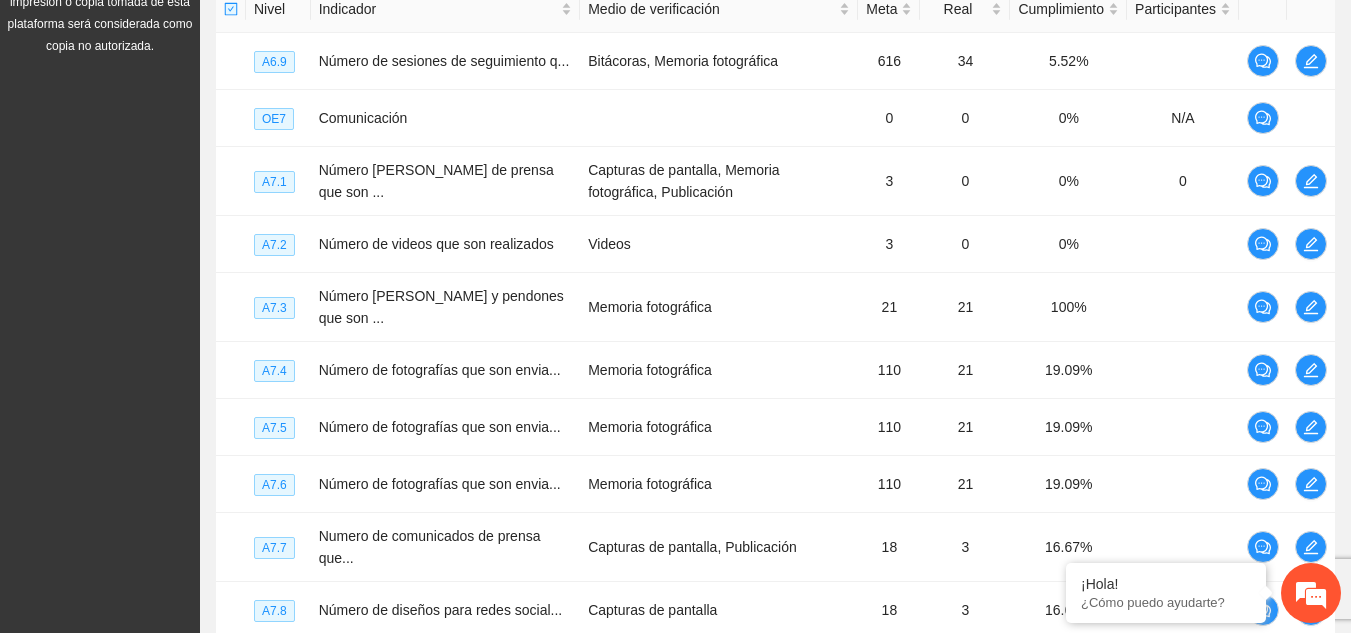 scroll, scrollTop: 511, scrollLeft: 0, axis: vertical 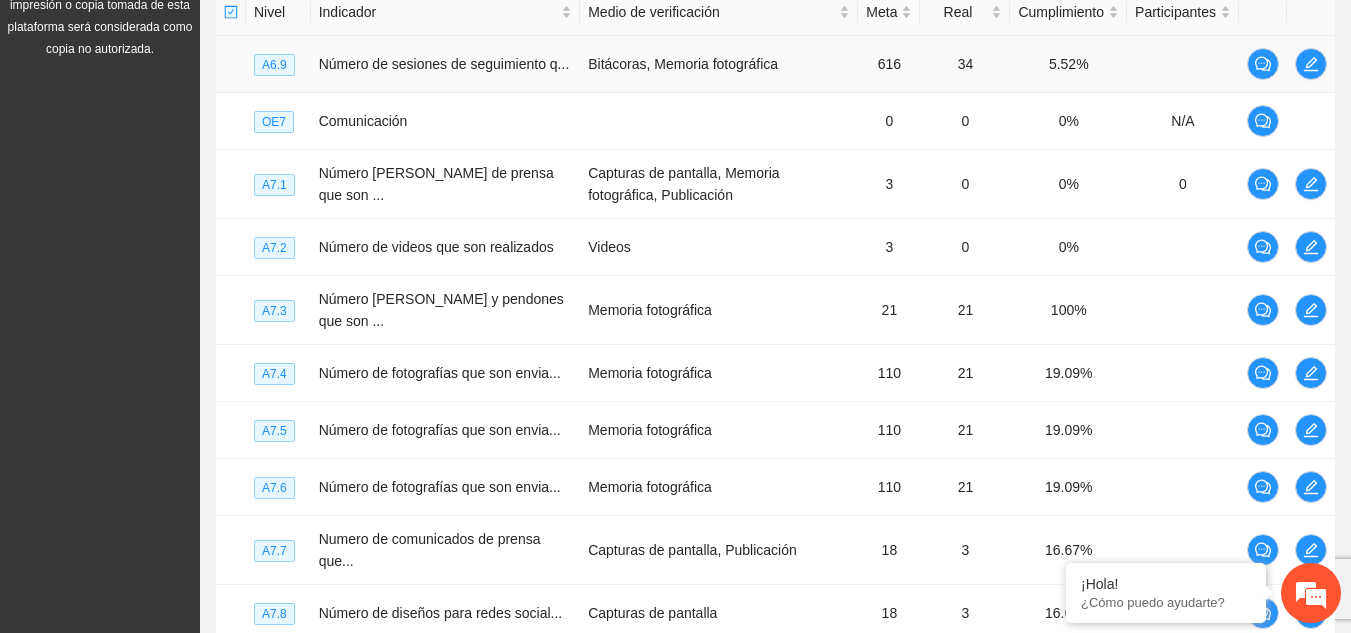 click on "Número de sesiones de seguimiento q..." at bounding box center [444, 64] 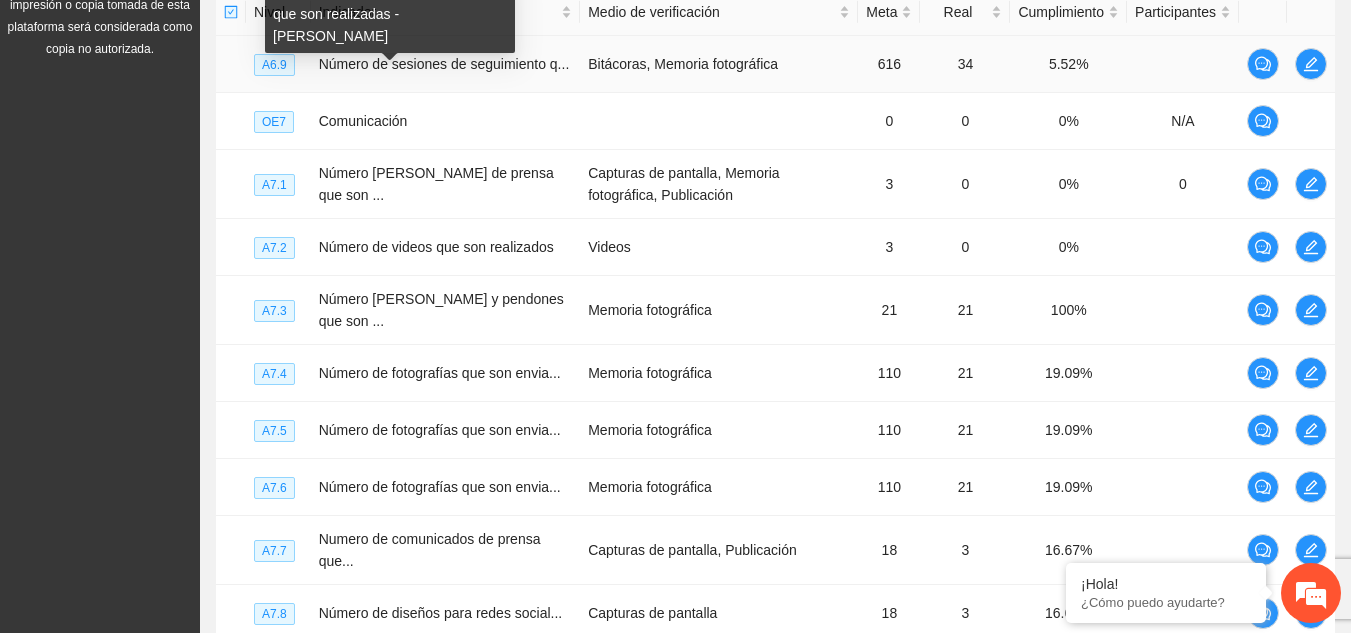 click on "Número de sesiones de seguimiento q..." at bounding box center [444, 64] 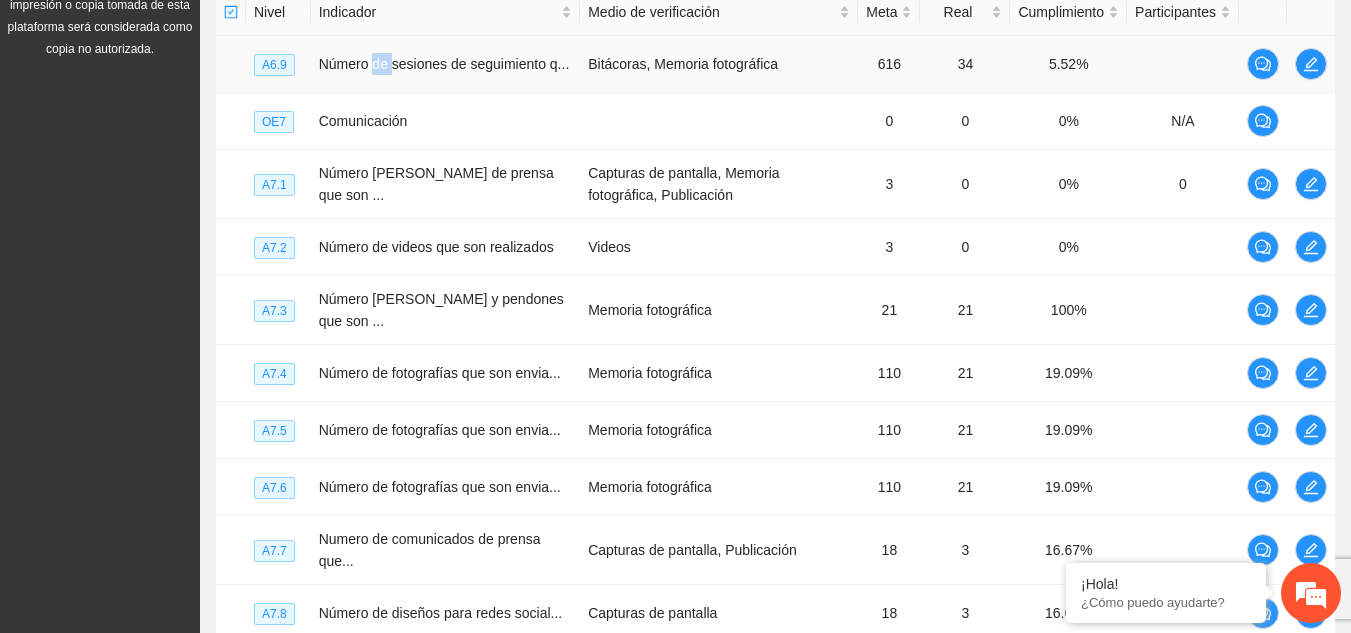 click on "Bitácoras, Memoria fotográfica" at bounding box center (719, 64) 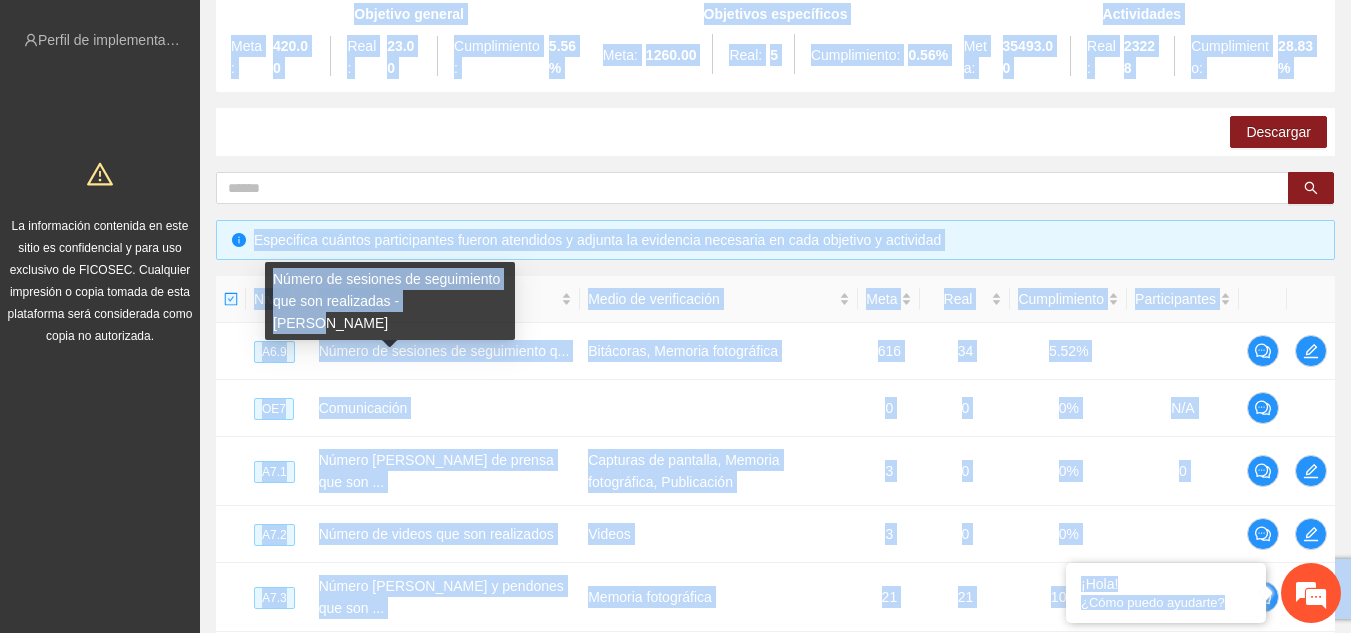 scroll, scrollTop: 0, scrollLeft: 0, axis: both 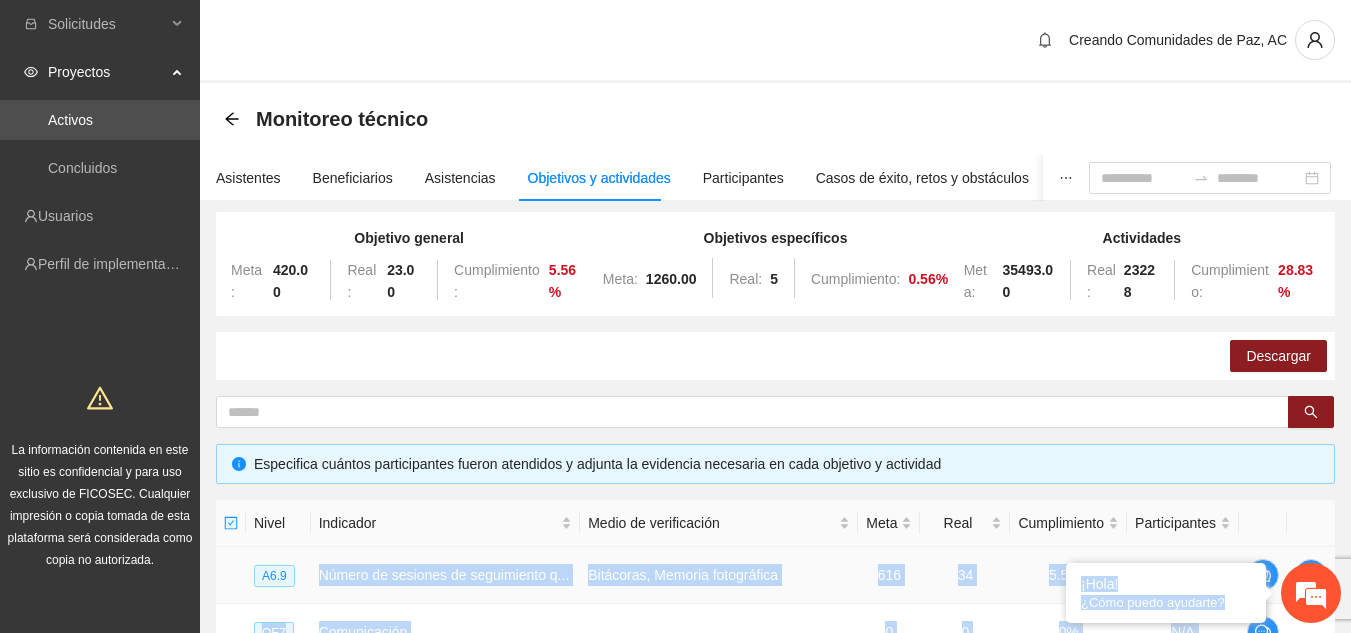 drag, startPoint x: 437, startPoint y: 12, endPoint x: 306, endPoint y: 586, distance: 588.75885 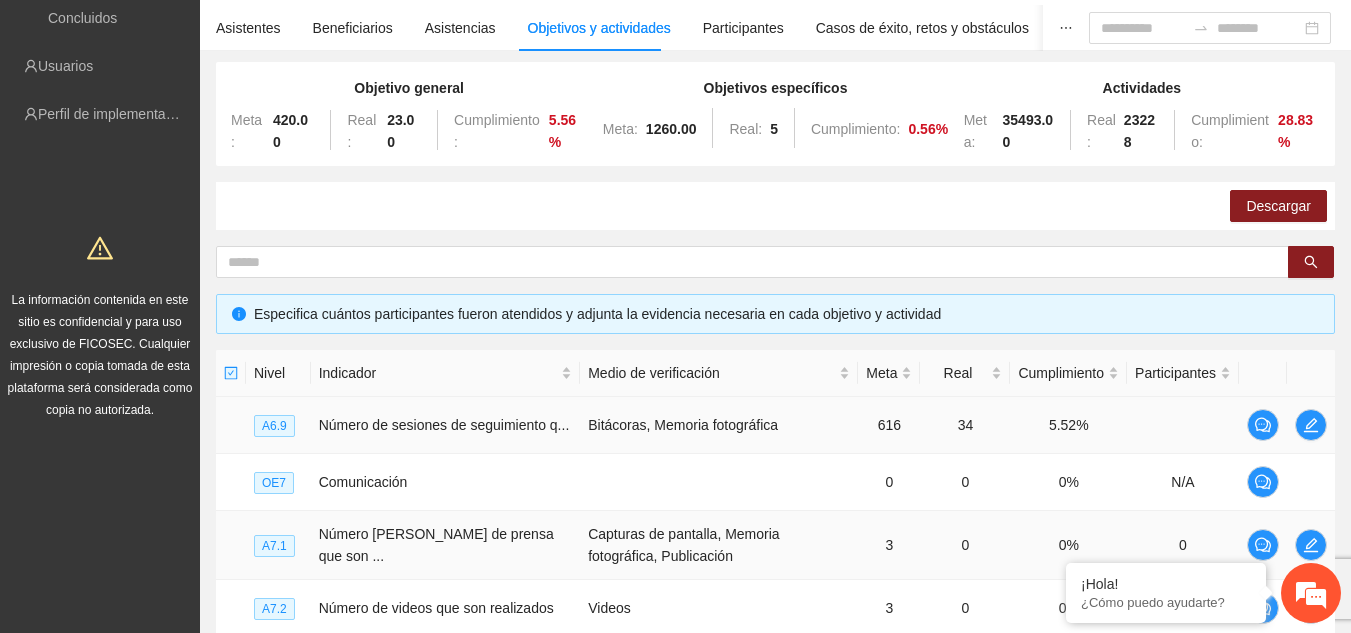 scroll, scrollTop: 160, scrollLeft: 0, axis: vertical 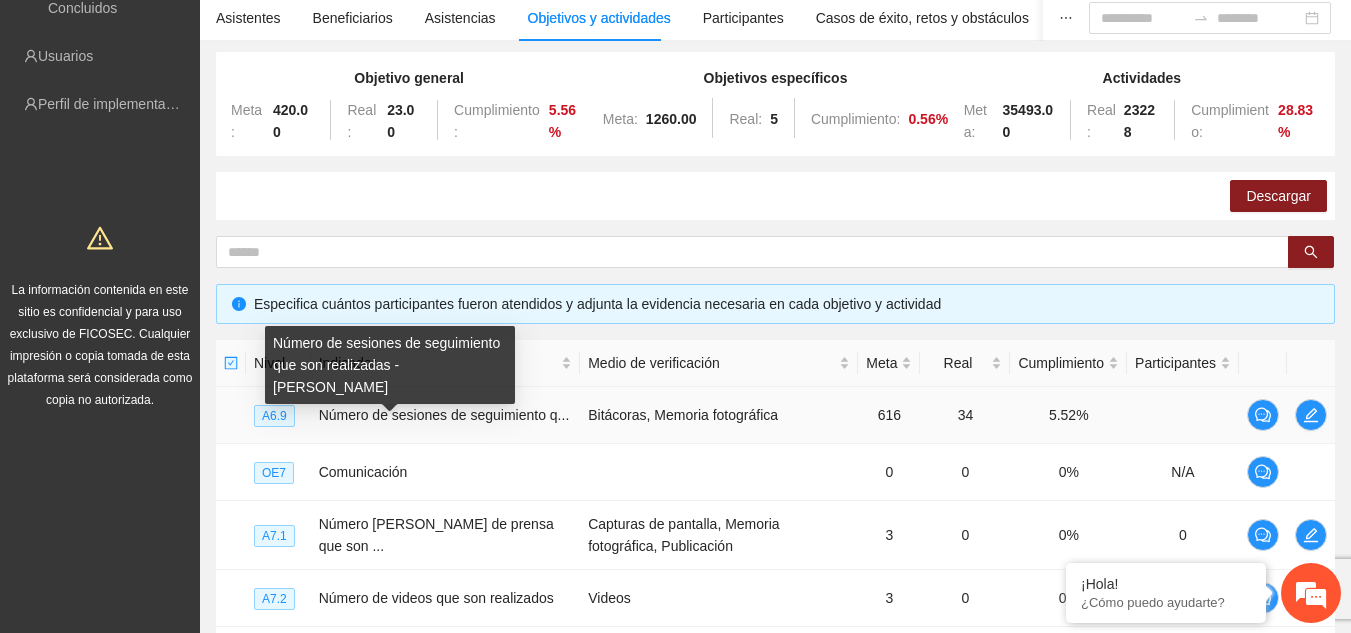 click on "Número de sesiones de seguimiento que son realizadas - [PERSON_NAME]" at bounding box center (390, 365) 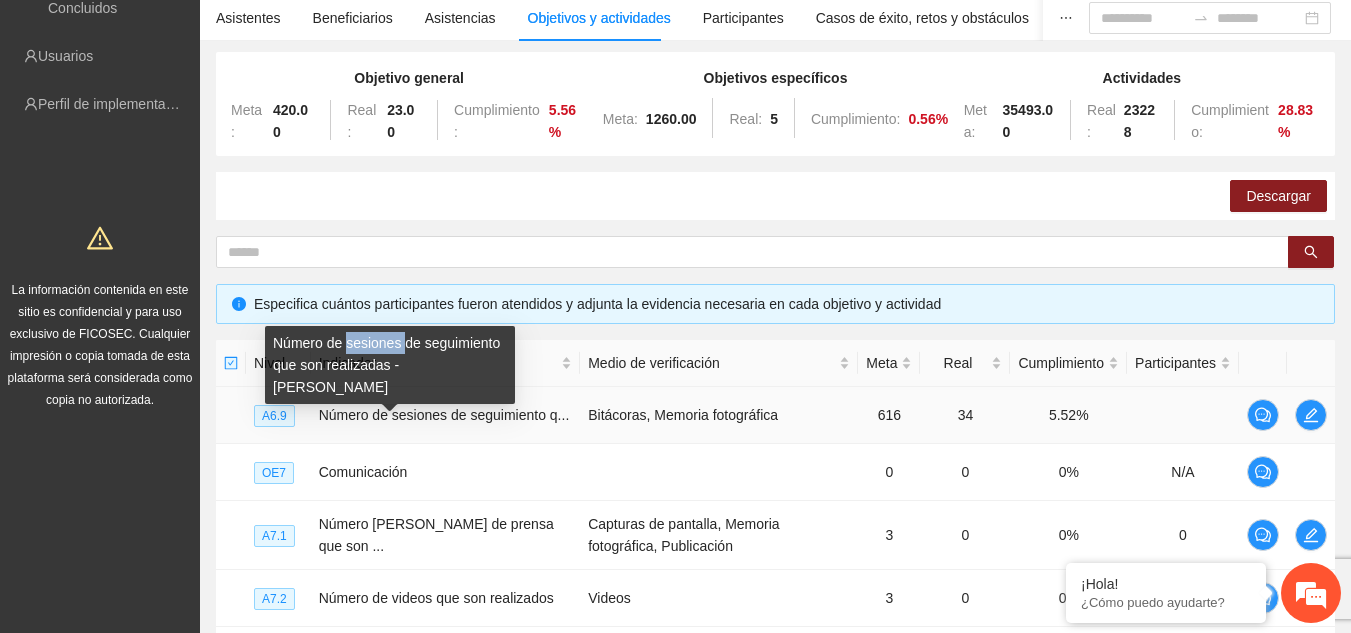 click on "Número de sesiones de seguimiento que son realizadas - [PERSON_NAME]" at bounding box center (390, 365) 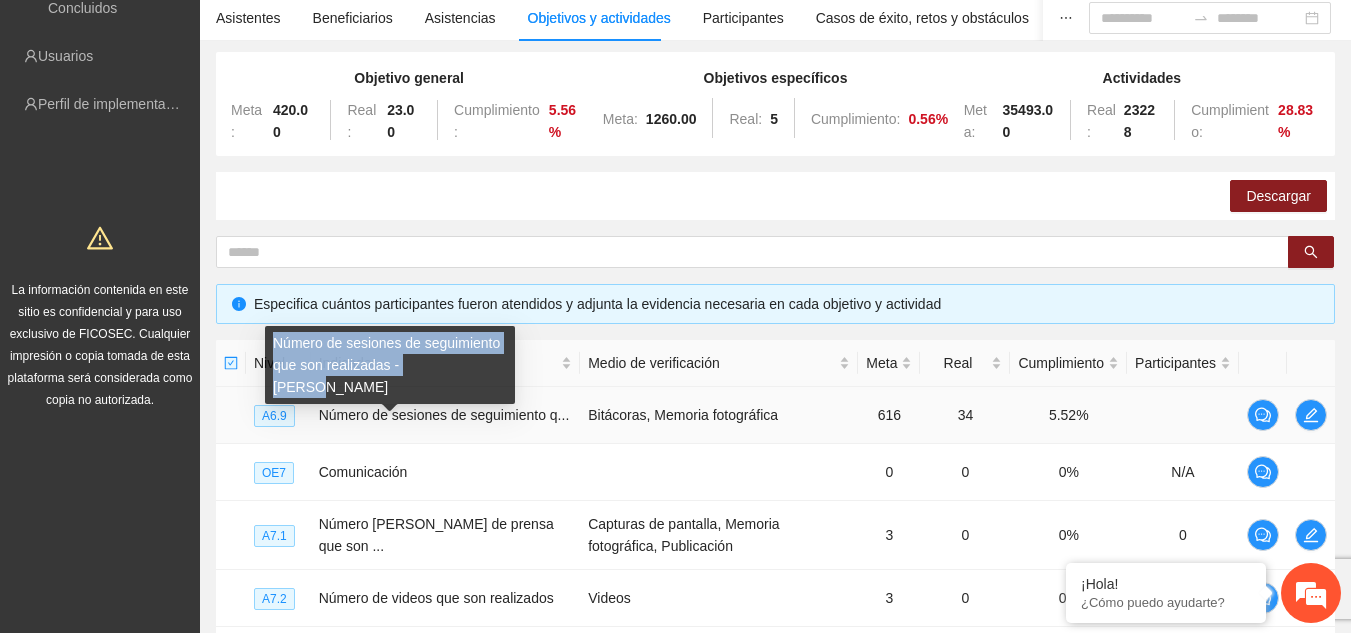 click on "Número de sesiones de seguimiento que son realizadas - [PERSON_NAME]" at bounding box center [390, 365] 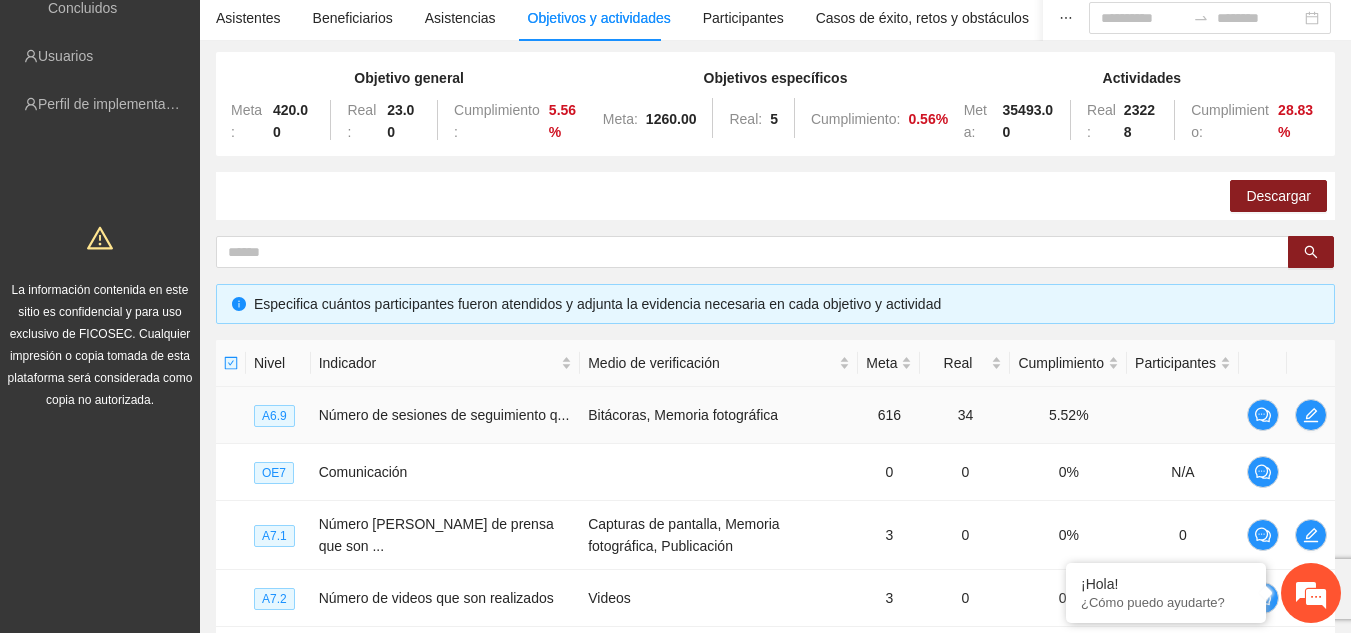 click on "Bitácoras, Memoria fotográfica" at bounding box center (719, 415) 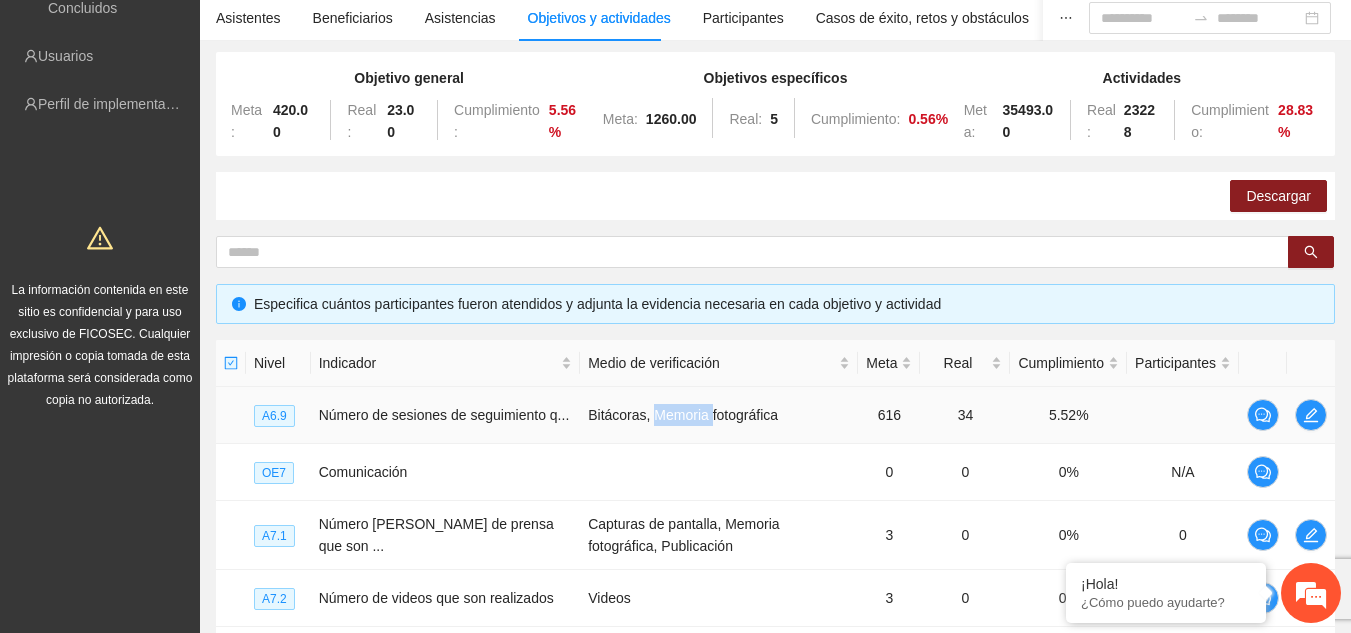 click on "Bitácoras, Memoria fotográfica" at bounding box center [719, 415] 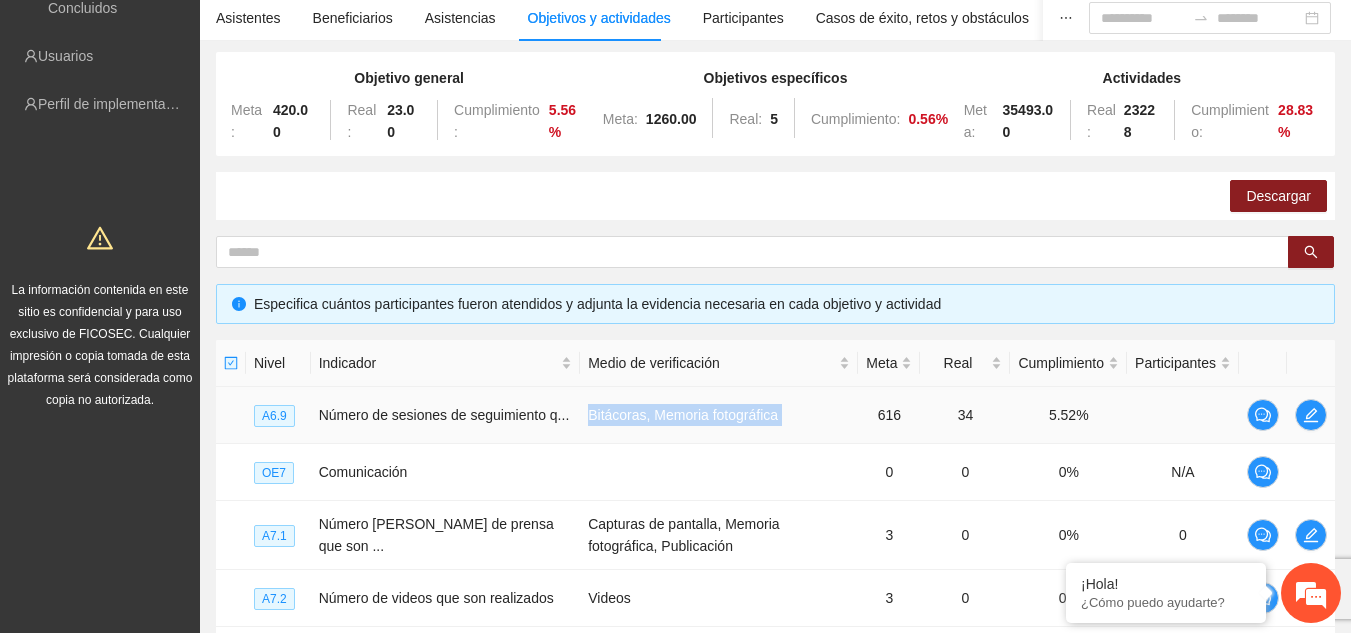 click on "Bitácoras, Memoria fotográfica" at bounding box center [719, 415] 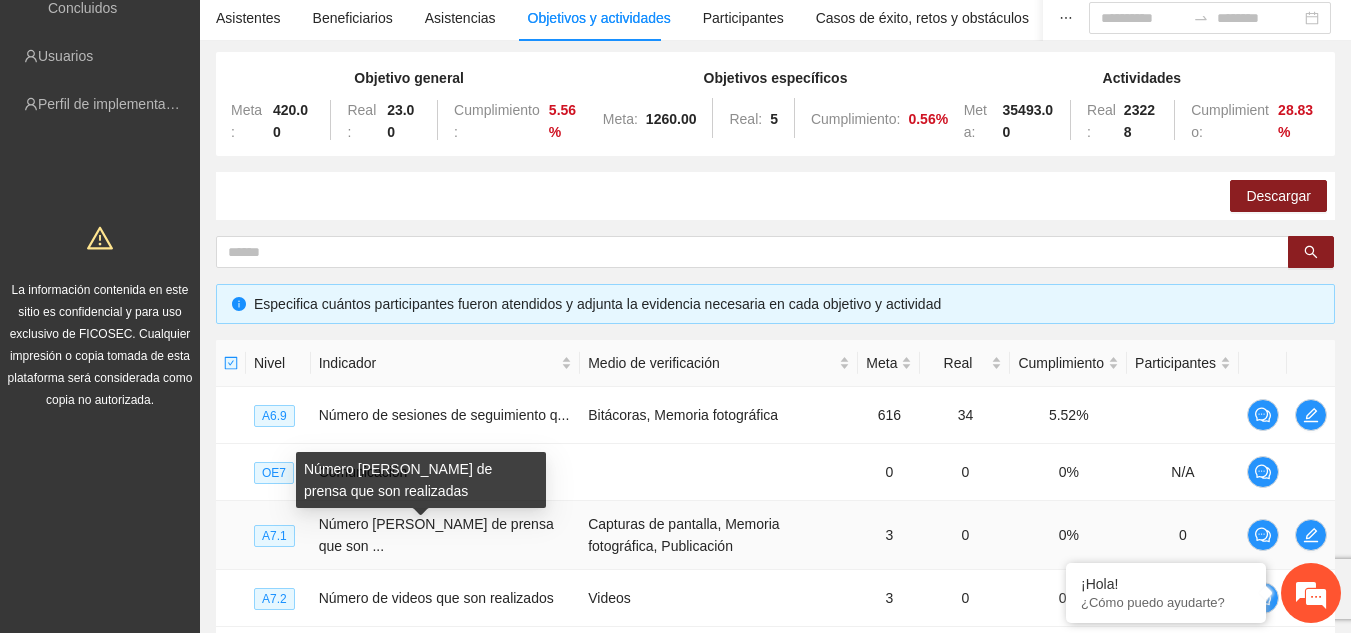 click on "Número [PERSON_NAME] de prensa que son realizadas" at bounding box center (421, 480) 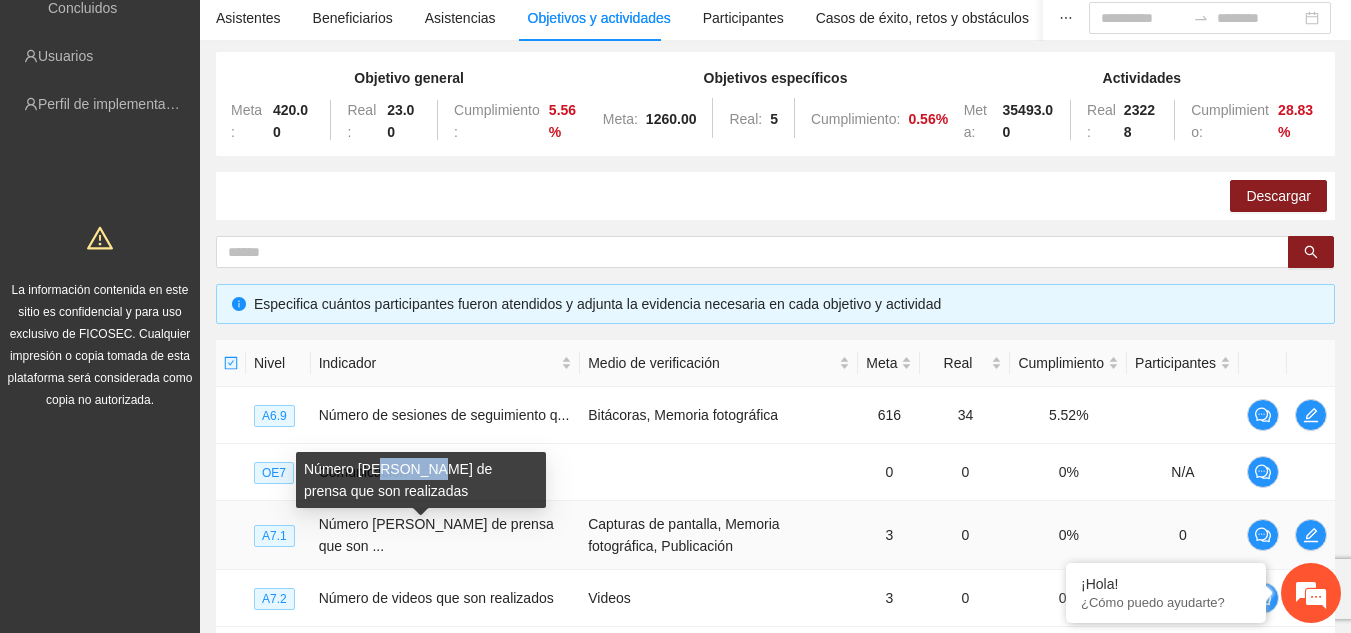 click on "Número [PERSON_NAME] de prensa que son realizadas" at bounding box center [421, 480] 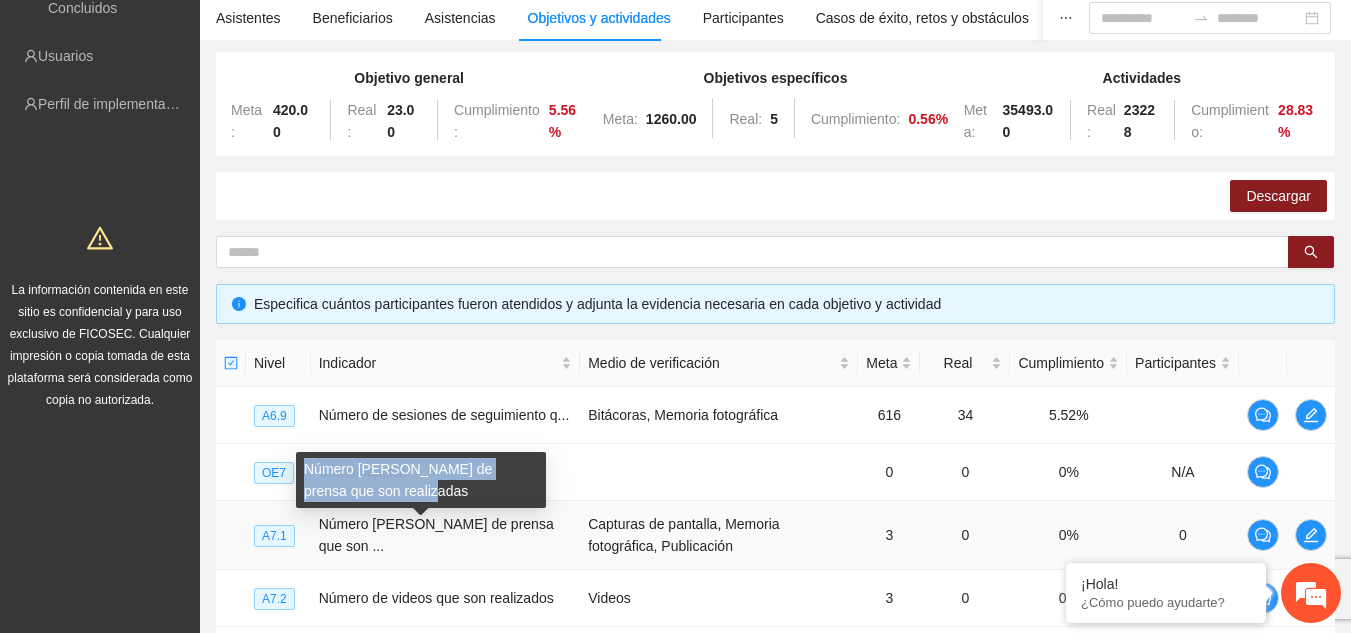 click on "Número [PERSON_NAME] de prensa que son realizadas" at bounding box center (421, 480) 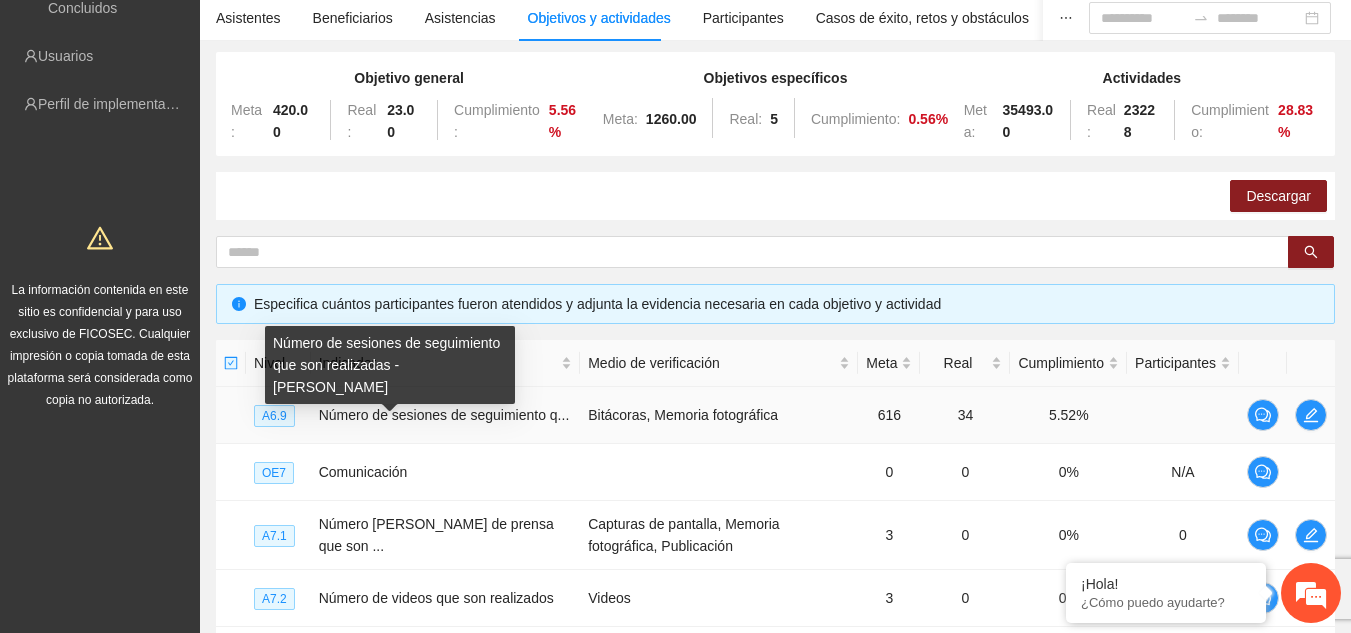 click on "Número de sesiones de seguimiento que son realizadas - [PERSON_NAME]" at bounding box center [390, 365] 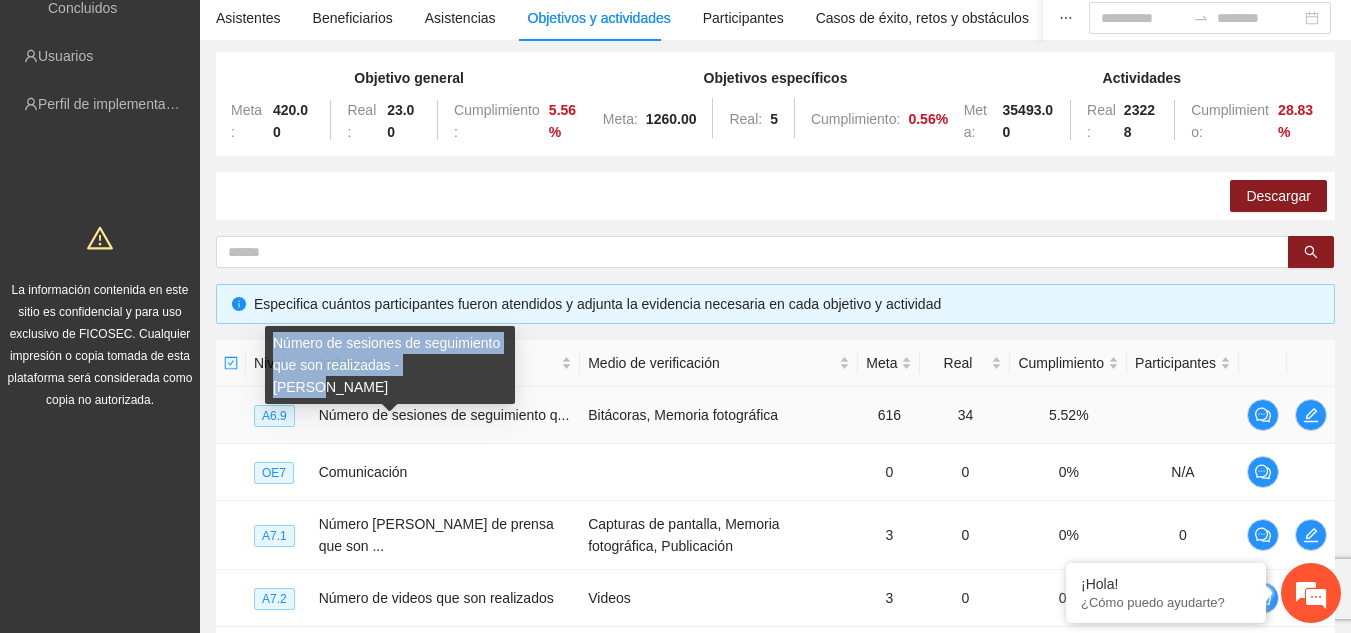 click on "Número de sesiones de seguimiento que son realizadas - [PERSON_NAME]" at bounding box center [390, 365] 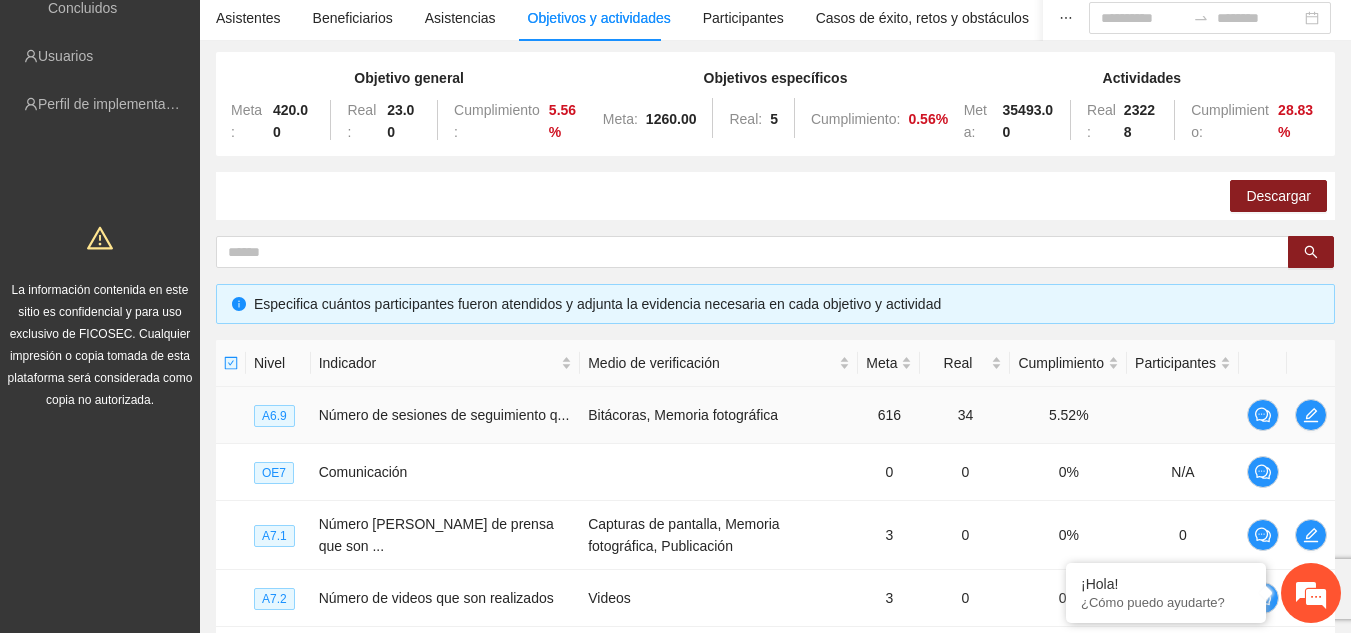 click on "Bitácoras, Memoria fotográfica" at bounding box center [719, 415] 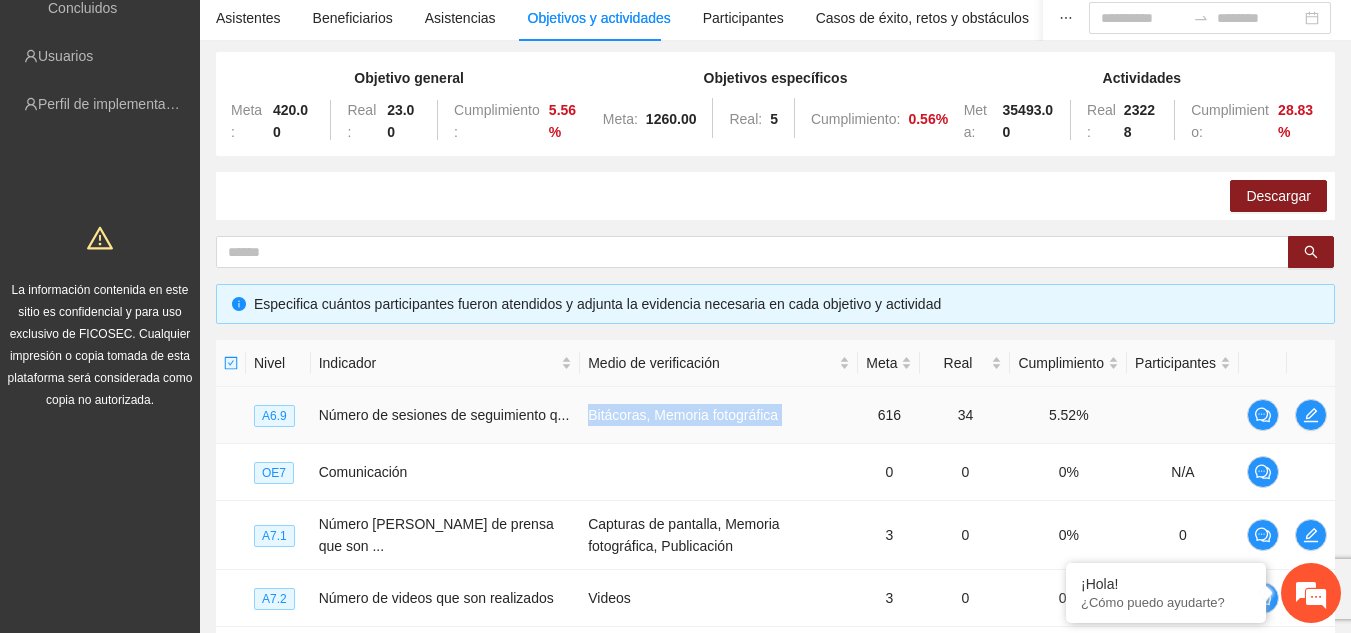 click on "Bitácoras, Memoria fotográfica" at bounding box center [719, 415] 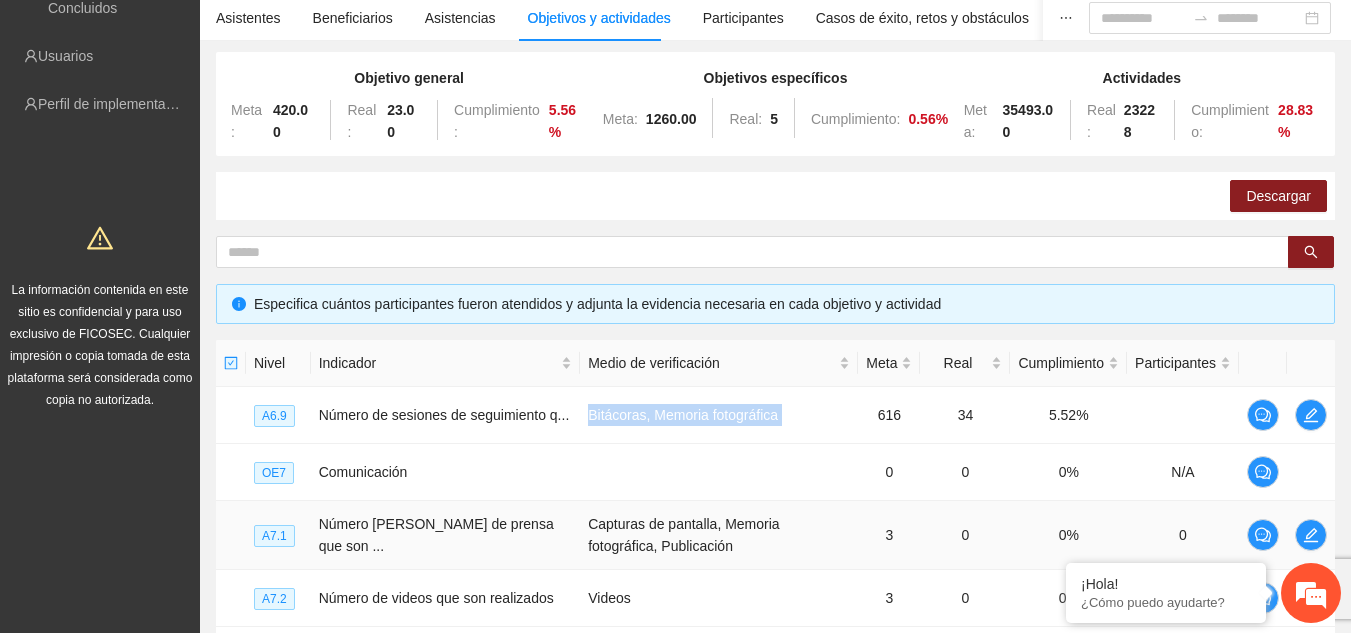 click on "Número [PERSON_NAME] de prensa que son ..." at bounding box center [446, 535] 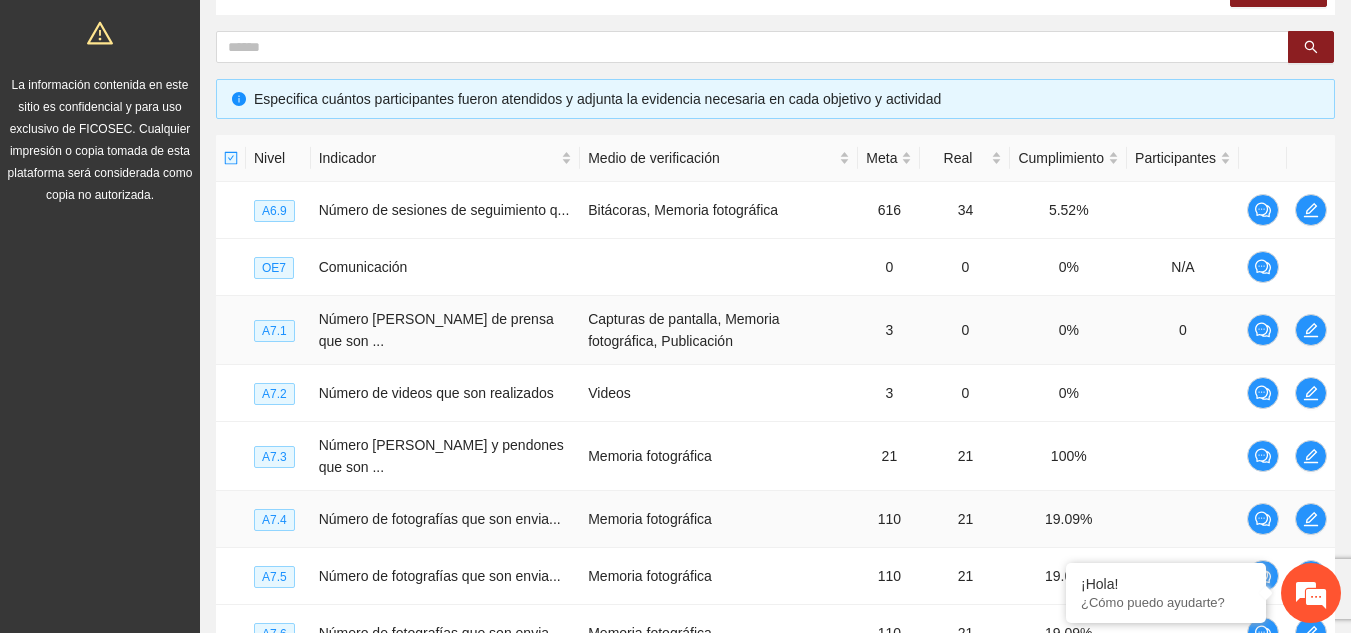 scroll, scrollTop: 400, scrollLeft: 0, axis: vertical 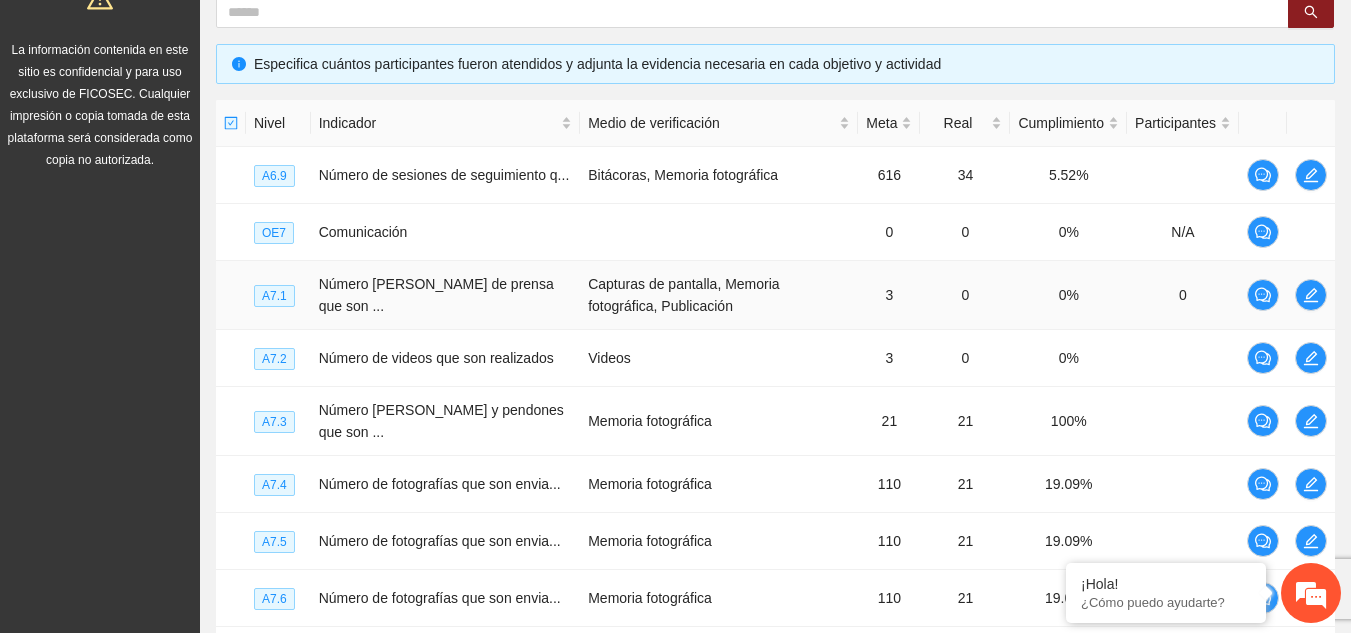 click on "Capturas de pantalla, Memoria fotográfica, Publicación" at bounding box center (719, 295) 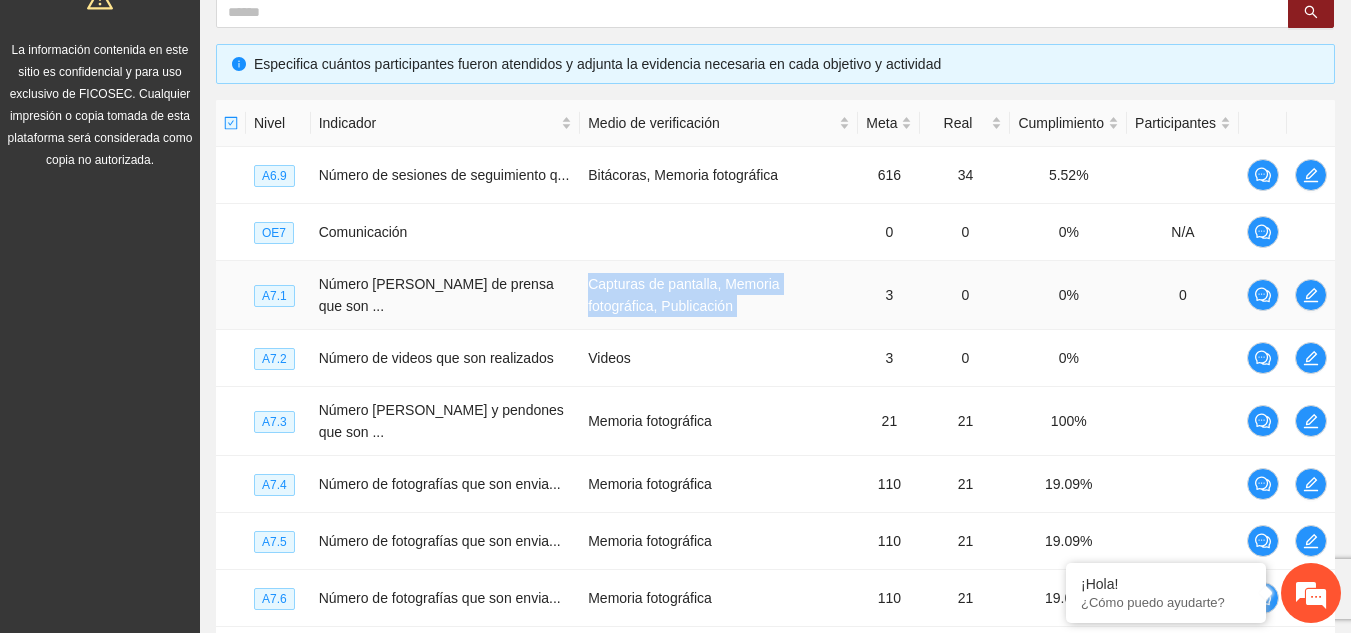 click on "Capturas de pantalla, Memoria fotográfica, Publicación" at bounding box center [719, 295] 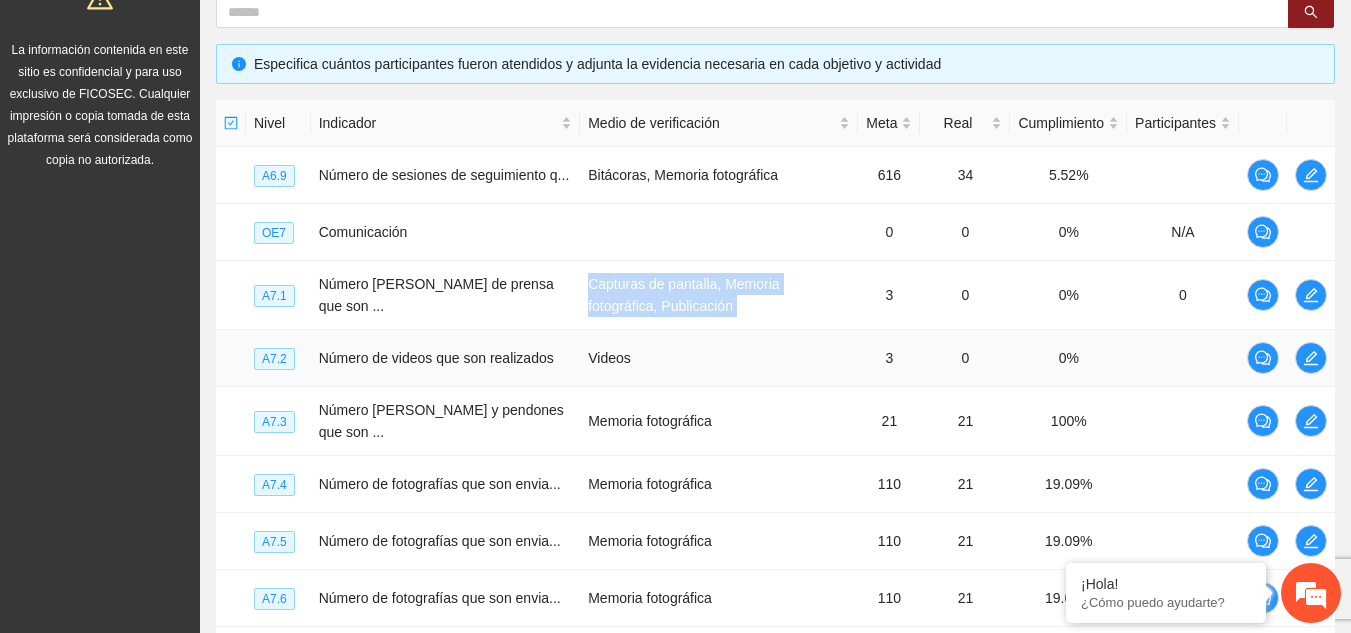 click on "Número de videos que son realizados" at bounding box center [446, 358] 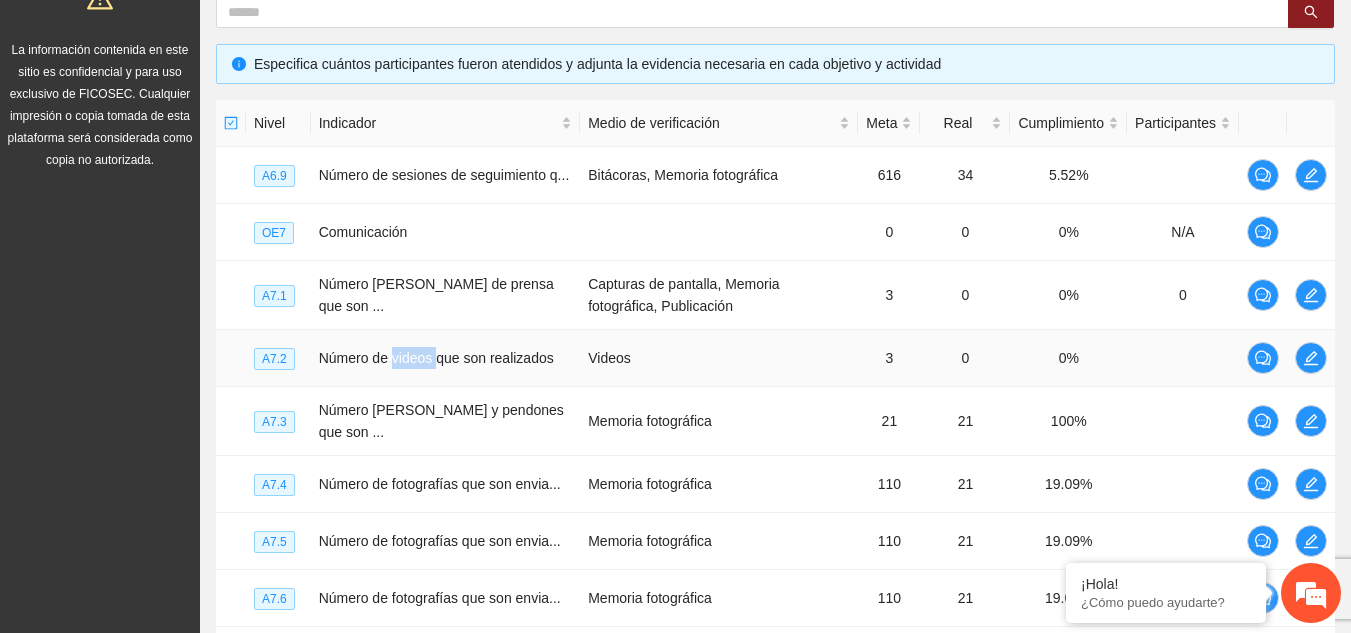 click on "Número de videos que son realizados" at bounding box center [446, 358] 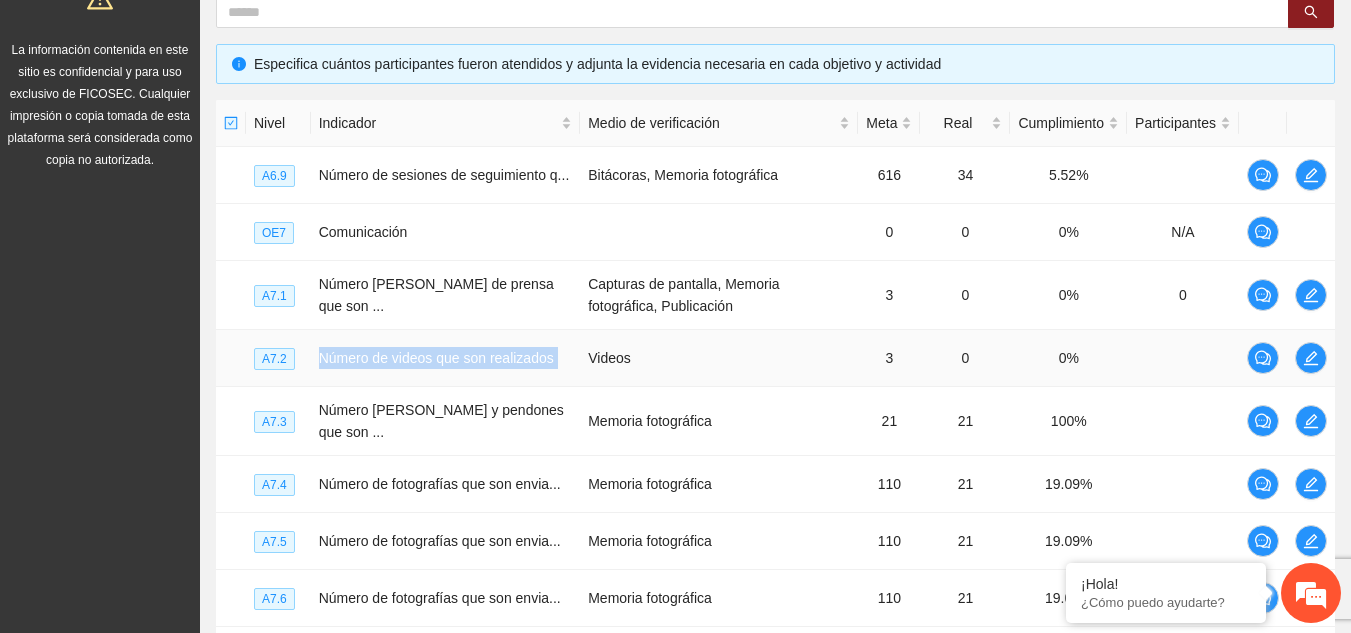 click on "Número de videos que son realizados" at bounding box center (446, 358) 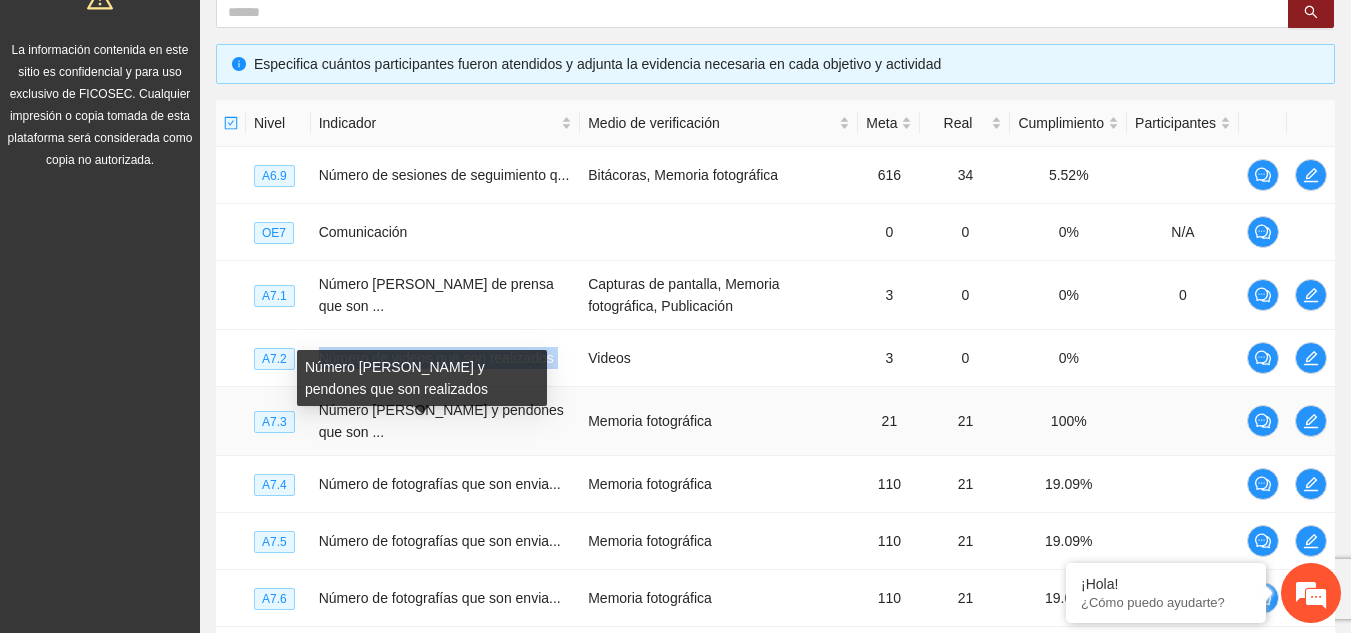 click on "Número [PERSON_NAME] y pendones que son realizados" at bounding box center [422, 378] 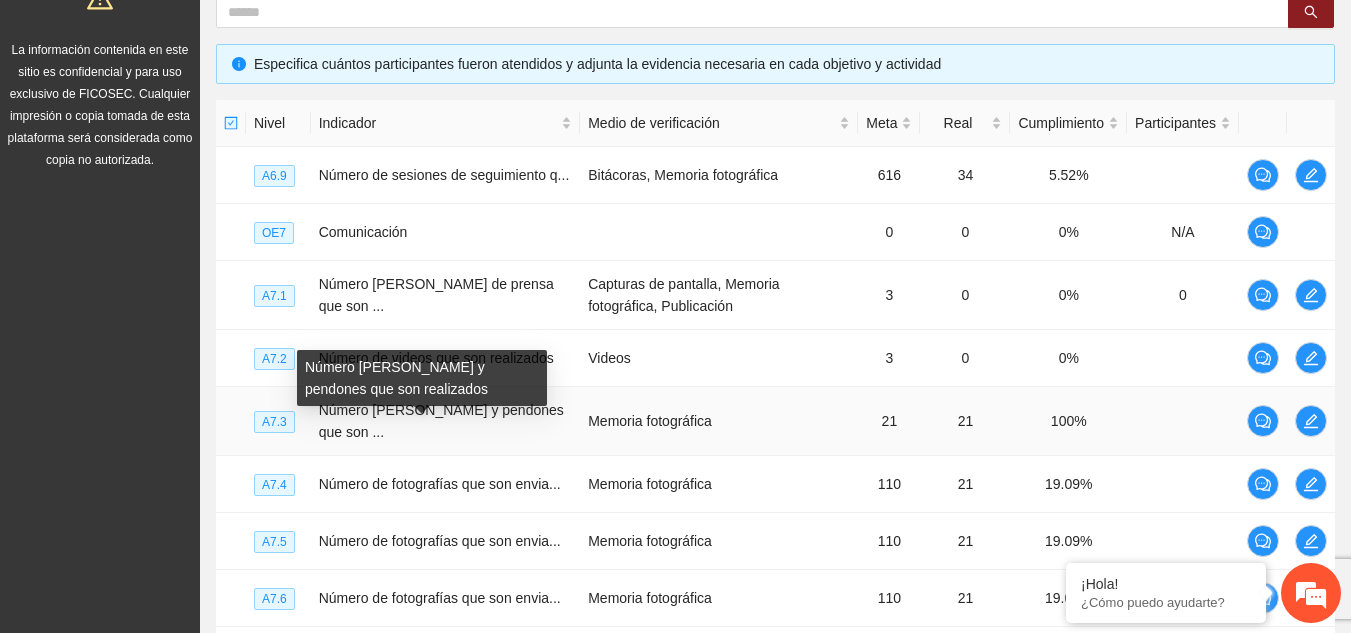 click on "Número [PERSON_NAME] y pendones que son realizados" at bounding box center [422, 378] 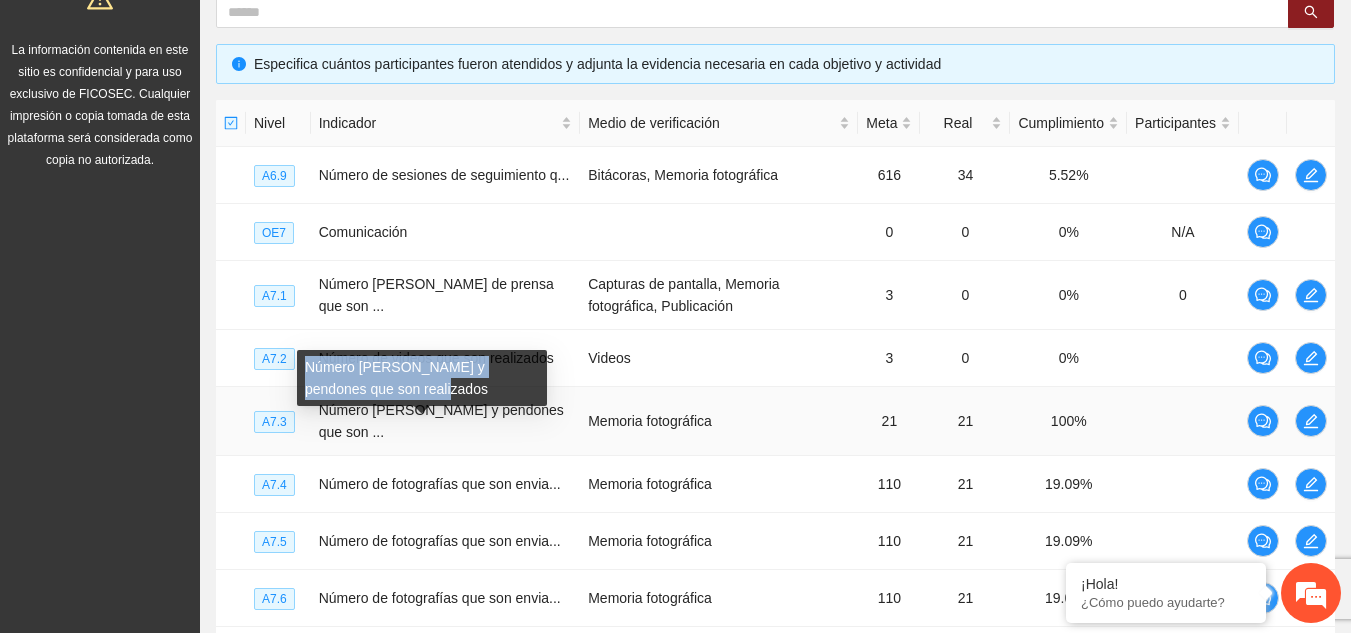 click on "Número [PERSON_NAME] y pendones que son realizados" at bounding box center [422, 378] 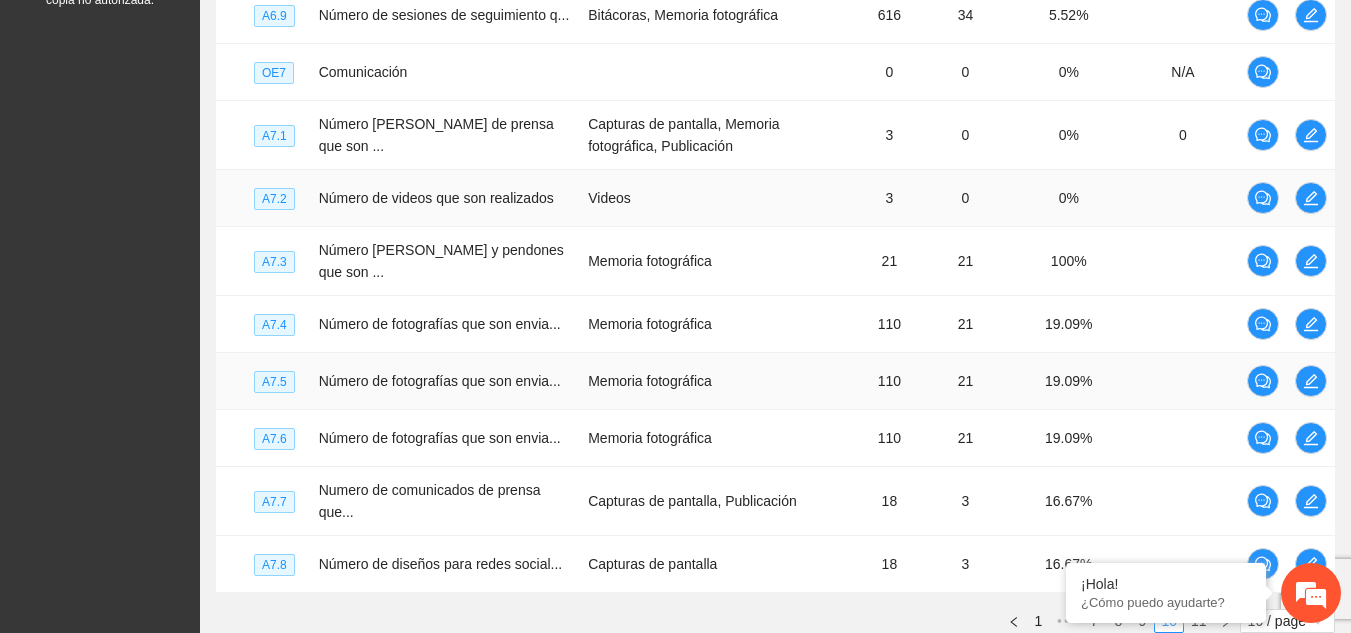 click on "Número de fotografías que son envia..." at bounding box center [446, 381] 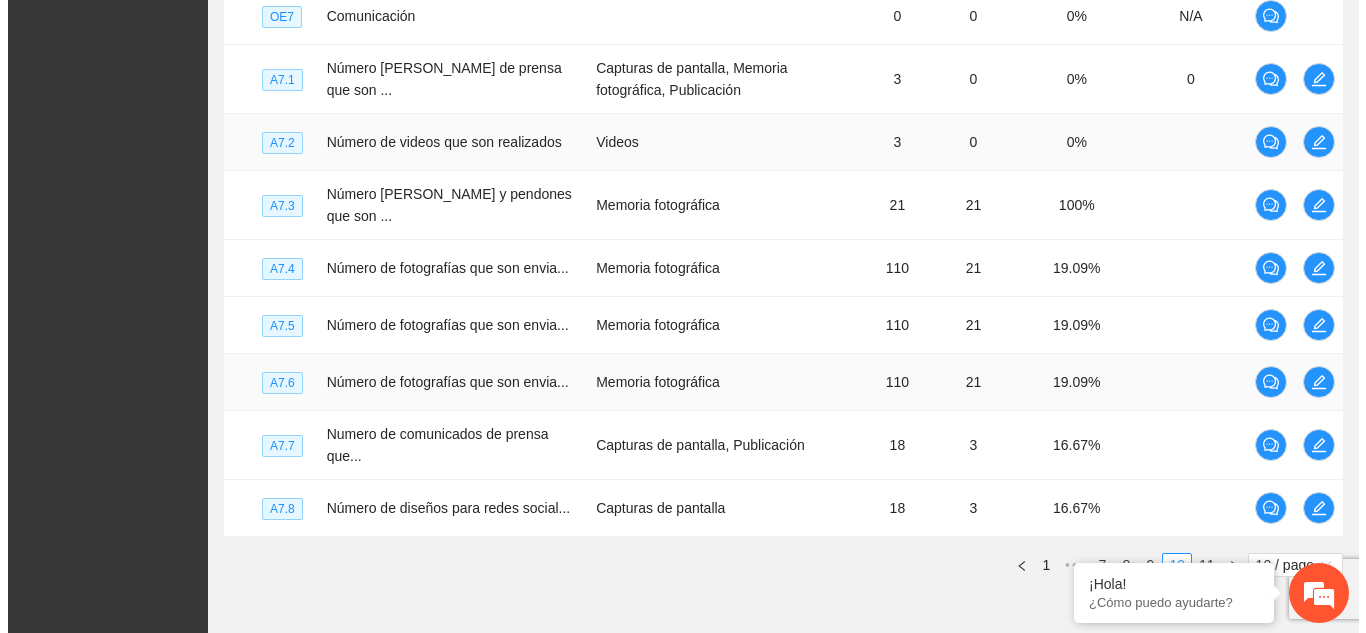 scroll, scrollTop: 680, scrollLeft: 0, axis: vertical 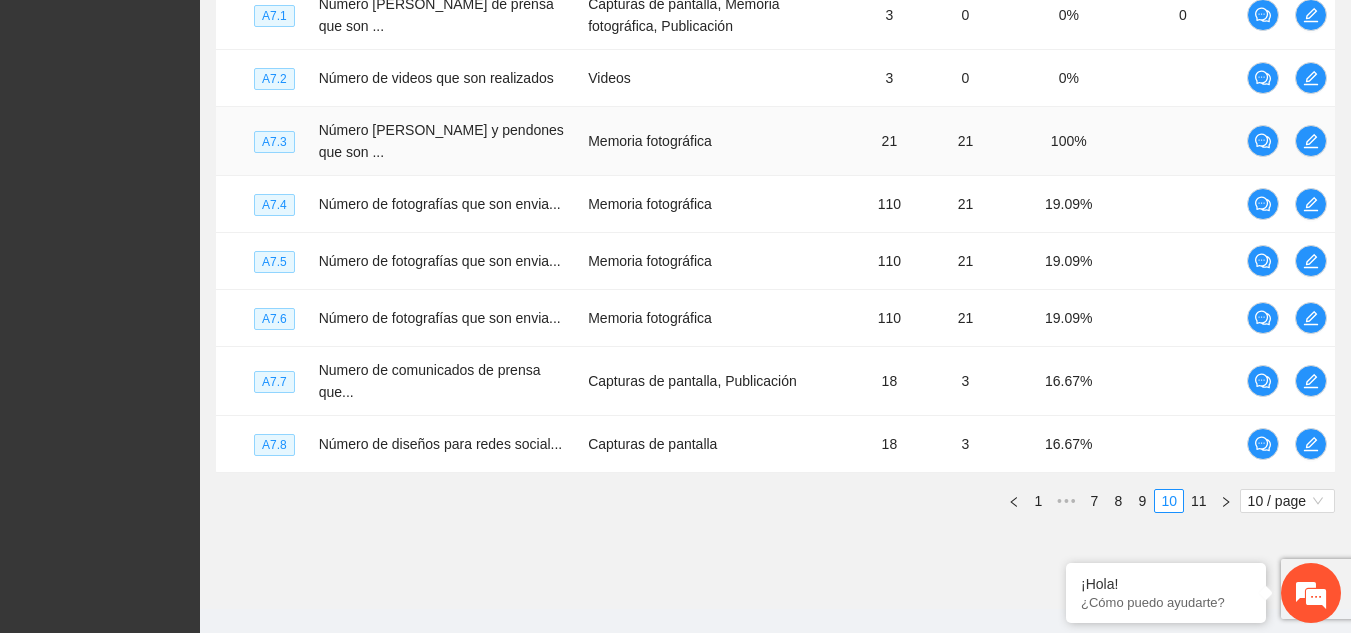 click on "Memoria fotográfica" at bounding box center (719, 141) 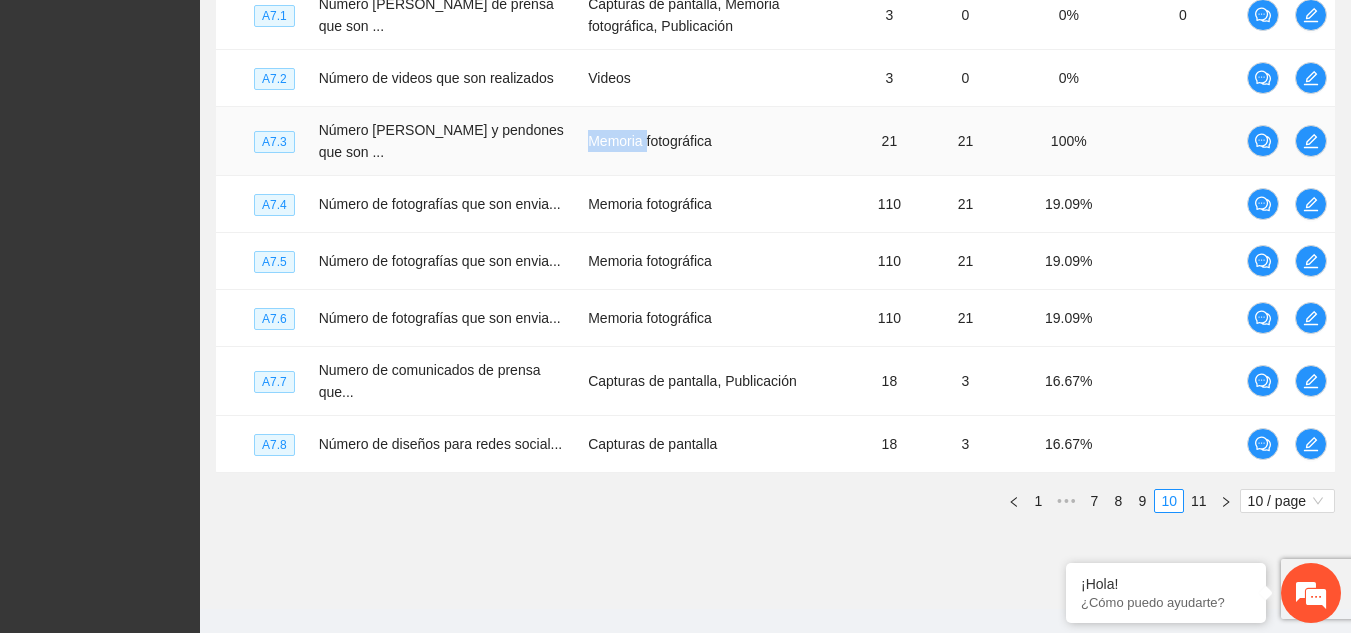click on "Memoria fotográfica" at bounding box center (719, 141) 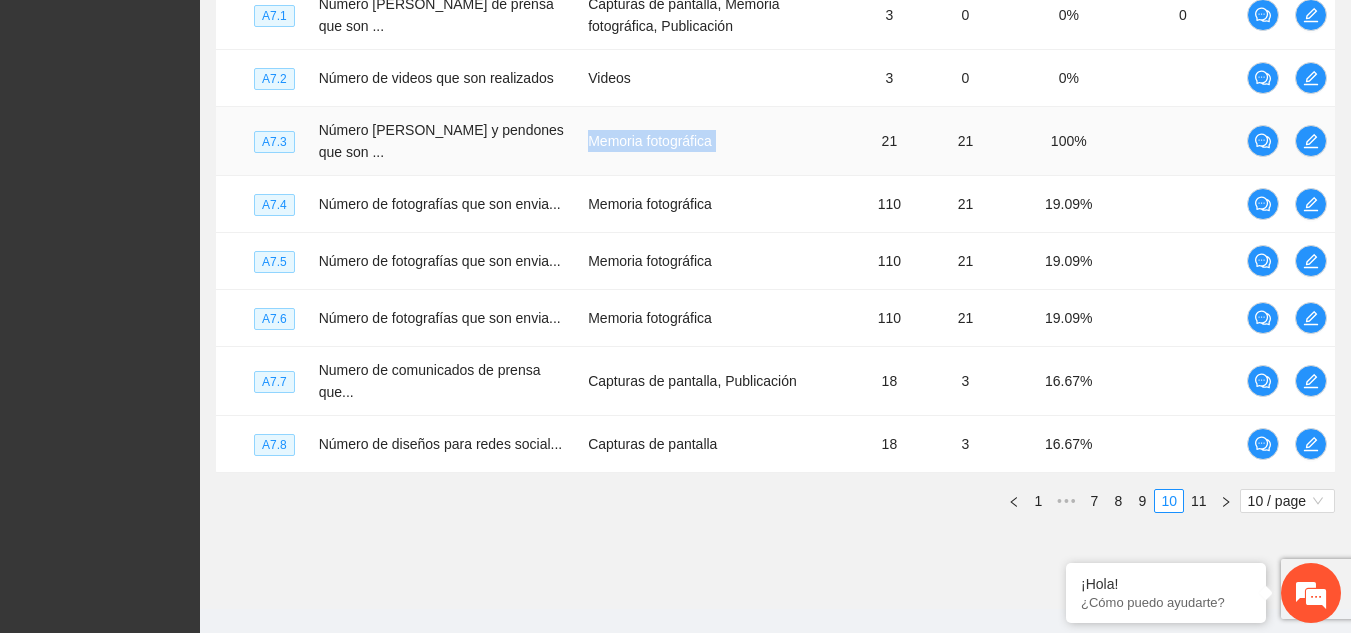click on "Memoria fotográfica" at bounding box center (719, 141) 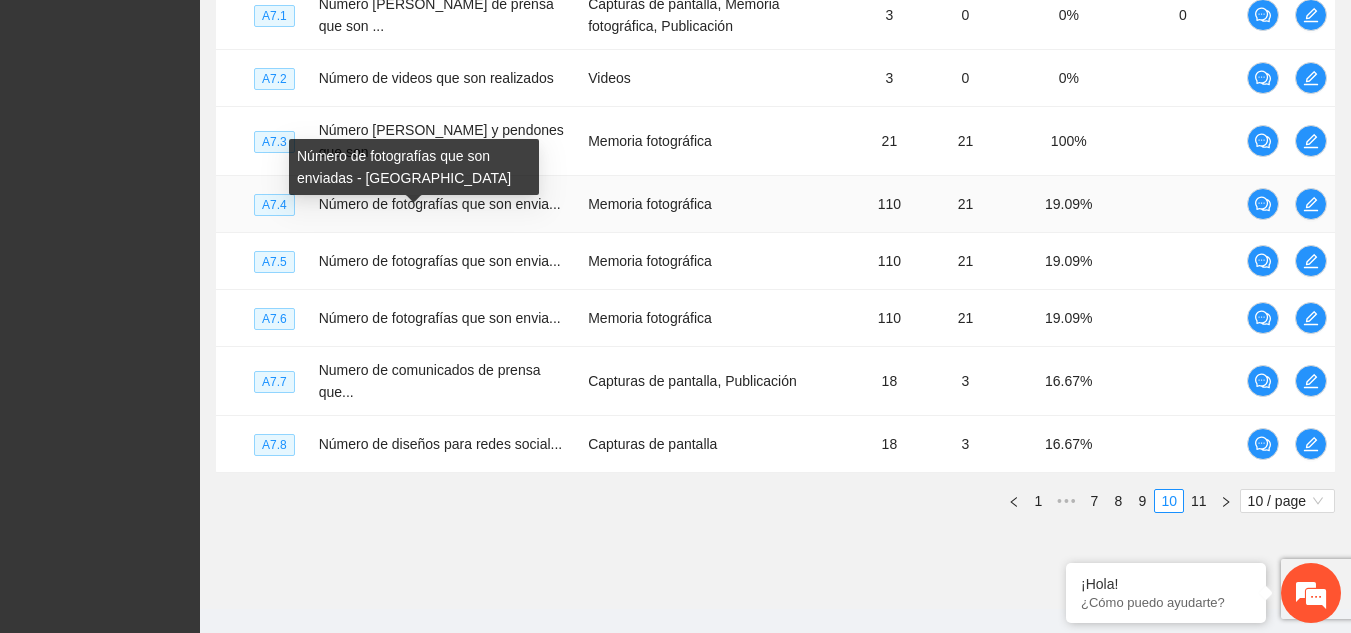 click on "Número de fotografías que son enviadas - [GEOGRAPHIC_DATA]" at bounding box center [414, 167] 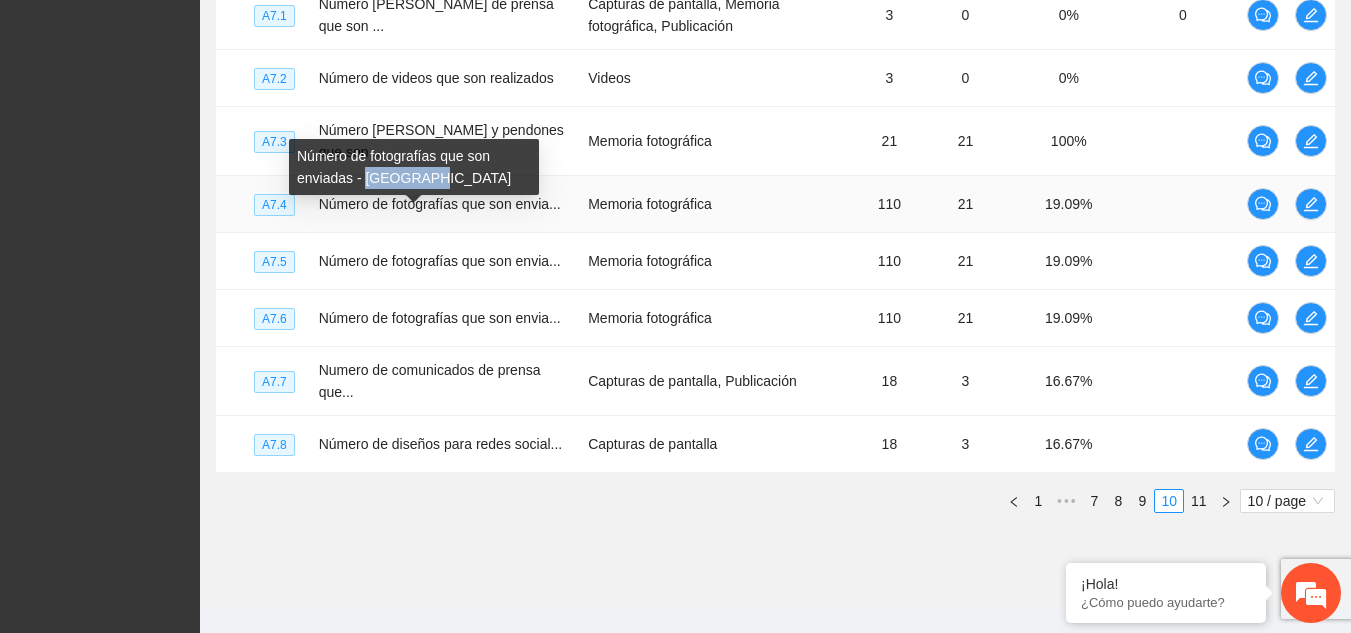 click on "Número de fotografías que son enviadas - [GEOGRAPHIC_DATA]" at bounding box center [414, 167] 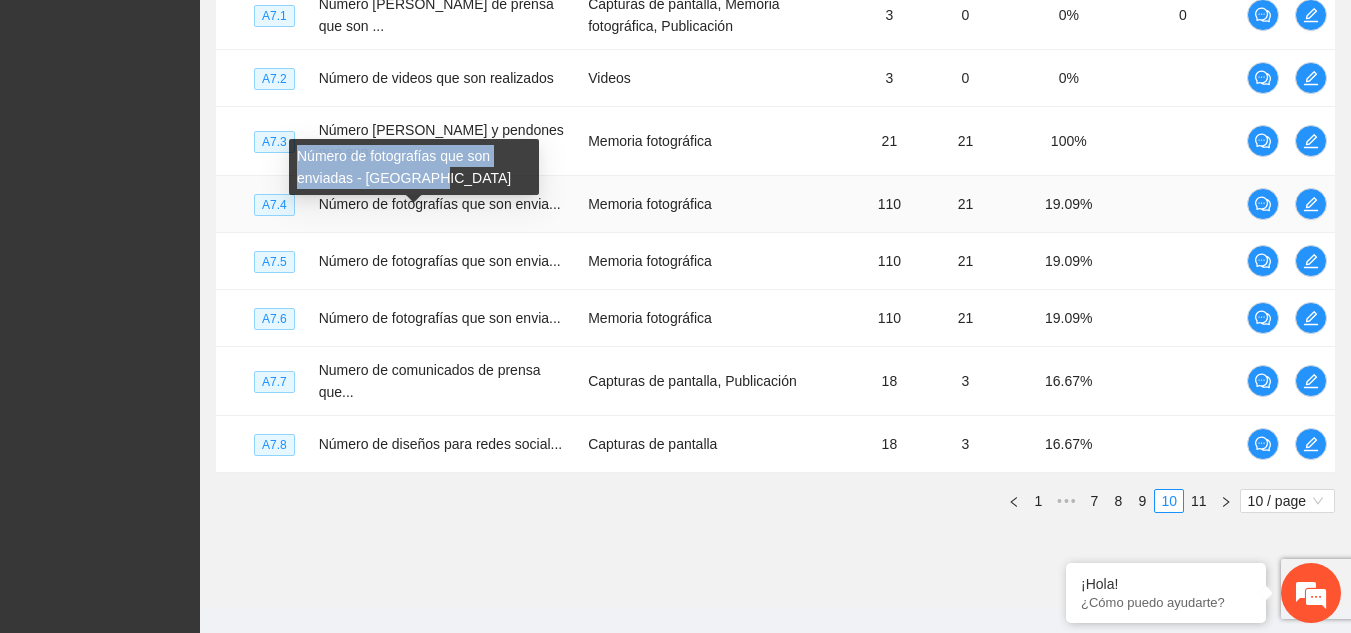 click on "Número de fotografías que son enviadas - [GEOGRAPHIC_DATA]" at bounding box center [414, 167] 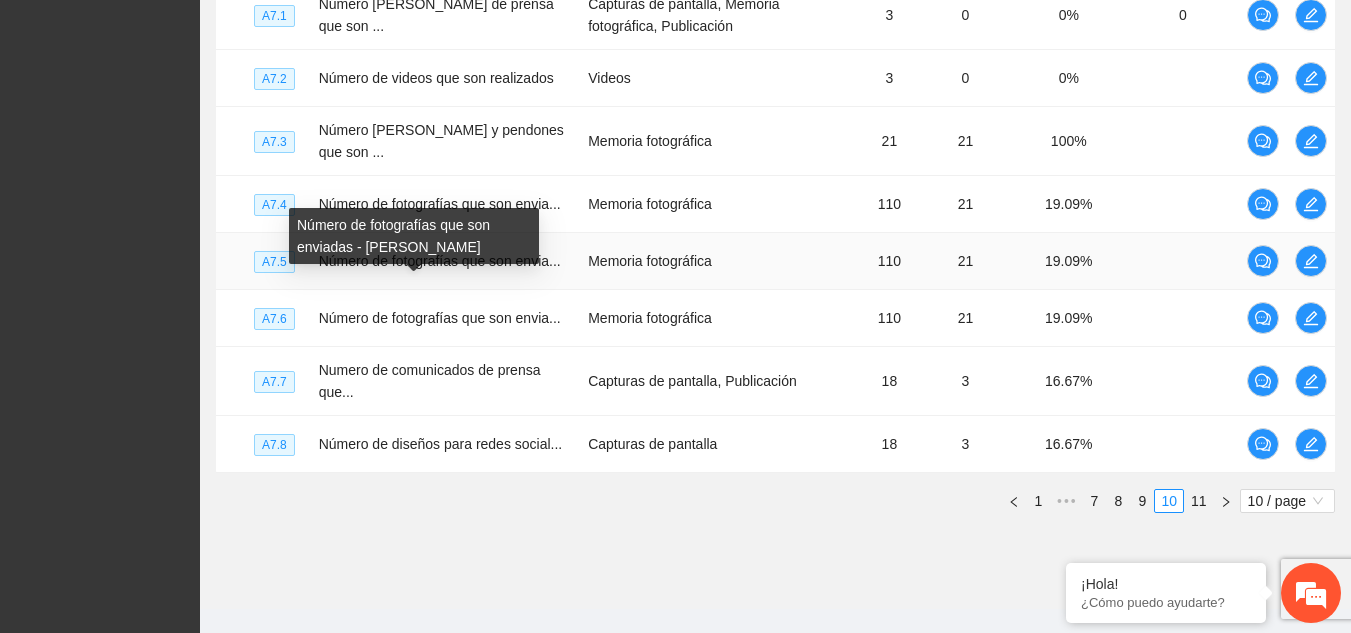 click on "Número de fotografías que son enviadas - [PERSON_NAME]" at bounding box center (414, 236) 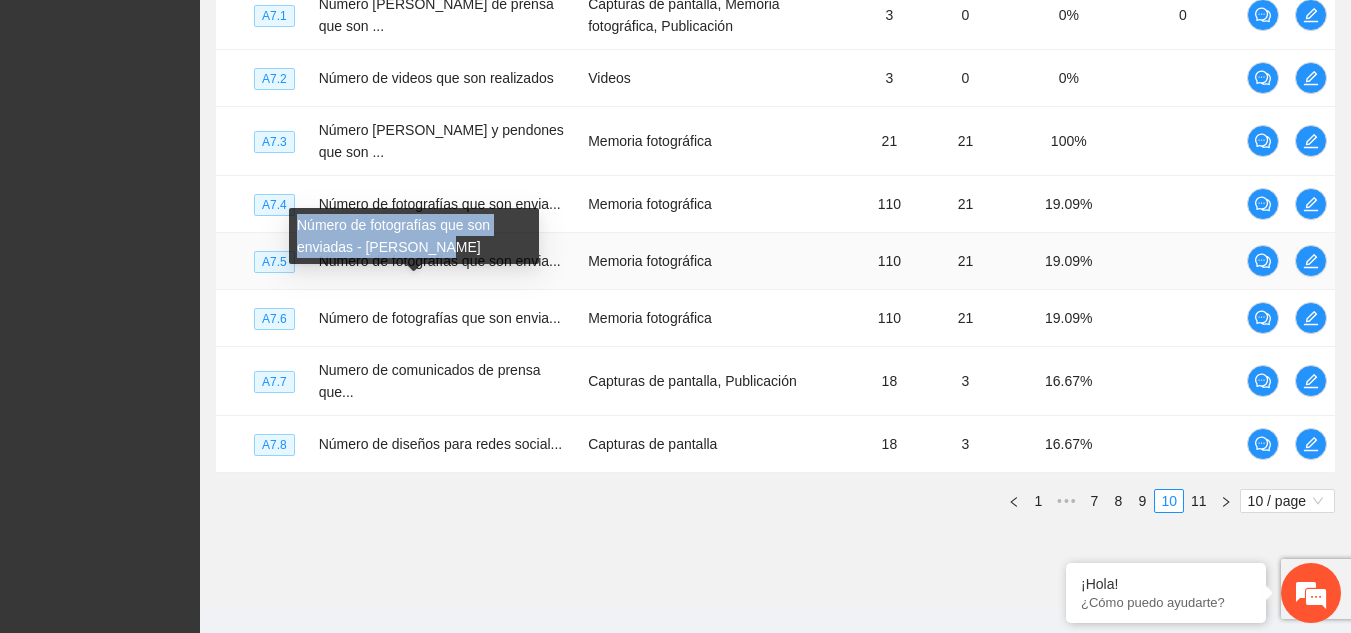 click on "Número de fotografías que son enviadas - [PERSON_NAME]" at bounding box center (414, 236) 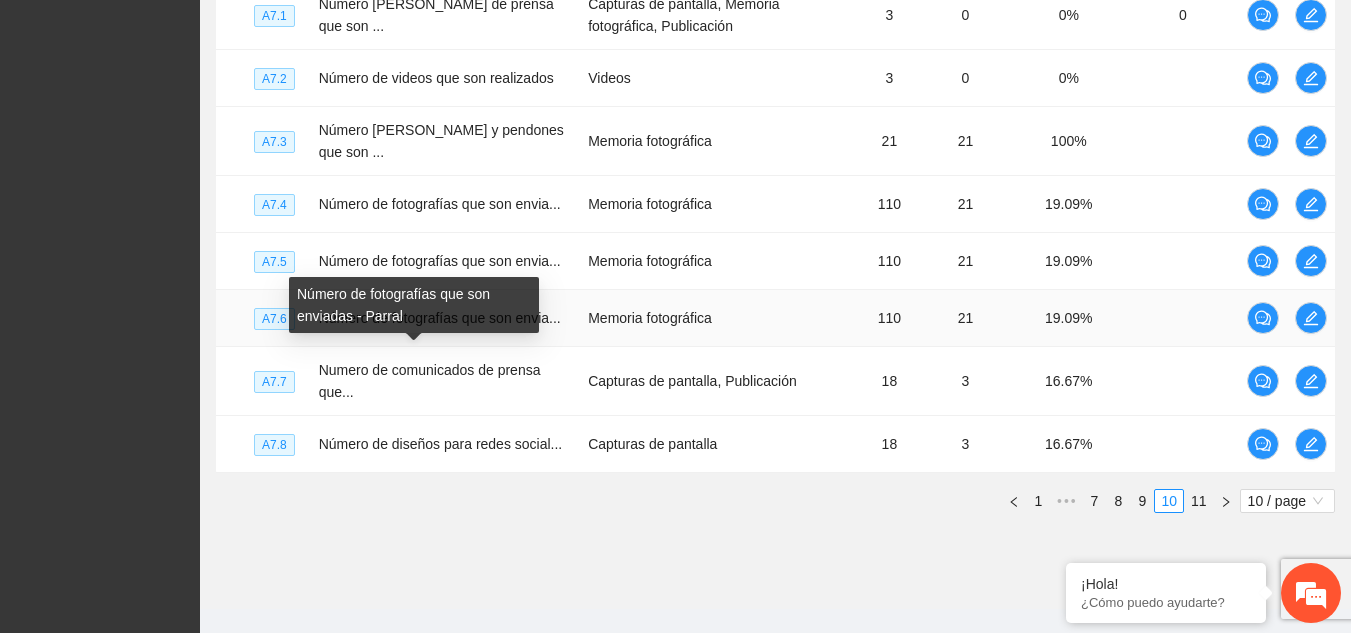 click on "Número de fotografías que son enviadas - Parral" at bounding box center [414, 305] 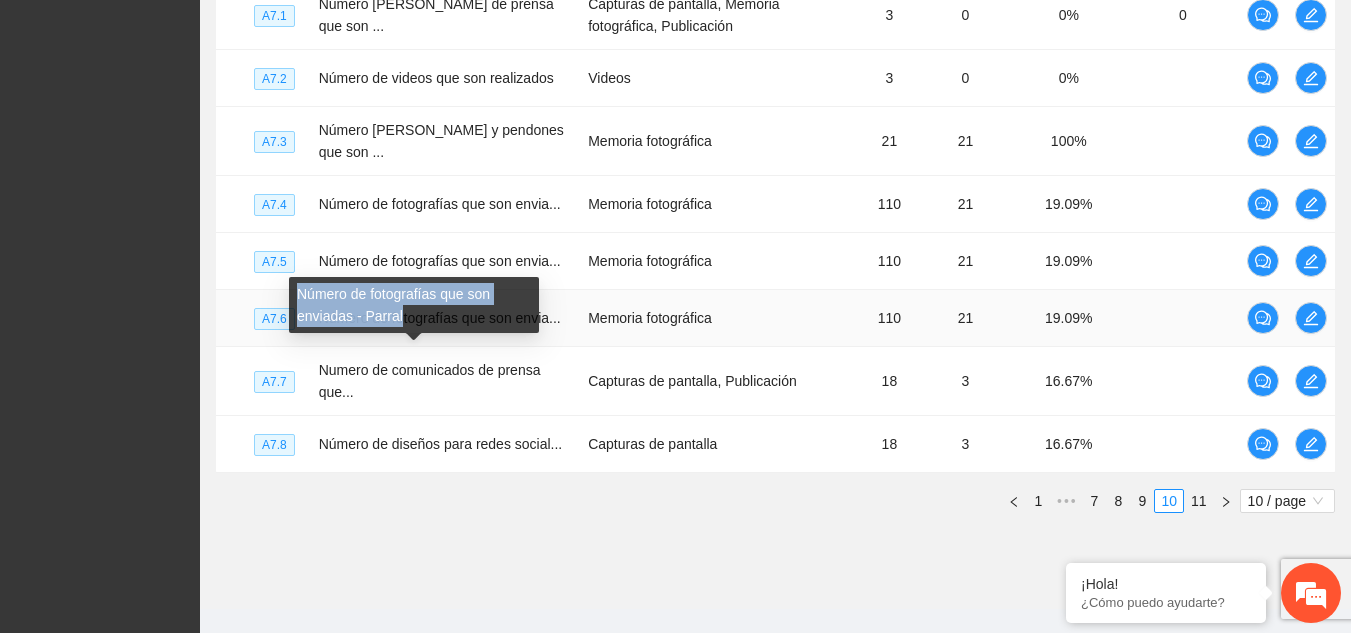 click on "Número de fotografías que son enviadas - Parral" at bounding box center [414, 305] 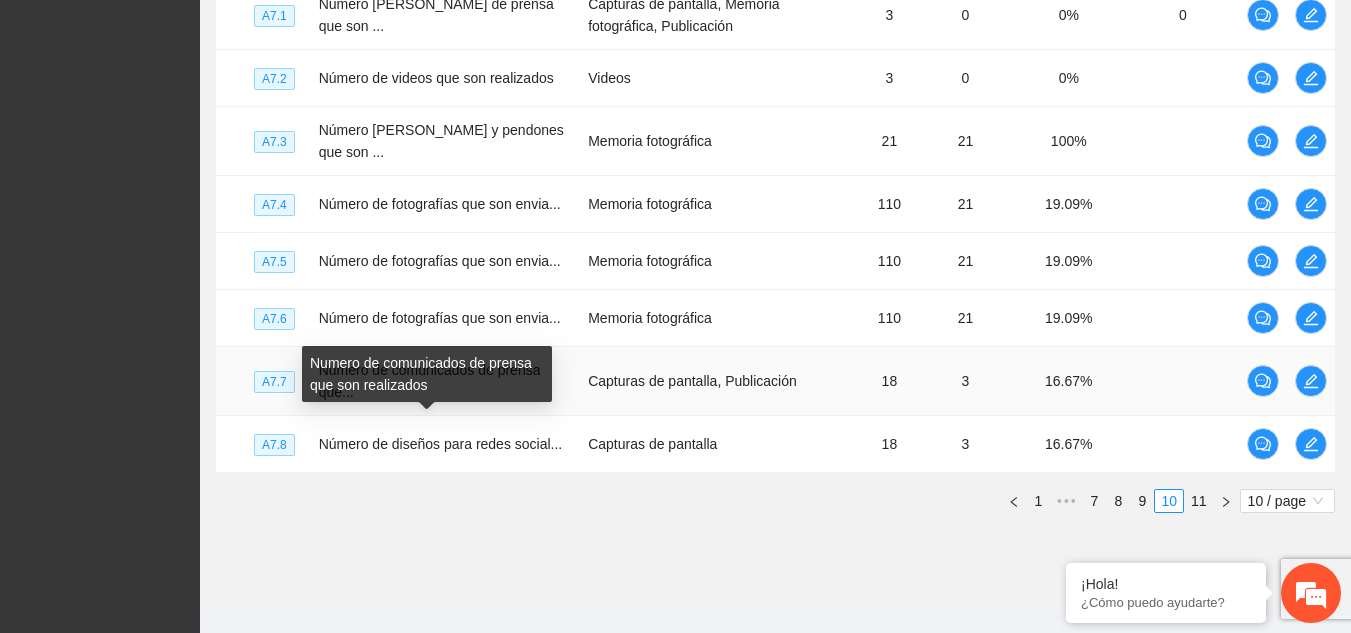 click on "Numero de comunicados de prensa que son realizados" at bounding box center (427, 374) 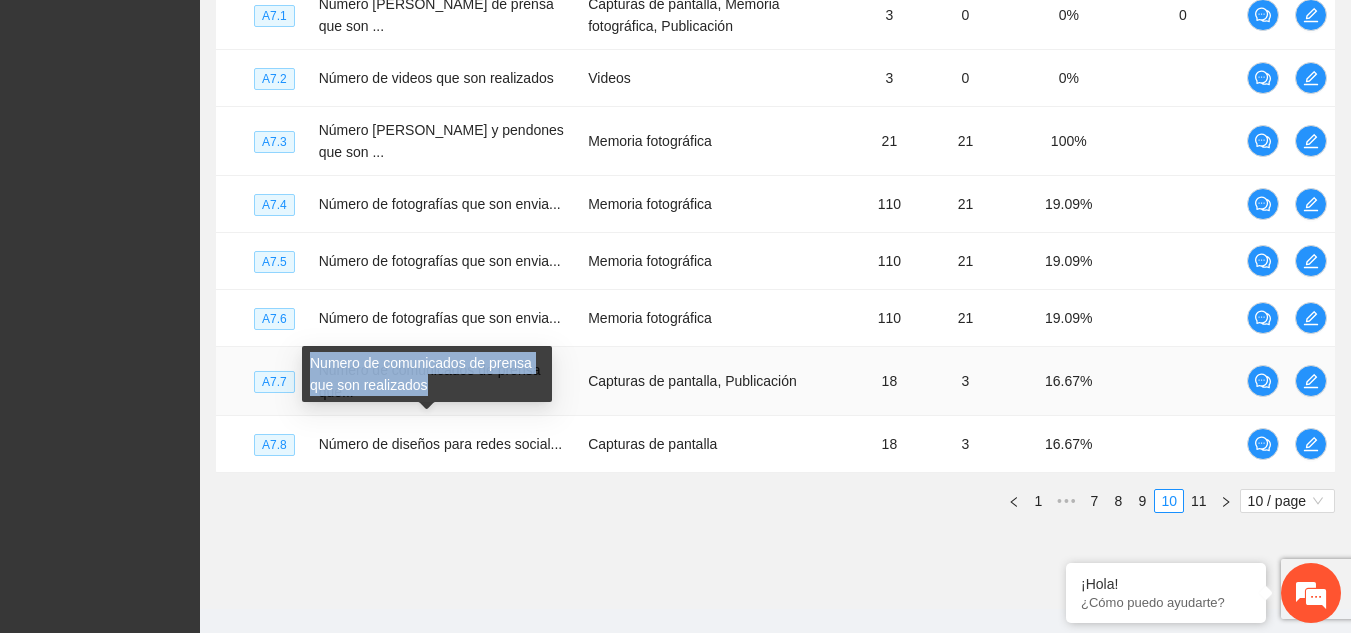 click on "Numero de comunicados de prensa que son realizados" at bounding box center [427, 374] 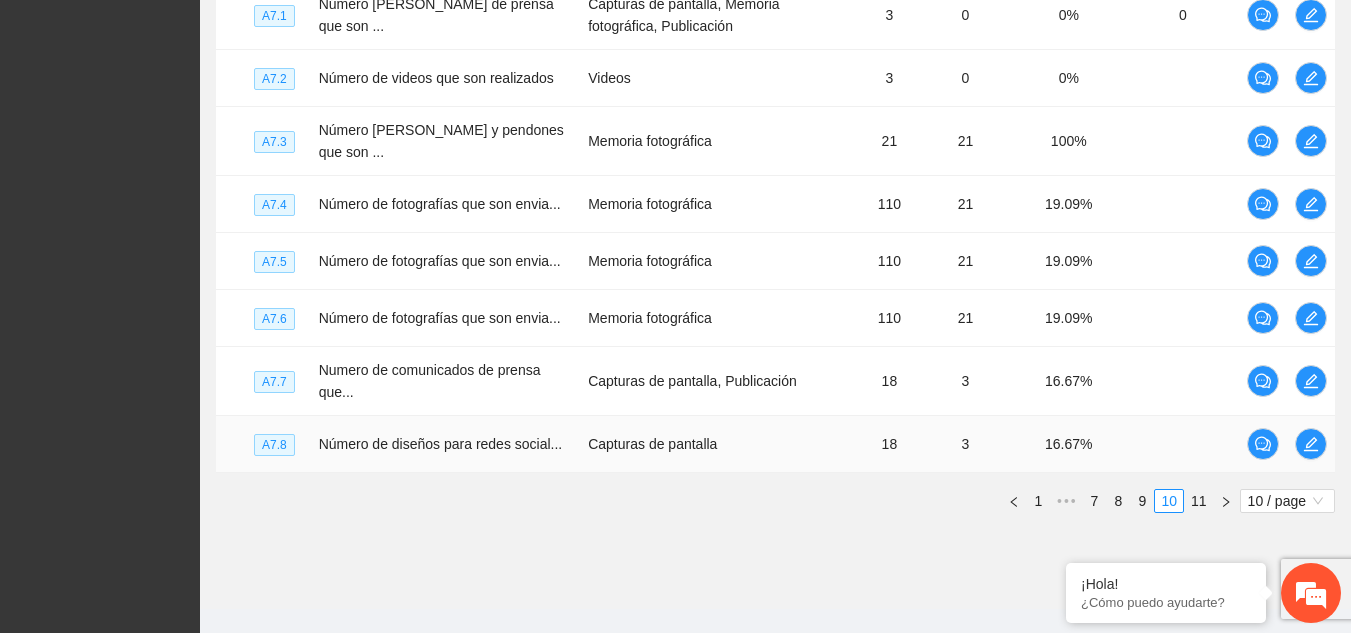 click on "Número de diseños para redes social..." at bounding box center (446, 444) 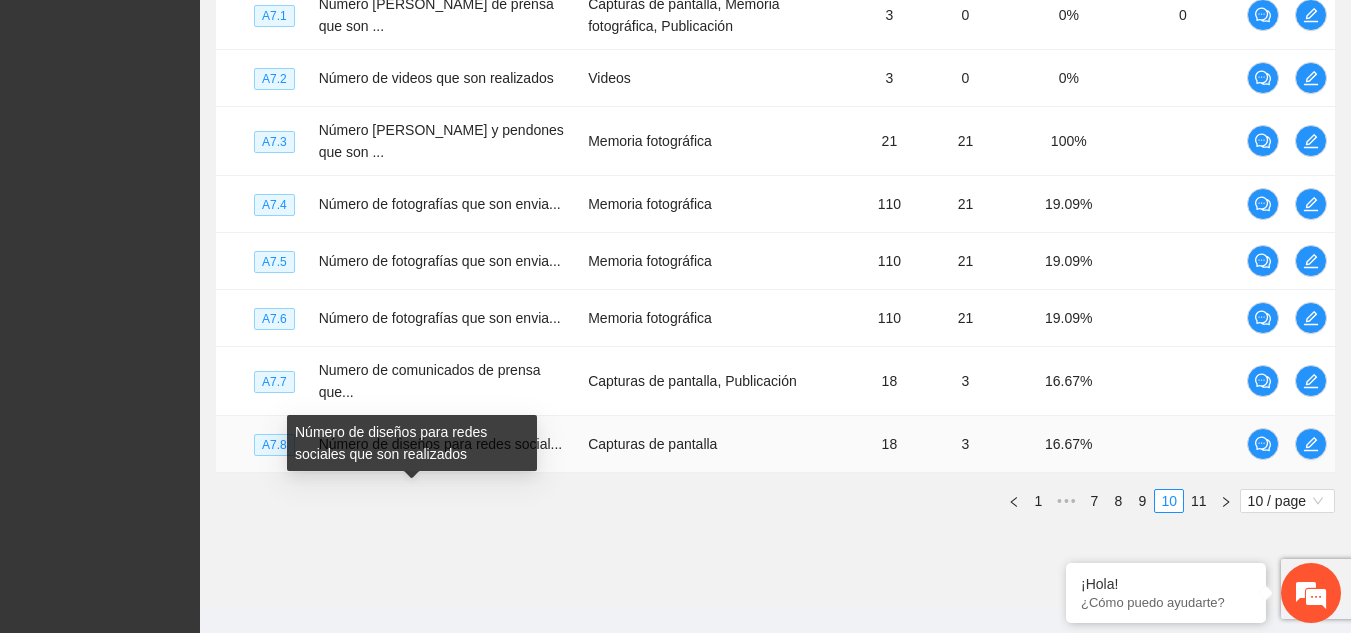 click on "Número de diseños para redes sociales que son realizados" at bounding box center (412, 443) 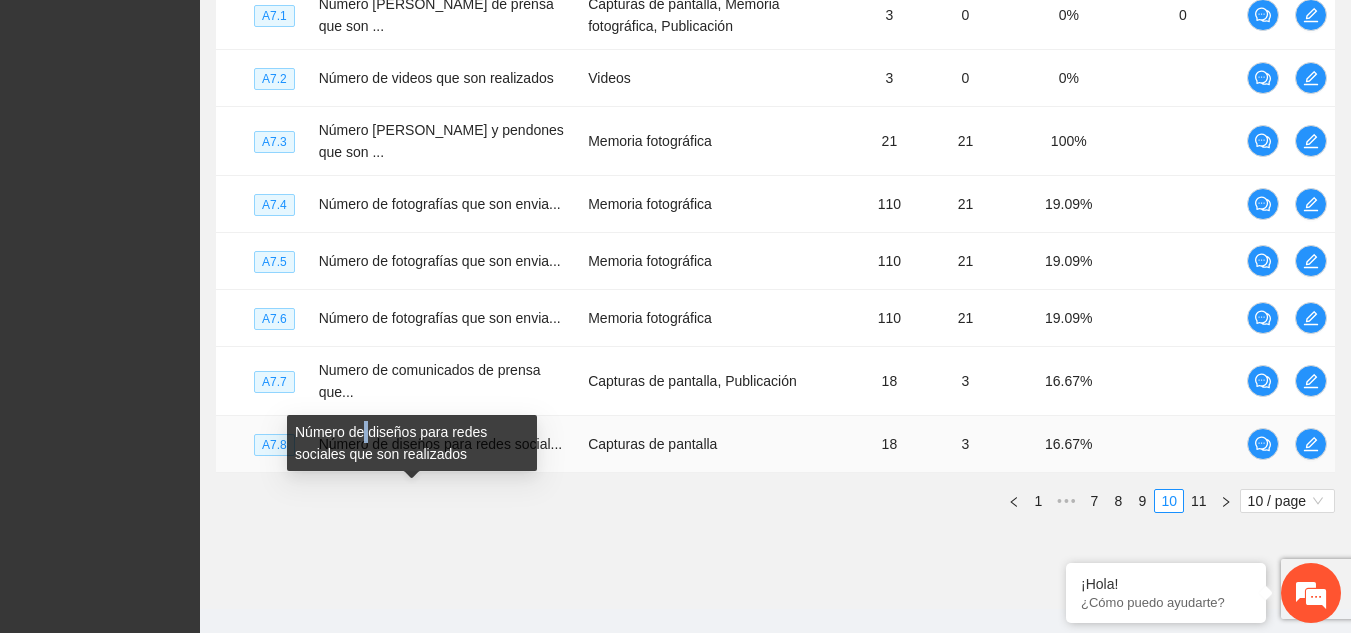 click on "Número de diseños para redes sociales que son realizados" at bounding box center (412, 443) 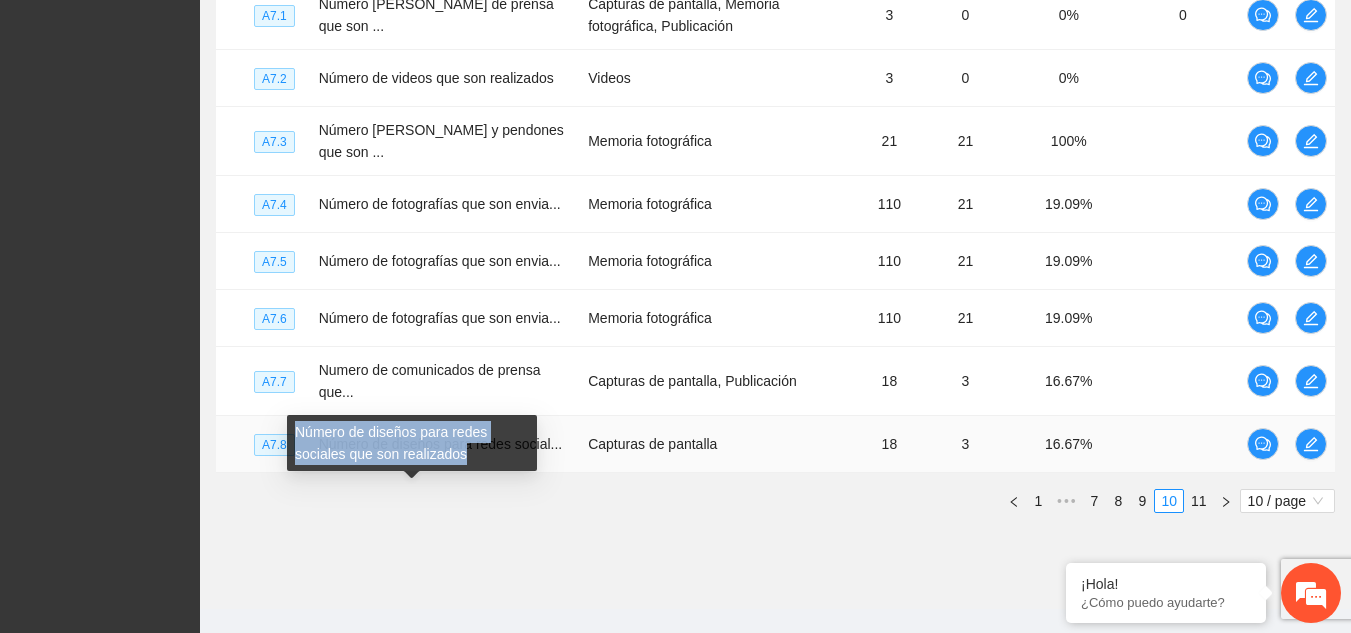 click on "Número de diseños para redes sociales que son realizados" at bounding box center (412, 443) 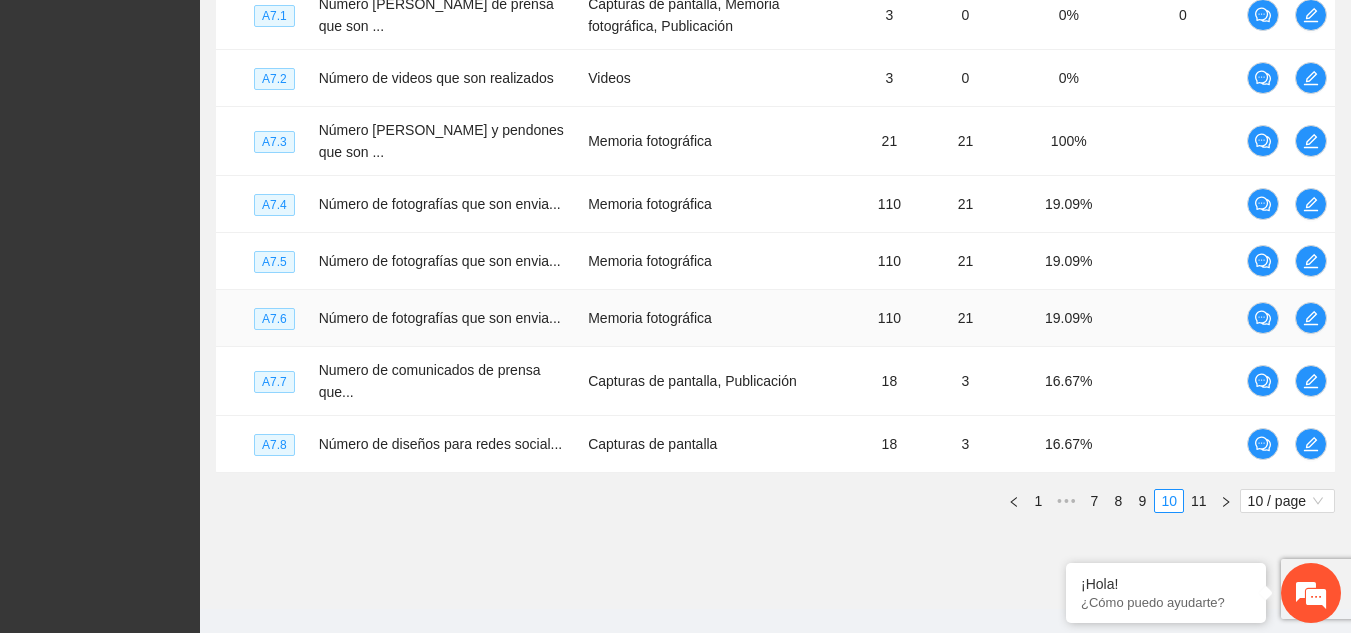 click on "Memoria fotográfica" at bounding box center [719, 318] 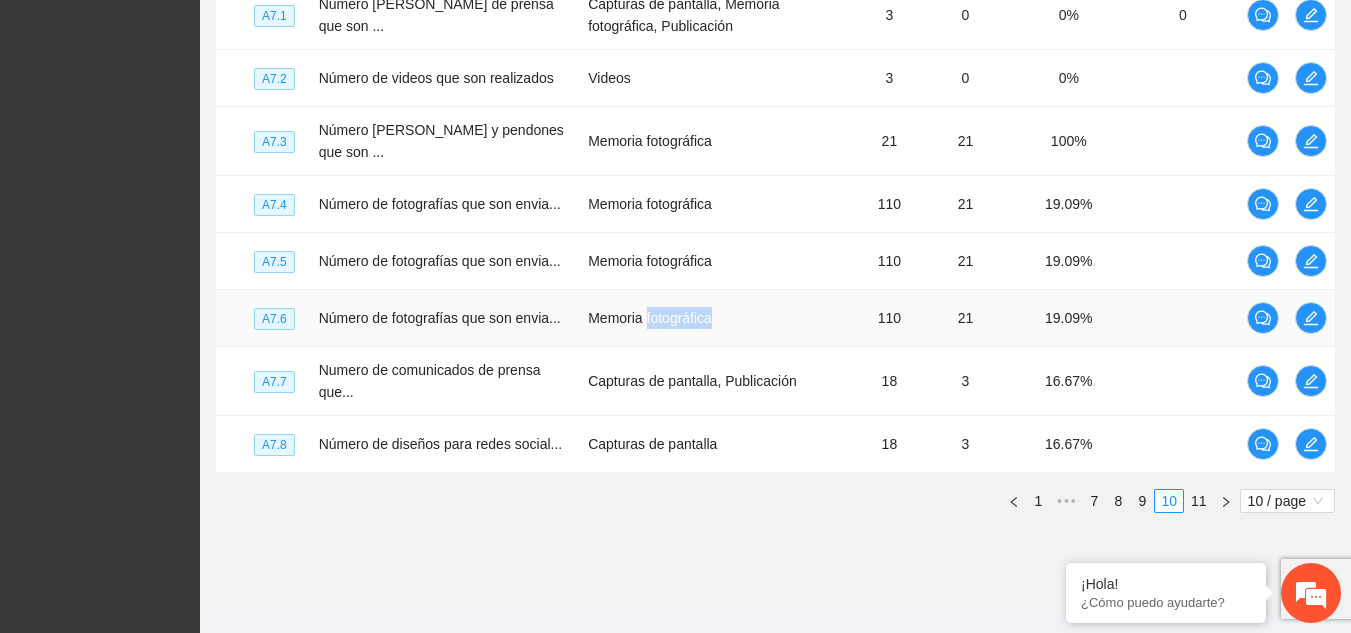 click on "Memoria fotográfica" at bounding box center [719, 318] 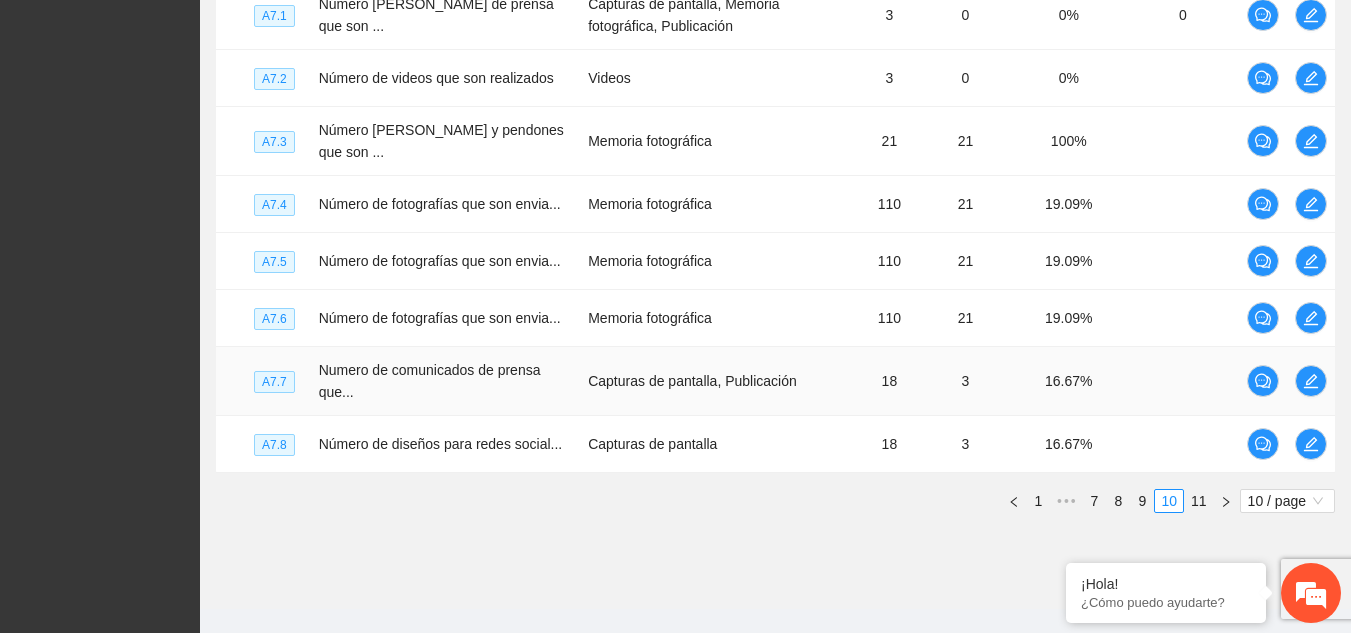 click on "Capturas de pantalla, Publicación" at bounding box center [719, 381] 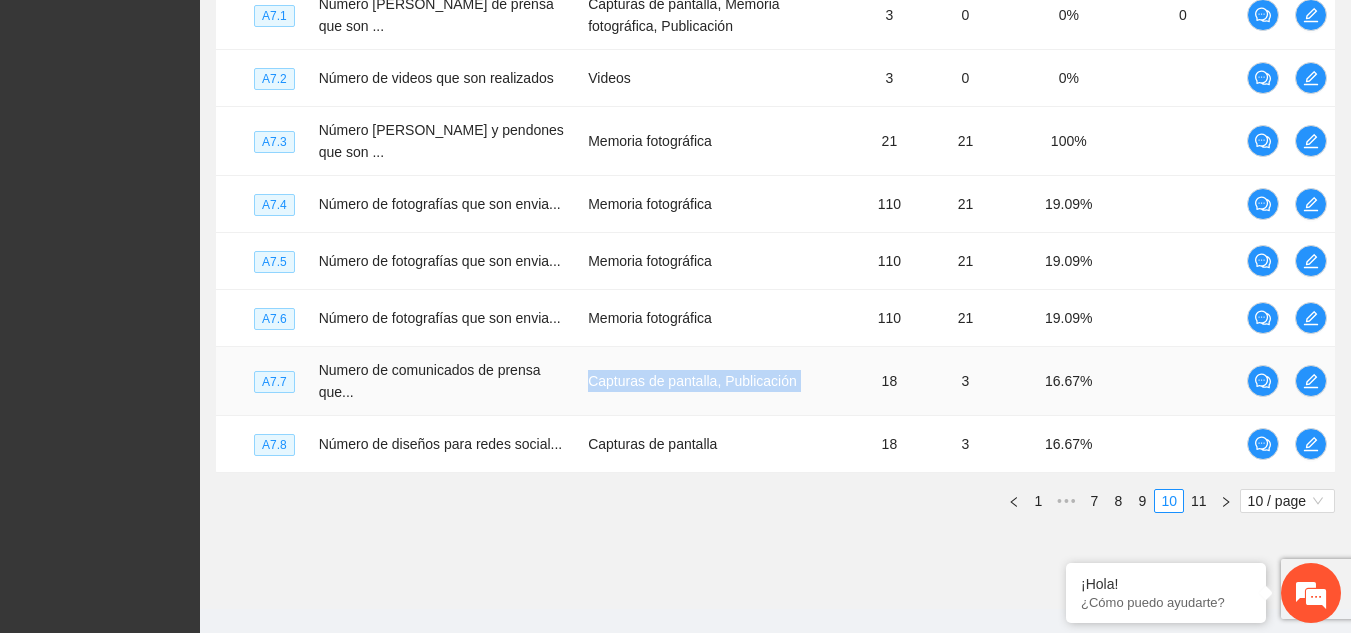 click on "Capturas de pantalla, Publicación" at bounding box center (719, 381) 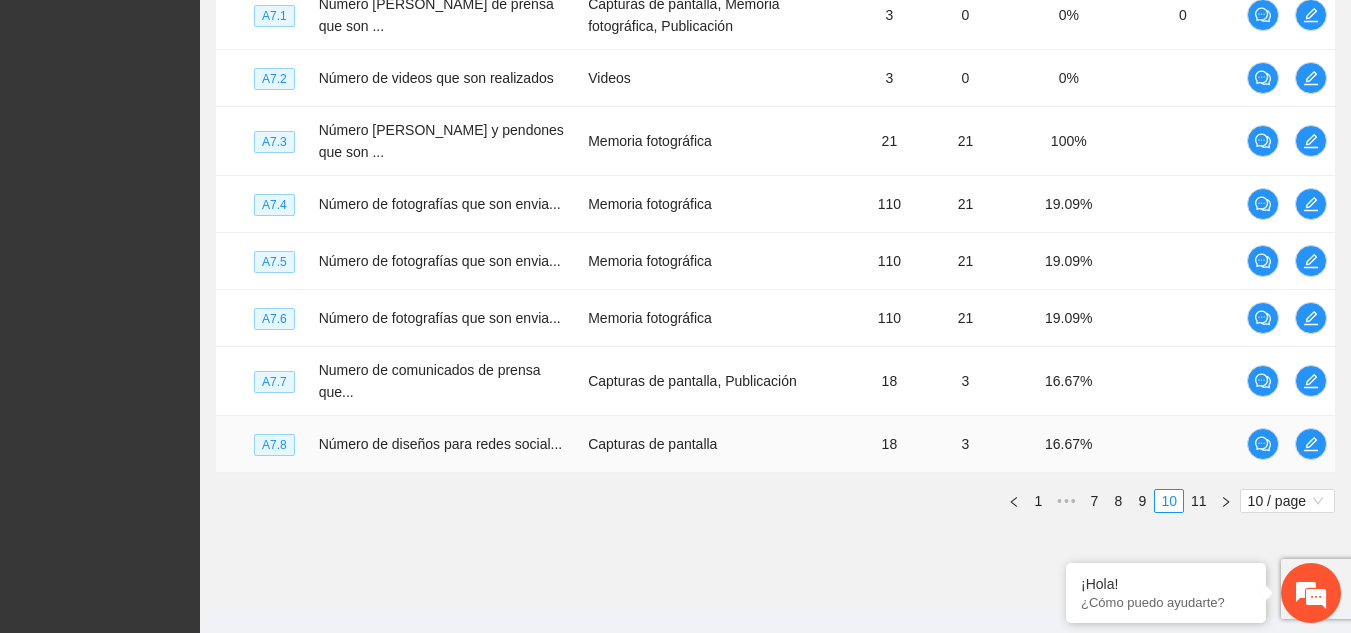 click on "Número de diseños para redes social..." at bounding box center (446, 444) 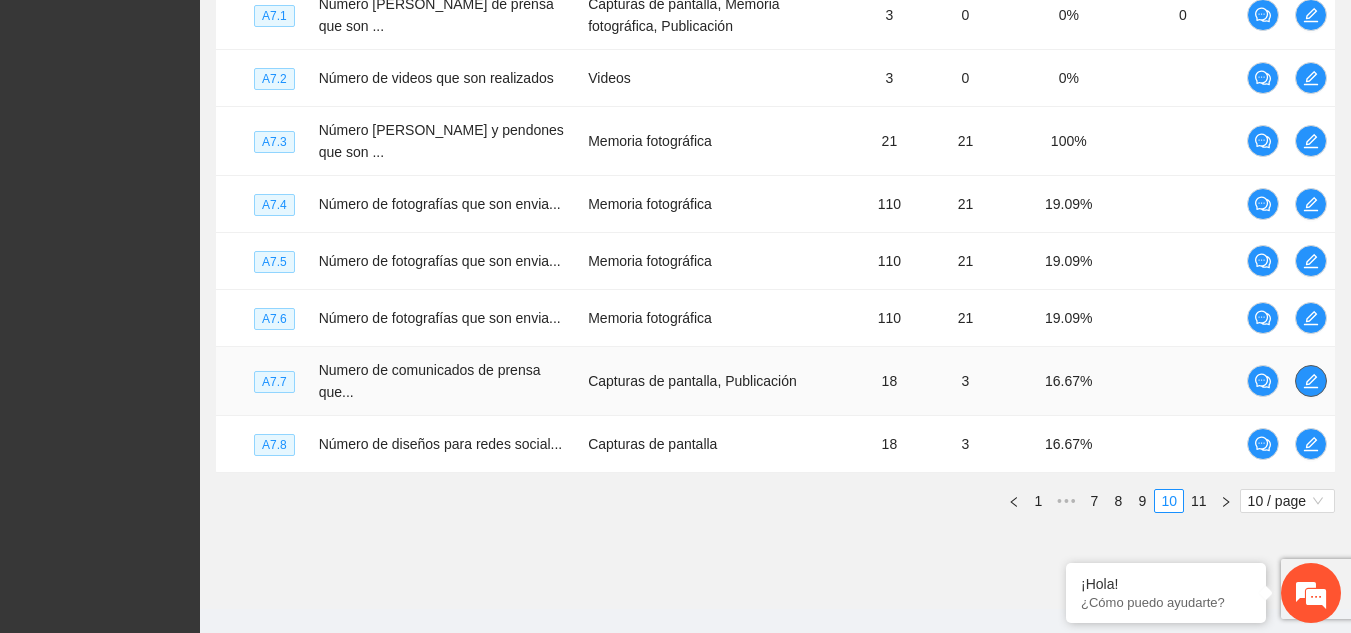 click 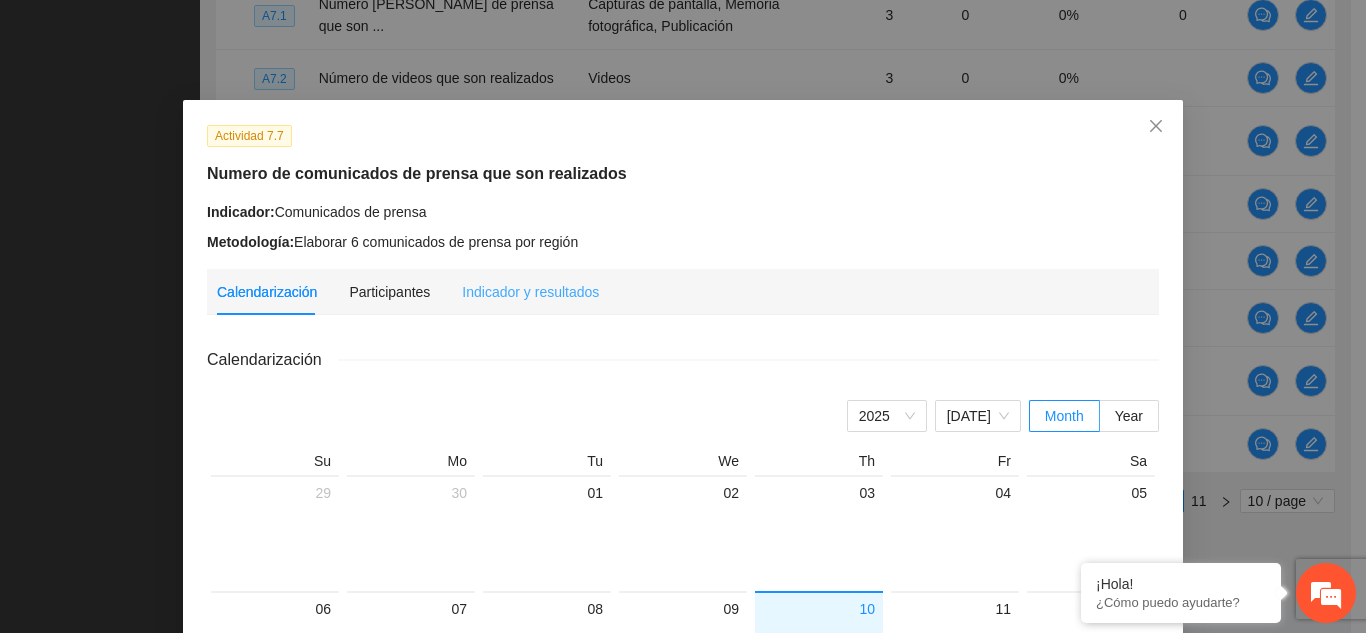 click on "Indicador y resultados" at bounding box center [530, 292] 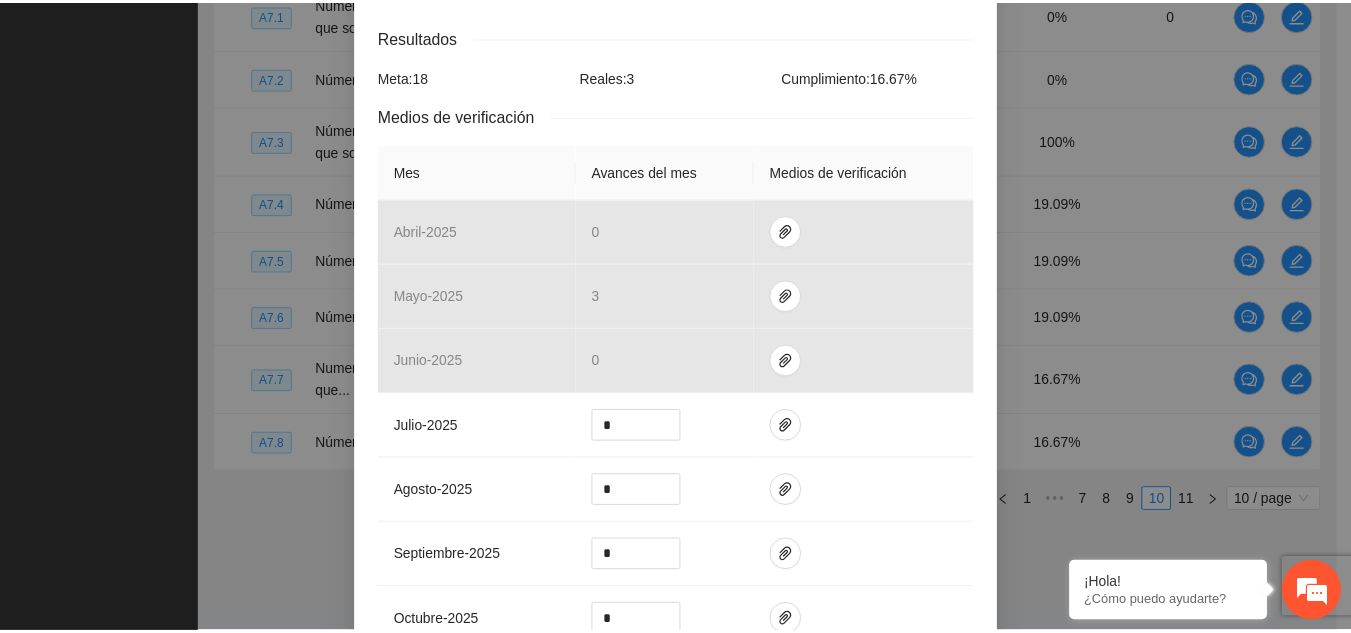 scroll, scrollTop: 83, scrollLeft: 0, axis: vertical 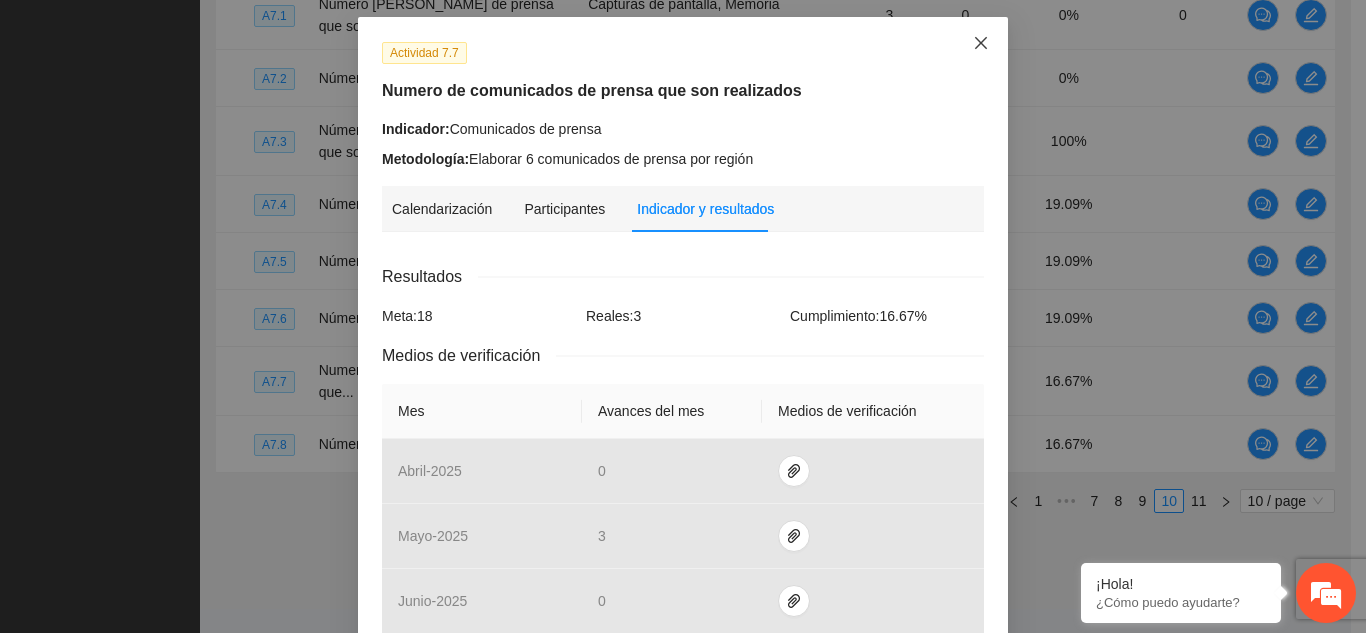 click at bounding box center [981, 44] 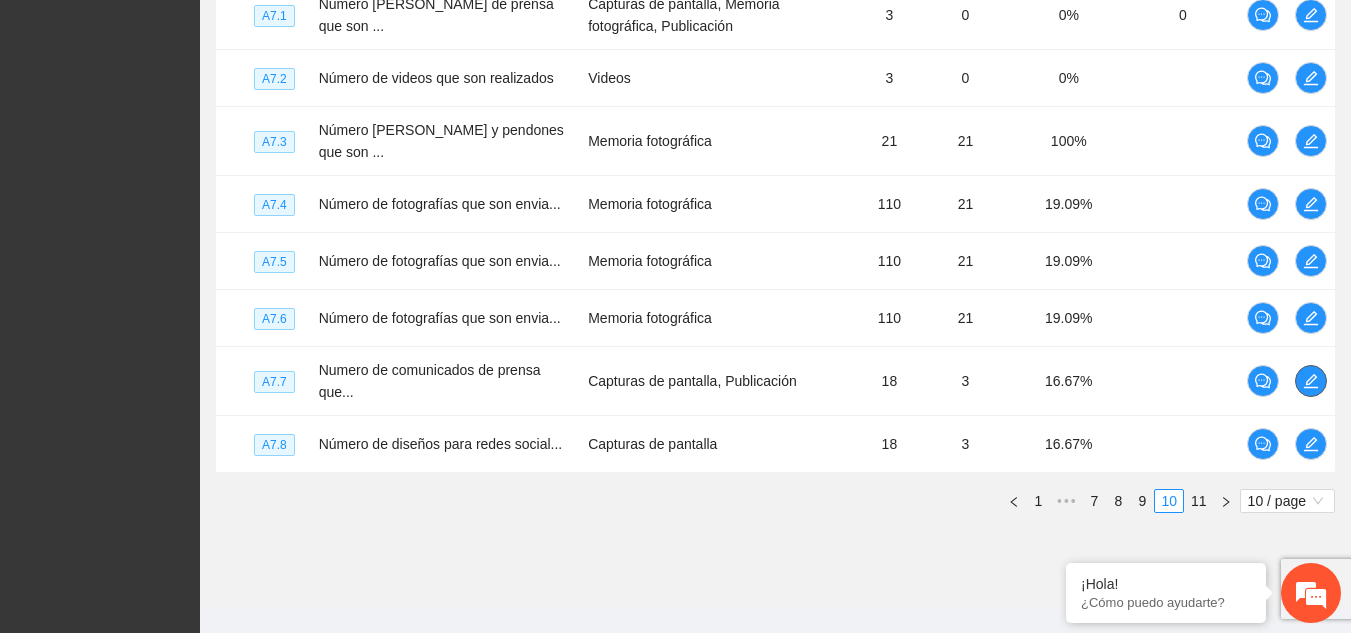 scroll, scrollTop: 784, scrollLeft: 0, axis: vertical 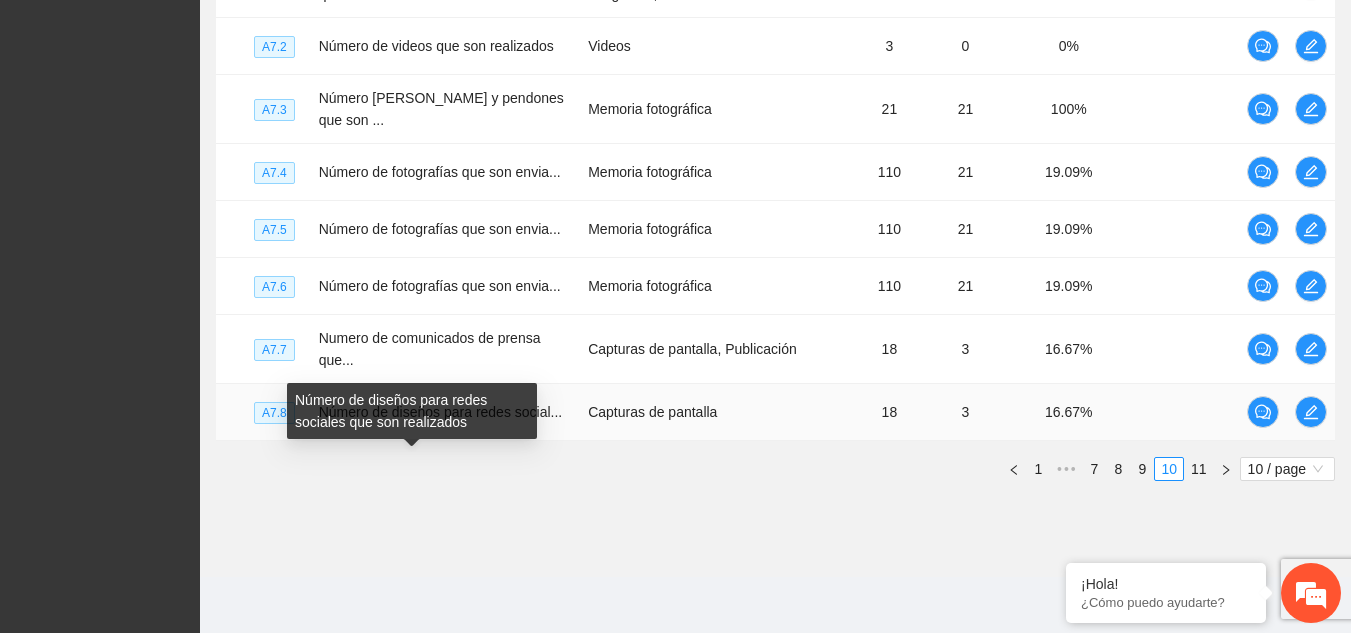 click on "Número de diseños para redes sociales que son realizados" at bounding box center [412, 411] 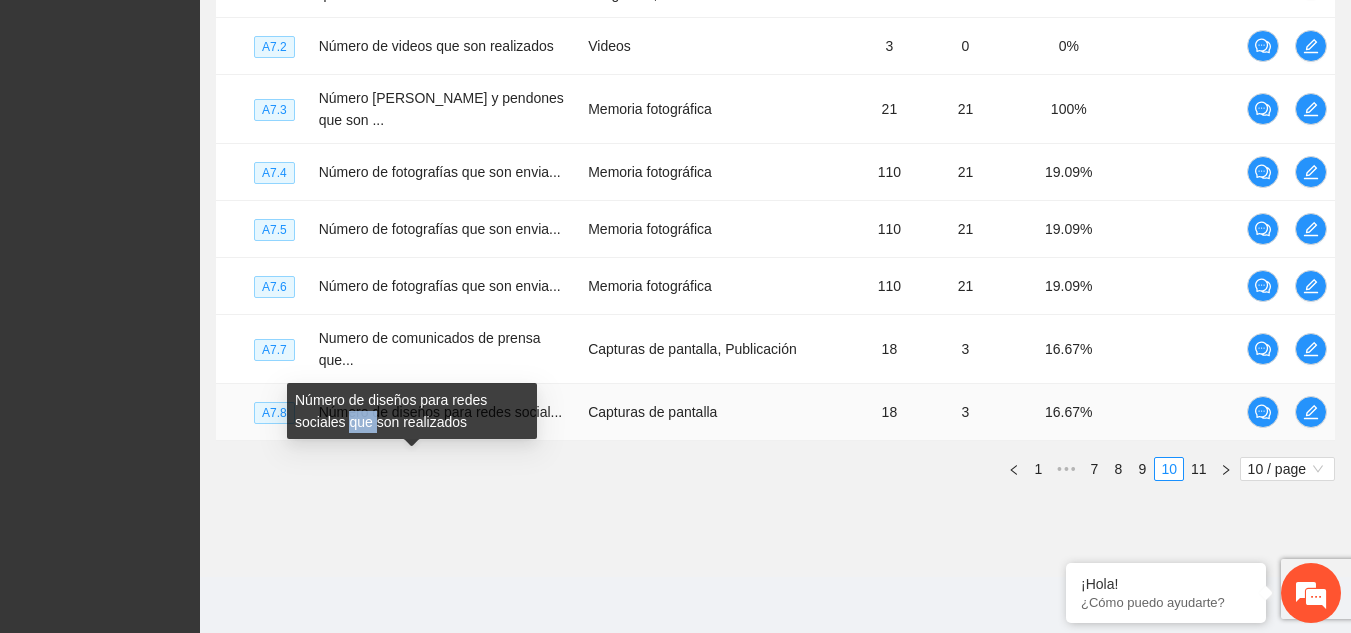 click on "Número de diseños para redes sociales que son realizados" at bounding box center (412, 411) 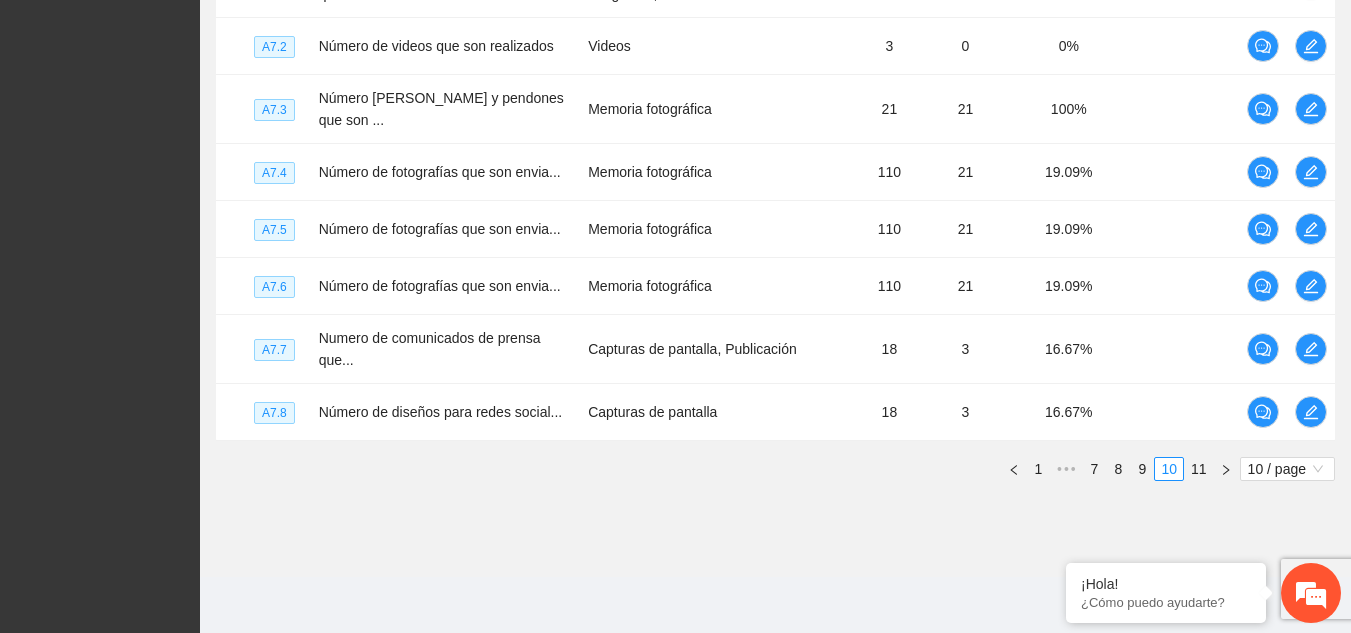 click on "Creando Comunidades [PERSON_NAME], AC Monitoreo técnico Asistentes Beneficiarios Asistencias Objetivos y actividades Participantes Casos de éxito, retos y obstáculos Cronograma Visita de campo y entregables Objetivo general Meta: 420.00 Real: 23.00 Cumplimiento: 5.56 % Objetivos específicos Meta: 1260.00 Real: 5 Cumplimiento: 0.56 % Actividades Meta: 35493.00 Real: 23228 Cumplimiento: 28.83 % Descargar Especifica cuántos participantes fueron atendidos y adjunta la evidencia necesaria en cada objetivo y actividad Nivel Indicador Medio de verificación Meta Real Cumplimiento Participantes                     A6.9 Número de sesiones de seguimiento q... Bitácoras, Memoria fotográfica 616 34 5.52% OE7 Comunicación 0 0 0% N/A A7.1 Número [PERSON_NAME] de prensa que son ... Capturas de pantalla, Memoria fotográfica, Publicación 3 0 0% 0 A7.2 Número de videos que son realizados Videos 3 0 0% A7.3 Número [PERSON_NAME] y pendones que son ... Memoria fotográfica 21 21 100% A7.4 Memoria fotográfica 110 21 A7.5" at bounding box center [775, -40] 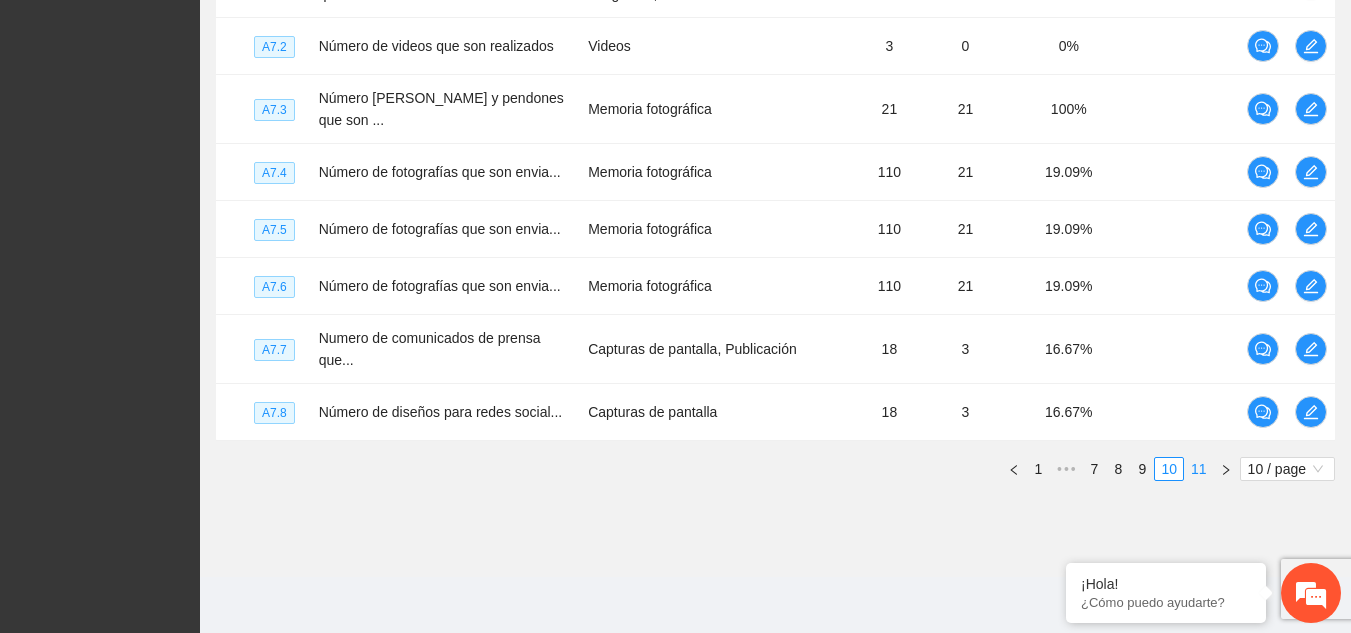 click on "11" at bounding box center [1199, 469] 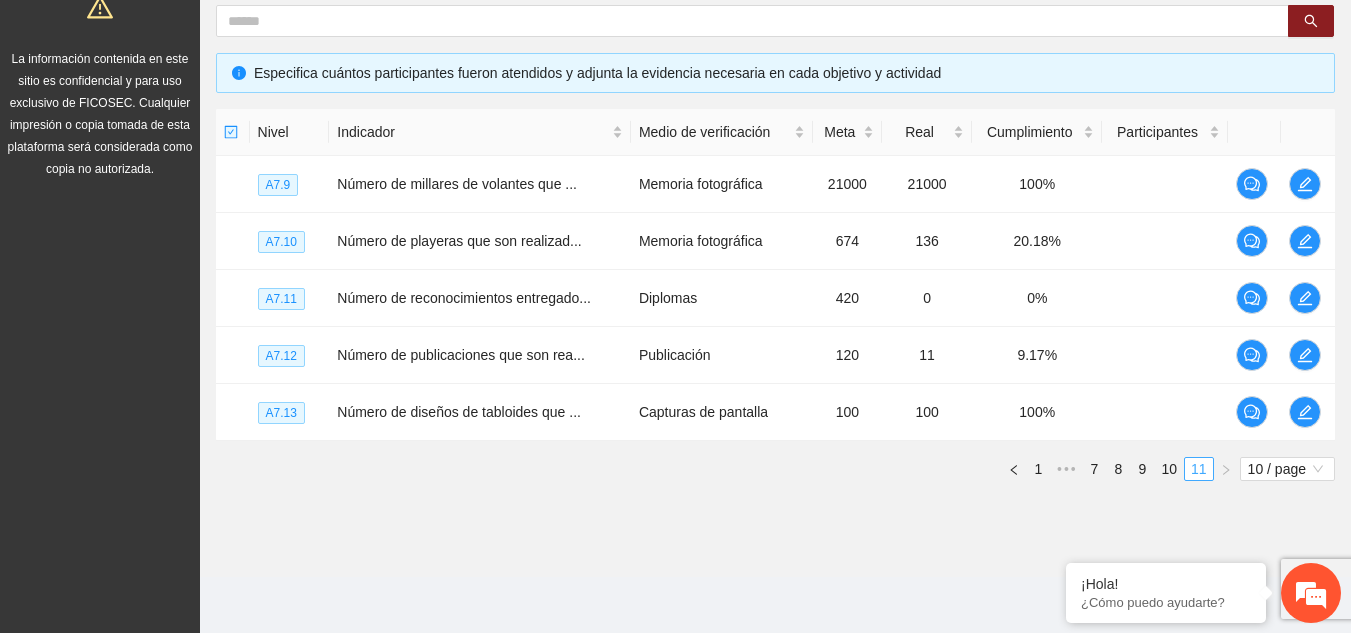 scroll, scrollTop: 391, scrollLeft: 0, axis: vertical 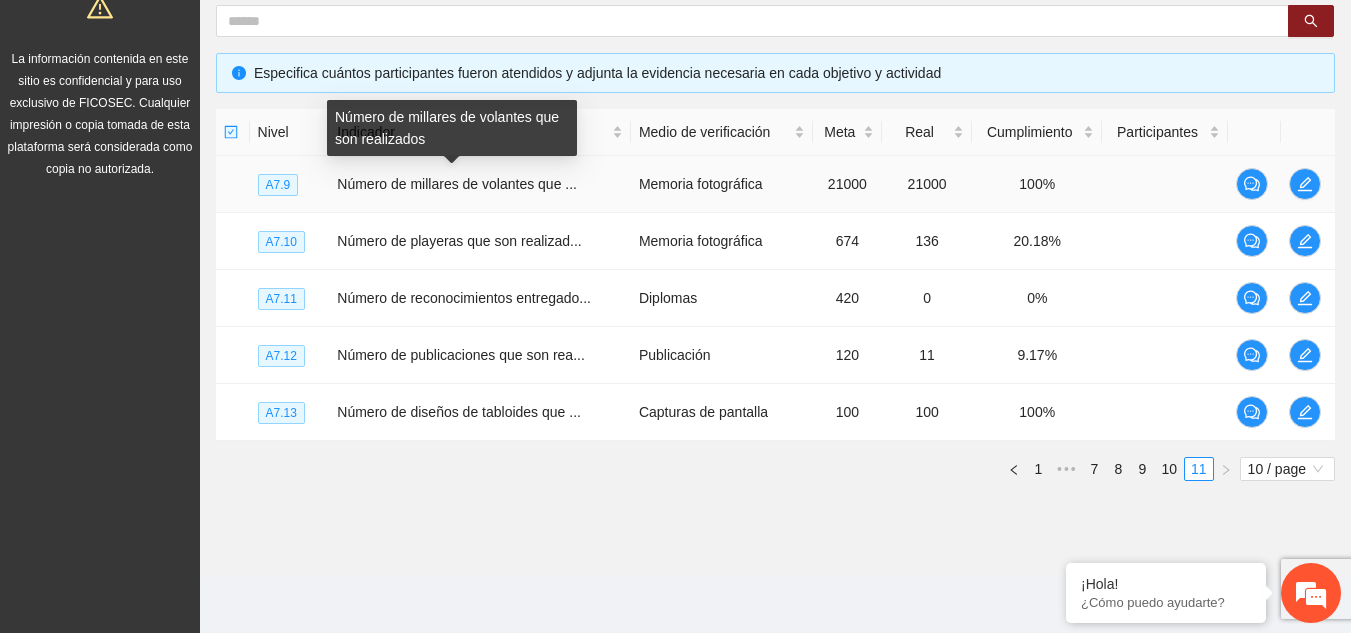 click on "Número de millares de volantes que son realizados" at bounding box center [452, 128] 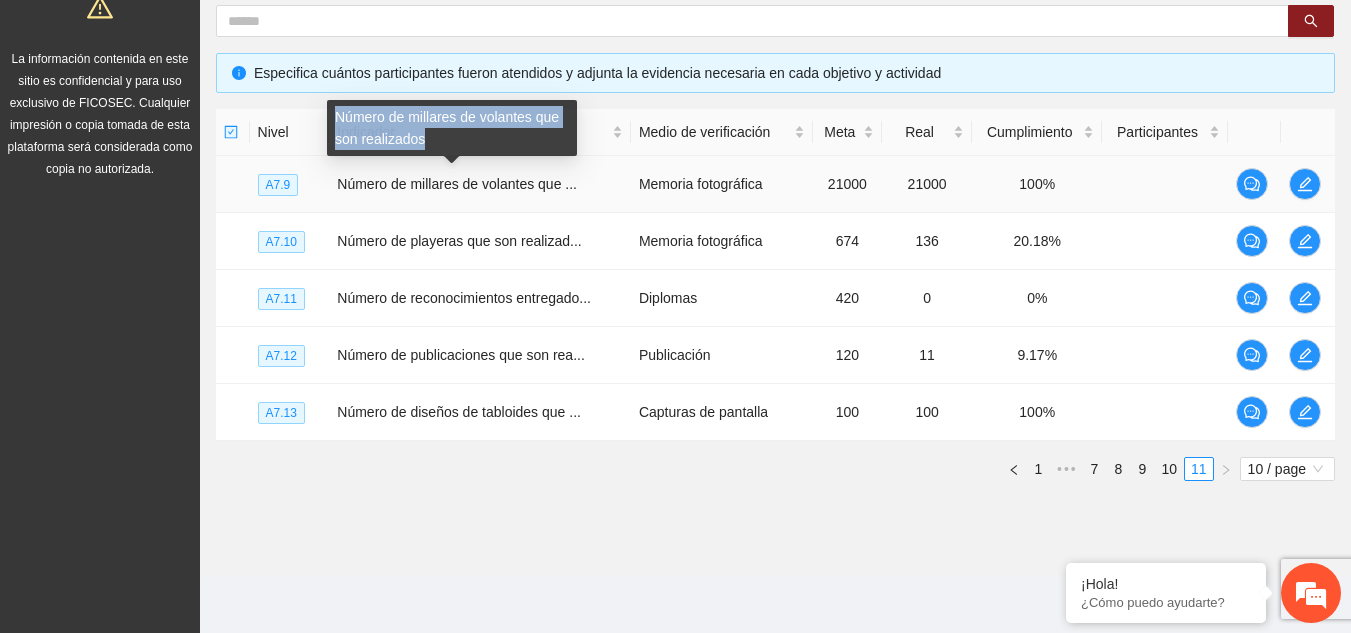 click on "Número de millares de volantes que son realizados" at bounding box center [452, 128] 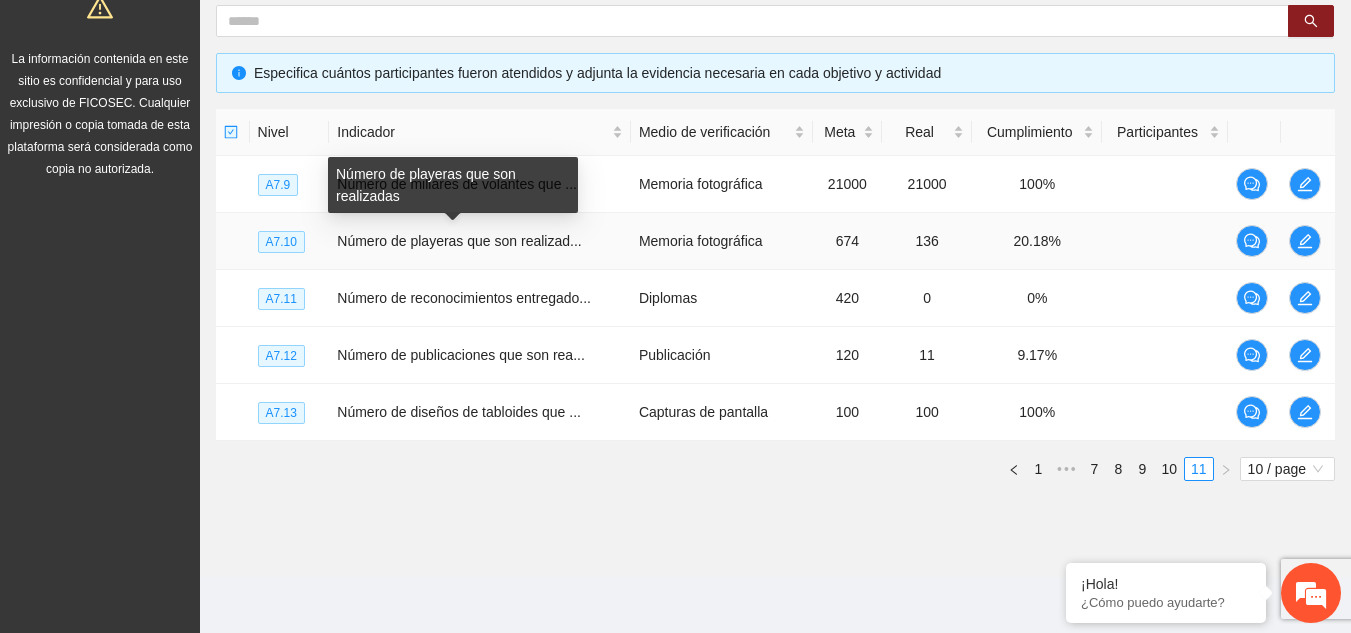 click on "Número de playeras que son realizadas" at bounding box center [453, 185] 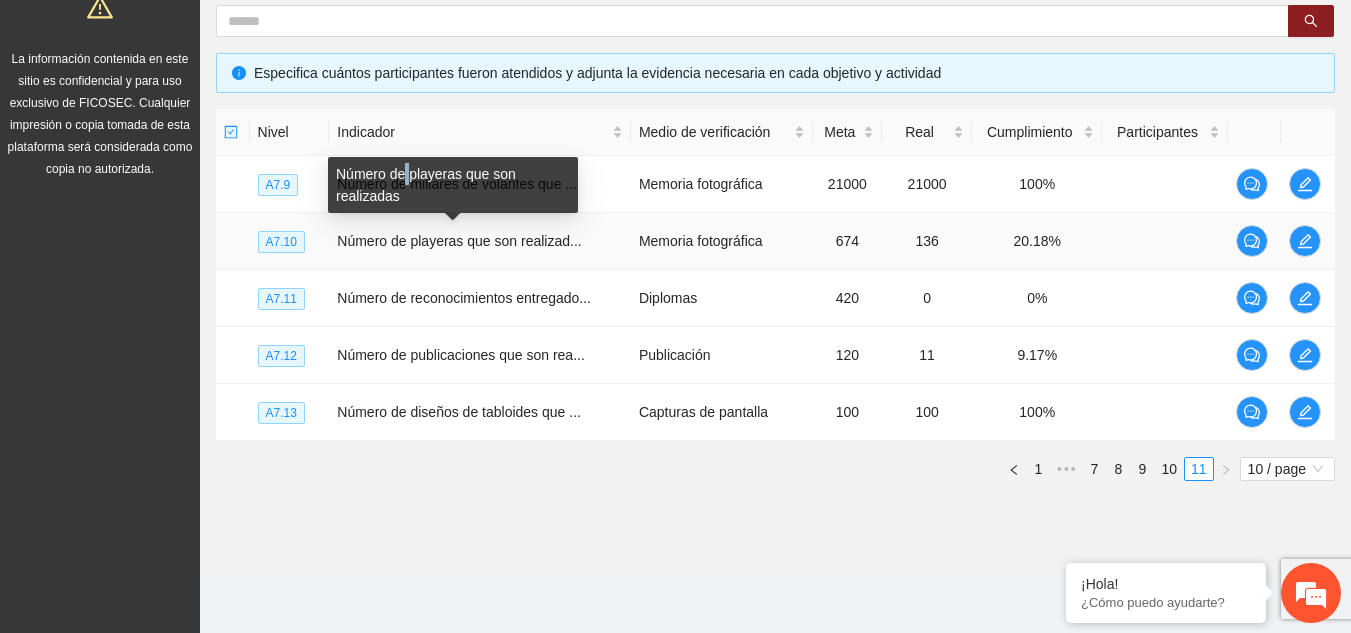click on "Número de playeras que son realizadas" at bounding box center [453, 185] 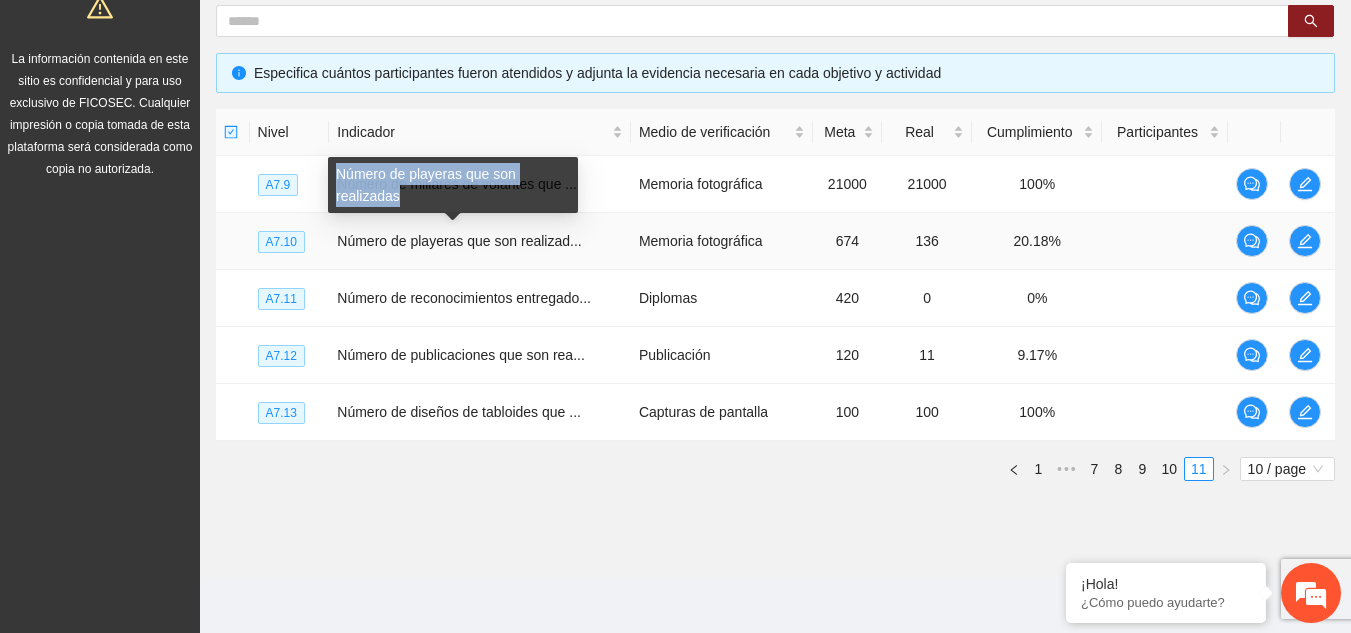 click on "Número de playeras que son realizadas" at bounding box center (453, 185) 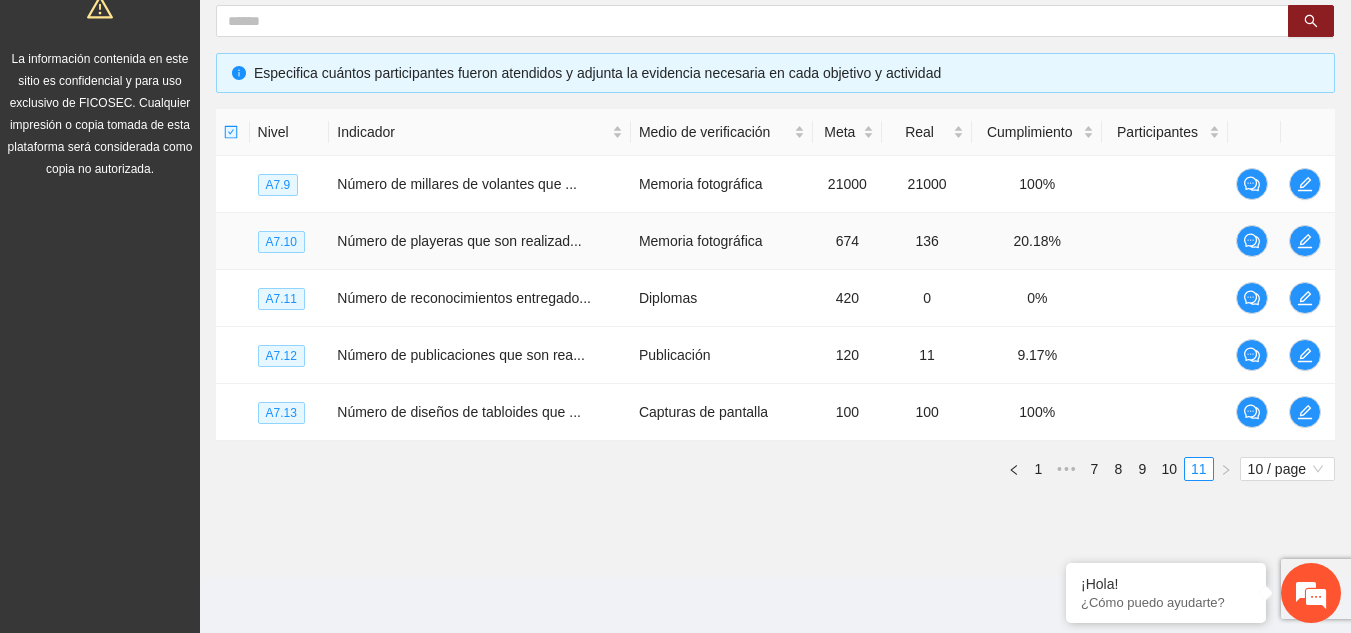 click on "674" at bounding box center [847, 241] 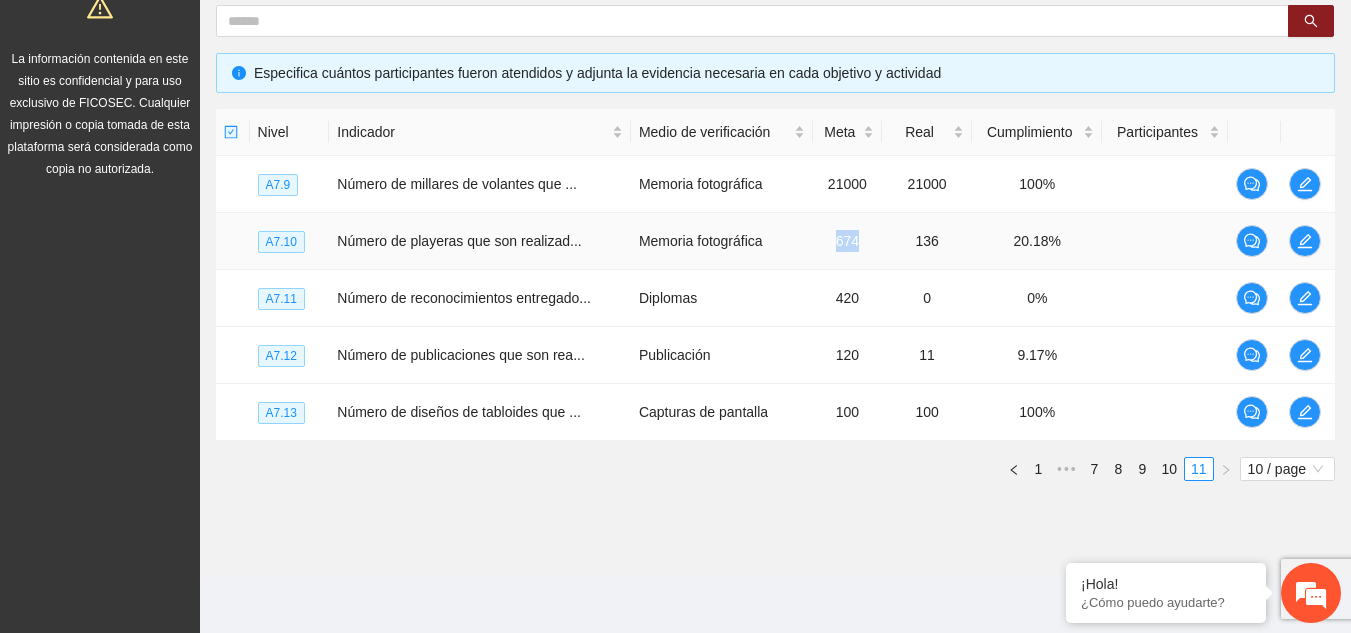 click on "674" at bounding box center [847, 241] 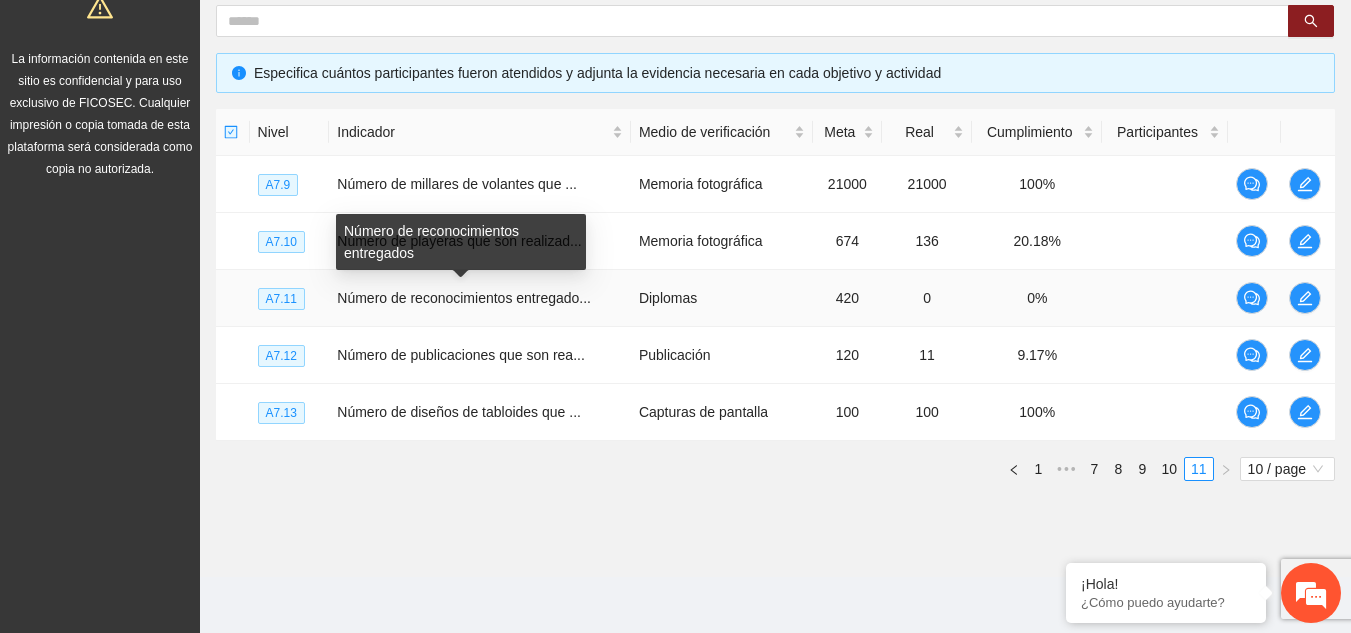 click on "Número de reconocimientos entregados" at bounding box center (461, 242) 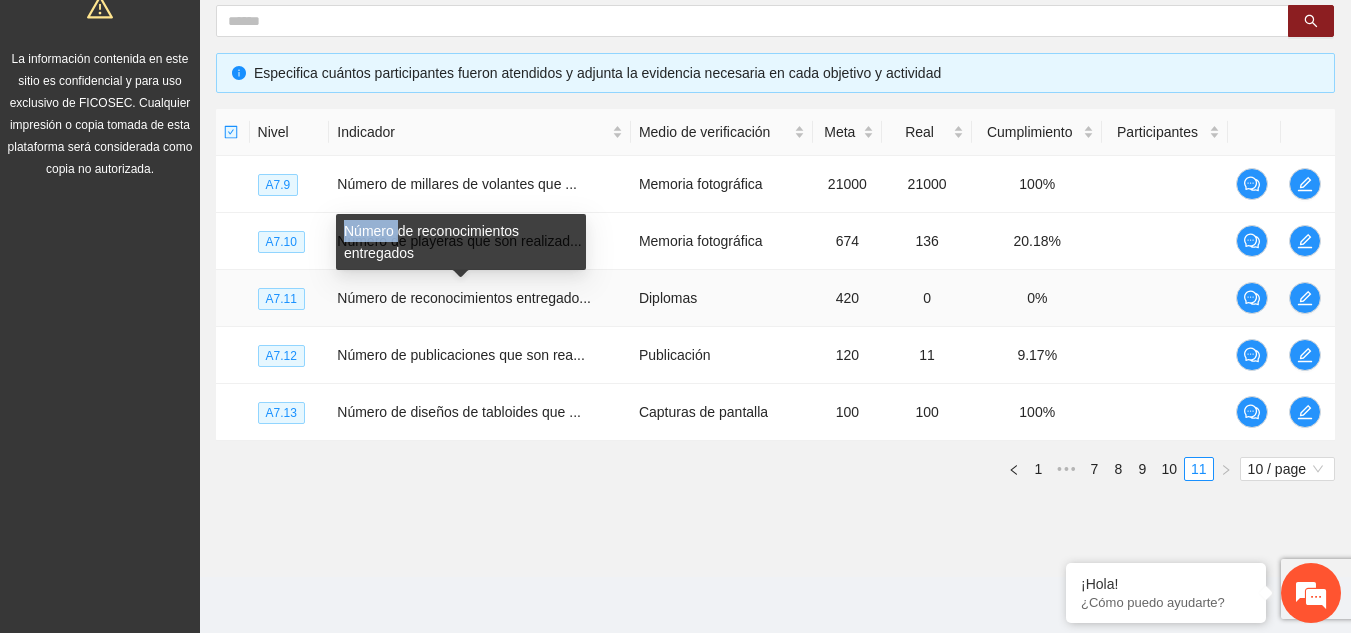 click on "Número de reconocimientos entregados" at bounding box center [461, 242] 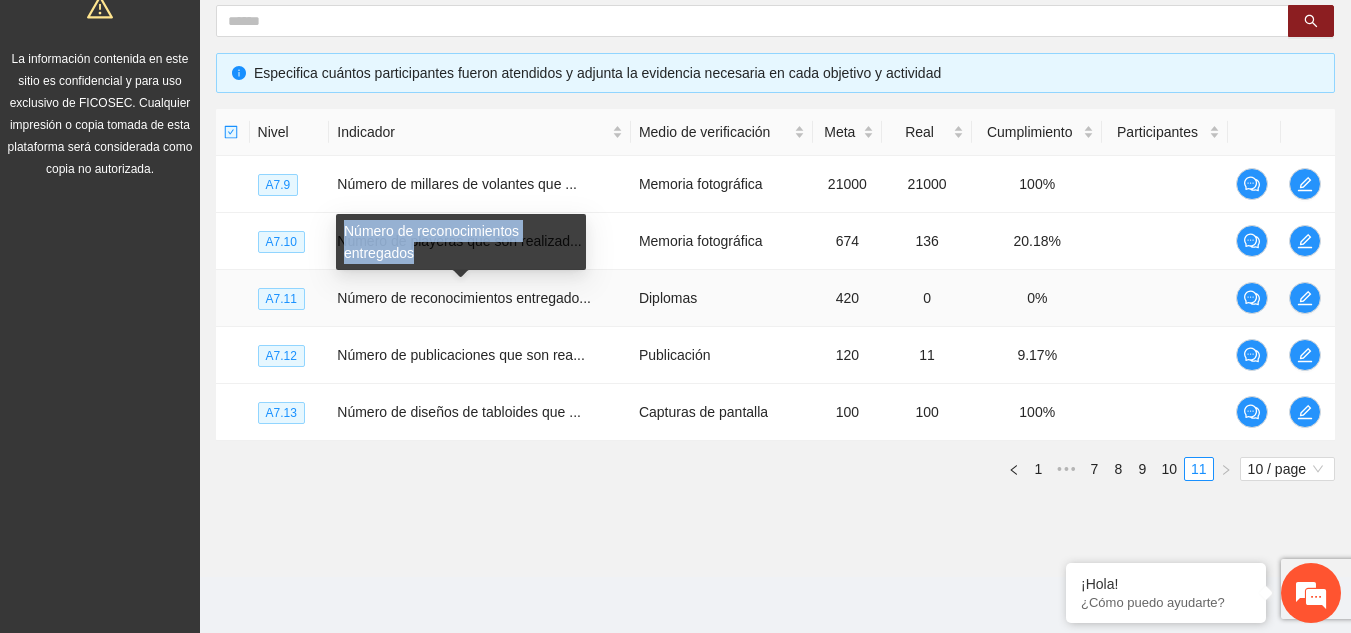 click on "Número de reconocimientos entregados" at bounding box center [461, 242] 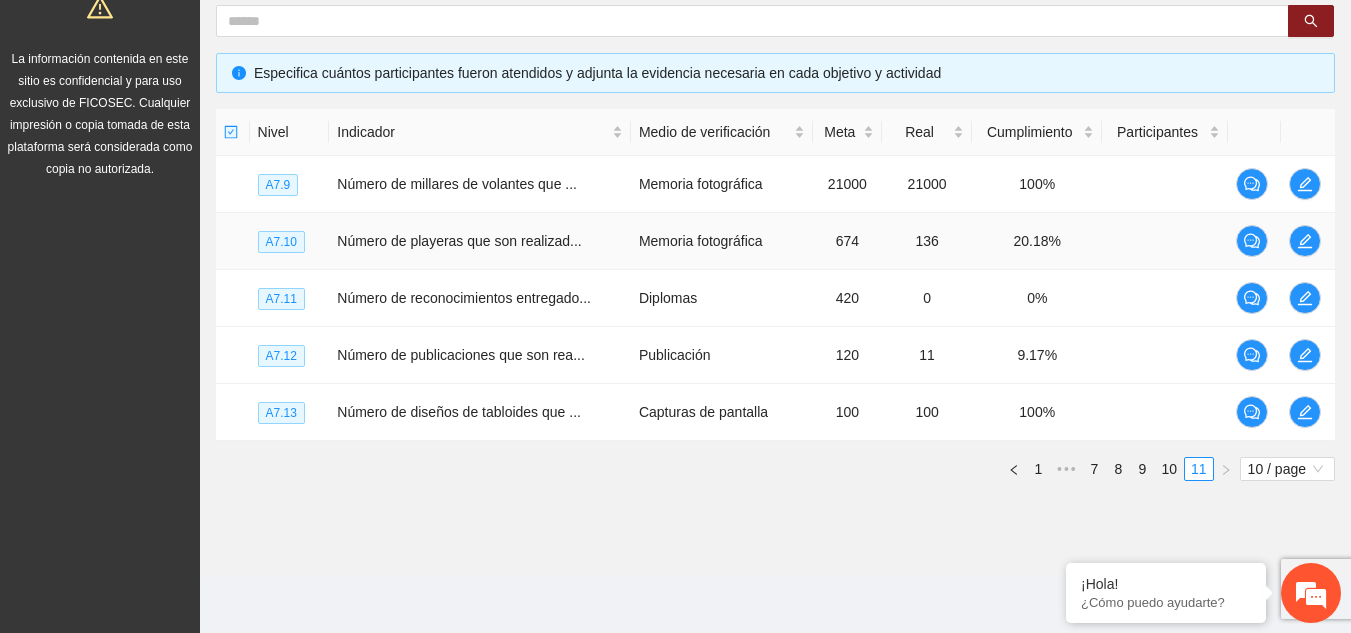click on "Memoria fotográfica" at bounding box center (722, 241) 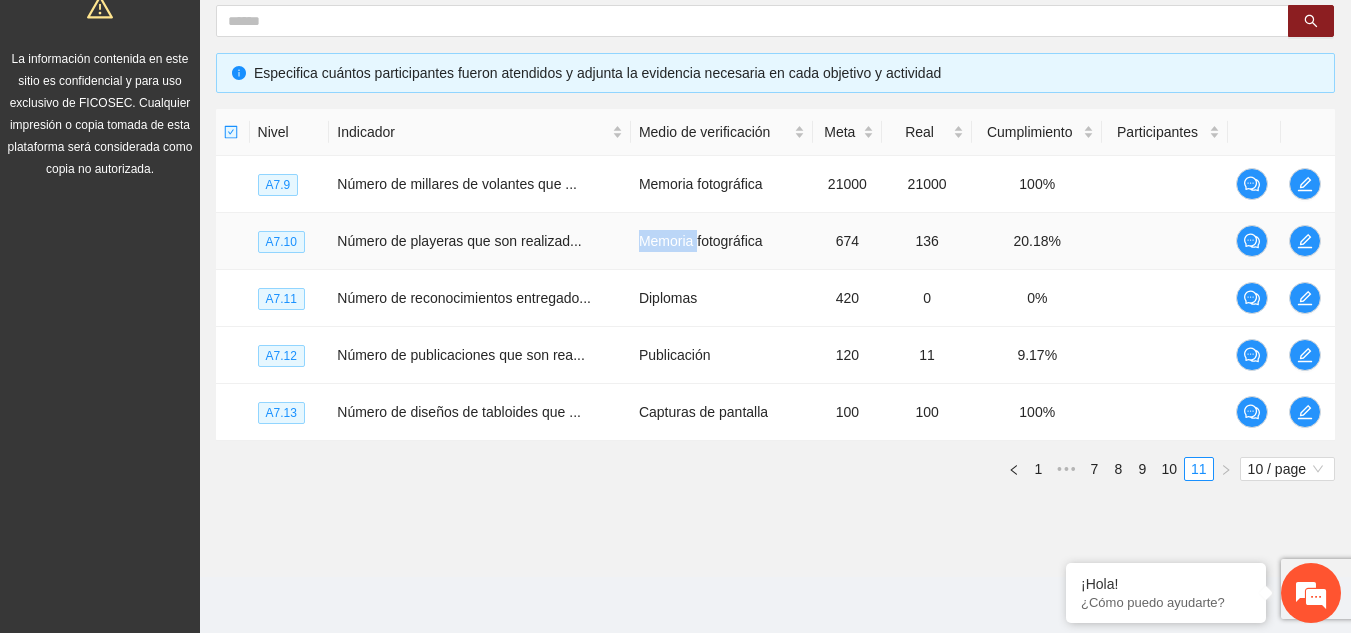 click on "Memoria fotográfica" at bounding box center [722, 241] 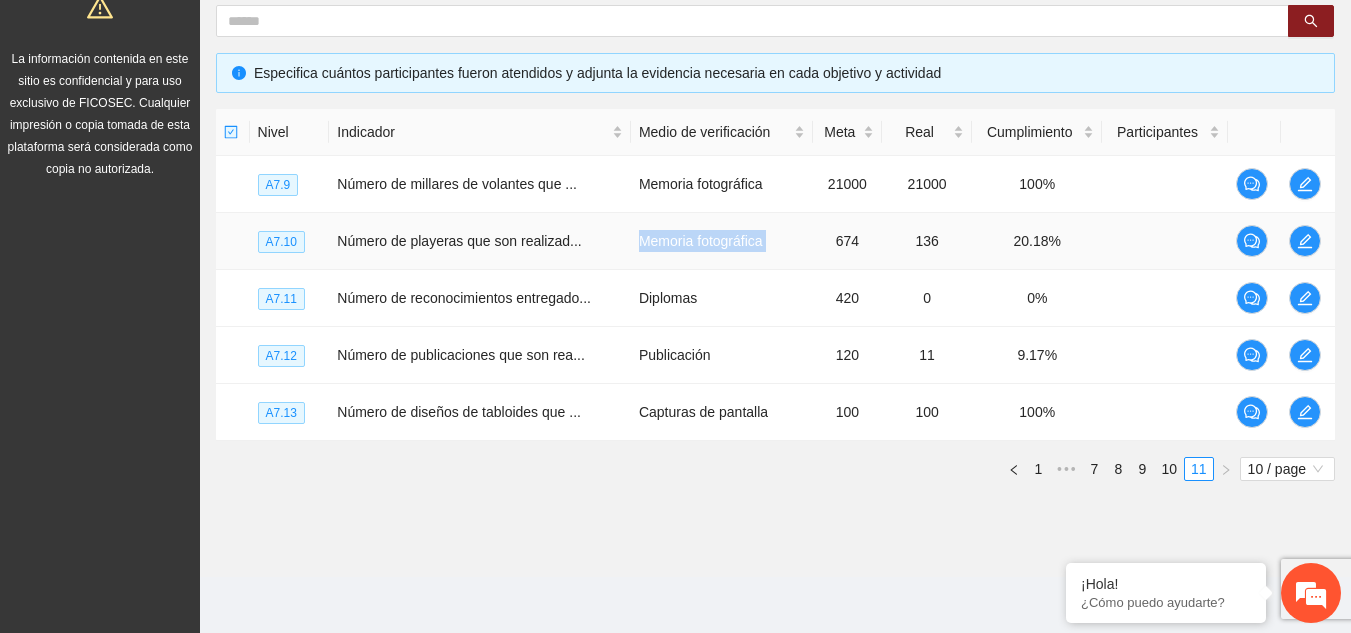 click on "Memoria fotográfica" at bounding box center [722, 241] 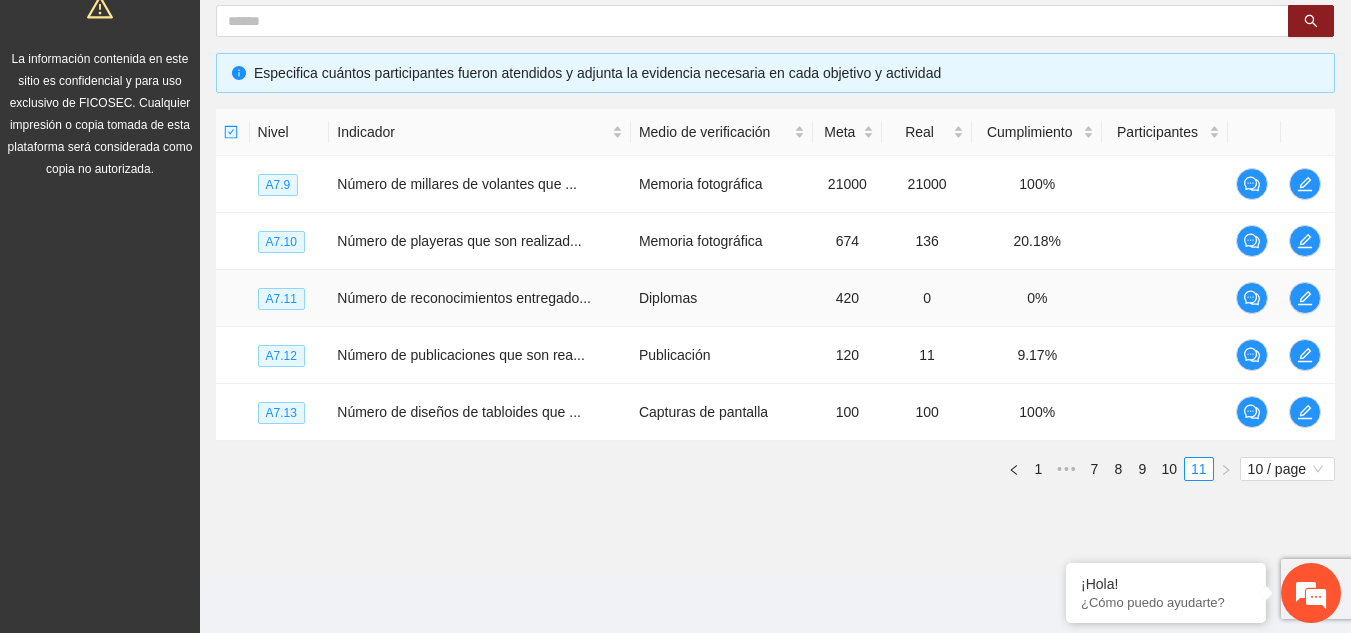 click on "Diplomas" at bounding box center [722, 298] 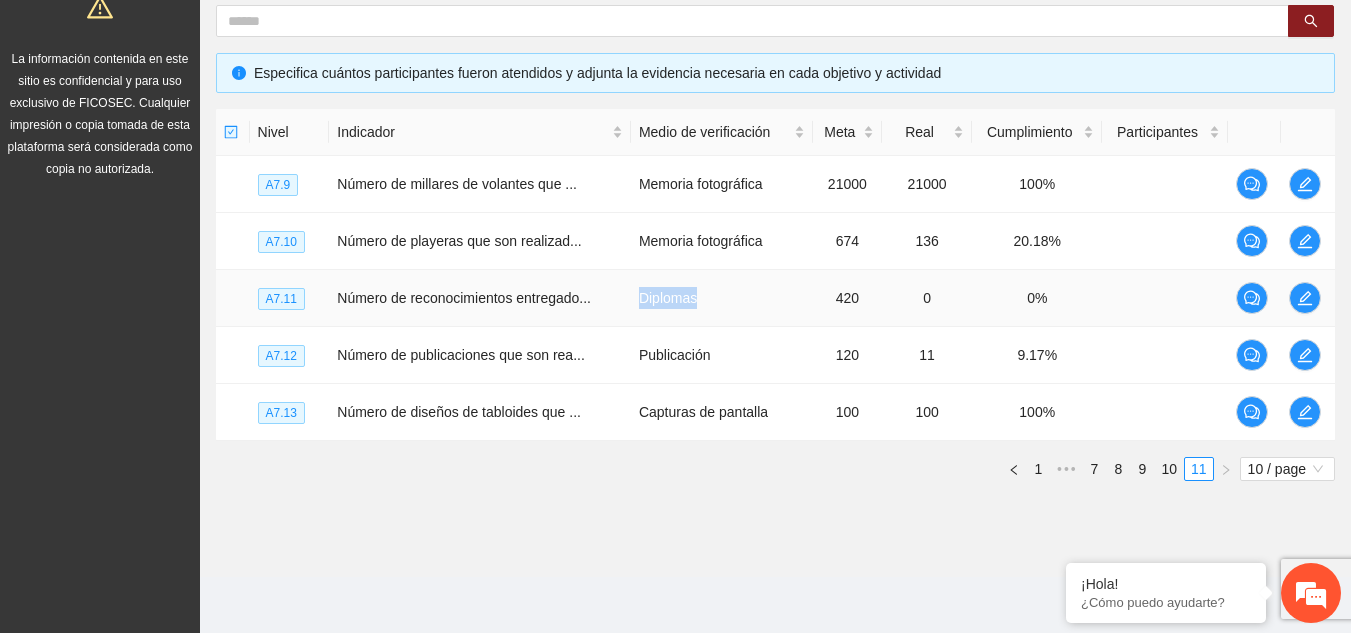 click on "Diplomas" at bounding box center (722, 298) 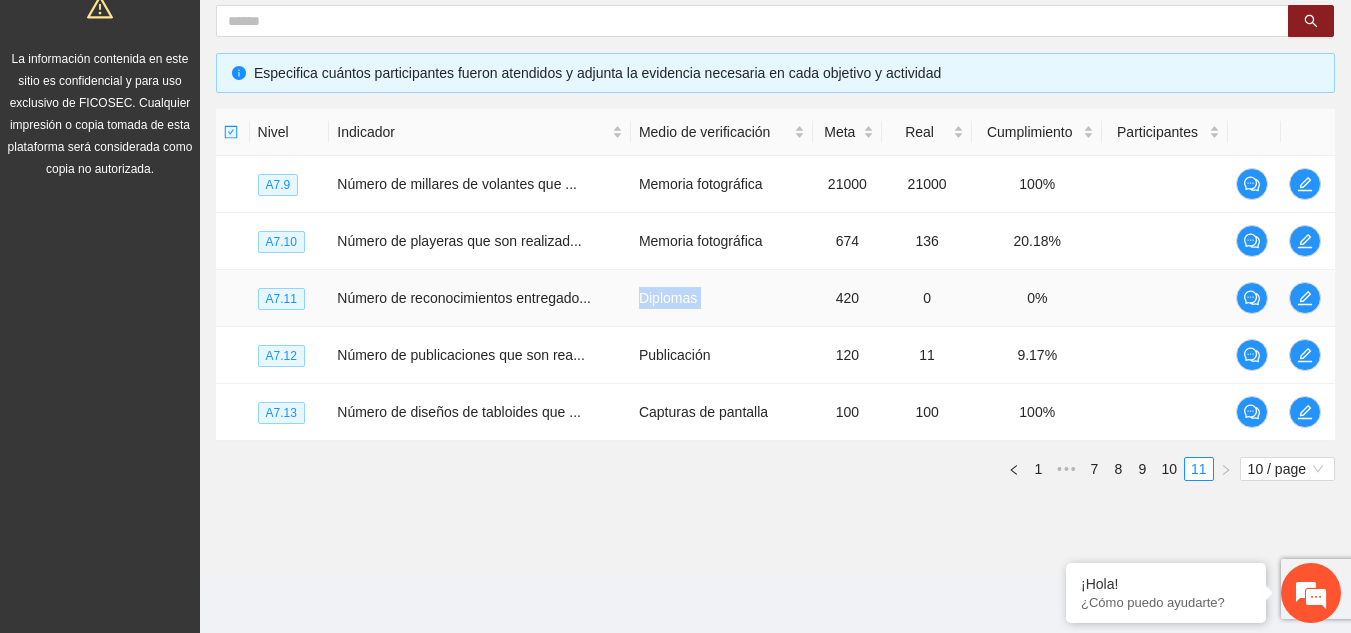 click on "Diplomas" at bounding box center (722, 298) 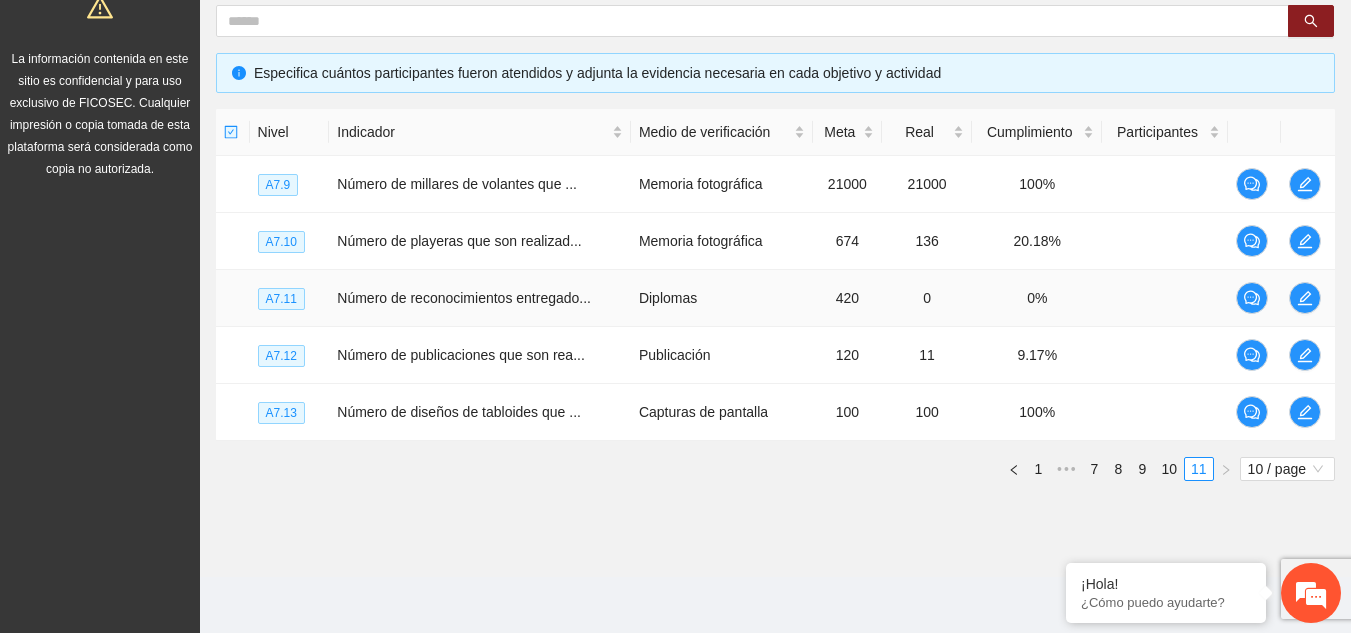 click on "420" at bounding box center [847, 298] 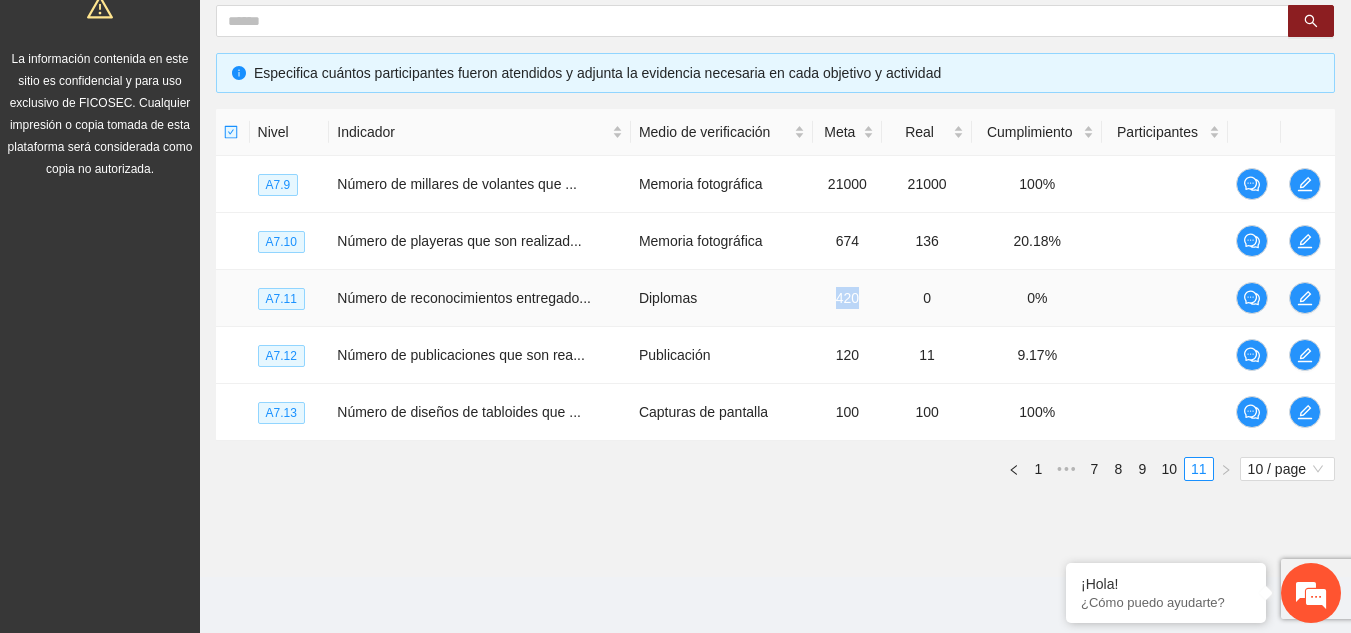click on "420" at bounding box center (847, 298) 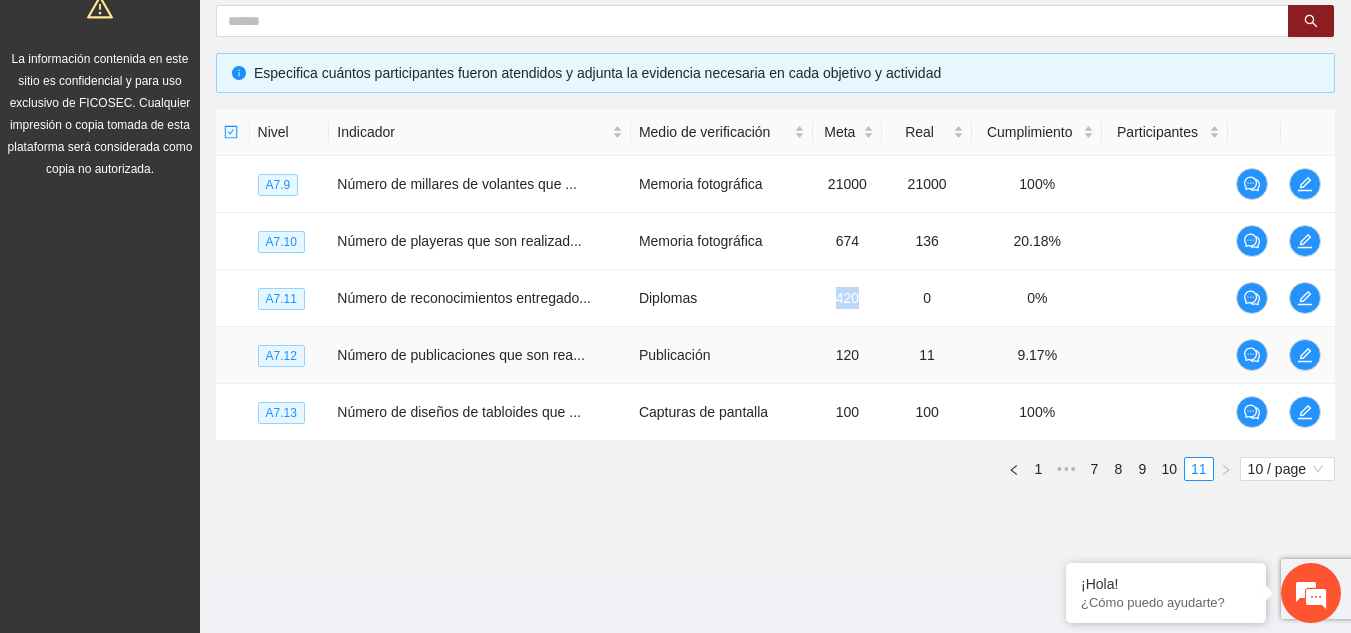 click on "Número de publicaciones que son rea..." at bounding box center (460, 355) 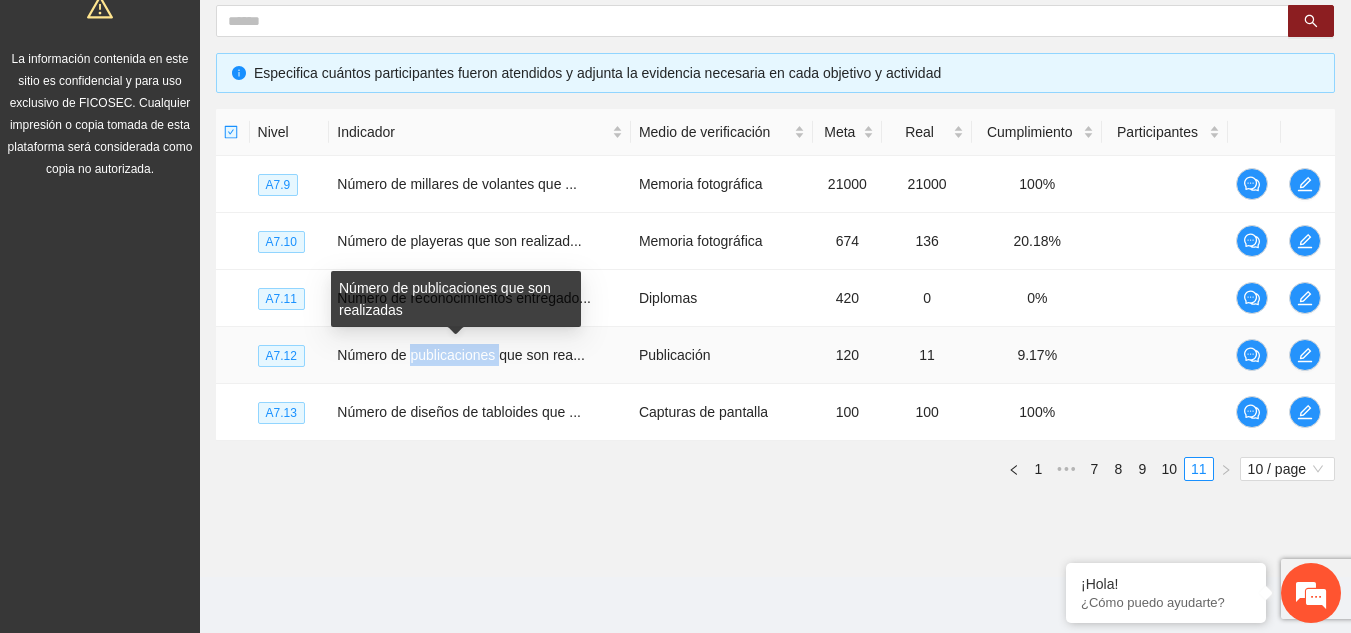click on "Número de publicaciones que son rea..." at bounding box center (460, 355) 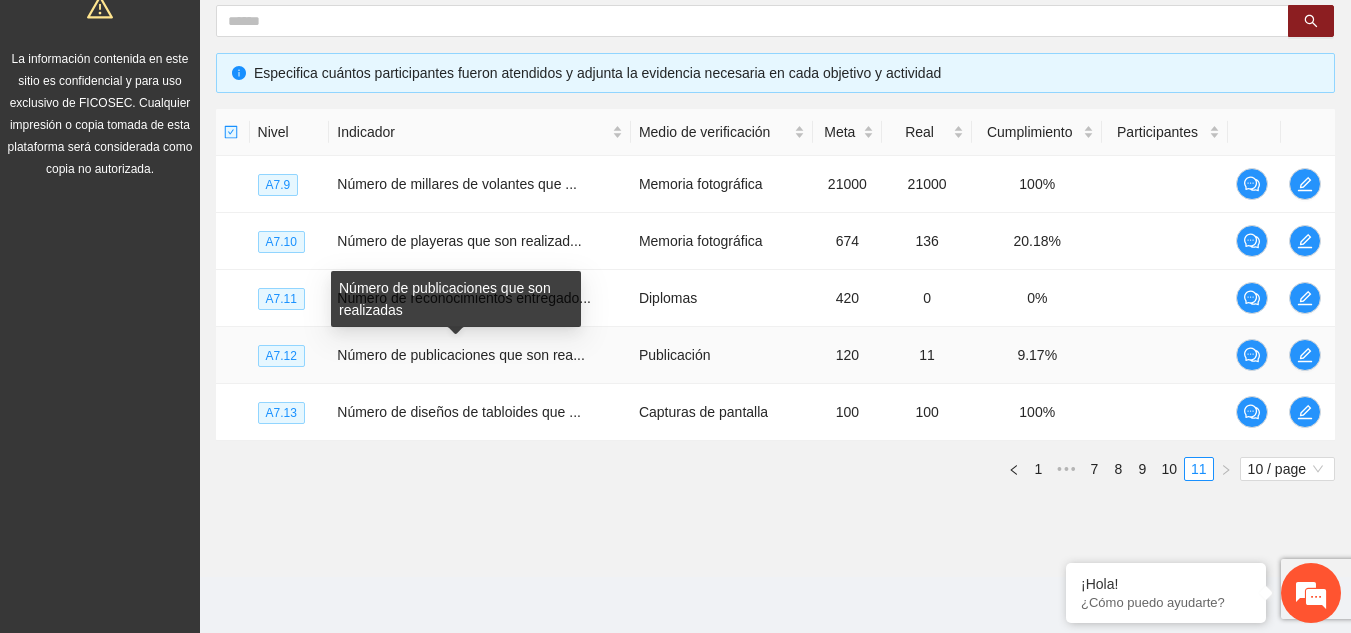 click on "Número de publicaciones que son realizadas" at bounding box center (456, 299) 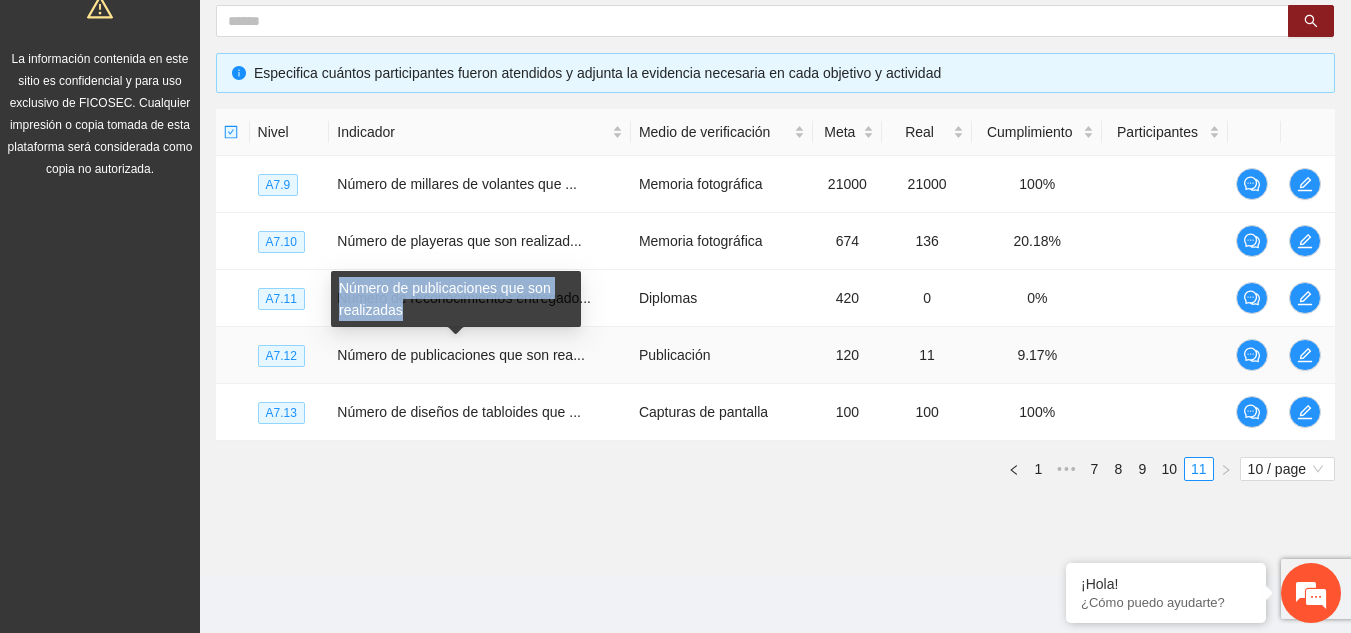 click on "Número de publicaciones que son realizadas" at bounding box center (456, 299) 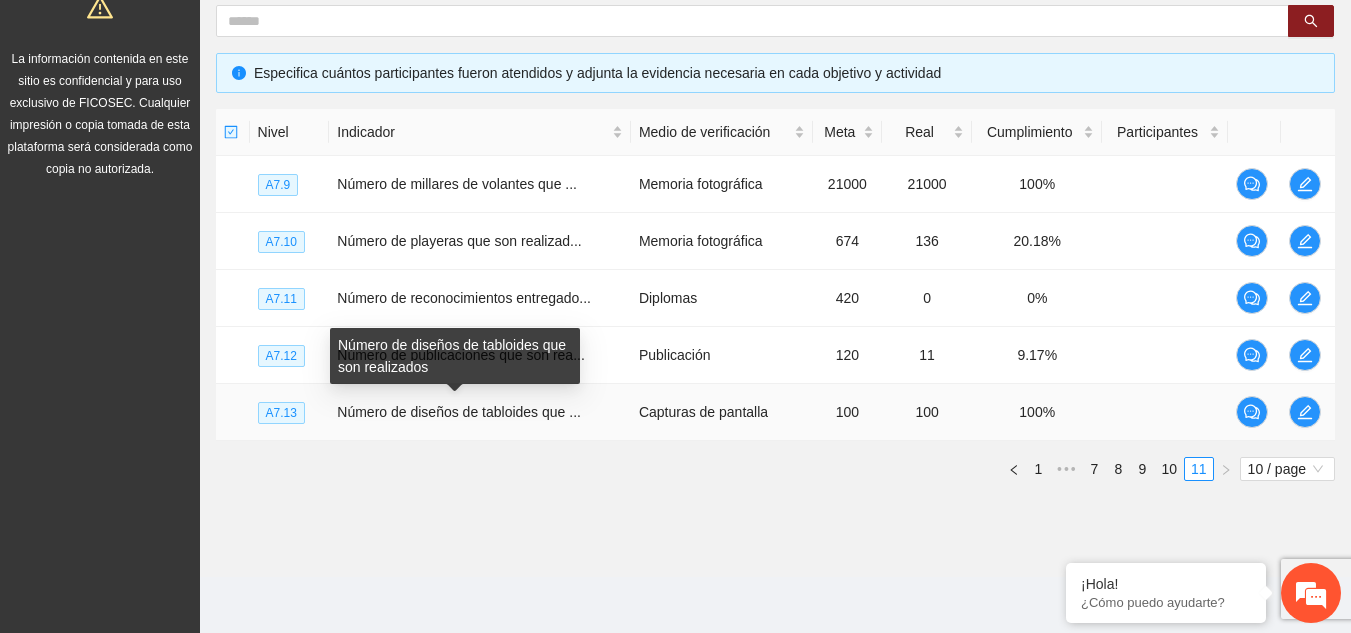 click on "Número de diseños de tabloides que son realizados" at bounding box center (455, 356) 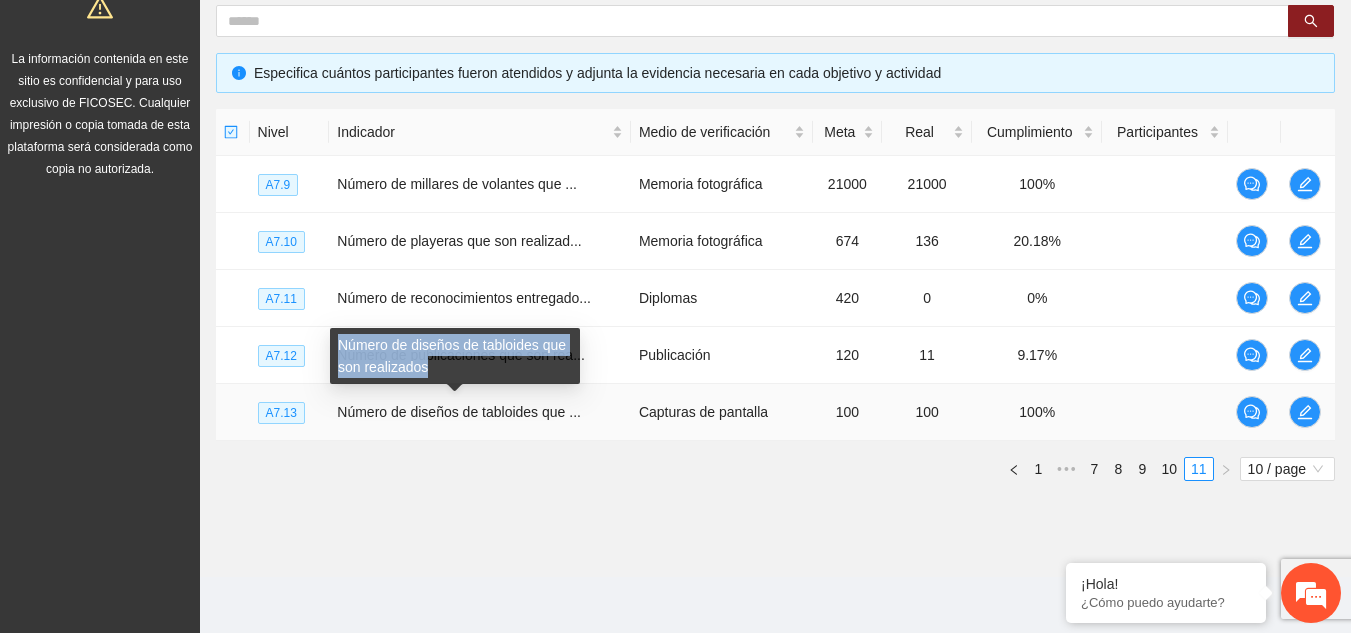 click on "Número de diseños de tabloides que son realizados" at bounding box center [455, 356] 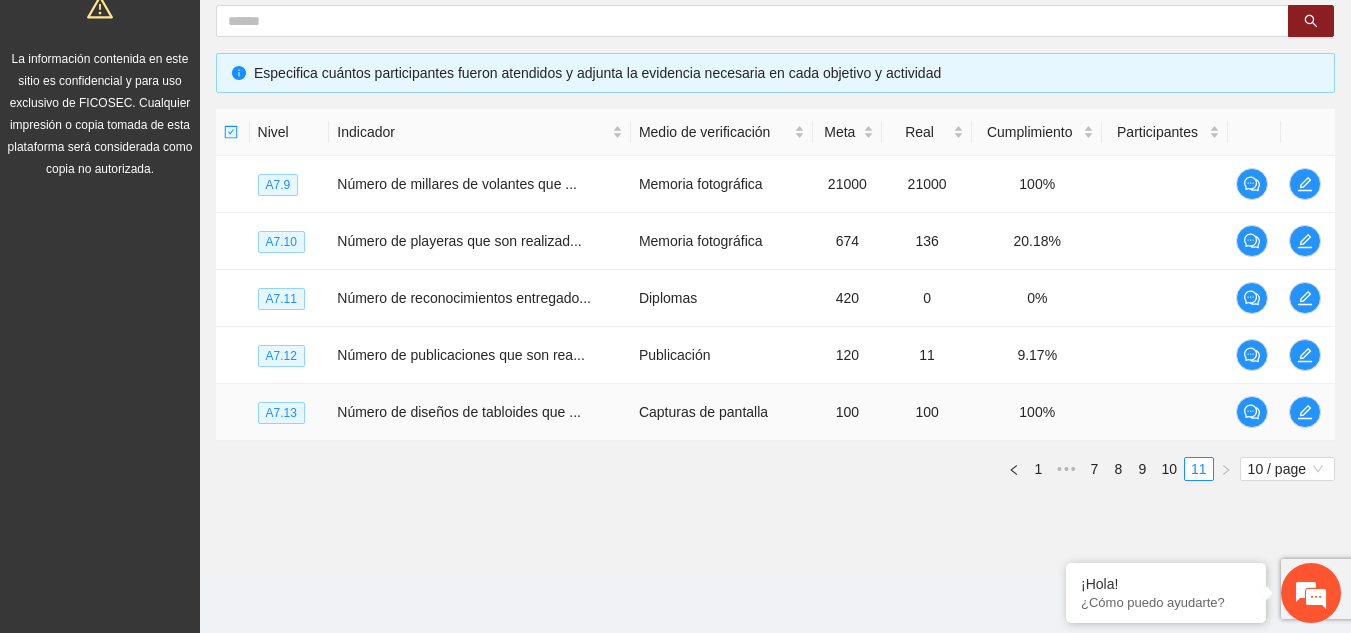click on "Capturas de pantalla" at bounding box center [722, 412] 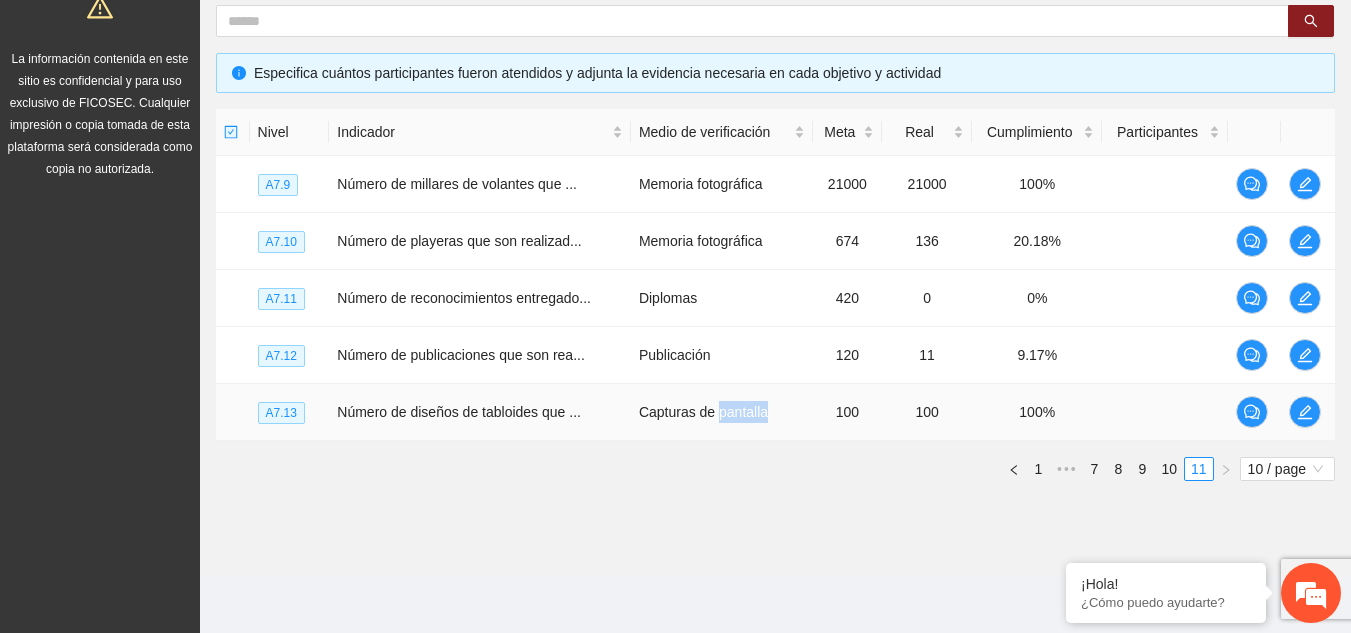 click on "Capturas de pantalla" at bounding box center [722, 412] 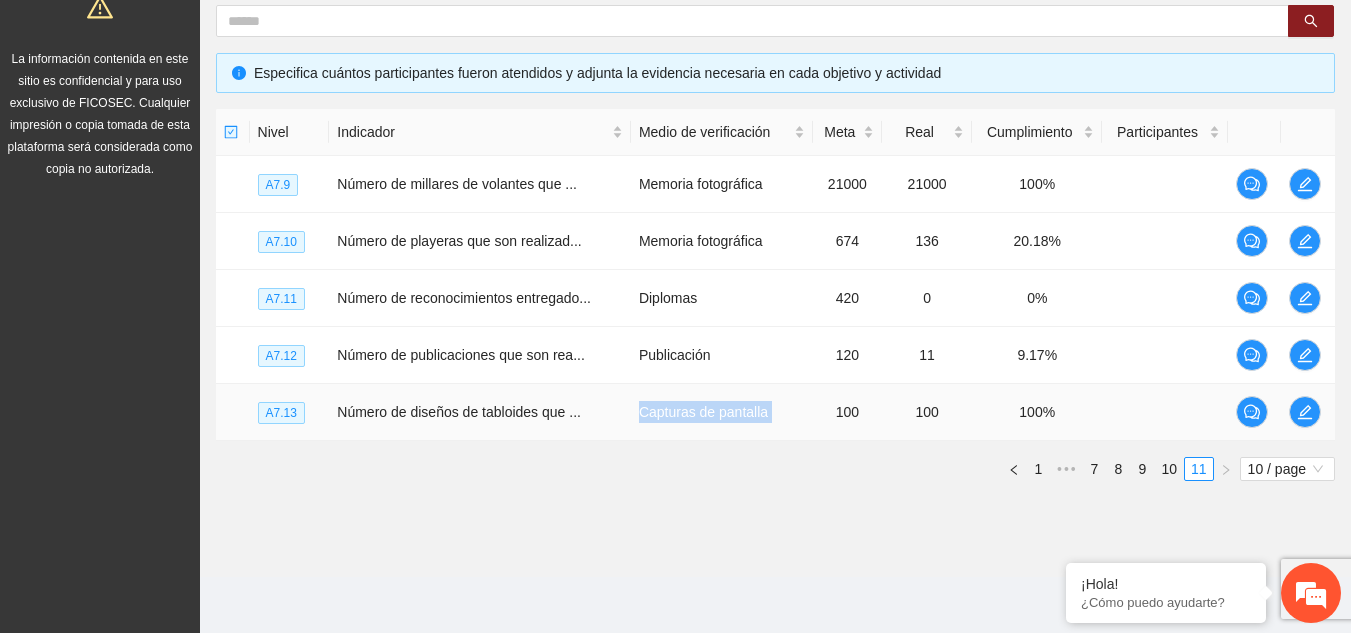 click on "Capturas de pantalla" at bounding box center [722, 412] 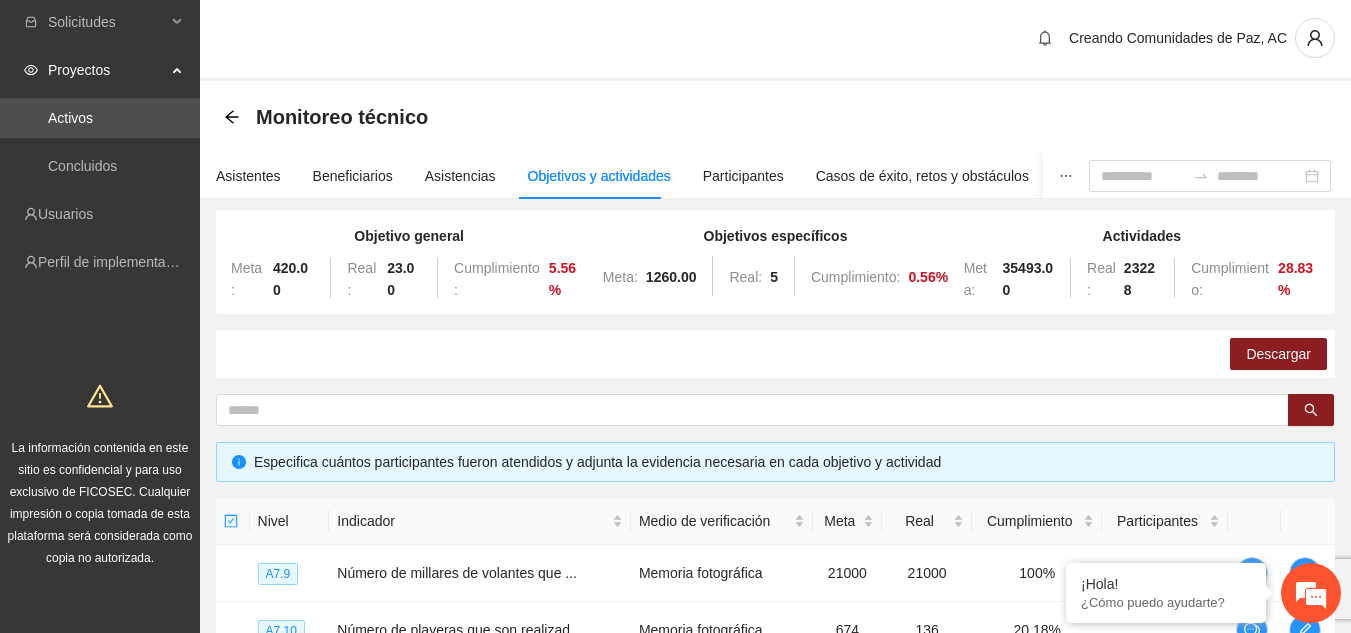 scroll, scrollTop: 0, scrollLeft: 0, axis: both 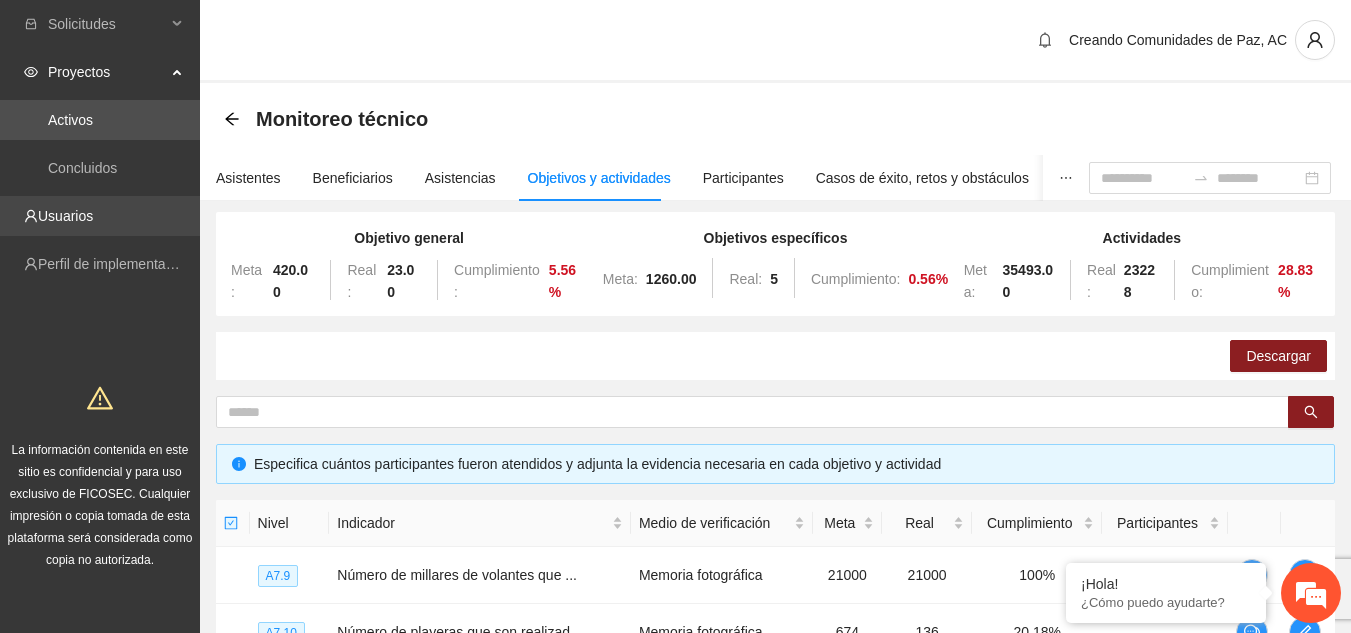 click on "Usuarios" at bounding box center [65, 216] 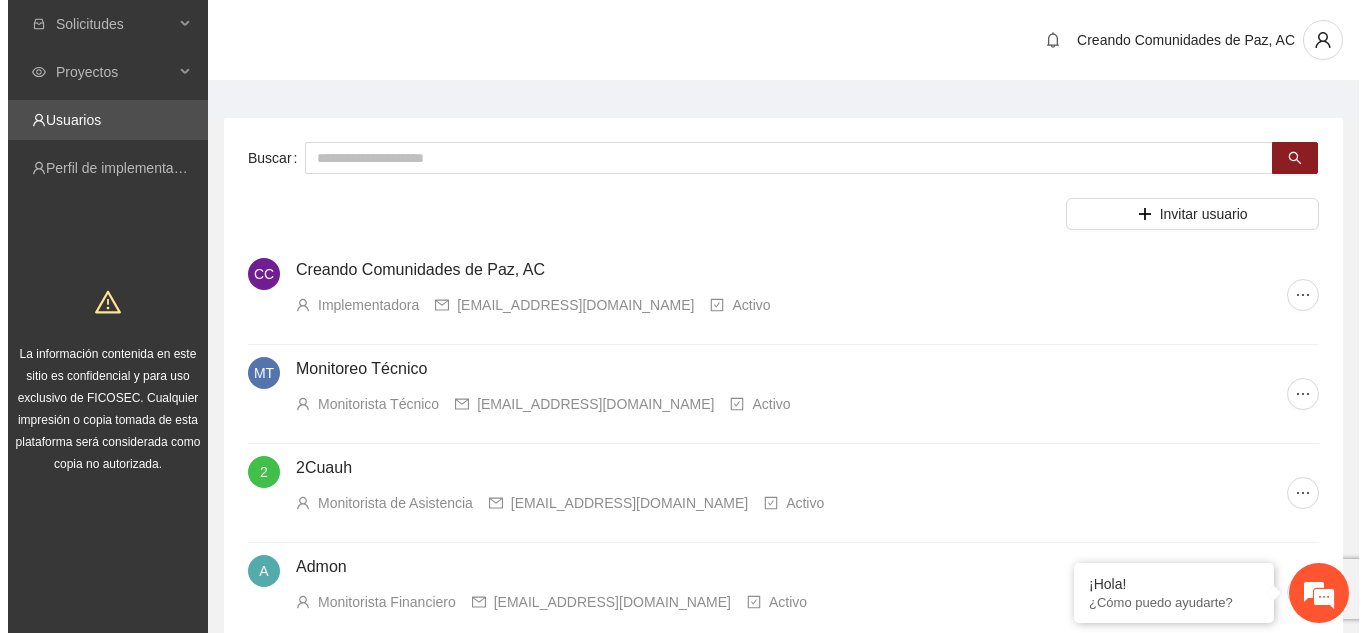 scroll, scrollTop: 165, scrollLeft: 0, axis: vertical 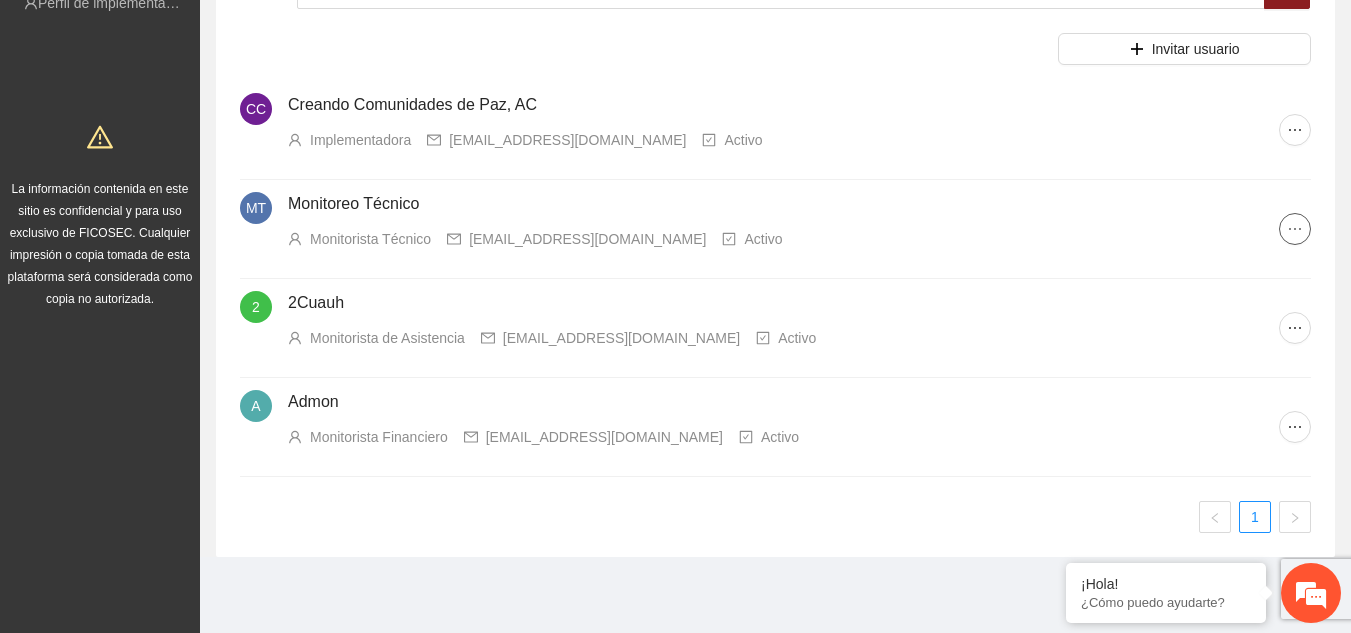 click at bounding box center [1295, 229] 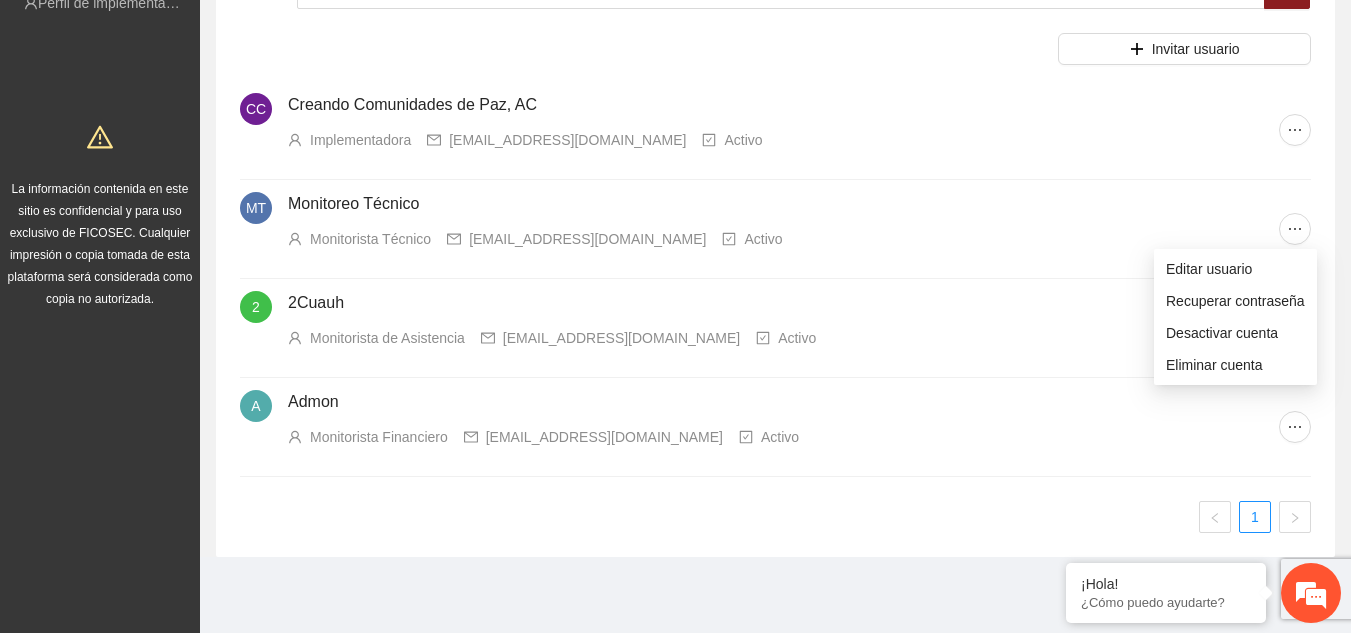 click on "2 2Cuauh Monitorista de Asistencia [EMAIL_ADDRESS][DOMAIN_NAME] Activo" at bounding box center (775, 328) 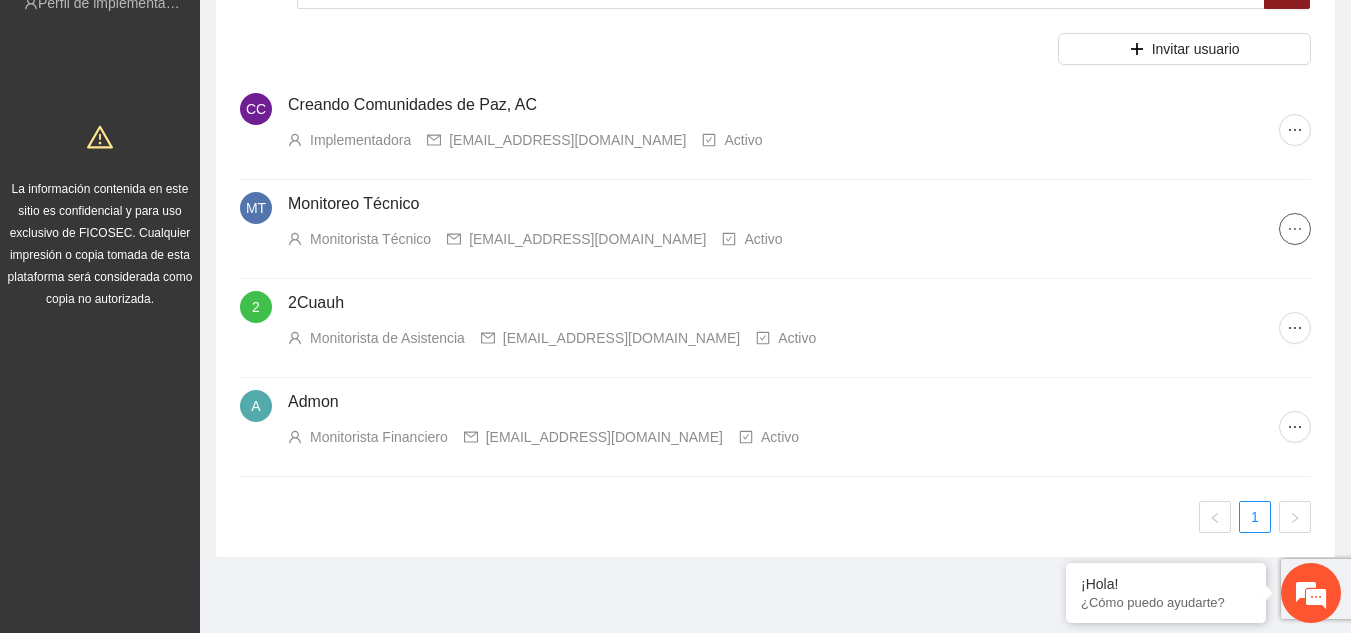 click 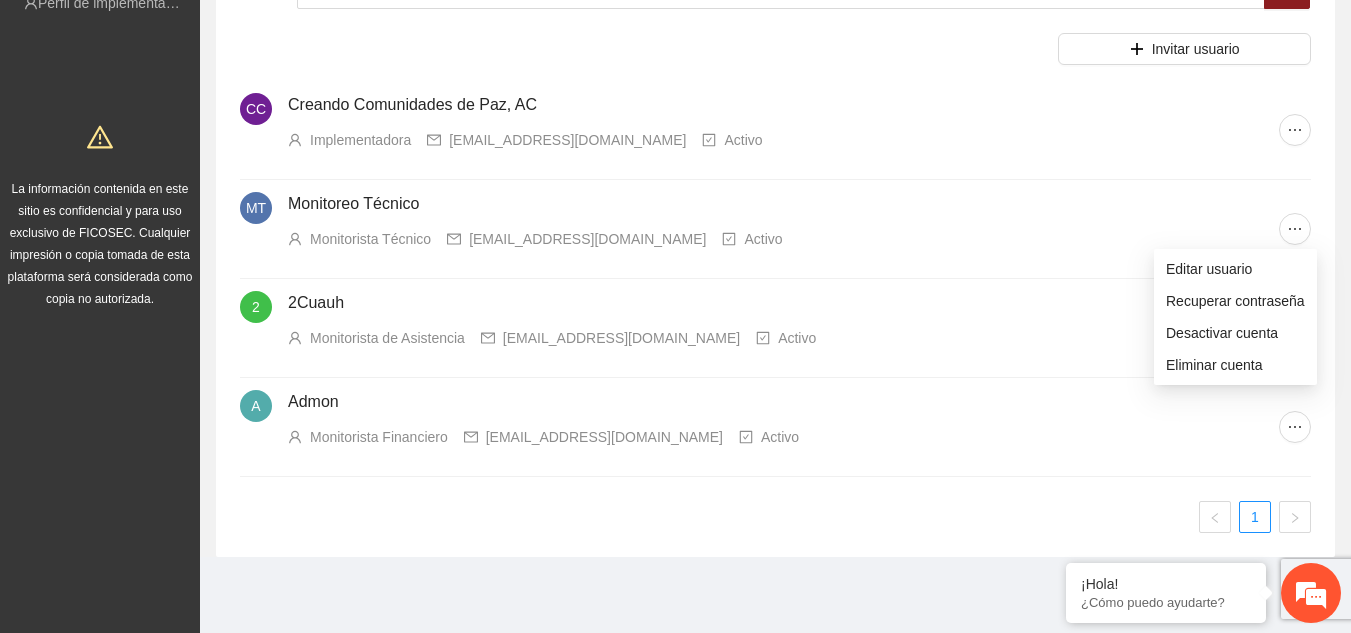 click on "A Admon Monitorista Financiero [EMAIL_ADDRESS][DOMAIN_NAME] Activo" at bounding box center (775, 427) 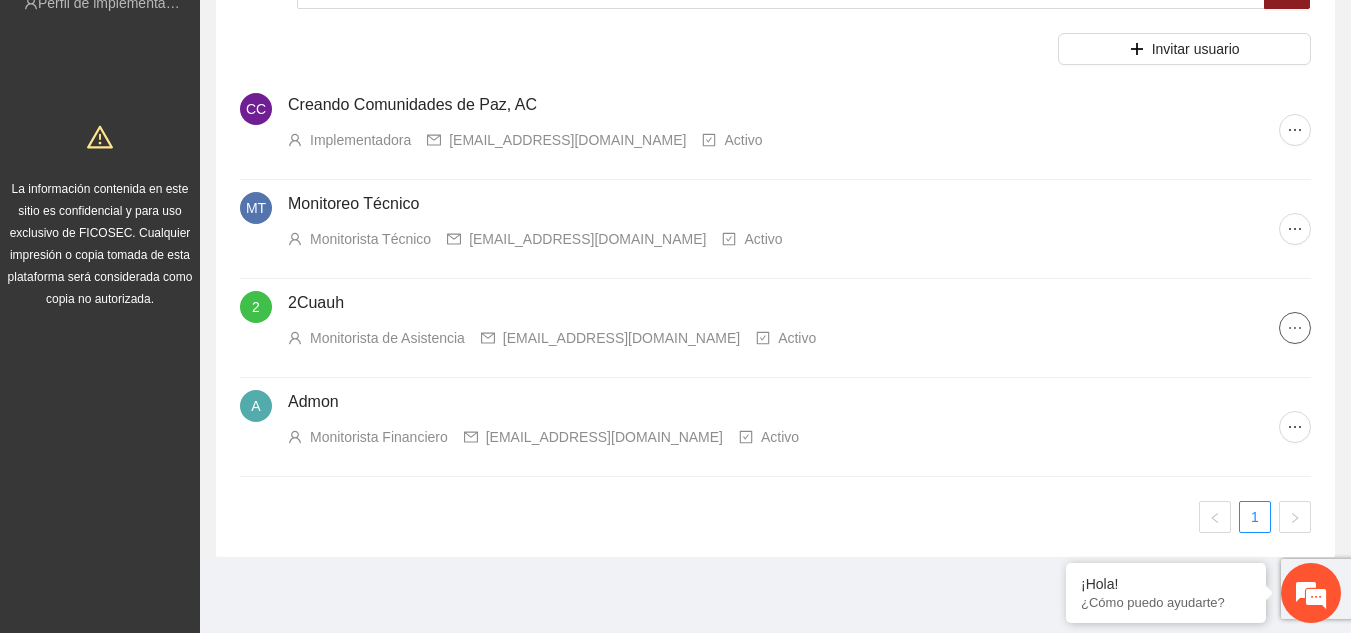 click 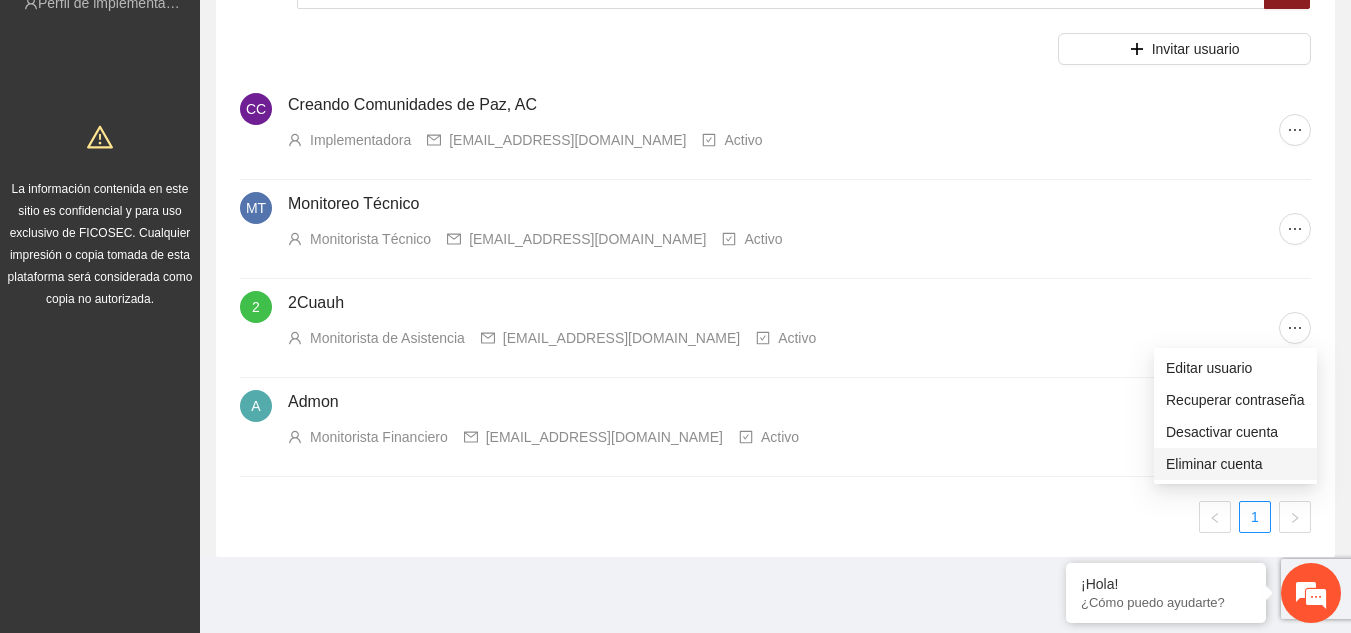 click on "Eliminar cuenta" at bounding box center [1235, 464] 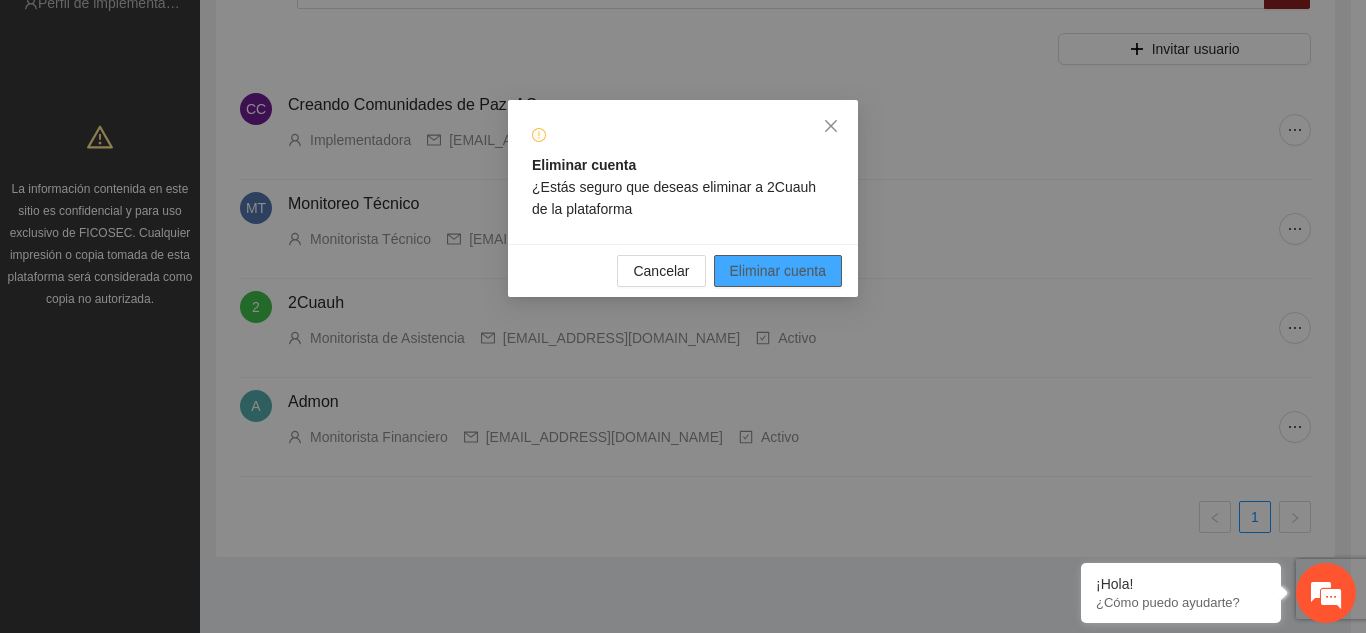 click on "Eliminar cuenta" at bounding box center [778, 271] 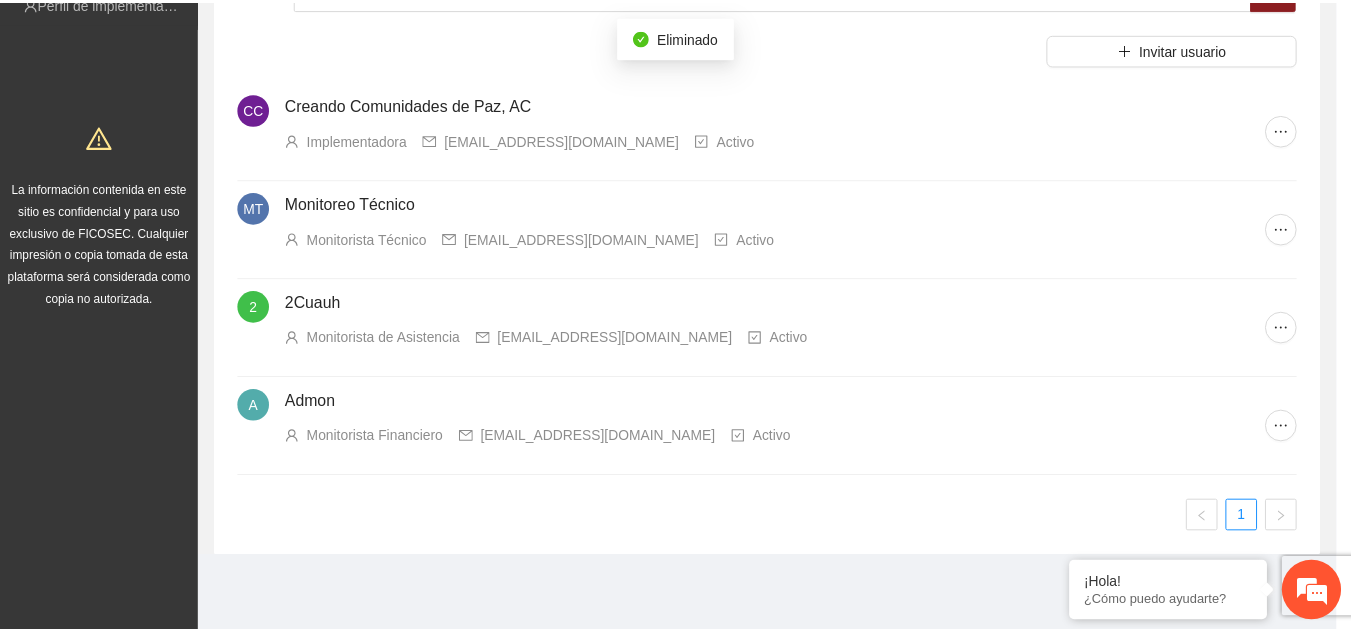 scroll, scrollTop: 66, scrollLeft: 0, axis: vertical 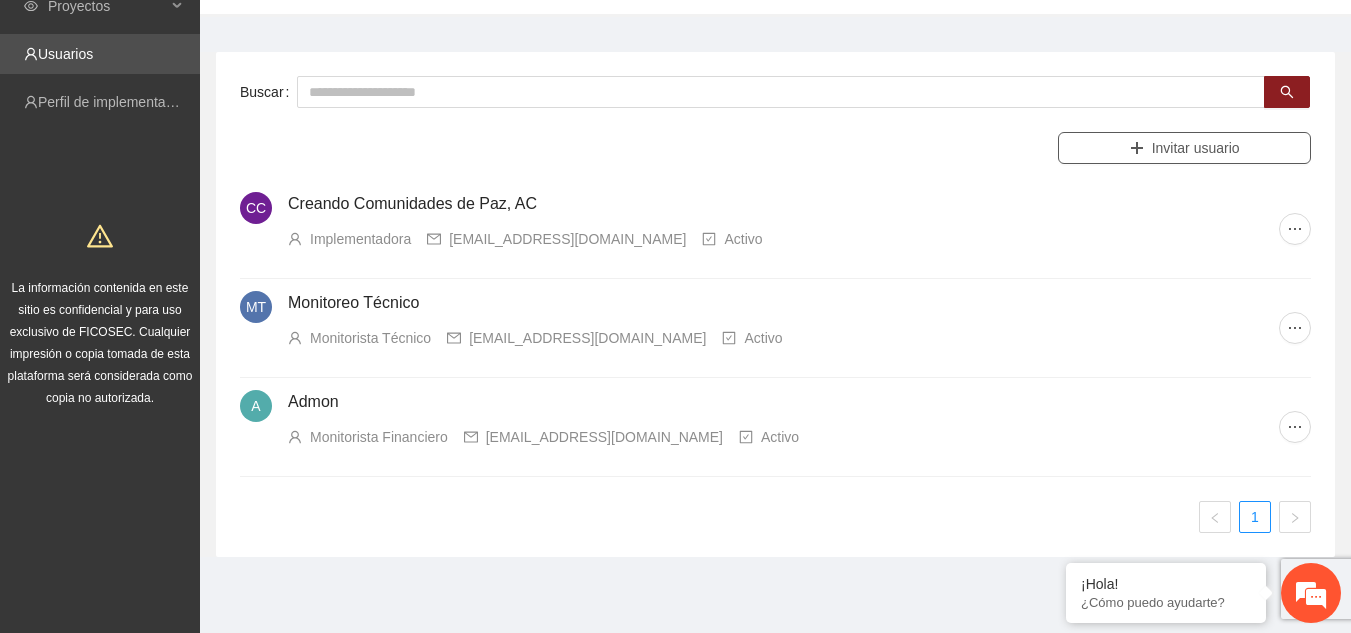 click on "Invitar usuario" at bounding box center (1184, 148) 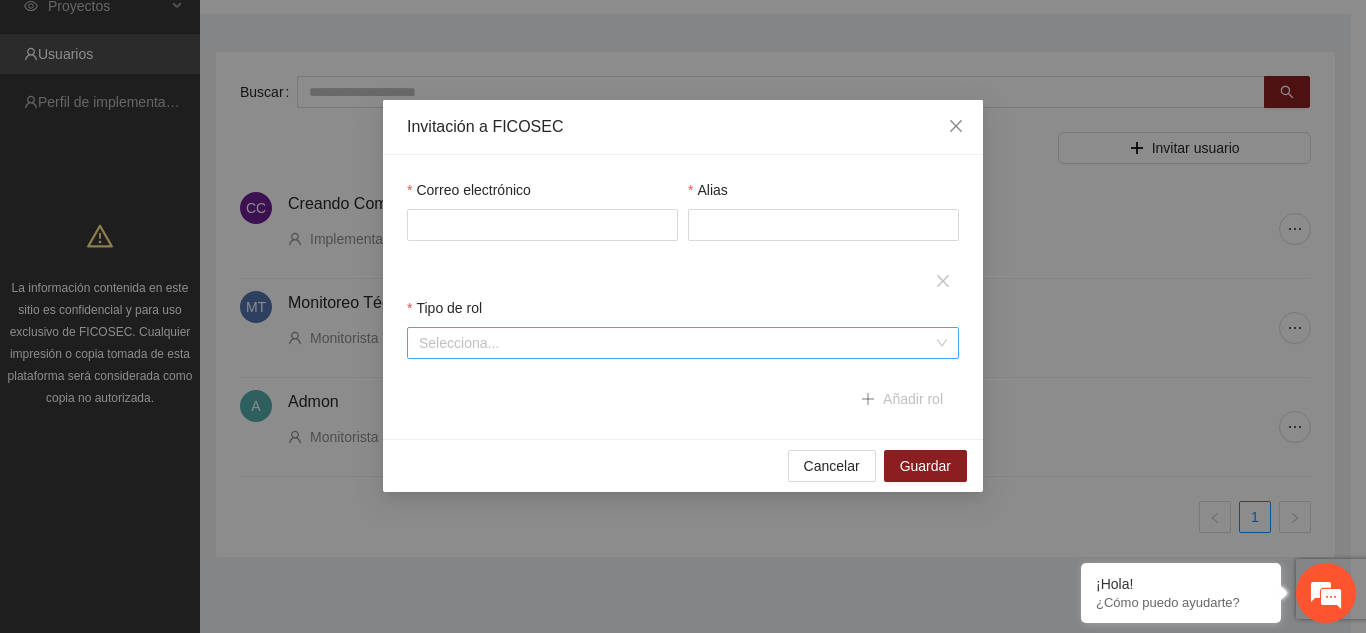 click at bounding box center (676, 343) 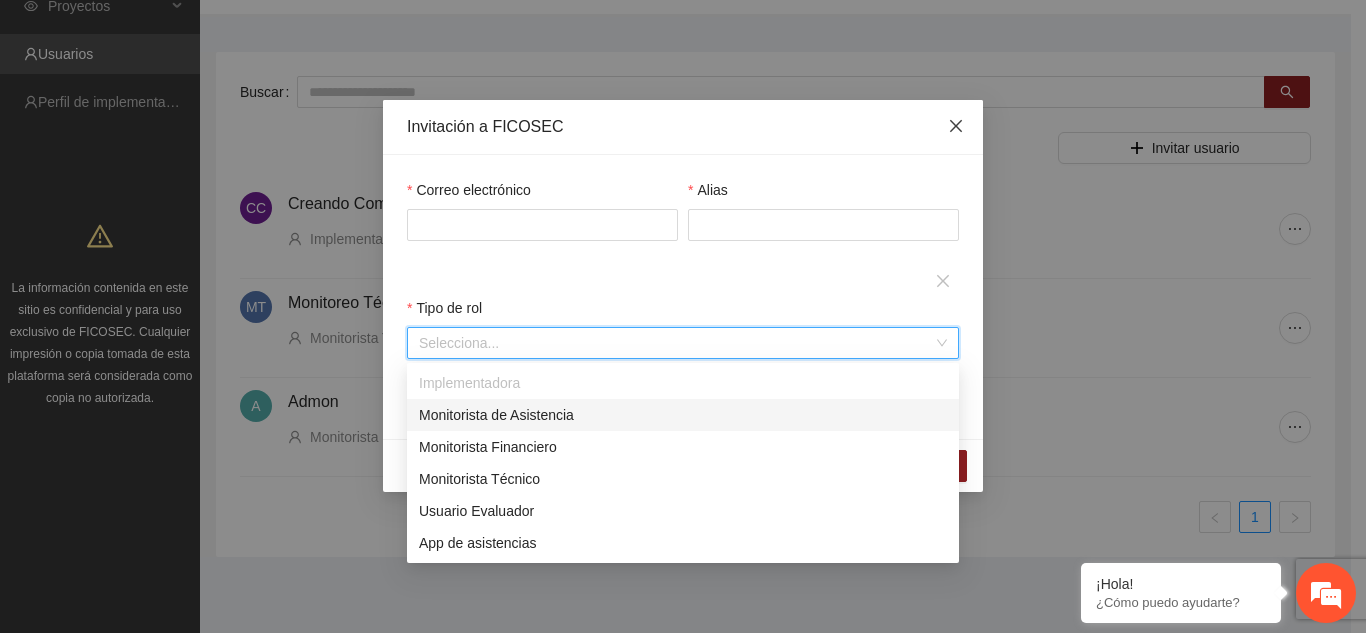 click at bounding box center [956, 127] 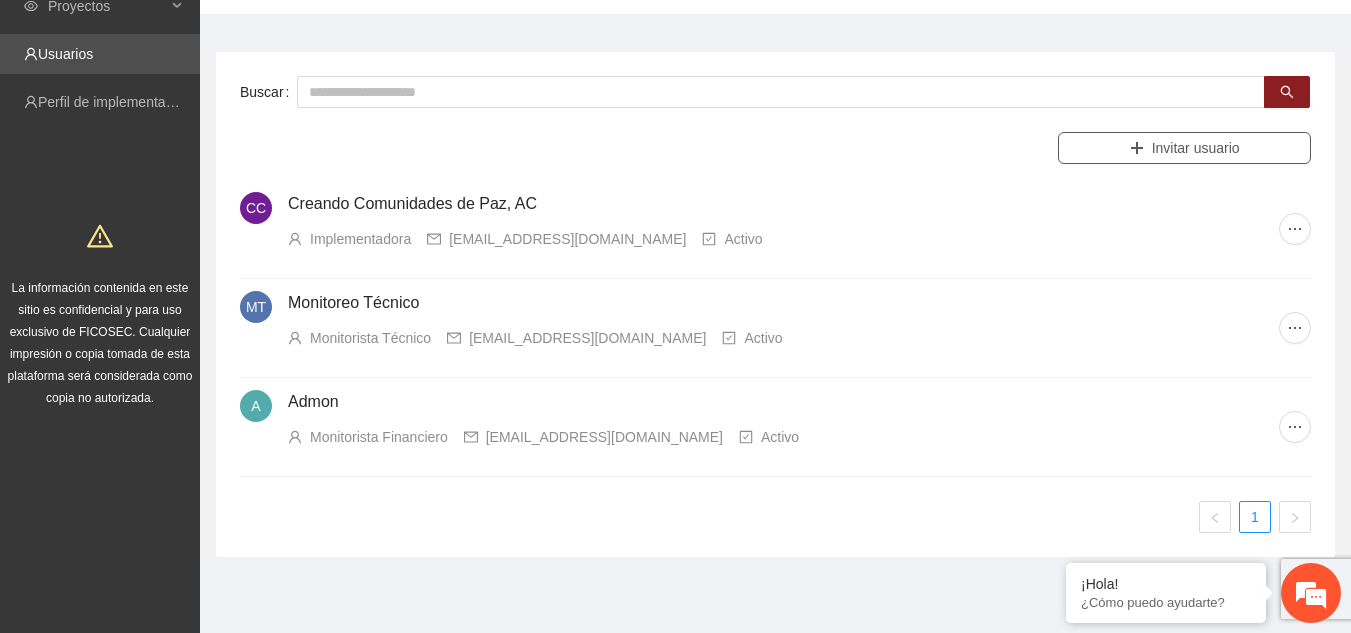 type 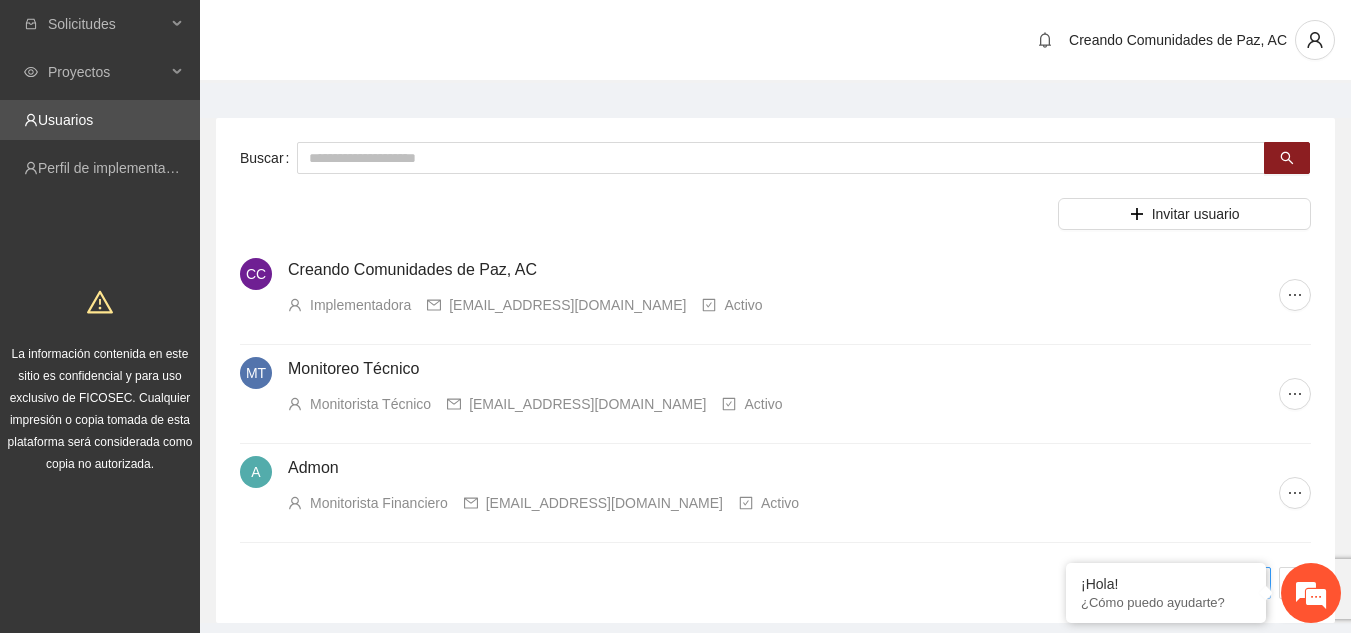 click on "[EMAIL_ADDRESS][DOMAIN_NAME]" at bounding box center [587, 404] 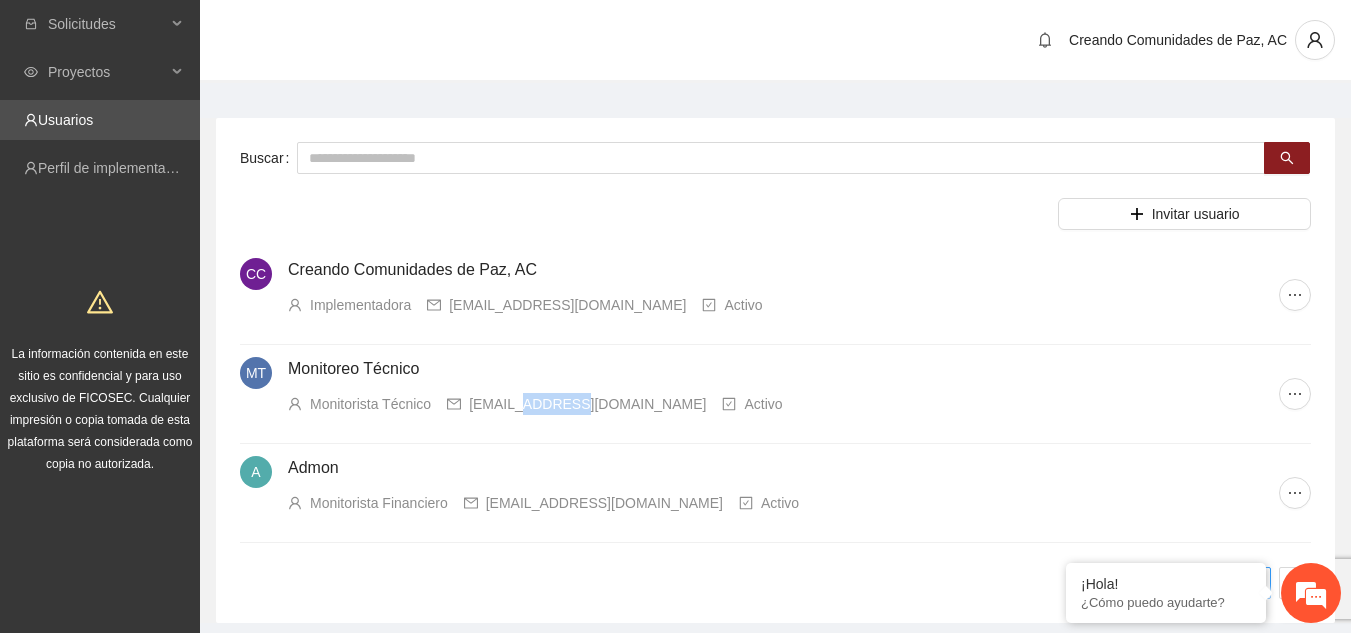 click on "[EMAIL_ADDRESS][DOMAIN_NAME]" at bounding box center [587, 404] 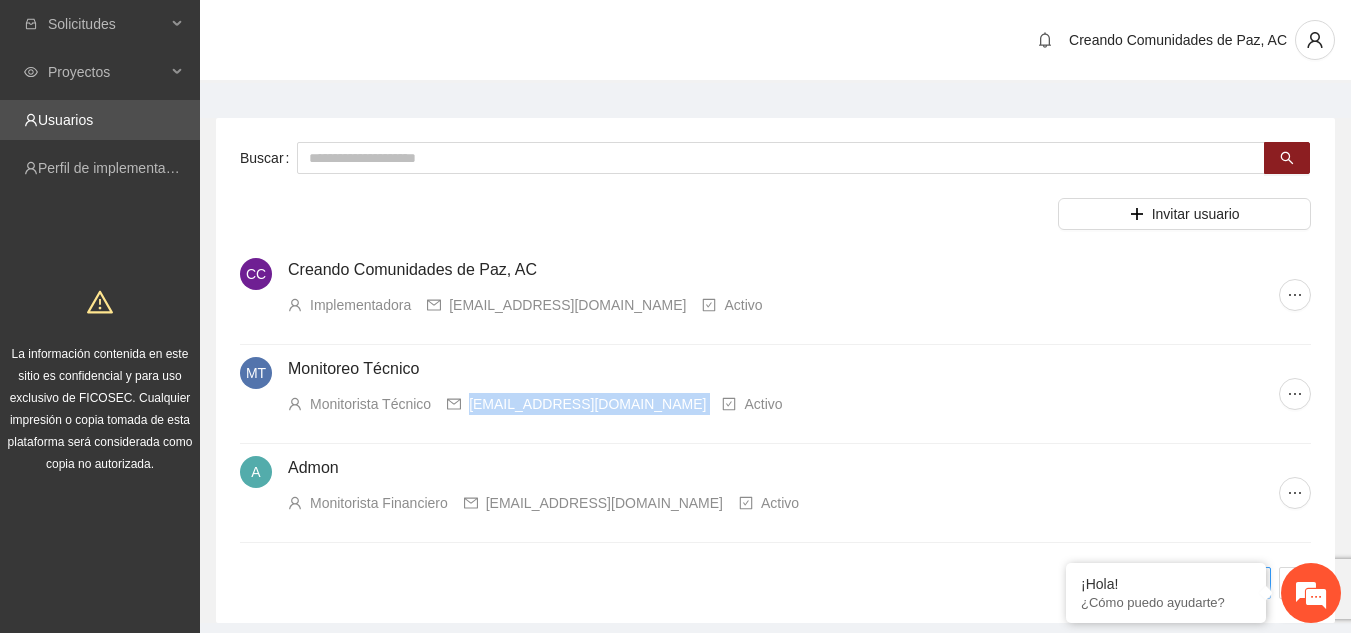 click on "[EMAIL_ADDRESS][DOMAIN_NAME]" at bounding box center [587, 404] 